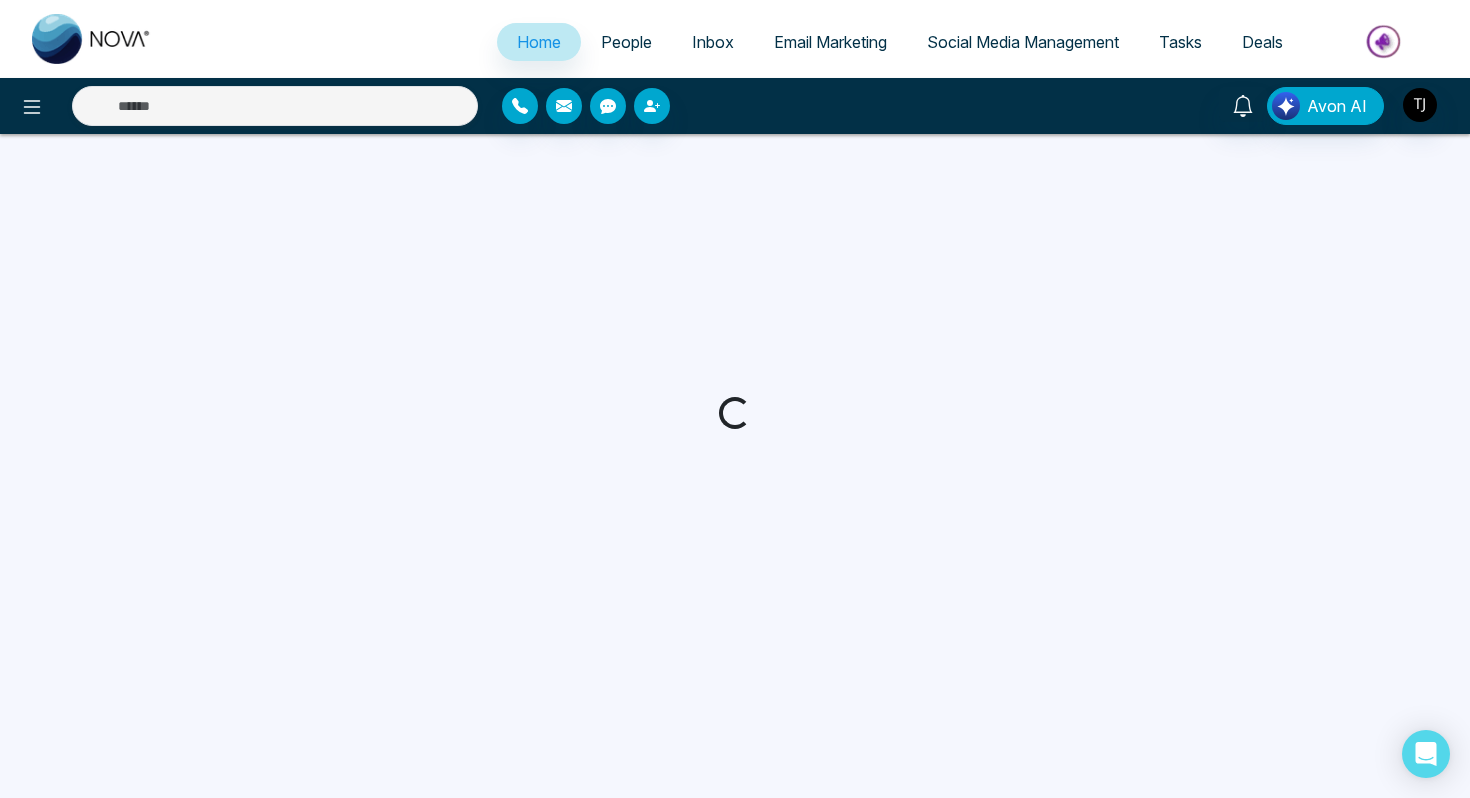 scroll, scrollTop: 0, scrollLeft: 0, axis: both 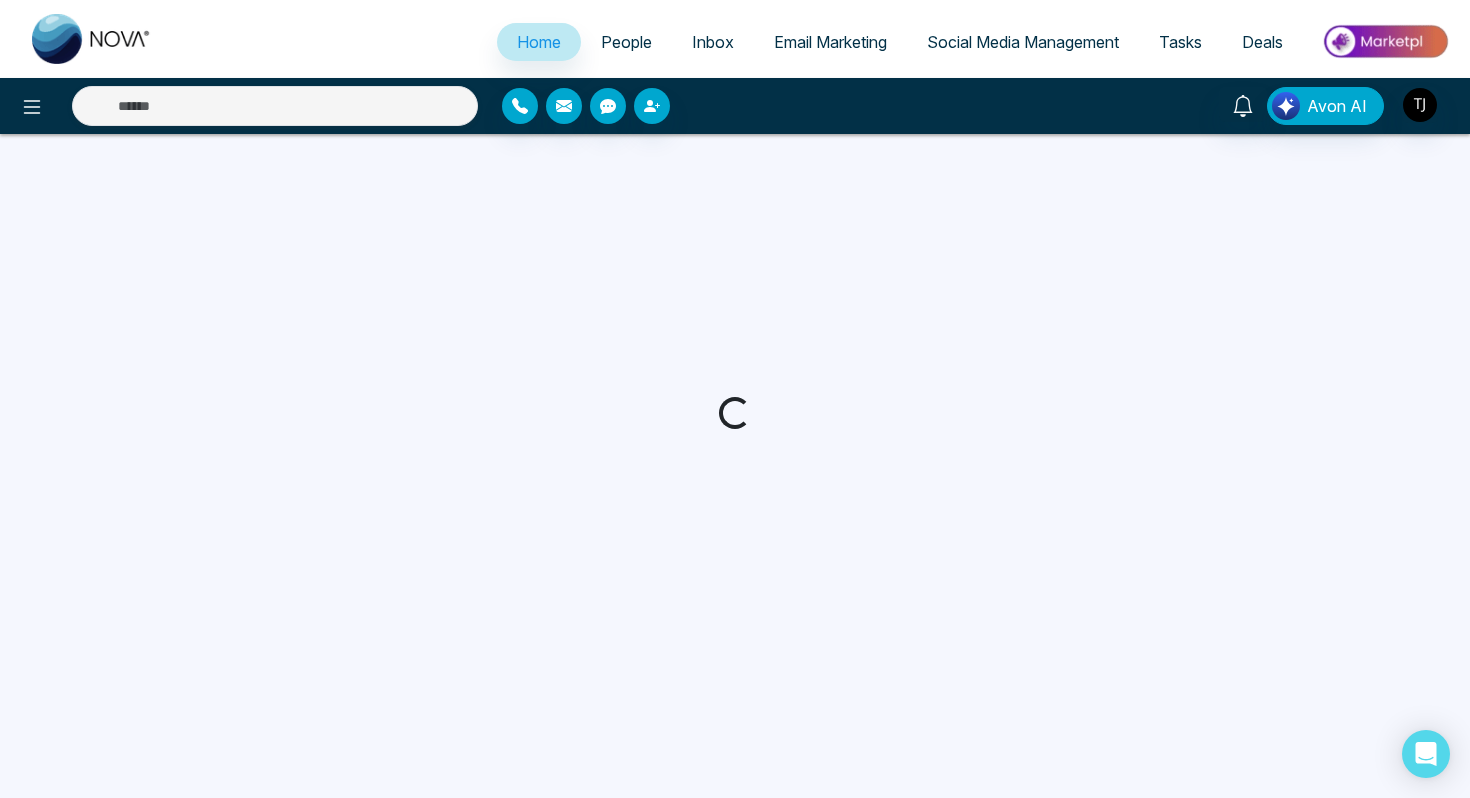 select on "*" 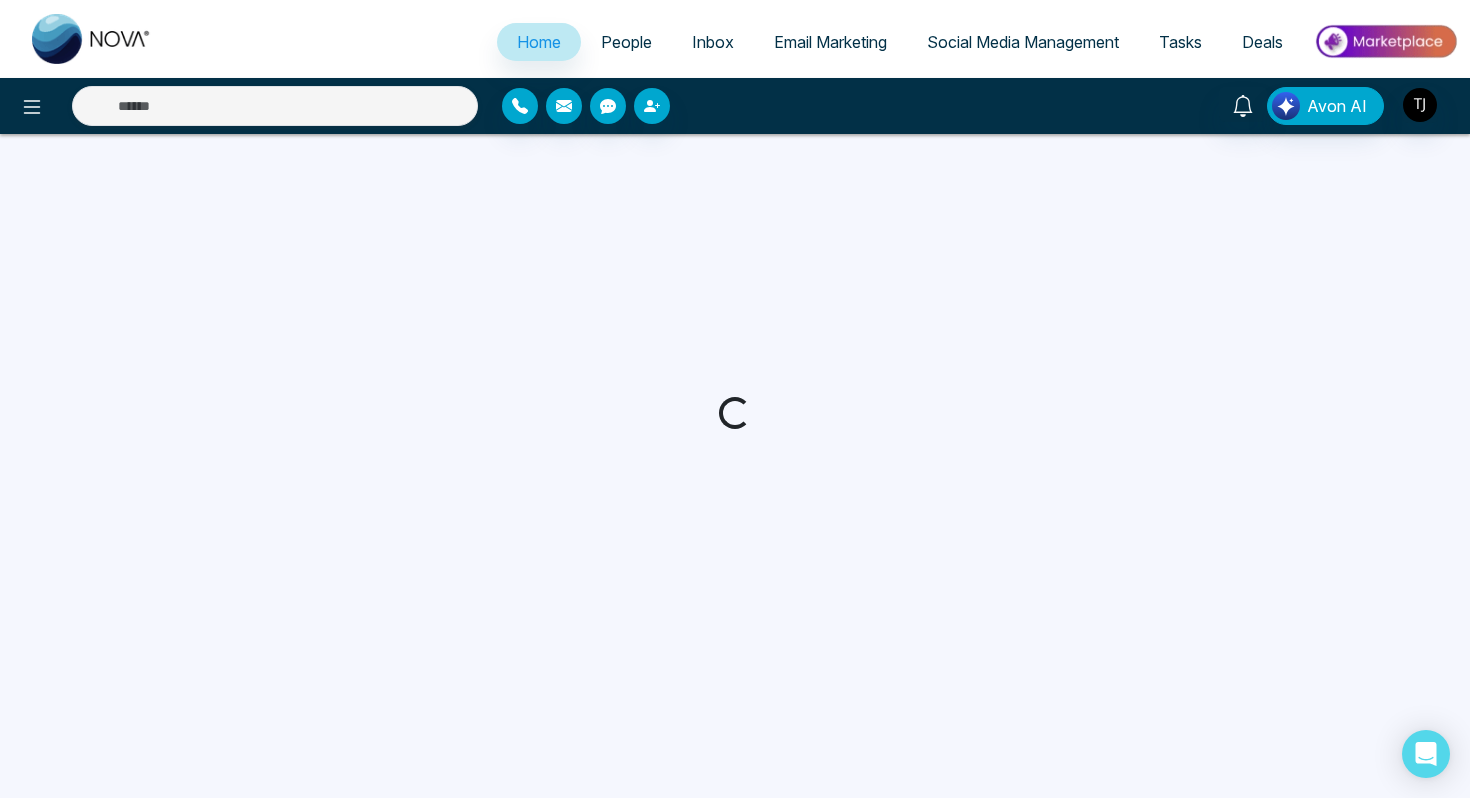select on "*" 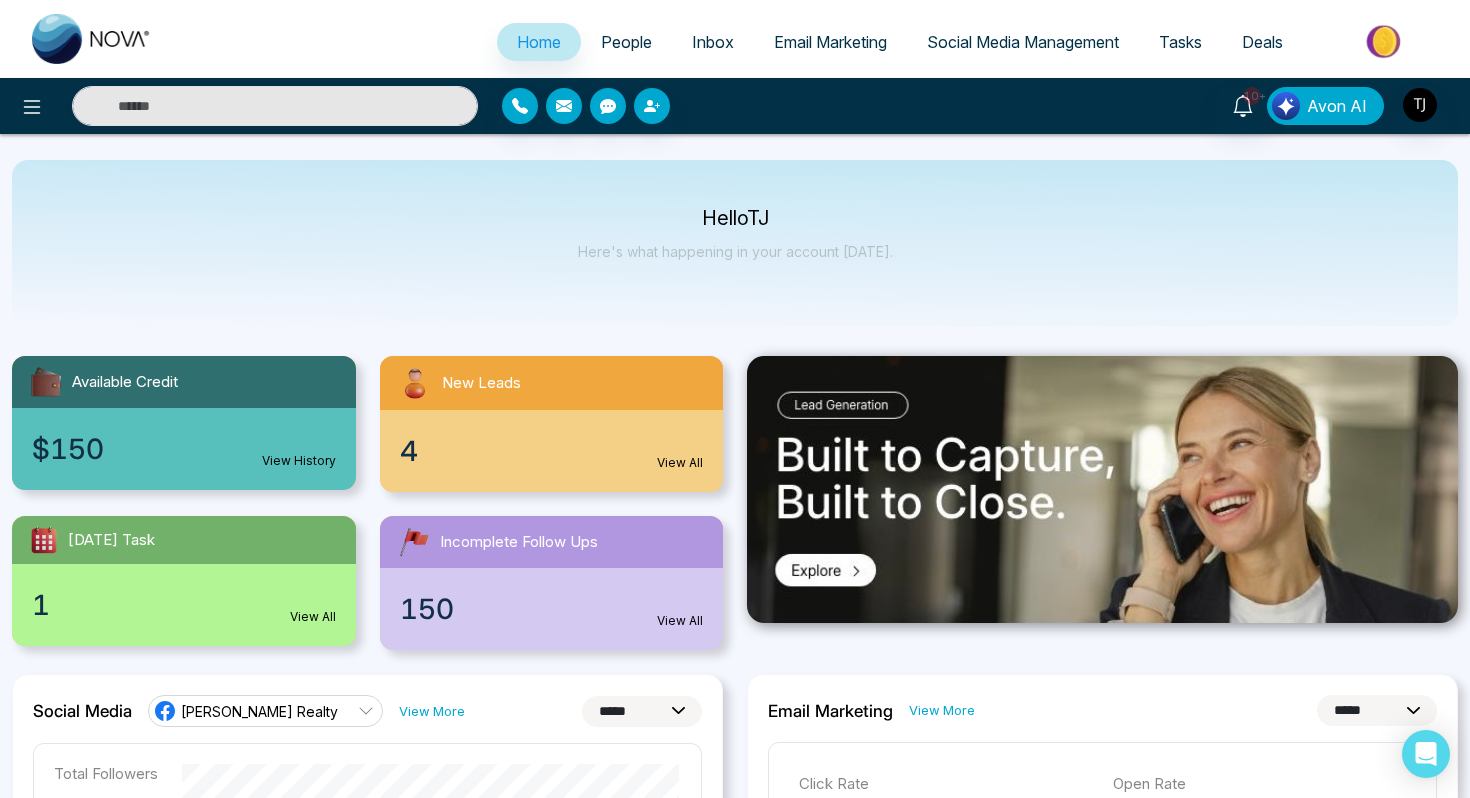 click on "Avon AI" at bounding box center [1337, 106] 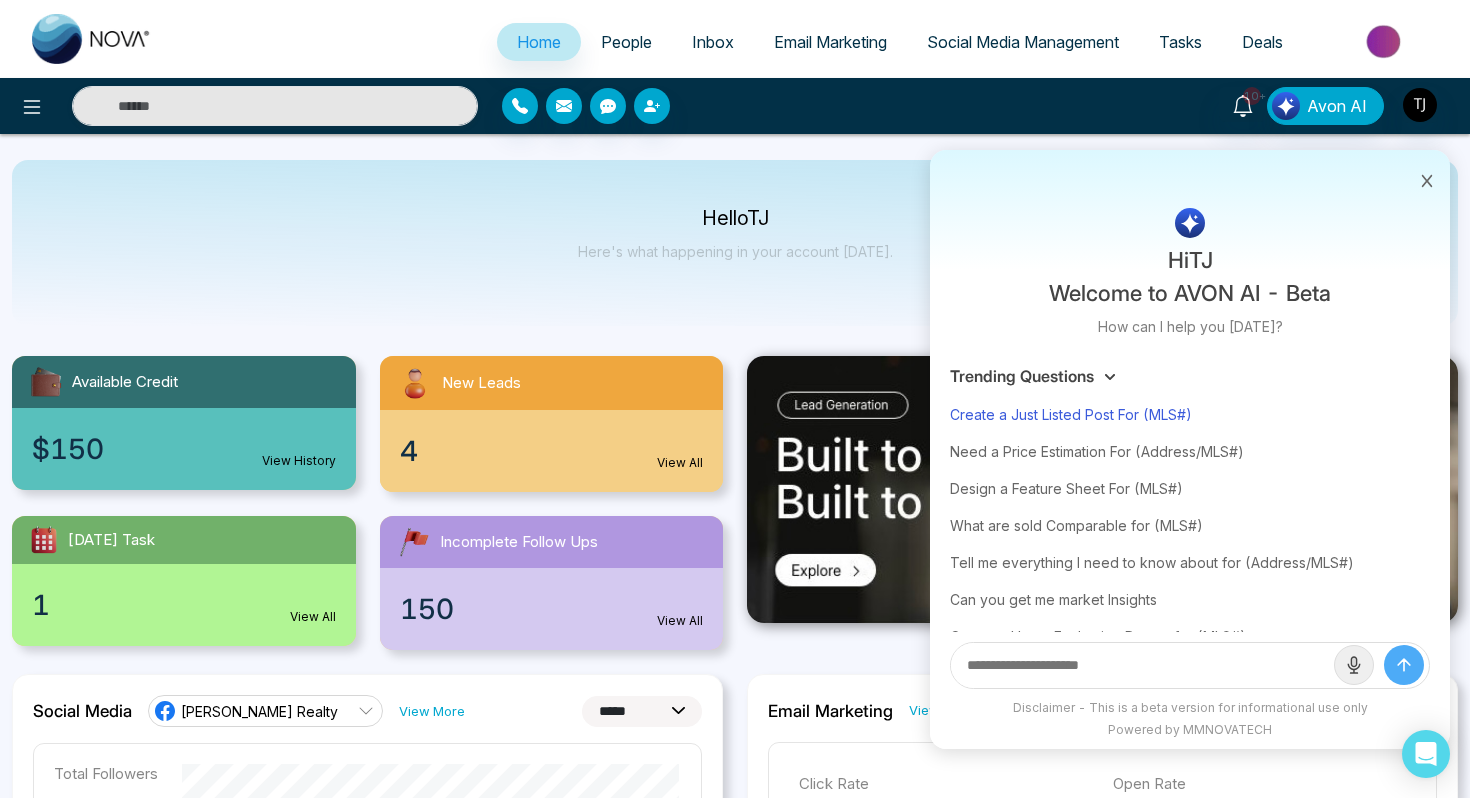 click on "Create a Just Listed Post For (MLS#)" at bounding box center [1190, 414] 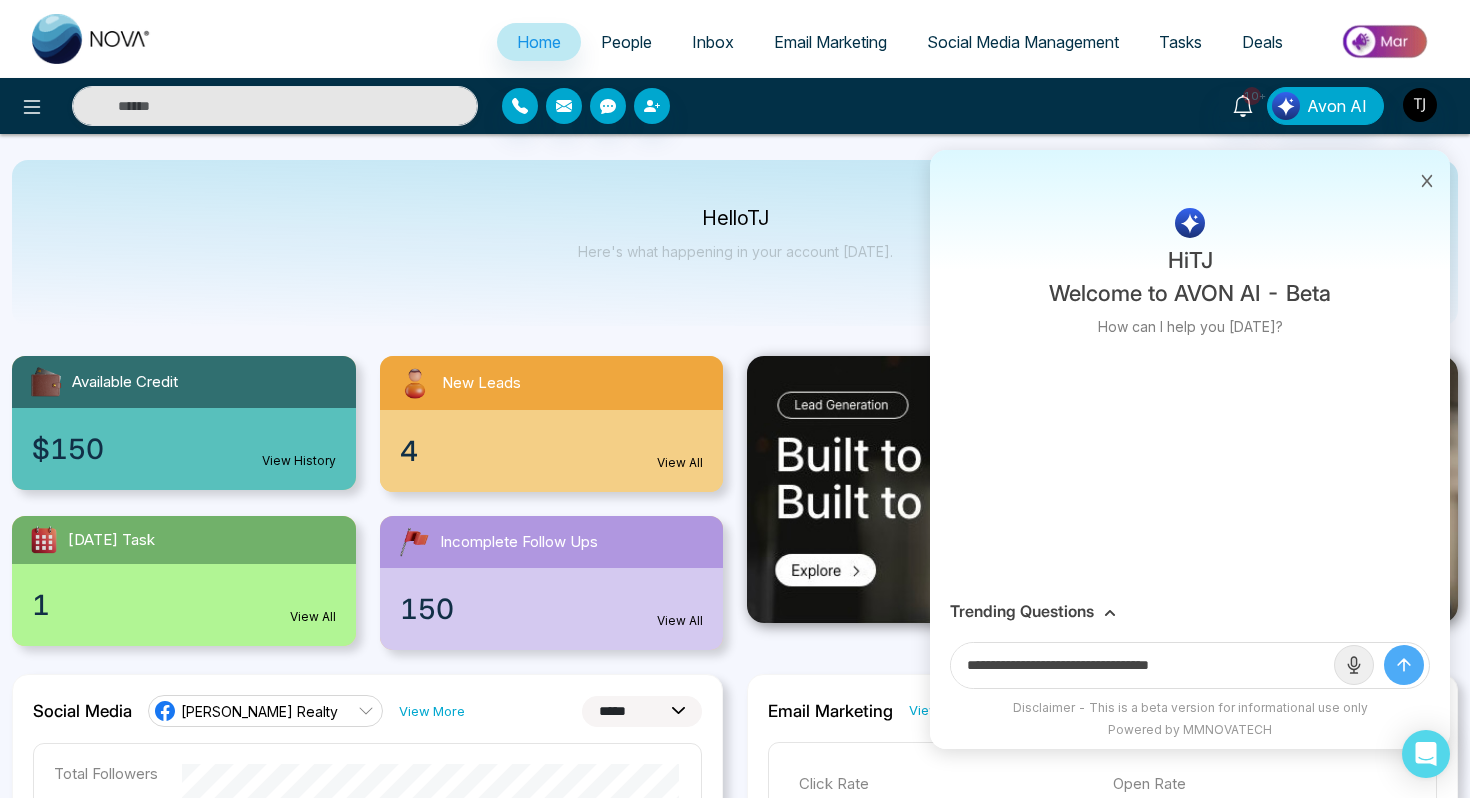 drag, startPoint x: 1161, startPoint y: 669, endPoint x: 1219, endPoint y: 667, distance: 58.034473 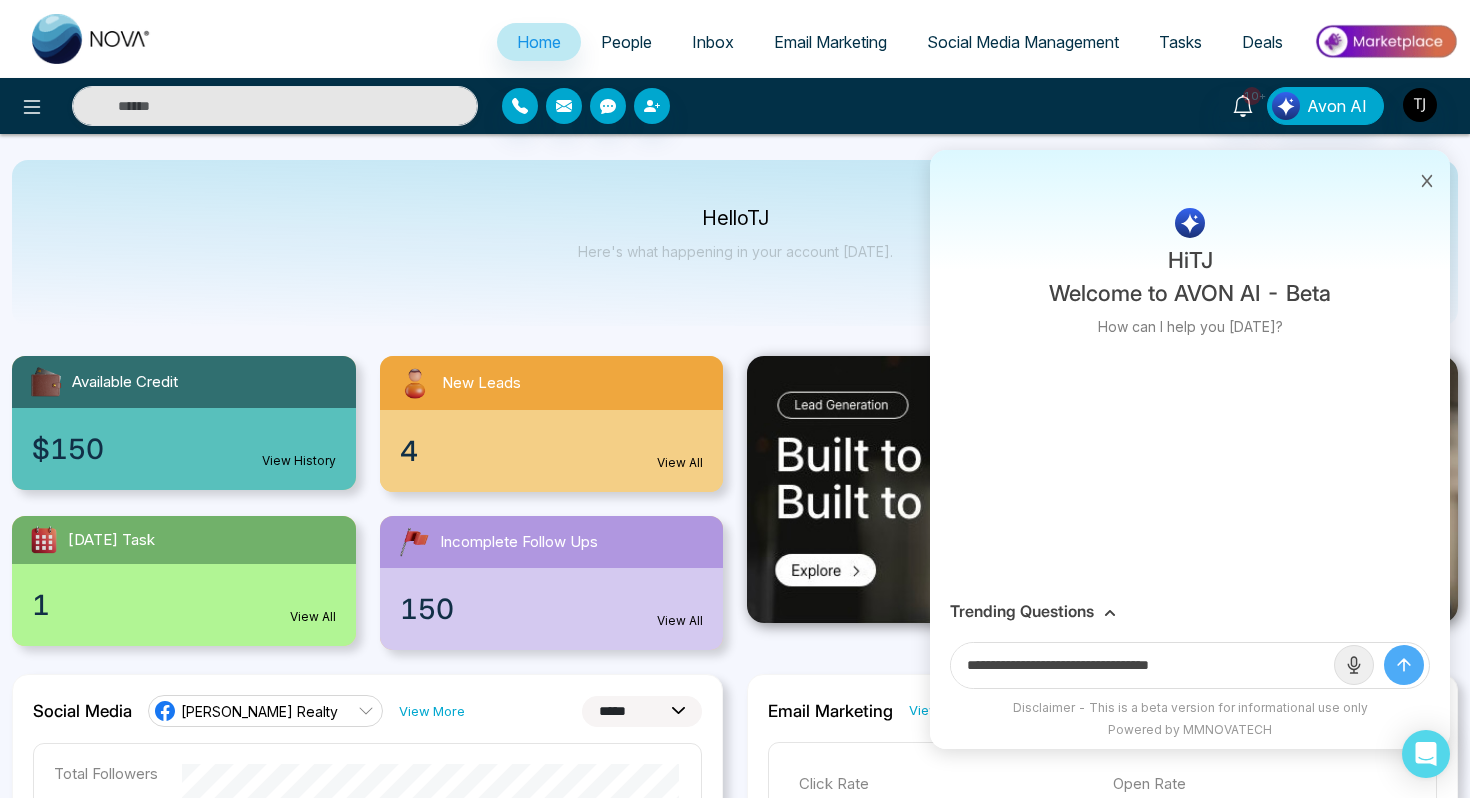 click on "**********" at bounding box center (1142, 665) 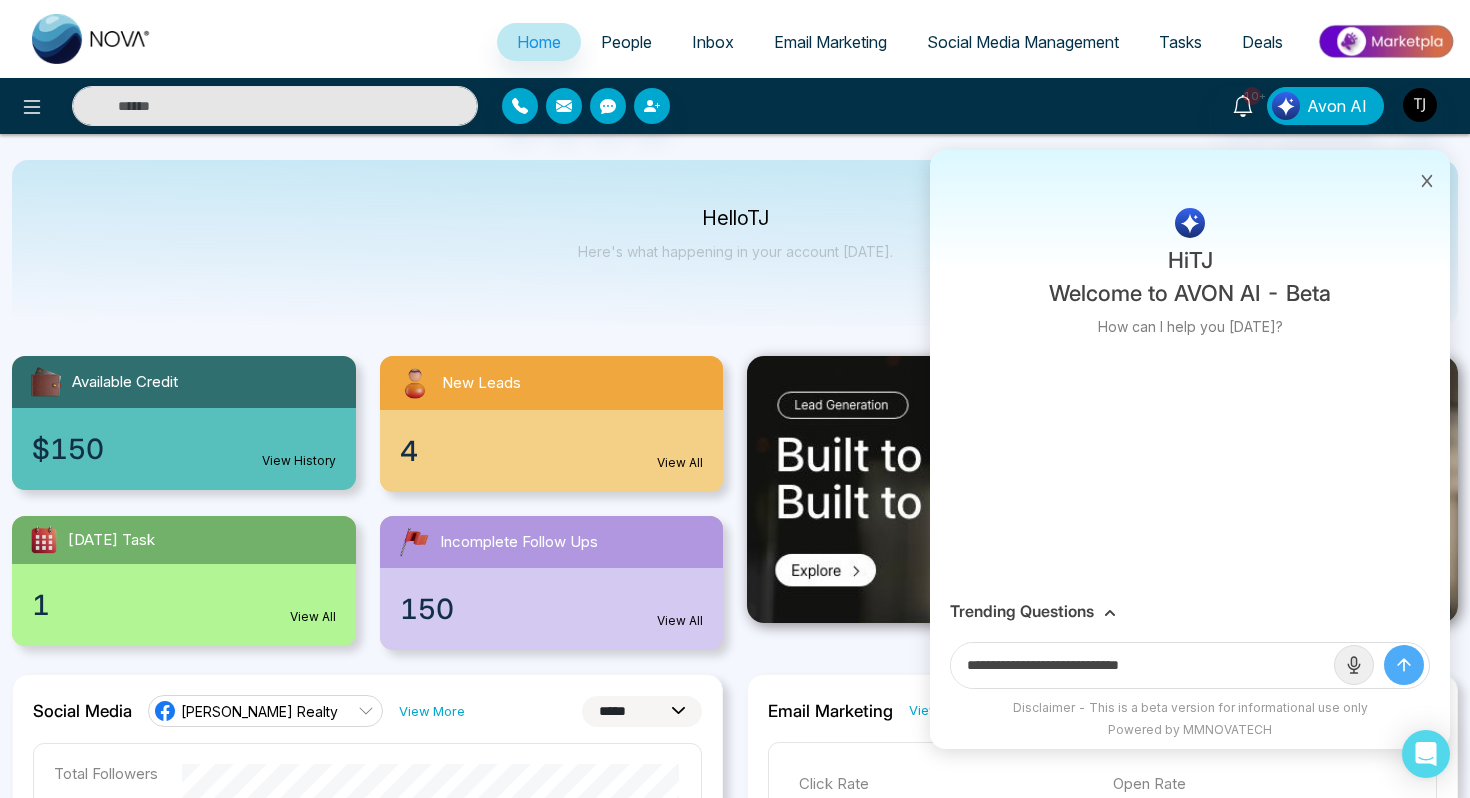 paste on "**********" 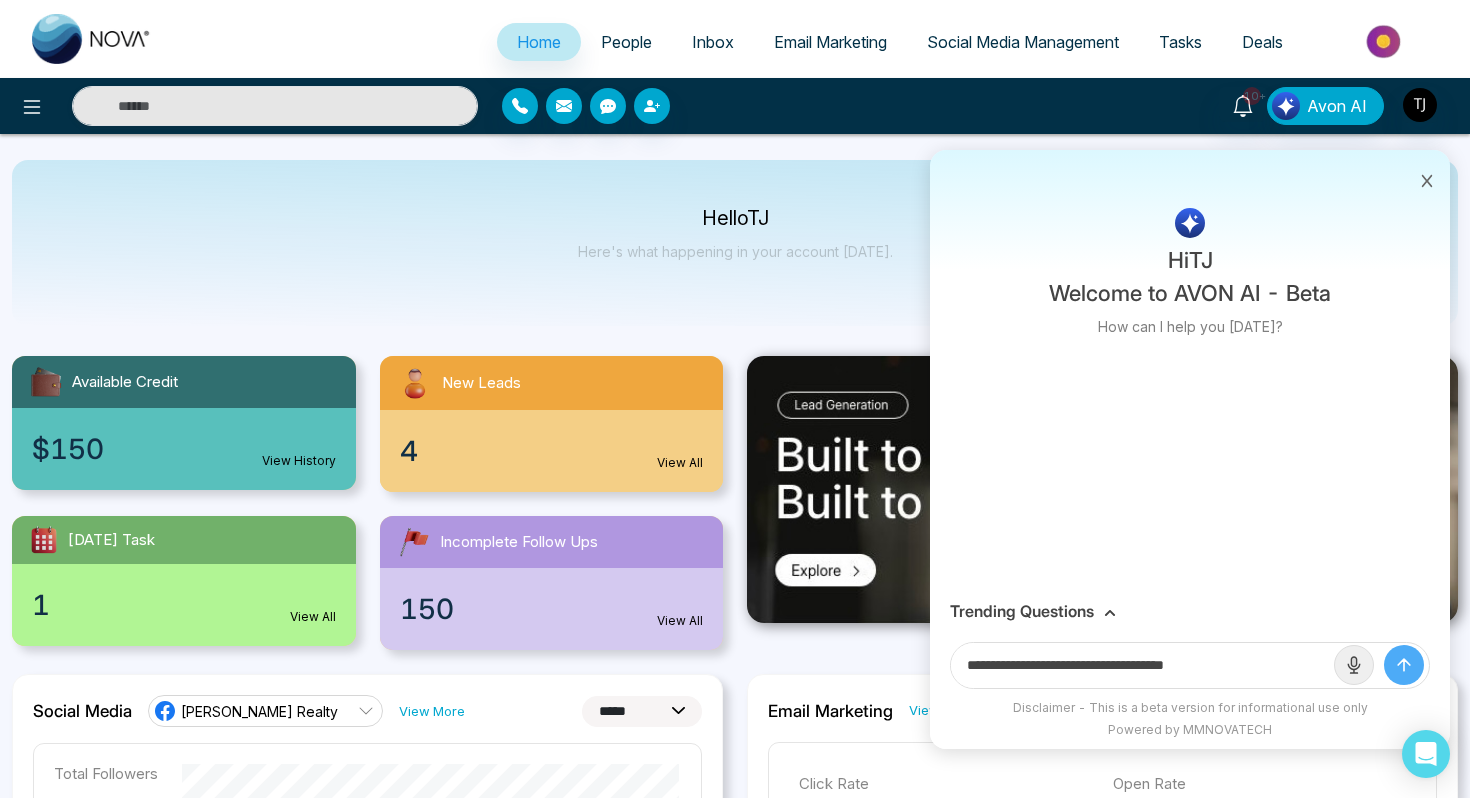 type on "**********" 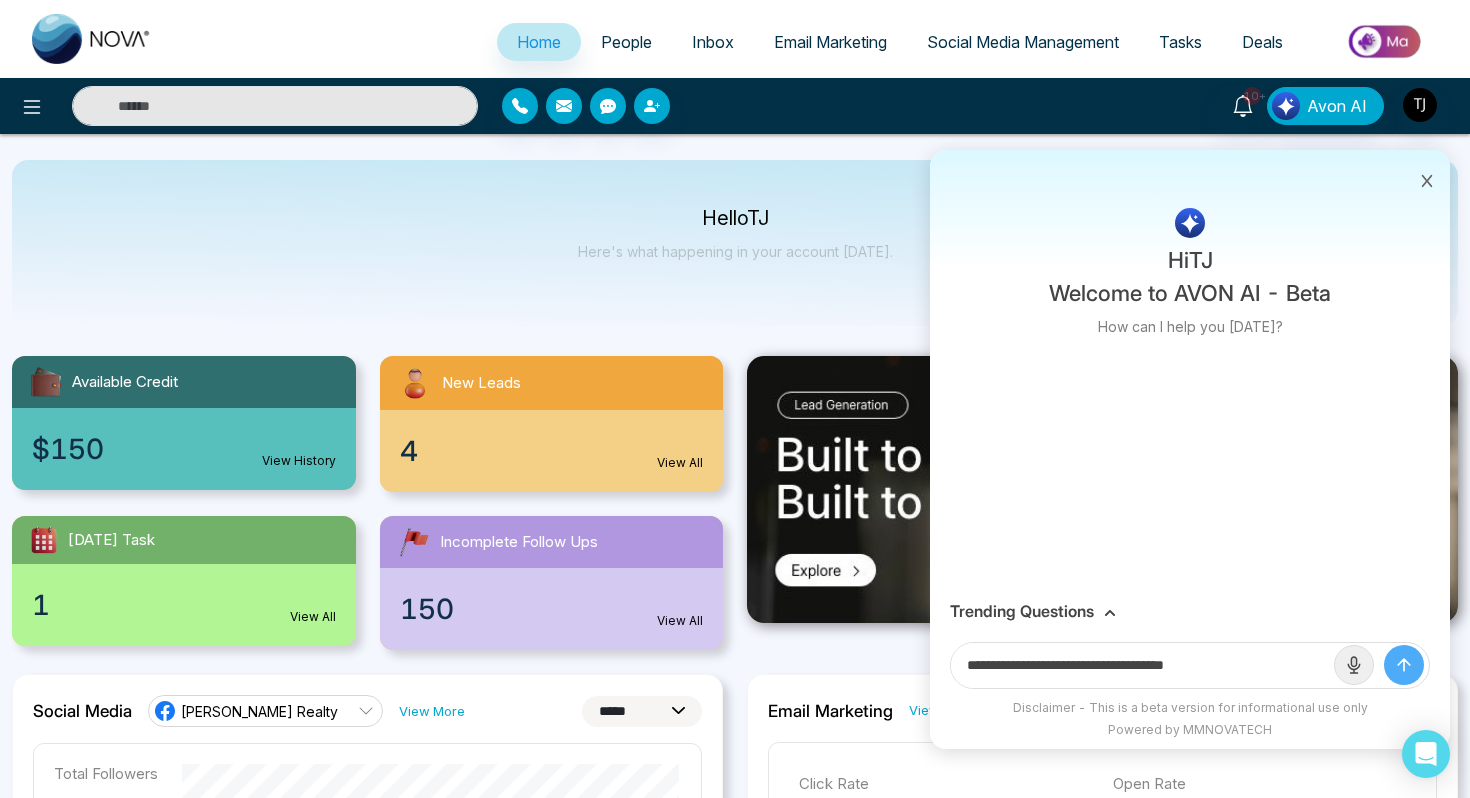 click 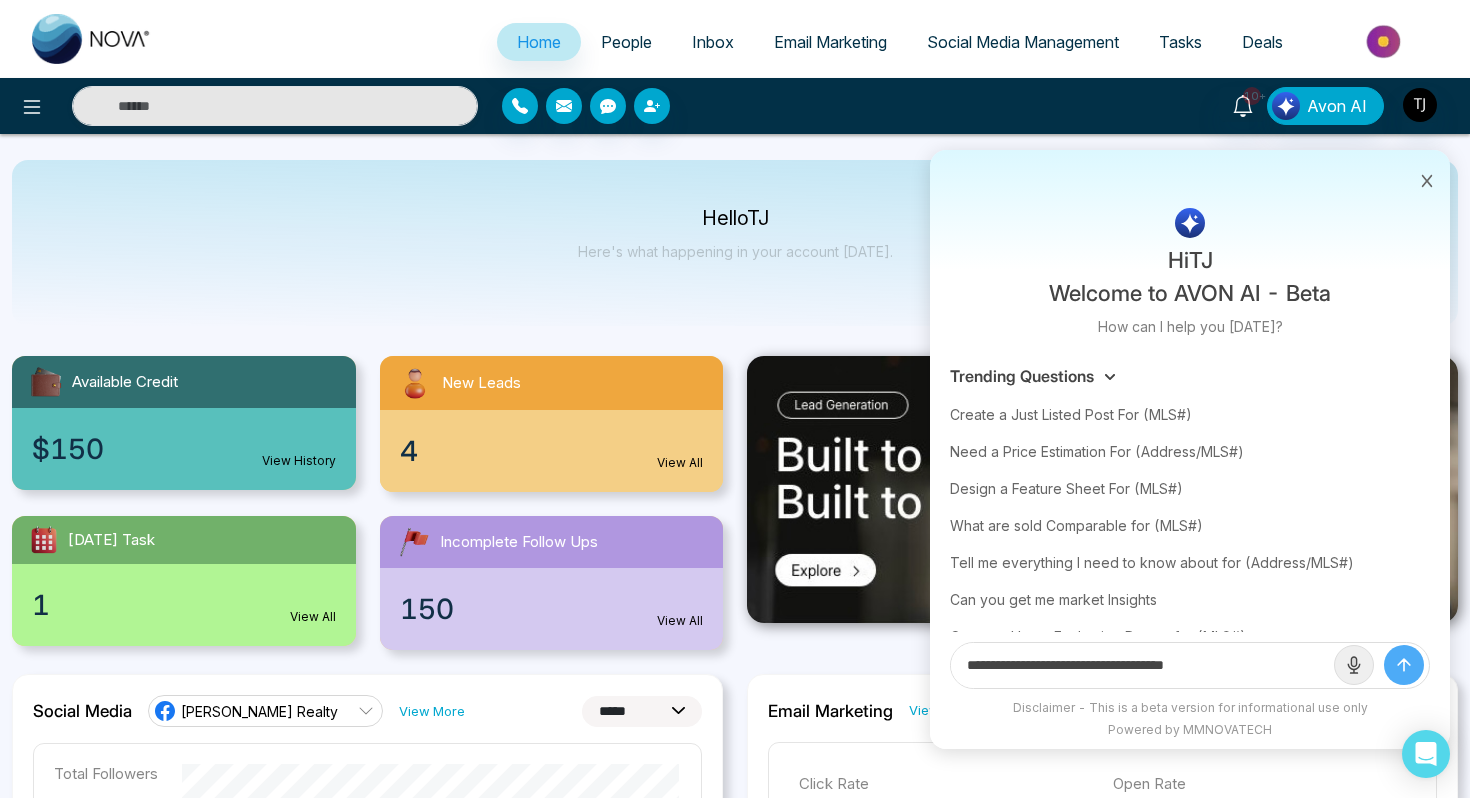 click at bounding box center (1404, 665) 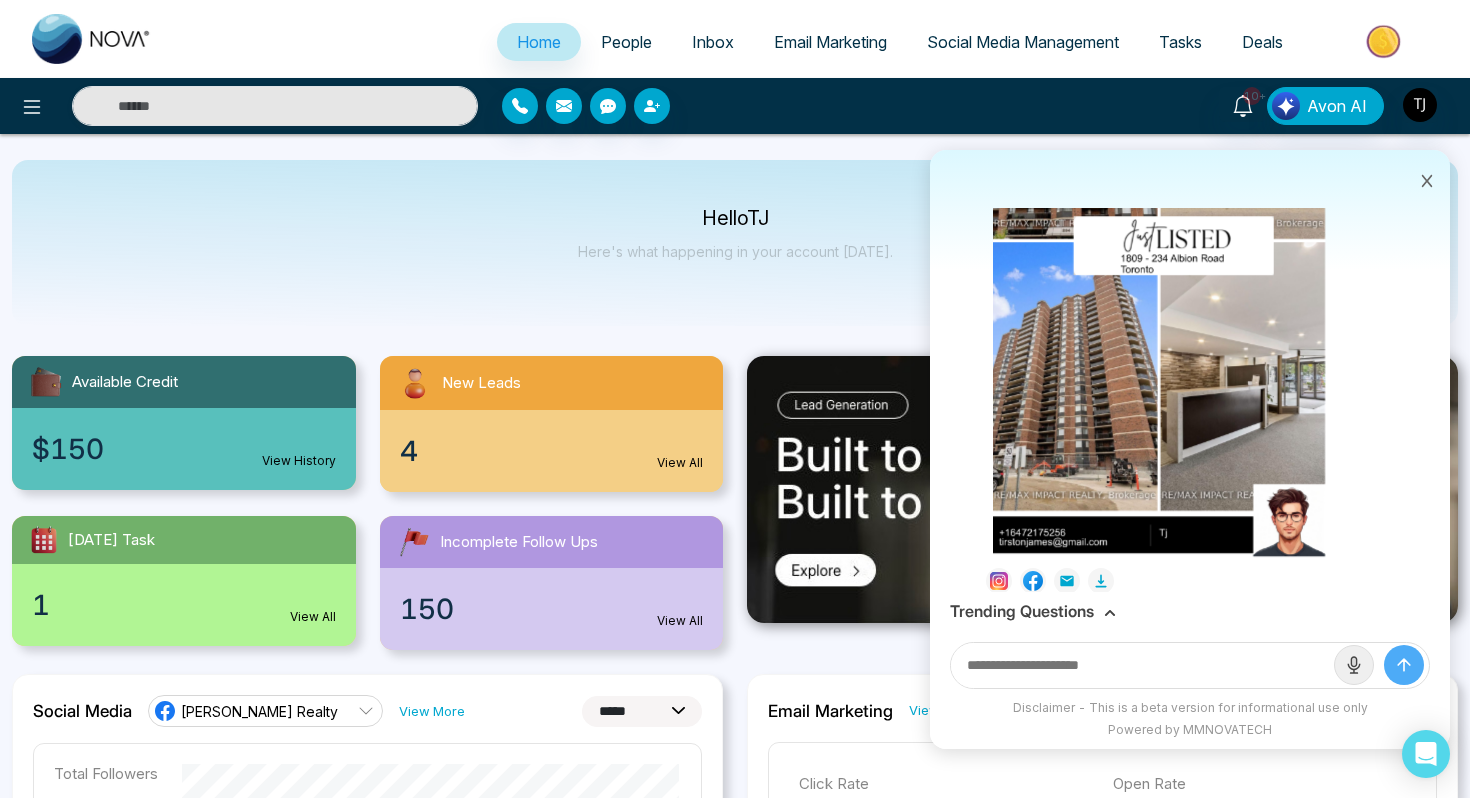 scroll, scrollTop: 473, scrollLeft: 0, axis: vertical 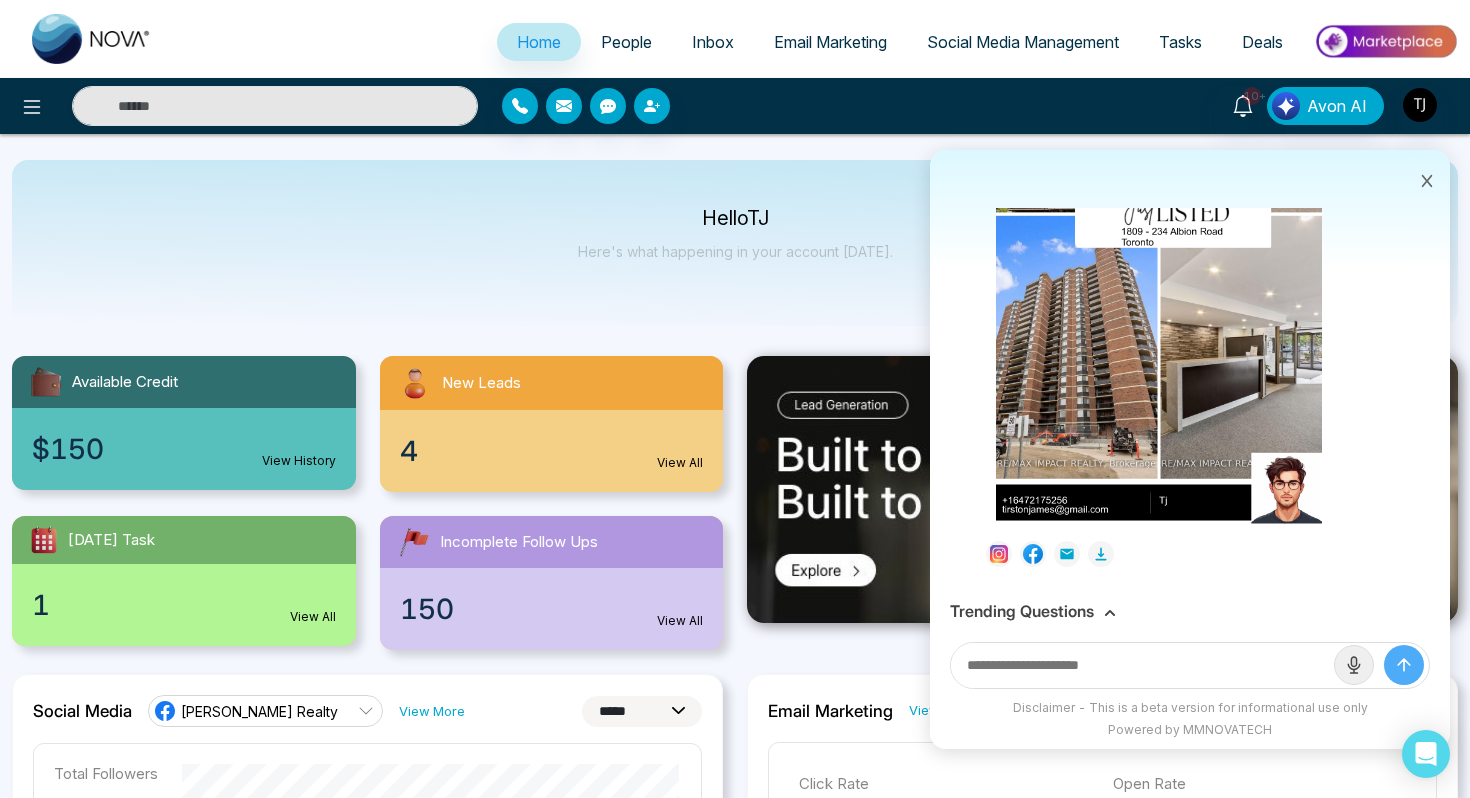 click on "Trending Questions" at bounding box center [1022, 611] 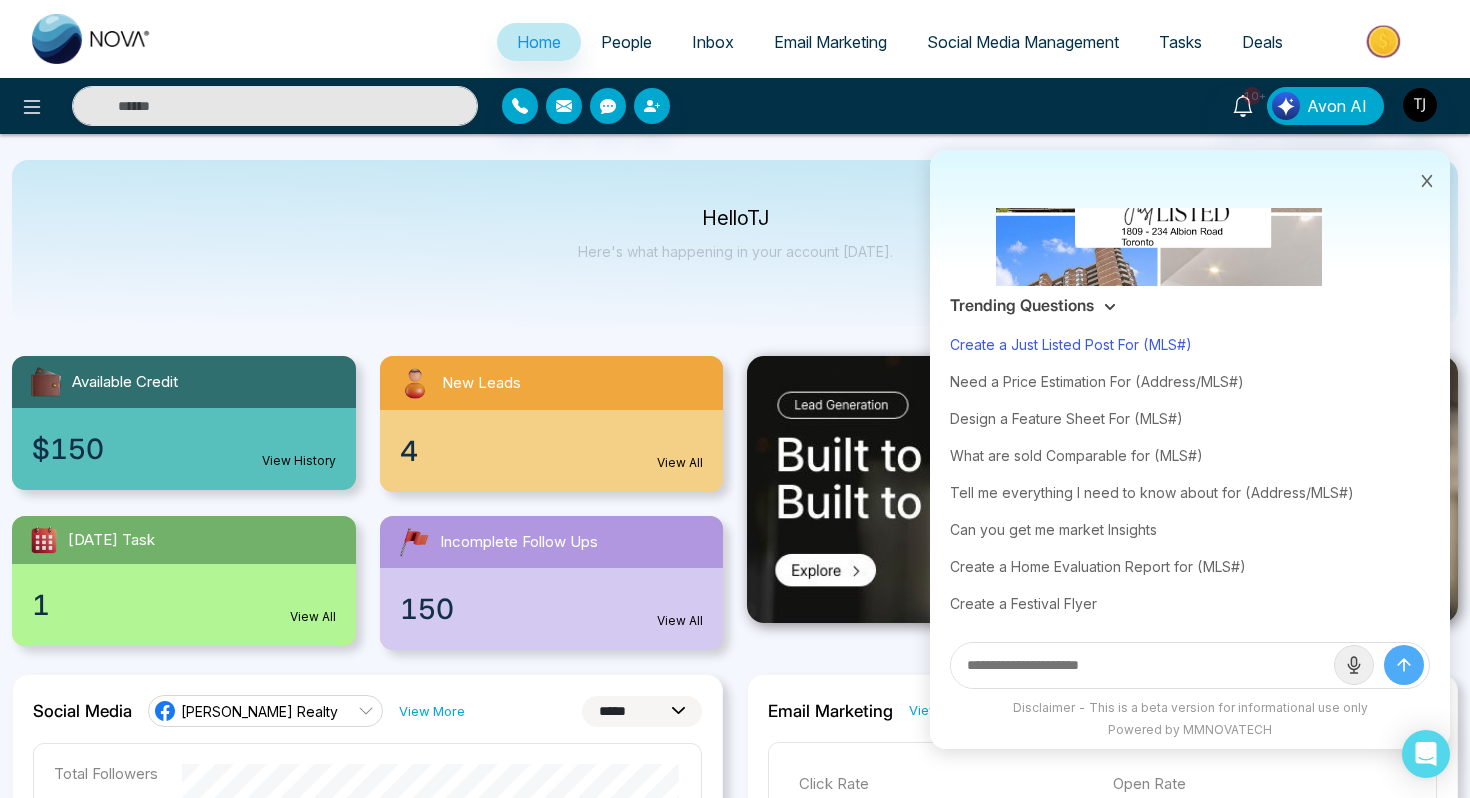 click on "Create a Just Listed Post For (MLS#)" at bounding box center (1190, 344) 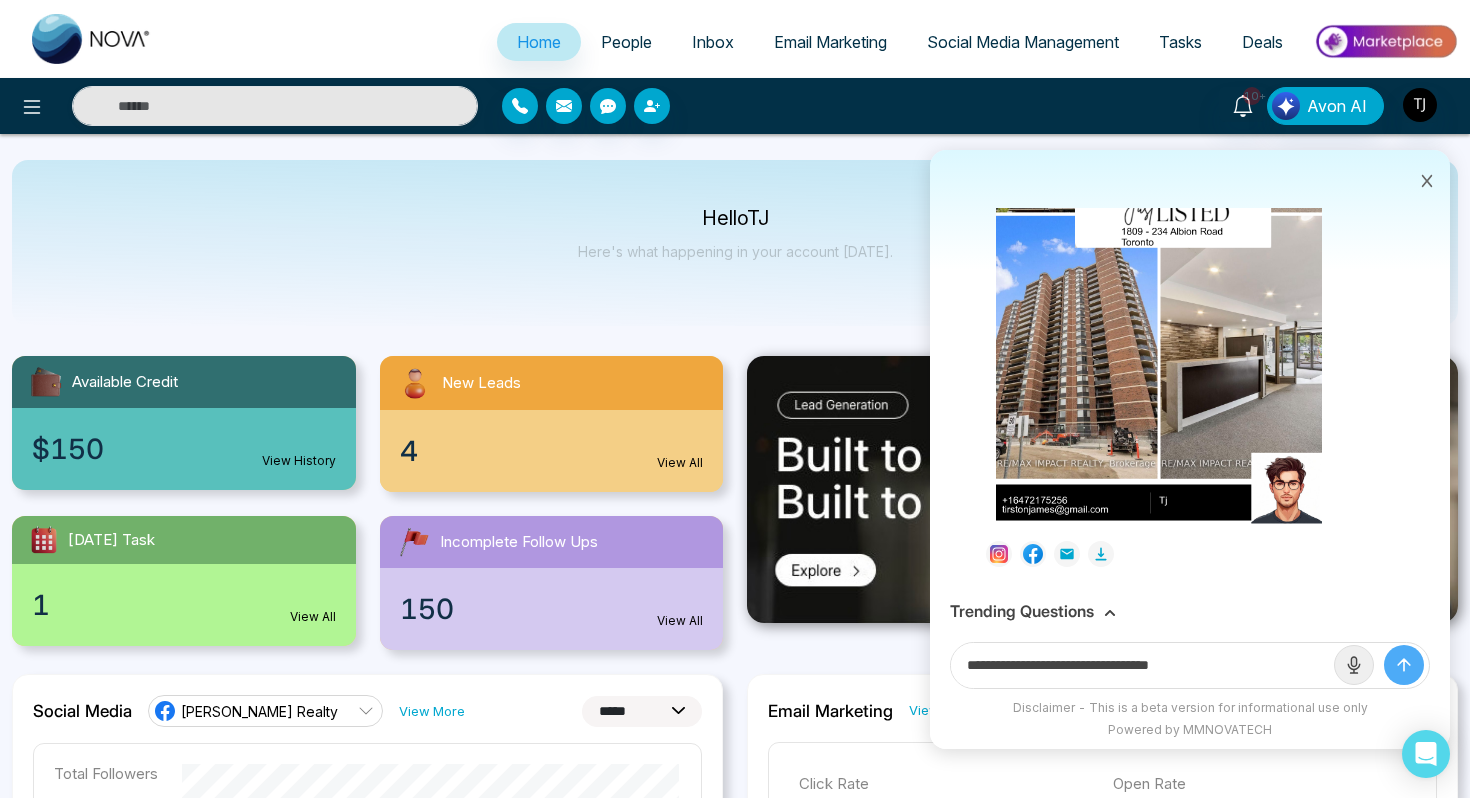 drag, startPoint x: 1157, startPoint y: 669, endPoint x: 1281, endPoint y: 660, distance: 124.32619 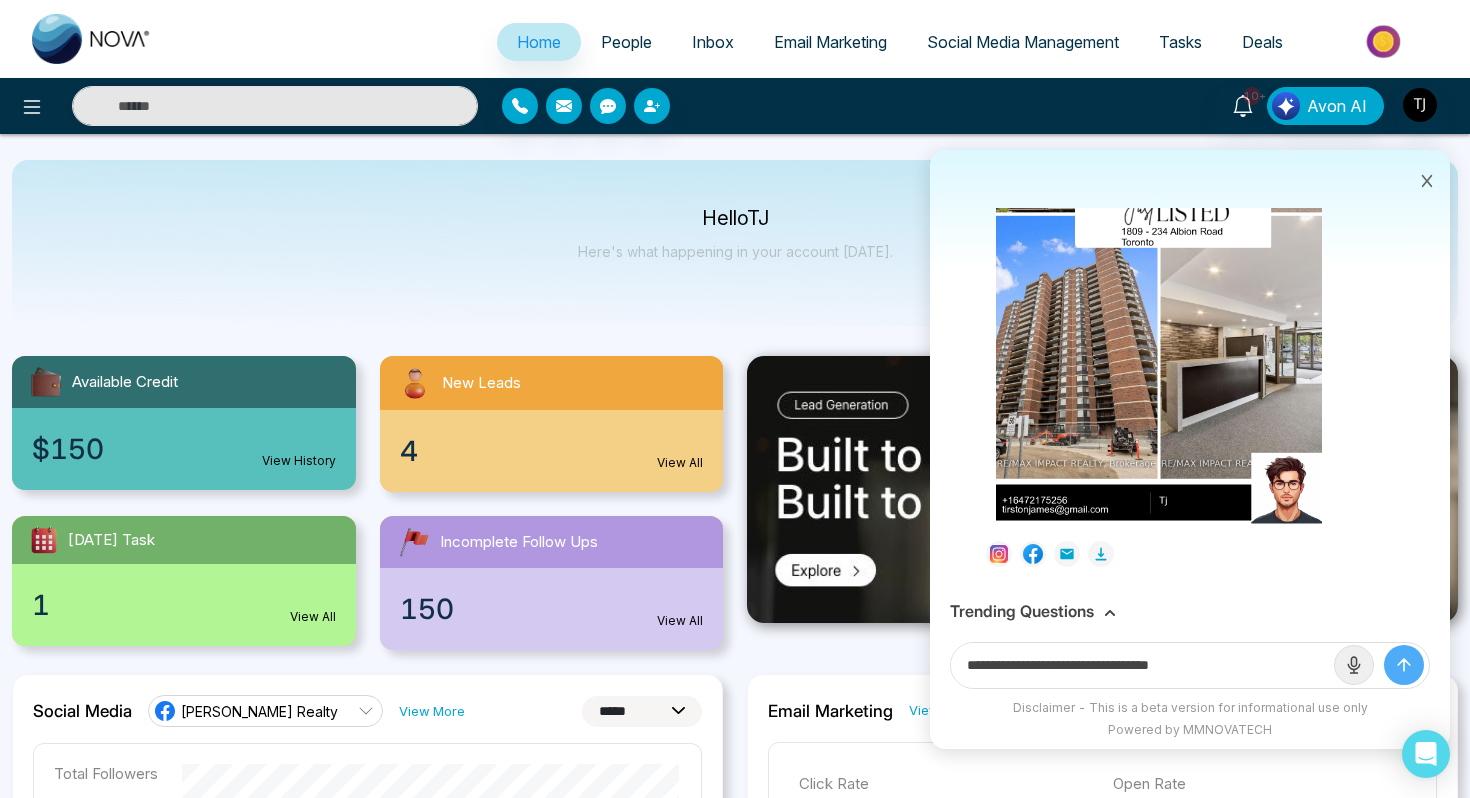 click on "**********" at bounding box center (1142, 665) 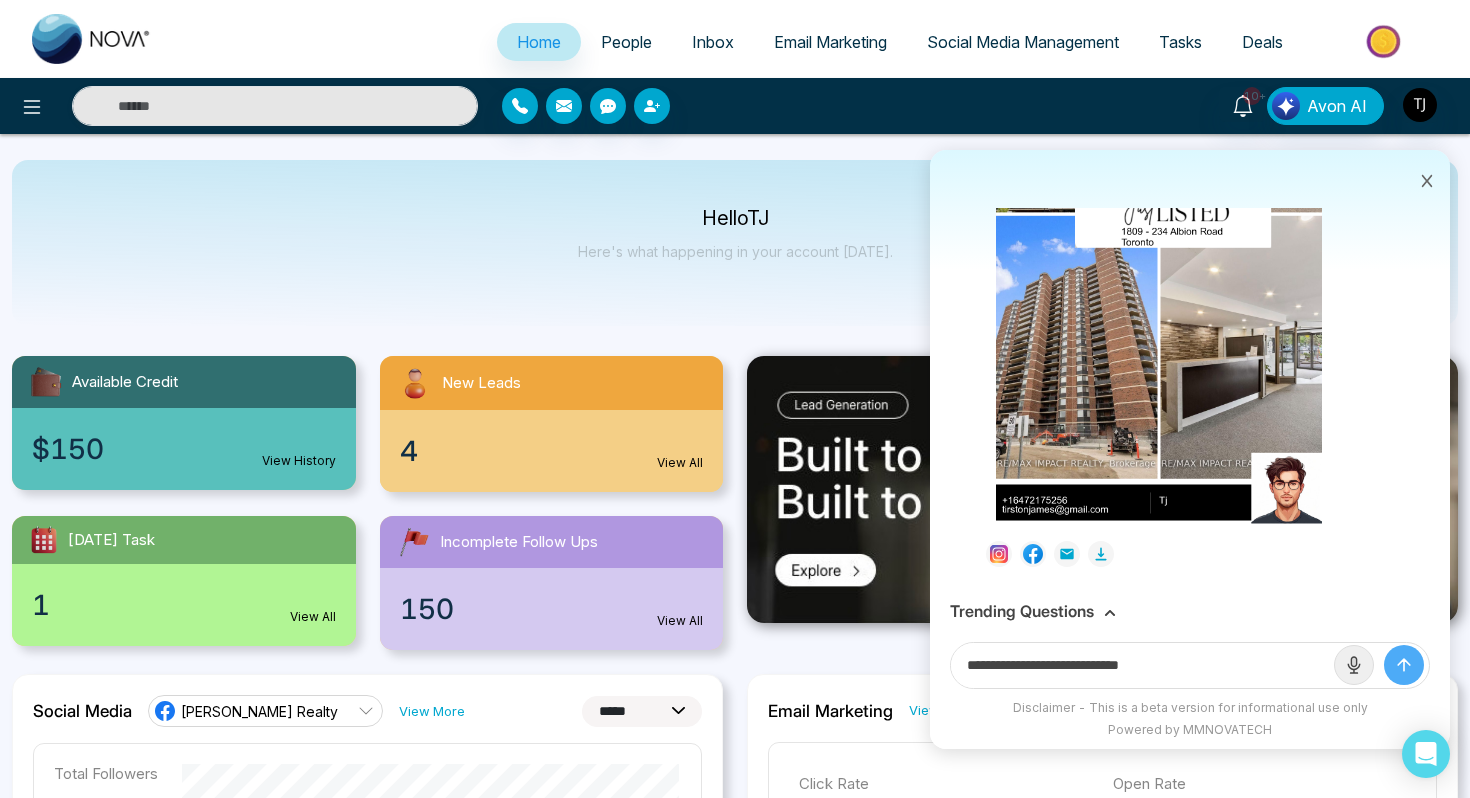 paste on "**********" 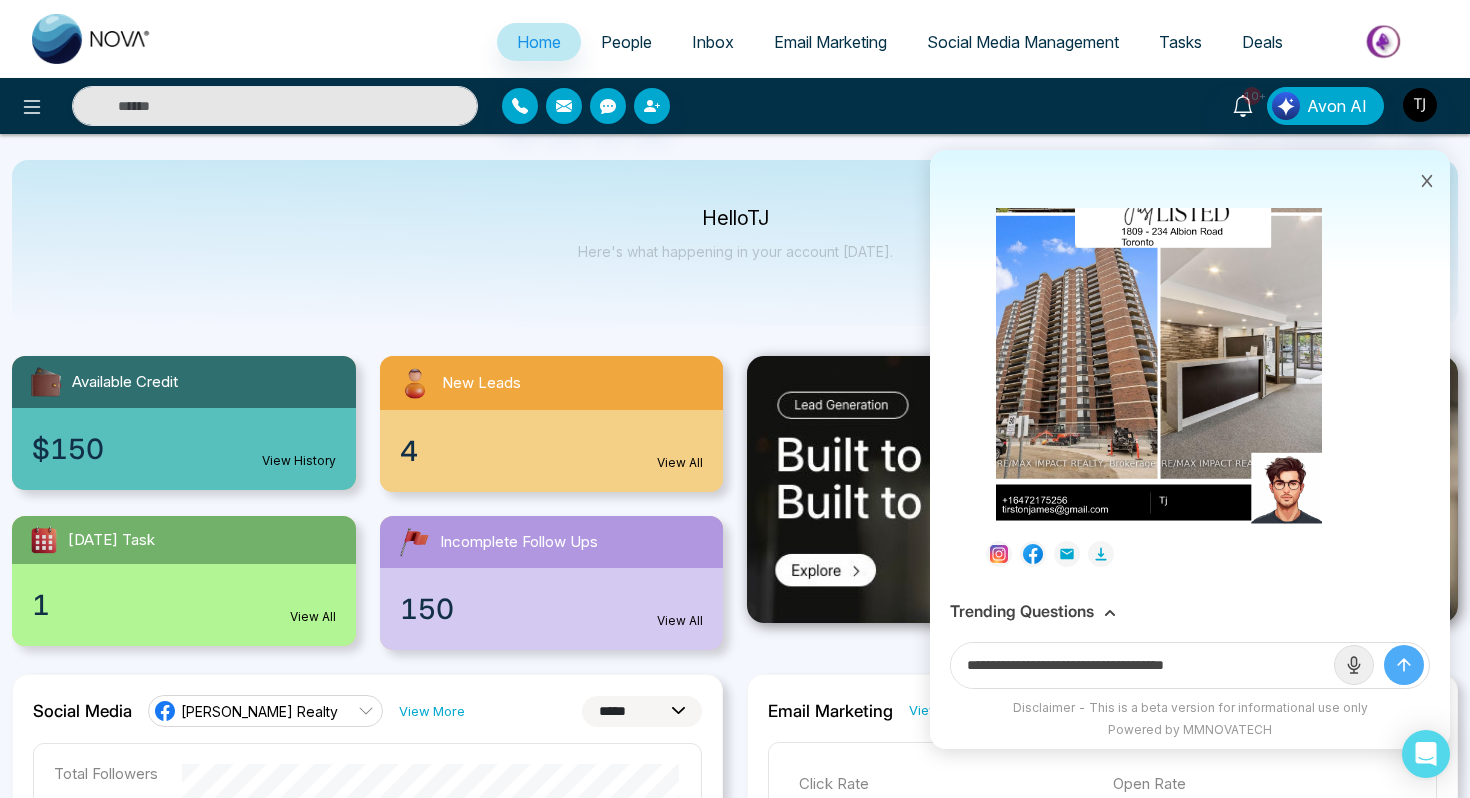 type on "**********" 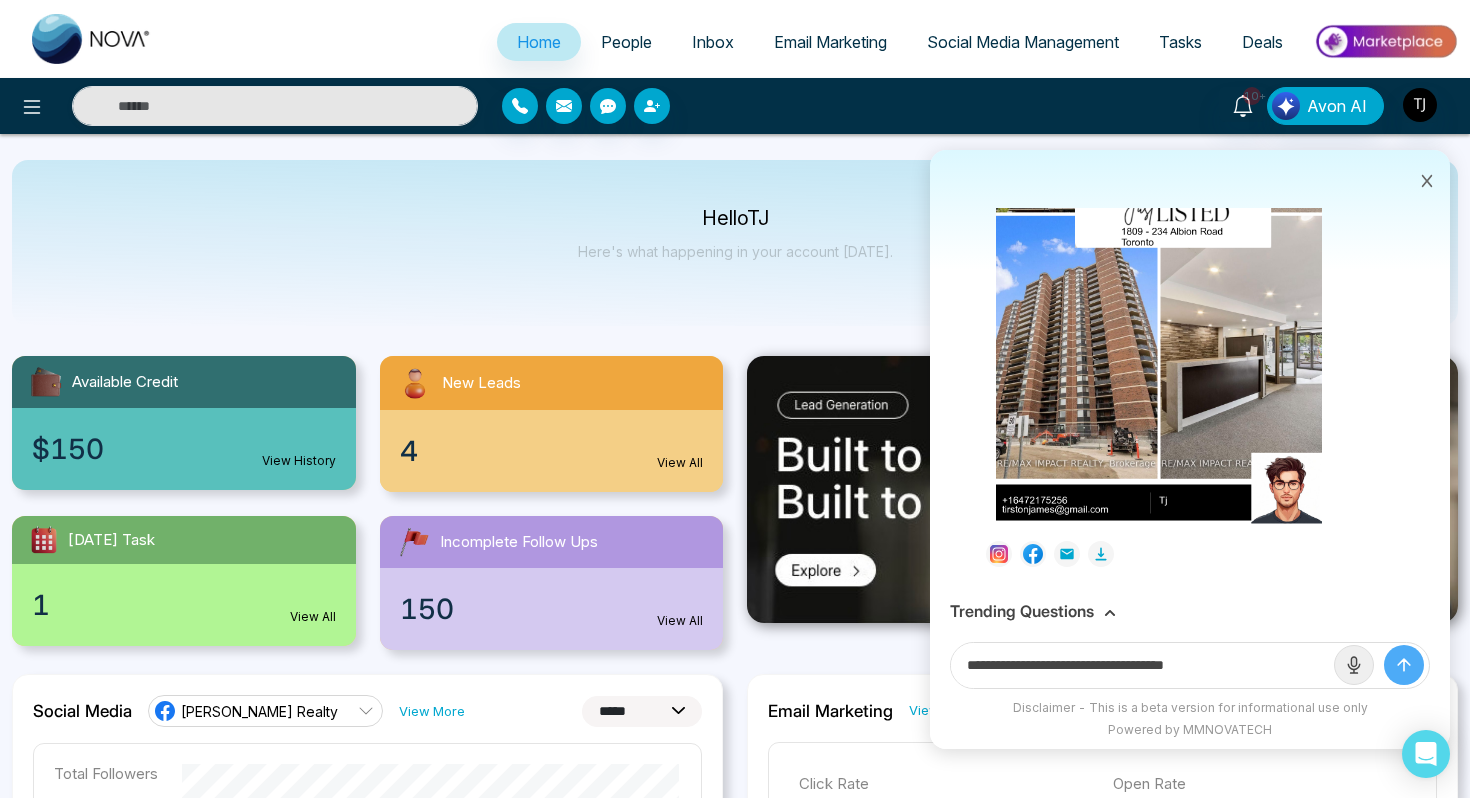 click at bounding box center (1404, 665) 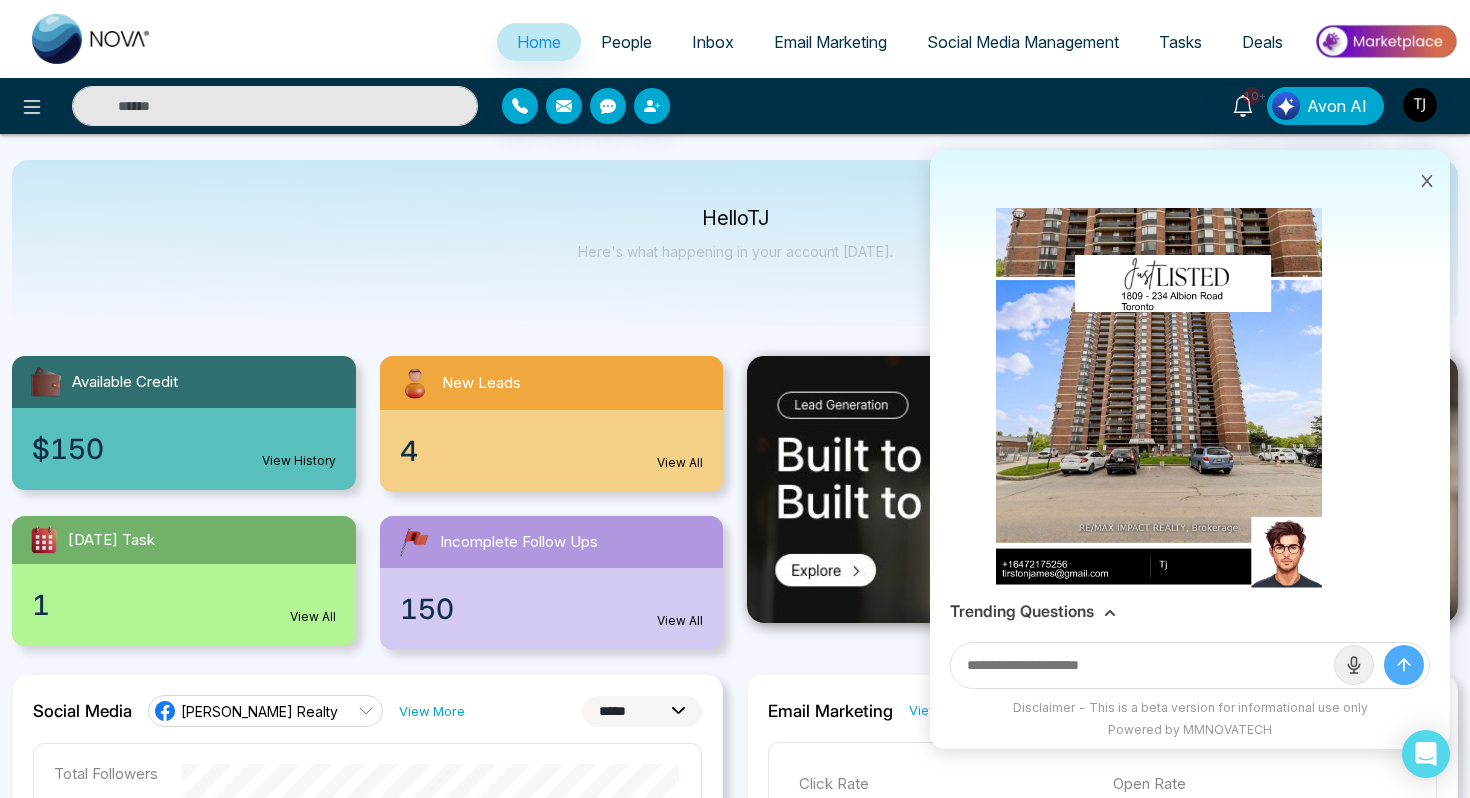 scroll, scrollTop: 1311, scrollLeft: 0, axis: vertical 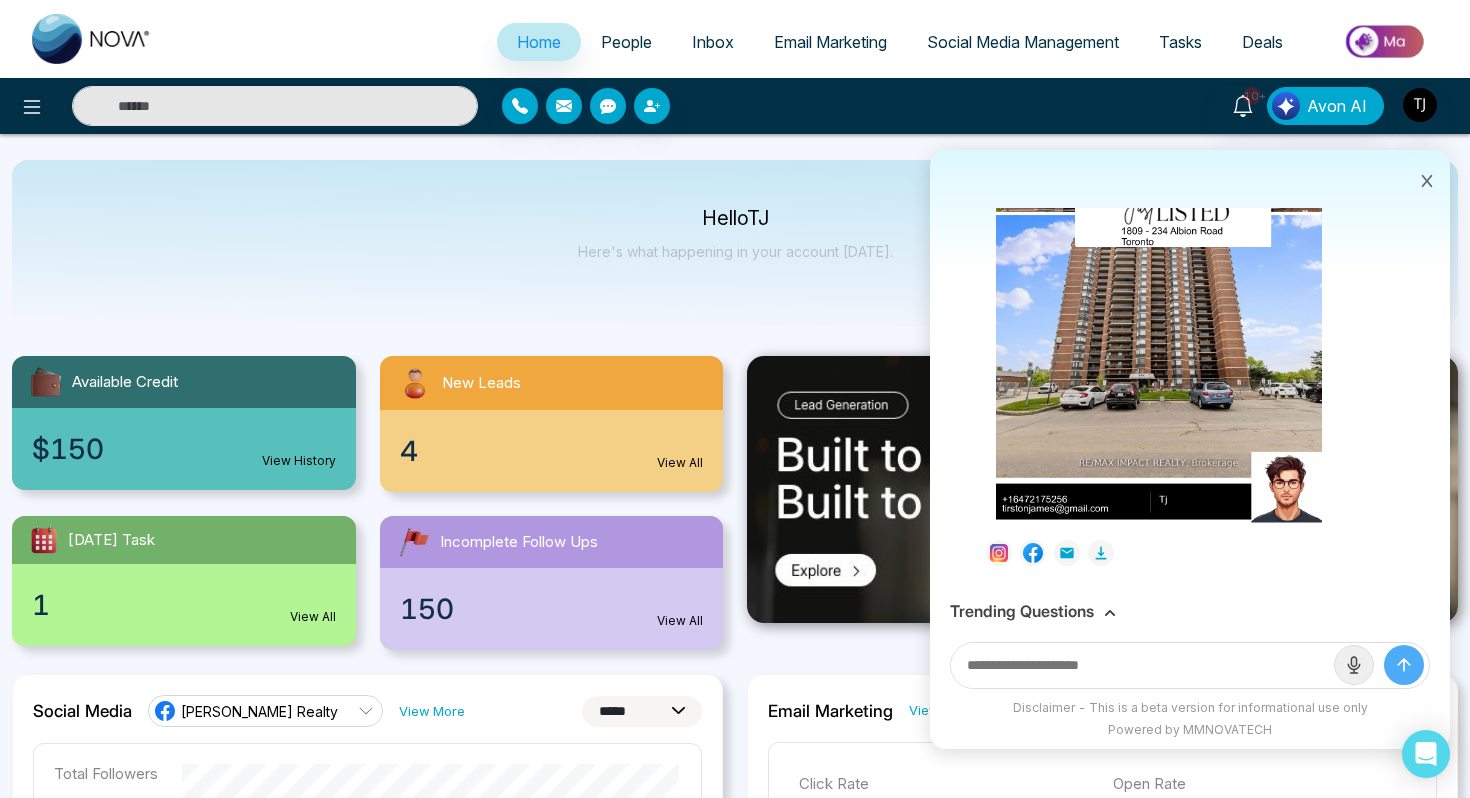 click on "Trending Questions" at bounding box center [1022, 611] 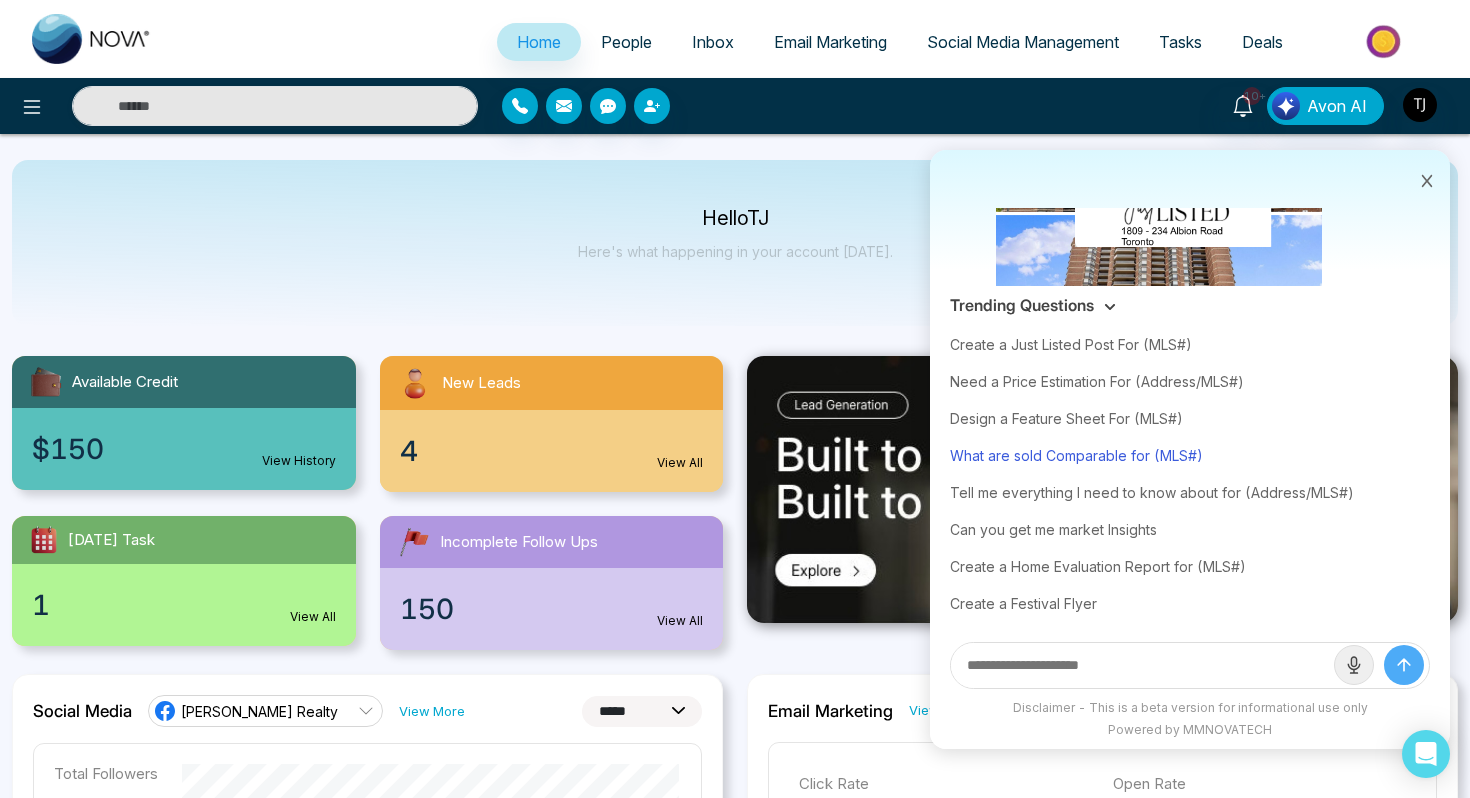 click on "What are sold Comparable for (MLS#)" at bounding box center (1190, 455) 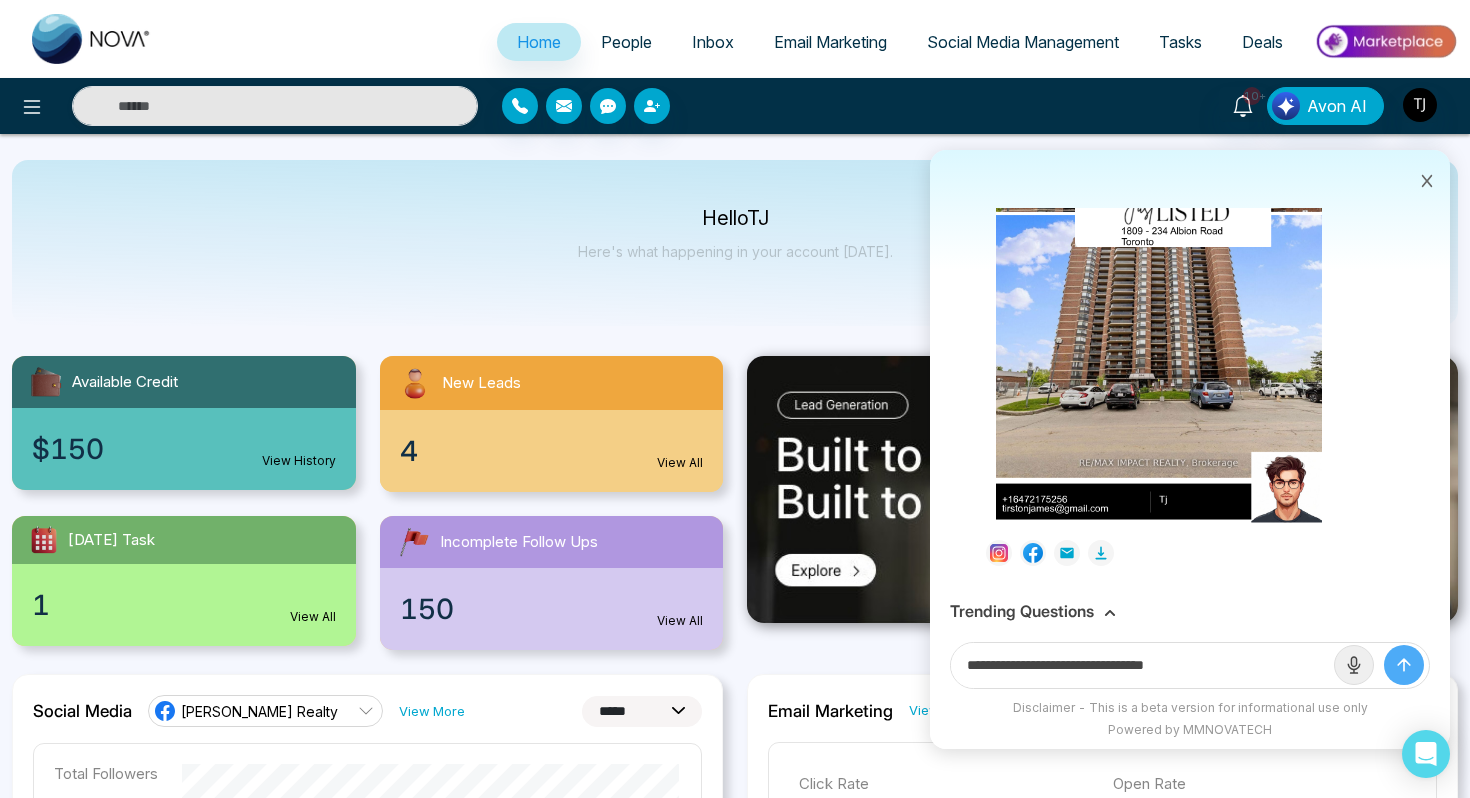 drag, startPoint x: 1169, startPoint y: 662, endPoint x: 1260, endPoint y: 658, distance: 91.08787 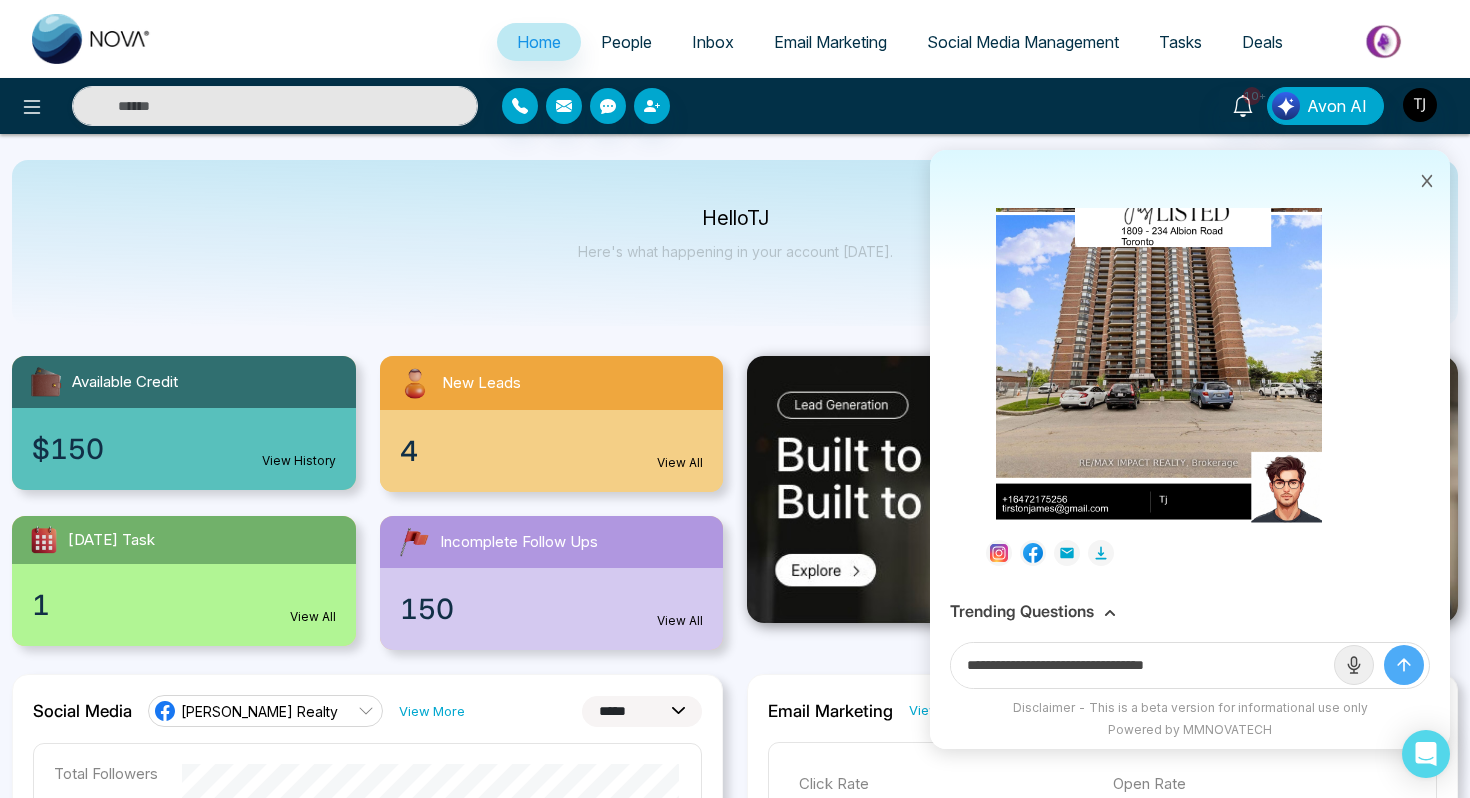 click on "**********" at bounding box center [1142, 665] 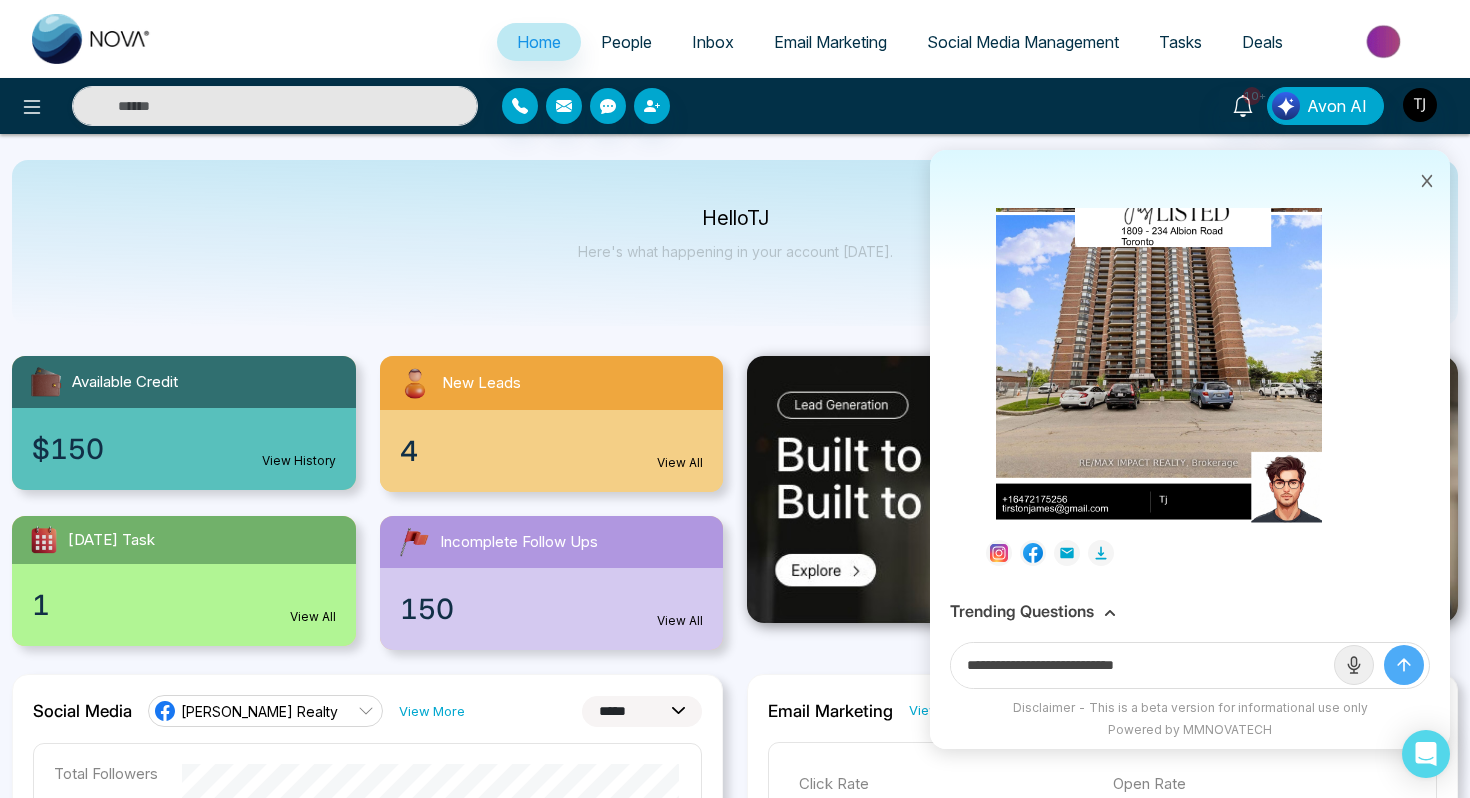 paste on "**********" 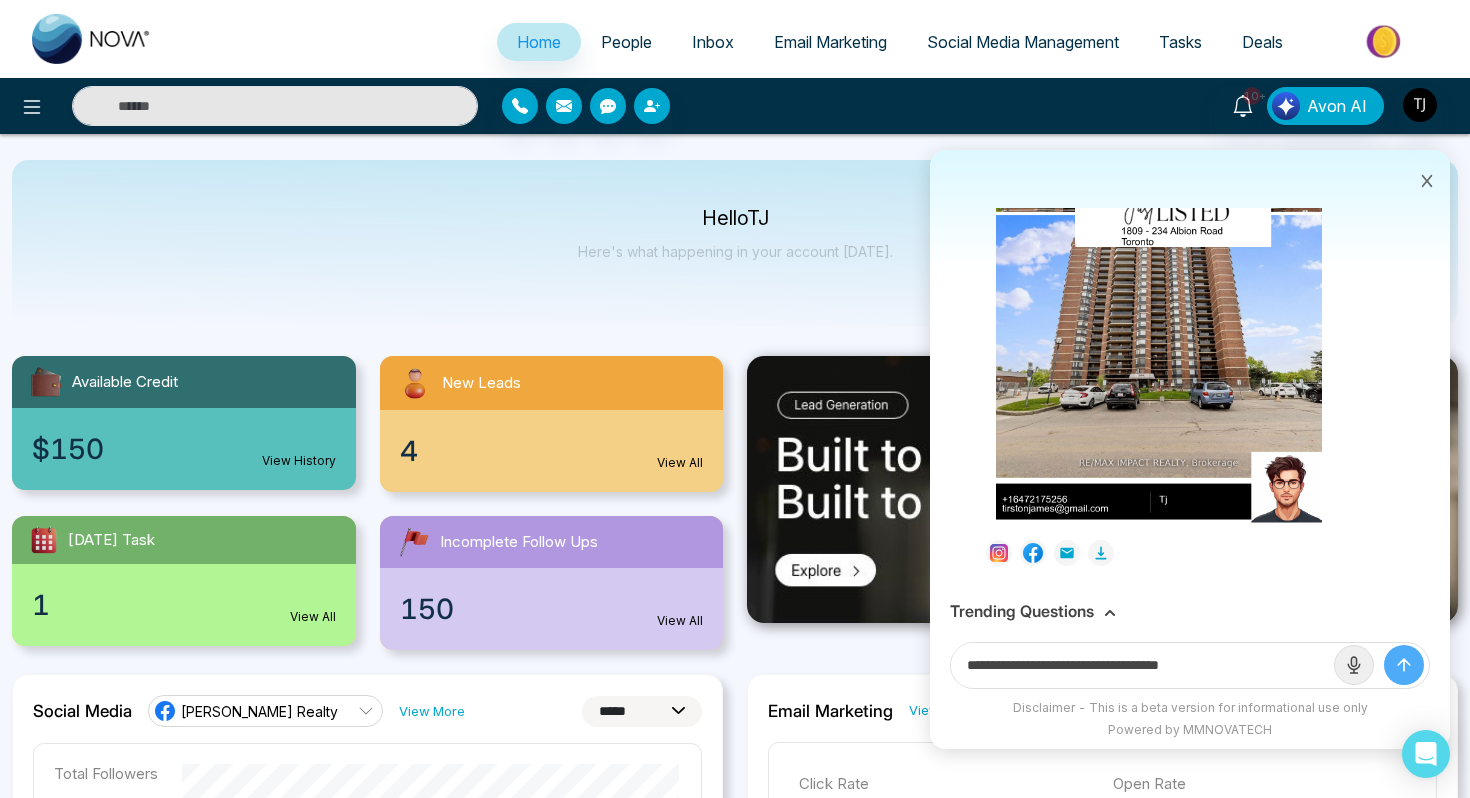 type on "**********" 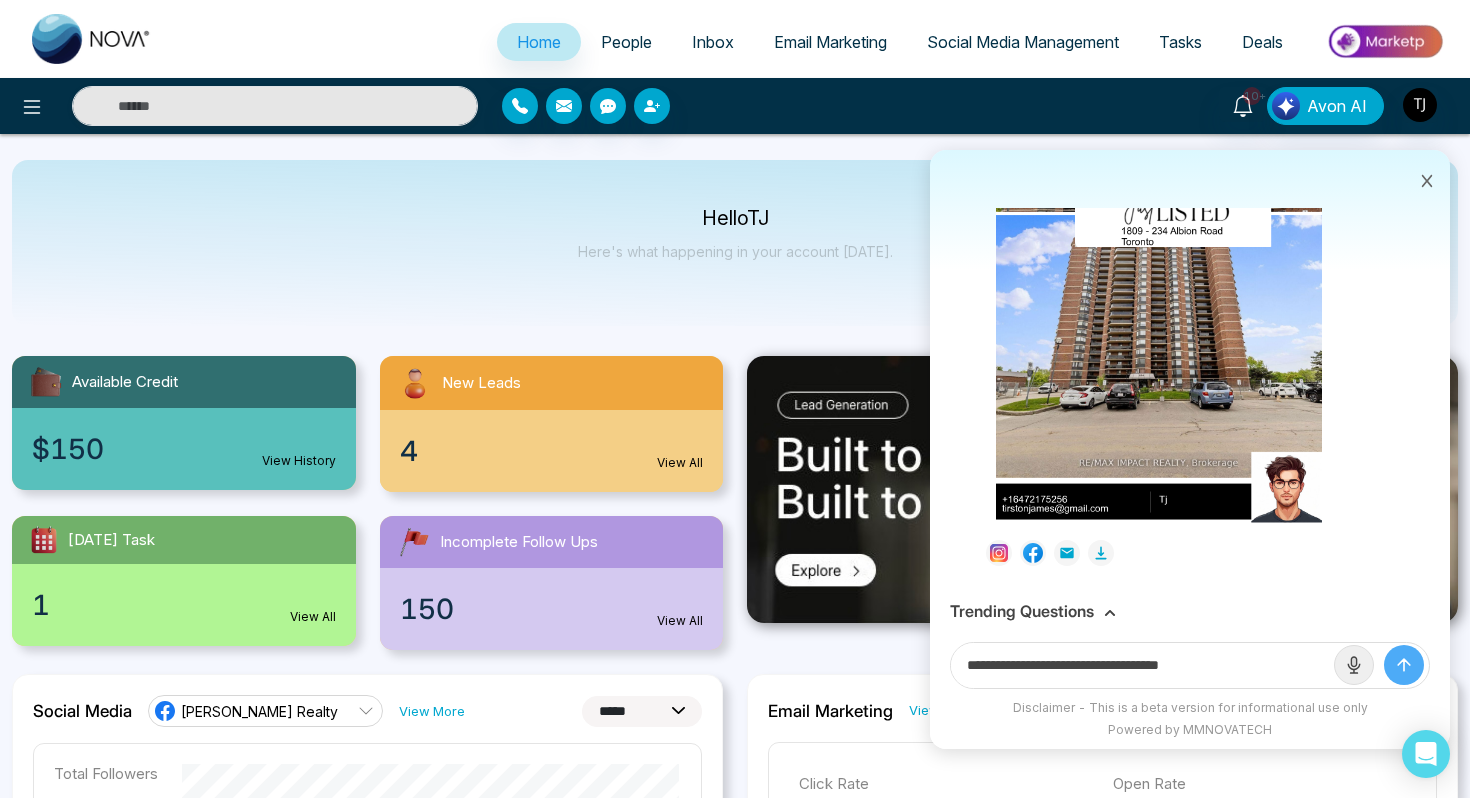 click at bounding box center (1404, 665) 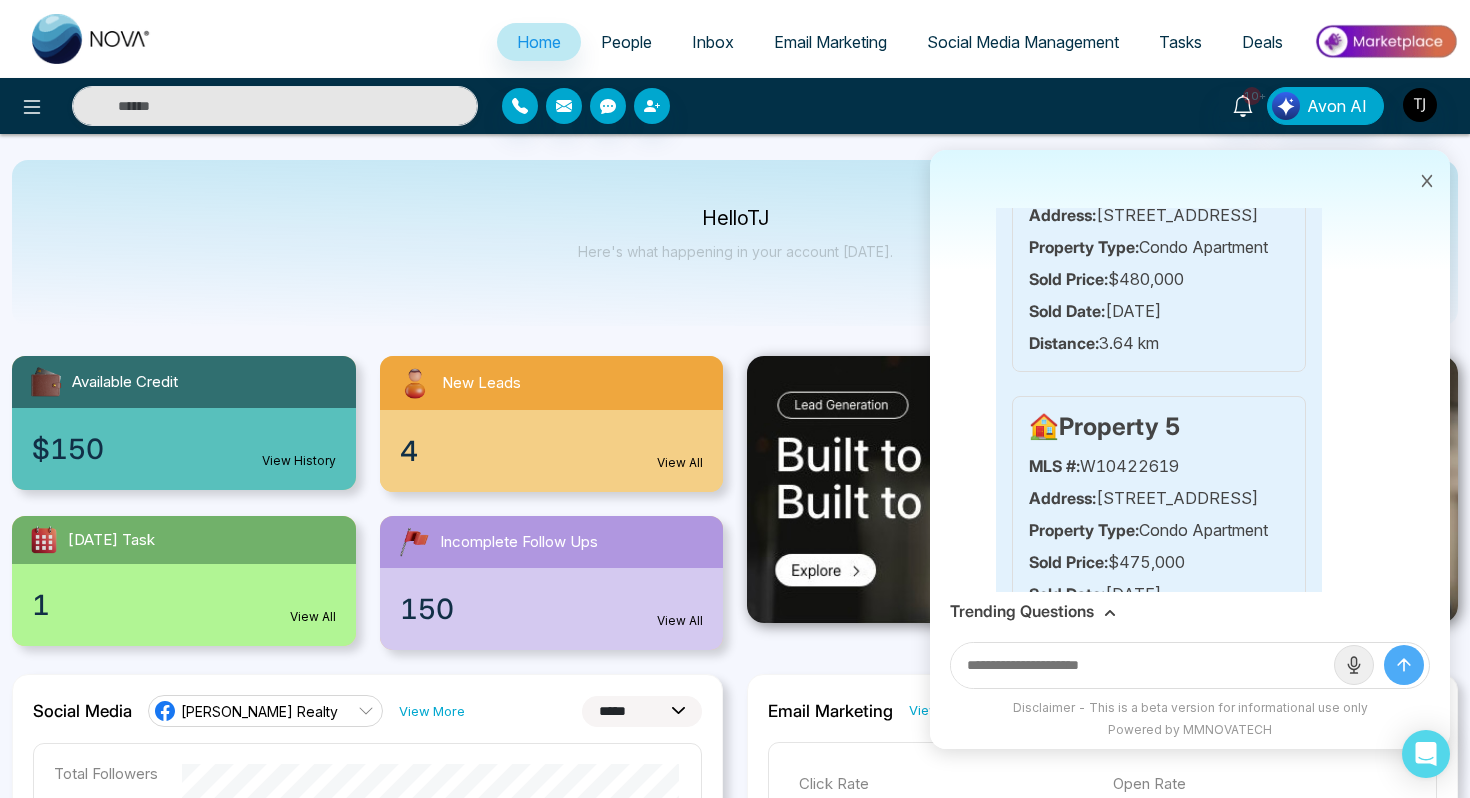 scroll, scrollTop: 3003, scrollLeft: 0, axis: vertical 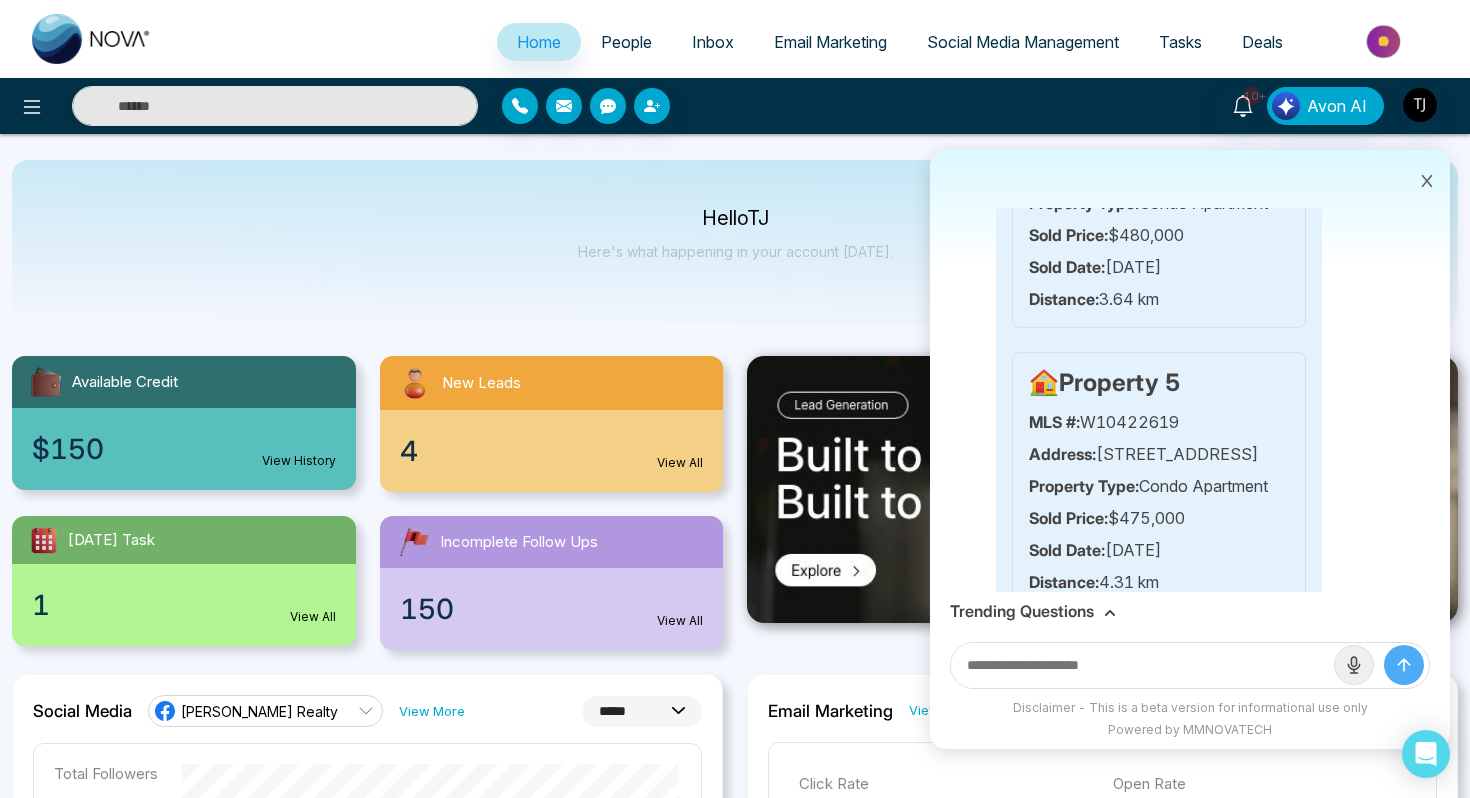 click on "Trending Questions" at bounding box center [1022, 611] 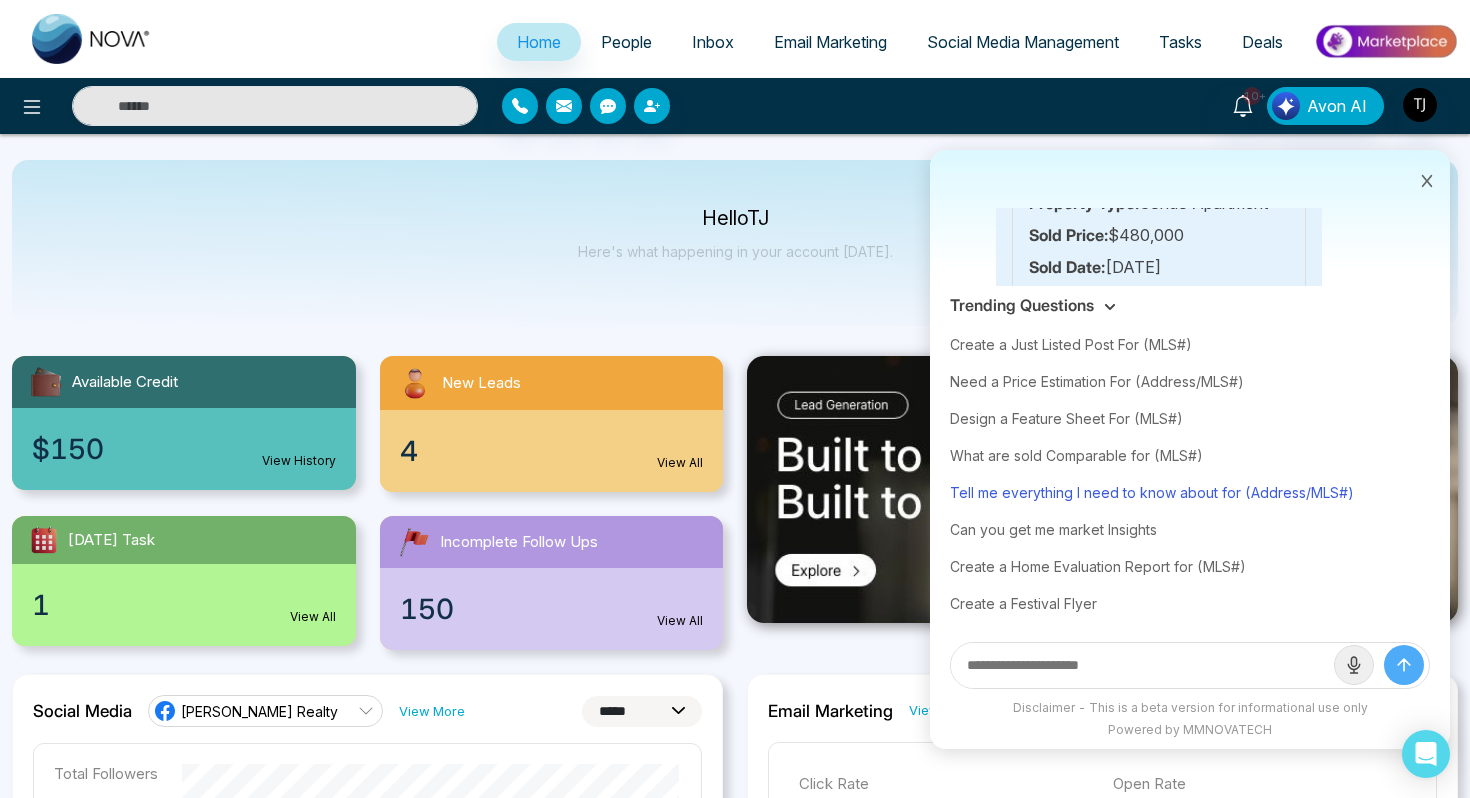click on "Tell me everything I need to know about for (Address/MLS#)" at bounding box center [1190, 492] 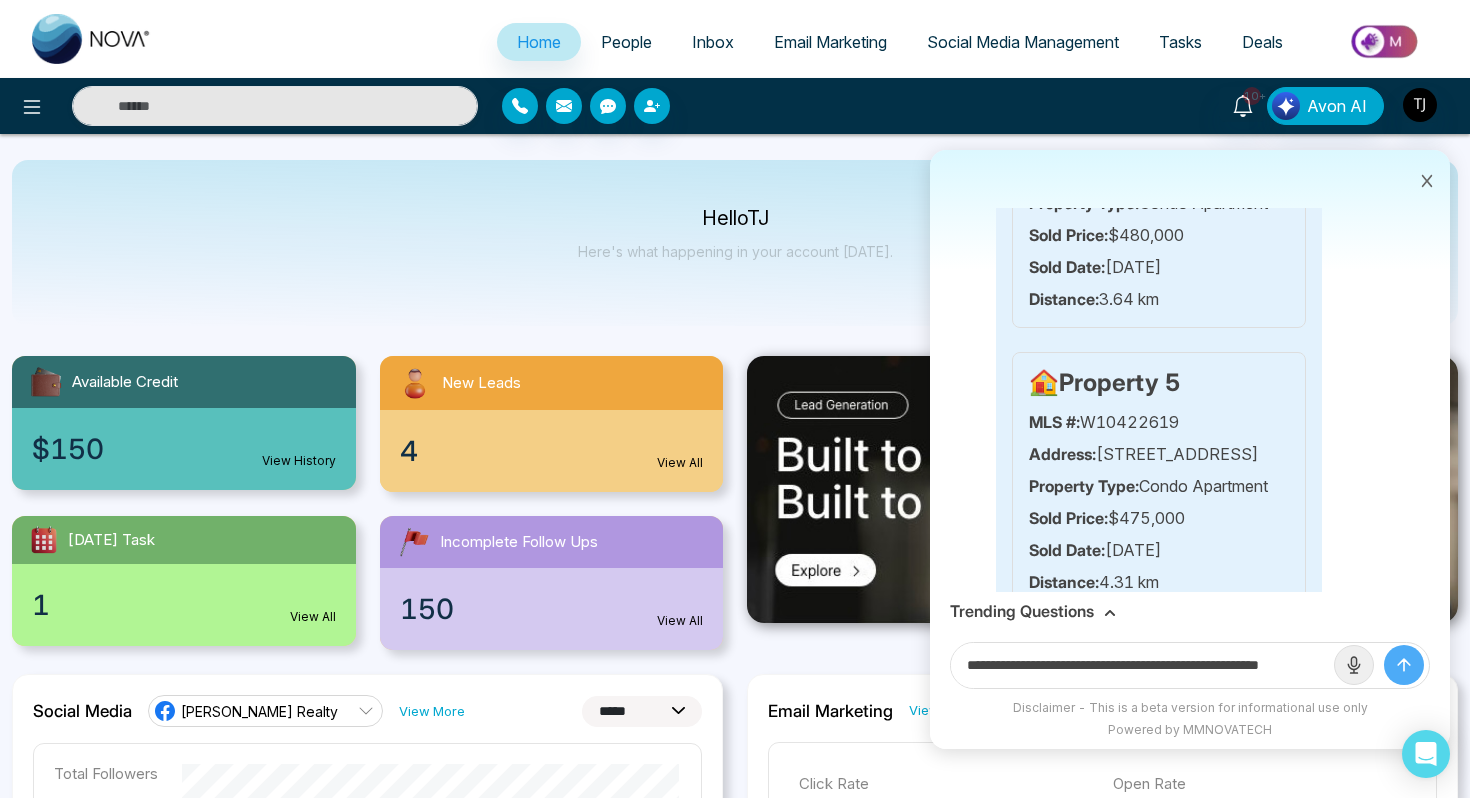 drag, startPoint x: 1260, startPoint y: 668, endPoint x: 1342, endPoint y: 667, distance: 82.006096 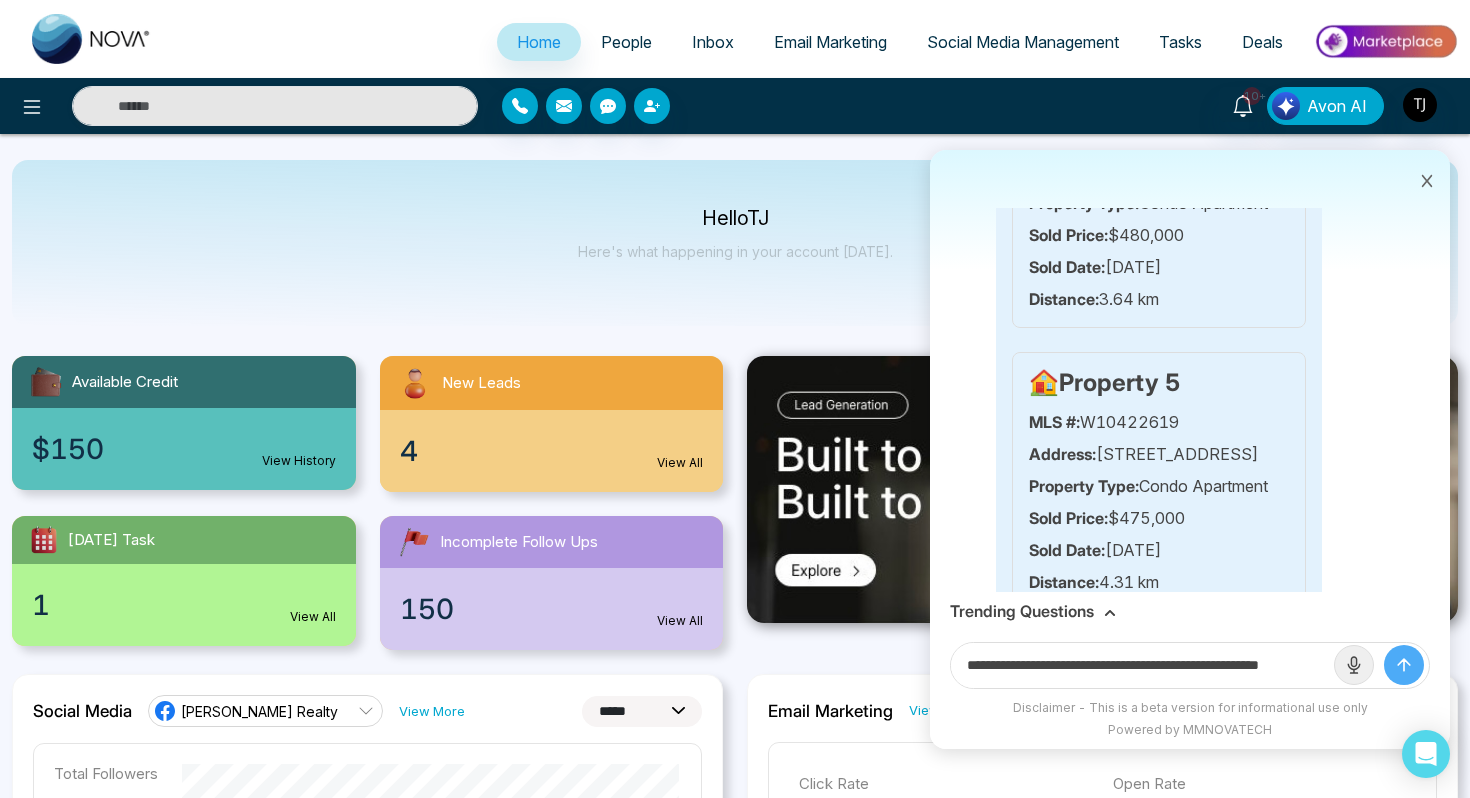 click on "**********" at bounding box center (1190, 665) 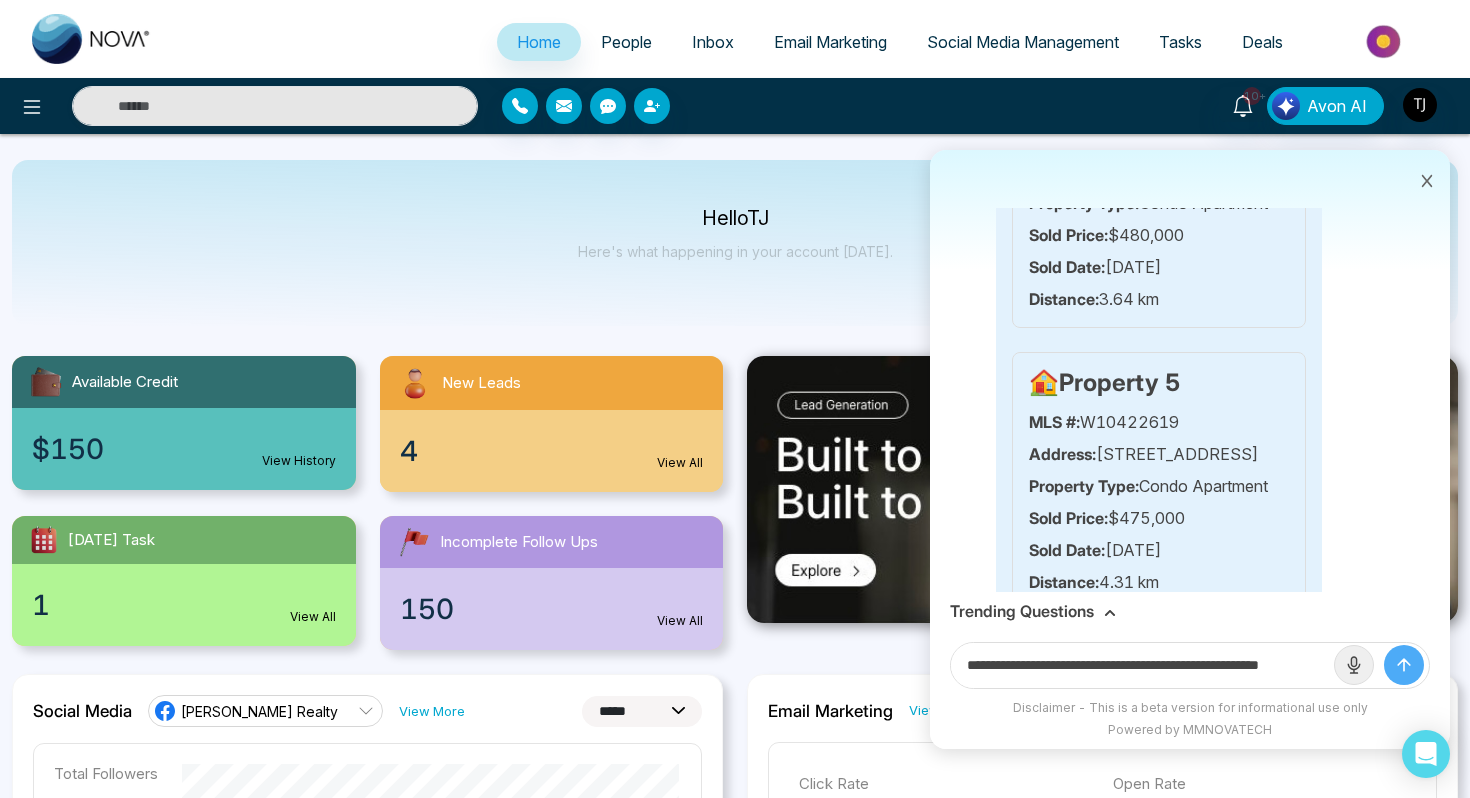 scroll, scrollTop: 0, scrollLeft: 48, axis: horizontal 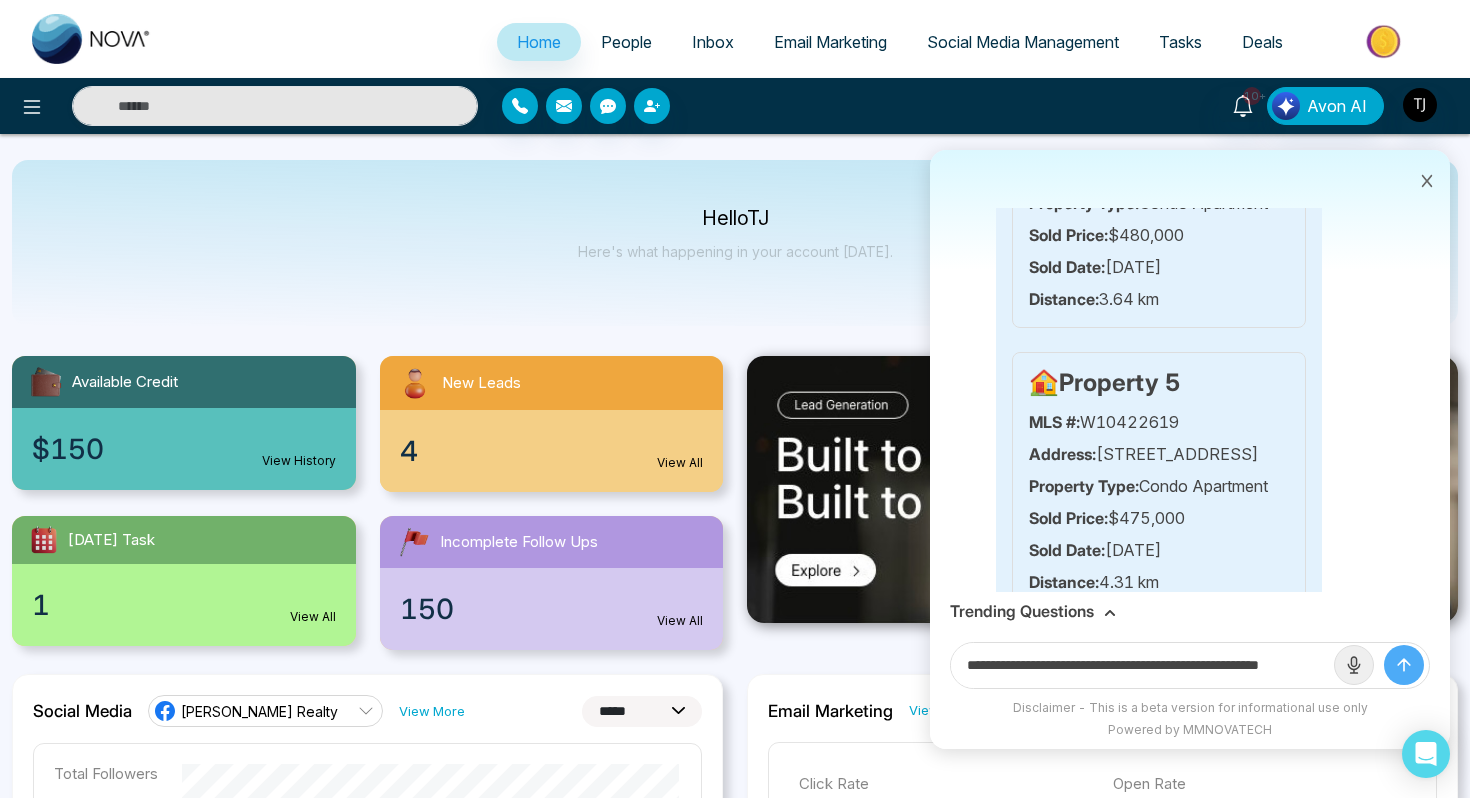 drag, startPoint x: 1252, startPoint y: 669, endPoint x: 1388, endPoint y: 670, distance: 136.00368 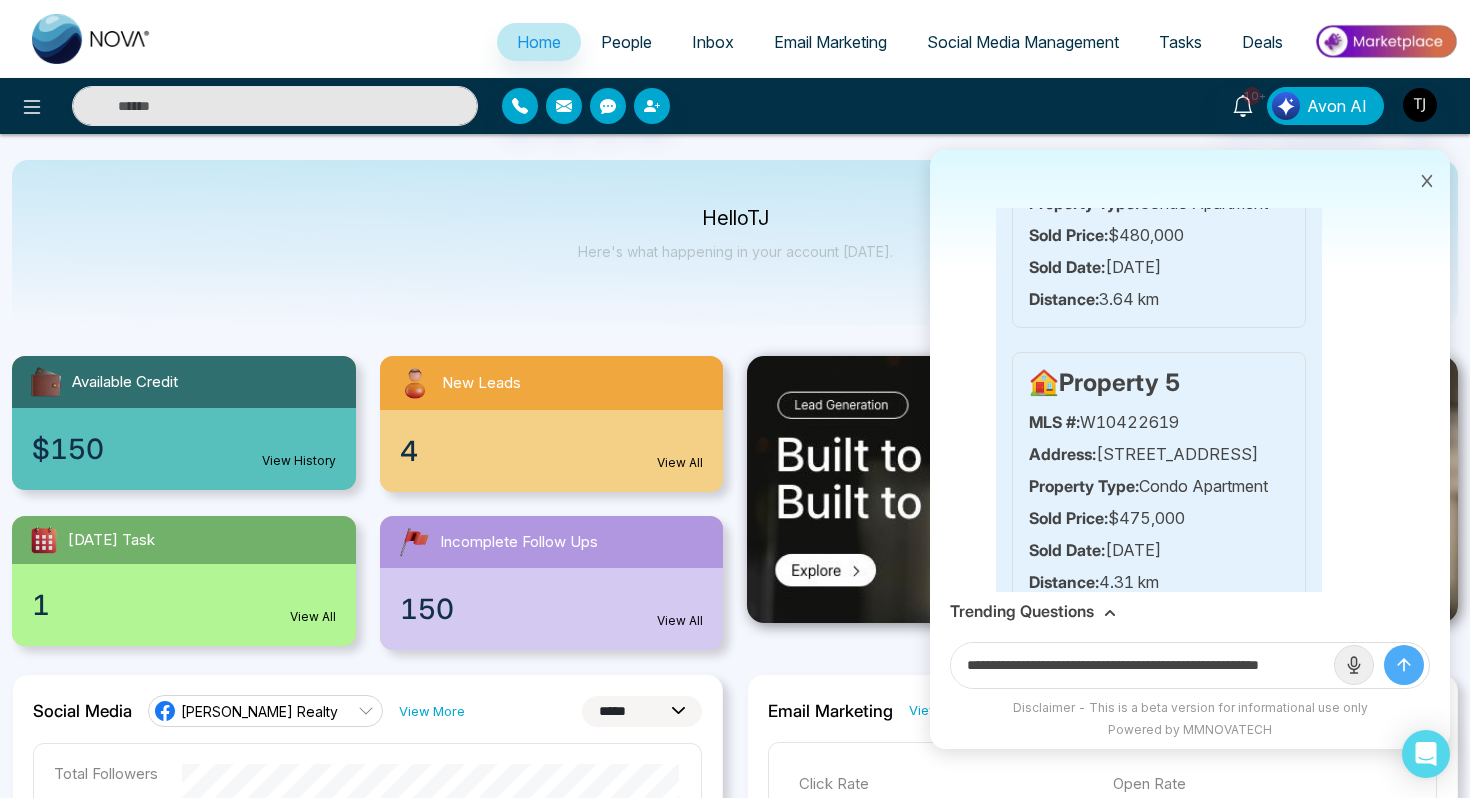 click on "**********" at bounding box center (1190, 665) 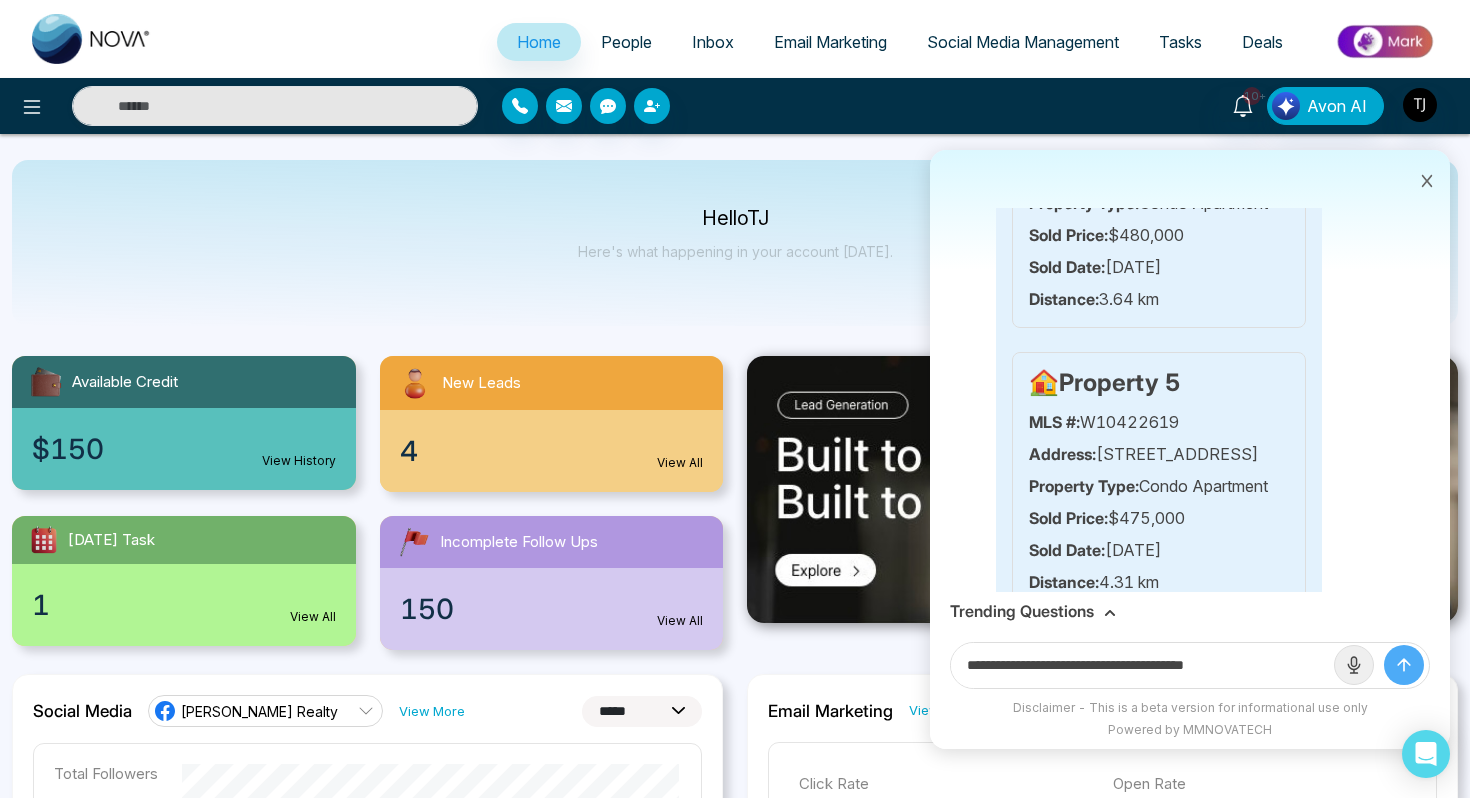 scroll, scrollTop: 0, scrollLeft: 0, axis: both 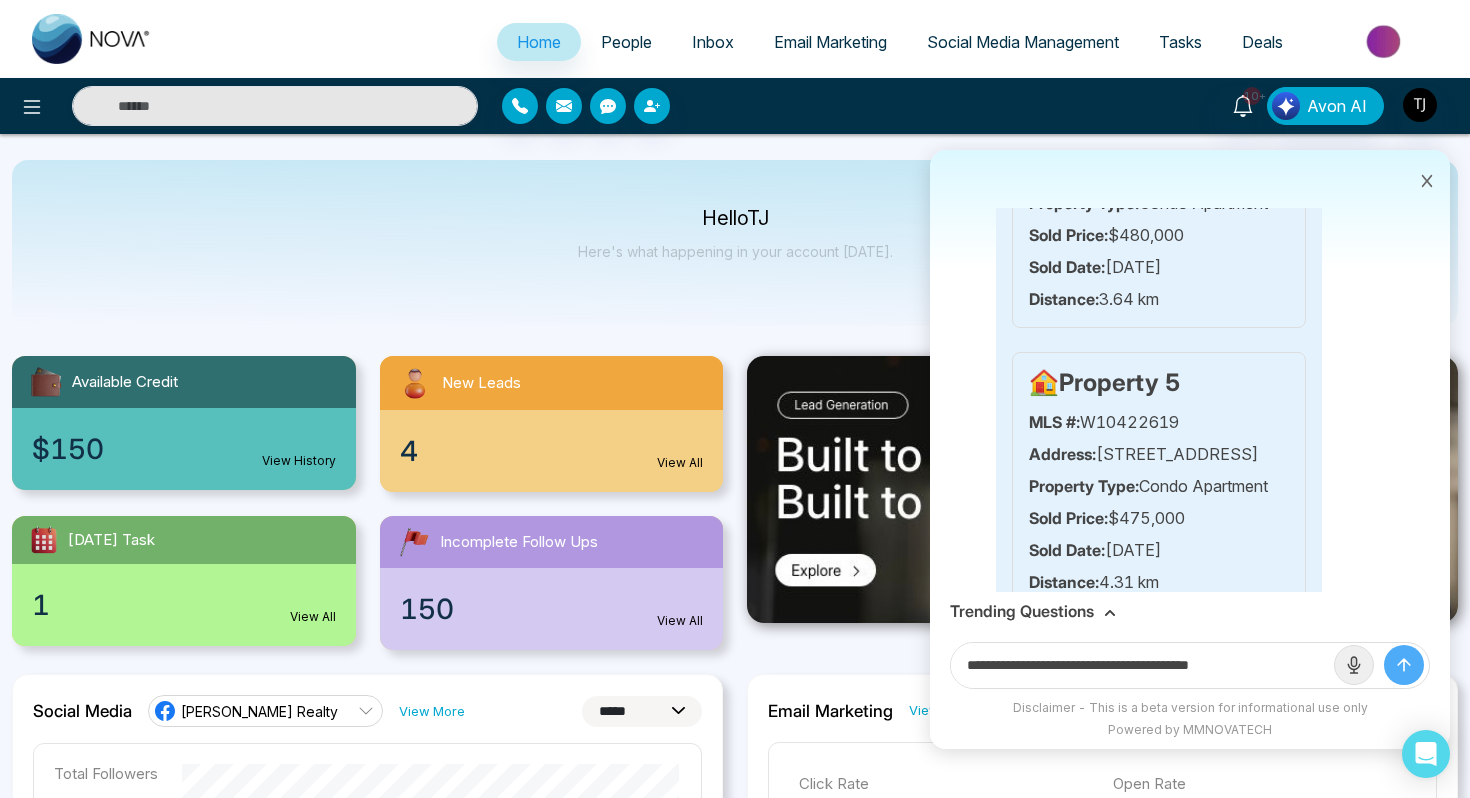 paste on "**********" 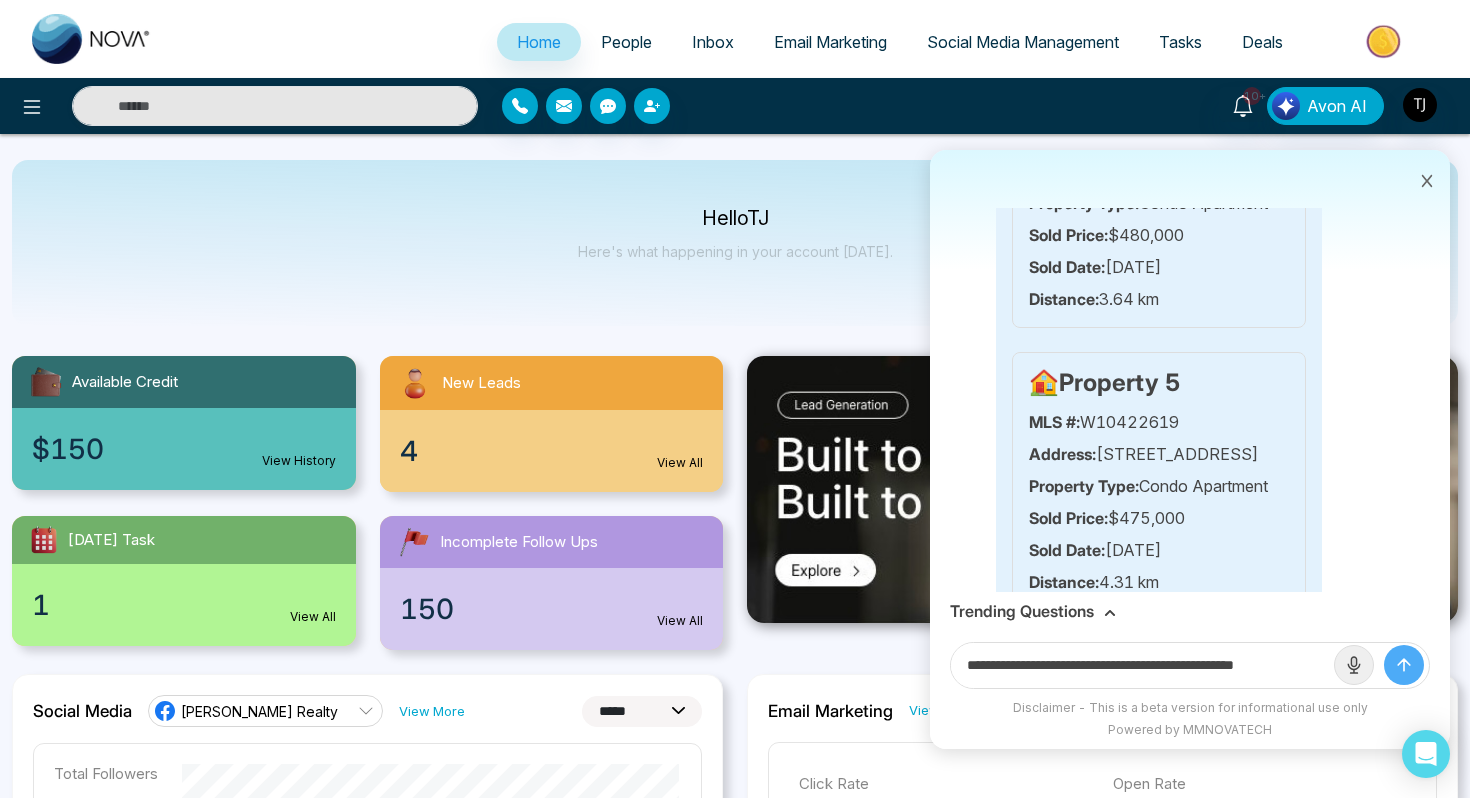 scroll, scrollTop: 0, scrollLeft: 18, axis: horizontal 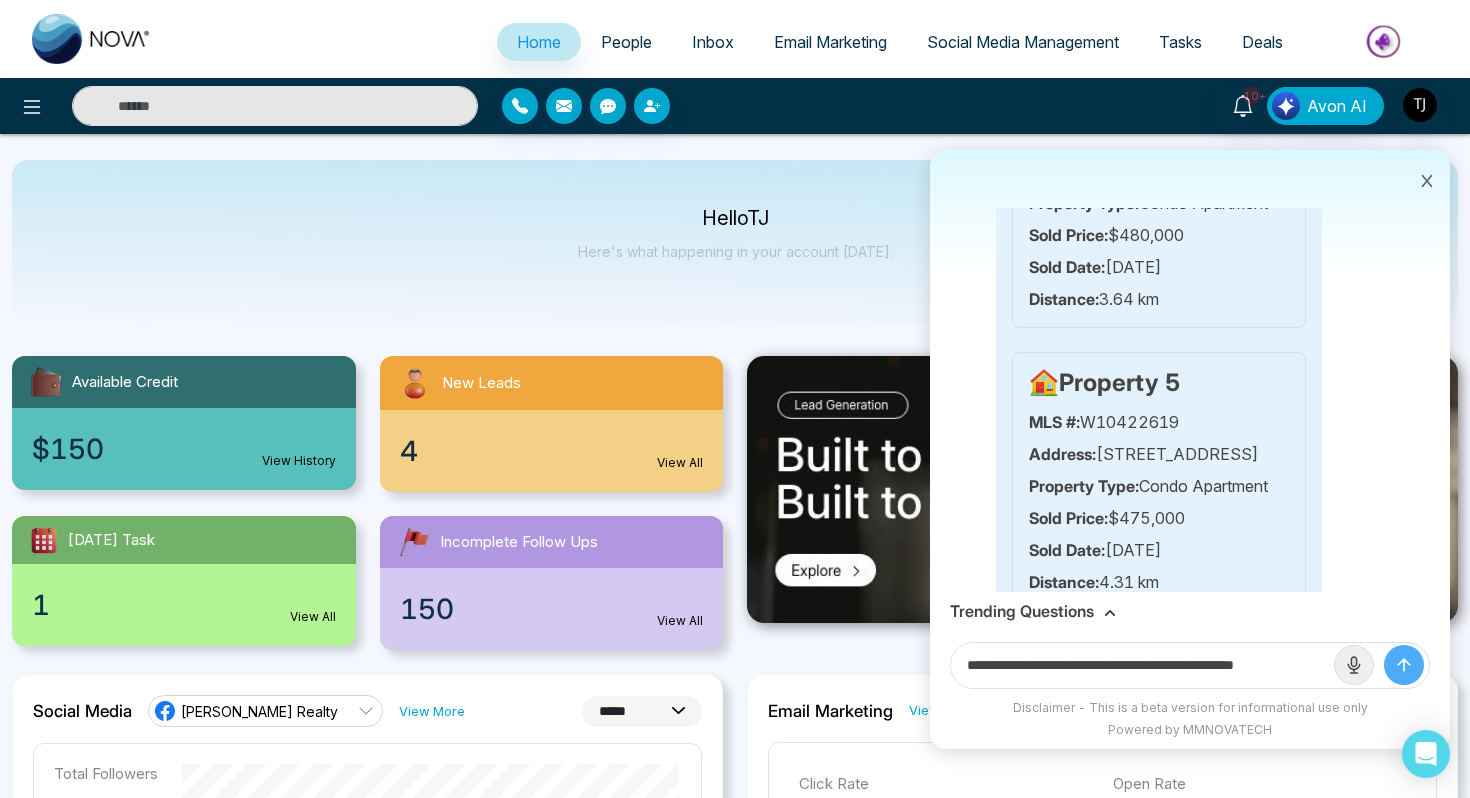 type on "**********" 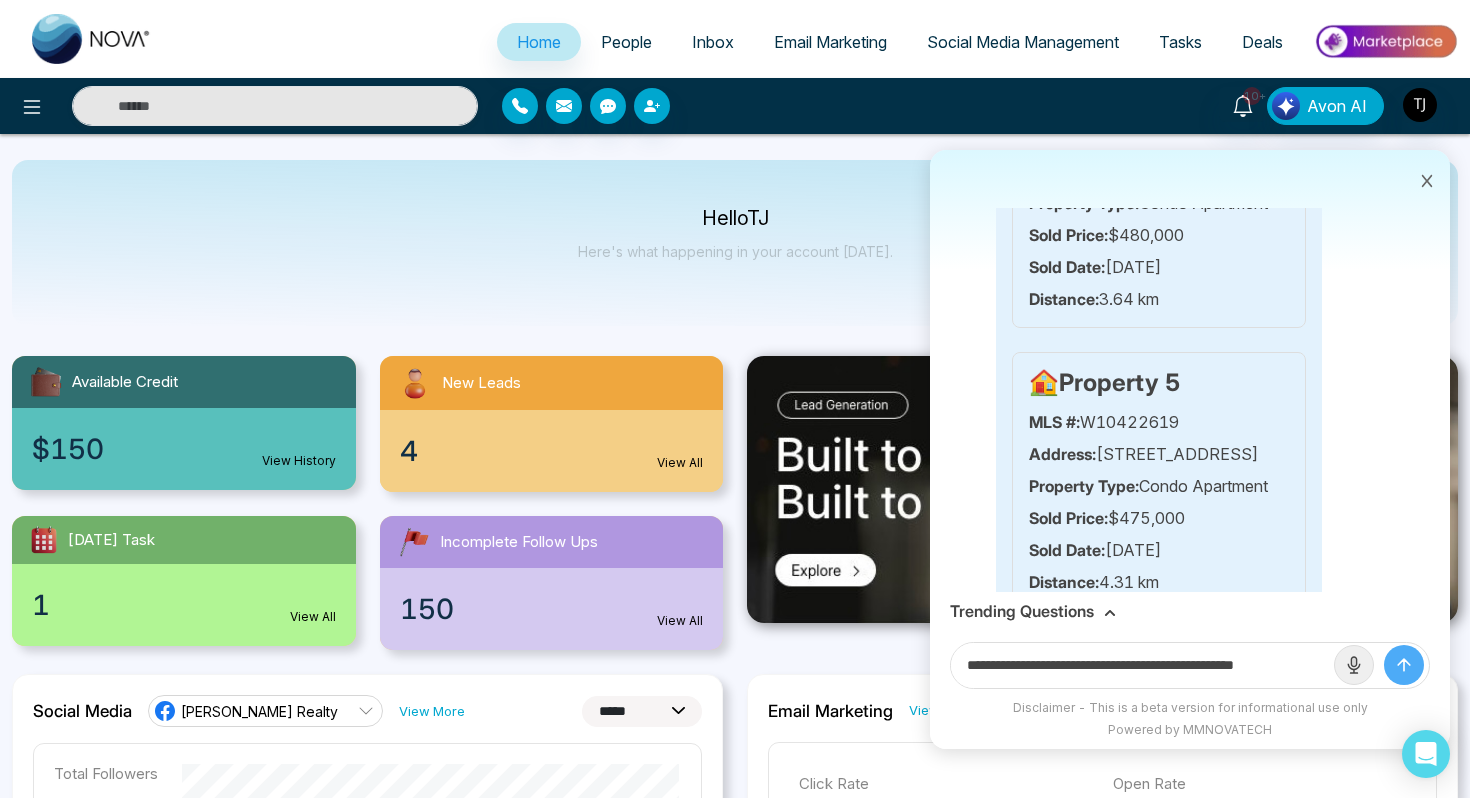 click at bounding box center [1404, 665] 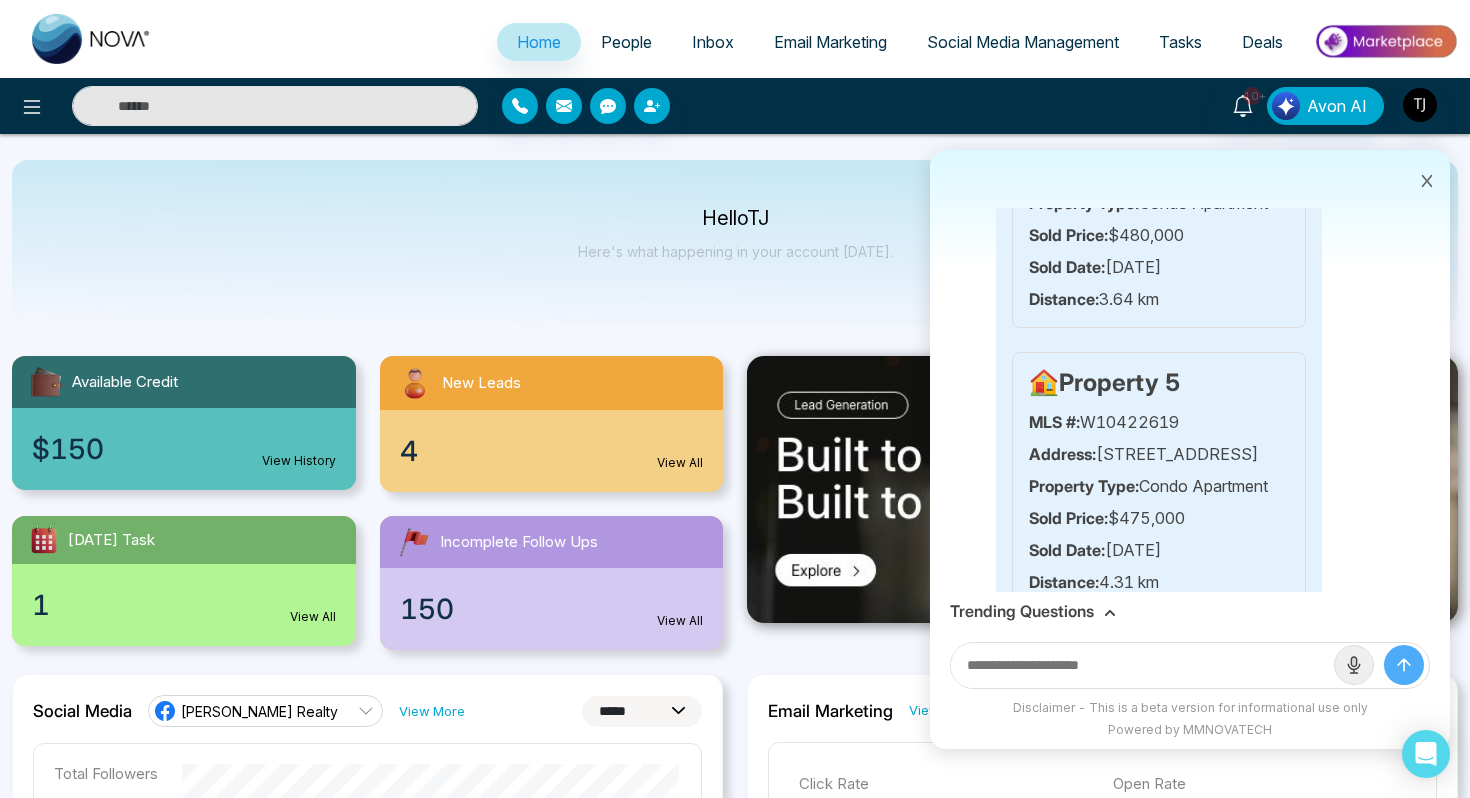 scroll, scrollTop: 0, scrollLeft: 0, axis: both 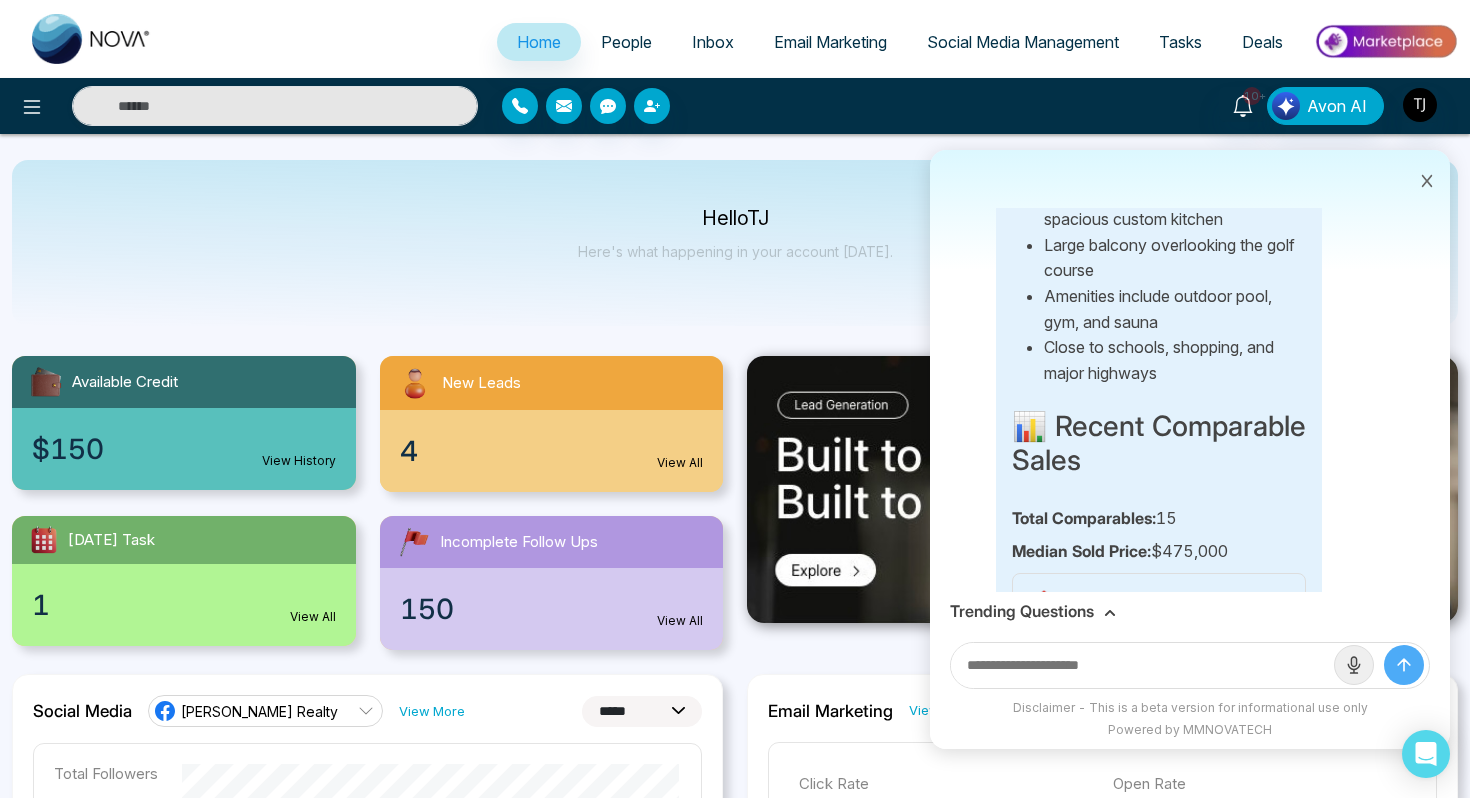 click on "Trending Questions" at bounding box center (1022, 611) 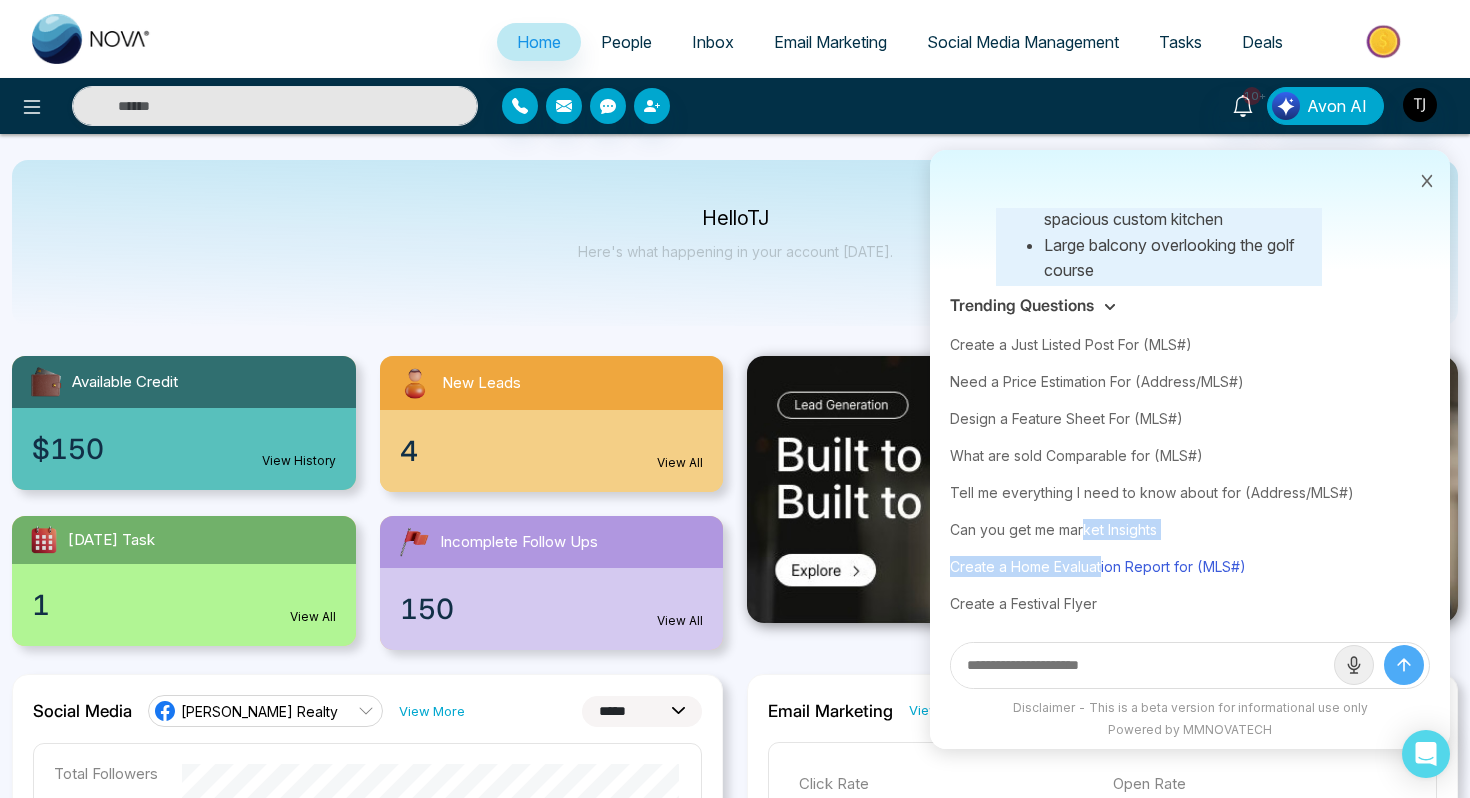 drag, startPoint x: 1085, startPoint y: 531, endPoint x: 1099, endPoint y: 566, distance: 37.696156 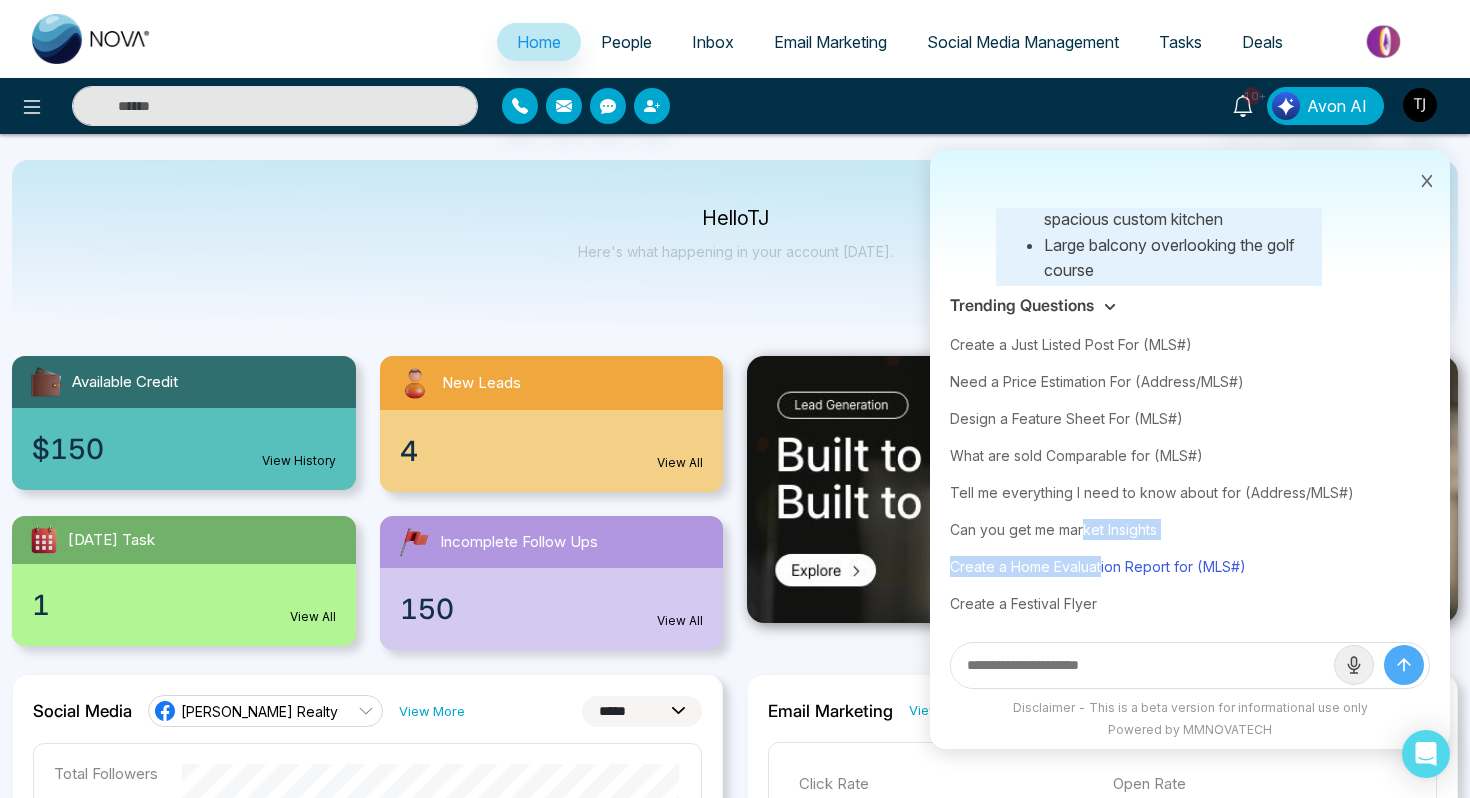 click on "Create a Just Listed Post For (MLS#) Need a Price Estimation For (Address/MLS#) Design a Feature Sheet For (MLS#) What are sold Comparable for (MLS#) Tell me everything I need to know about for (Address/MLS#) Can you get me market Insights Create a Home Evaluation Report for (MLS#) Create a Festival Flyer" at bounding box center (1190, 474) 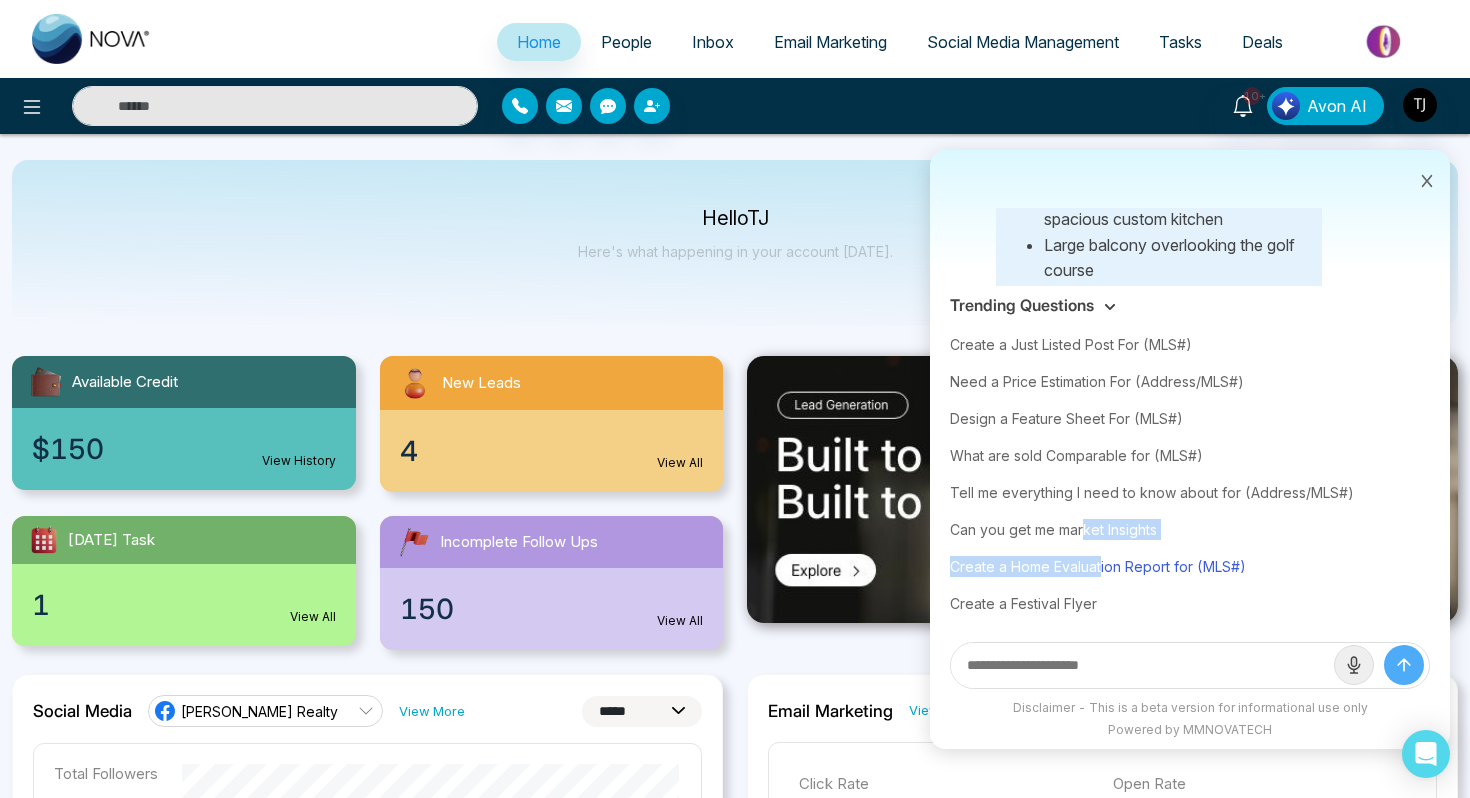 click on "Create a Home Evaluation Report for (MLS#)" at bounding box center [1190, 566] 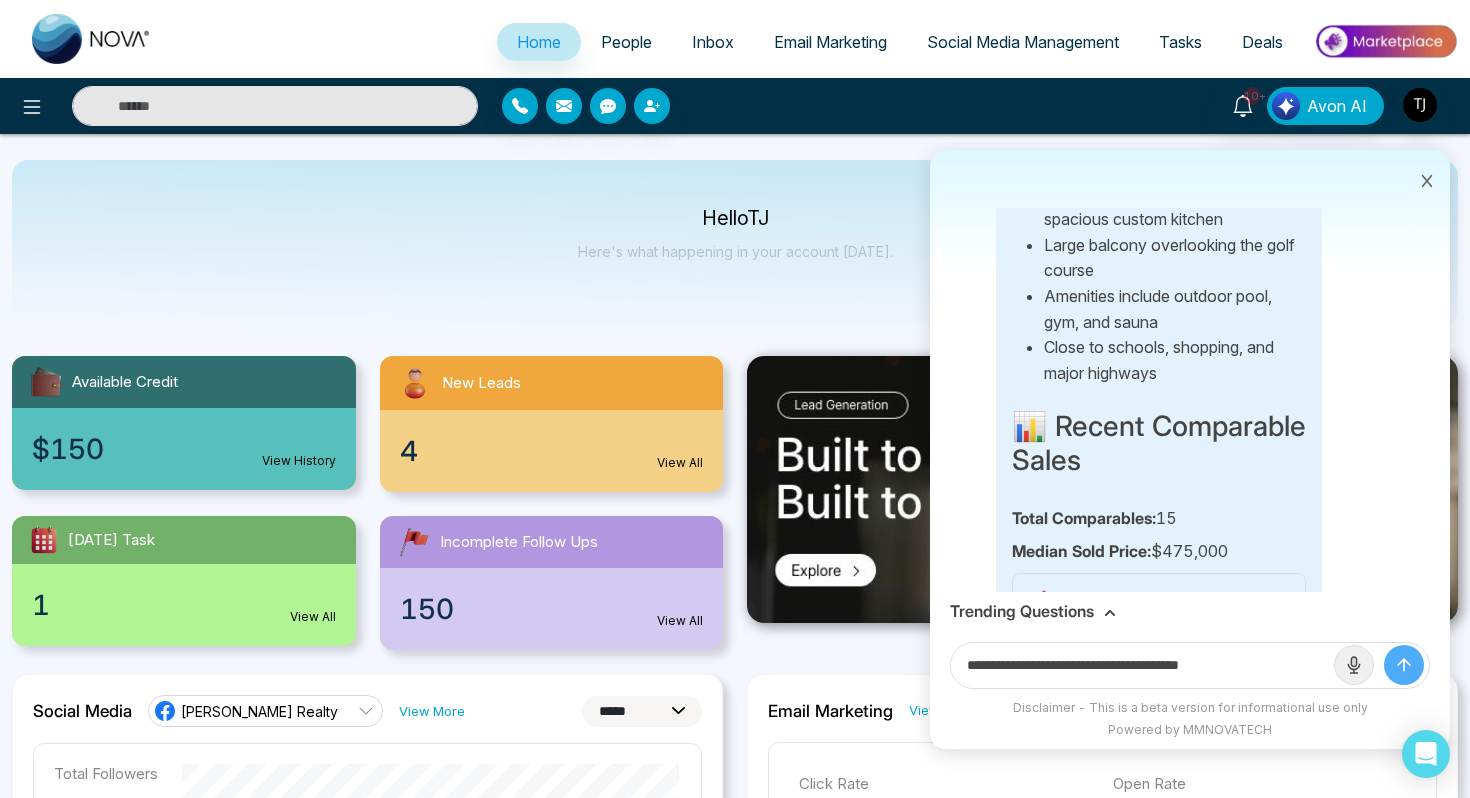 drag, startPoint x: 1221, startPoint y: 664, endPoint x: 1342, endPoint y: 653, distance: 121.49897 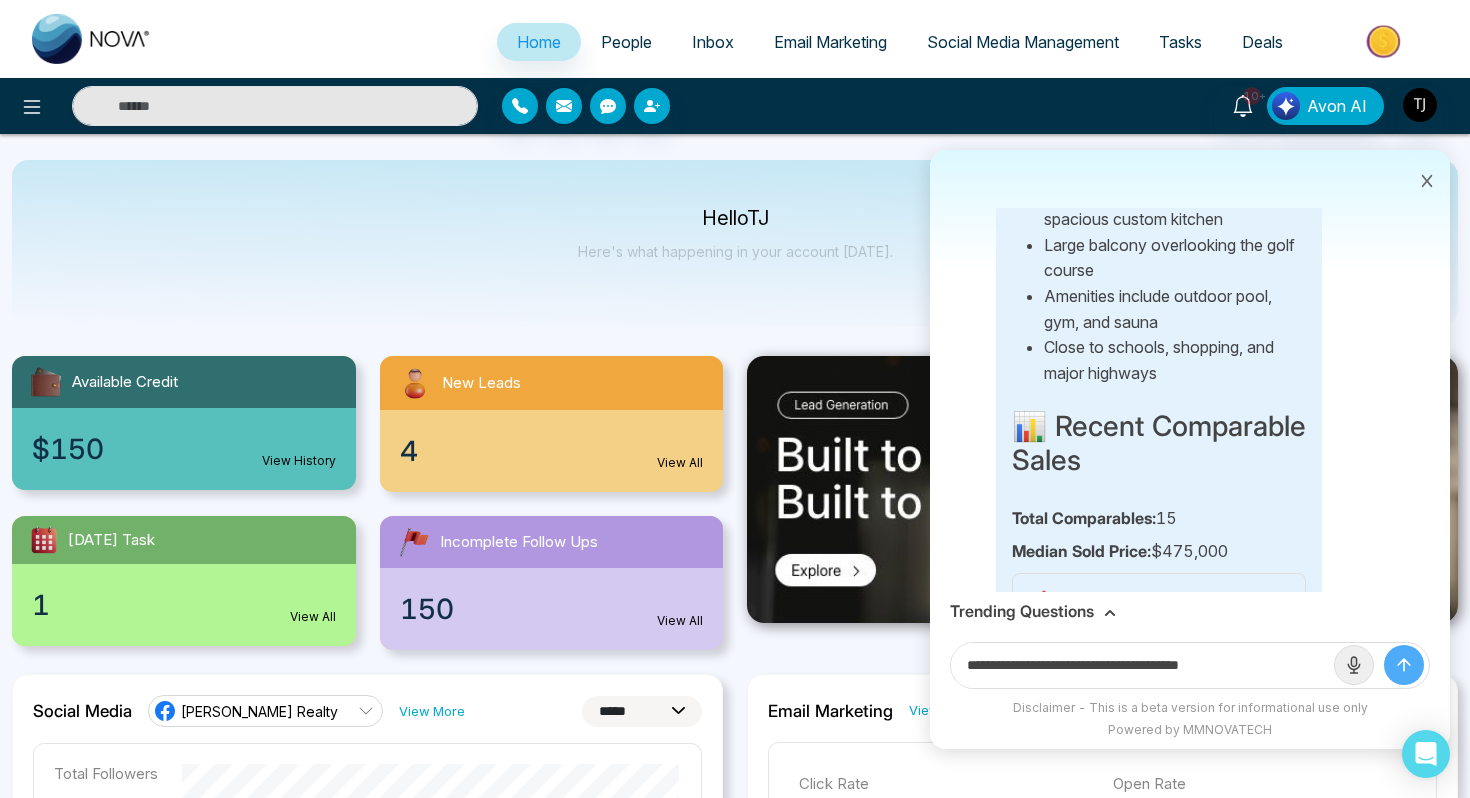 click on "**********" at bounding box center (1190, 665) 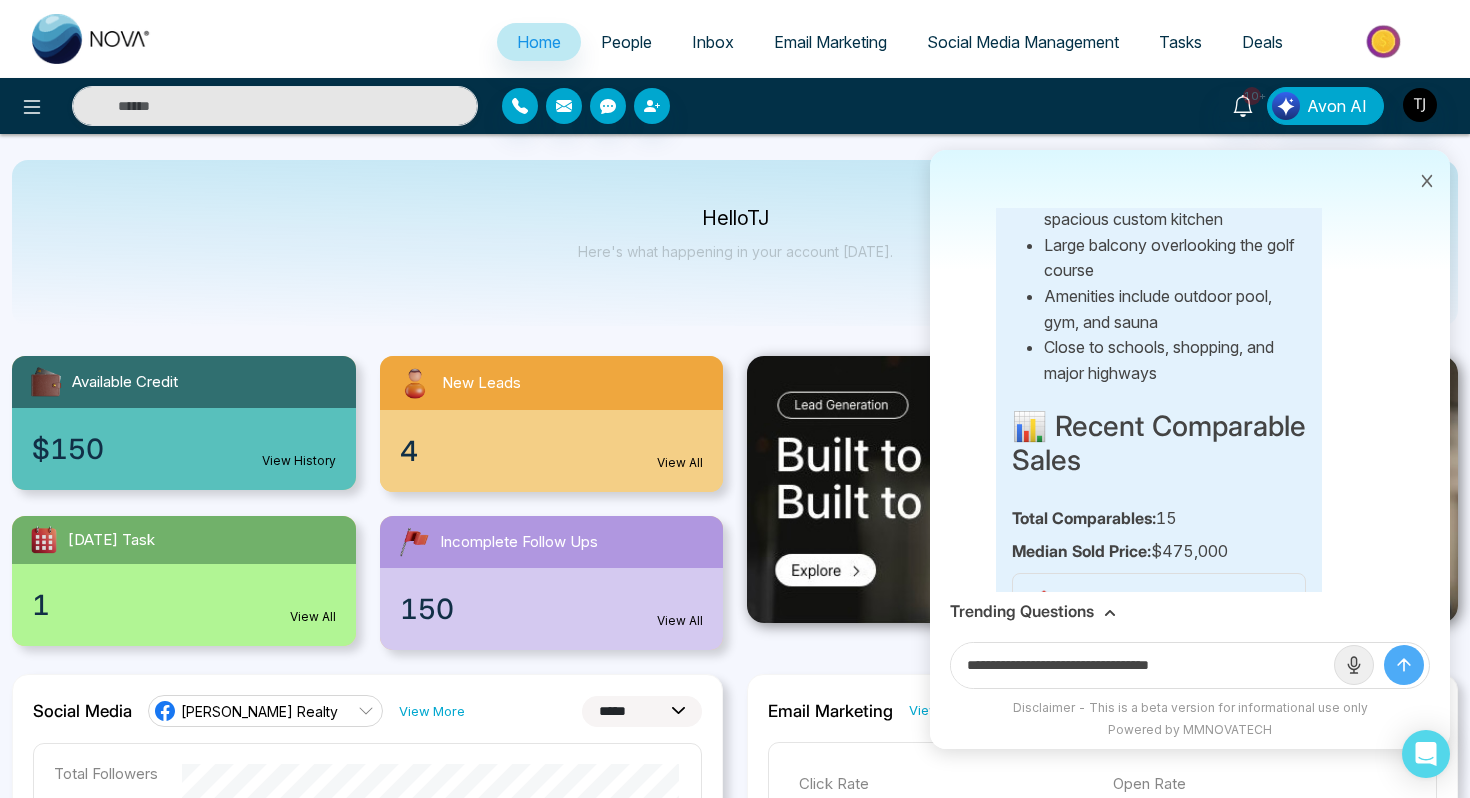 paste on "**********" 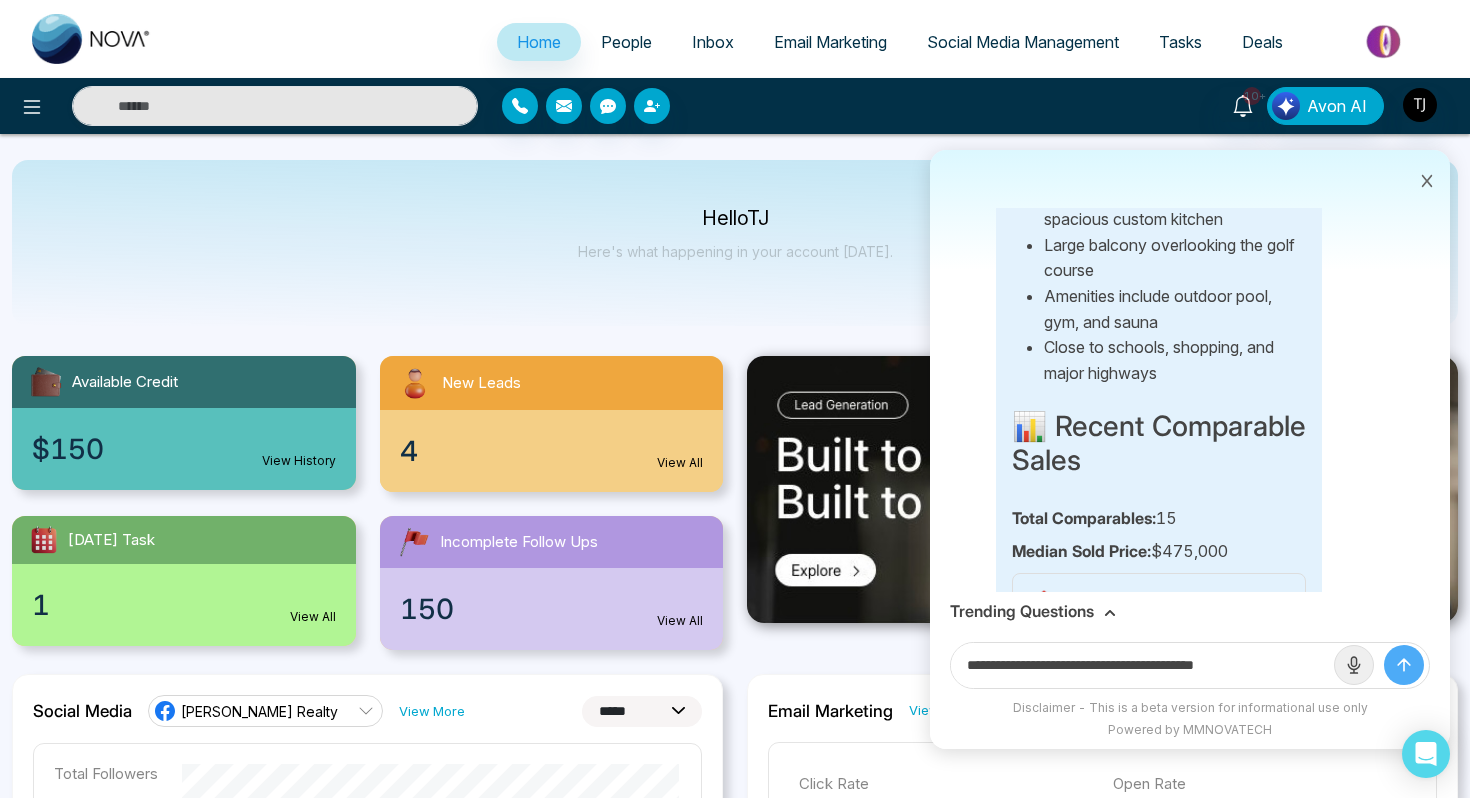 type on "**********" 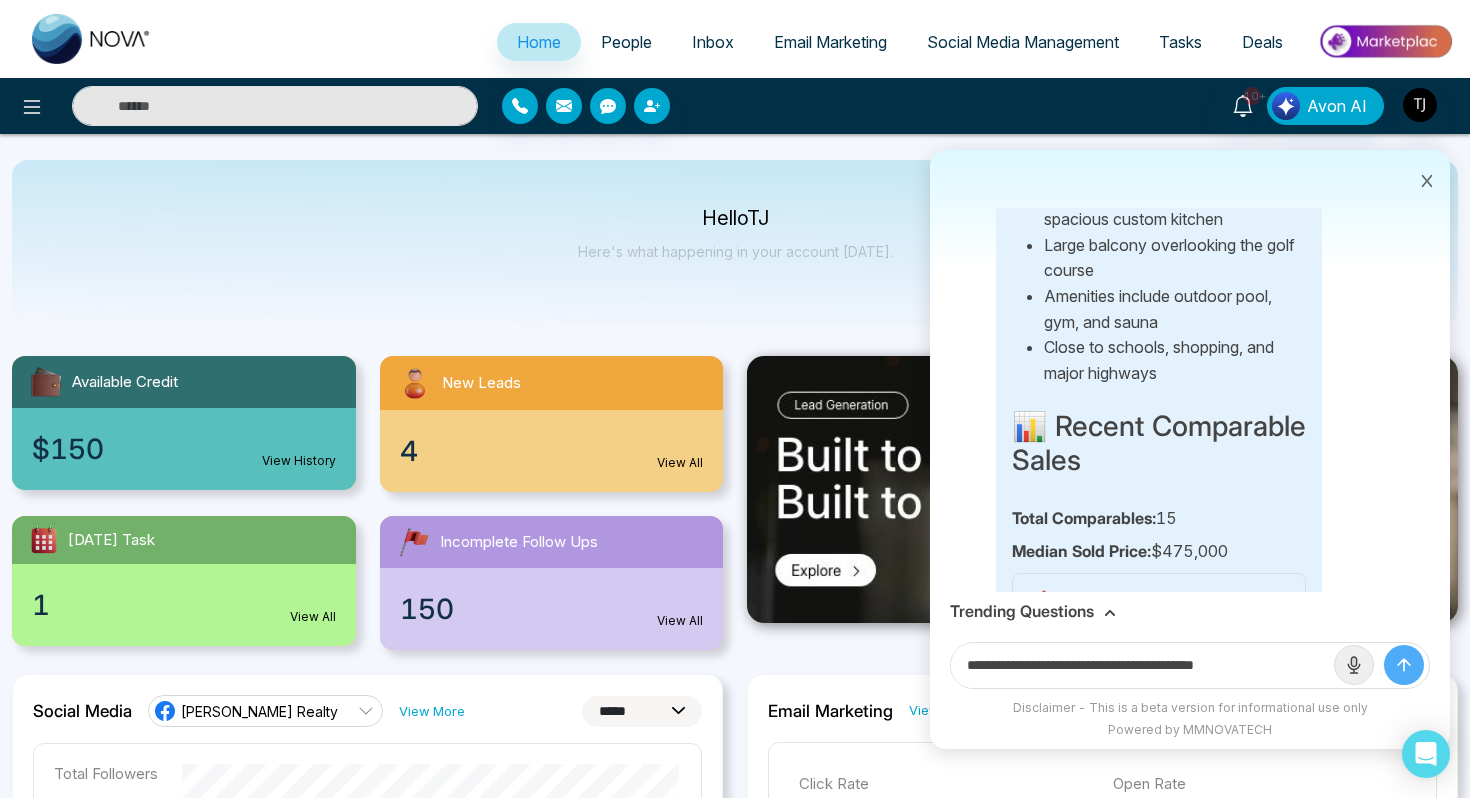 click at bounding box center [1404, 665] 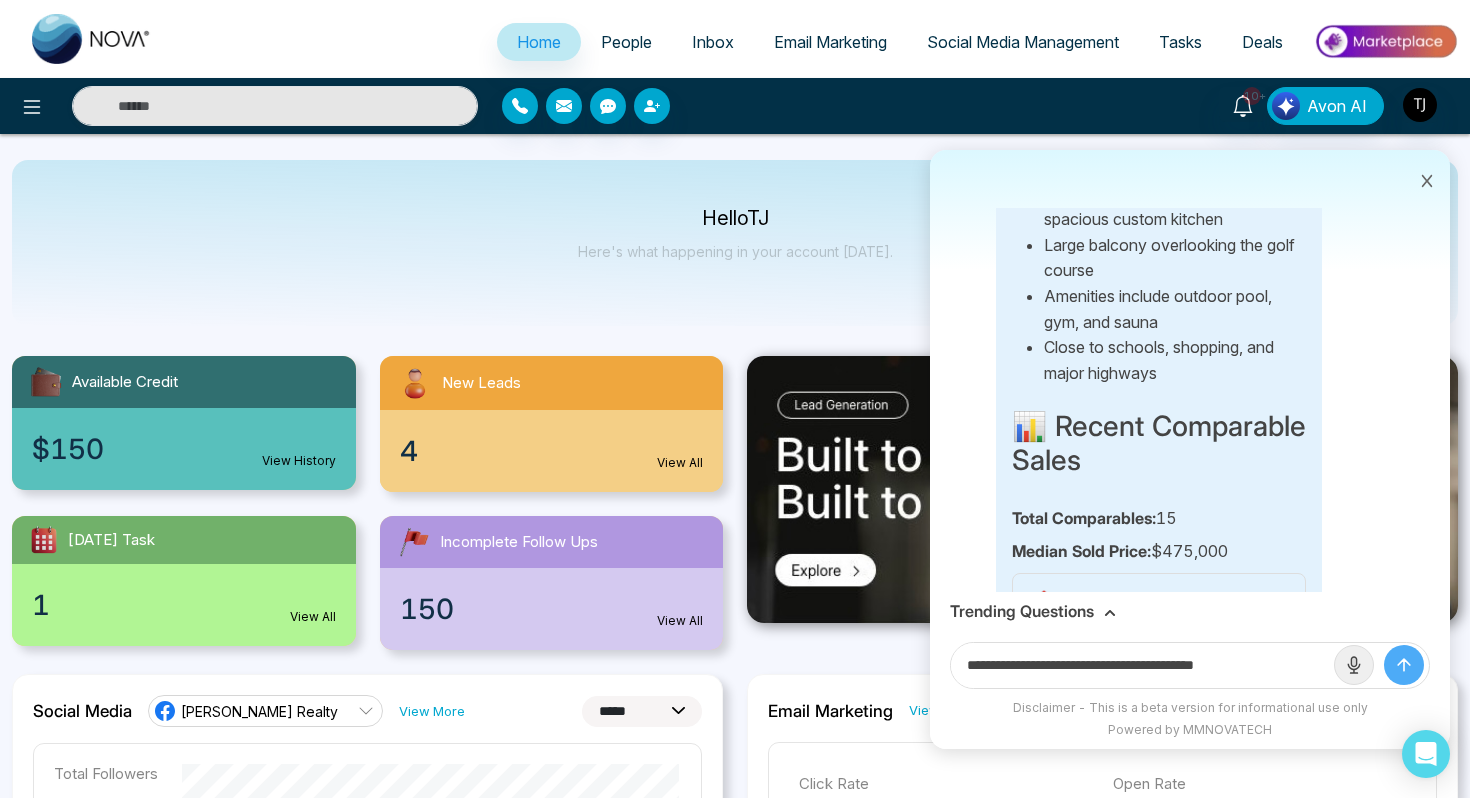 type 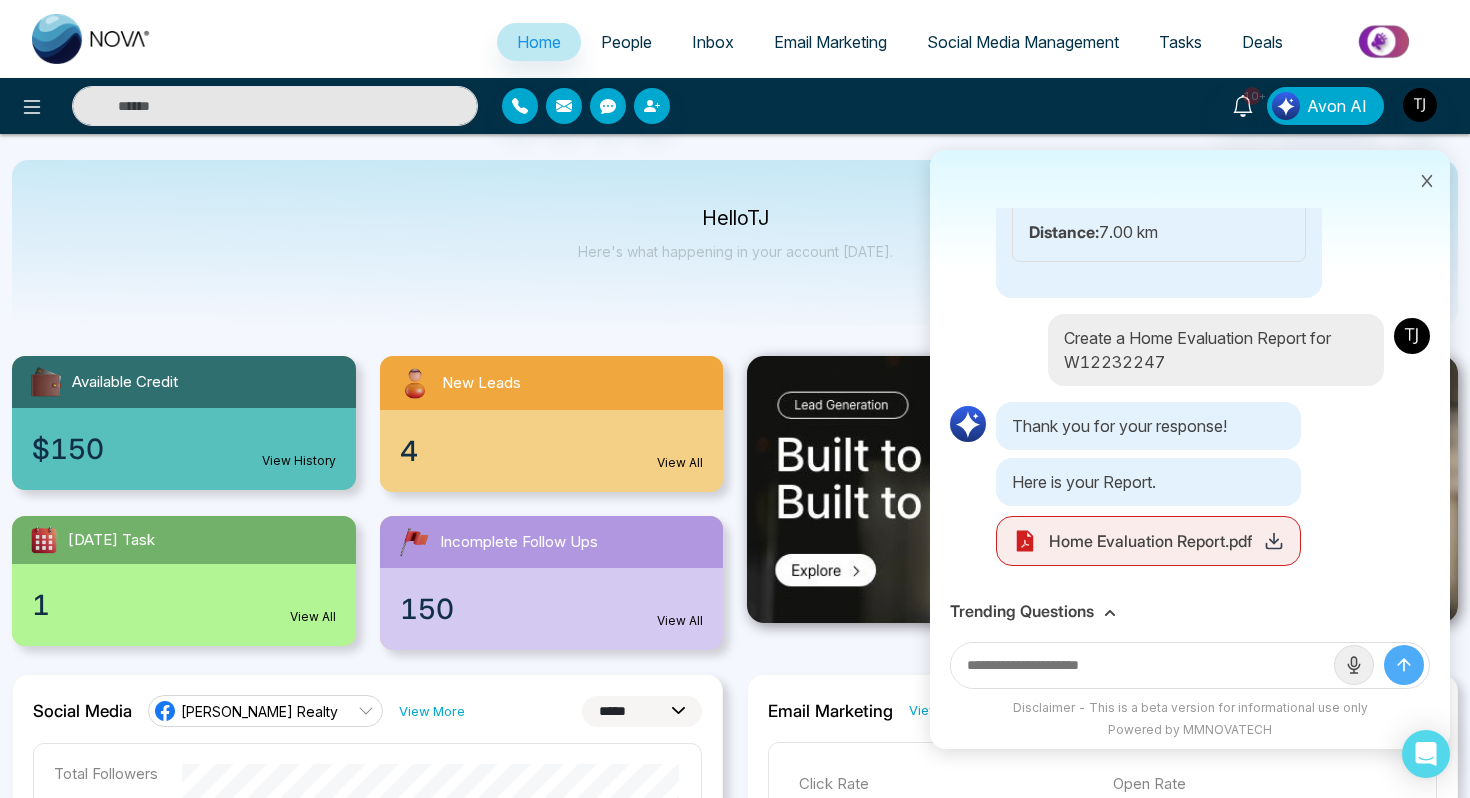 scroll, scrollTop: 12298, scrollLeft: 0, axis: vertical 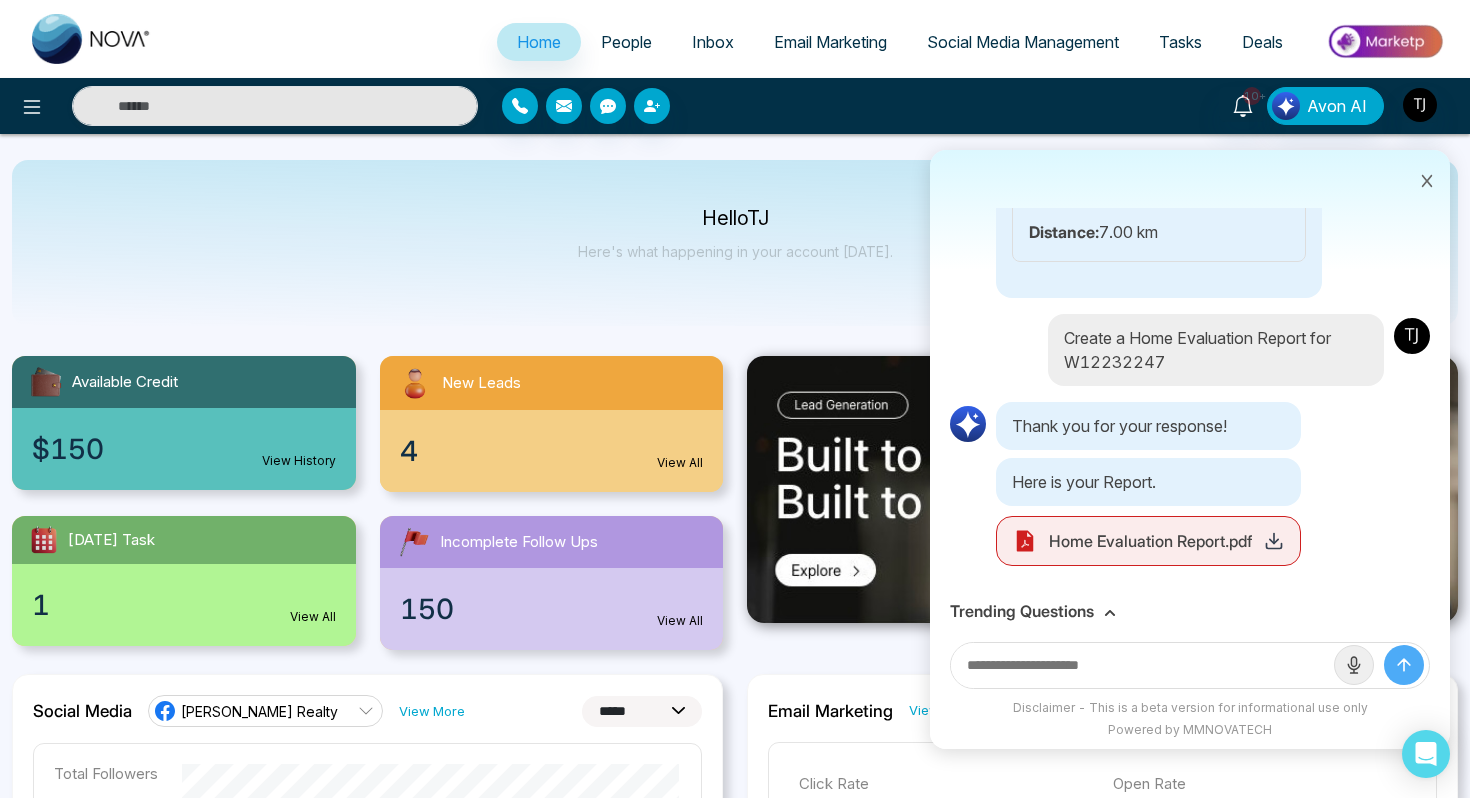 click on "Home Evaluation Report.pdf" at bounding box center [1148, 541] 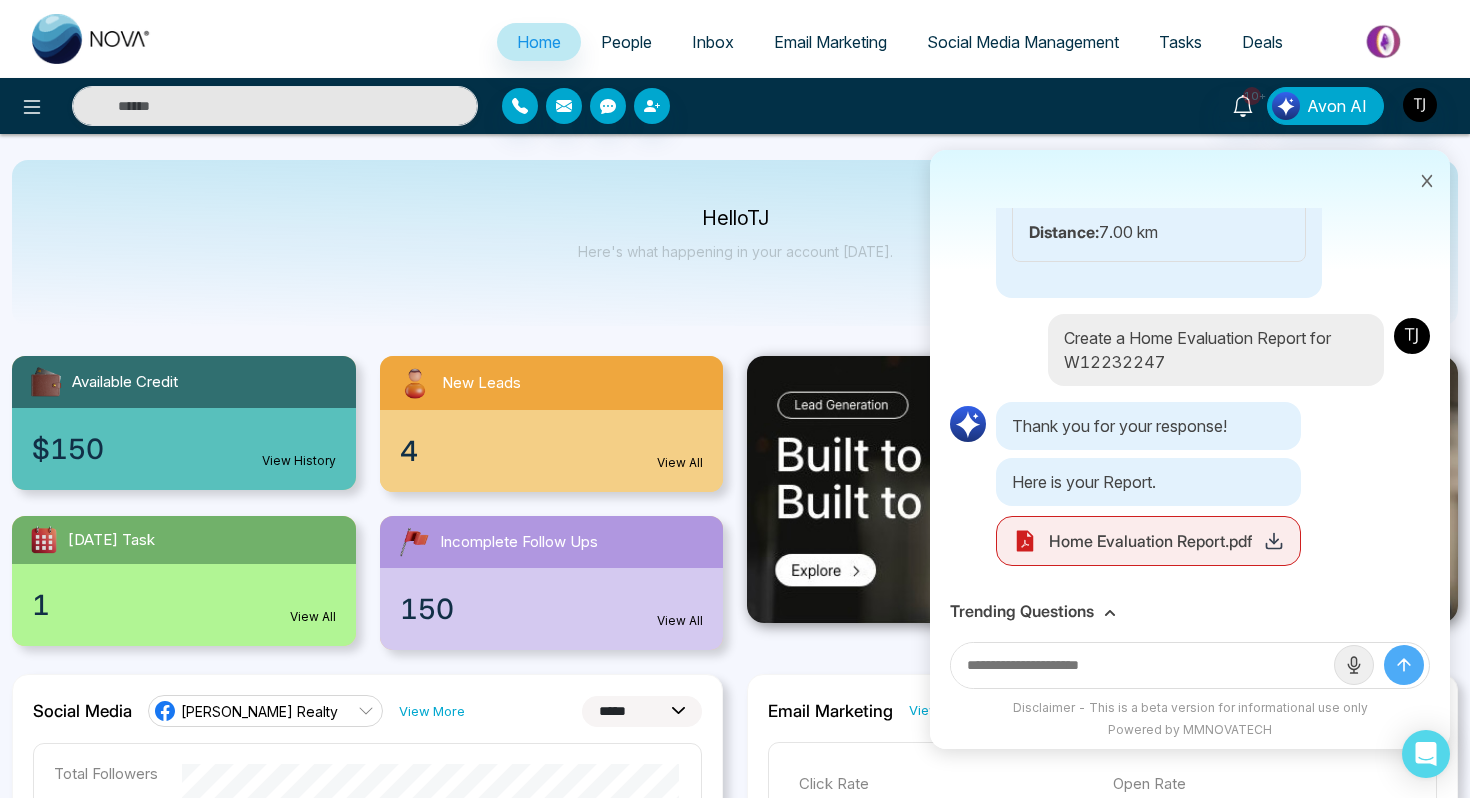 click 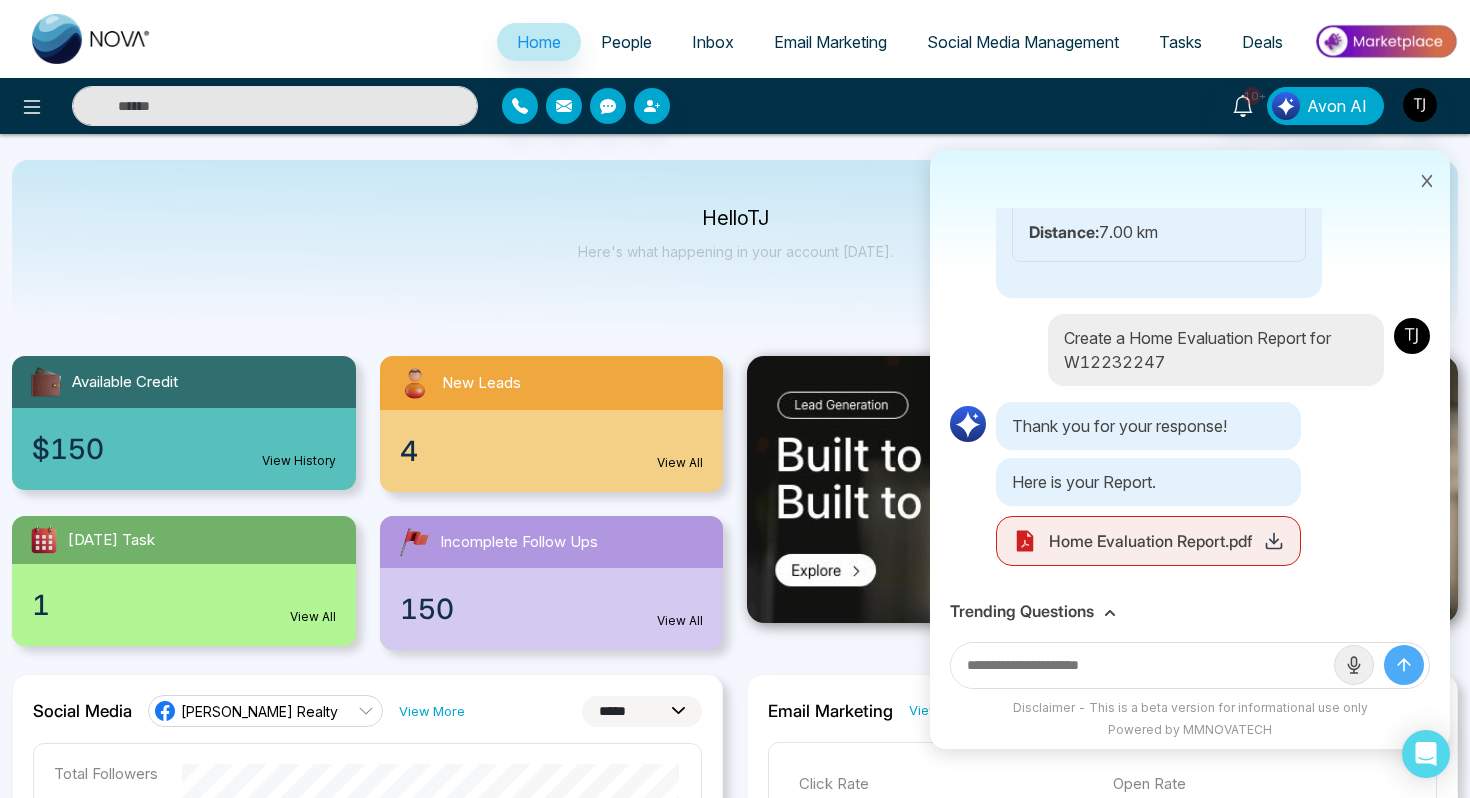 click 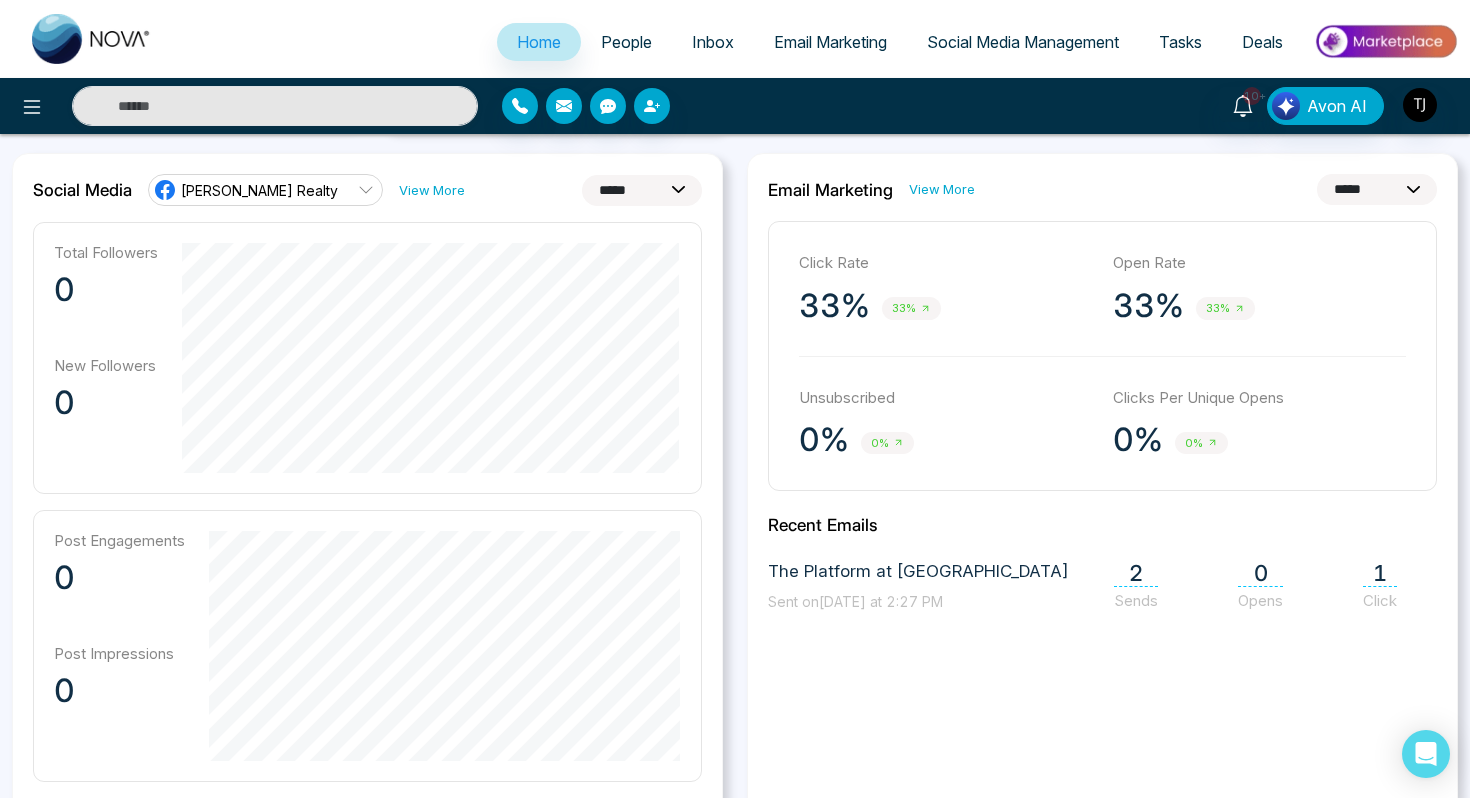 scroll, scrollTop: 531, scrollLeft: 0, axis: vertical 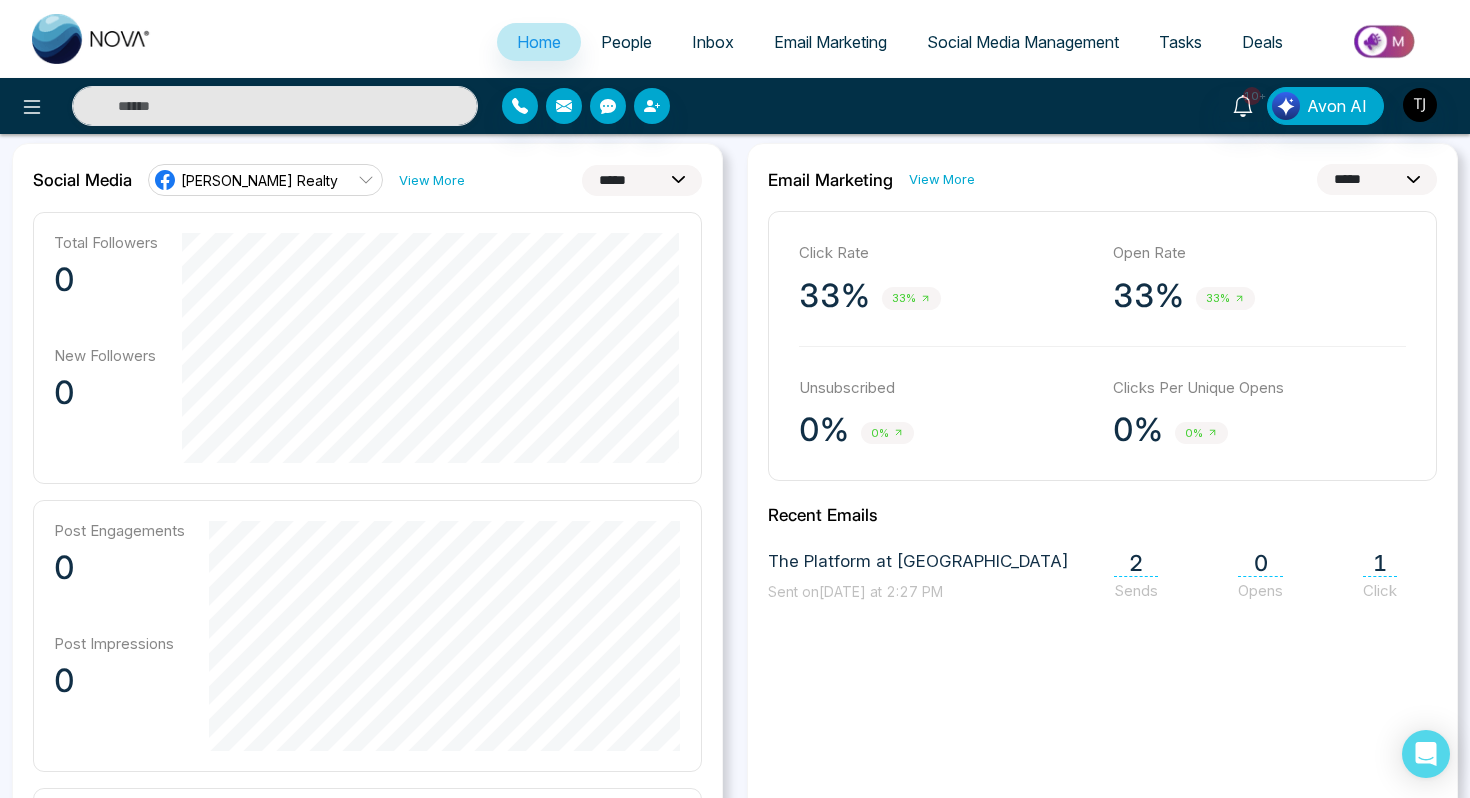 click on "**********" at bounding box center [642, 180] 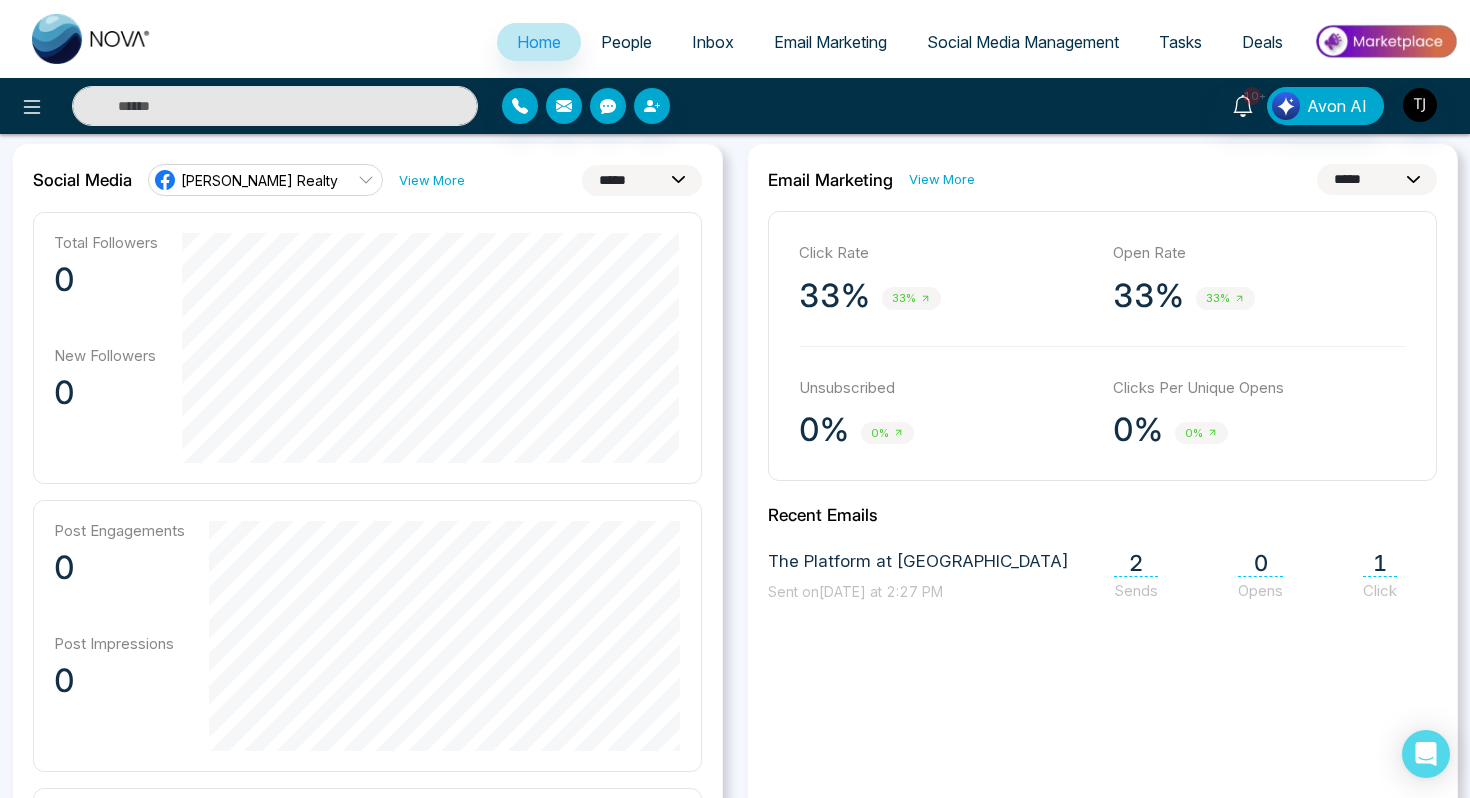 select on "**" 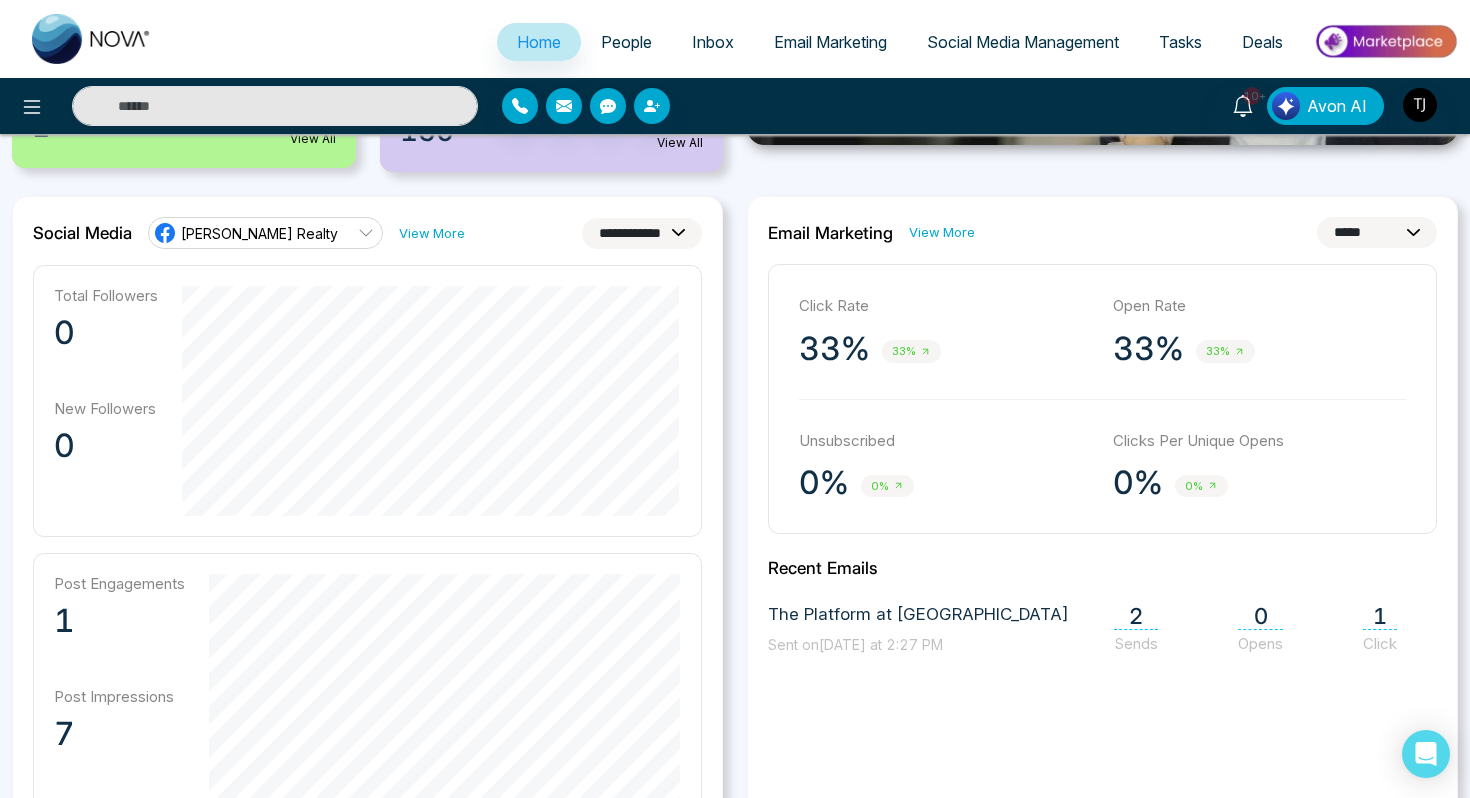scroll, scrollTop: 464, scrollLeft: 0, axis: vertical 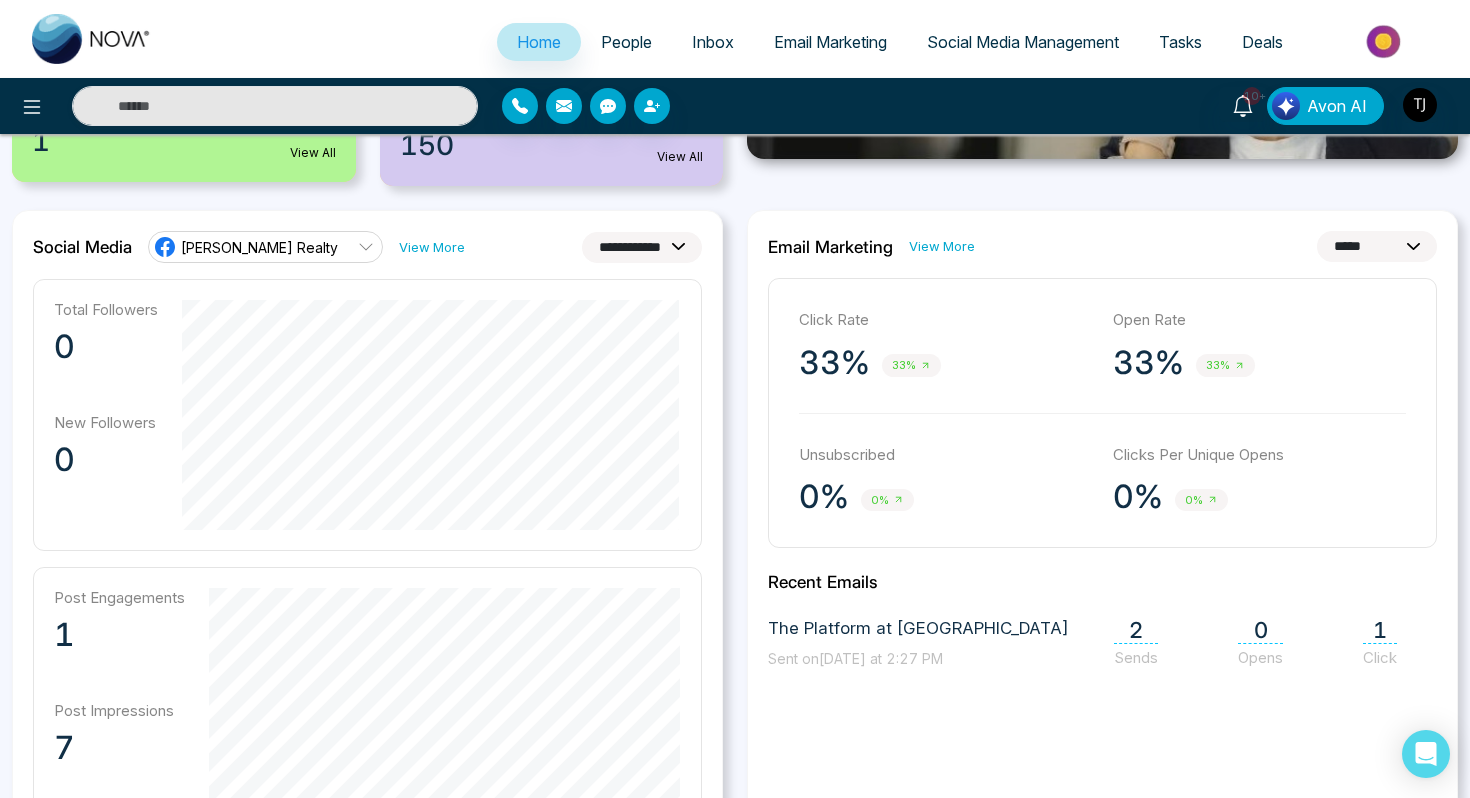click on "[PERSON_NAME] Realty" at bounding box center [245, 247] 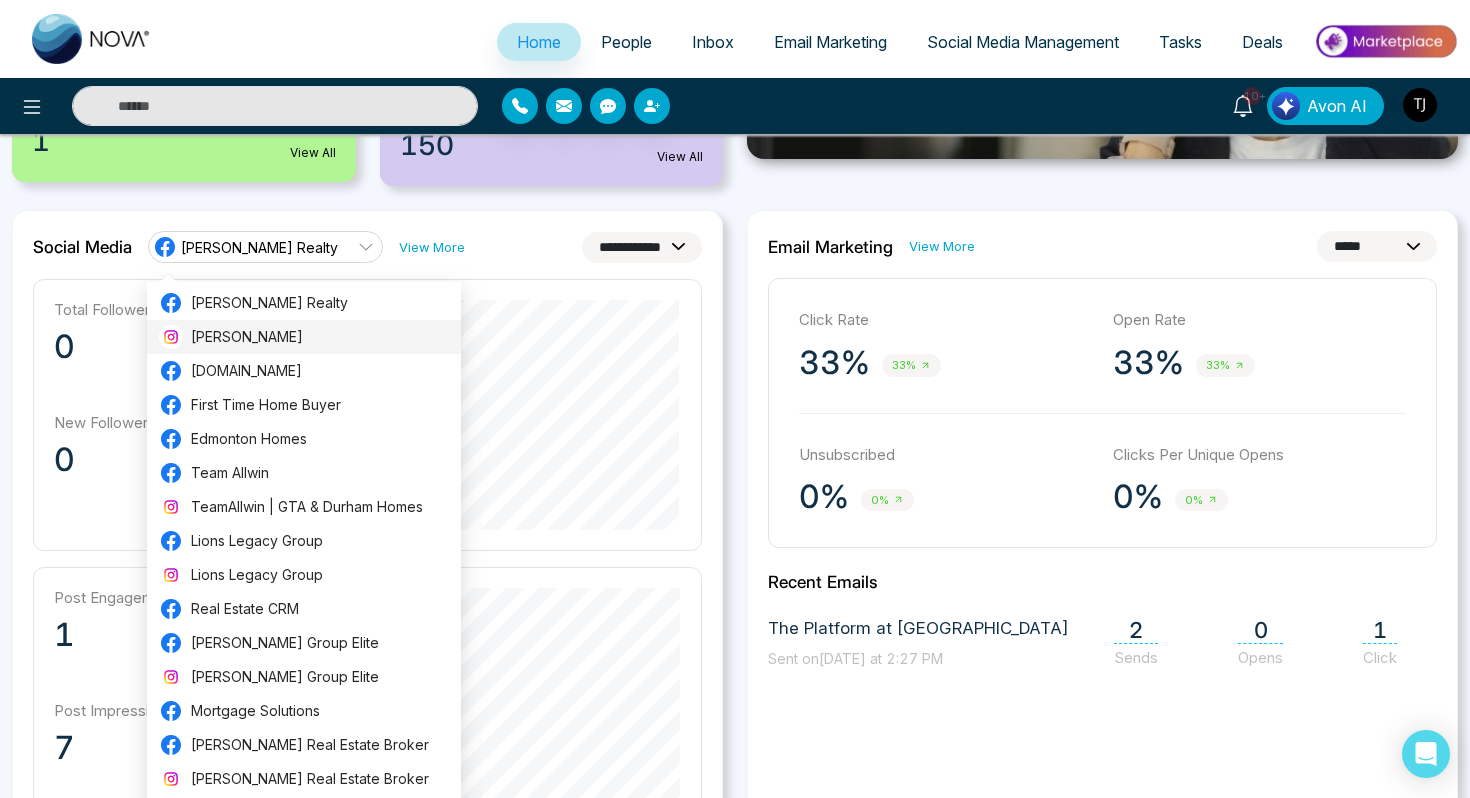 click on "[PERSON_NAME]" at bounding box center (320, 337) 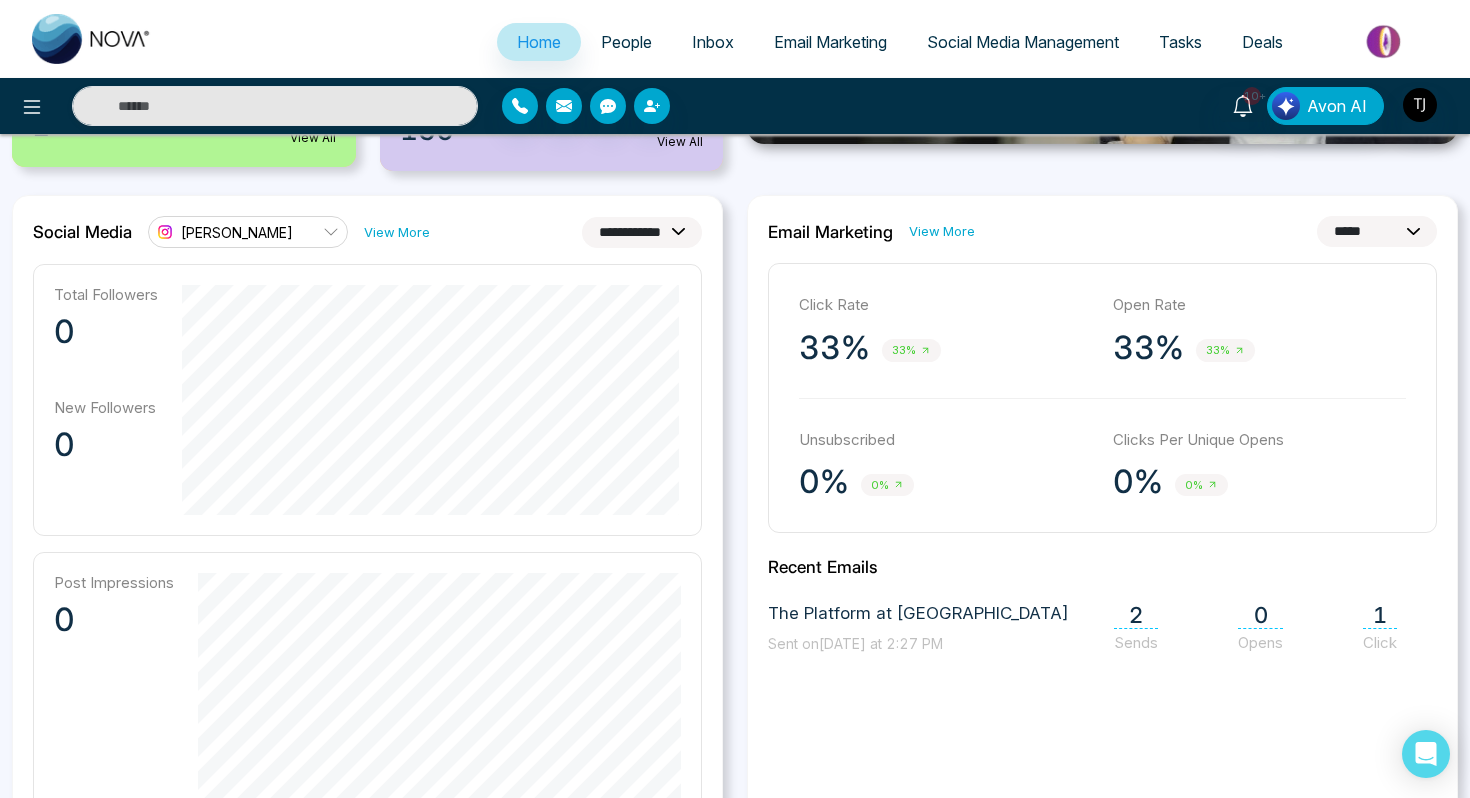 scroll, scrollTop: 444, scrollLeft: 0, axis: vertical 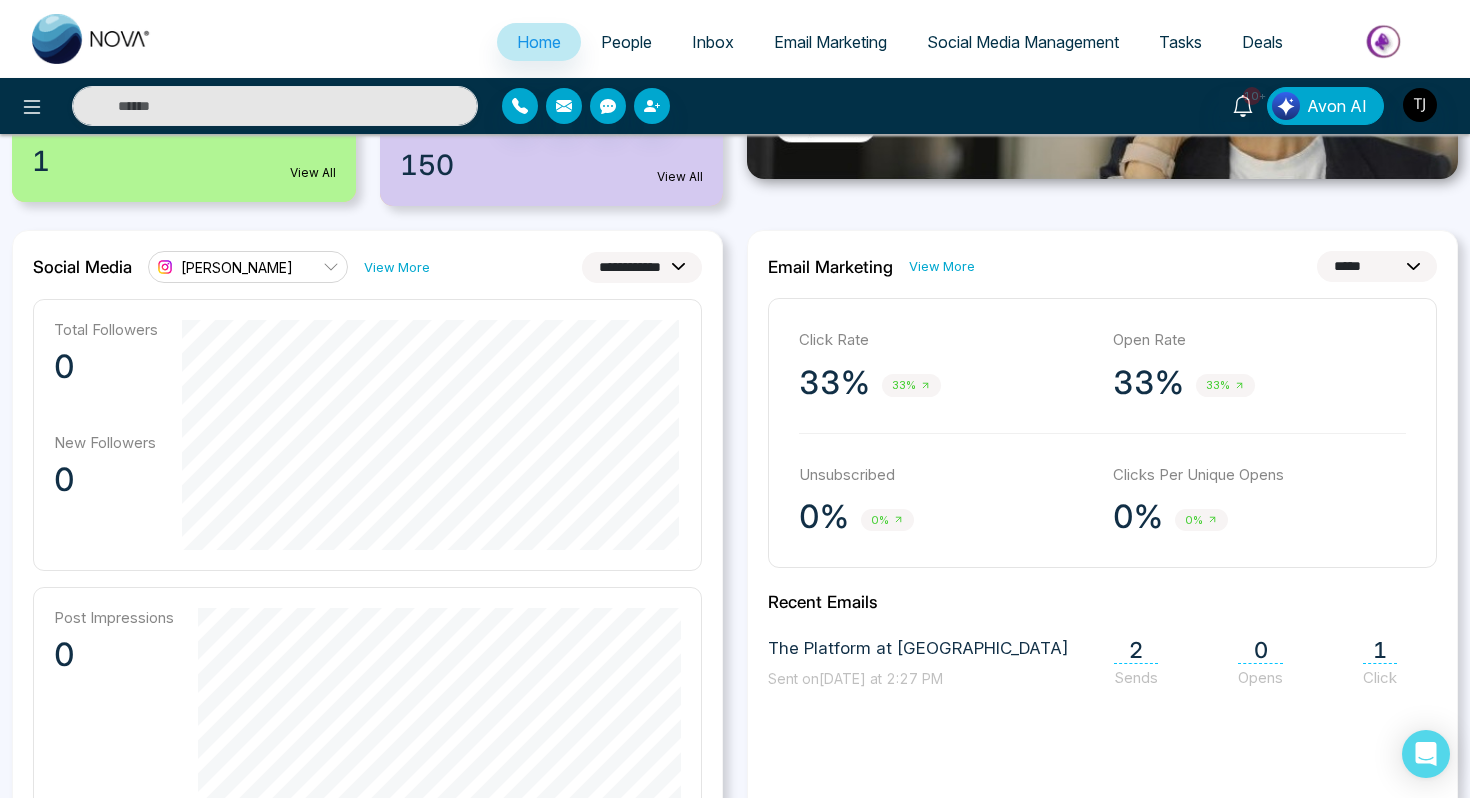 click on "[PERSON_NAME]" at bounding box center (248, 267) 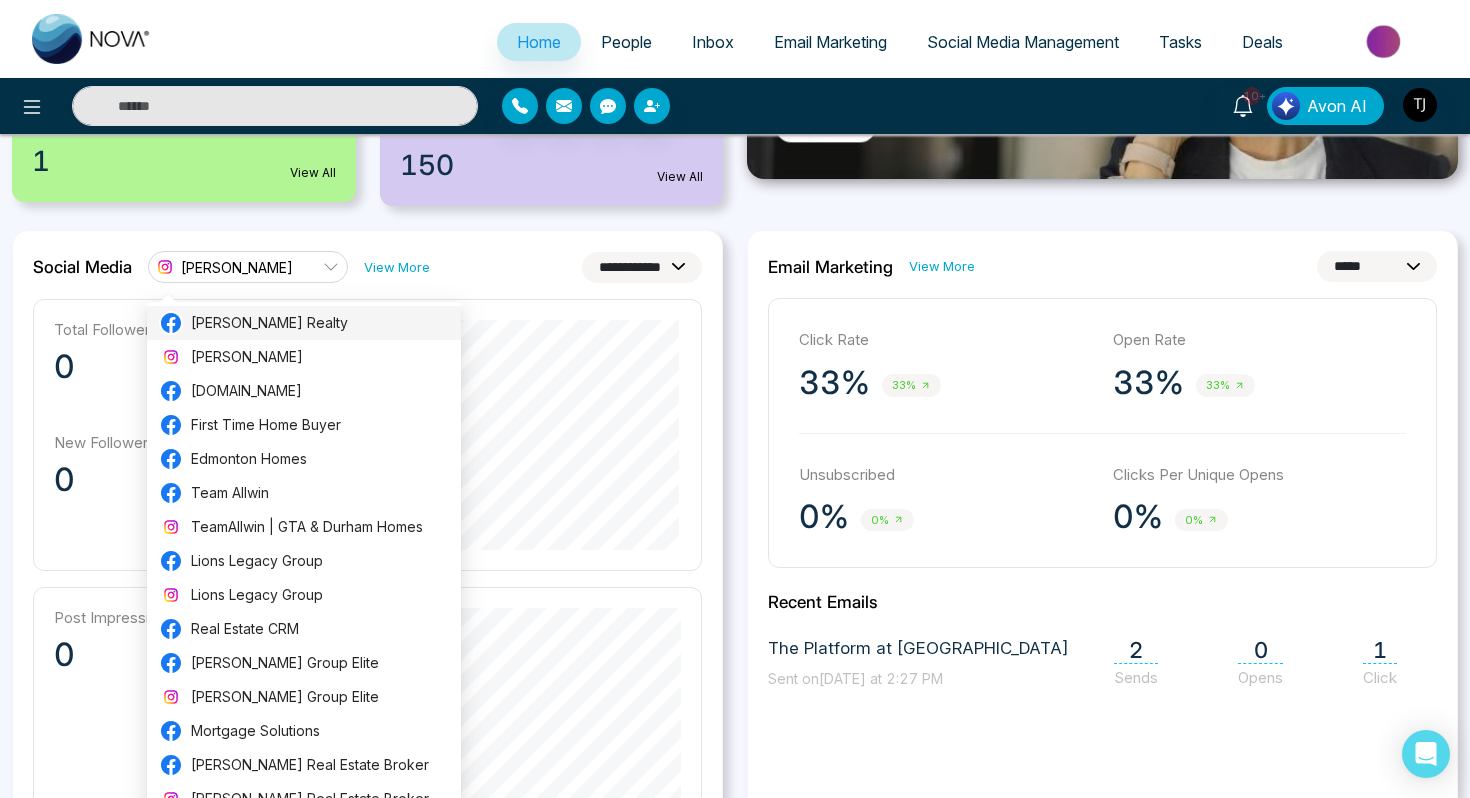 click on "[PERSON_NAME] Realty" at bounding box center [320, 323] 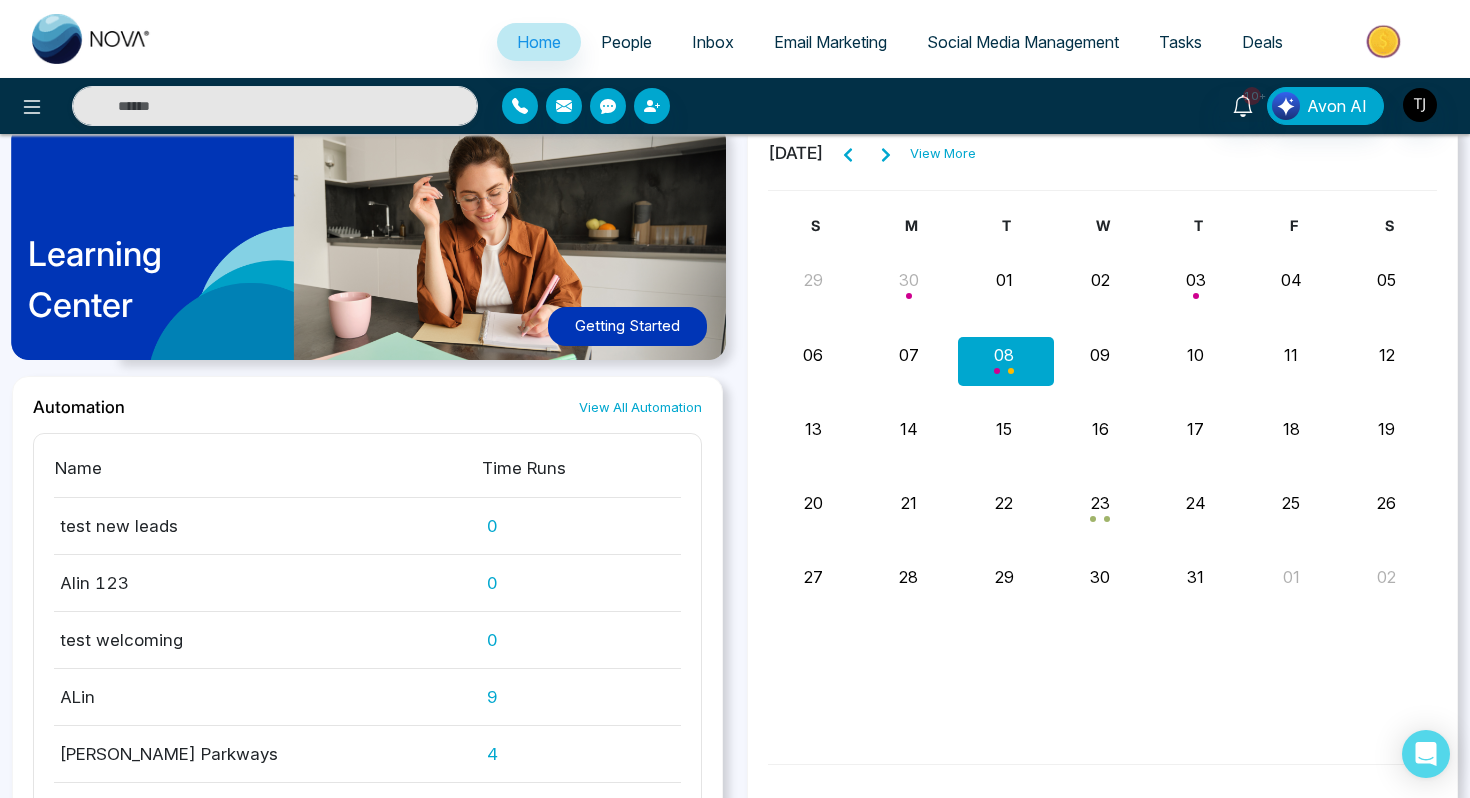 scroll, scrollTop: 2152, scrollLeft: 0, axis: vertical 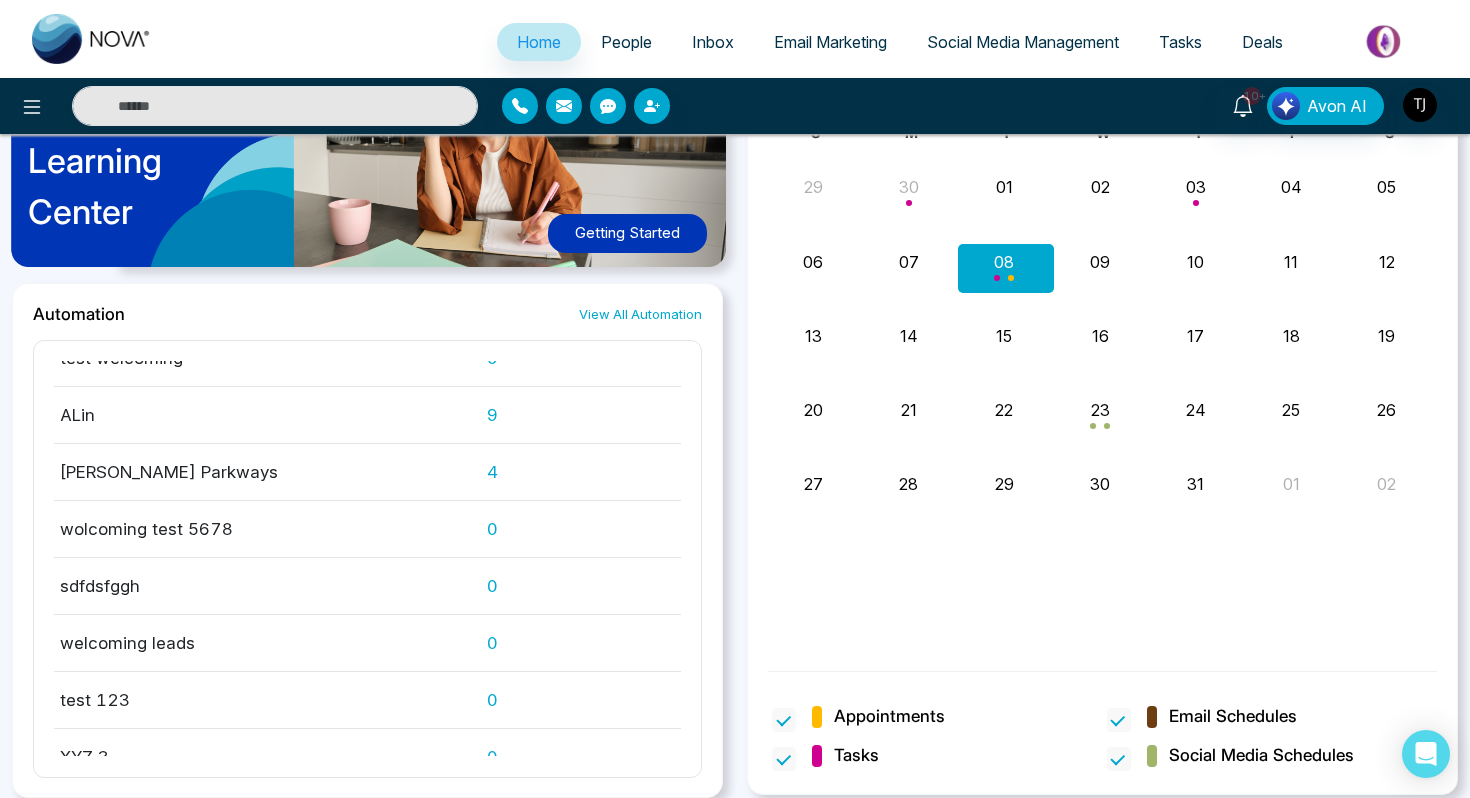 click on "People" at bounding box center [626, 42] 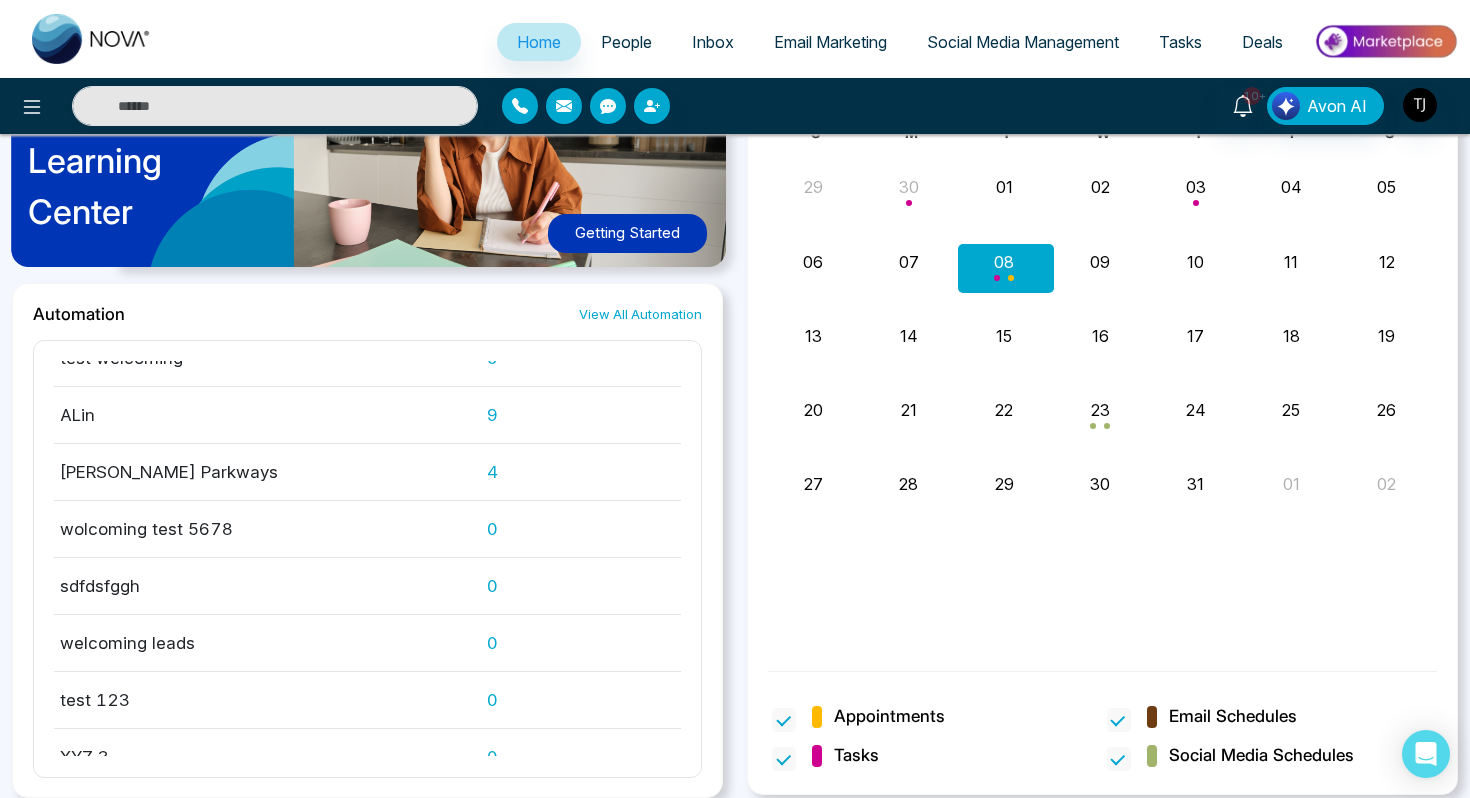 scroll, scrollTop: 0, scrollLeft: 0, axis: both 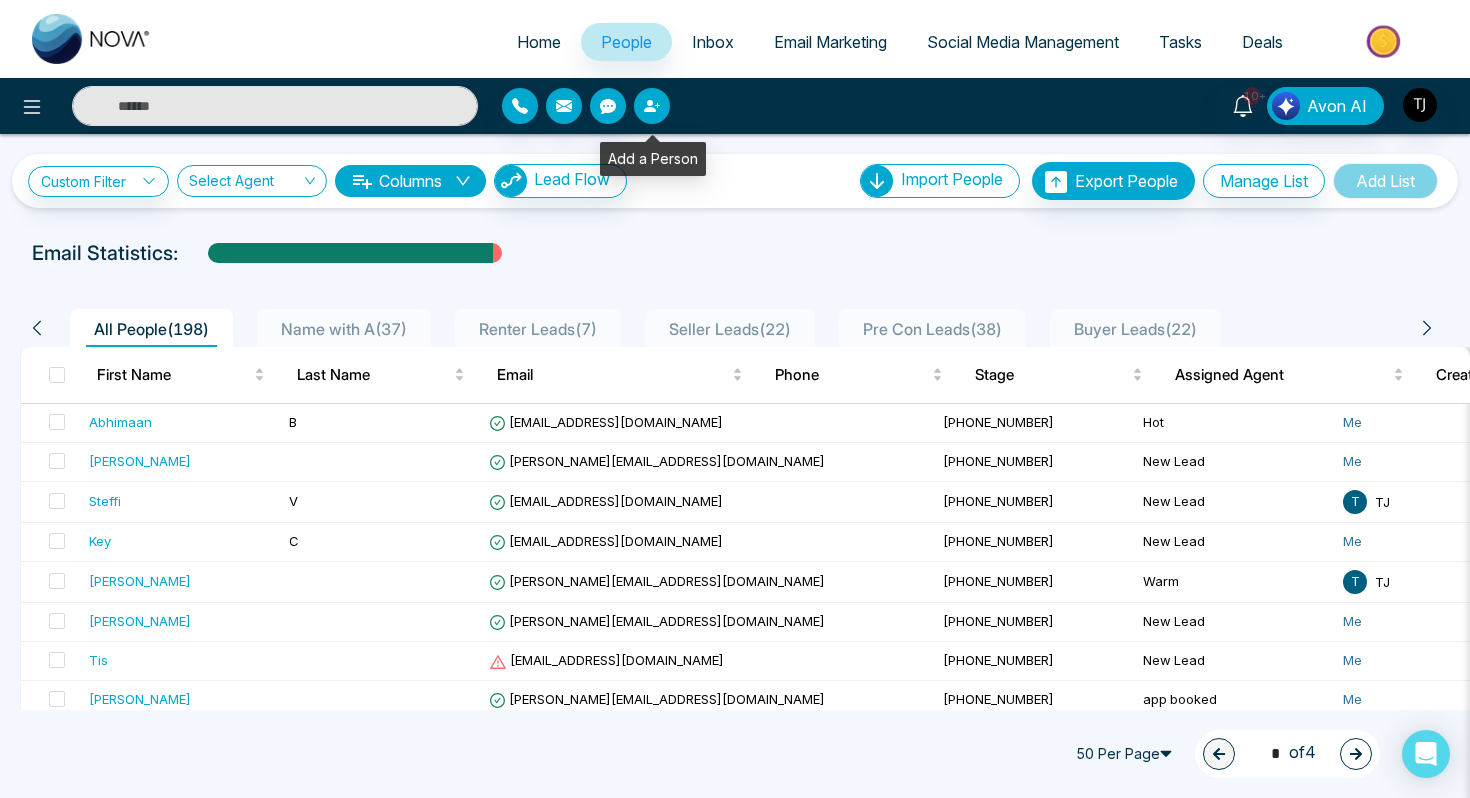 click 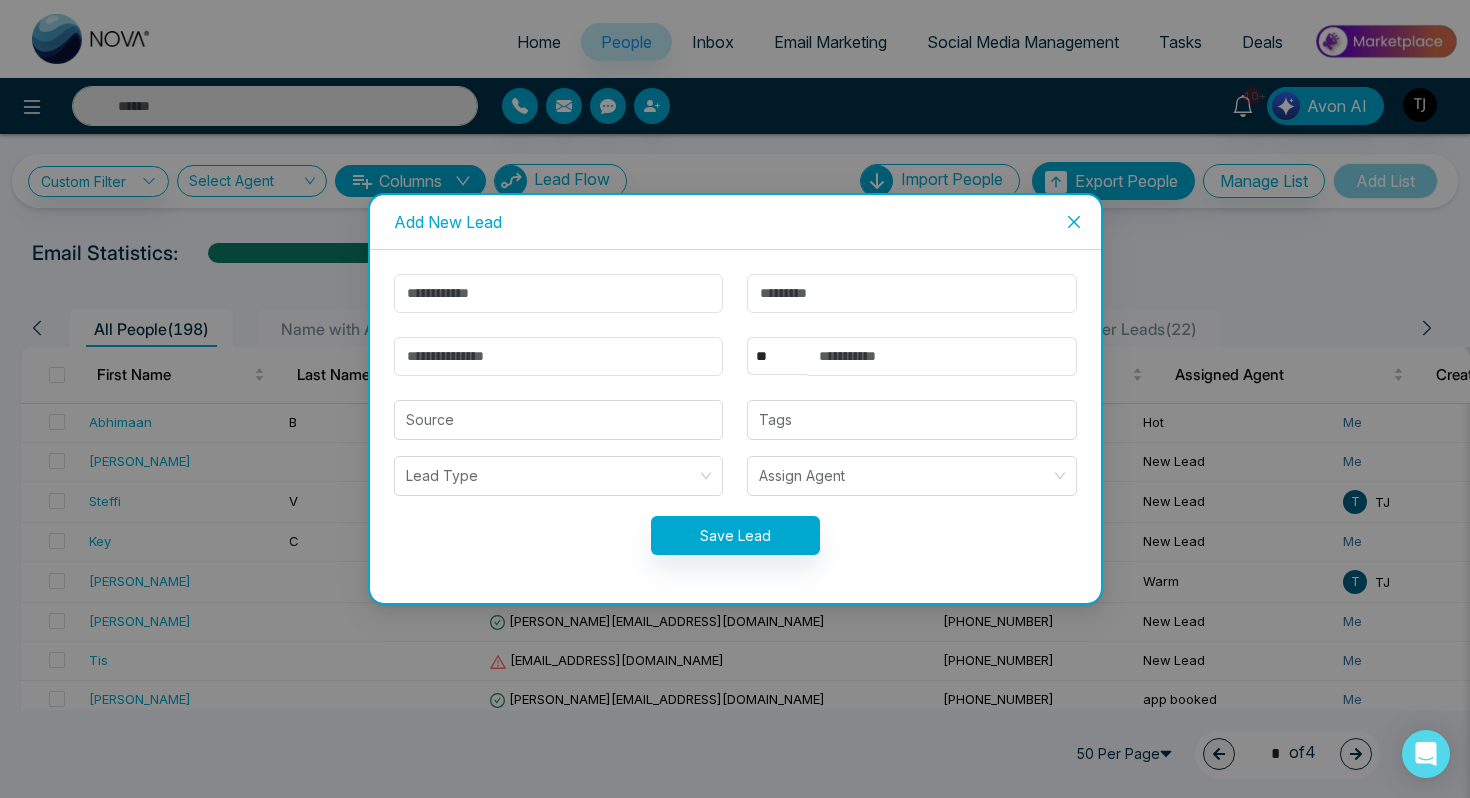 click 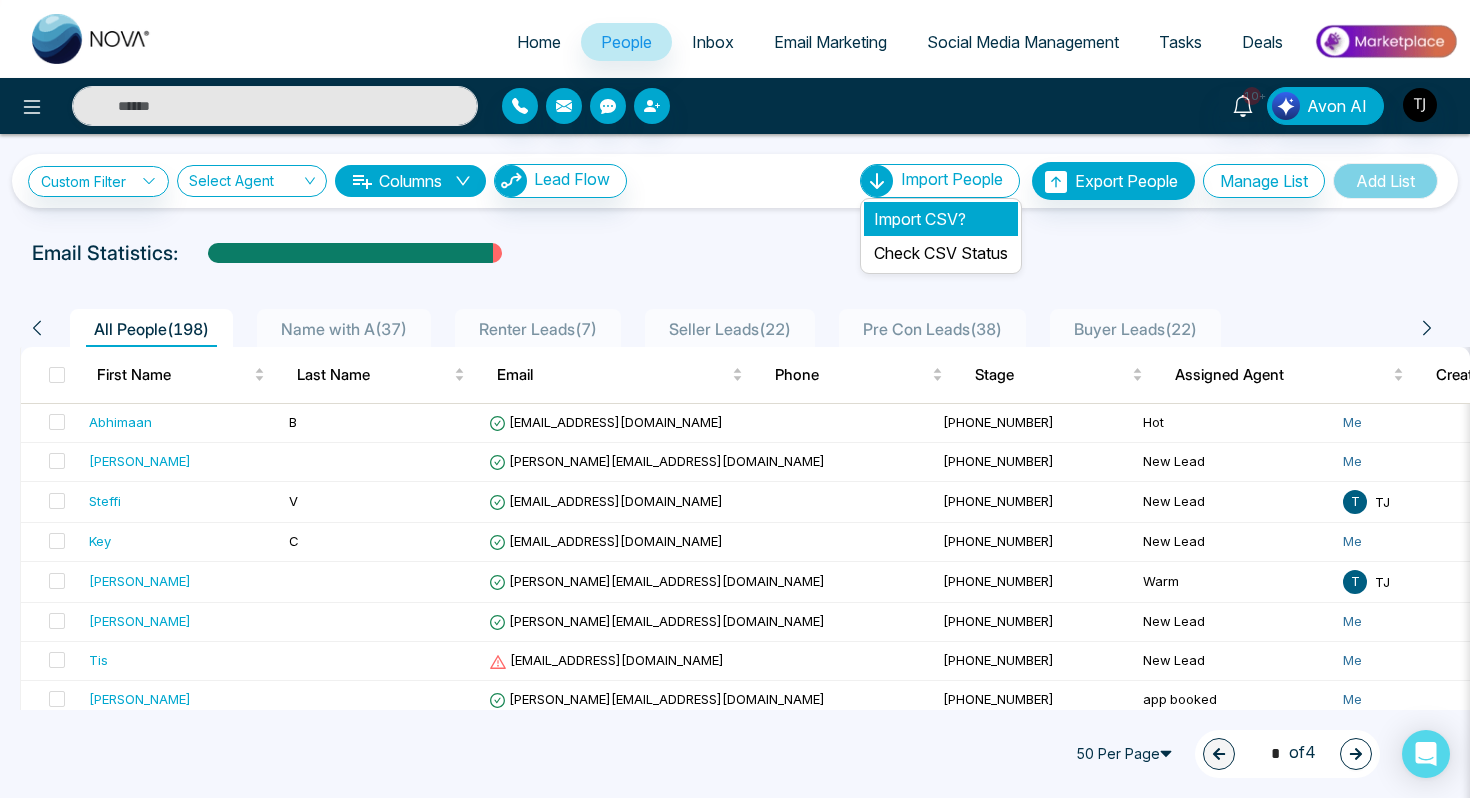 click on "Import CSV?" at bounding box center [941, 219] 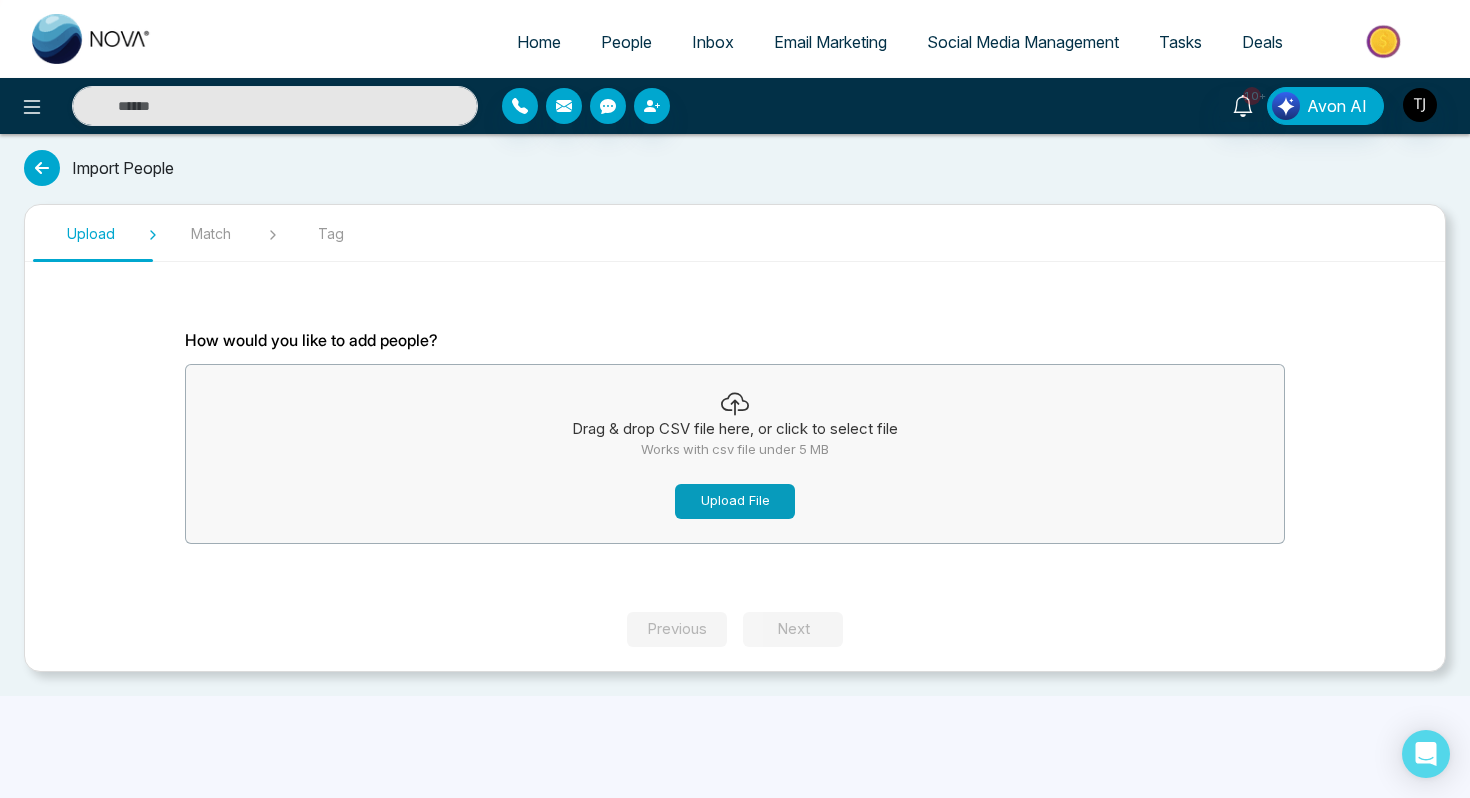 click on "Upload File" at bounding box center [735, 501] 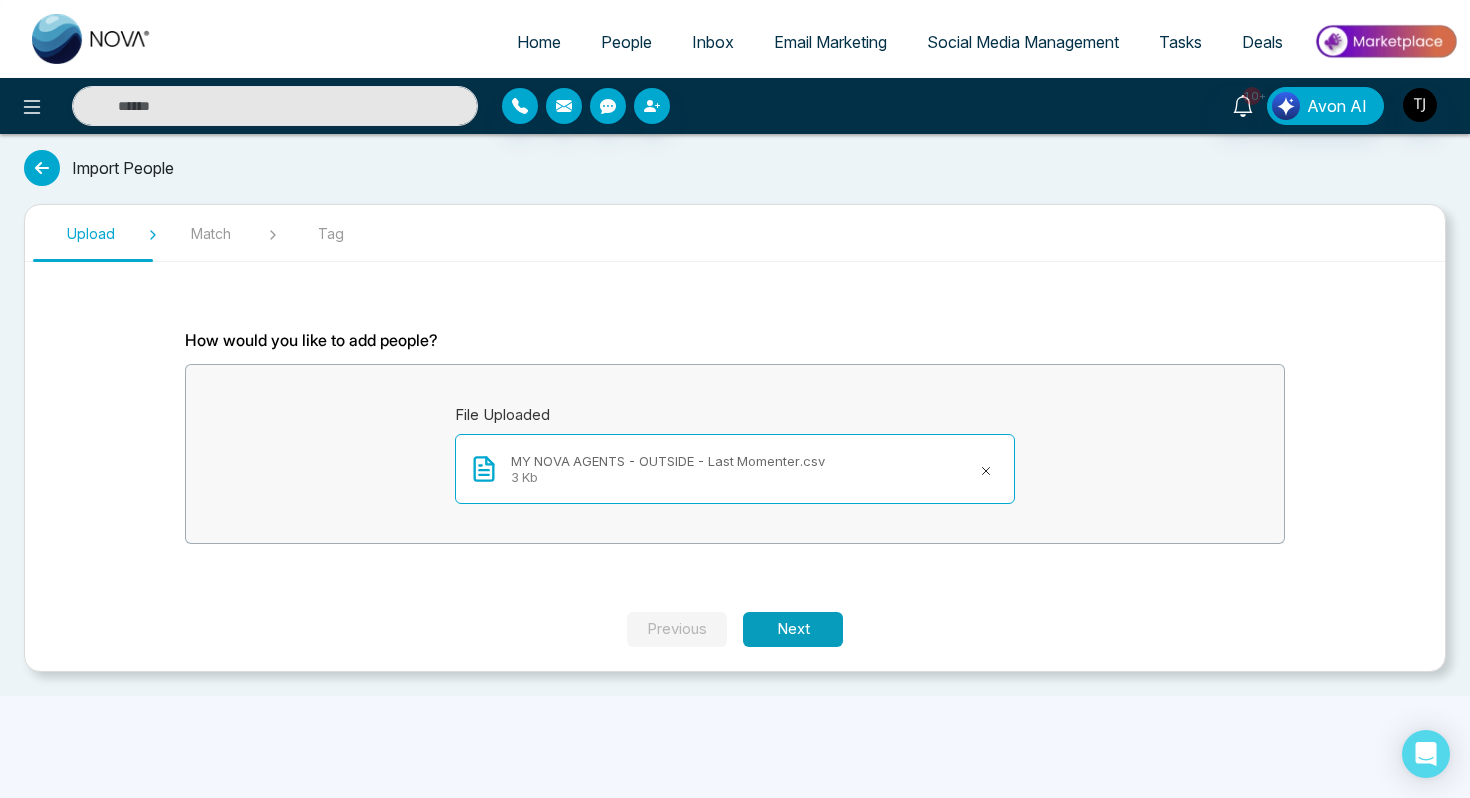 click on "Next" at bounding box center (793, 629) 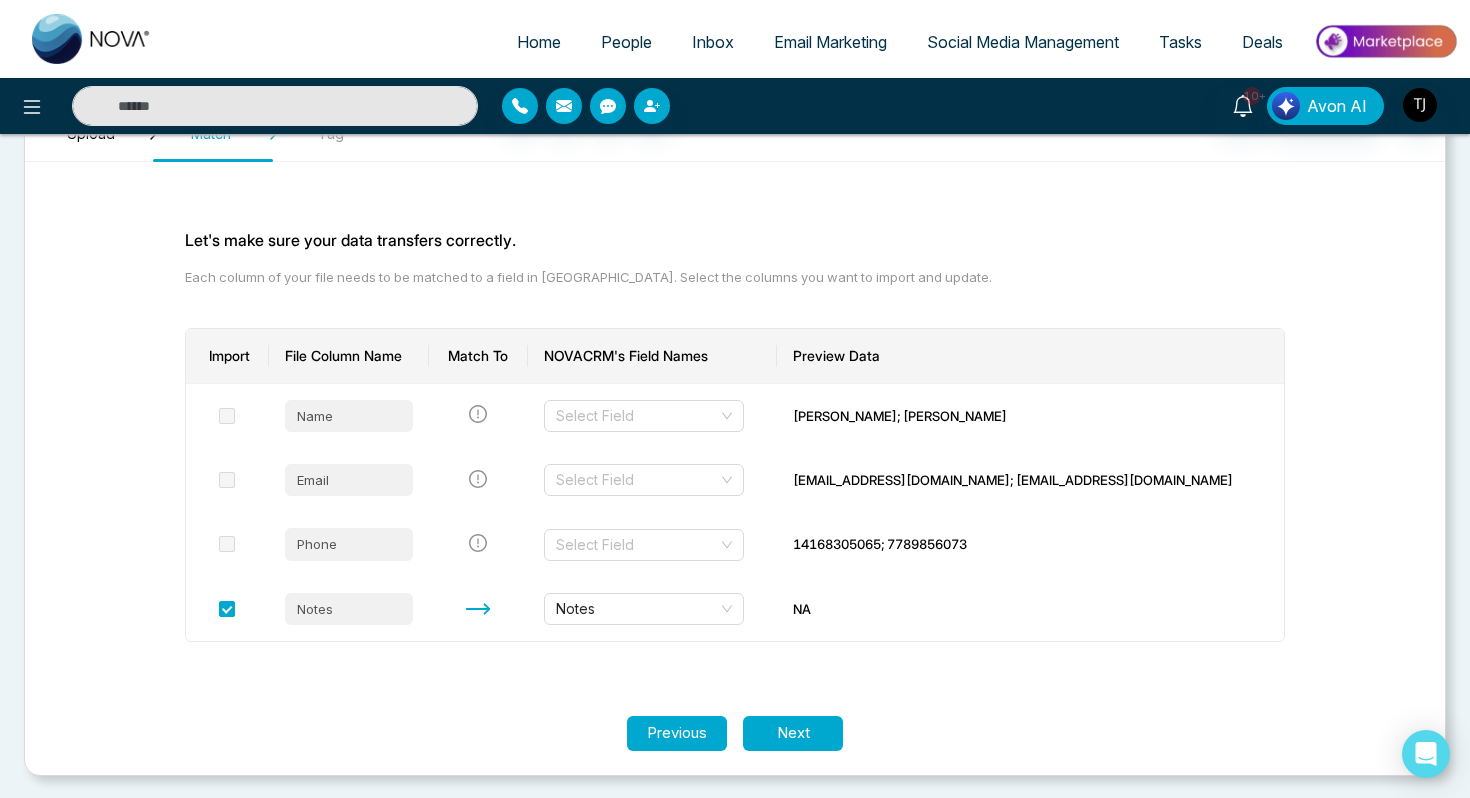 scroll, scrollTop: 0, scrollLeft: 0, axis: both 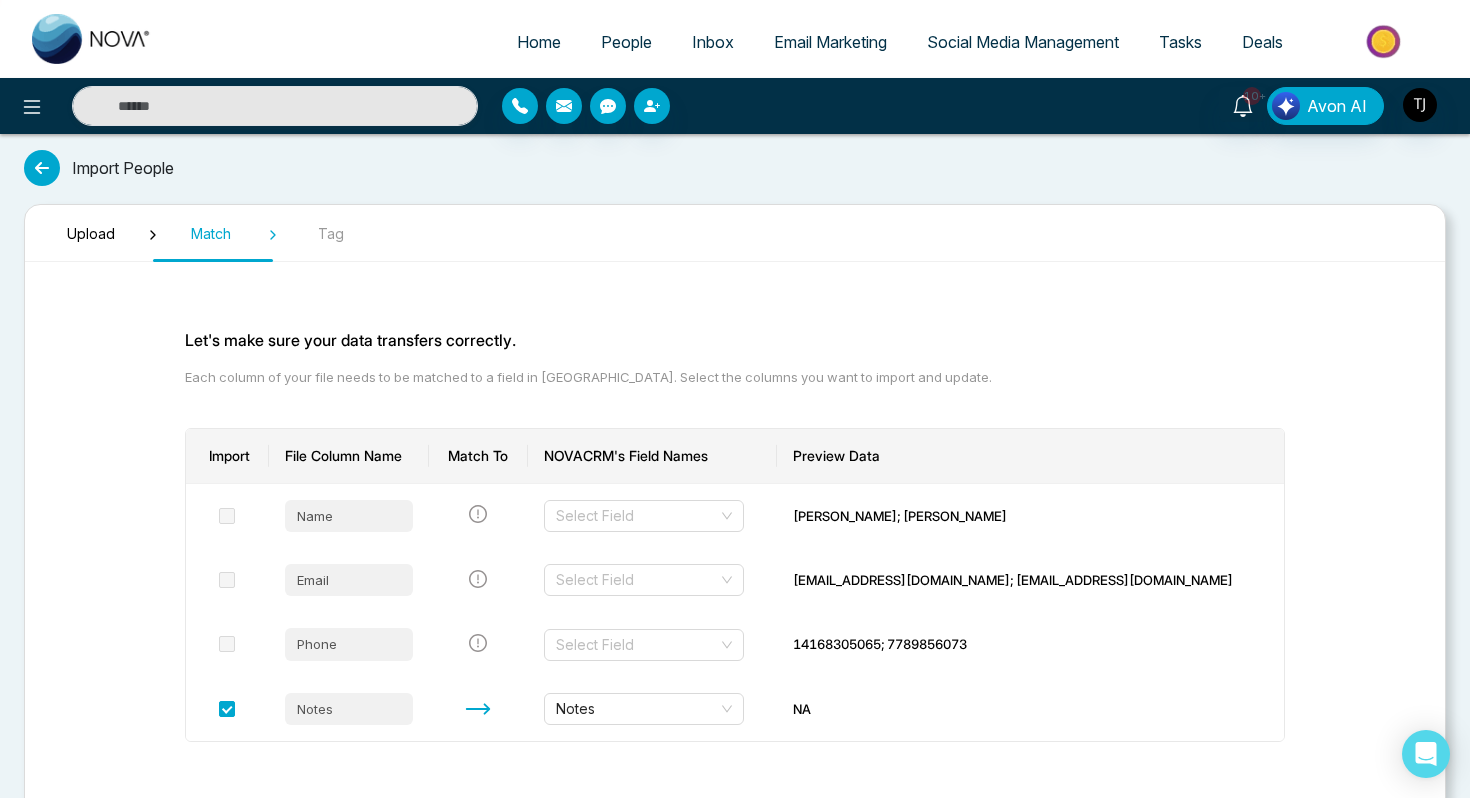 click on "People" at bounding box center (626, 42) 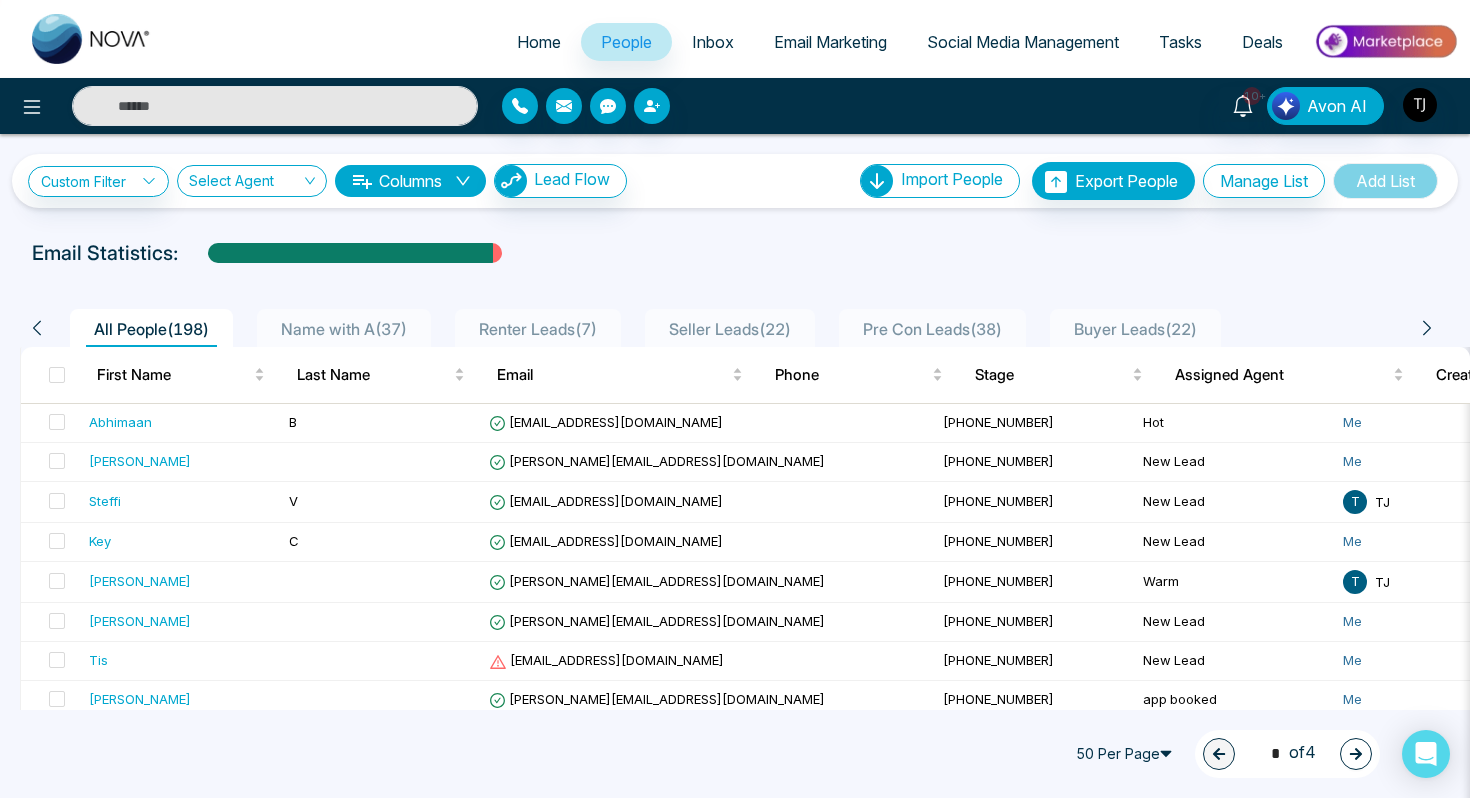 click on "Columns" at bounding box center (410, 181) 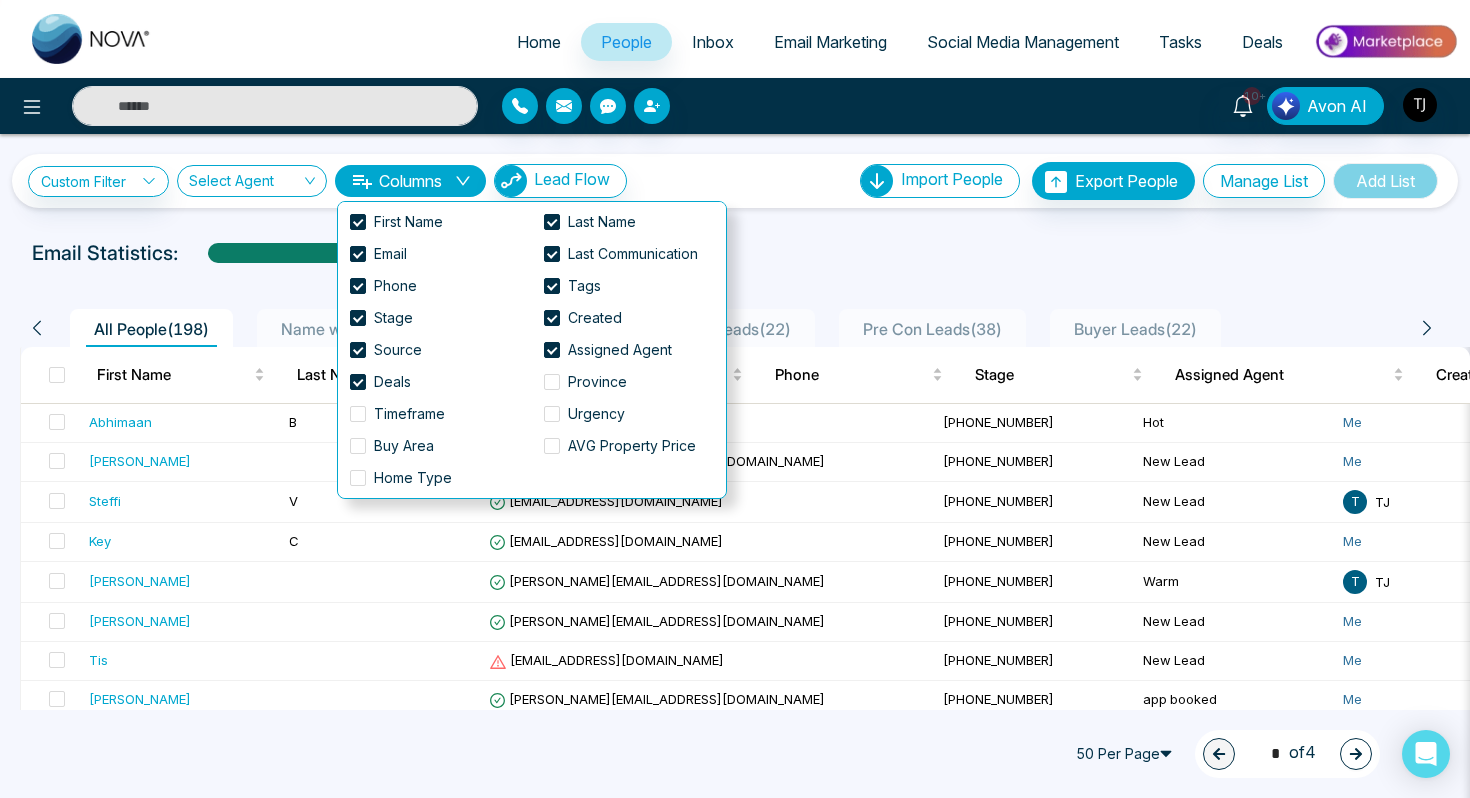 click on "All People  ( 198 ) Name with A  ( 37 ) Renter Leads  ( 7 ) Seller Leads  ( 22 ) Pre Con Leads  ( 38 ) Buyer Leads  ( 22 ) First Name Last Name Email Phone Stage Assigned Agent Created Tags Source Deals Last Communication                         Abhimaan B   [EMAIL_ADDRESS][DOMAIN_NAME] [PHONE_NUMBER] Hot Me [DATE]   02:03 PM Buyer Event 7 minutes ago    Message Rutvik   [EMAIL_ADDRESS][DOMAIN_NAME] [PHONE_NUMBER] New Lead Me [DATE]   05:16 PM a day ago    Call Steffi V   [EMAIL_ADDRESS][DOMAIN_NAME] [PHONE_NUMBER] New Lead T TJ [DATE]   04:50 PM Renter   -  -  -  -    -  -  -  -   Key C   [EMAIL_ADDRESS][DOMAIN_NAME] [PHONE_NUMBER] New Lead Me [DATE]   08:46 AM Trial Brother [DEMOGRAPHIC_DATA] a day ago    Email [PERSON_NAME]   [PERSON_NAME][EMAIL_ADDRESS][DOMAIN_NAME] [PHONE_NUMBER] Warm T TJ [DATE]   08:23 AM IDX Website   -  -  -  -    -  -  -  -   [PERSON_NAME]   [PERSON_NAME][EMAIL_ADDRESS][DOMAIN_NAME] [PHONE_NUMBER] New Lead Me [DATE]   08:14 AM IDX Website   -  -  -  -    -  -  -  -   Tis   [EMAIL_ADDRESS][DOMAIN_NAME] [PHONE_NUMBER] New Lead Me [DATE]" at bounding box center (735, 1401) 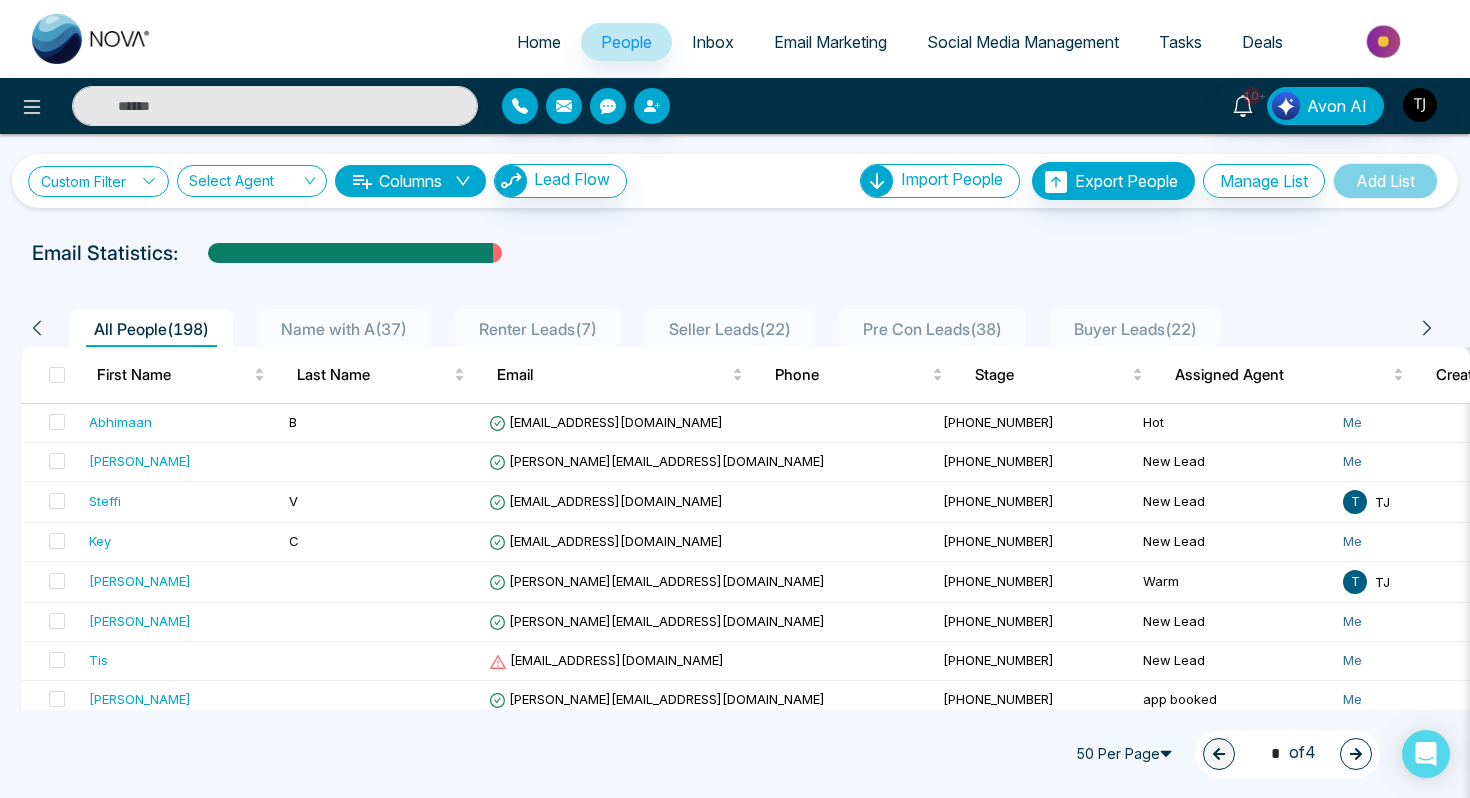 click on "Custom Filter" at bounding box center (98, 181) 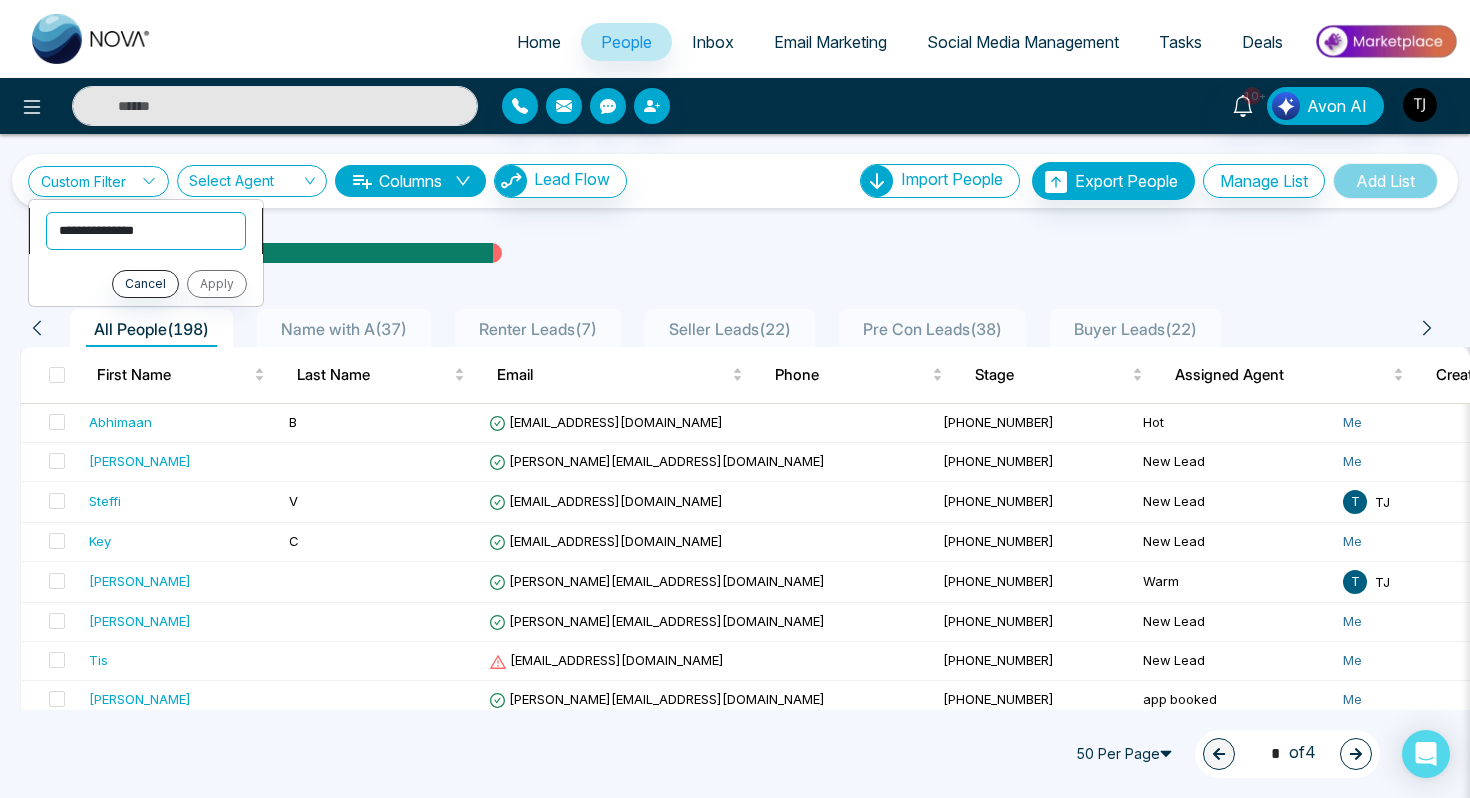 click on "**********" at bounding box center (146, 231) 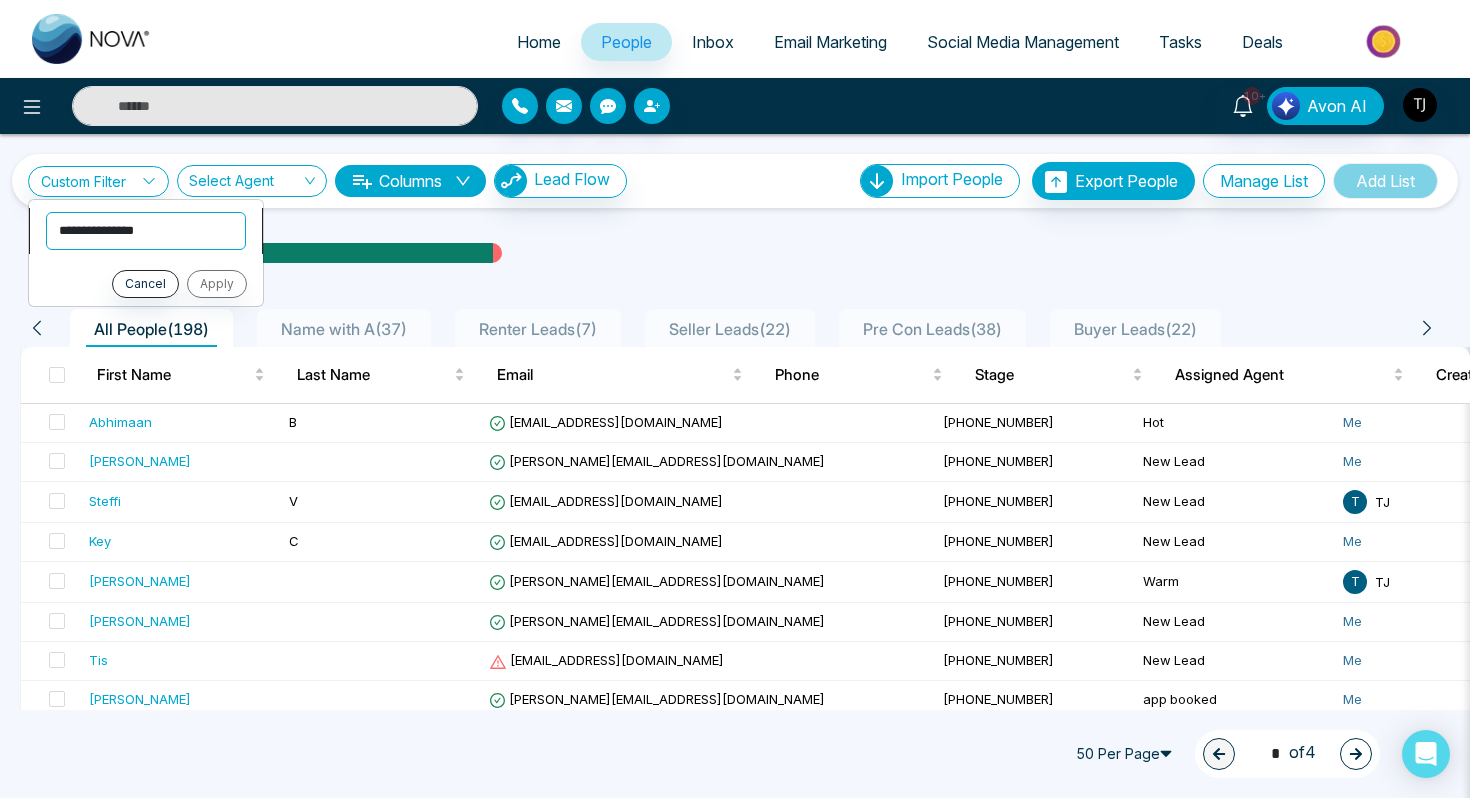 select on "****" 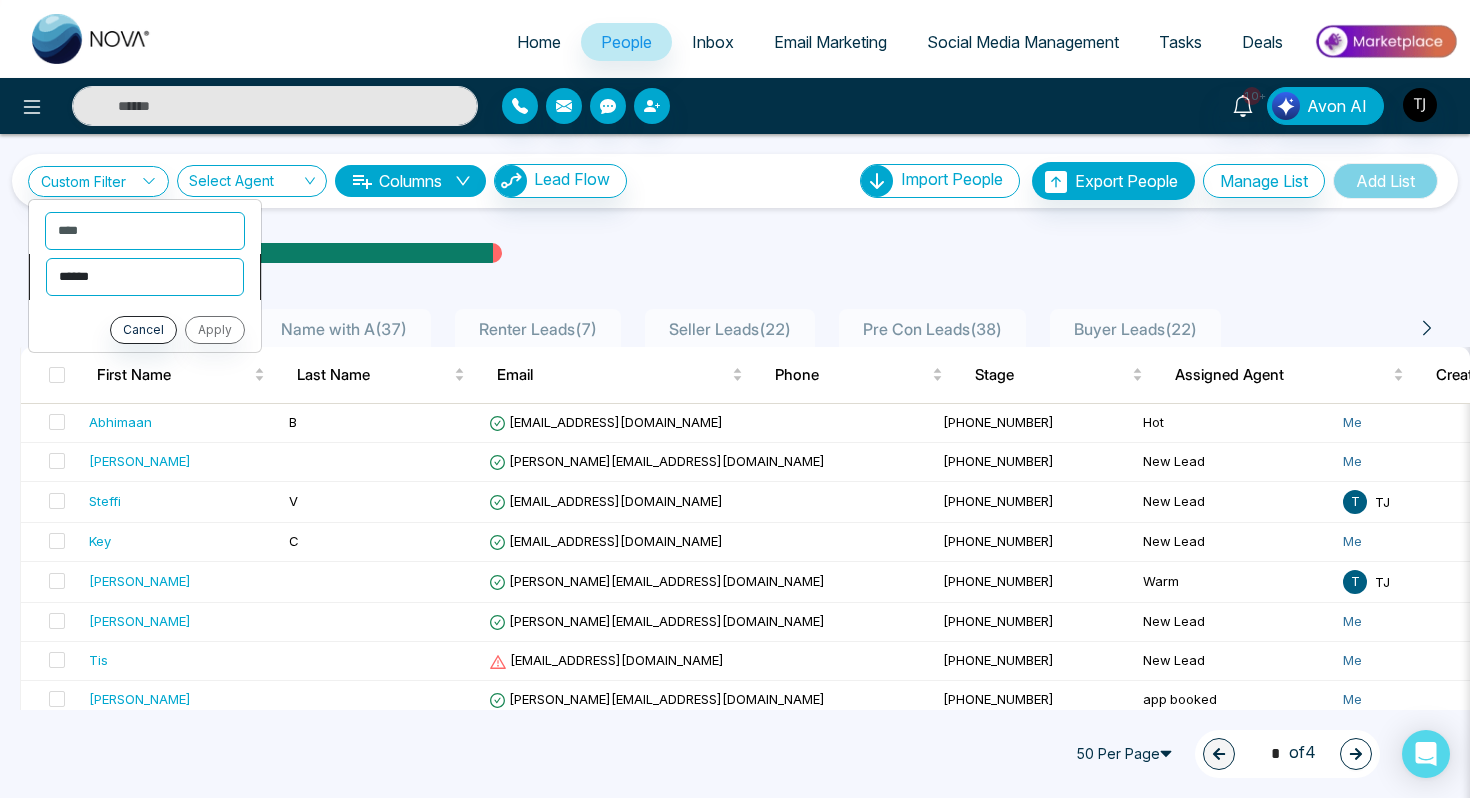 click on "**********" at bounding box center (145, 277) 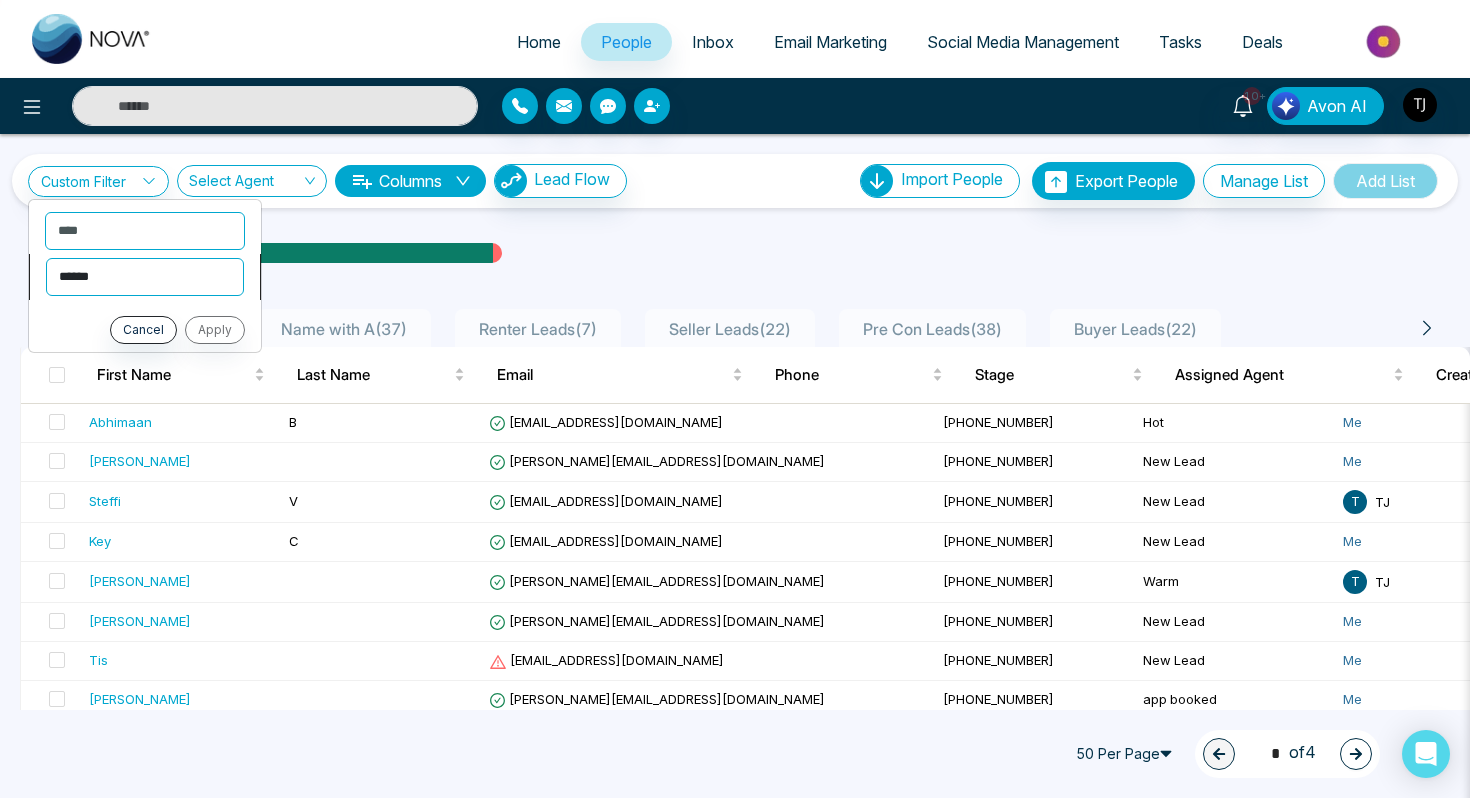select on "*******" 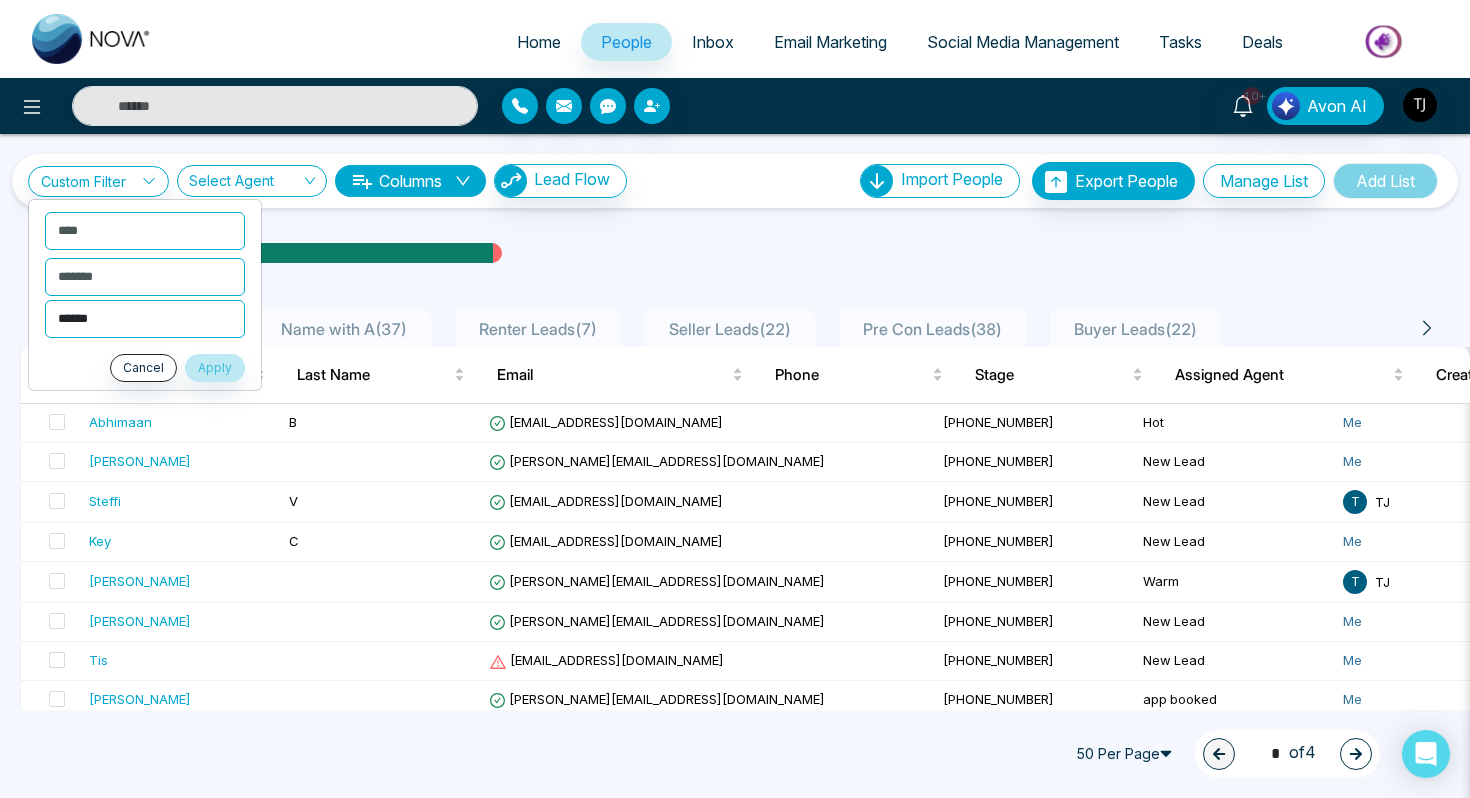 click on "**********" at bounding box center (145, 319) 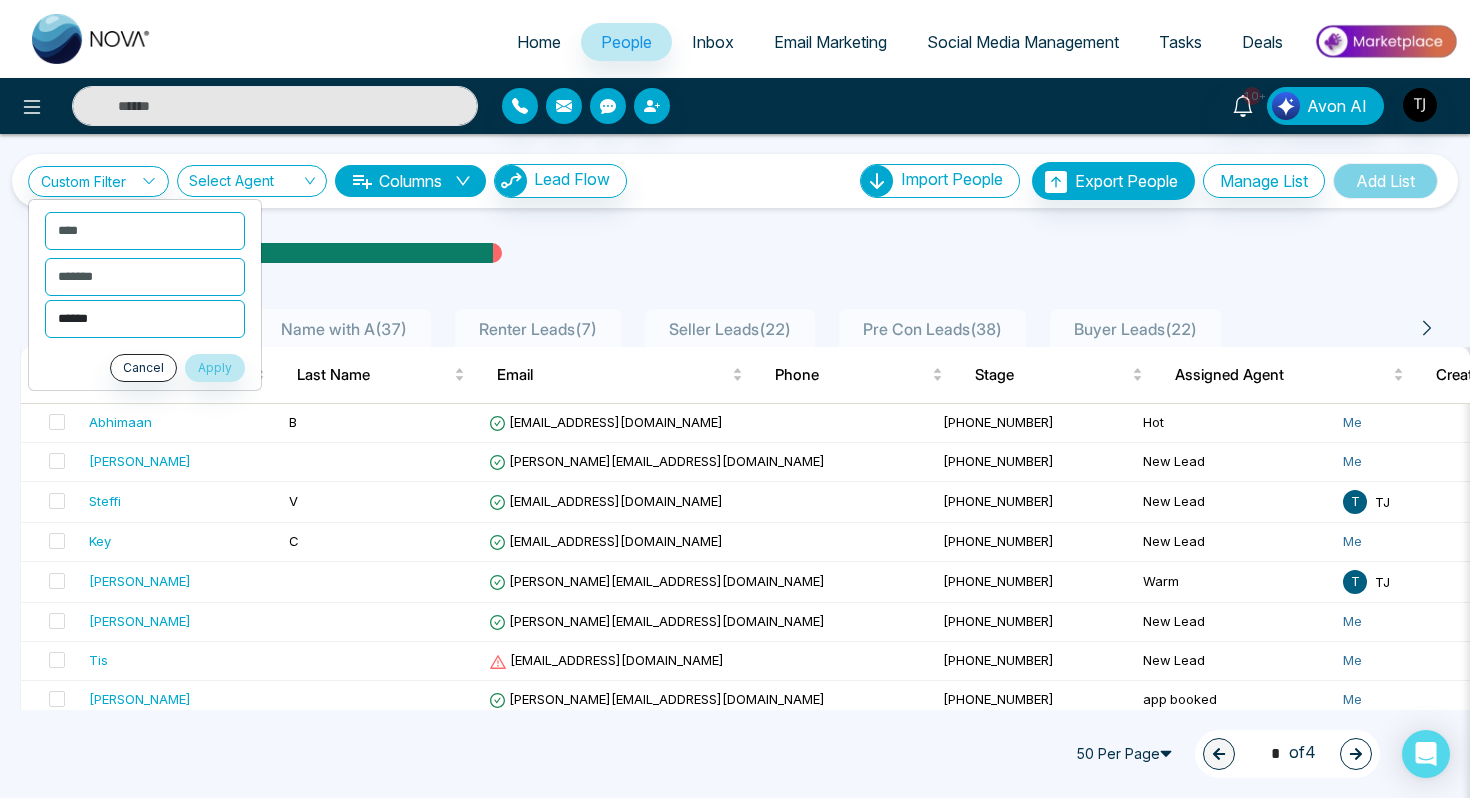 select on "******" 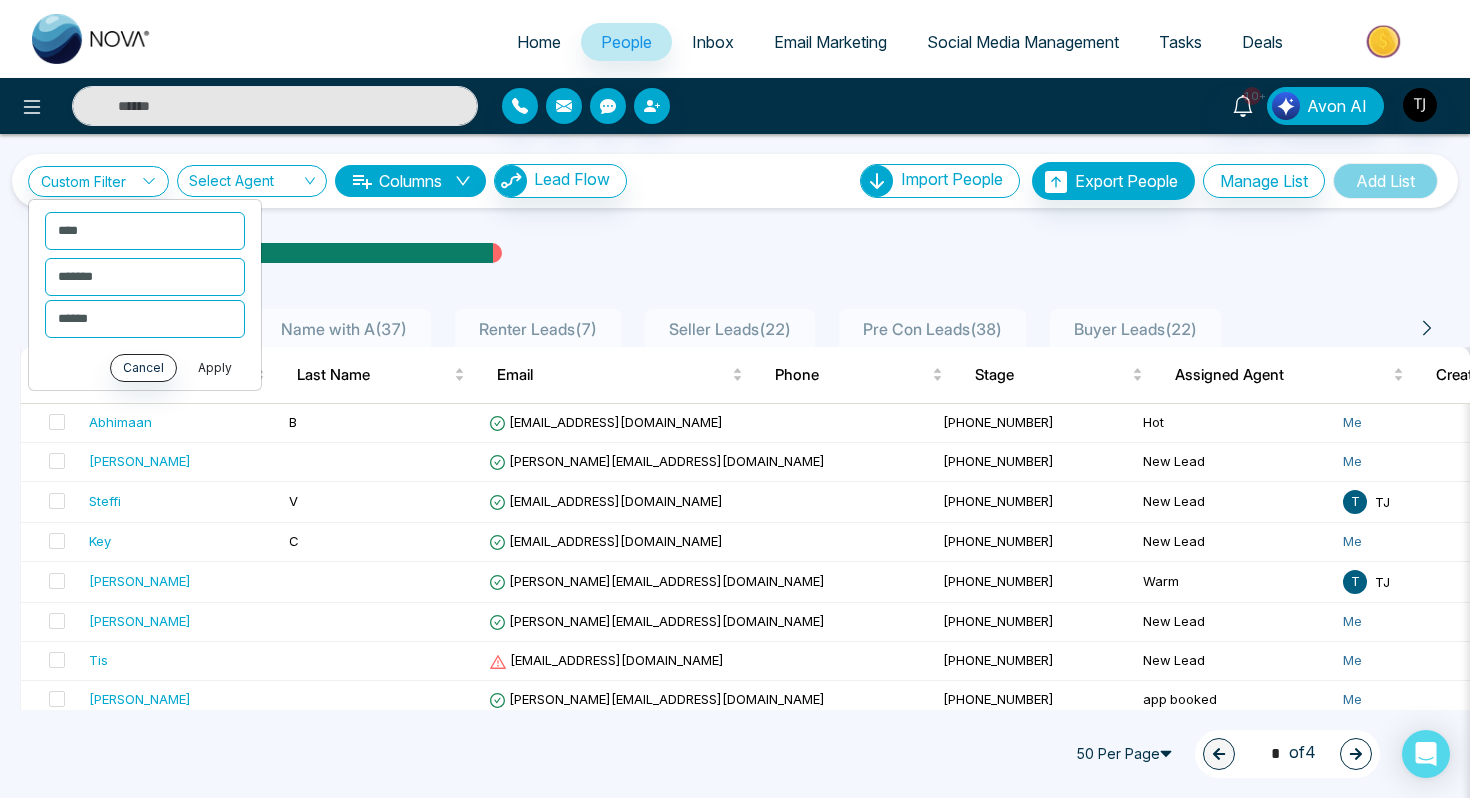 click on "Apply" at bounding box center [215, 368] 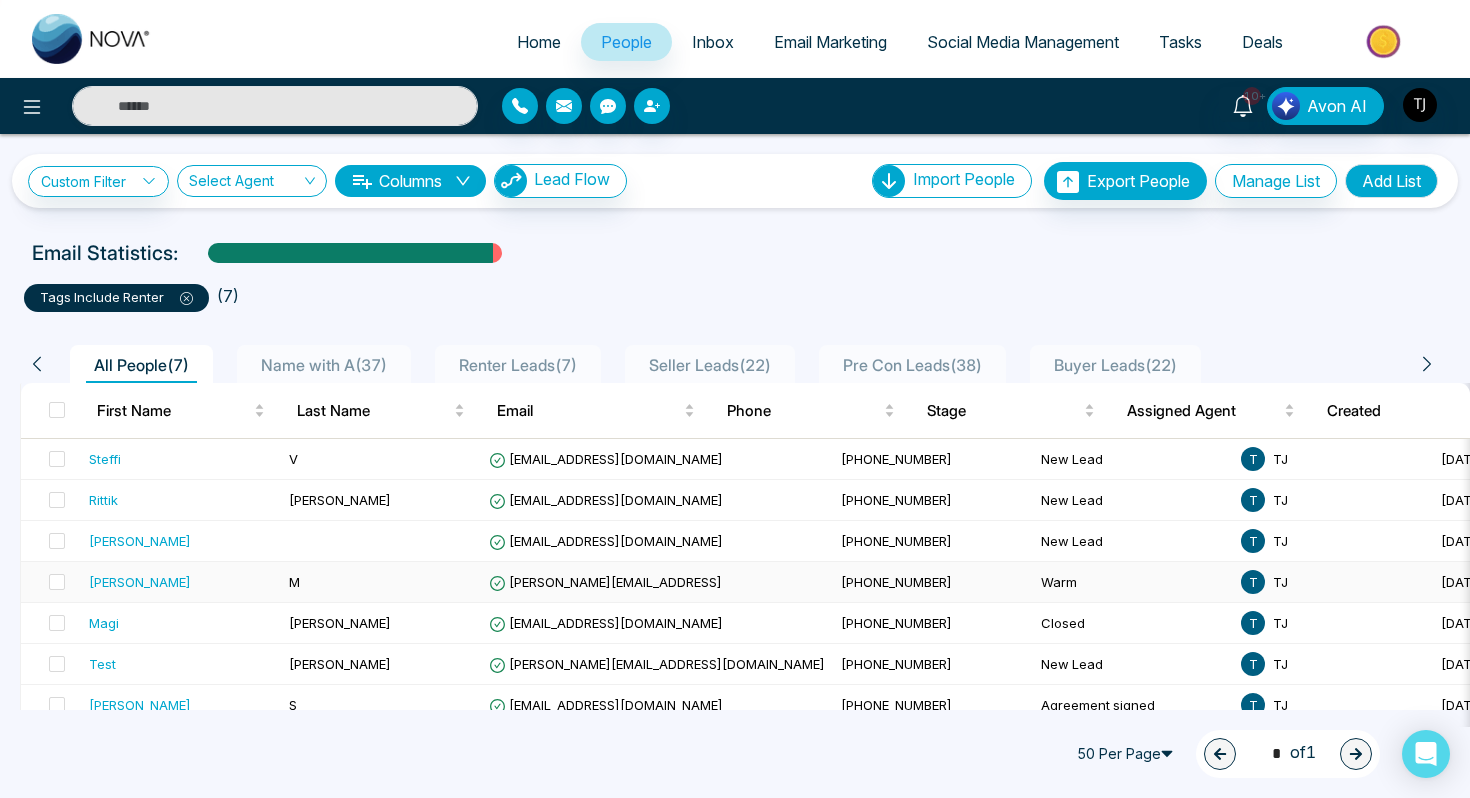 click on "[PERSON_NAME]" at bounding box center [140, 582] 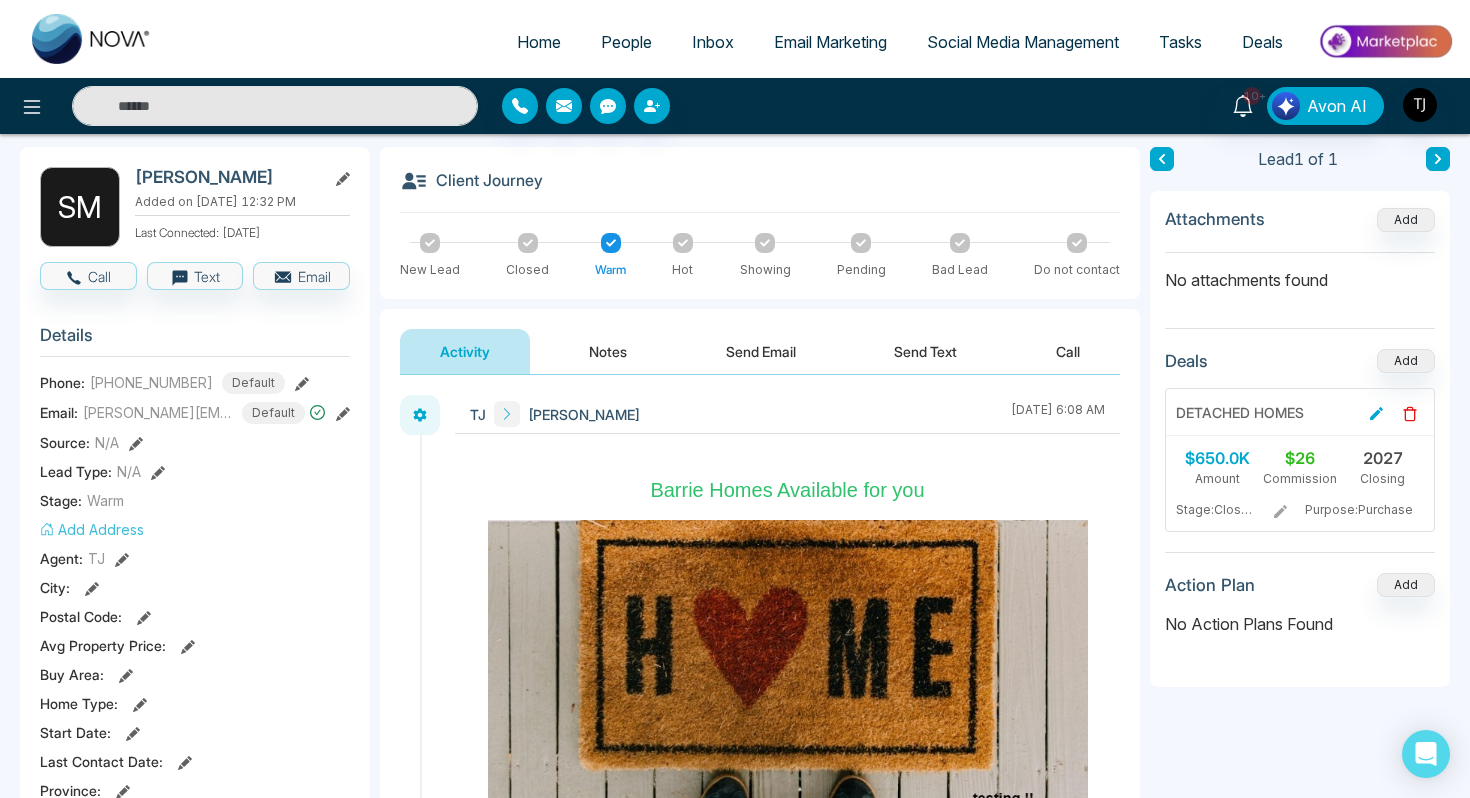scroll, scrollTop: 104, scrollLeft: 0, axis: vertical 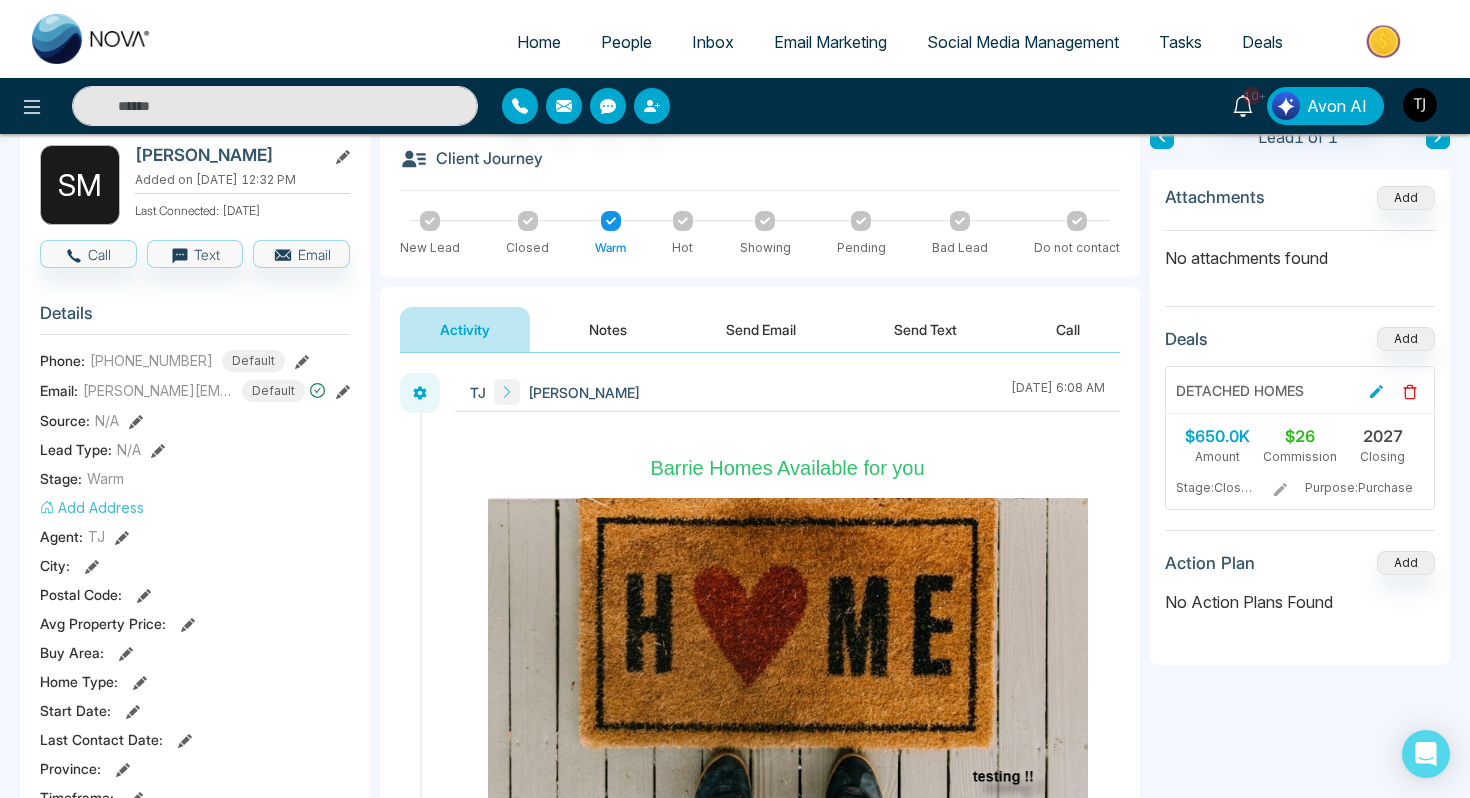 click on "Notes" at bounding box center [608, 329] 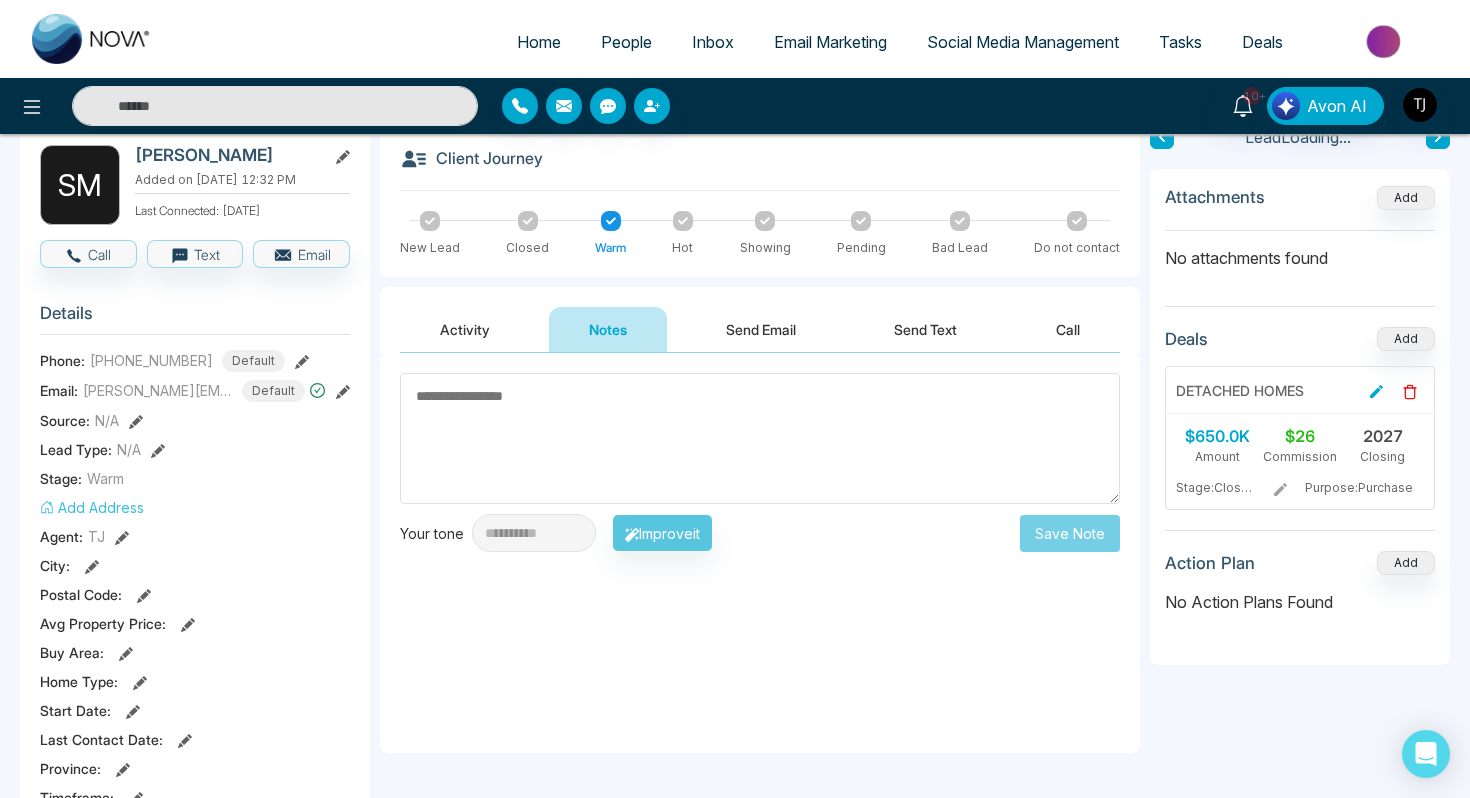 click on "Send Email" at bounding box center [761, 329] 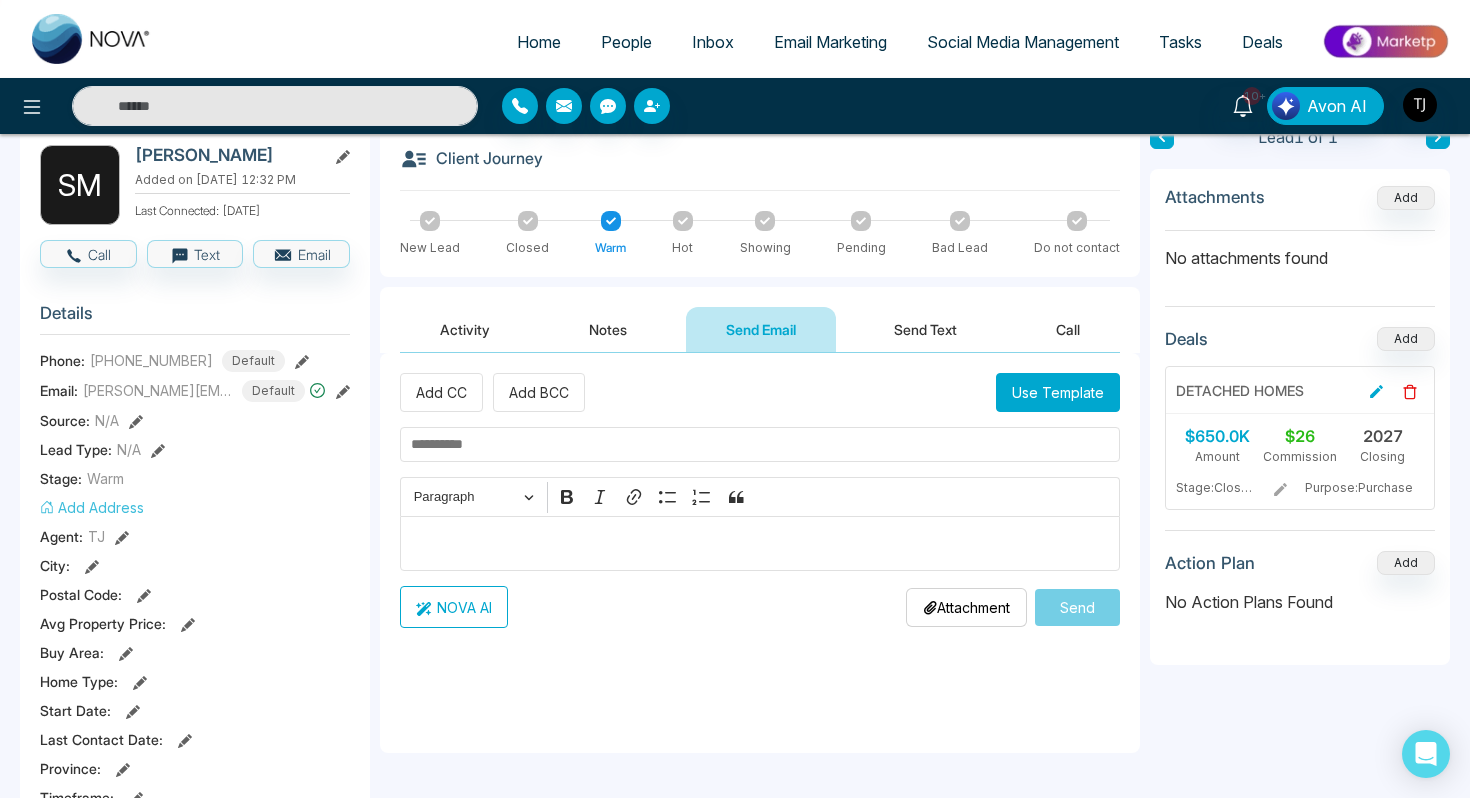 click on "Send Text" at bounding box center [925, 329] 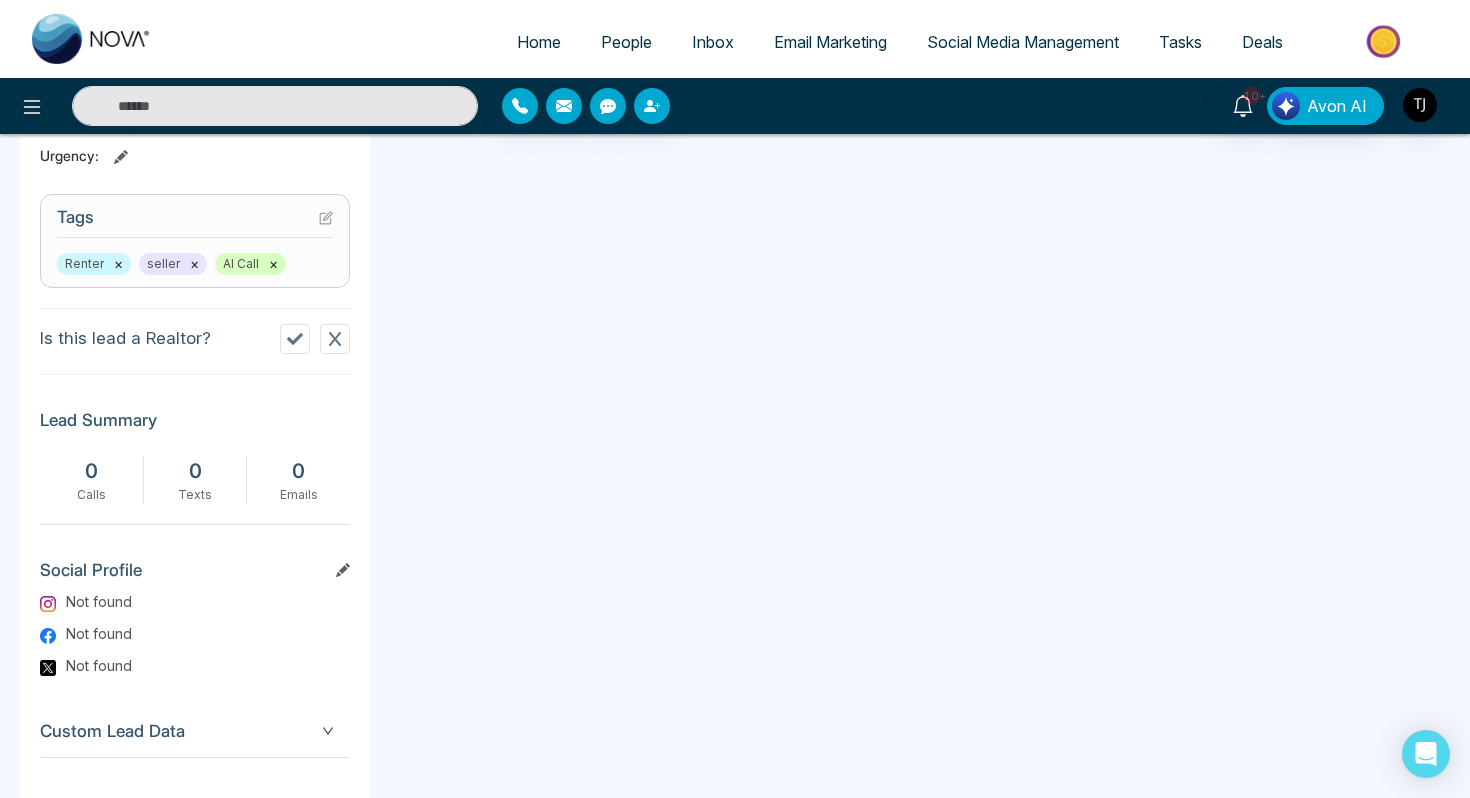 scroll, scrollTop: 858, scrollLeft: 0, axis: vertical 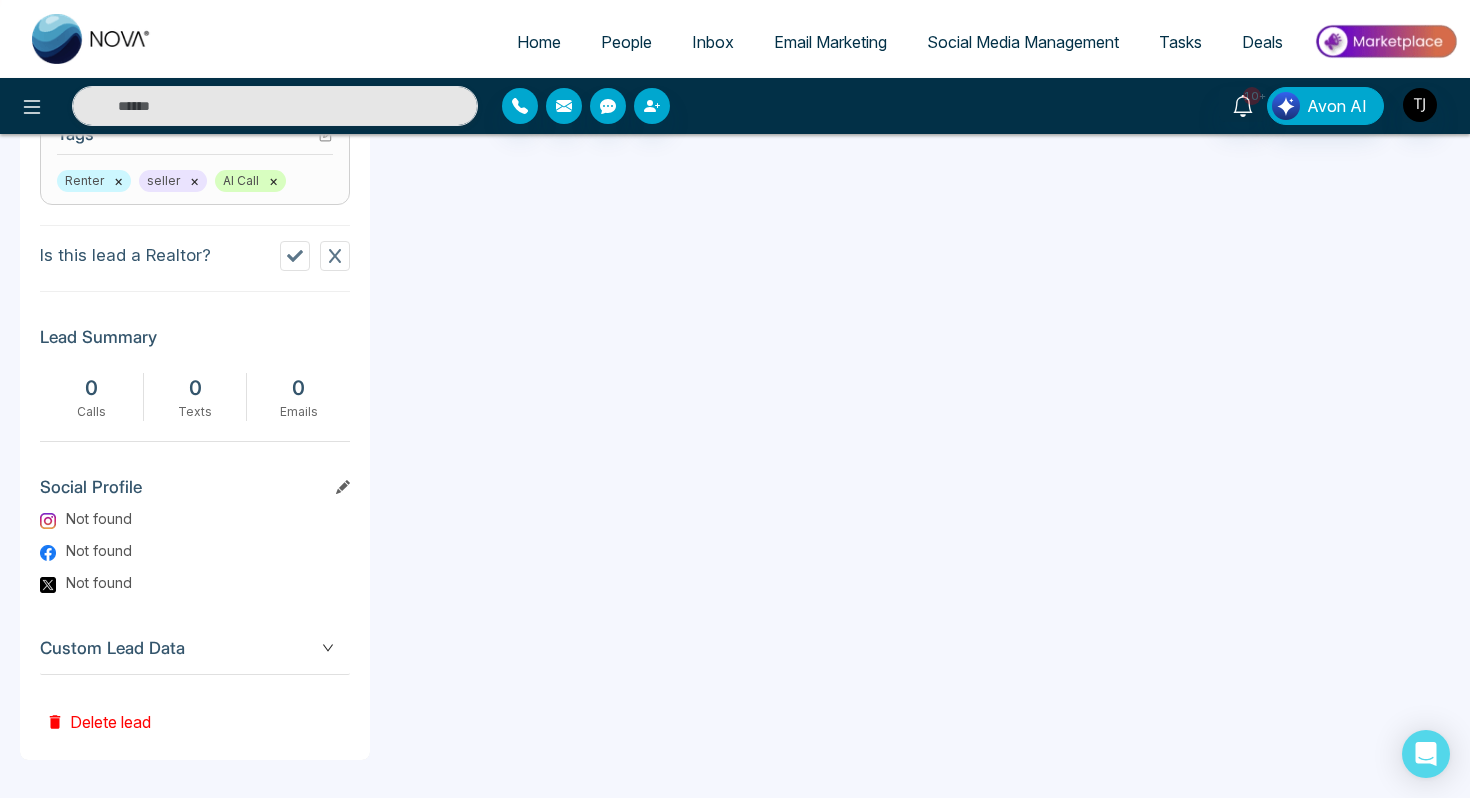 click on "Custom Lead Data" at bounding box center [195, 648] 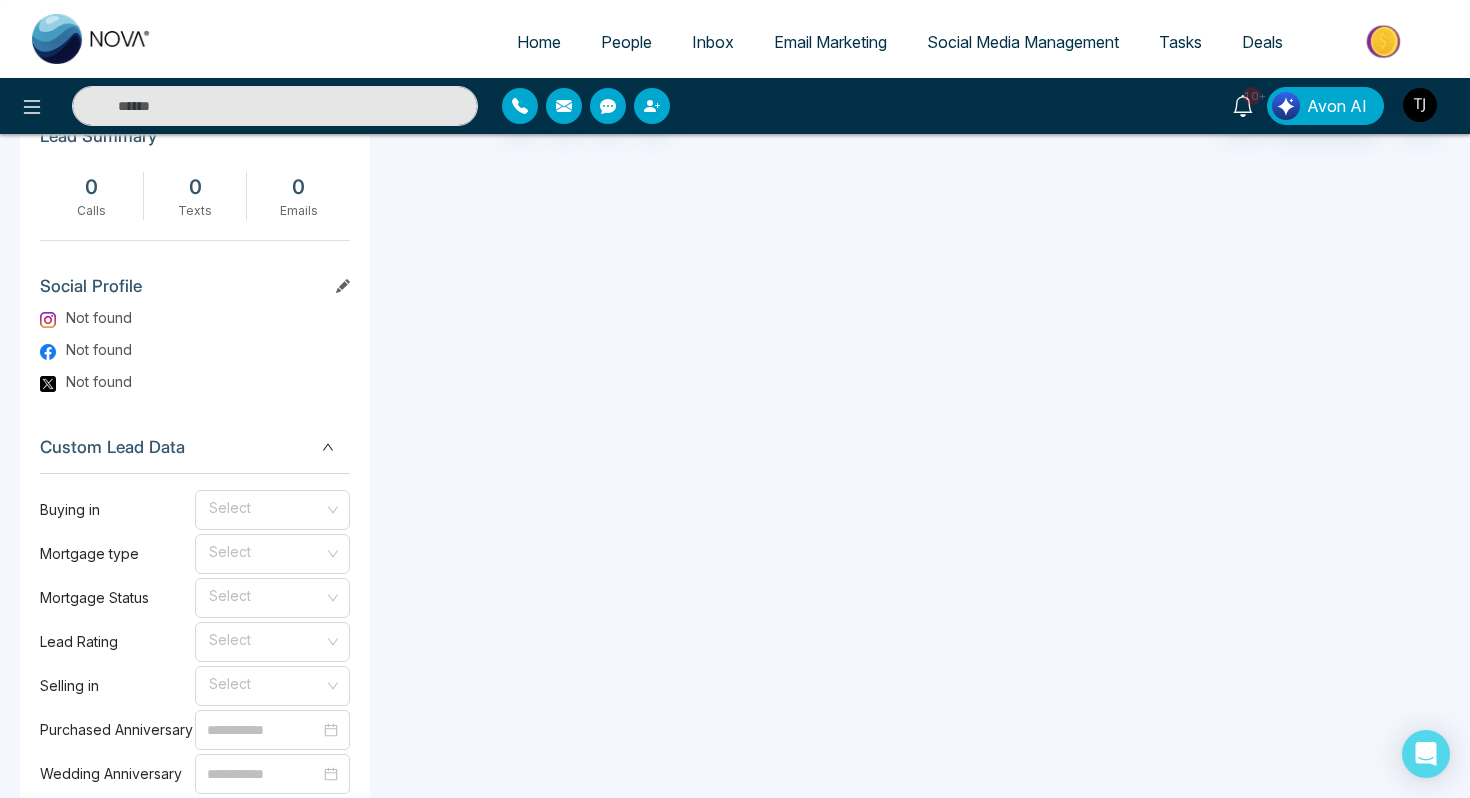 click on "Custom Lead Data" at bounding box center [195, 447] 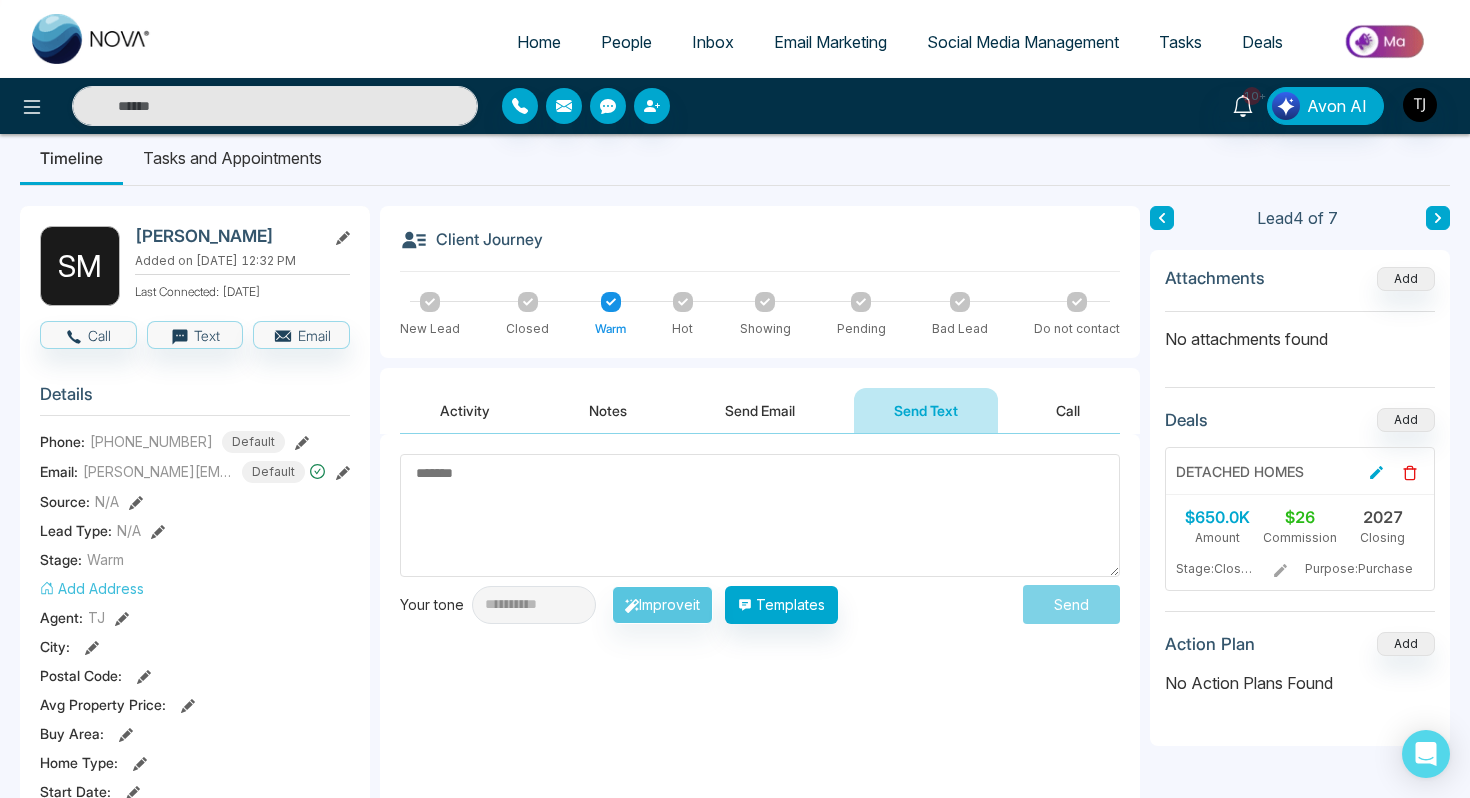 scroll, scrollTop: 0, scrollLeft: 0, axis: both 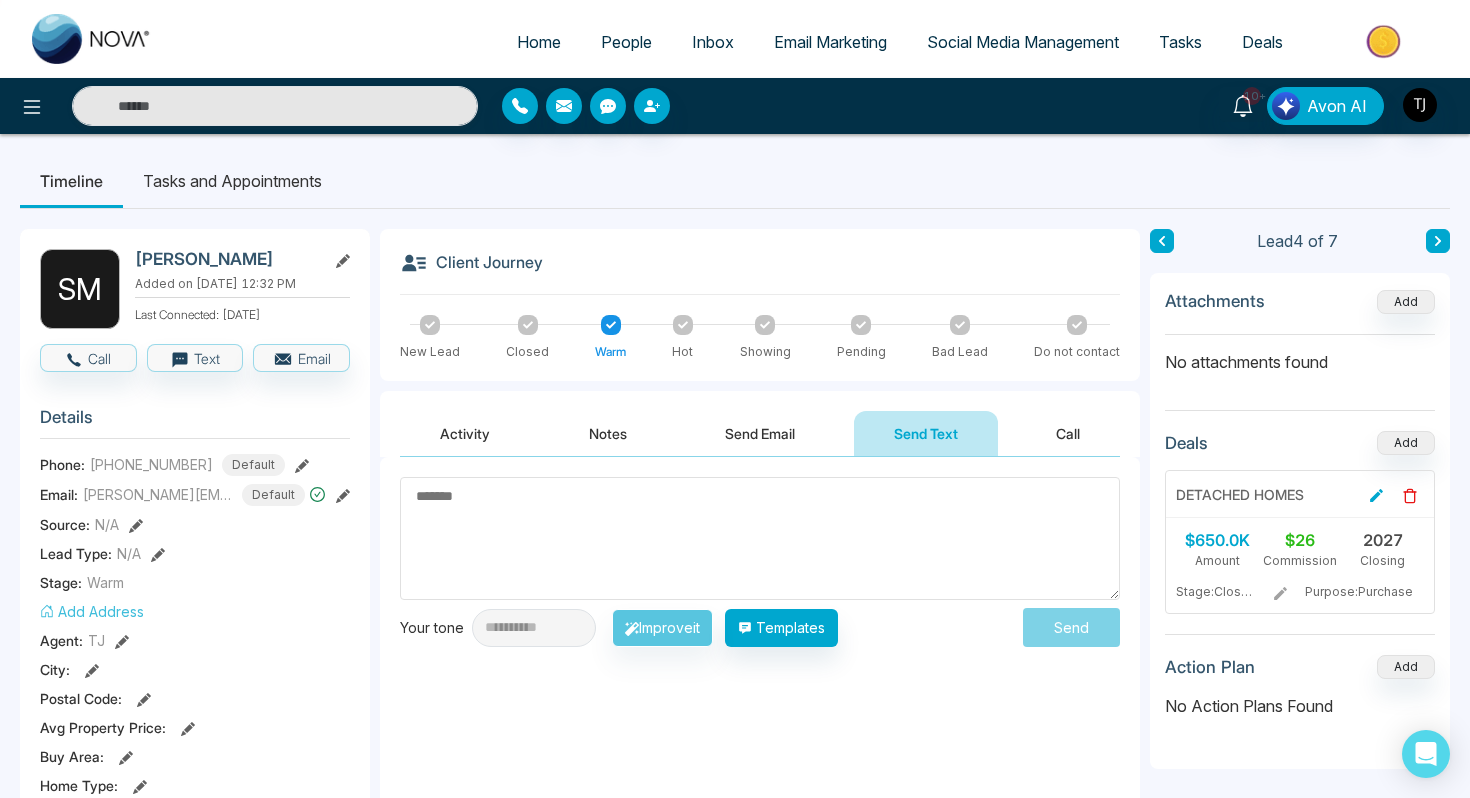 click on "Tasks and Appointments" at bounding box center (232, 181) 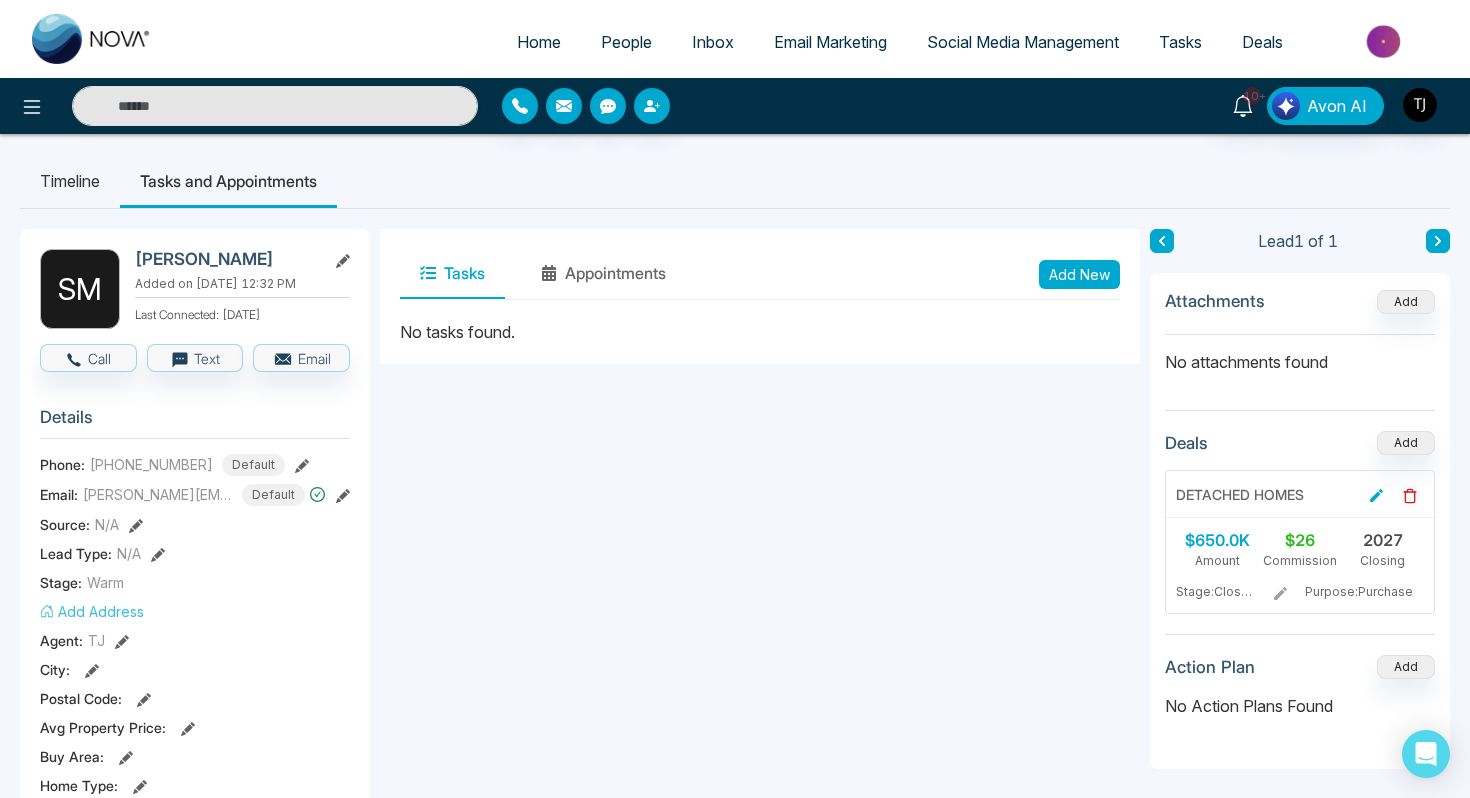 click on "Timeline" at bounding box center [70, 181] 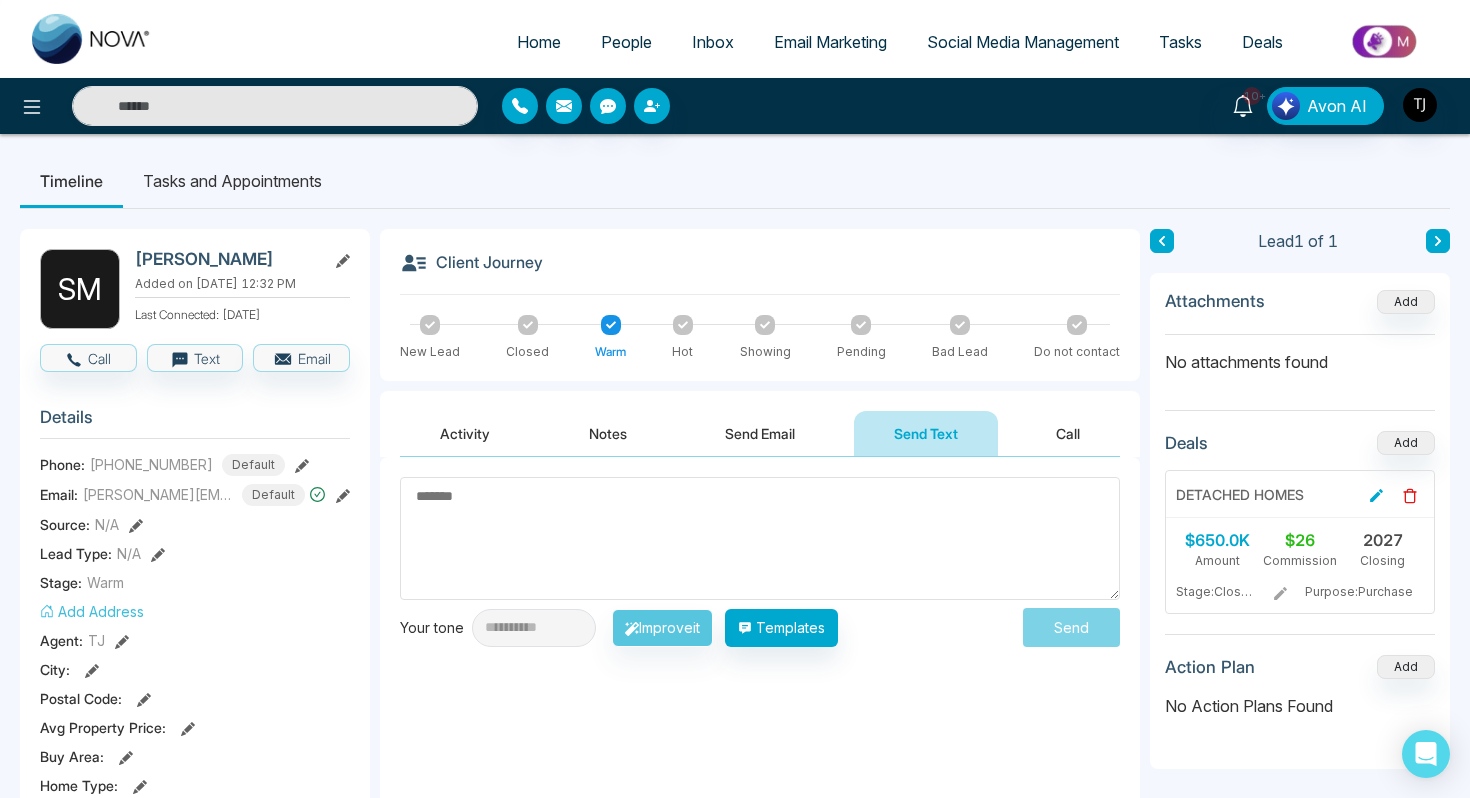 click on "Send Email" at bounding box center (760, 433) 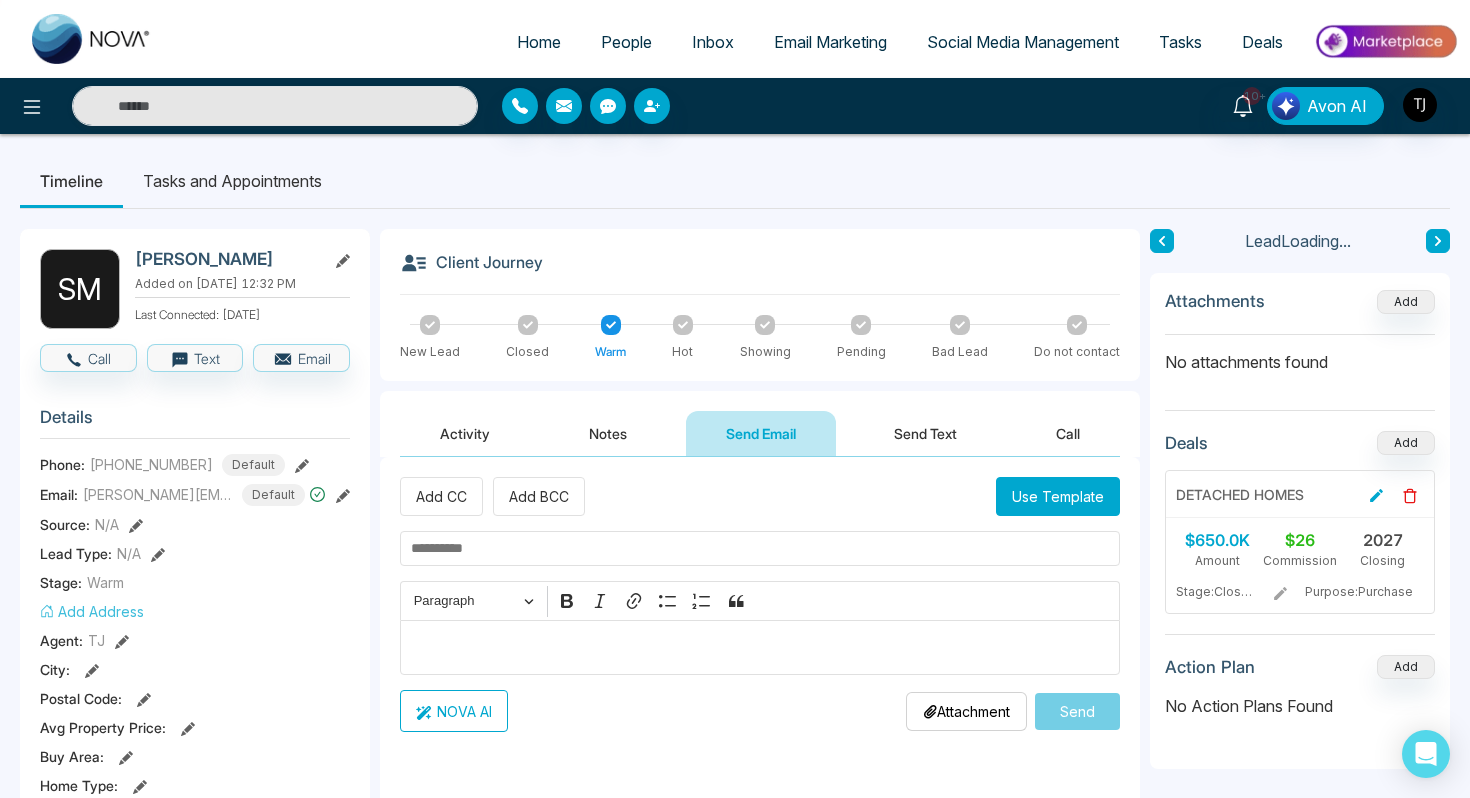click at bounding box center [760, 647] 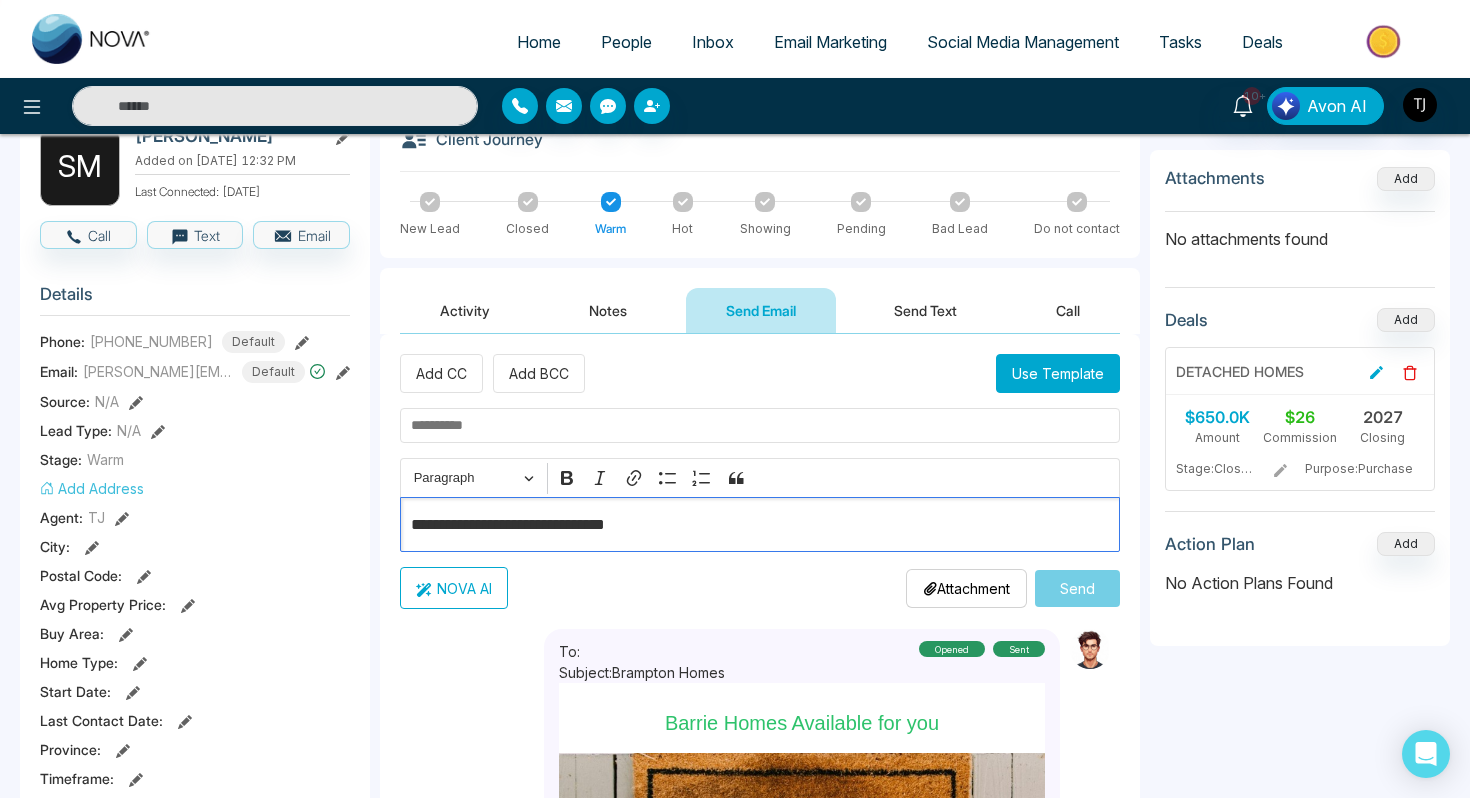 scroll, scrollTop: 125, scrollLeft: 0, axis: vertical 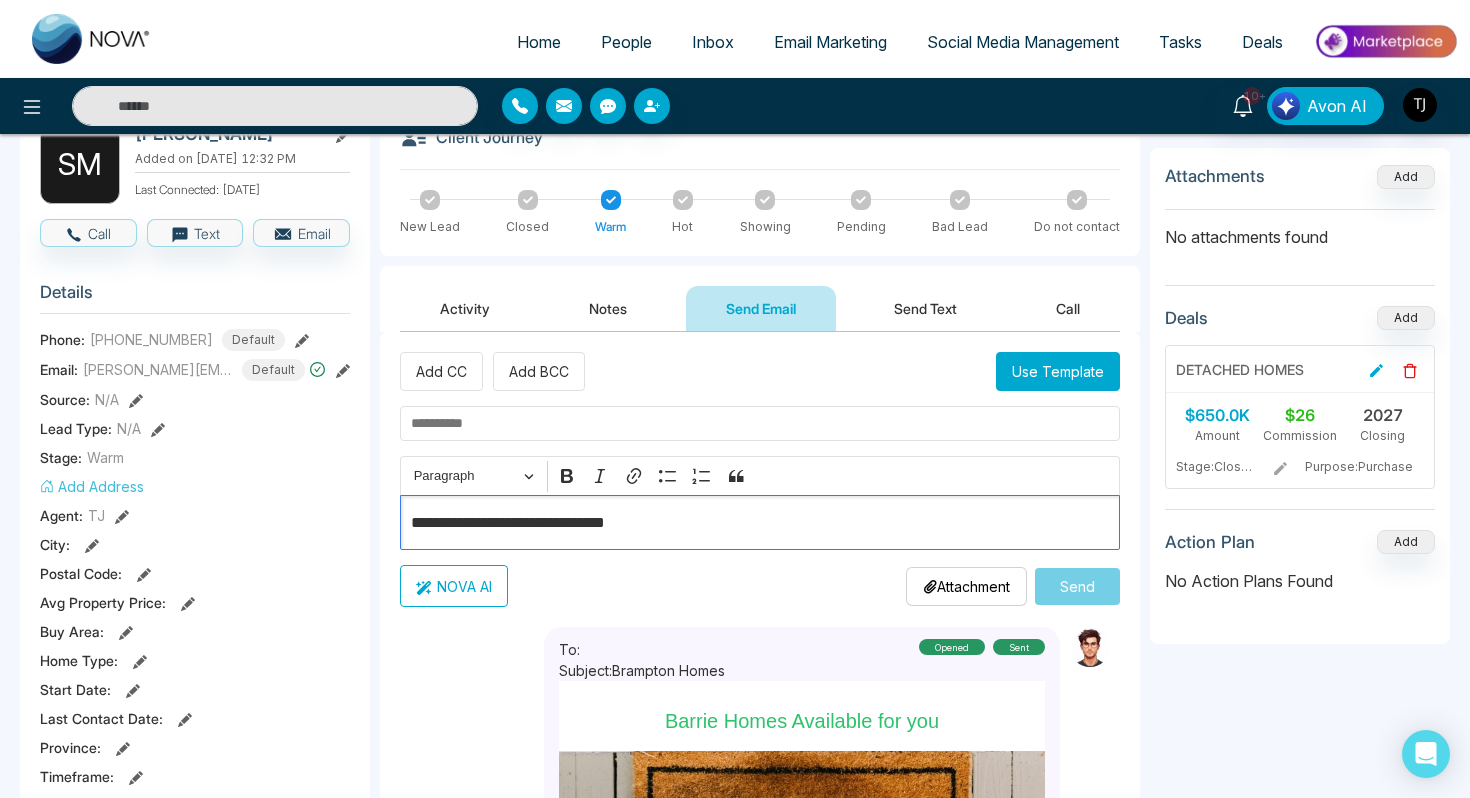 click on "NOVA AI" at bounding box center (454, 586) 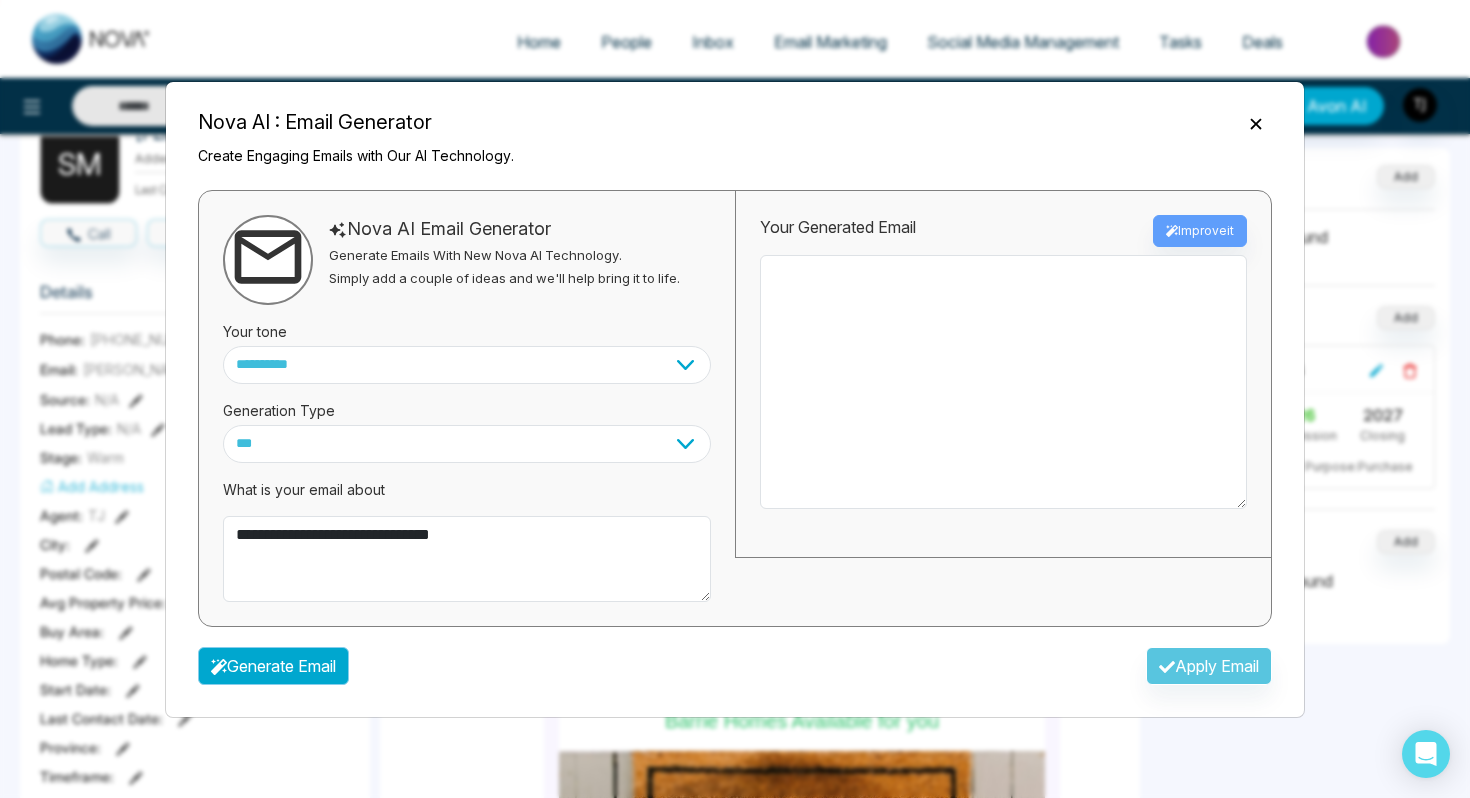 click on "Generate Email" at bounding box center (273, 666) 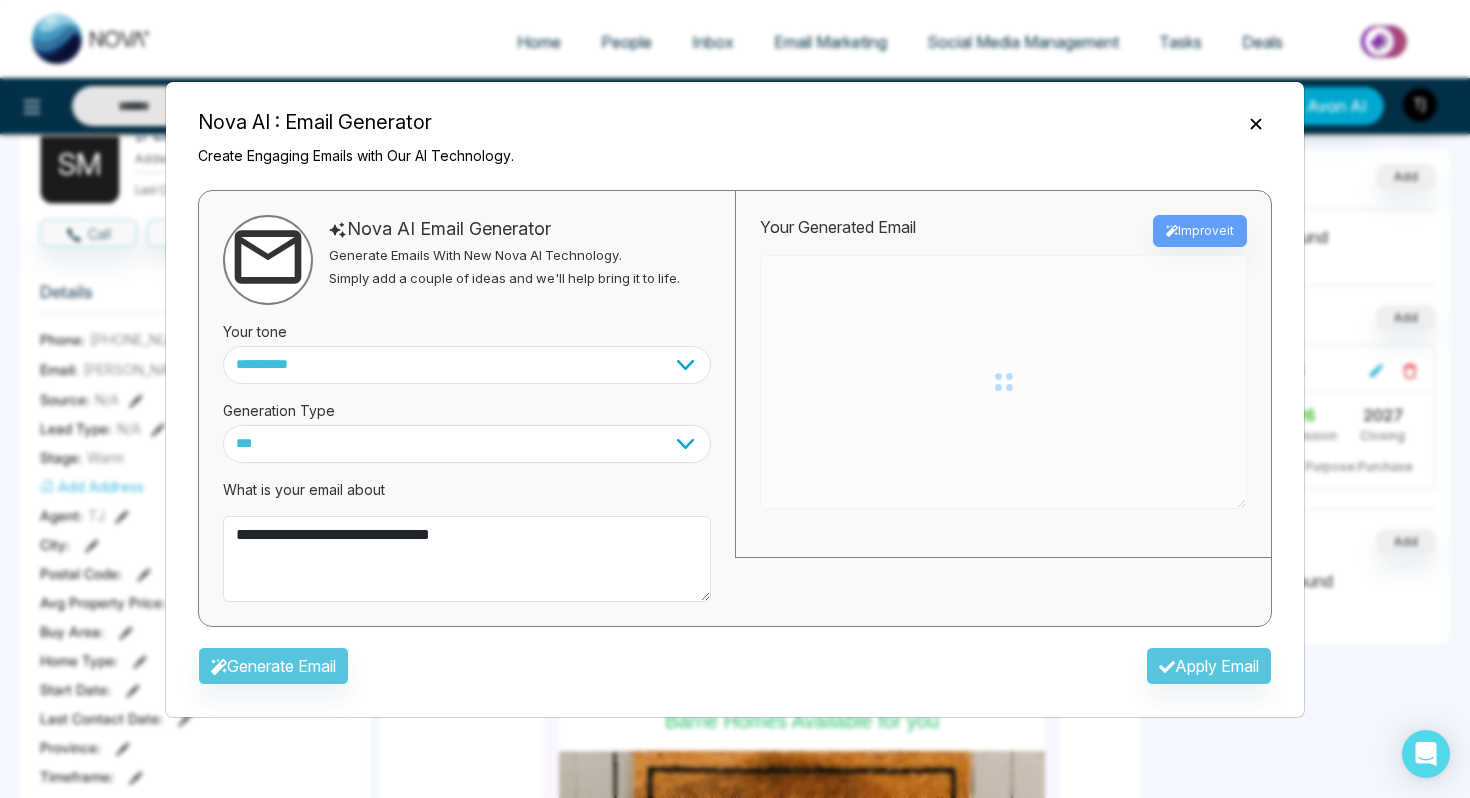 type on "**********" 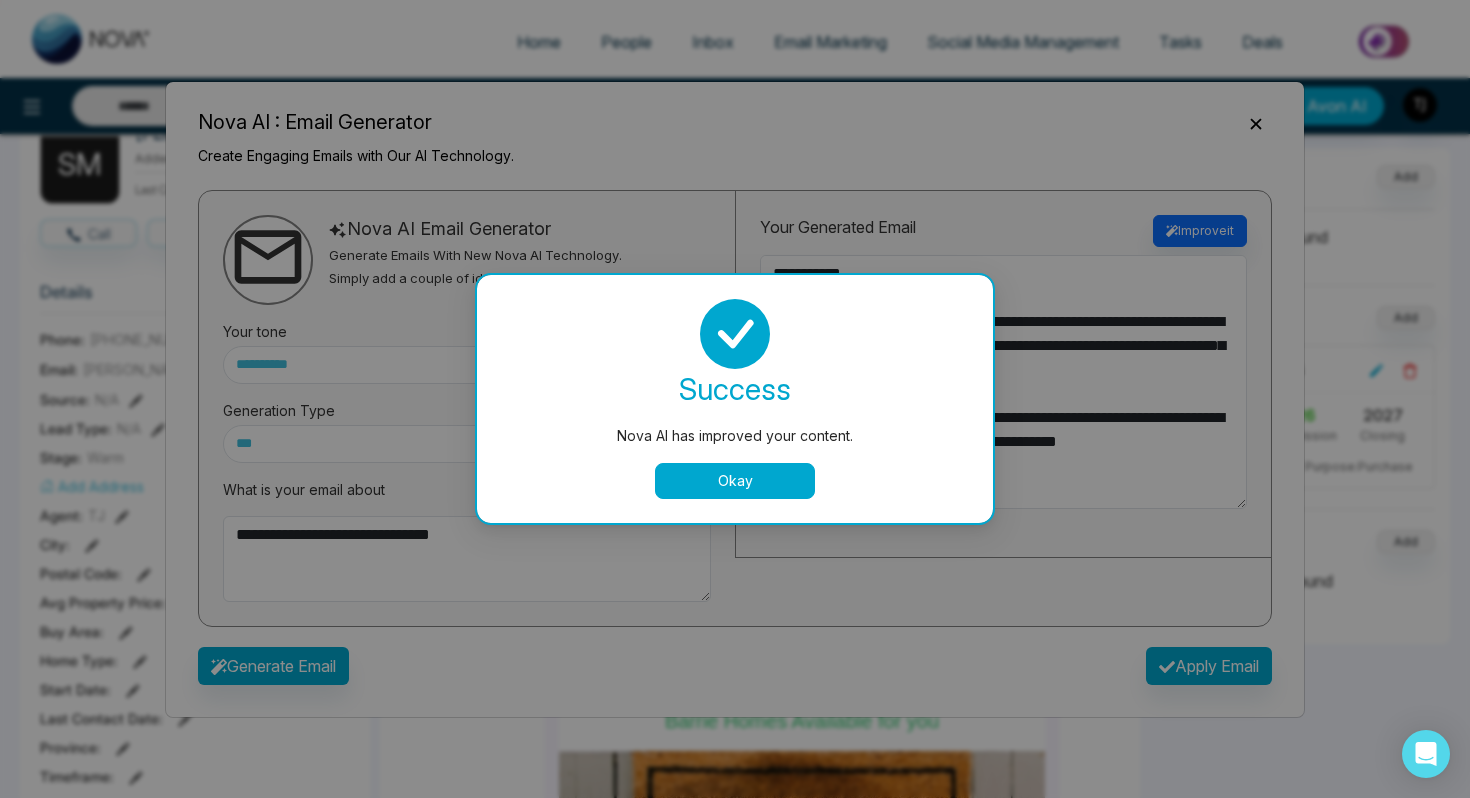 click on "Okay" at bounding box center (735, 481) 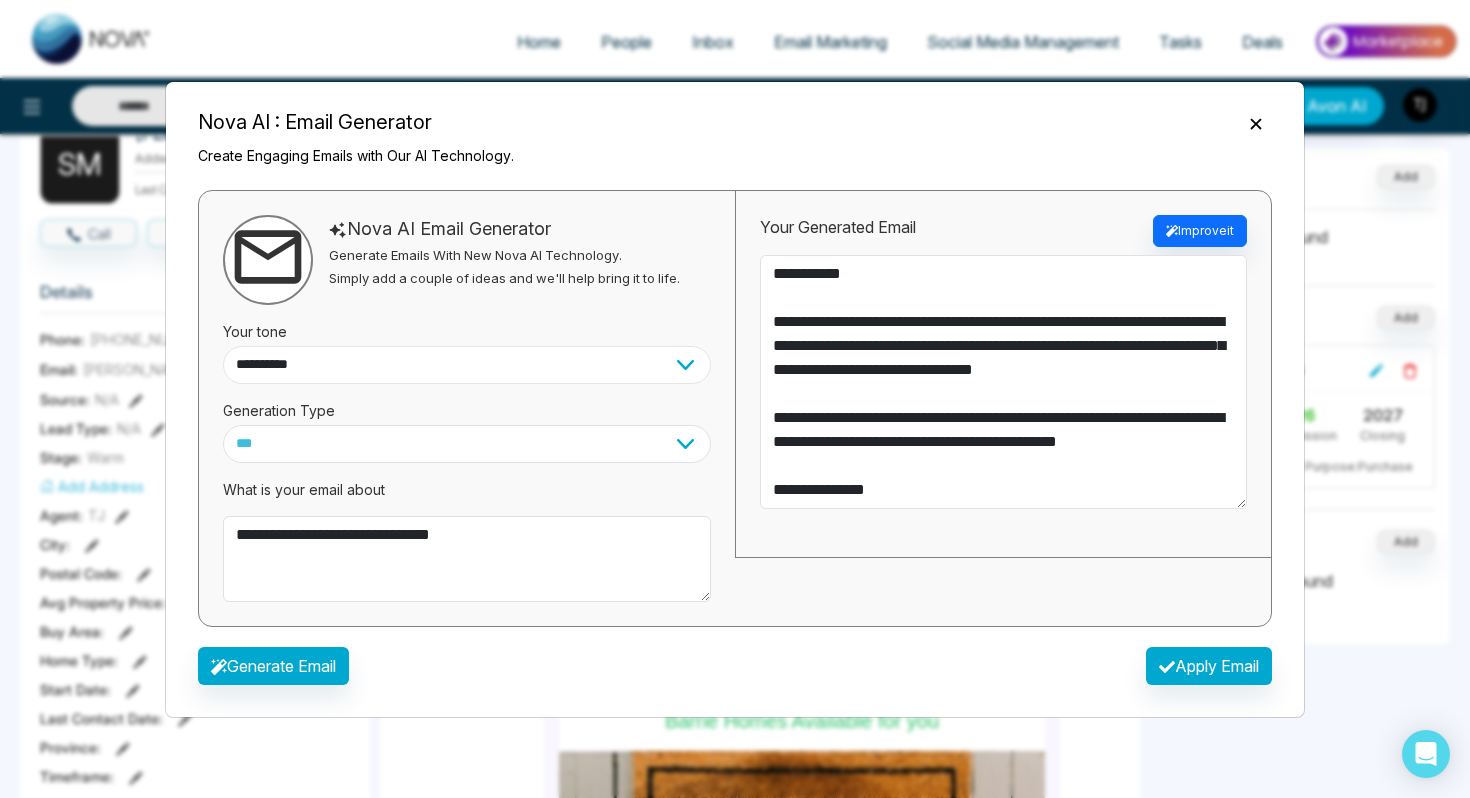 click on "**********" at bounding box center [467, 365] 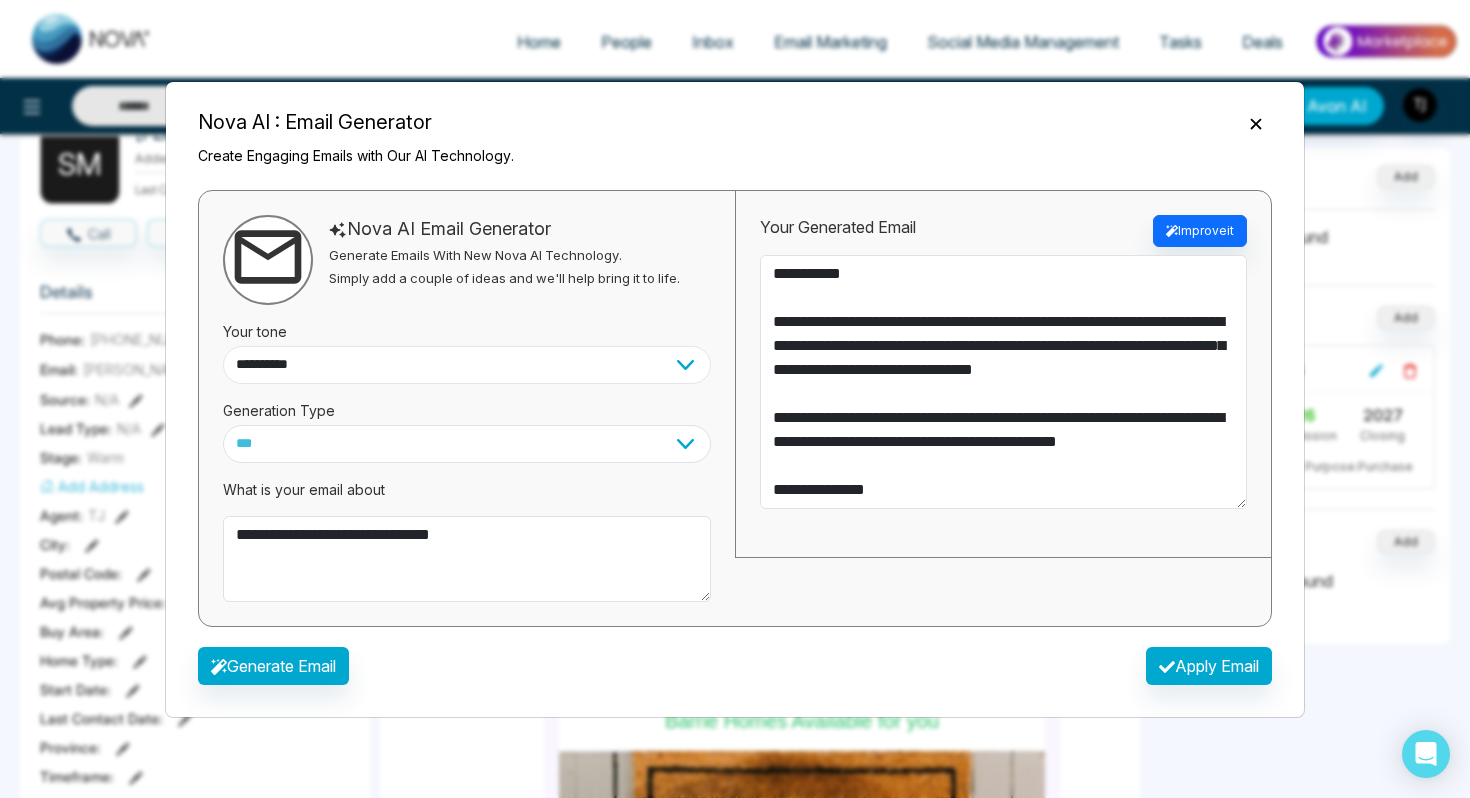 select on "*******" 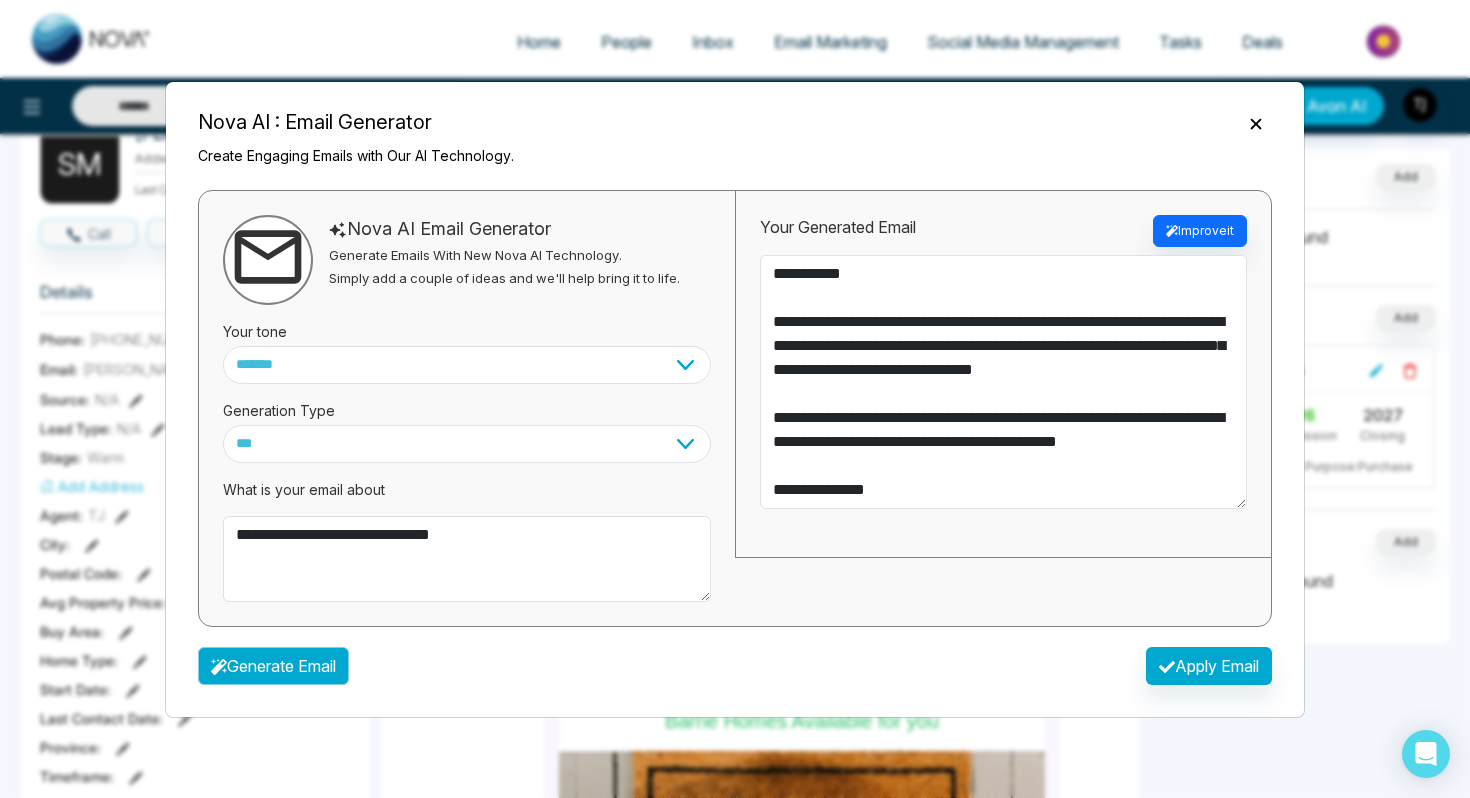 click on "Generate Email" at bounding box center [273, 666] 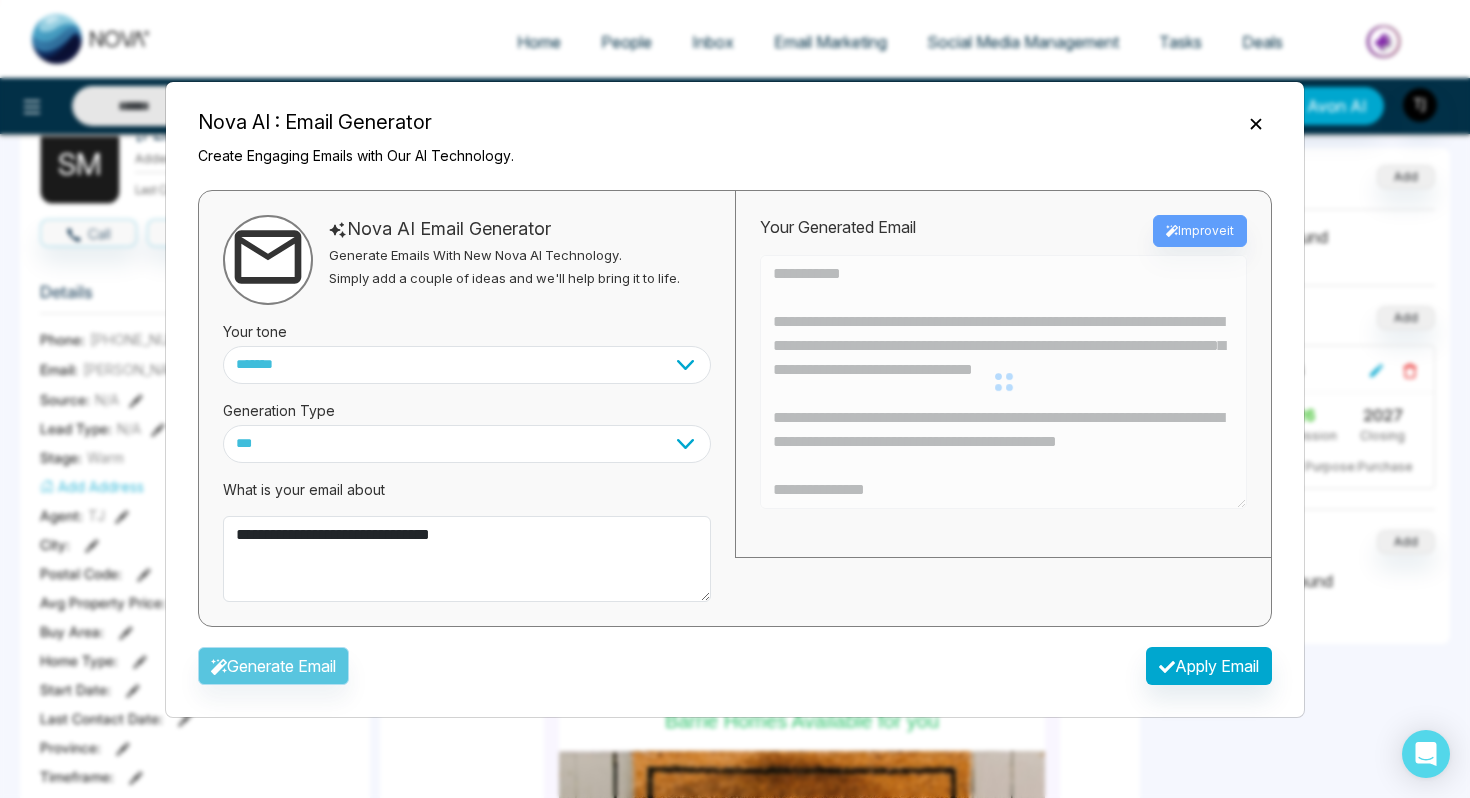type on "**********" 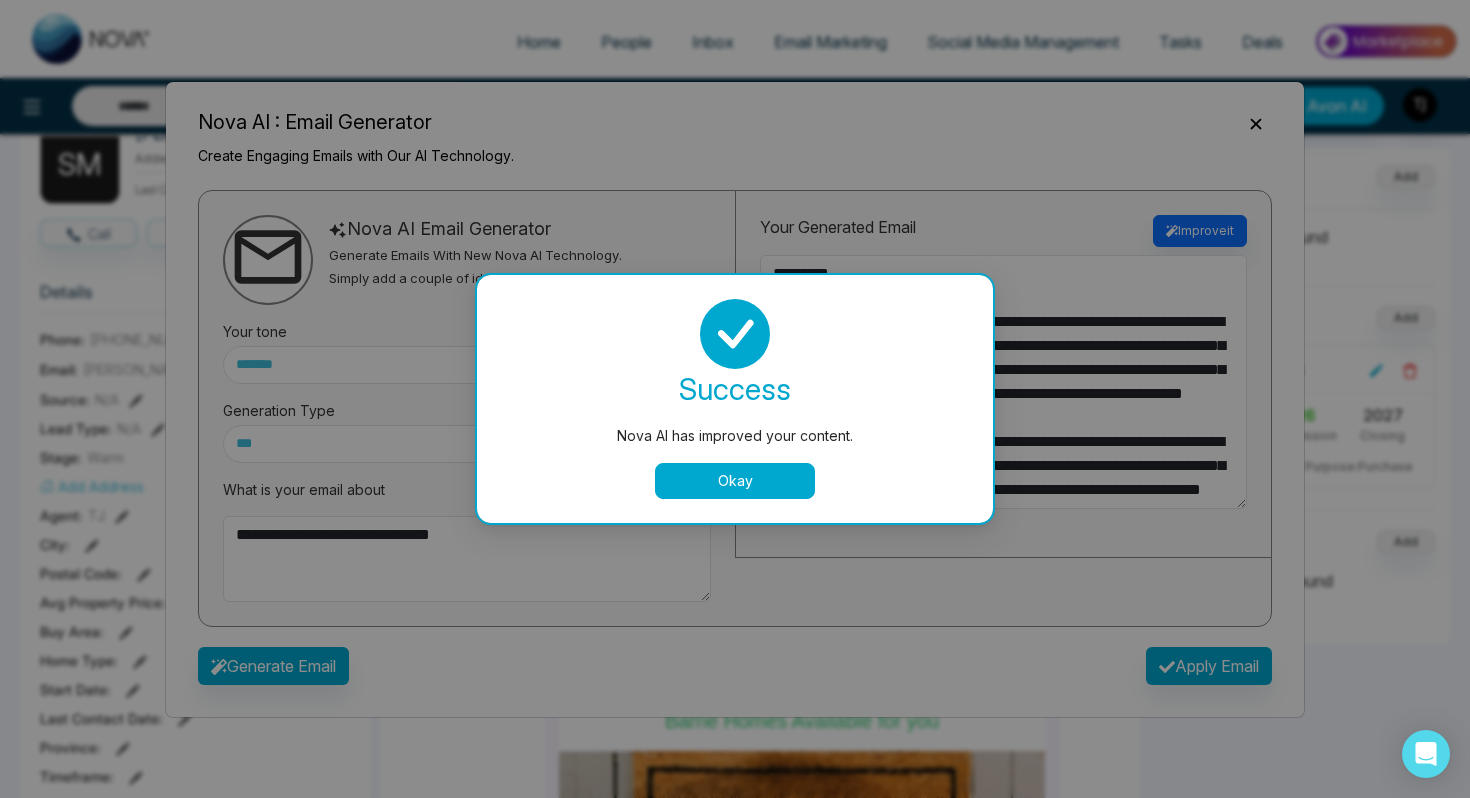 click on "Okay" at bounding box center (735, 481) 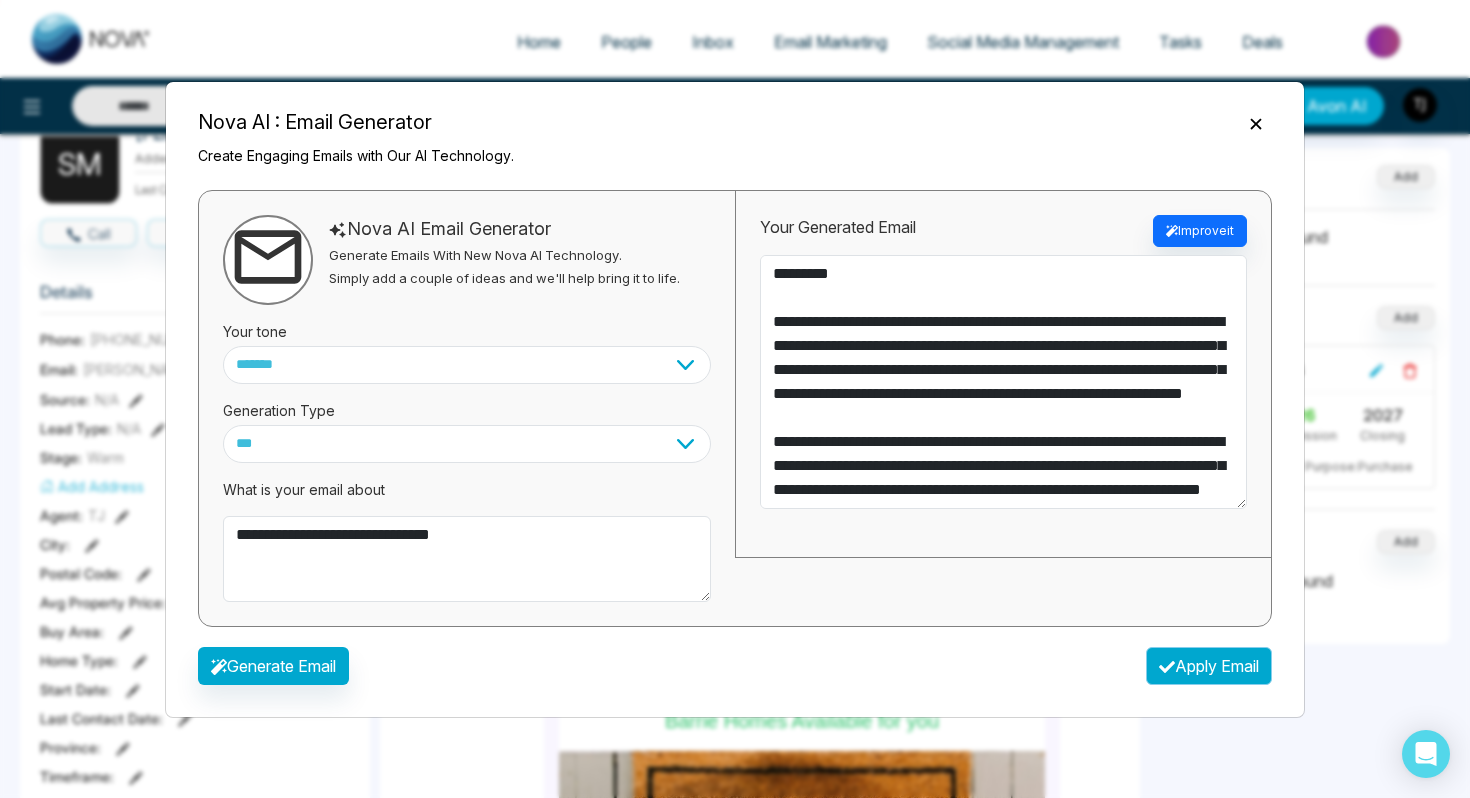 click on "Apply Email" at bounding box center [1209, 666] 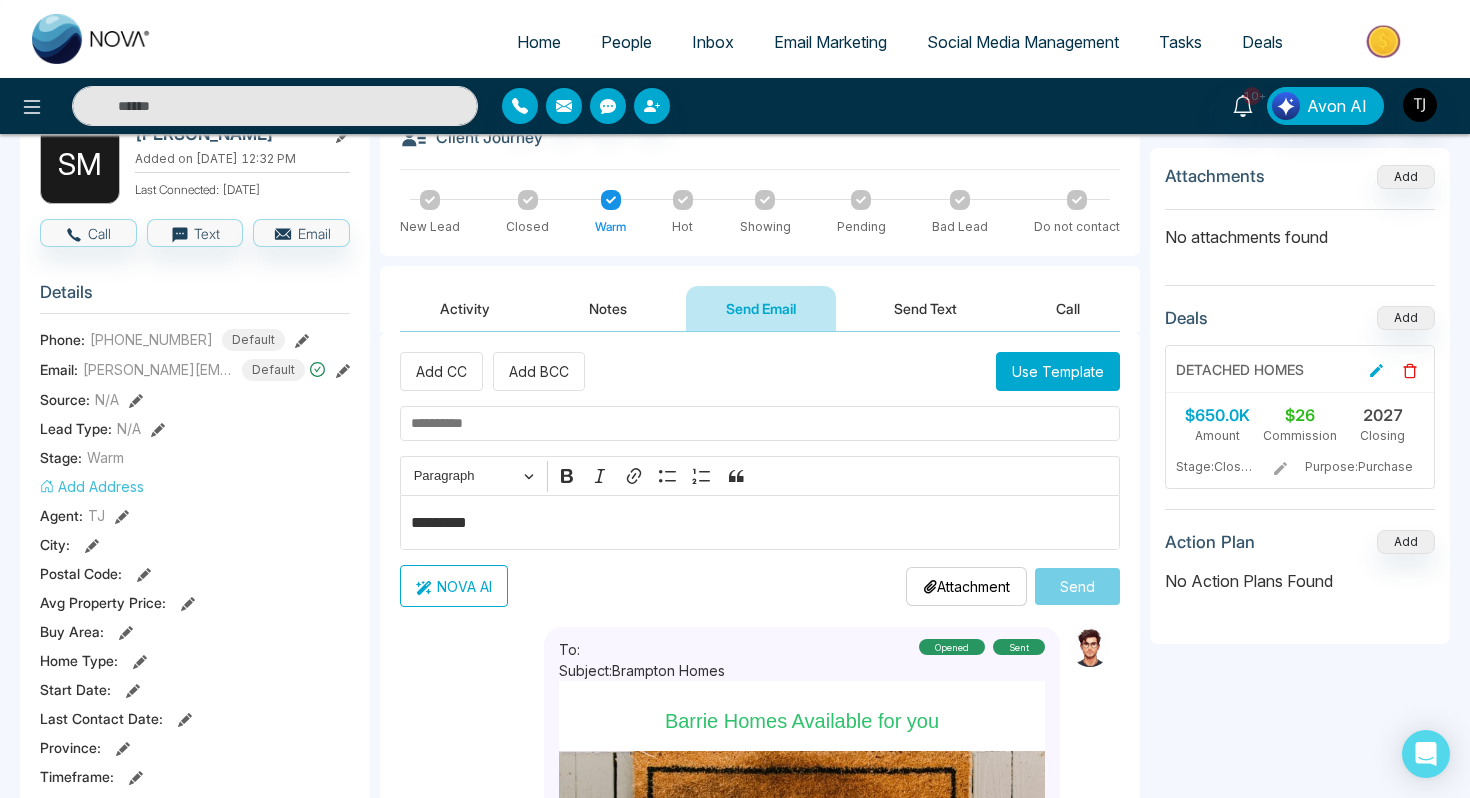 type on "**********" 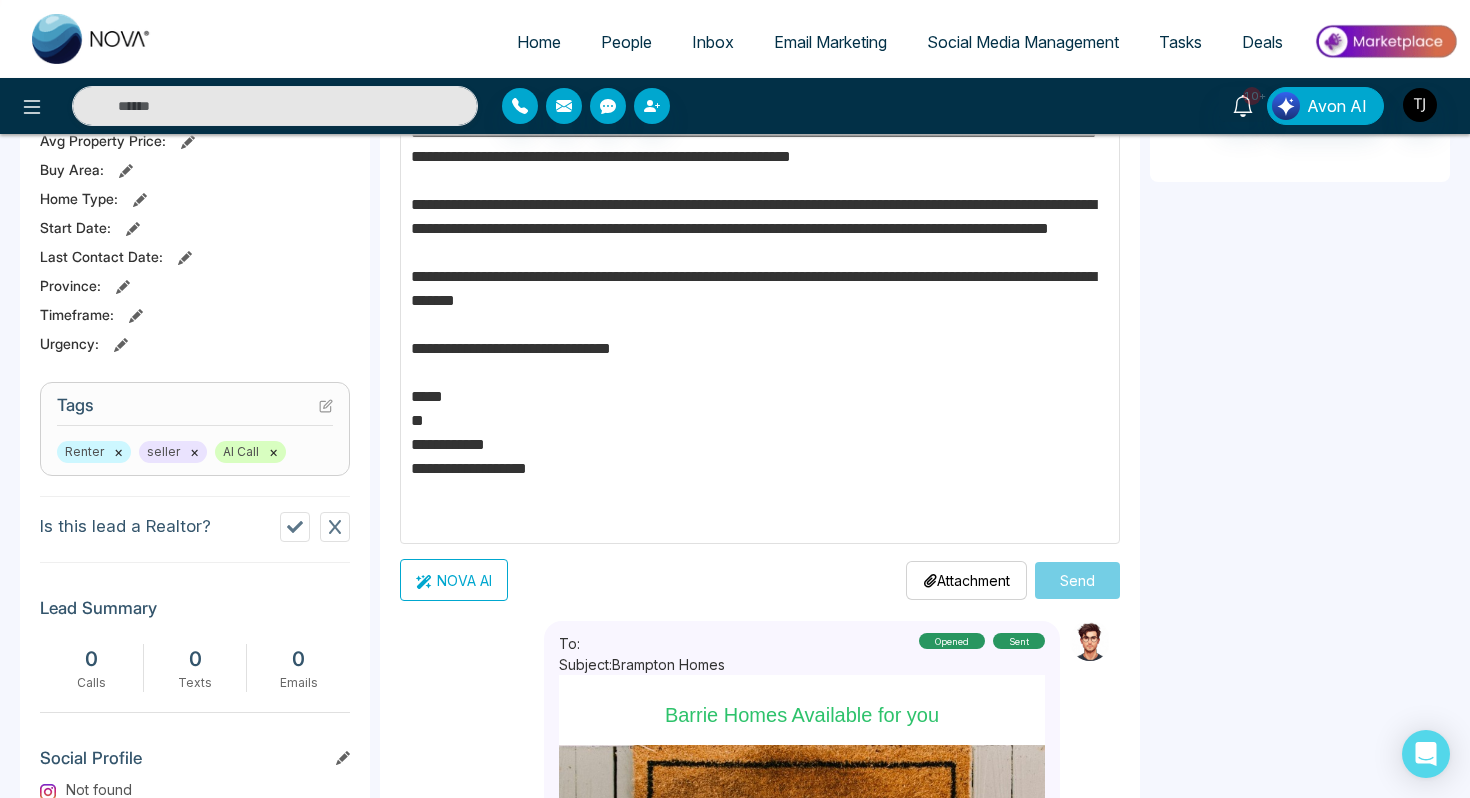 scroll, scrollTop: 589, scrollLeft: 0, axis: vertical 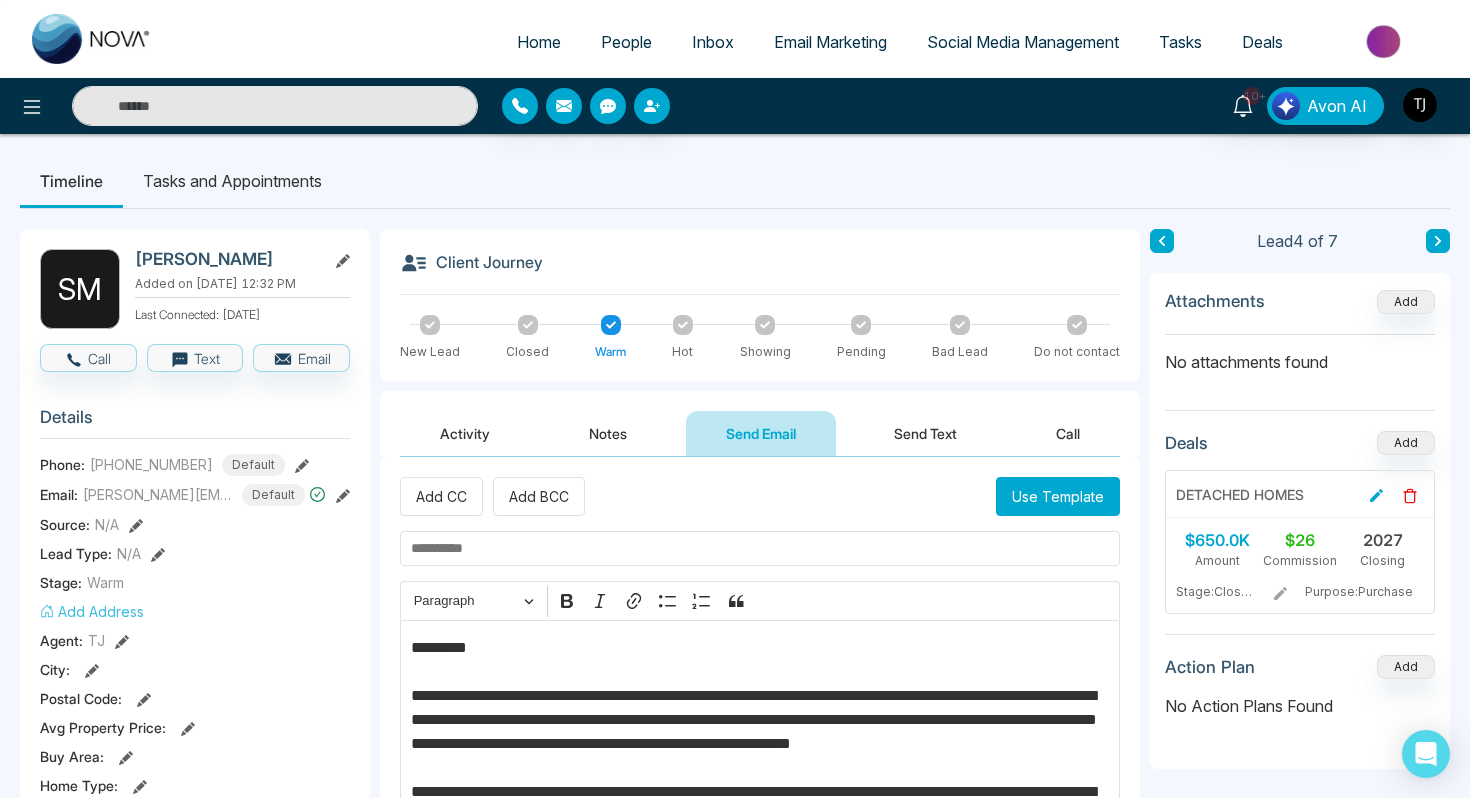 click on "Email Marketing" at bounding box center [830, 42] 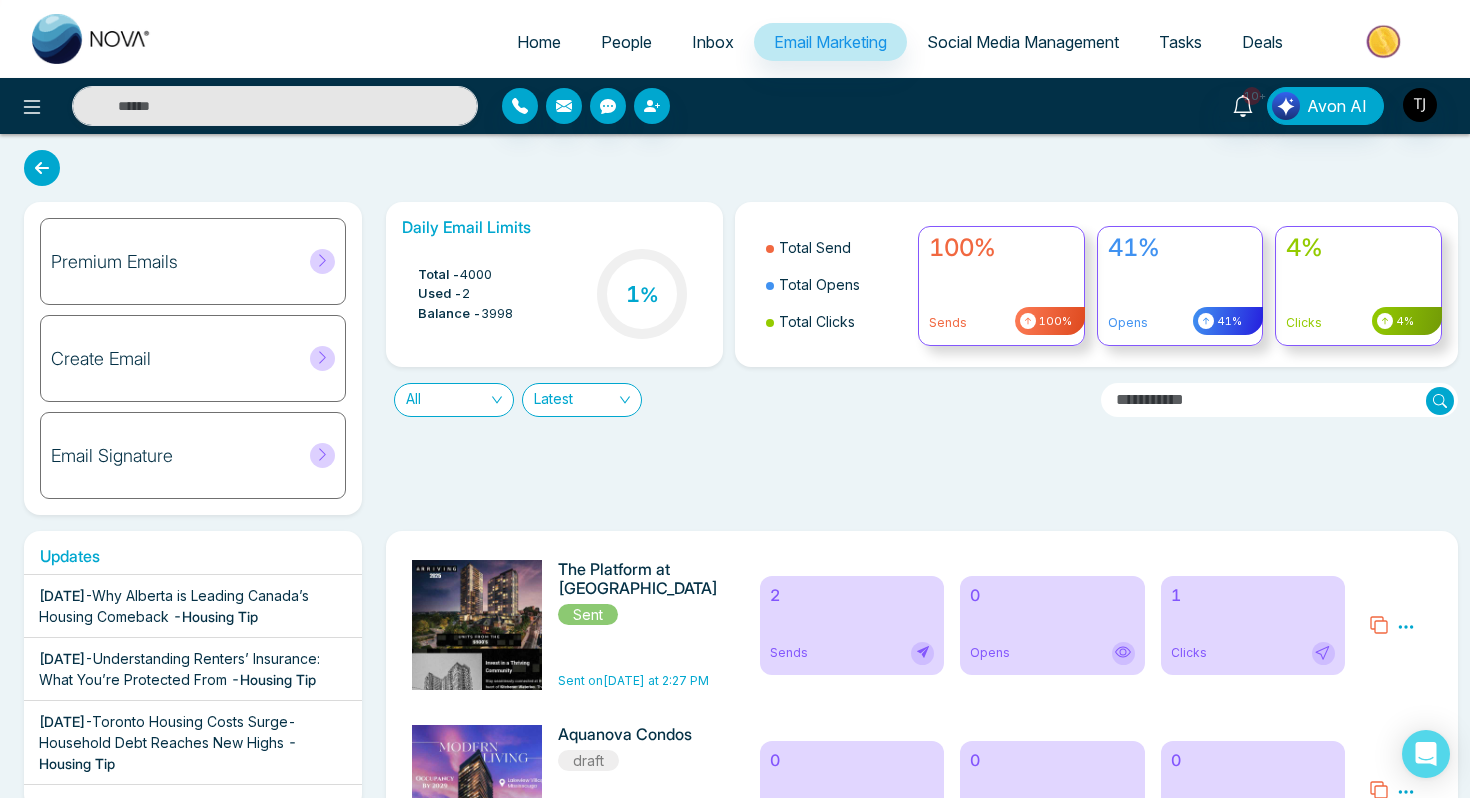 click on "Create Email" at bounding box center [193, 358] 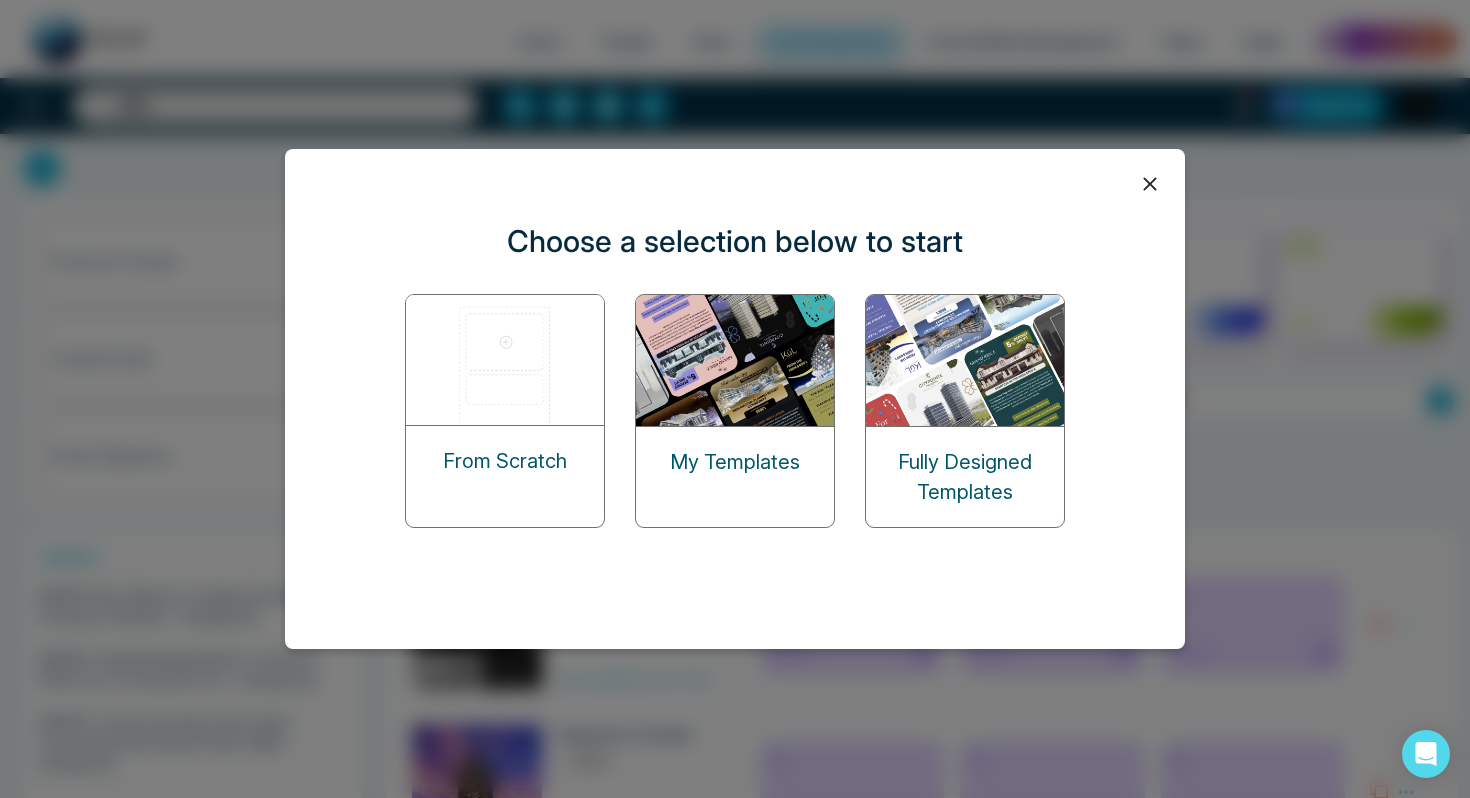 click at bounding box center (506, 360) 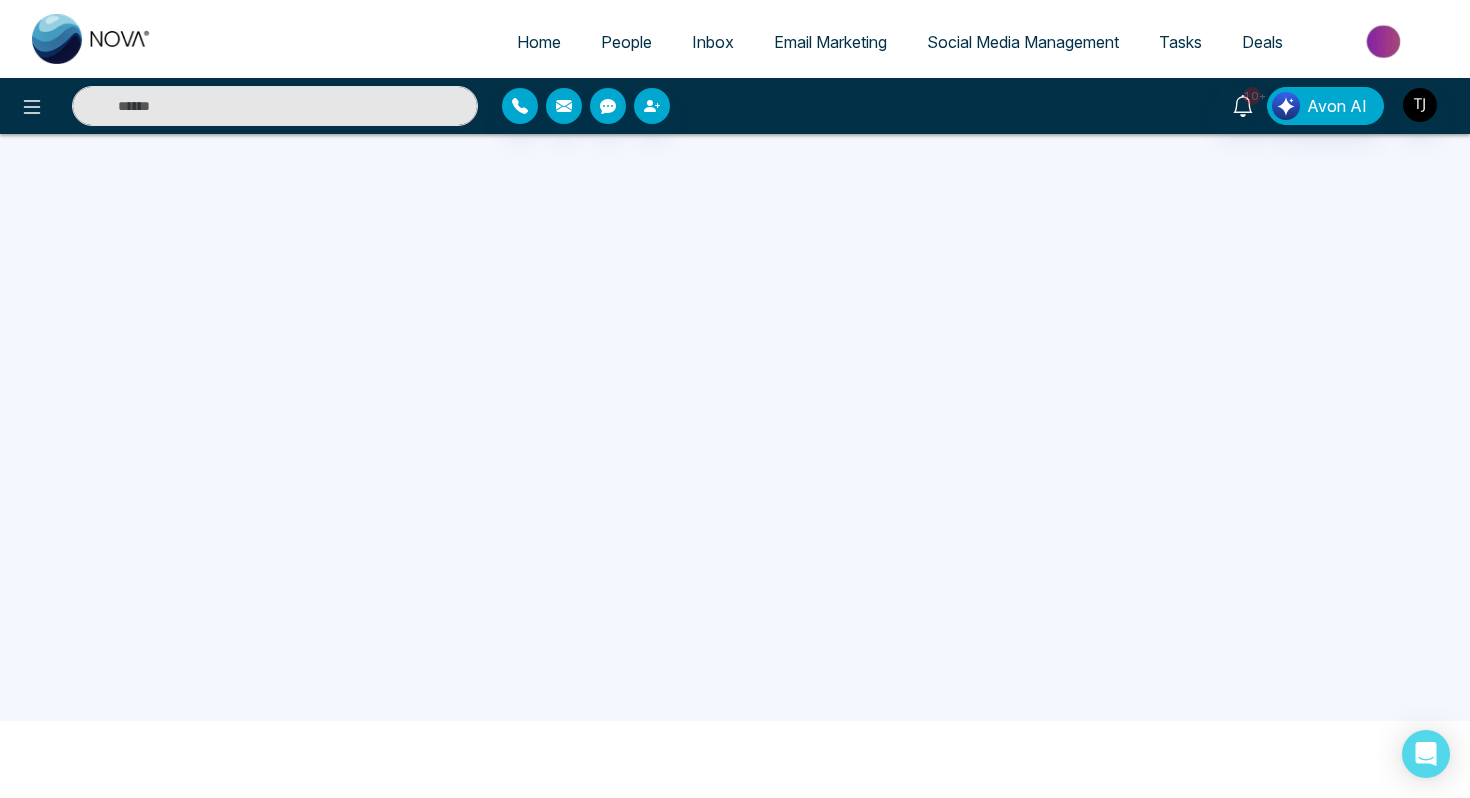 scroll, scrollTop: 0, scrollLeft: 0, axis: both 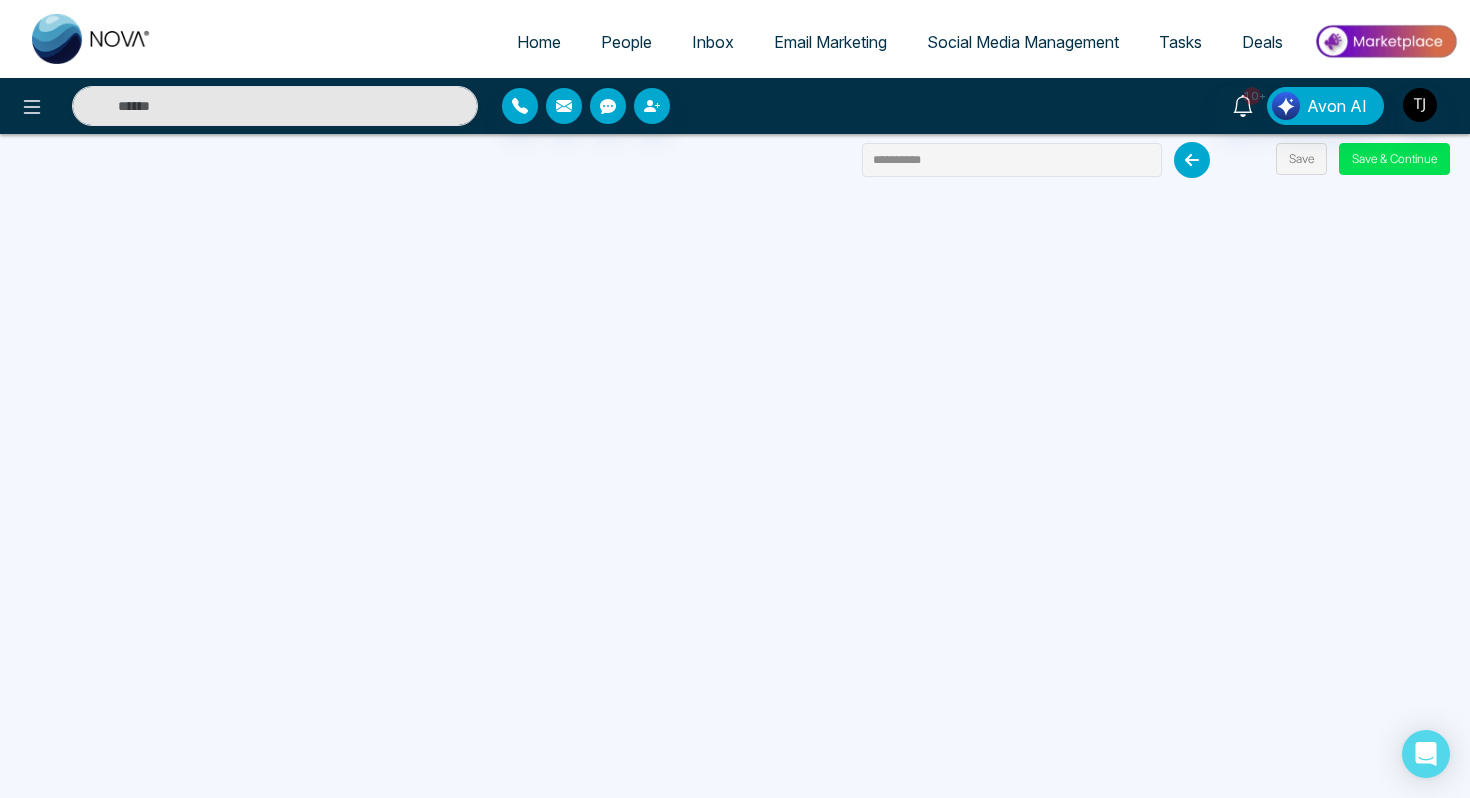click on "Email Marketing" at bounding box center (830, 42) 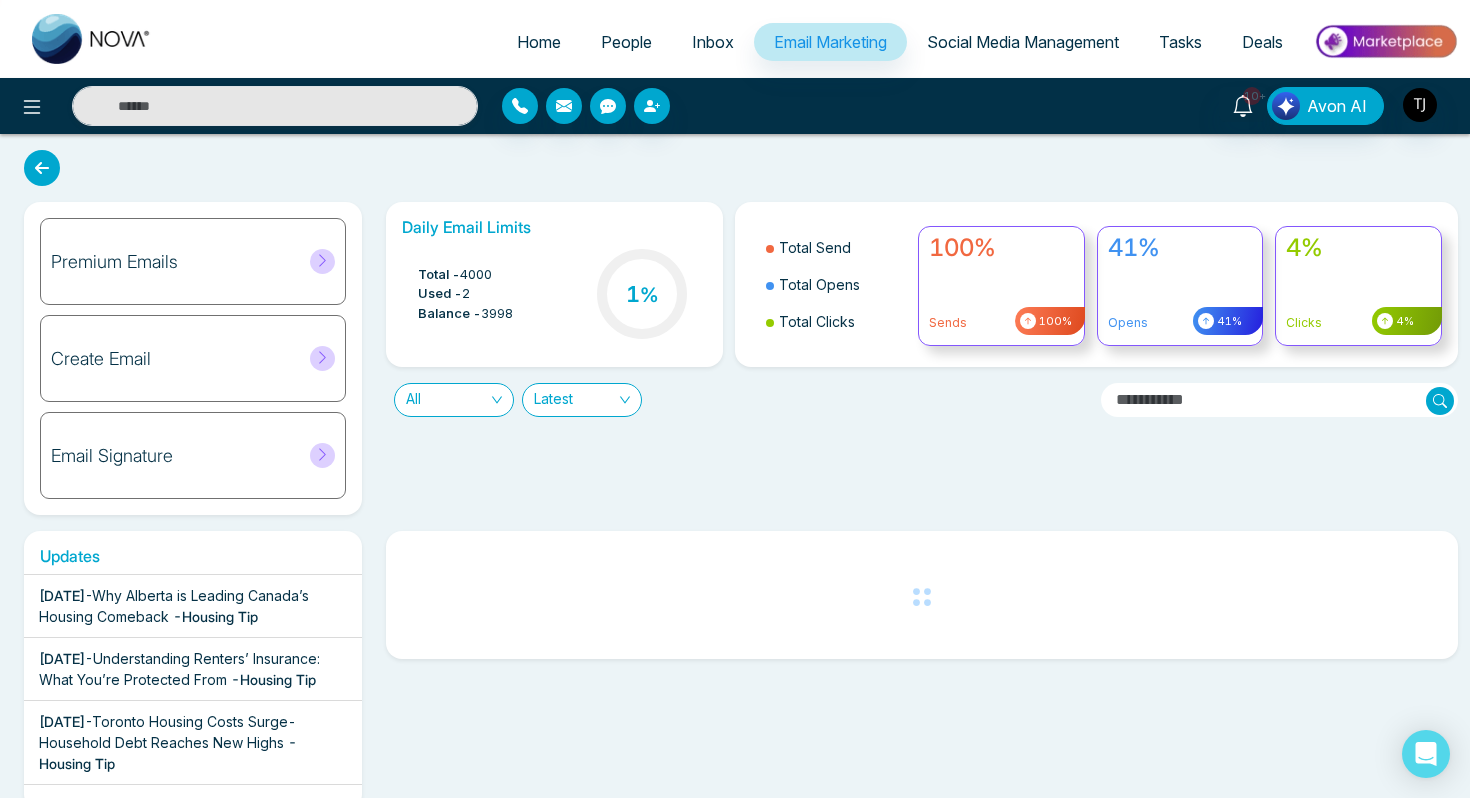 click on "Premium Emails" at bounding box center [114, 262] 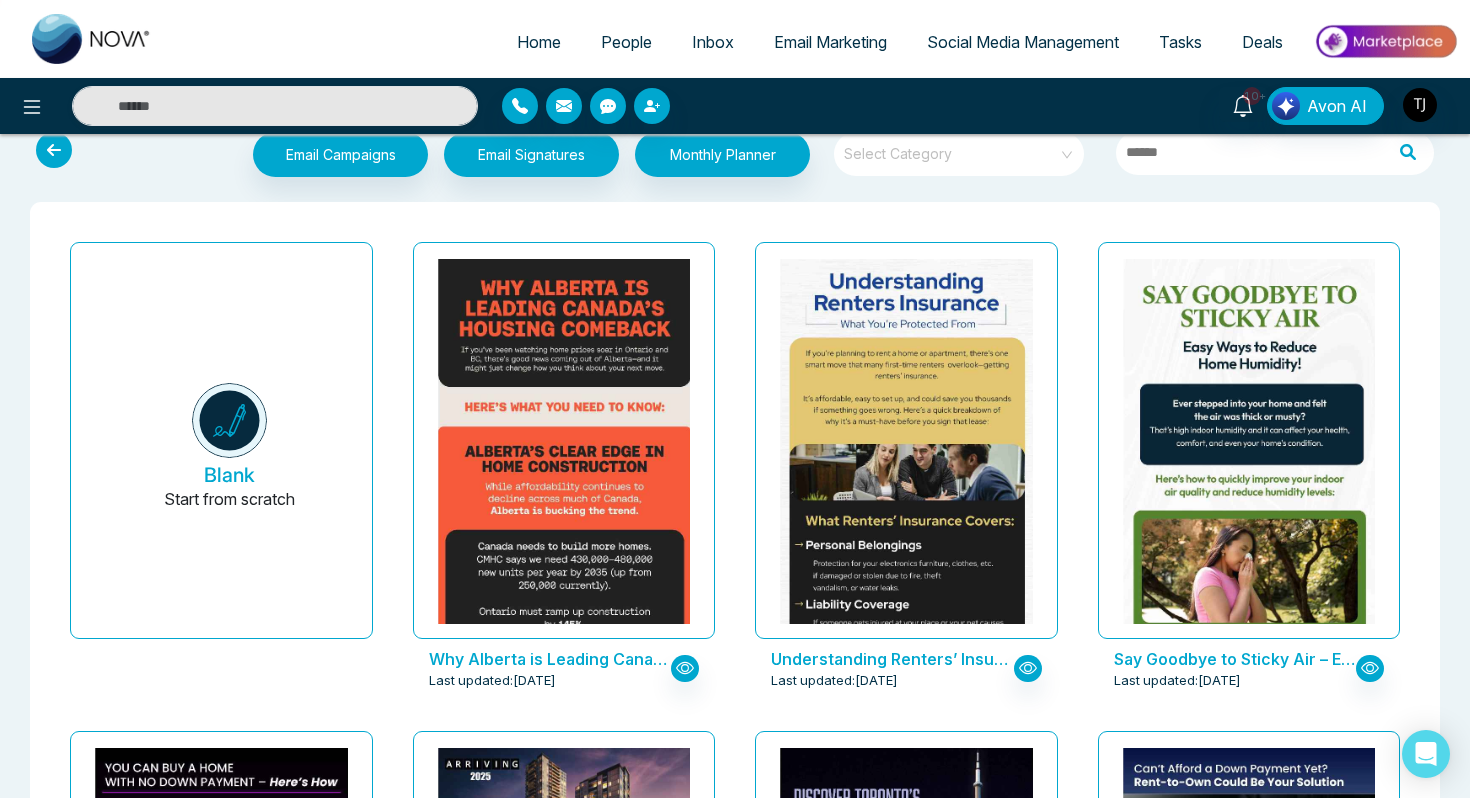 scroll, scrollTop: 0, scrollLeft: 0, axis: both 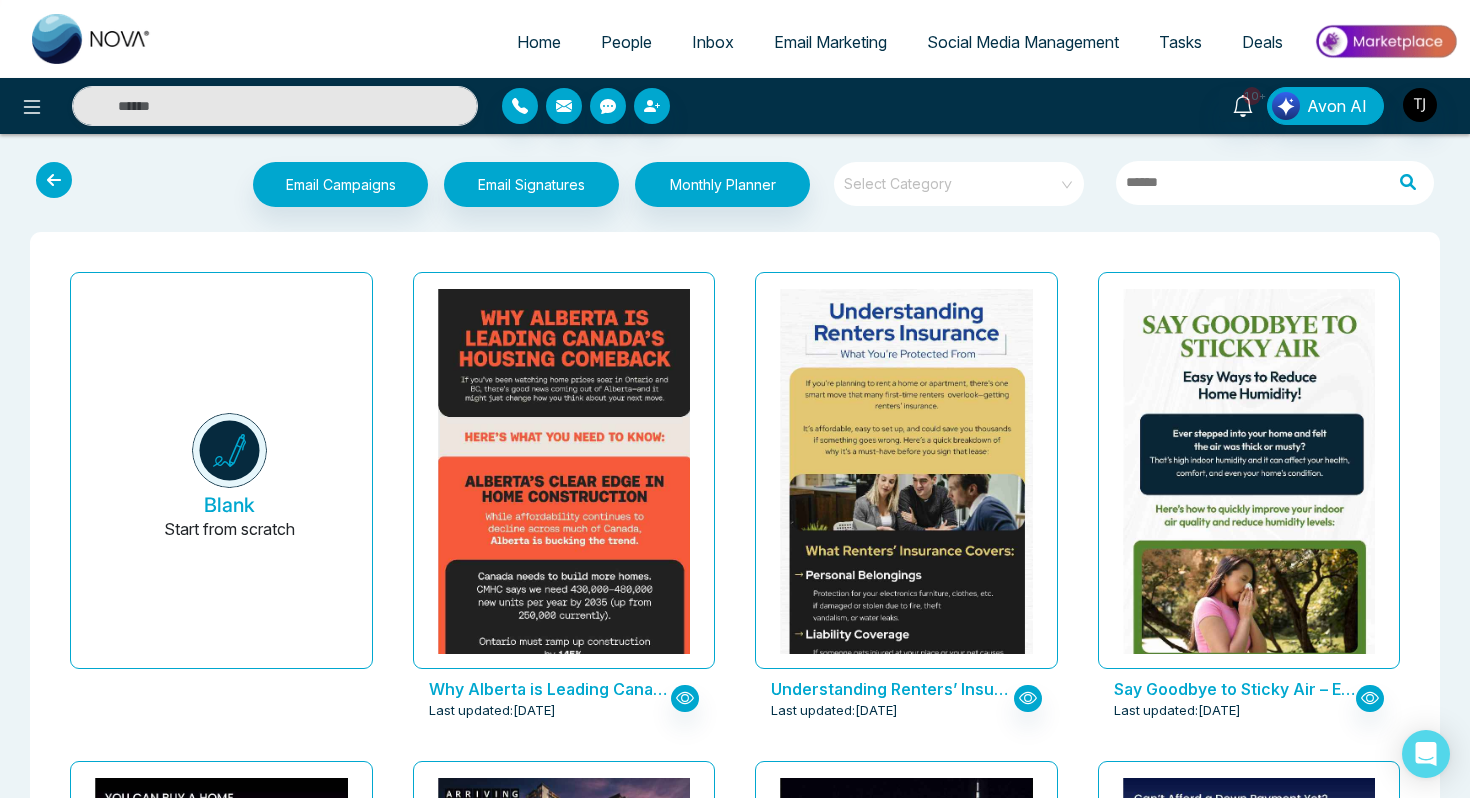 click at bounding box center [952, 177] 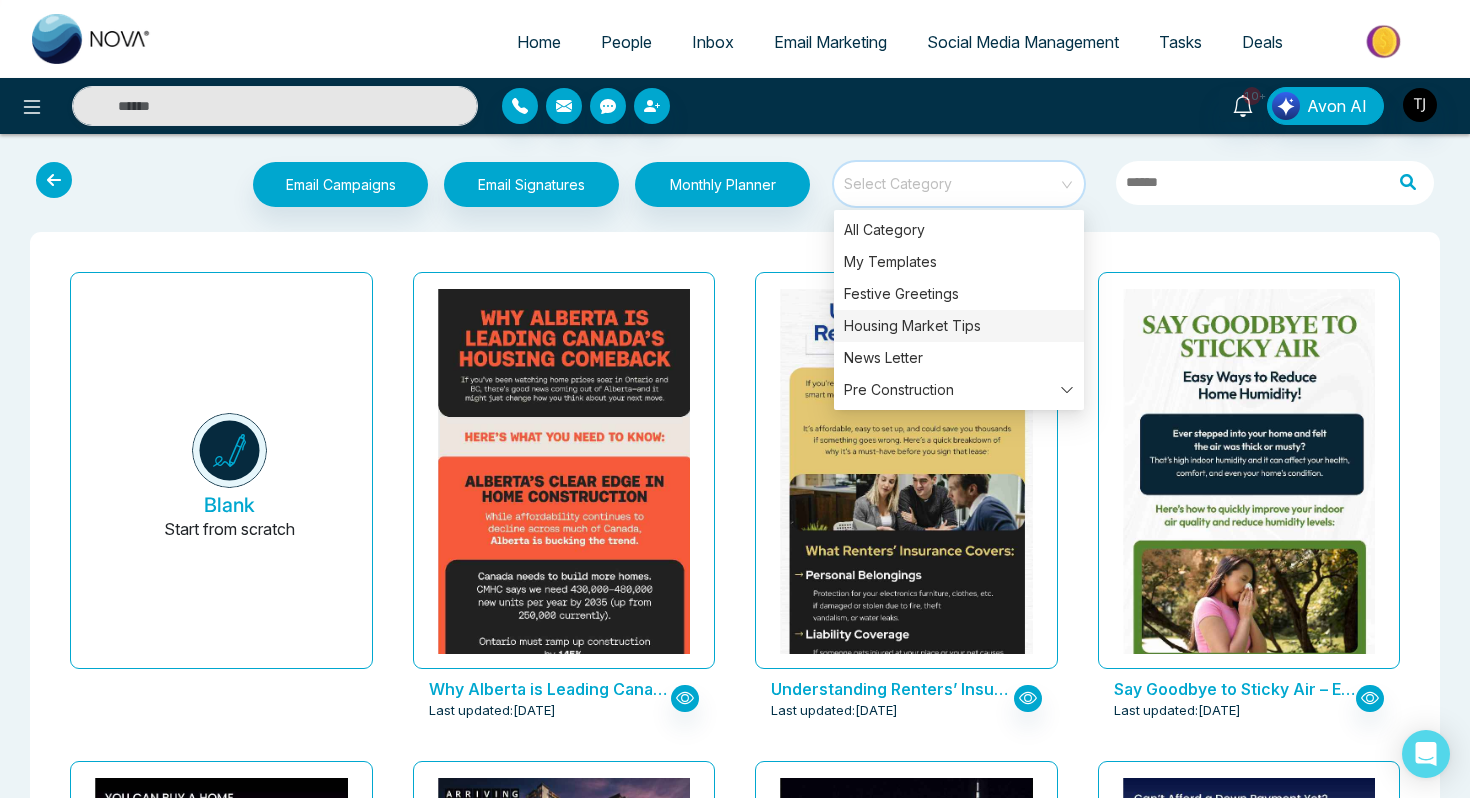 click on "Housing Market Tips" at bounding box center (959, 326) 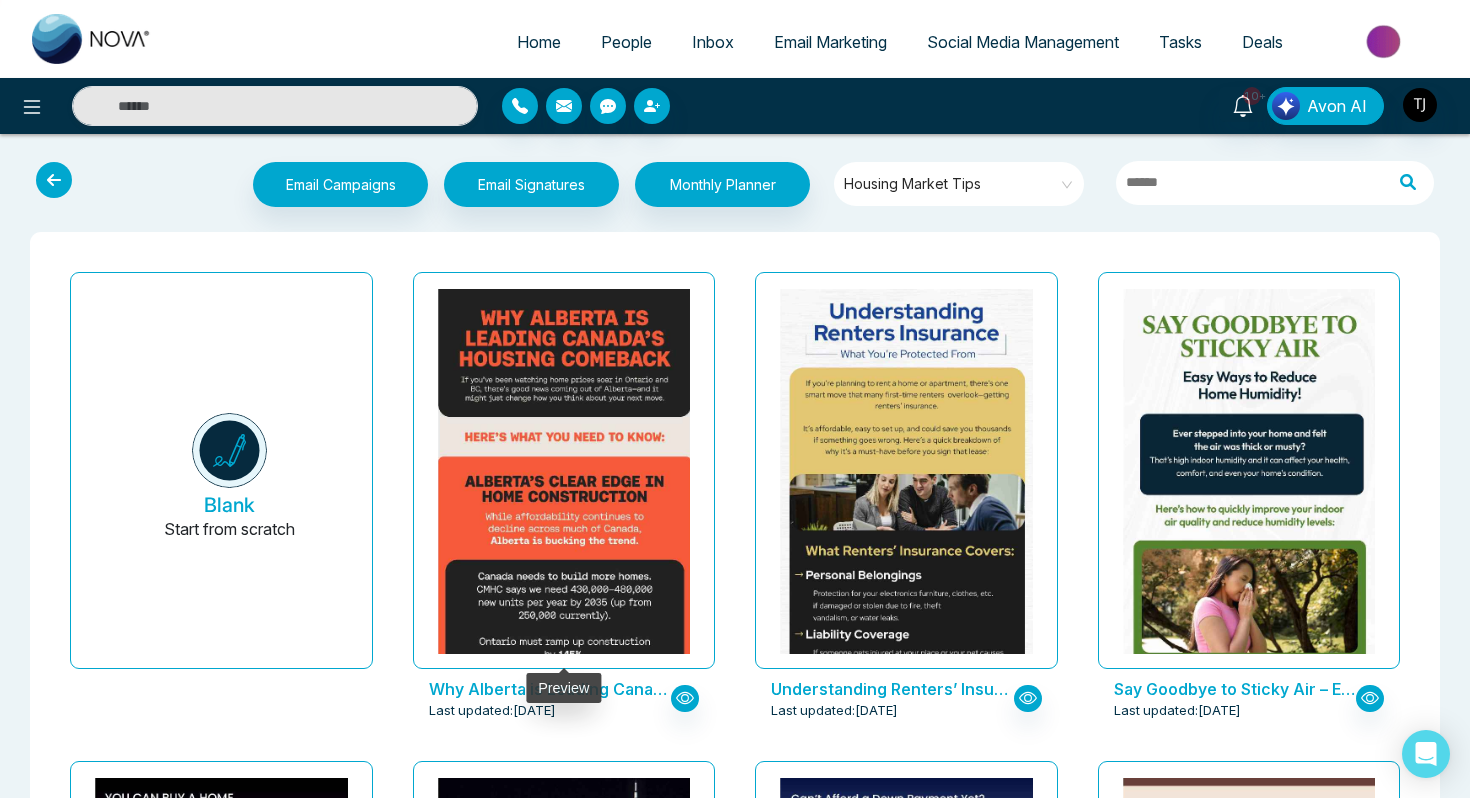 click on "Why Alberta is Leading Canada’s Housing Comeback Last updated:  [DATE]" at bounding box center [564, 508] 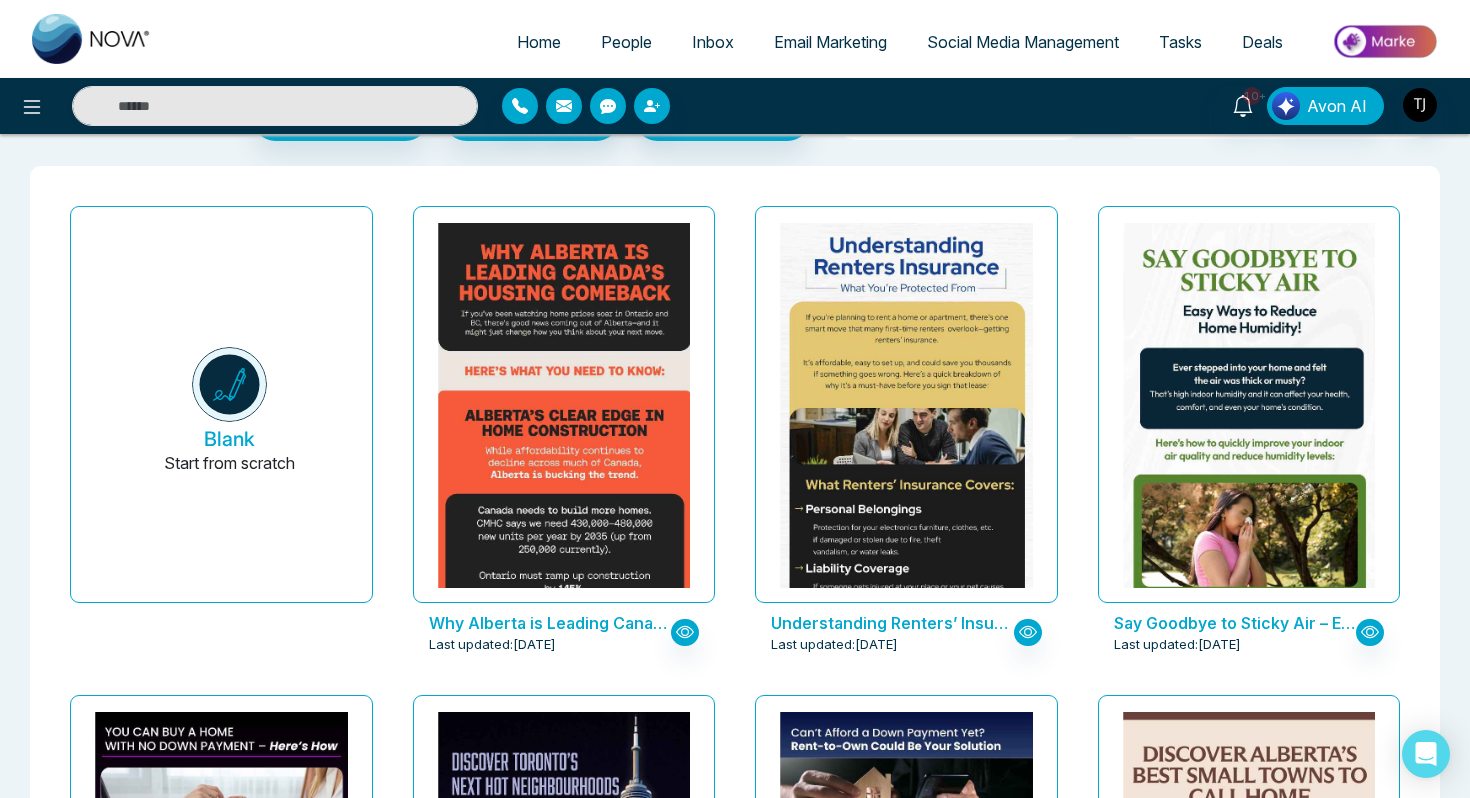 scroll, scrollTop: 75, scrollLeft: 0, axis: vertical 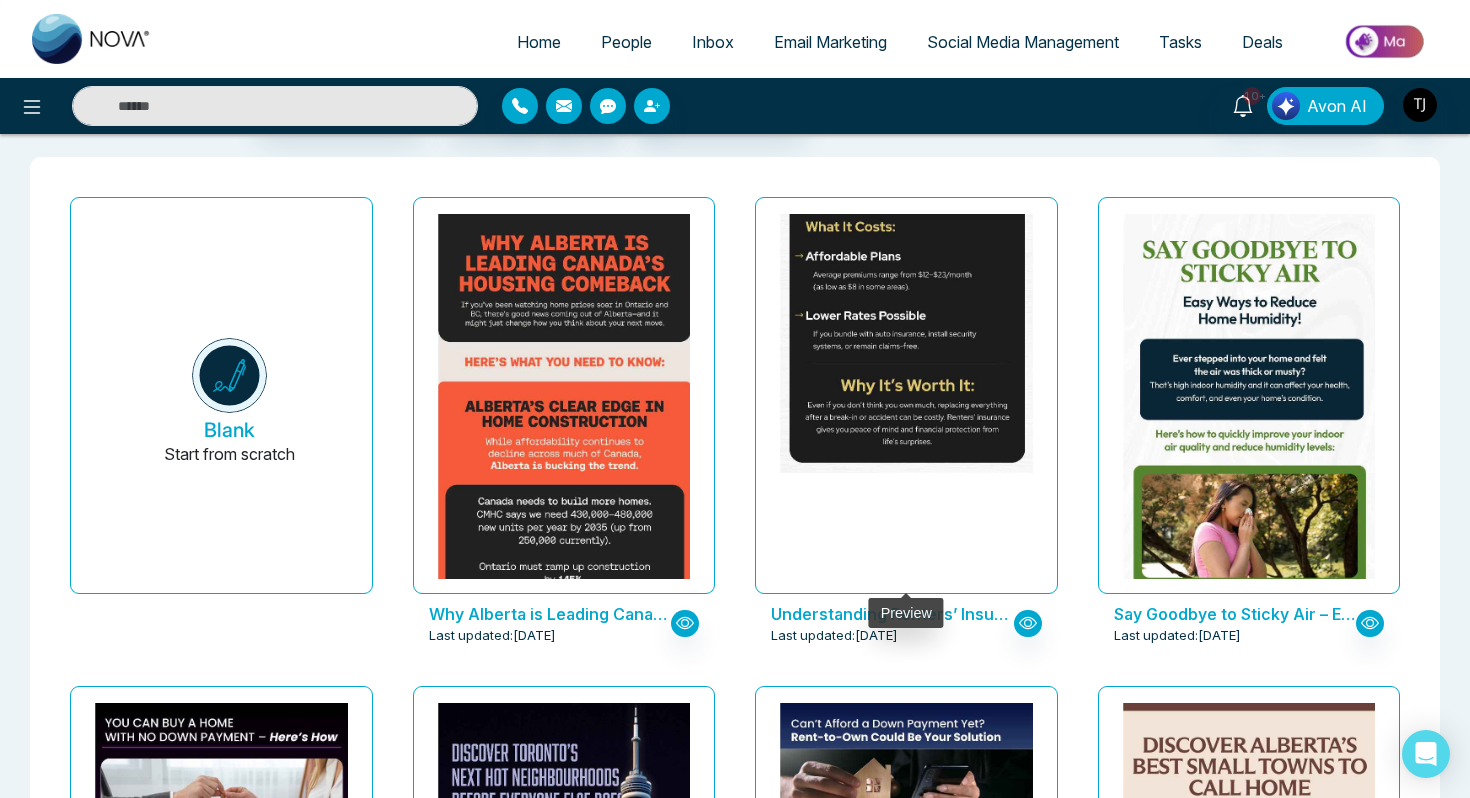 click at bounding box center (906, -207) 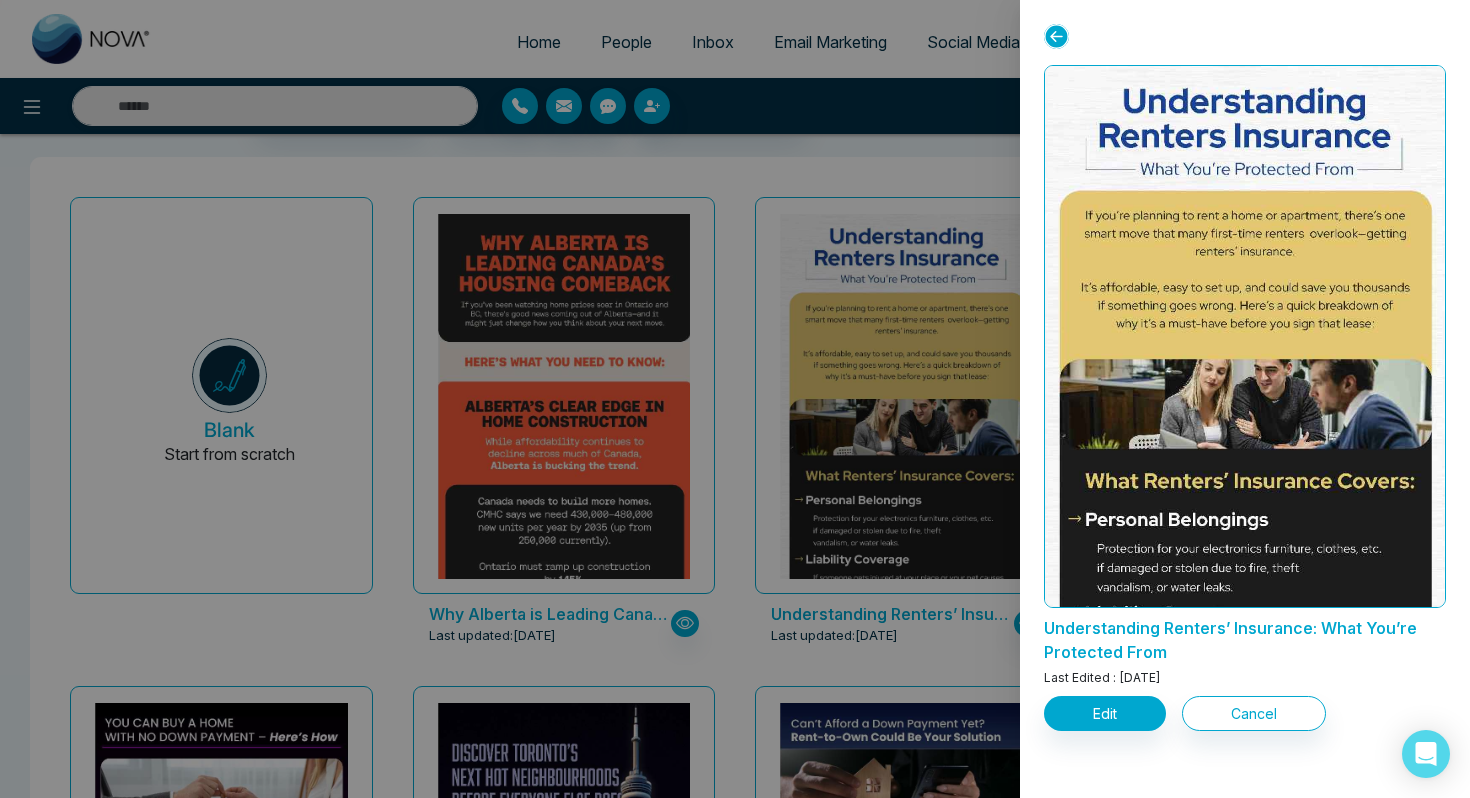 click at bounding box center (735, 399) 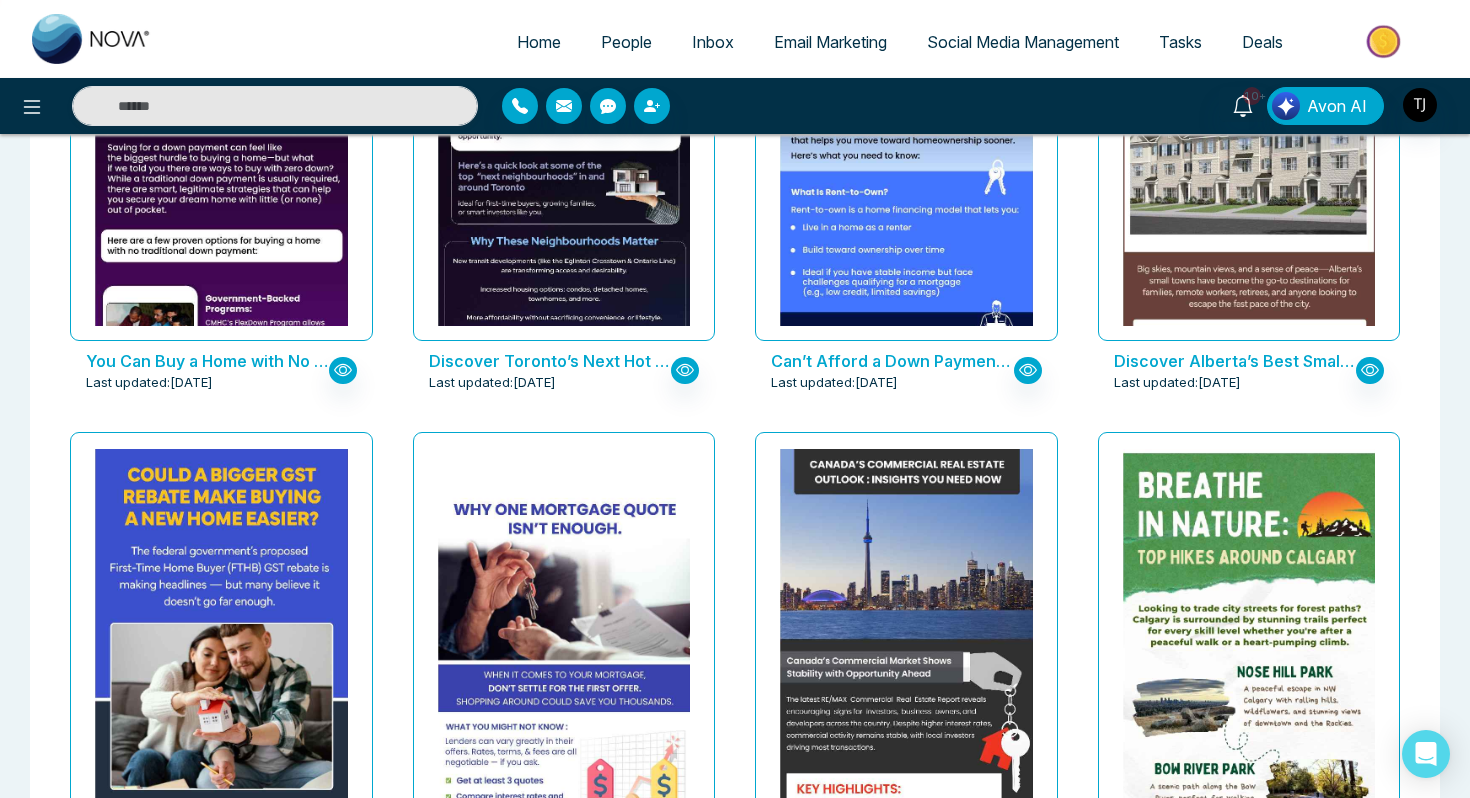 scroll, scrollTop: 822, scrollLeft: 0, axis: vertical 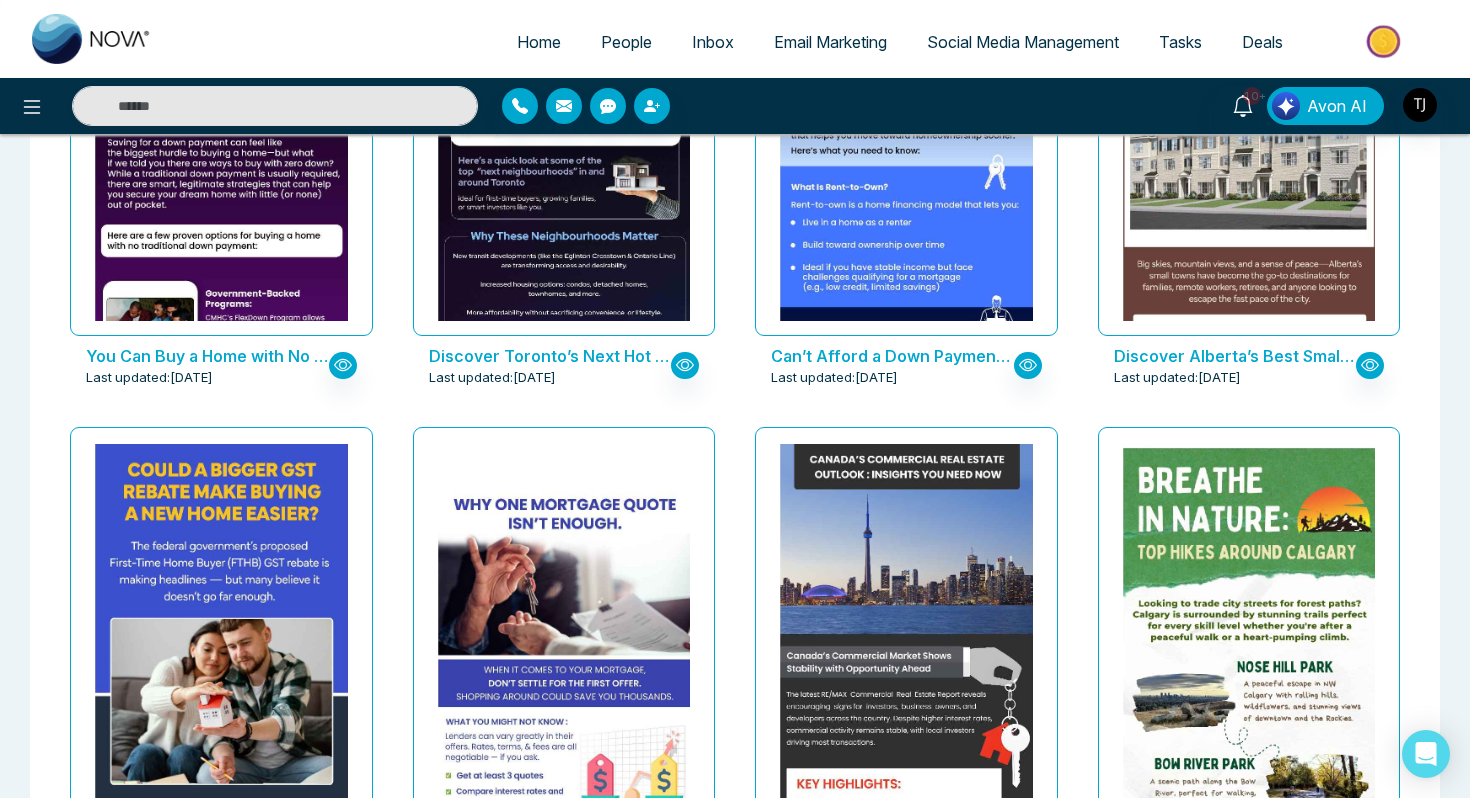 click at bounding box center (563, 709) 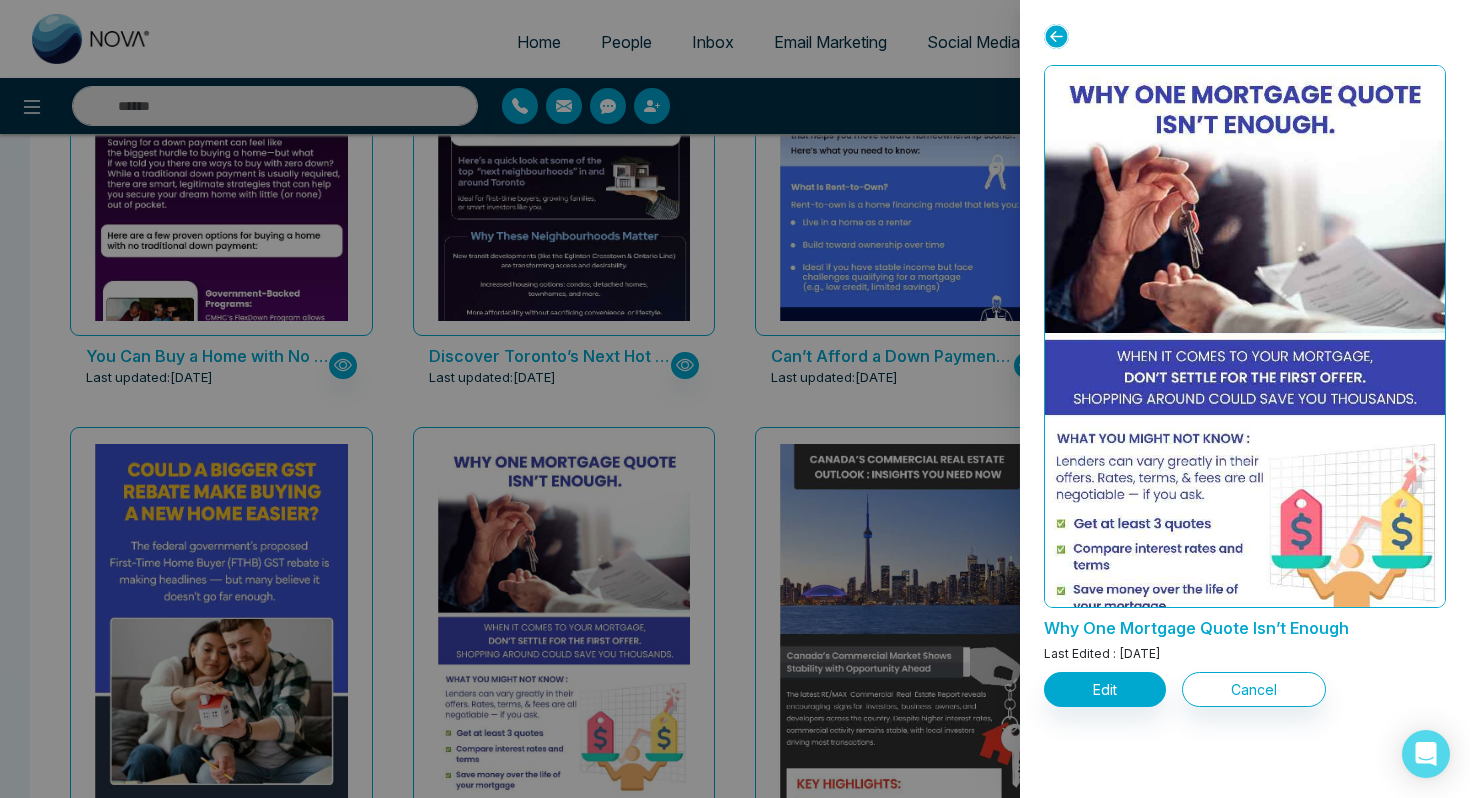 click at bounding box center (735, 399) 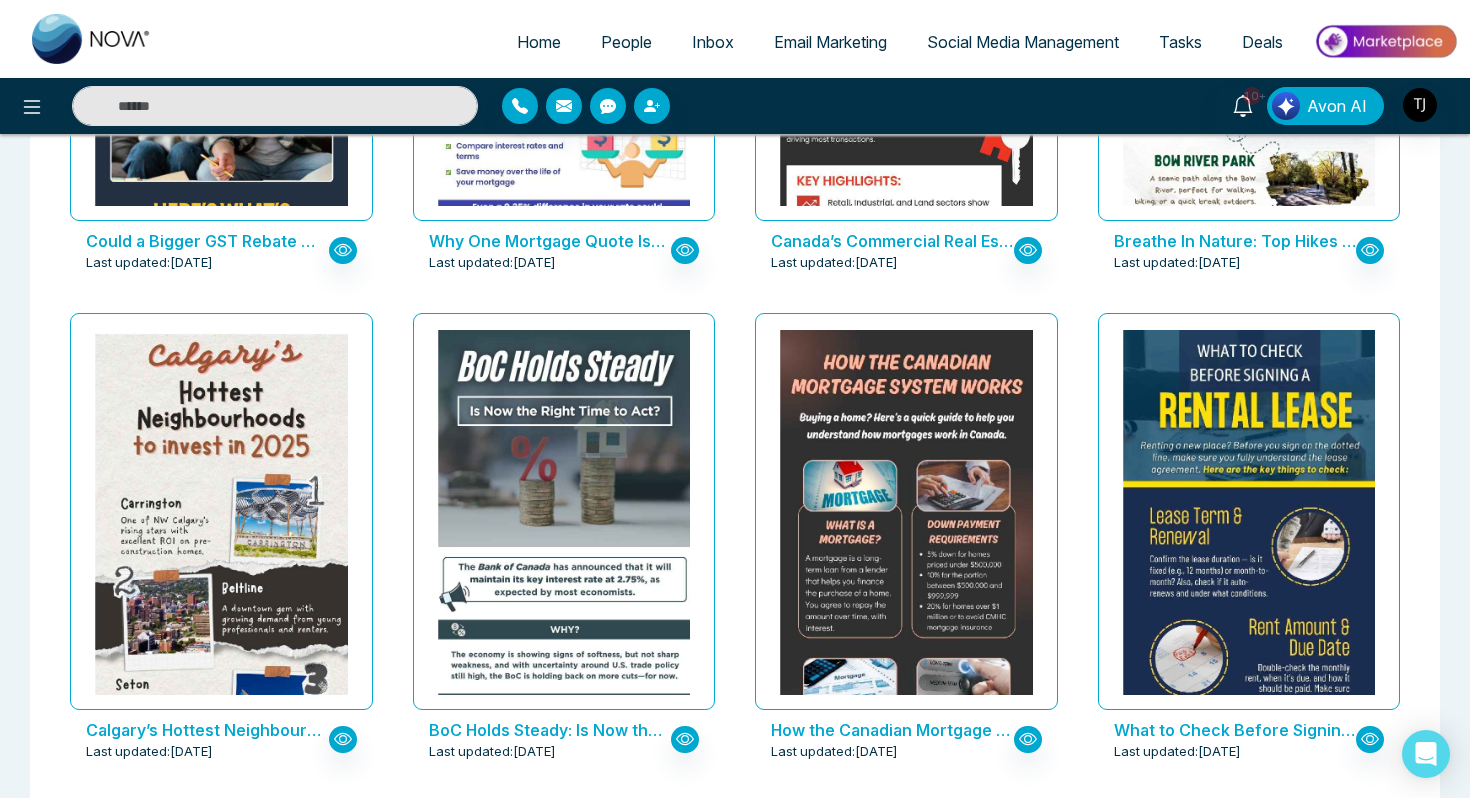 scroll, scrollTop: 1445, scrollLeft: 0, axis: vertical 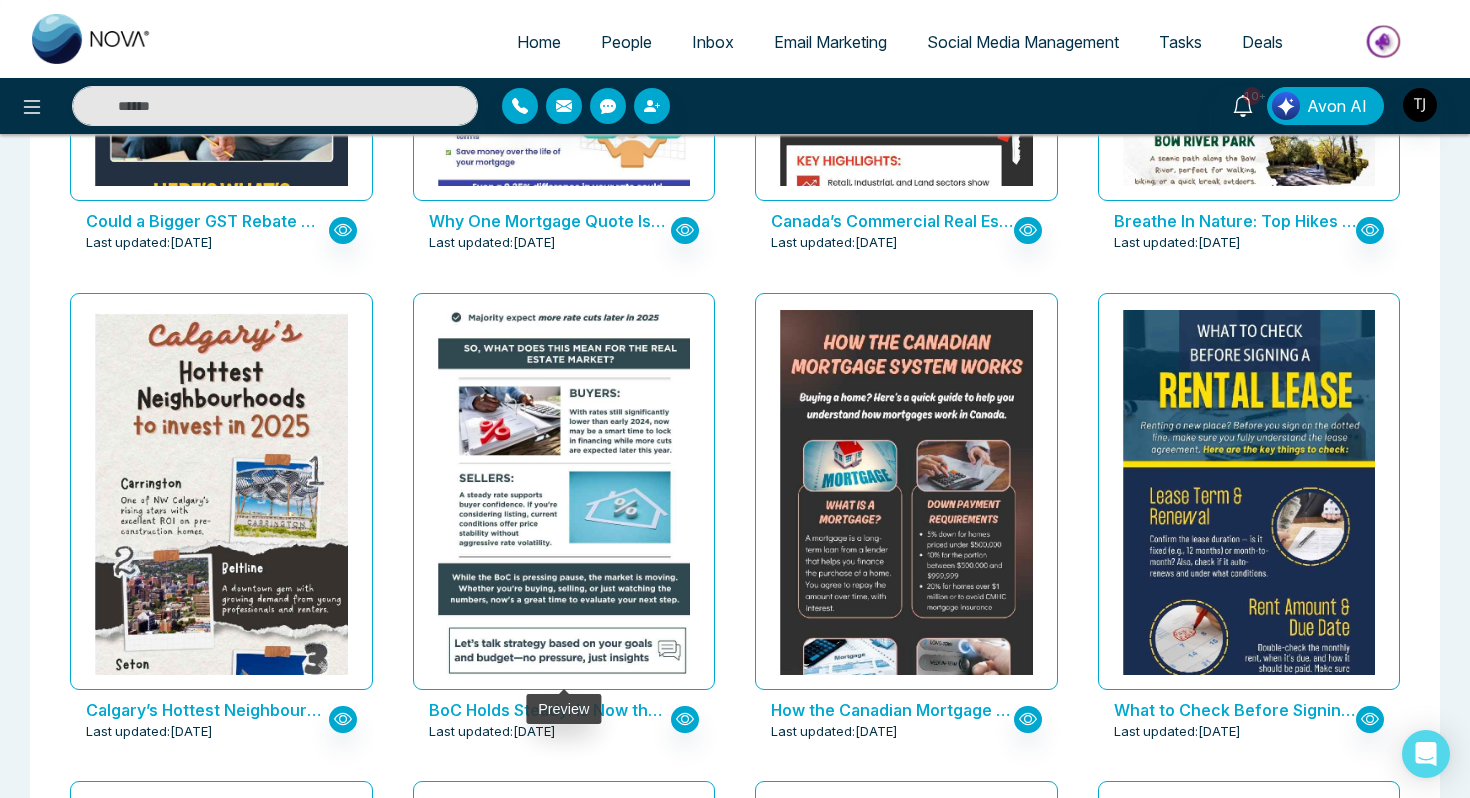 click at bounding box center [563, 265] 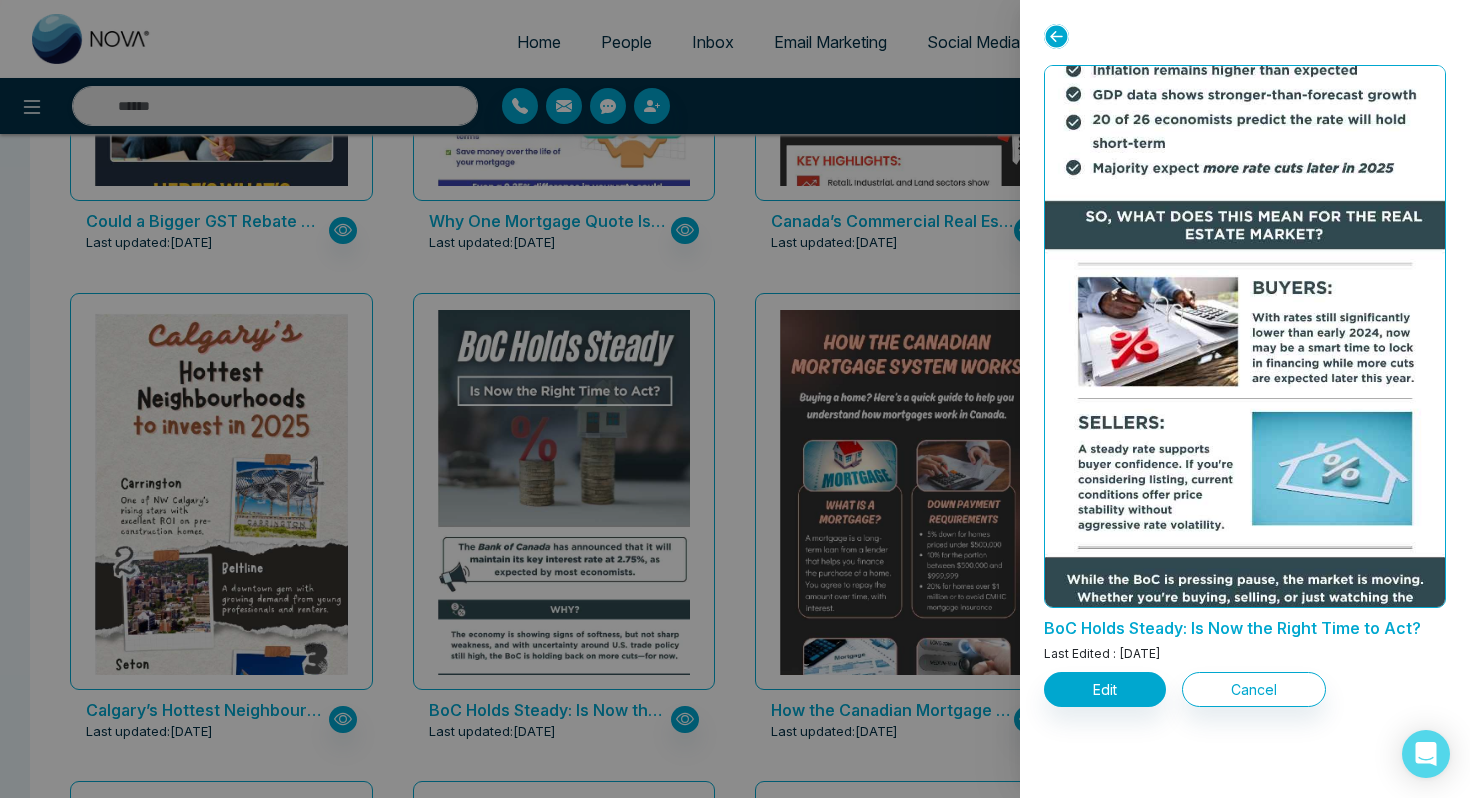 scroll, scrollTop: 819, scrollLeft: 0, axis: vertical 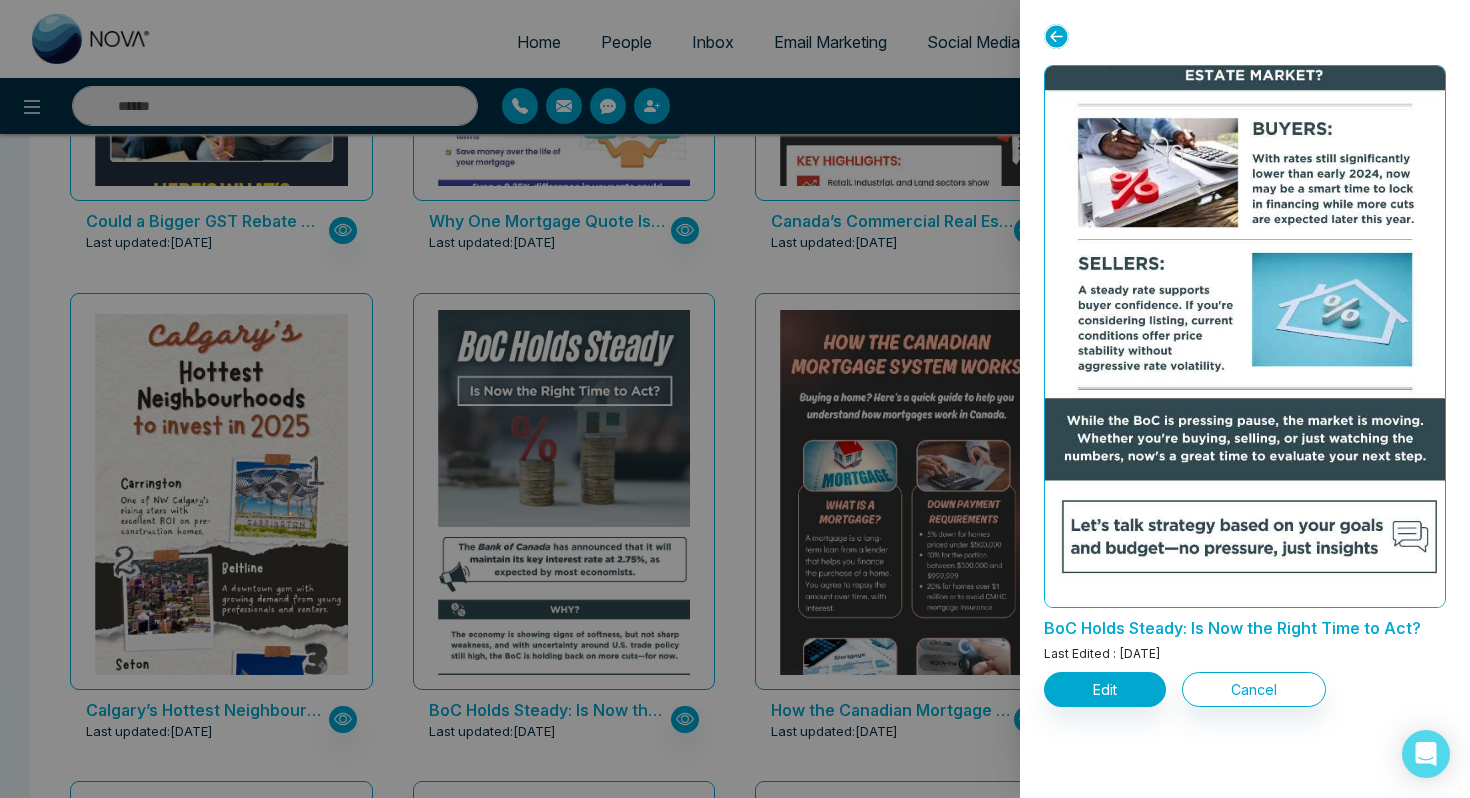 click at bounding box center [735, 399] 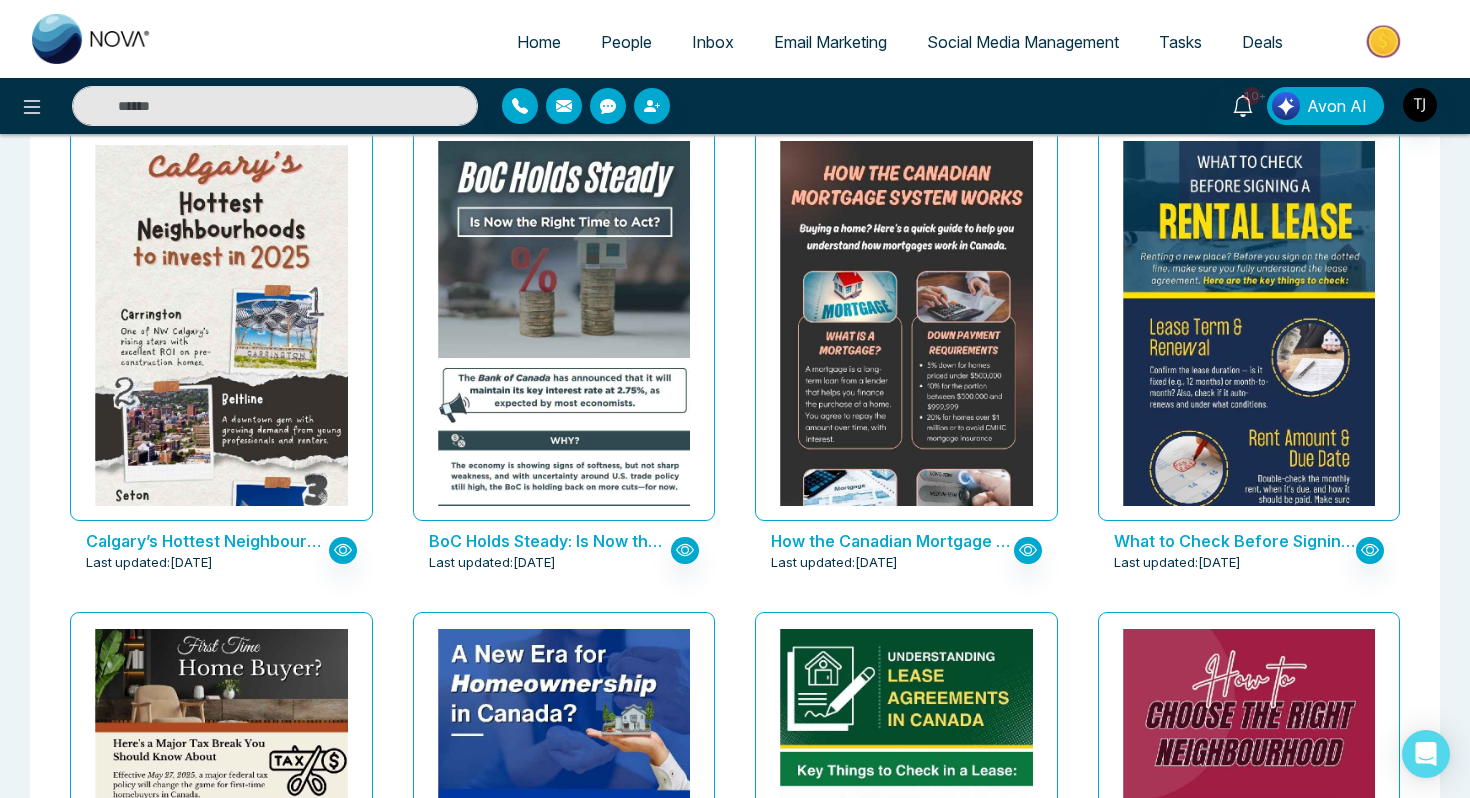 scroll, scrollTop: 1678, scrollLeft: 0, axis: vertical 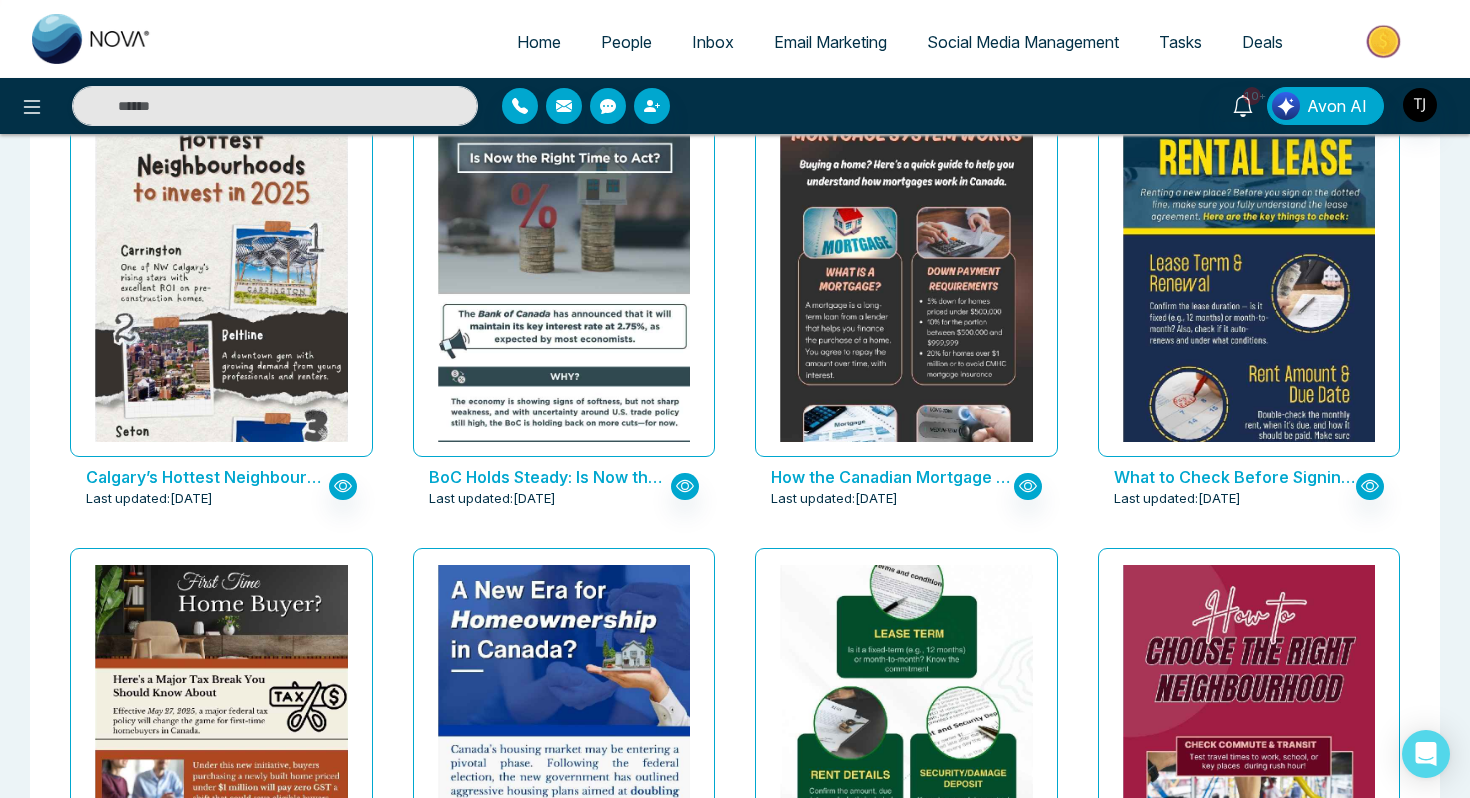 click at bounding box center (906, 691) 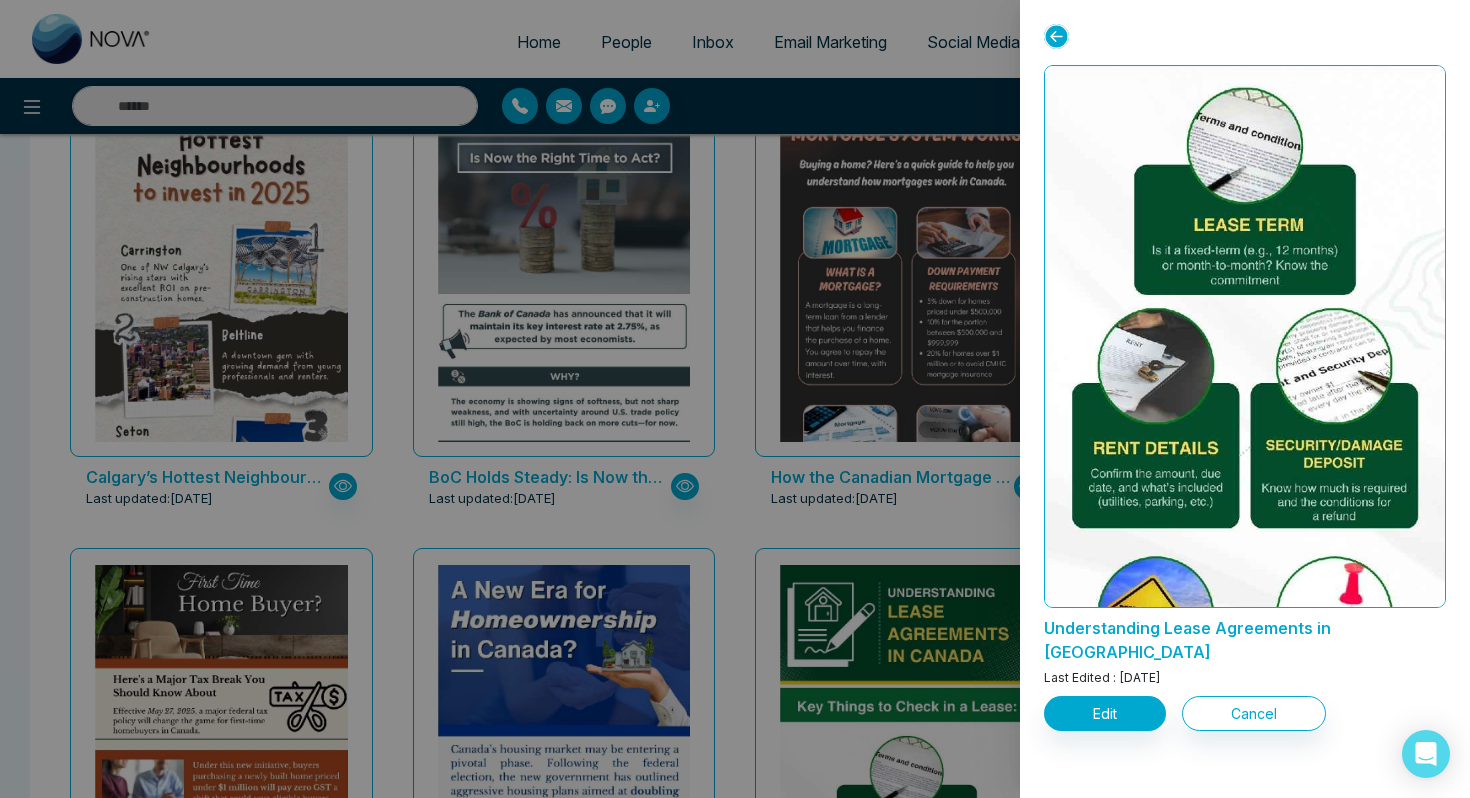 scroll, scrollTop: 0, scrollLeft: 0, axis: both 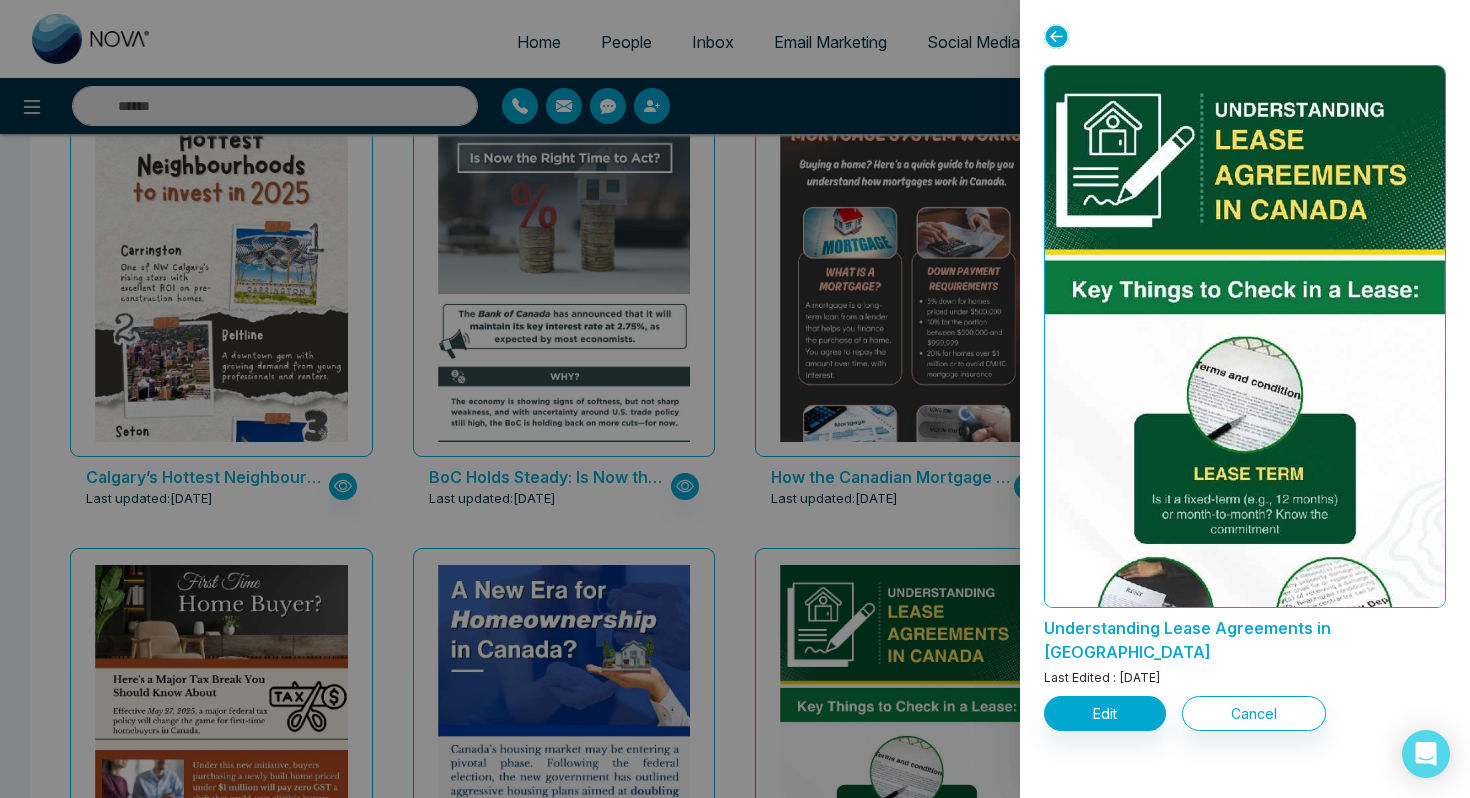 click at bounding box center (735, 399) 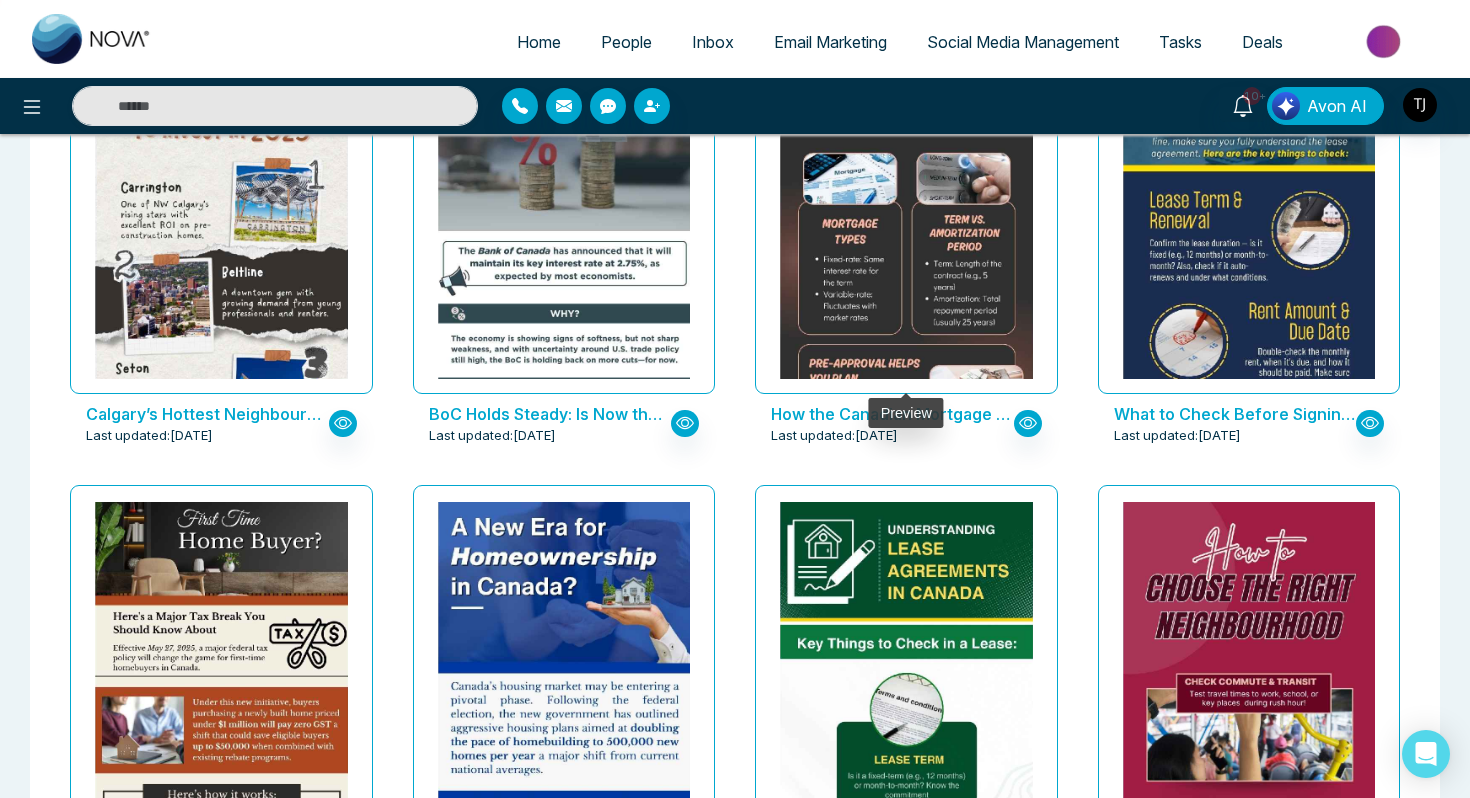 scroll, scrollTop: 1679, scrollLeft: 0, axis: vertical 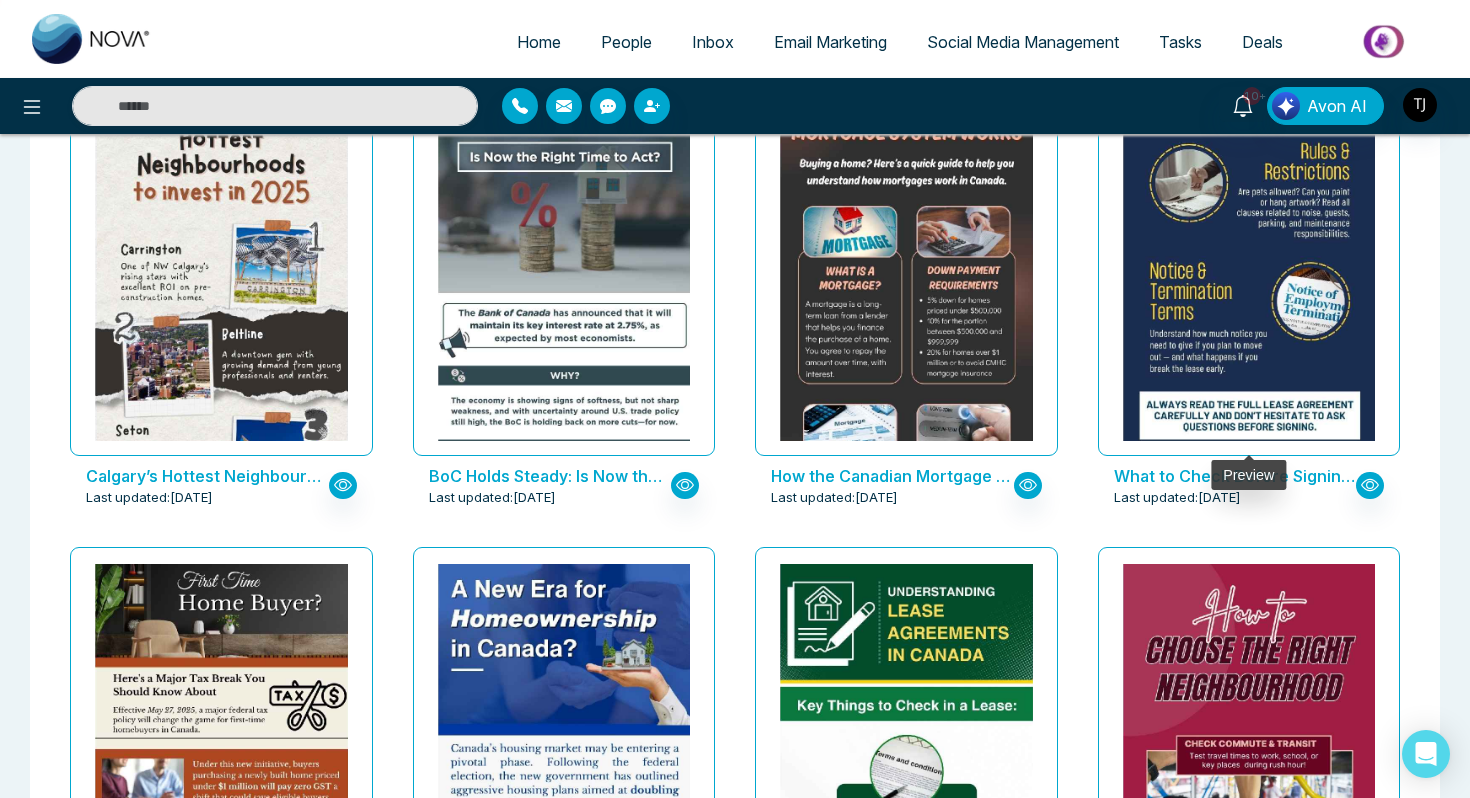 click at bounding box center [1248, 44] 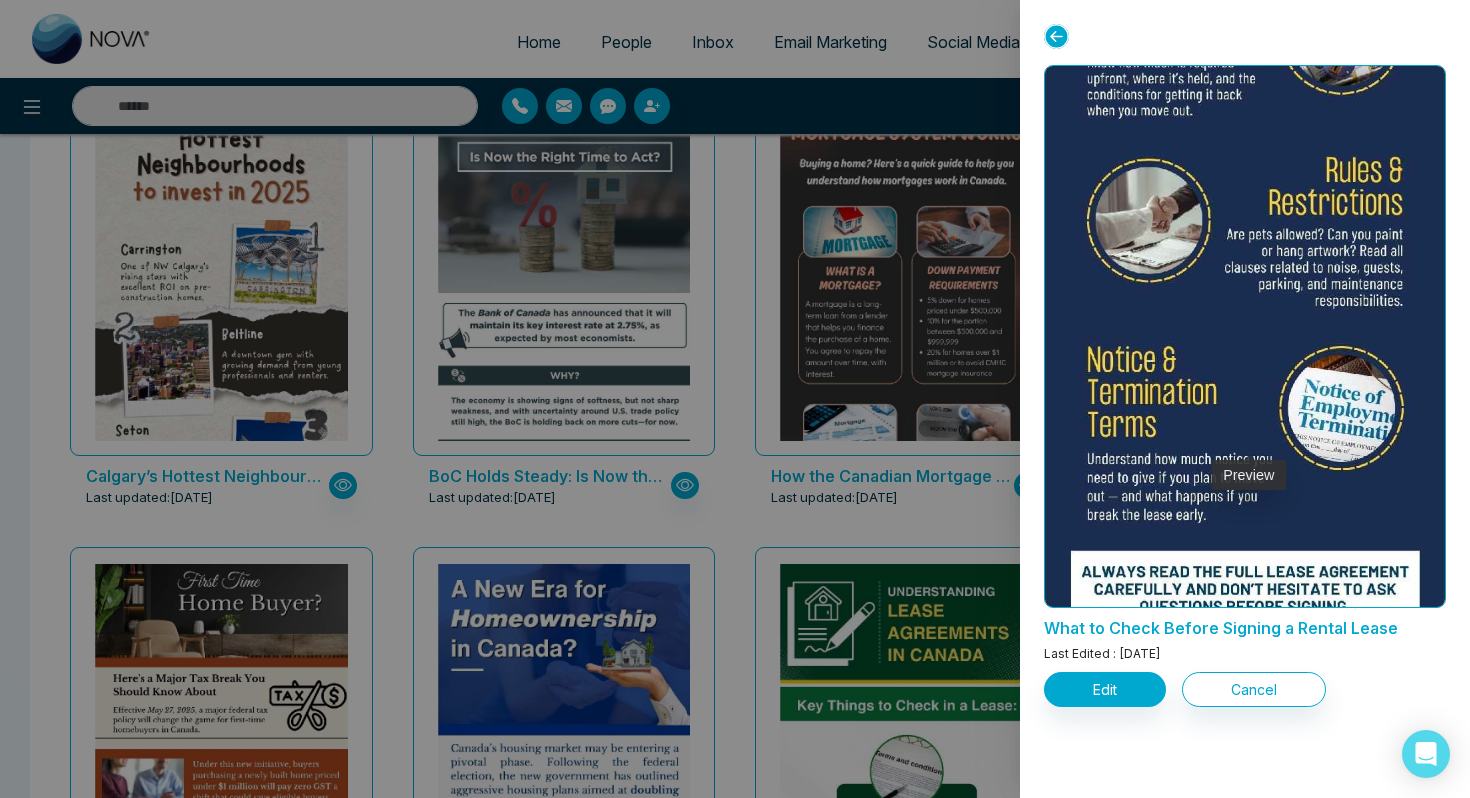 scroll, scrollTop: 793, scrollLeft: 0, axis: vertical 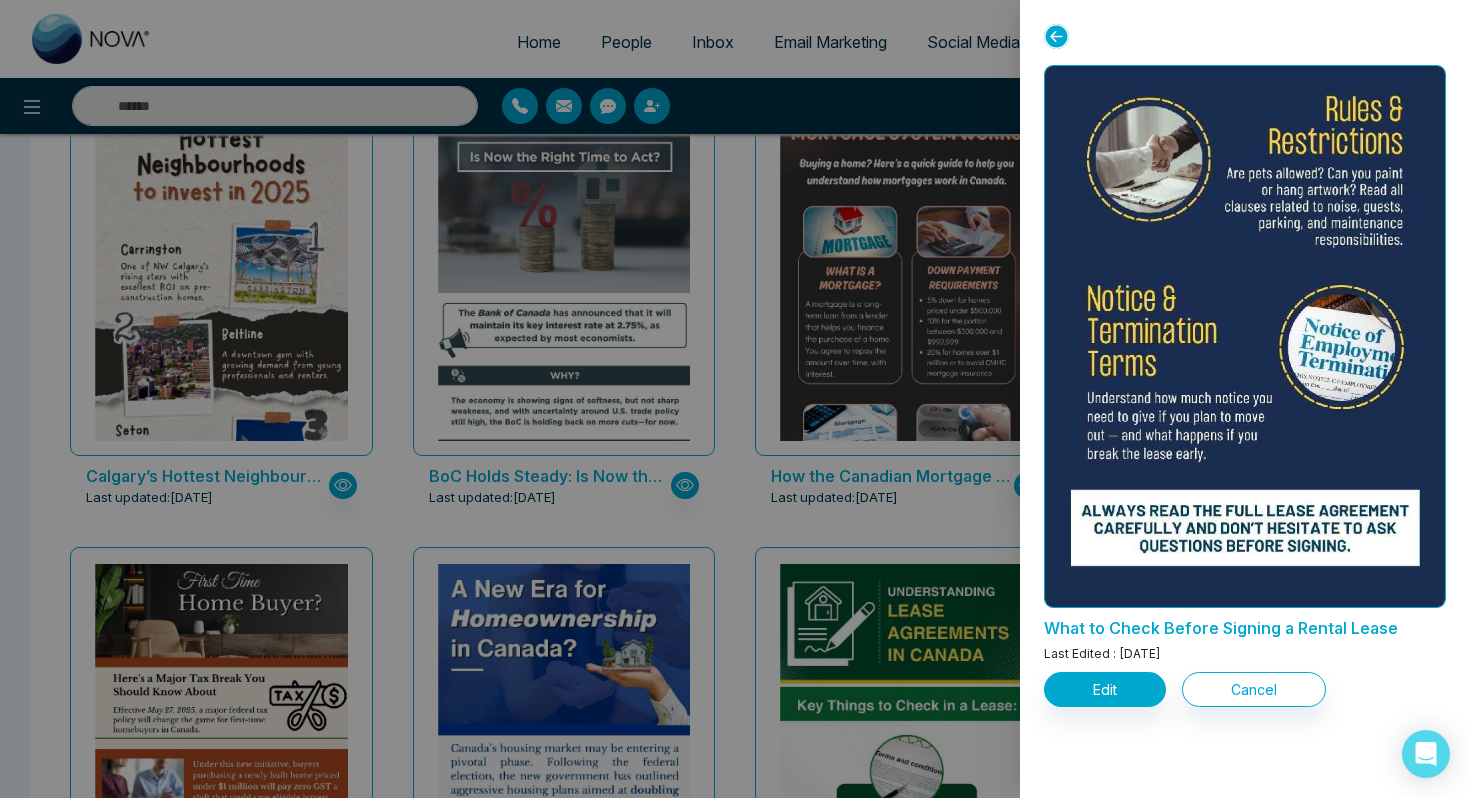 click at bounding box center (735, 399) 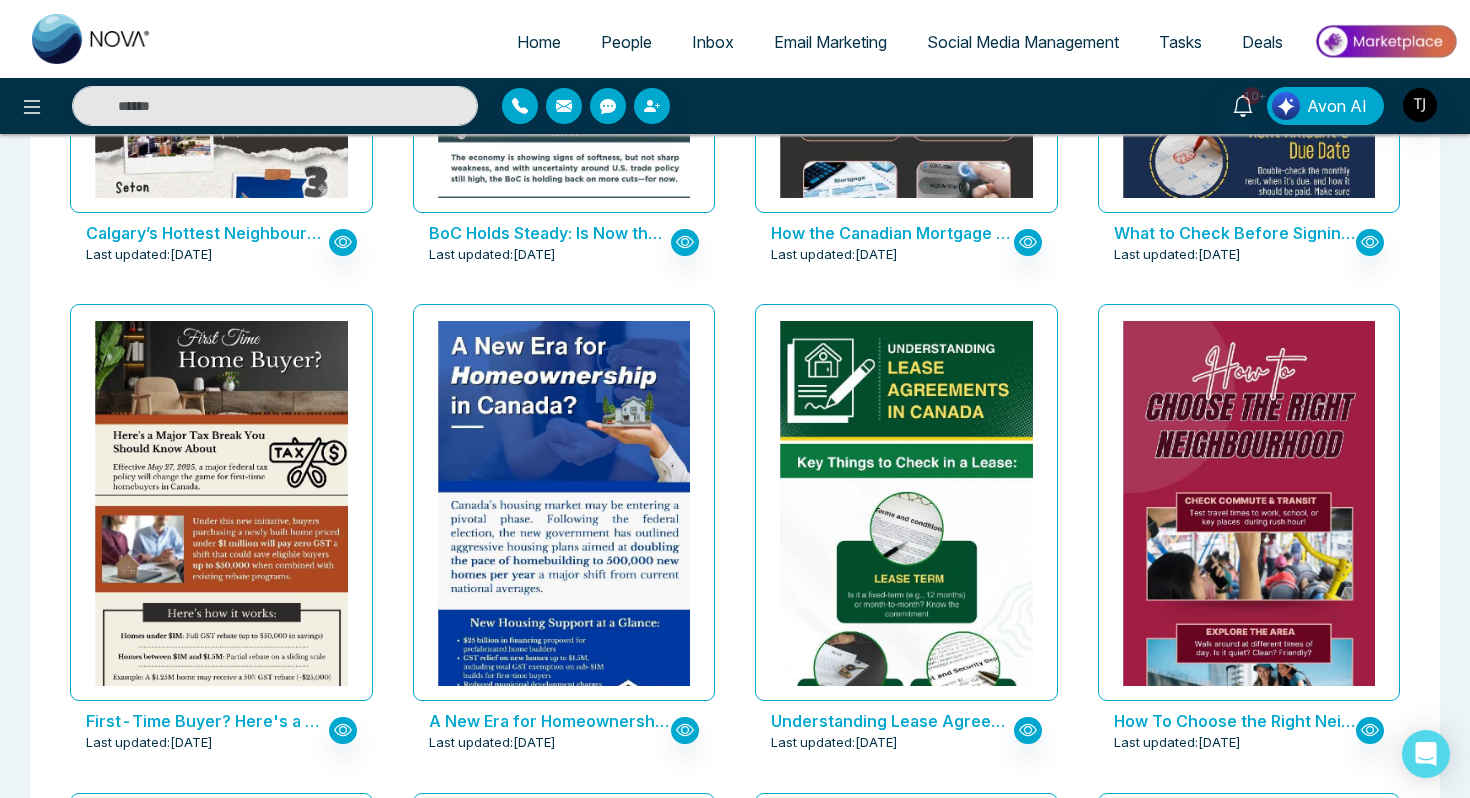 scroll, scrollTop: 1907, scrollLeft: 0, axis: vertical 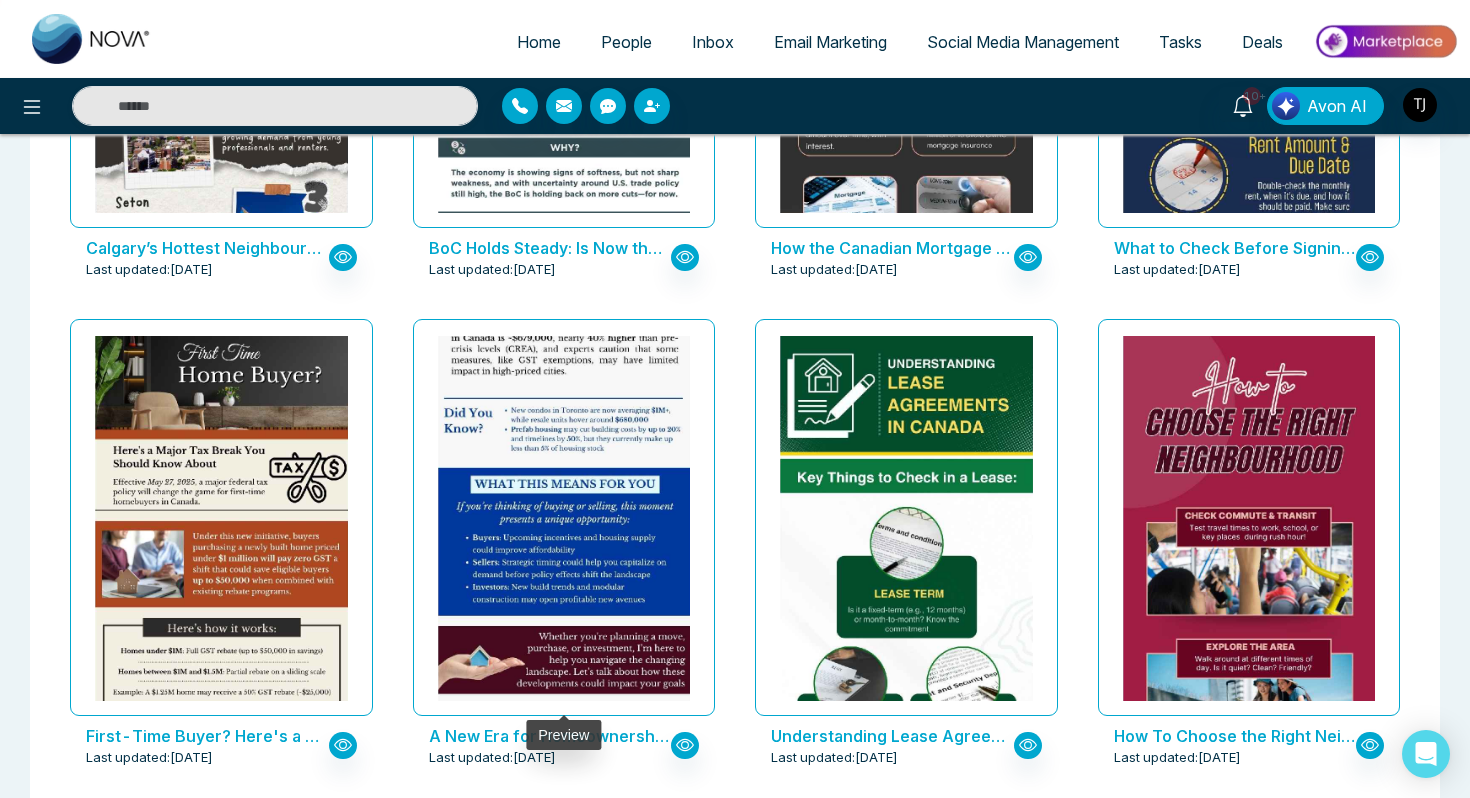 click at bounding box center (563, 238) 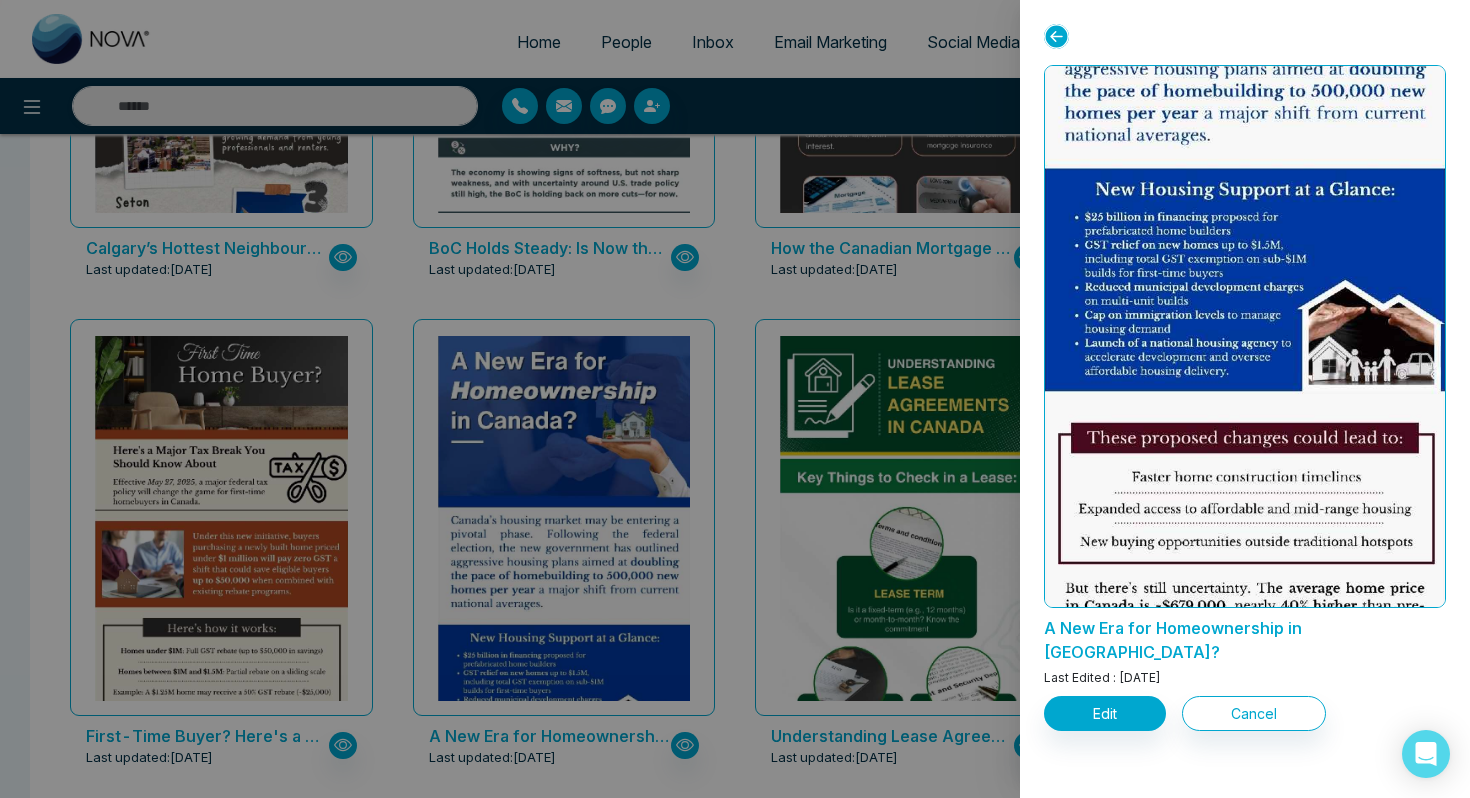 scroll, scrollTop: 490, scrollLeft: 0, axis: vertical 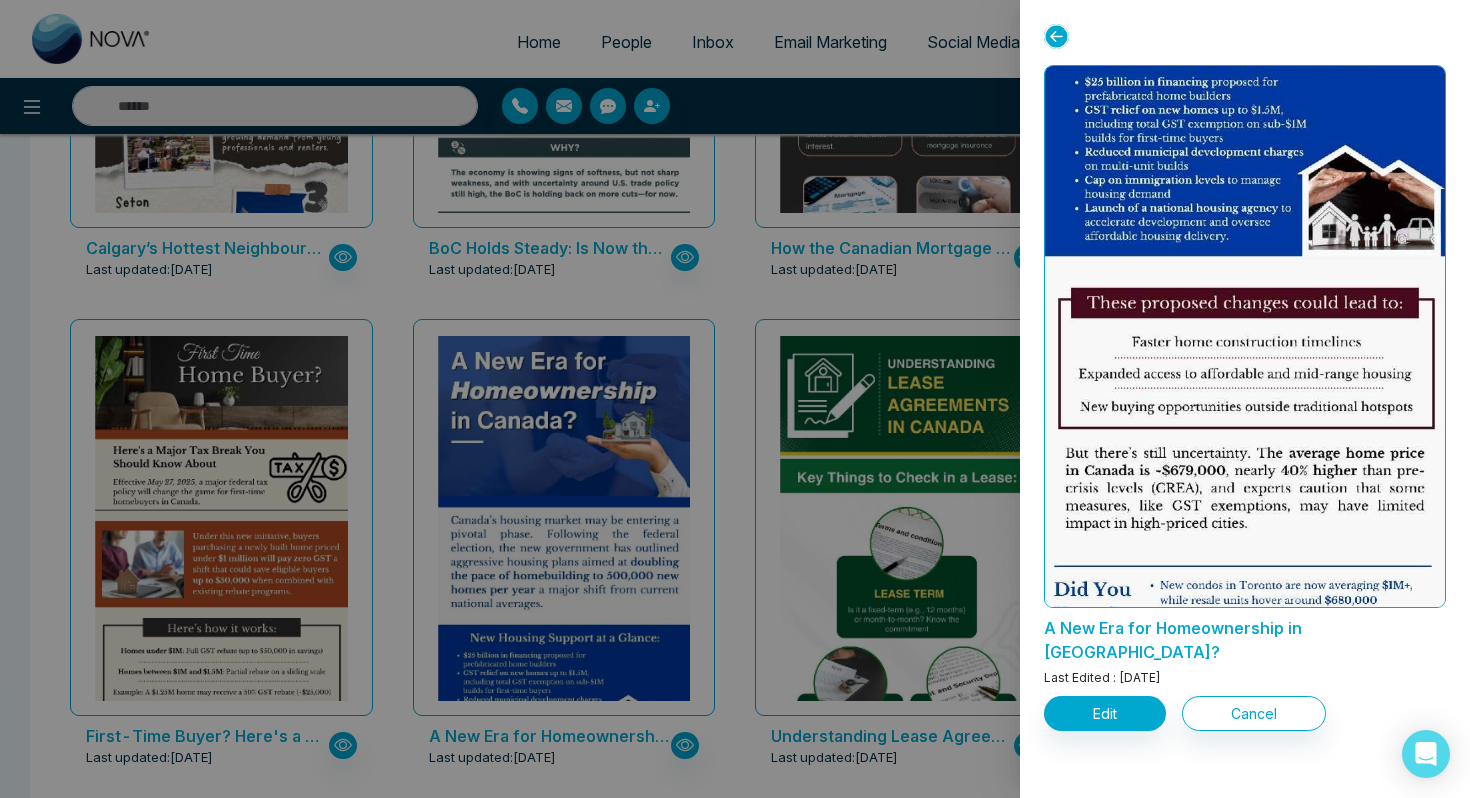click at bounding box center (735, 399) 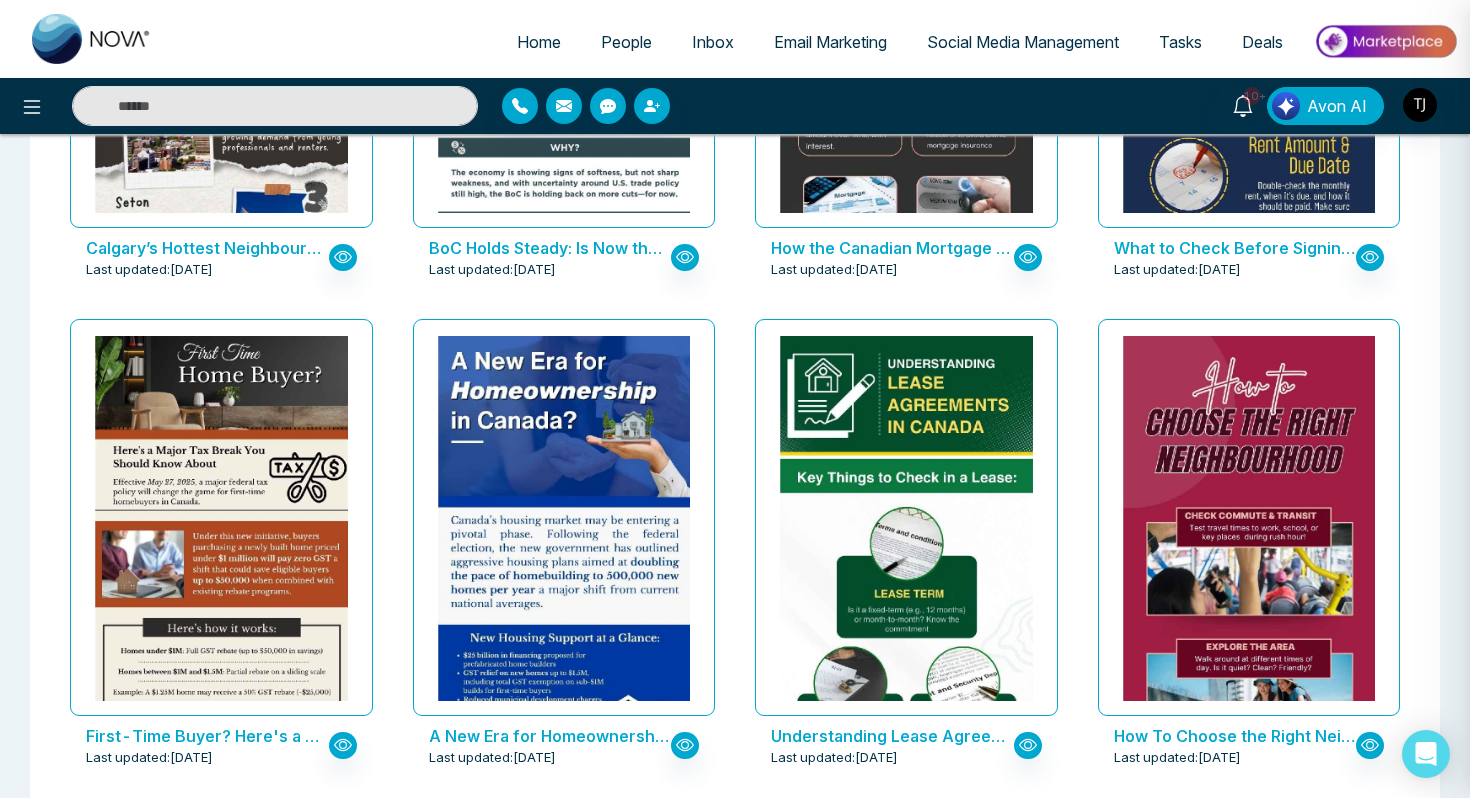 click at bounding box center (221, 851) 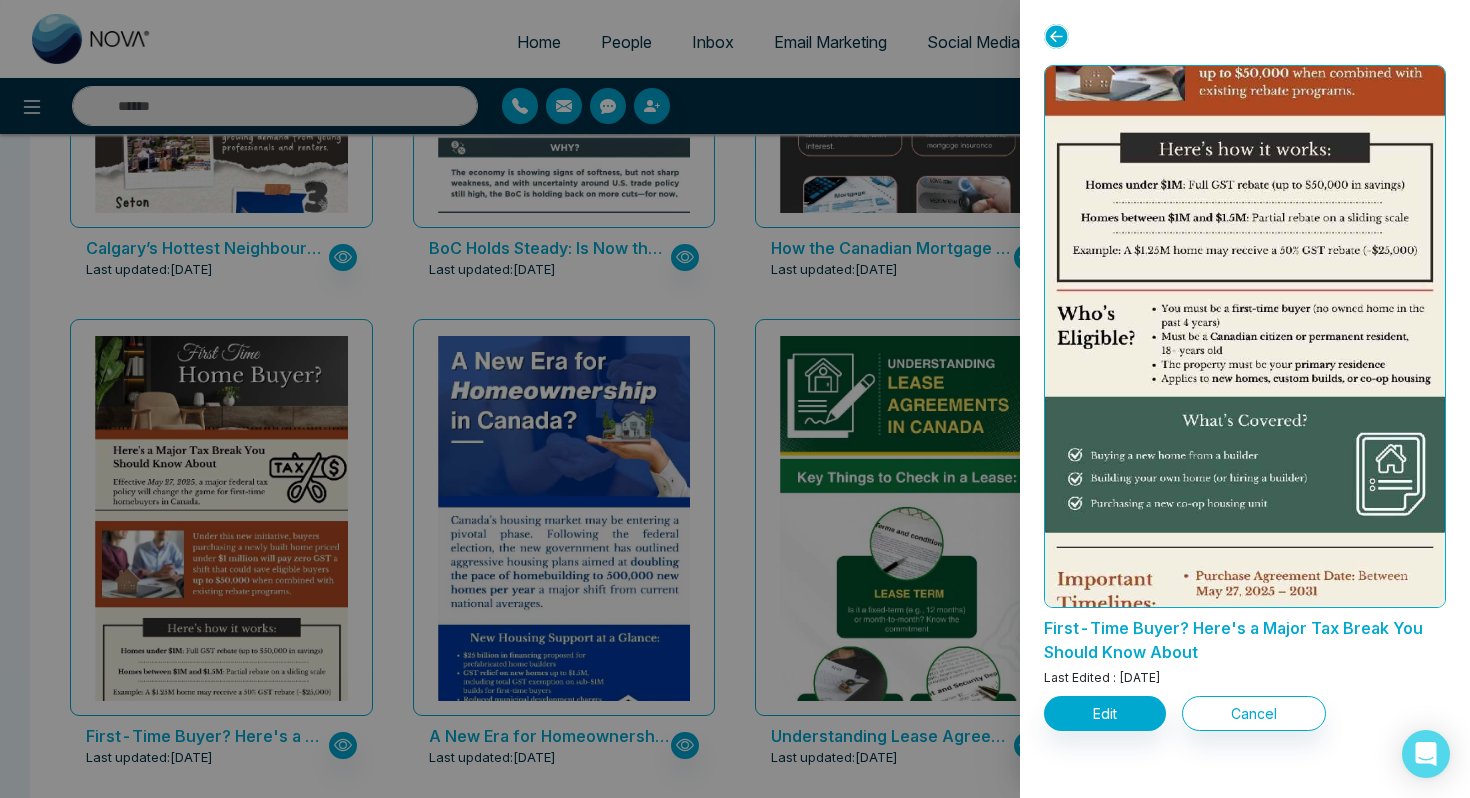 scroll, scrollTop: 758, scrollLeft: 0, axis: vertical 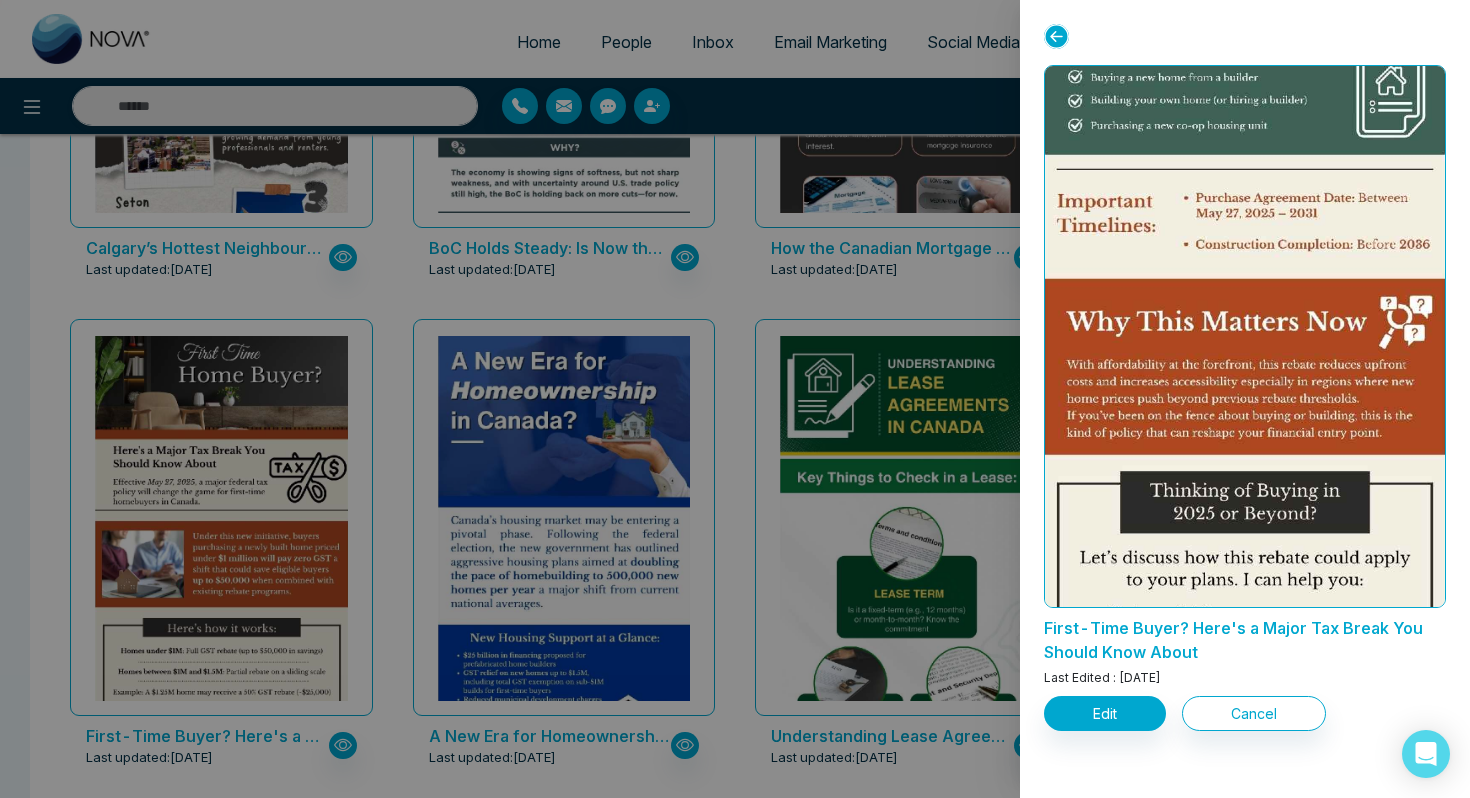 click at bounding box center (735, 399) 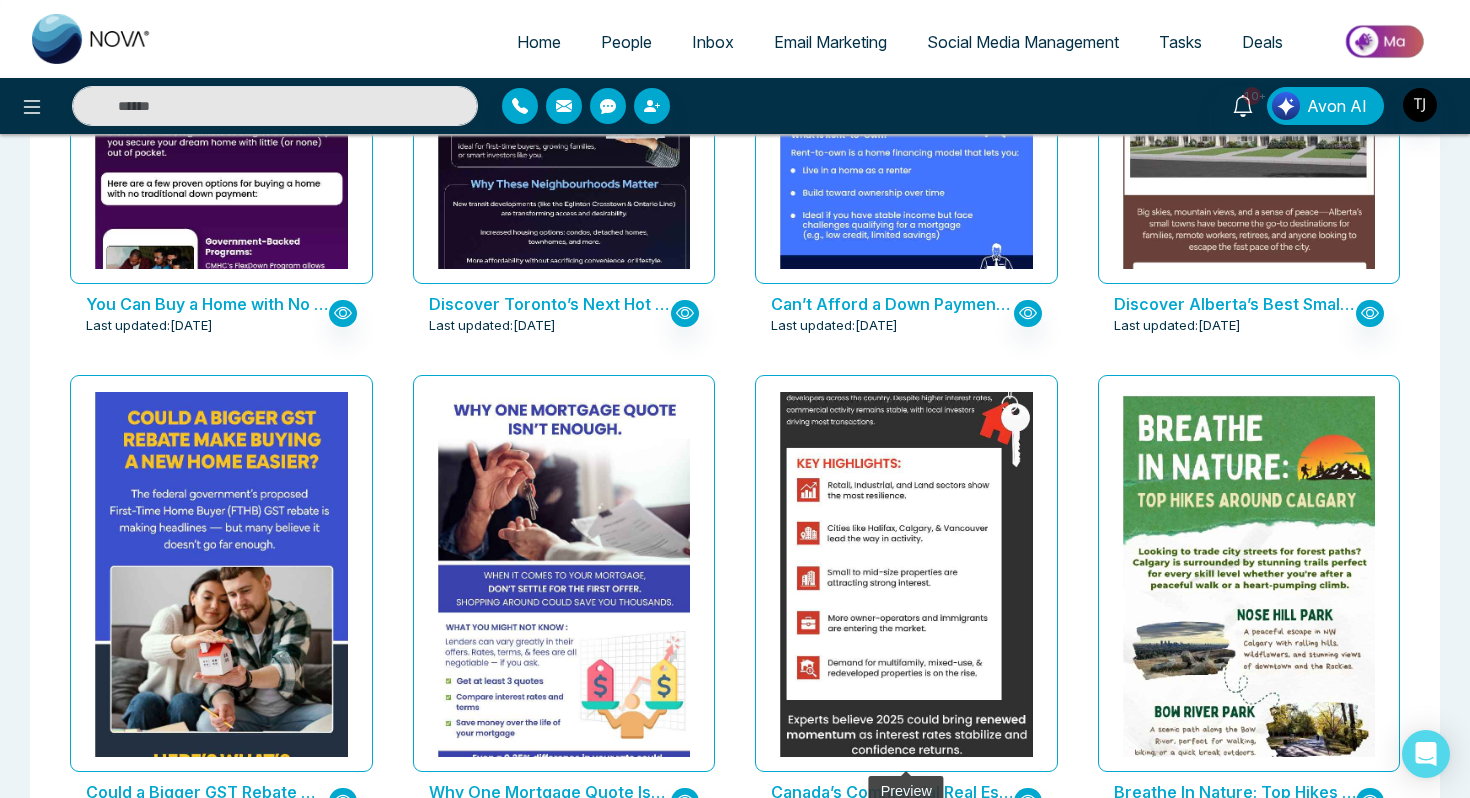 scroll, scrollTop: 871, scrollLeft: 0, axis: vertical 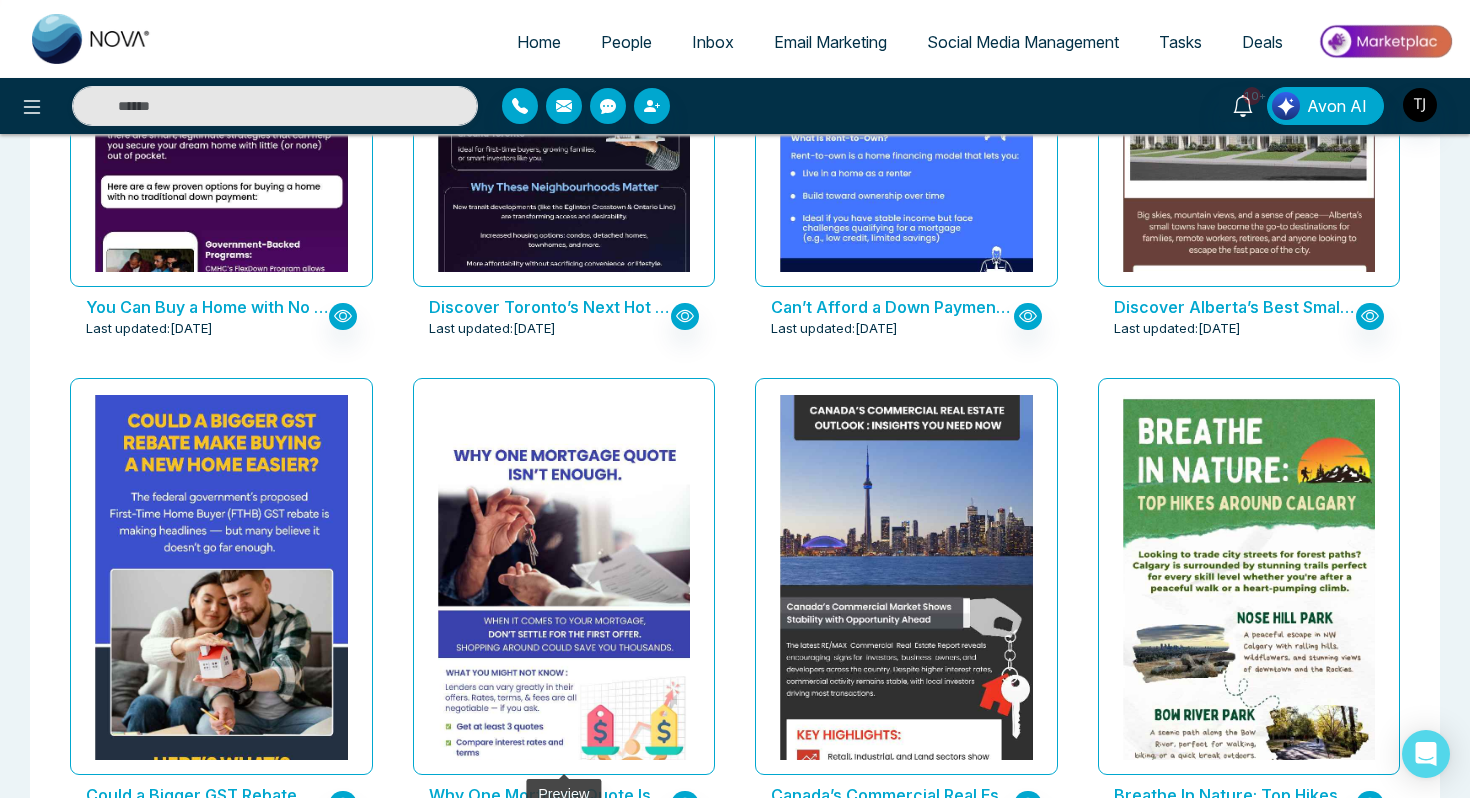 click at bounding box center (563, 660) 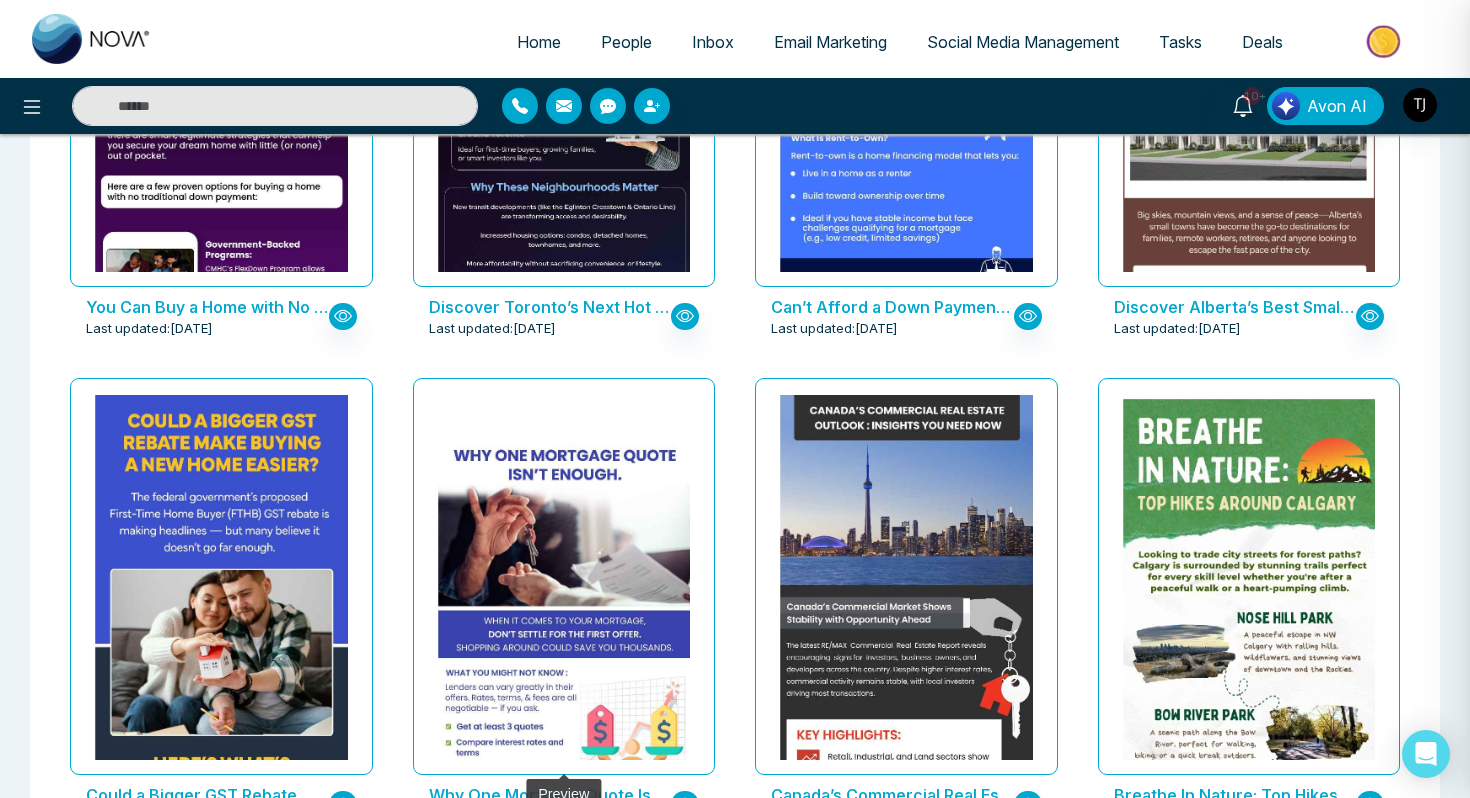scroll, scrollTop: 166, scrollLeft: 0, axis: vertical 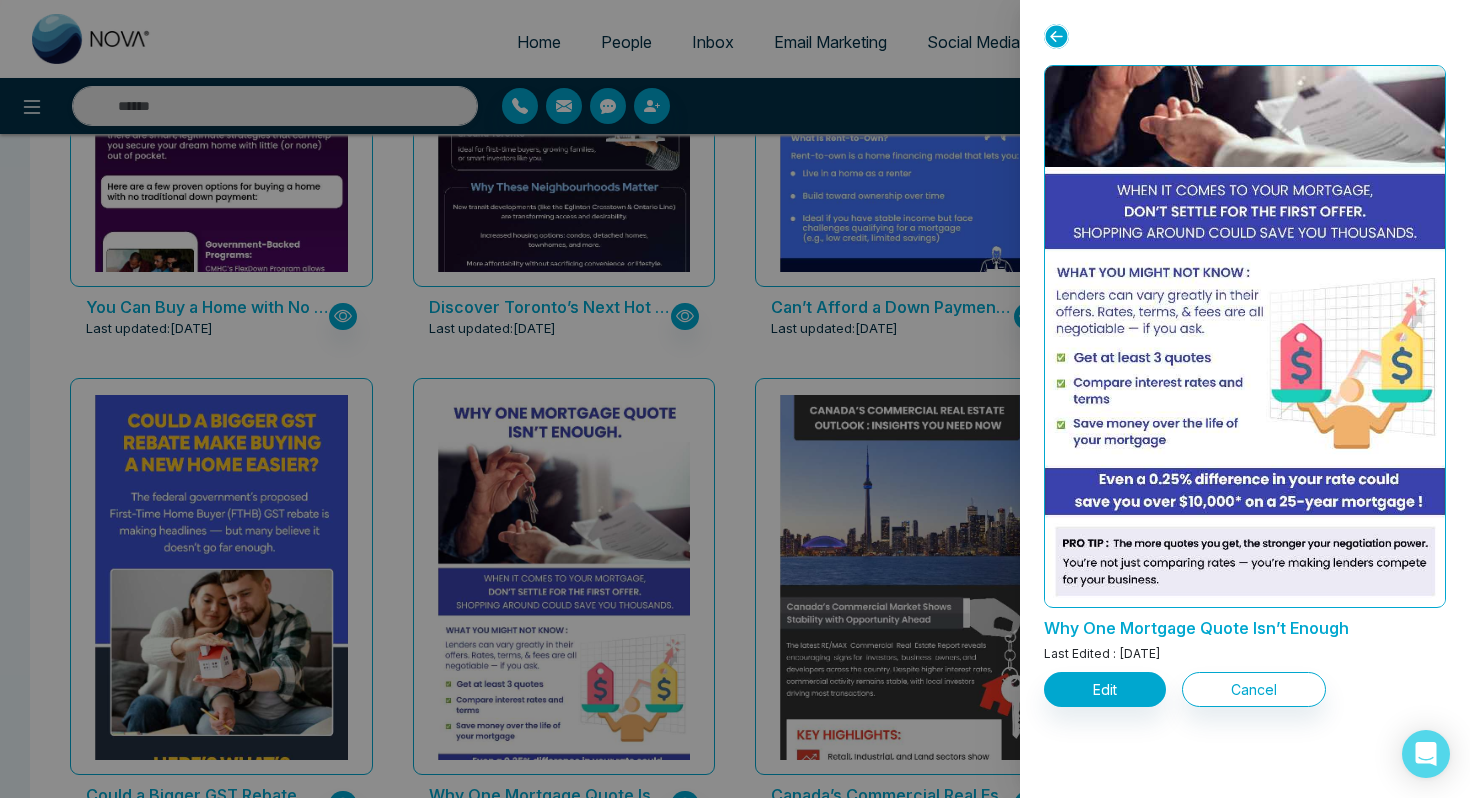 click at bounding box center [735, 399] 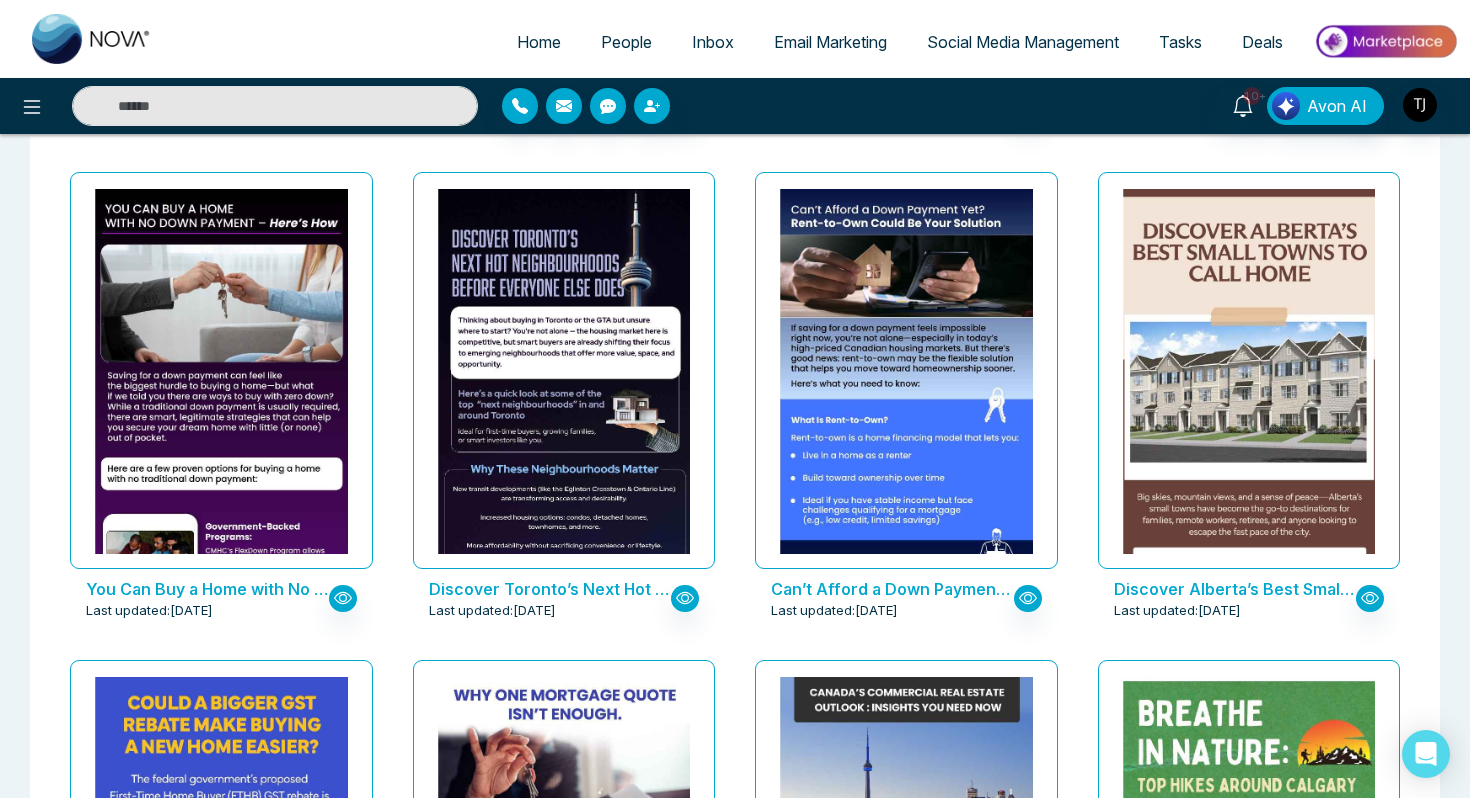 scroll, scrollTop: 0, scrollLeft: 0, axis: both 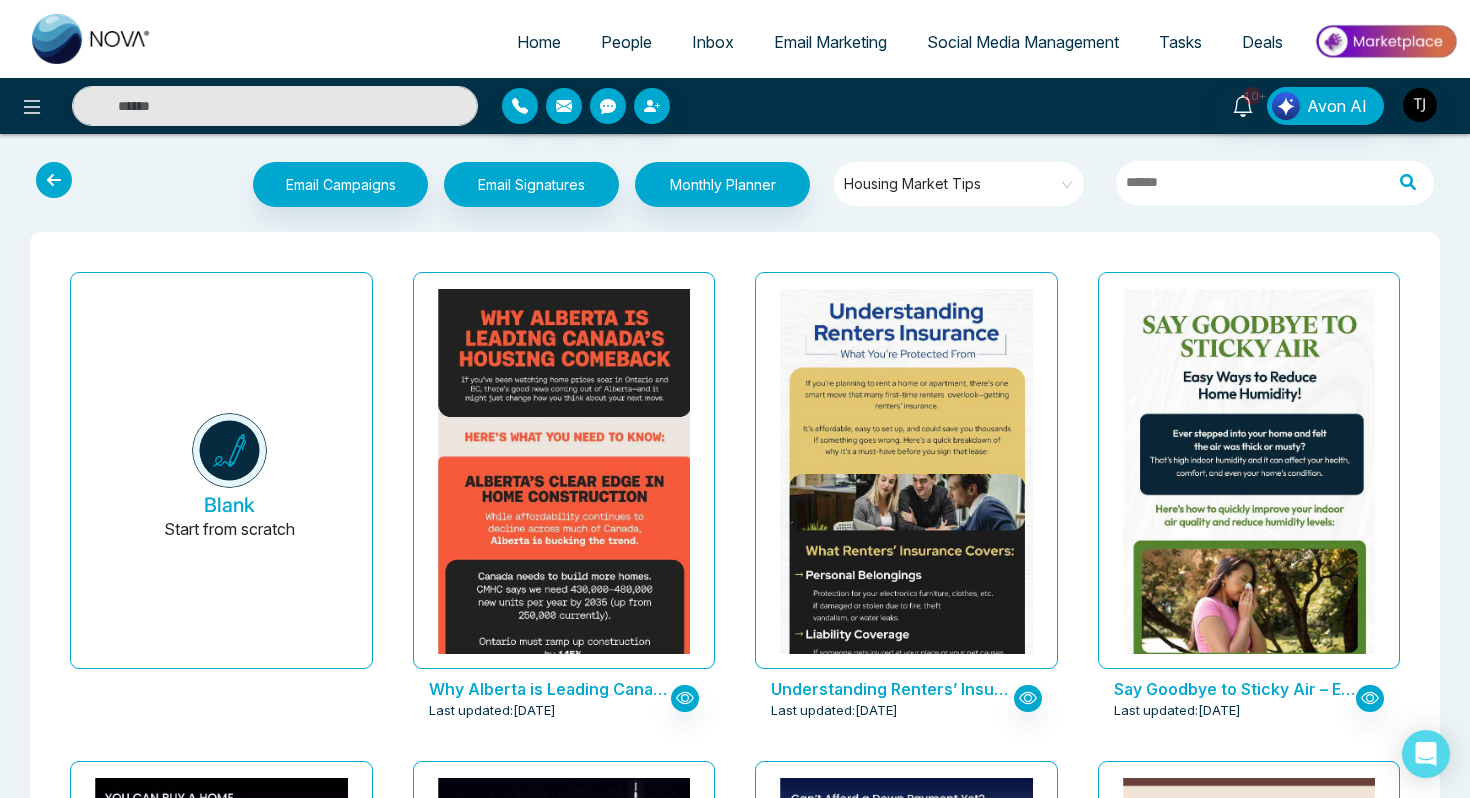 click on "Housing Market Tips" at bounding box center [960, 184] 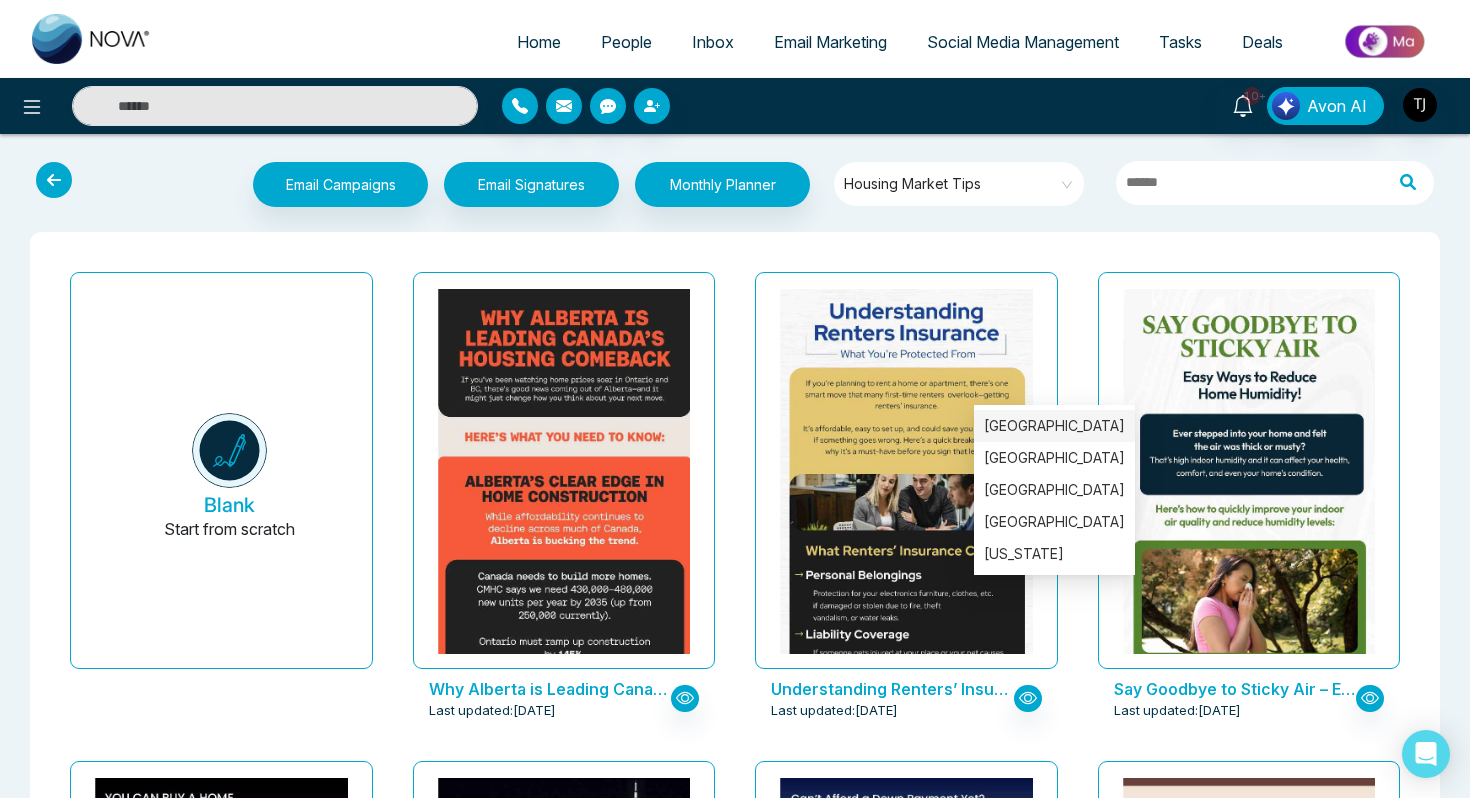click on "[GEOGRAPHIC_DATA]" at bounding box center [1054, 426] 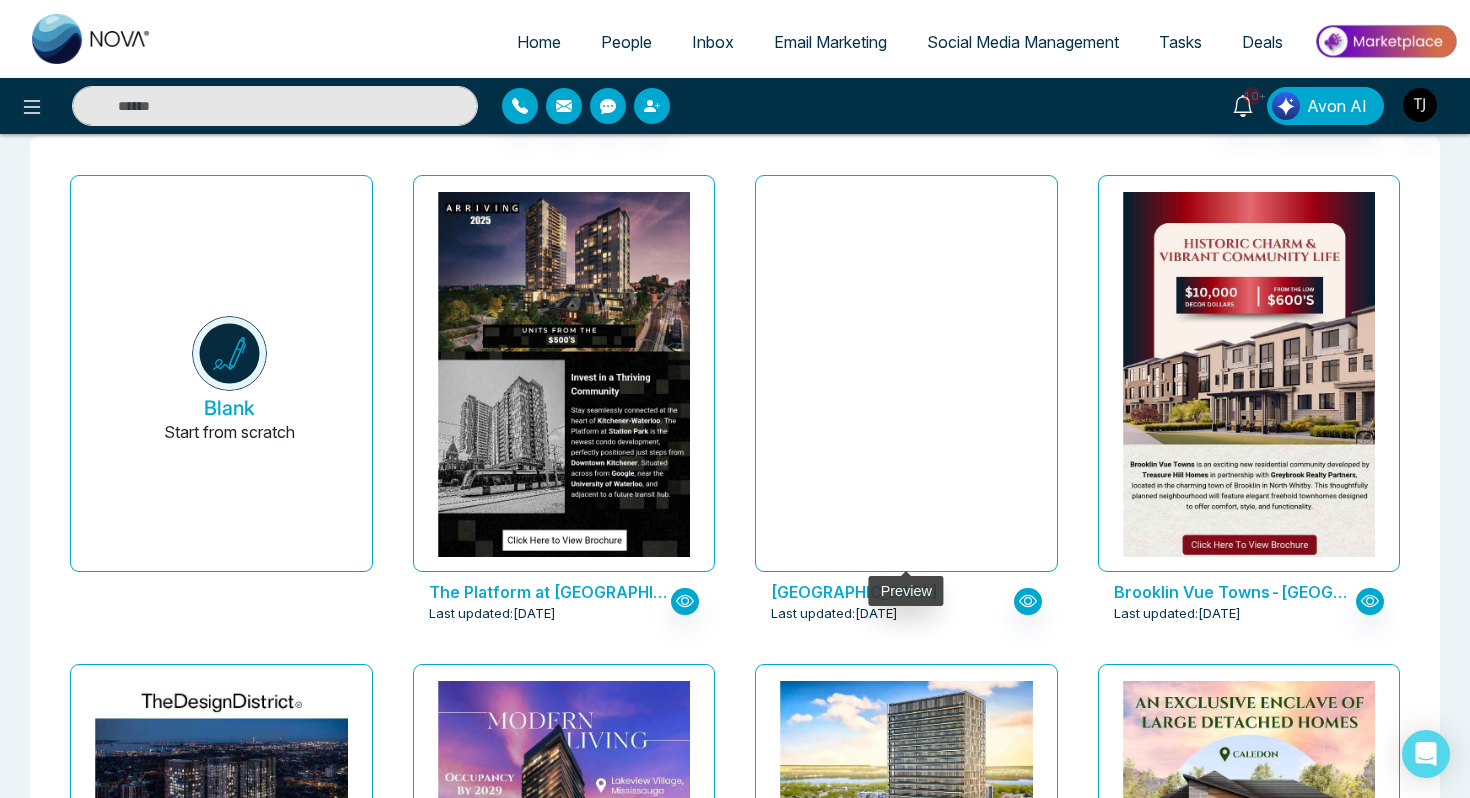 scroll, scrollTop: 0, scrollLeft: 0, axis: both 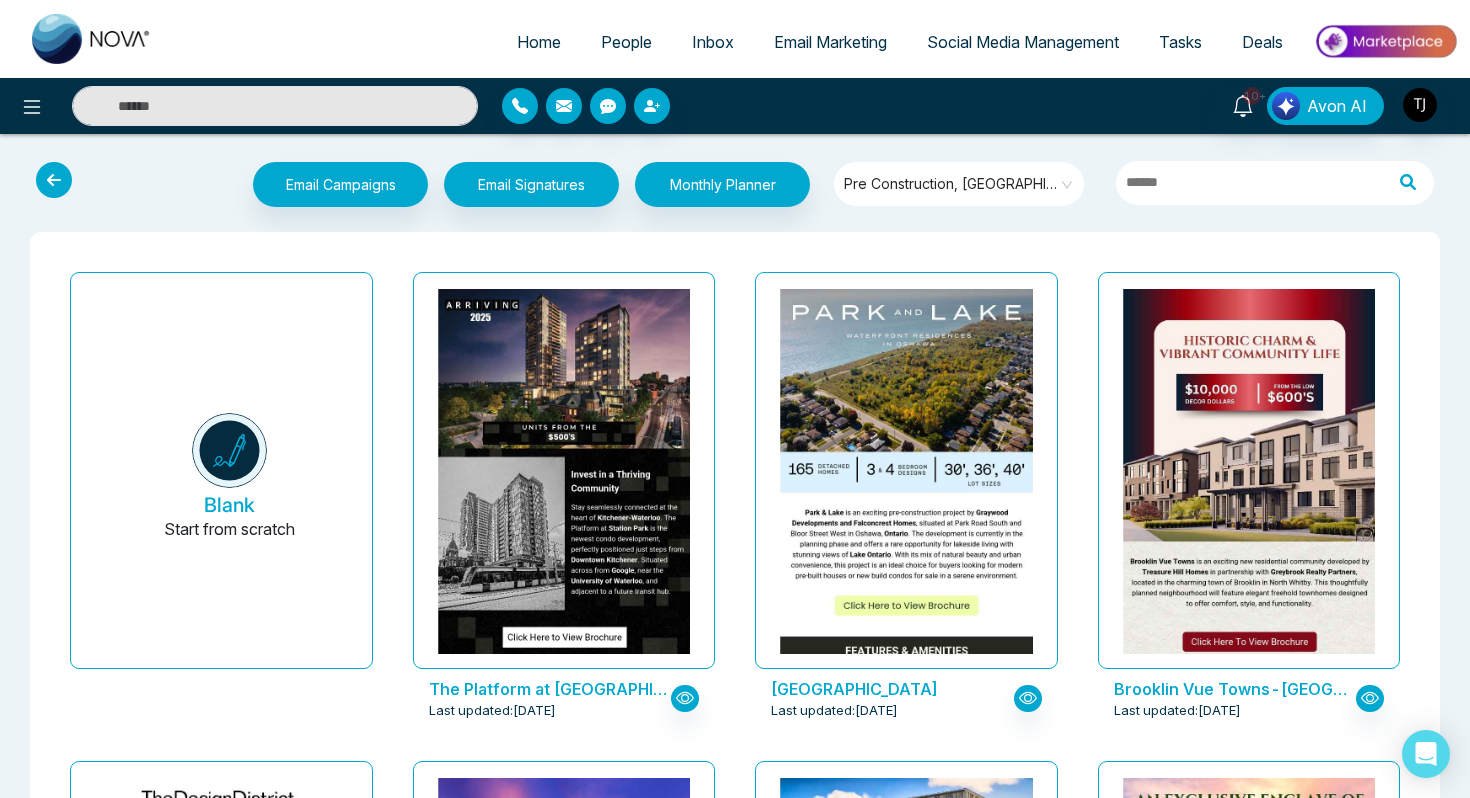click on "Pre Construction, [GEOGRAPHIC_DATA]" at bounding box center [960, 184] 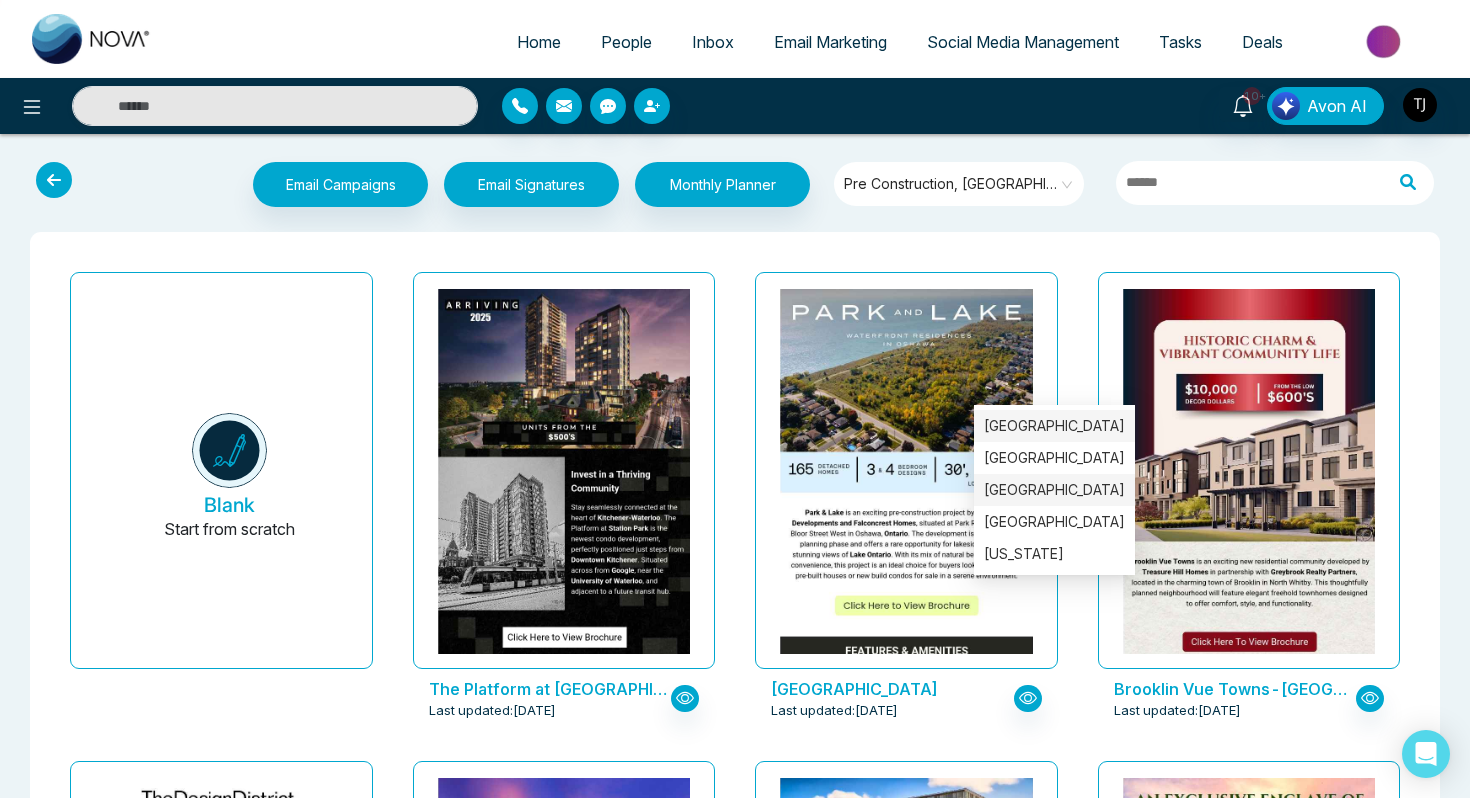 click on "[GEOGRAPHIC_DATA]" at bounding box center (1054, 490) 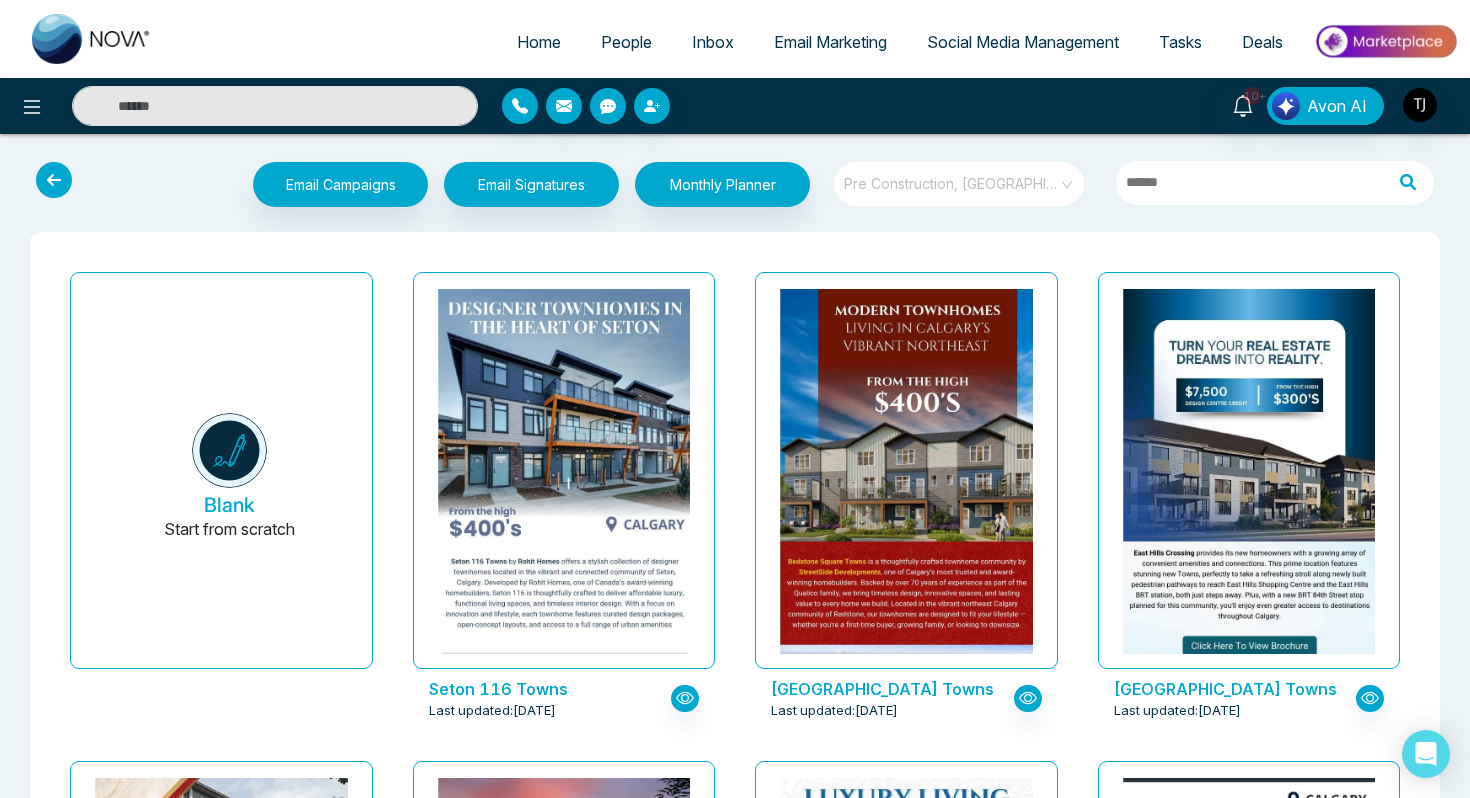 click on "Pre Construction, [GEOGRAPHIC_DATA]" at bounding box center [960, 184] 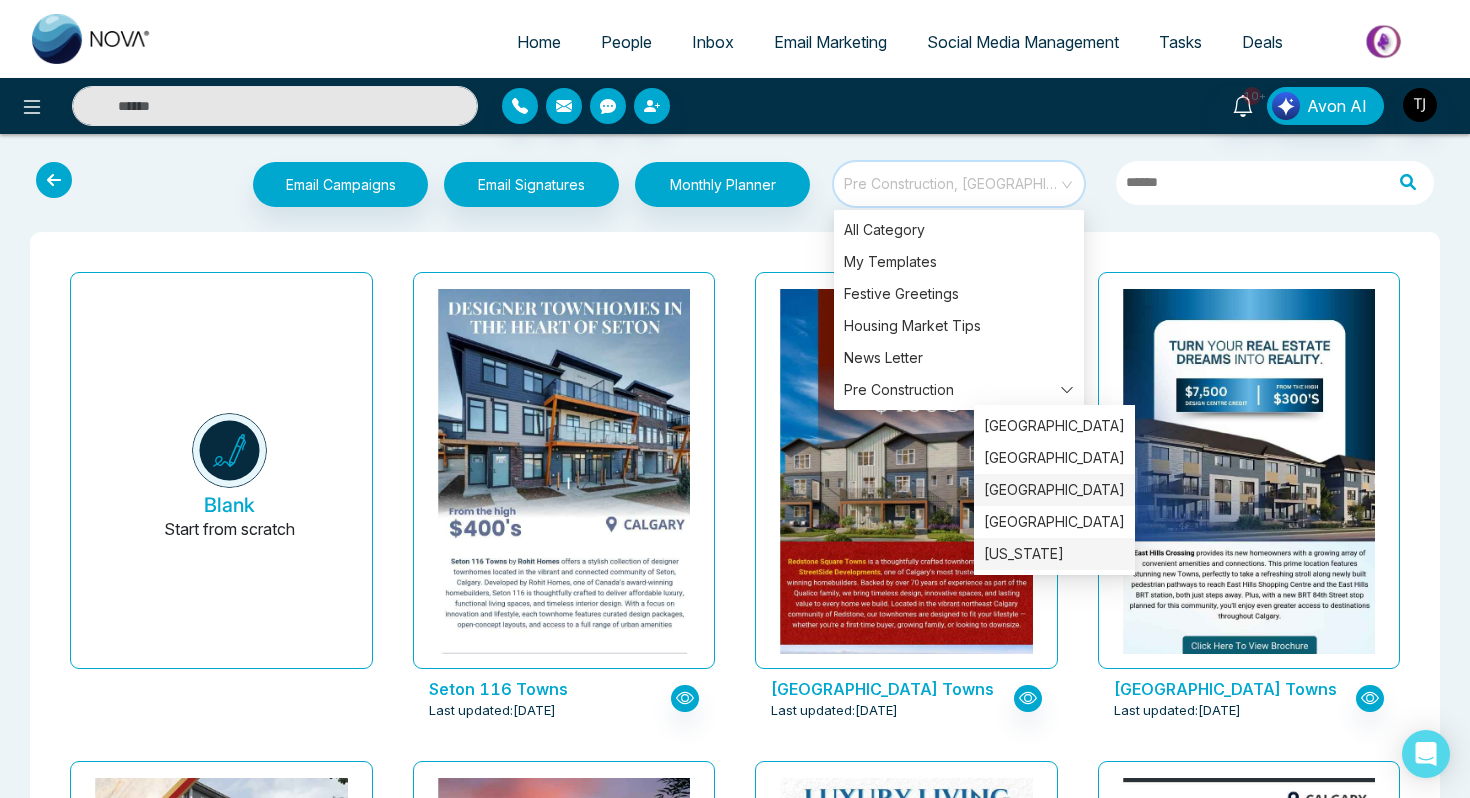 click on "[US_STATE]" at bounding box center (1054, 554) 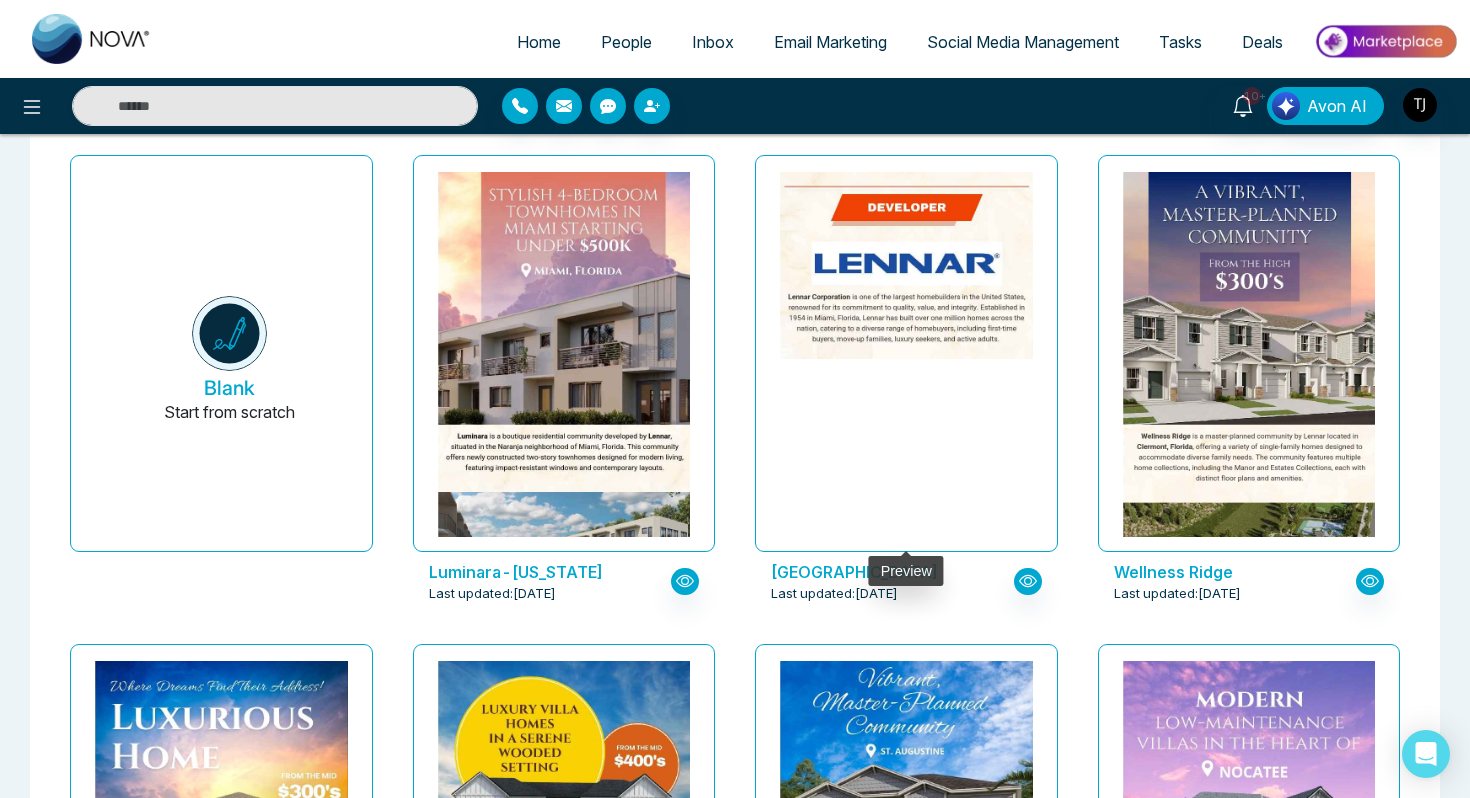 scroll, scrollTop: 0, scrollLeft: 0, axis: both 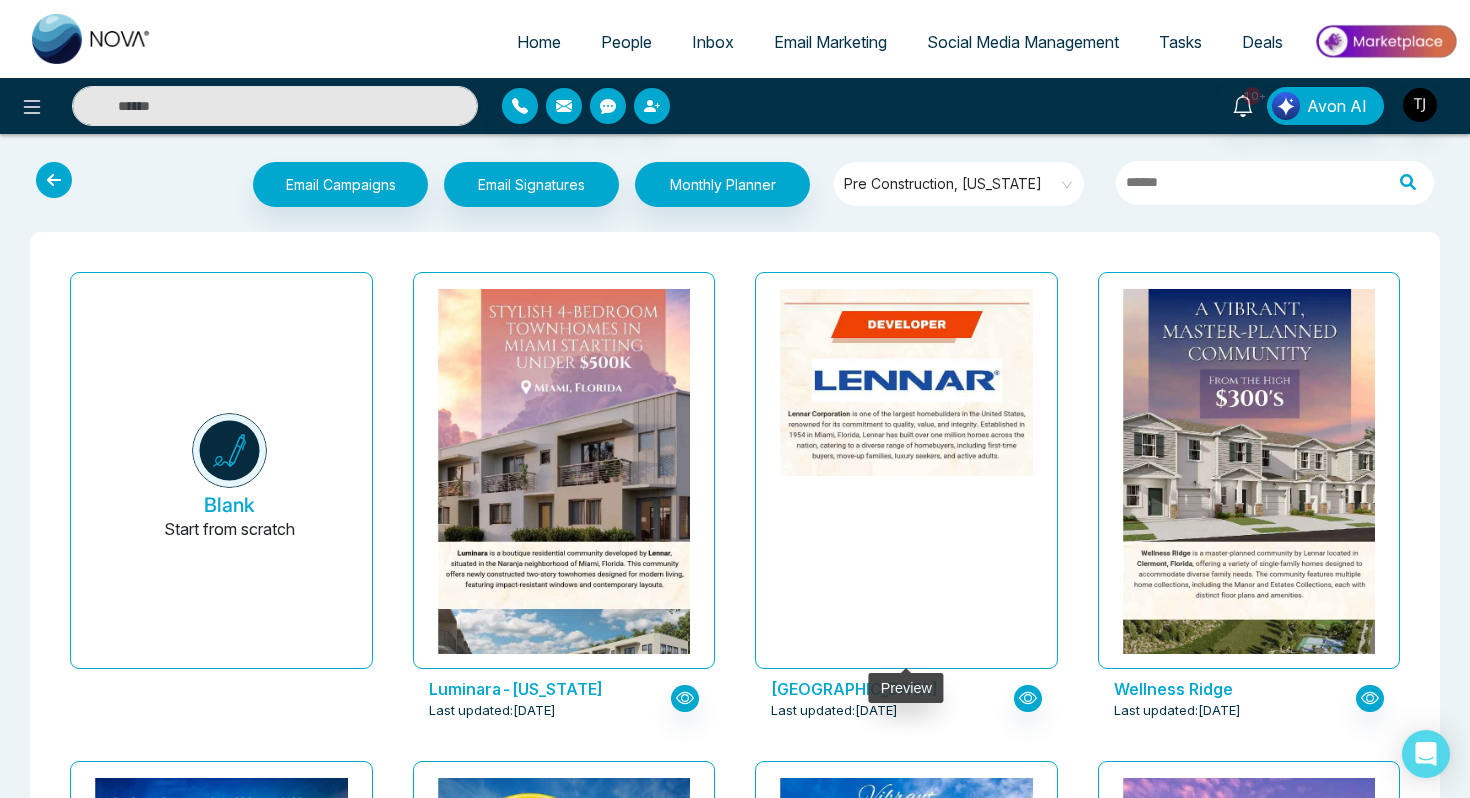 click on "Pre Construction, [US_STATE]" at bounding box center (960, 184) 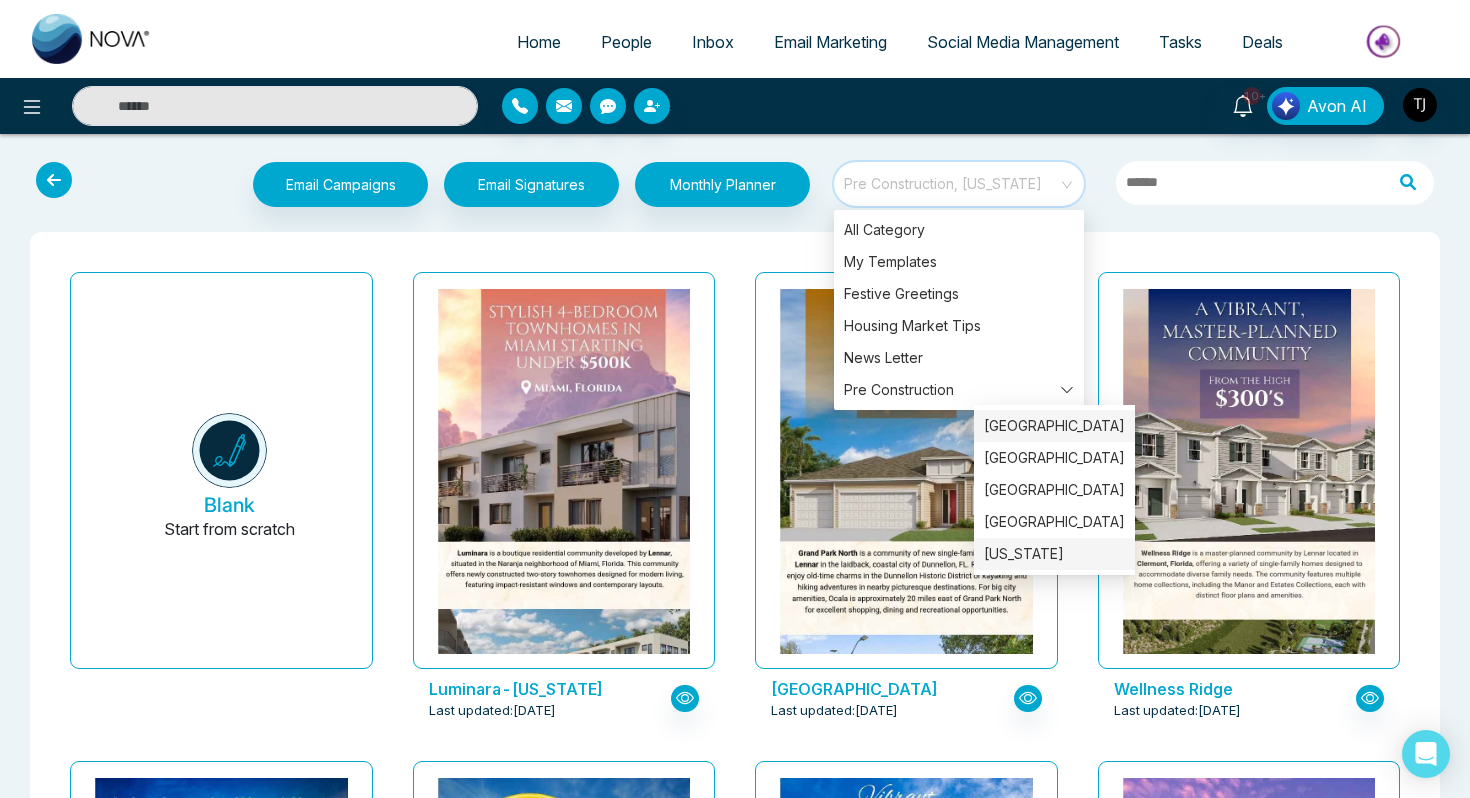 click on "[GEOGRAPHIC_DATA]" at bounding box center (1054, 426) 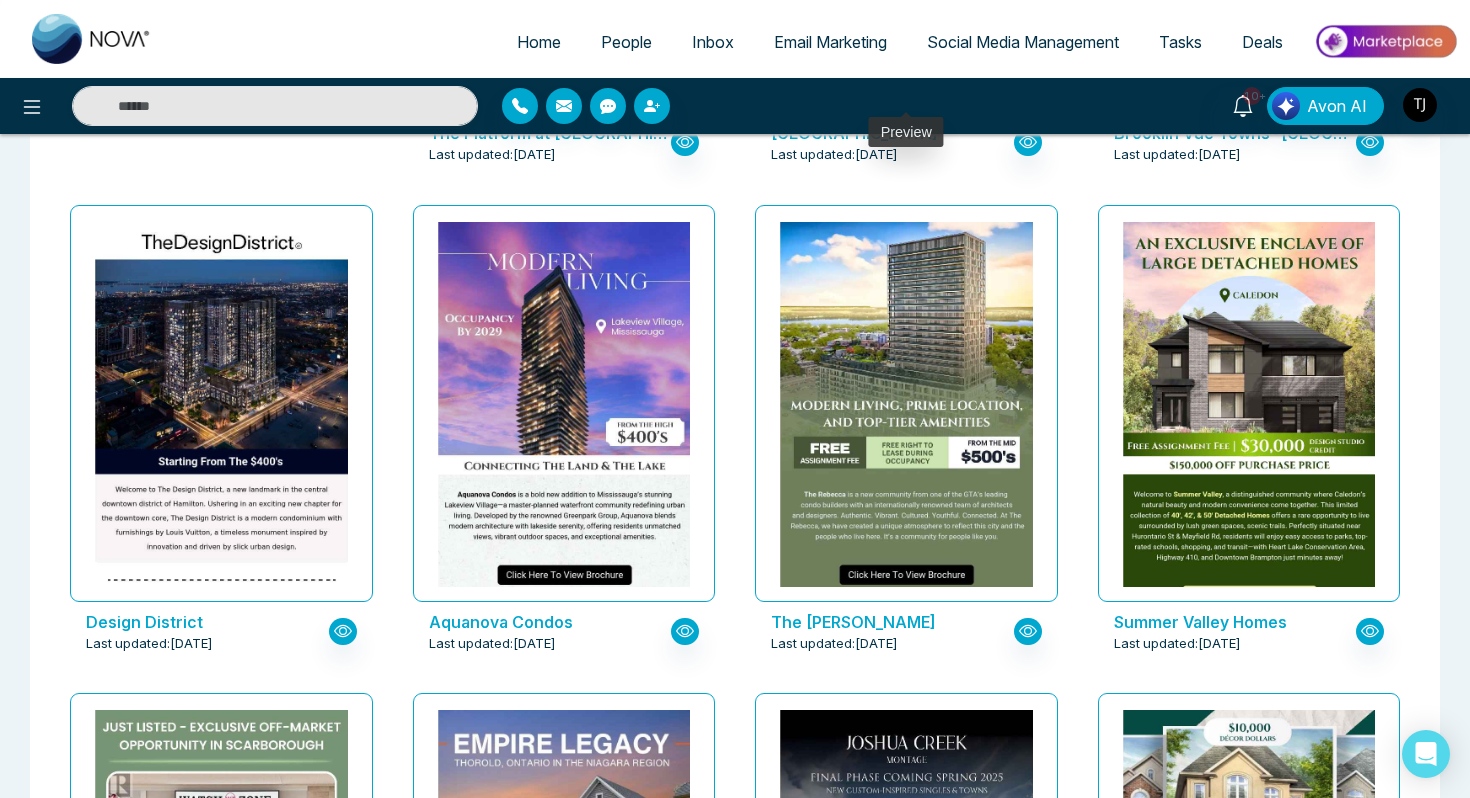 scroll, scrollTop: 608, scrollLeft: 0, axis: vertical 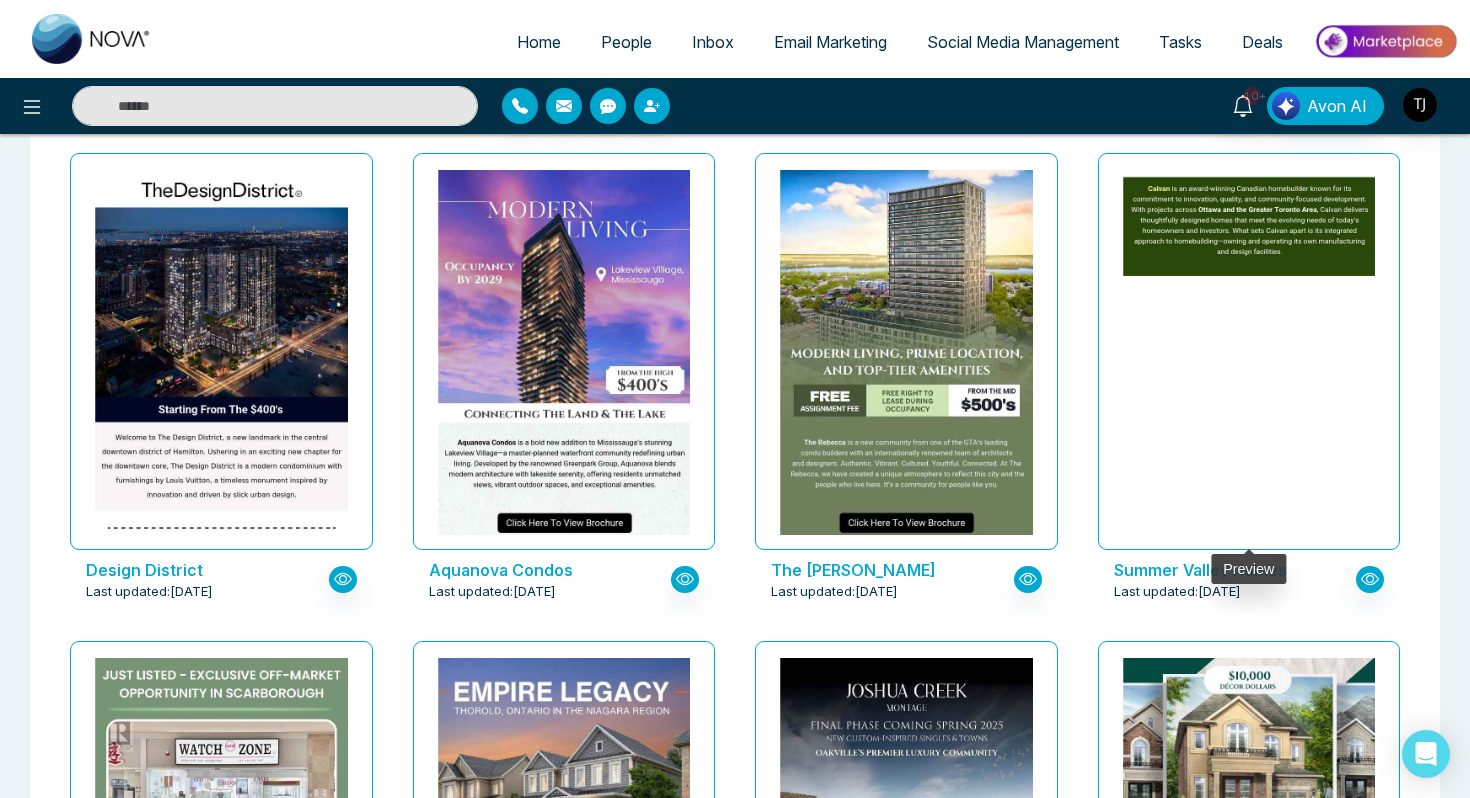 click at bounding box center (1248, -711) 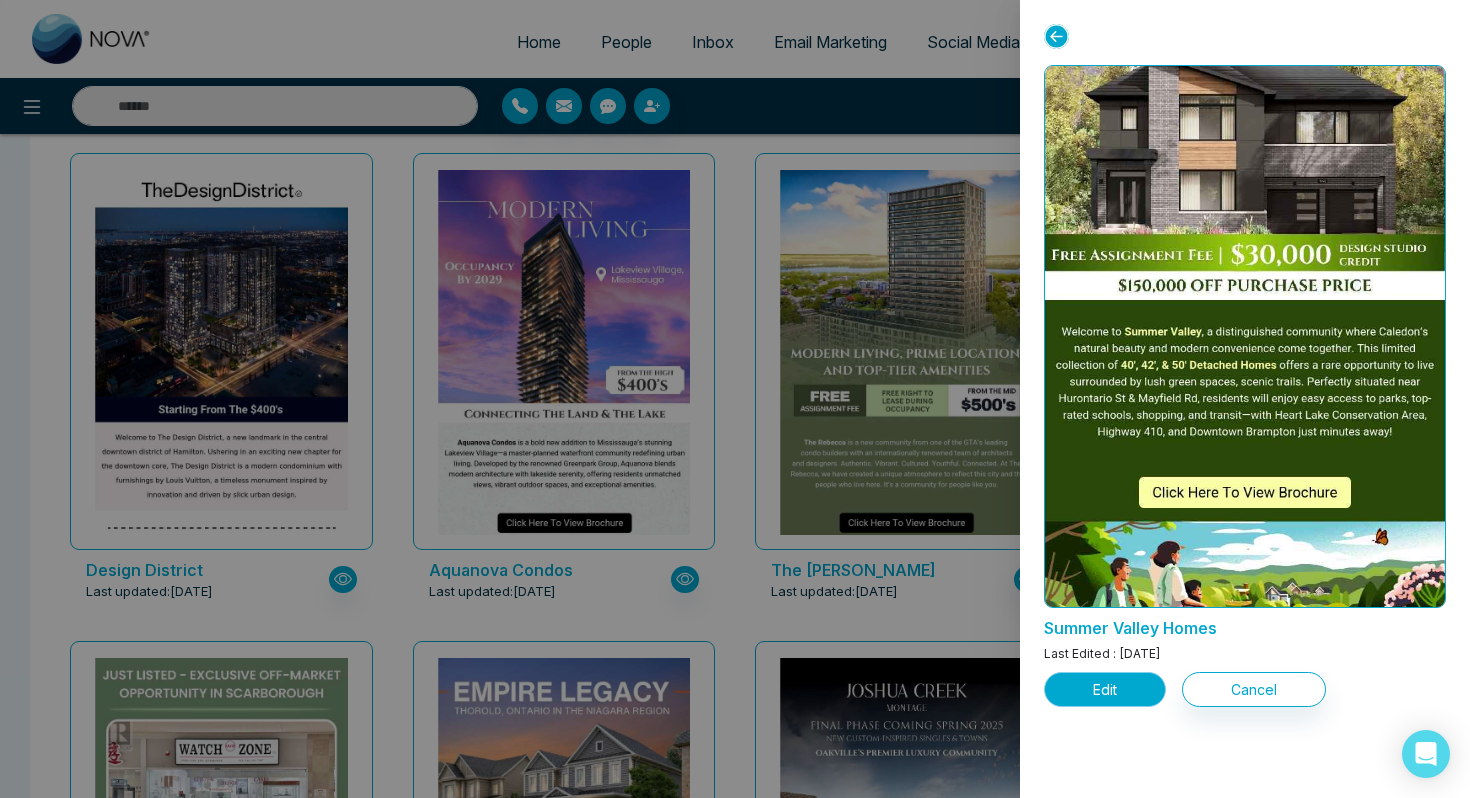 click on "Edit" at bounding box center (1105, 689) 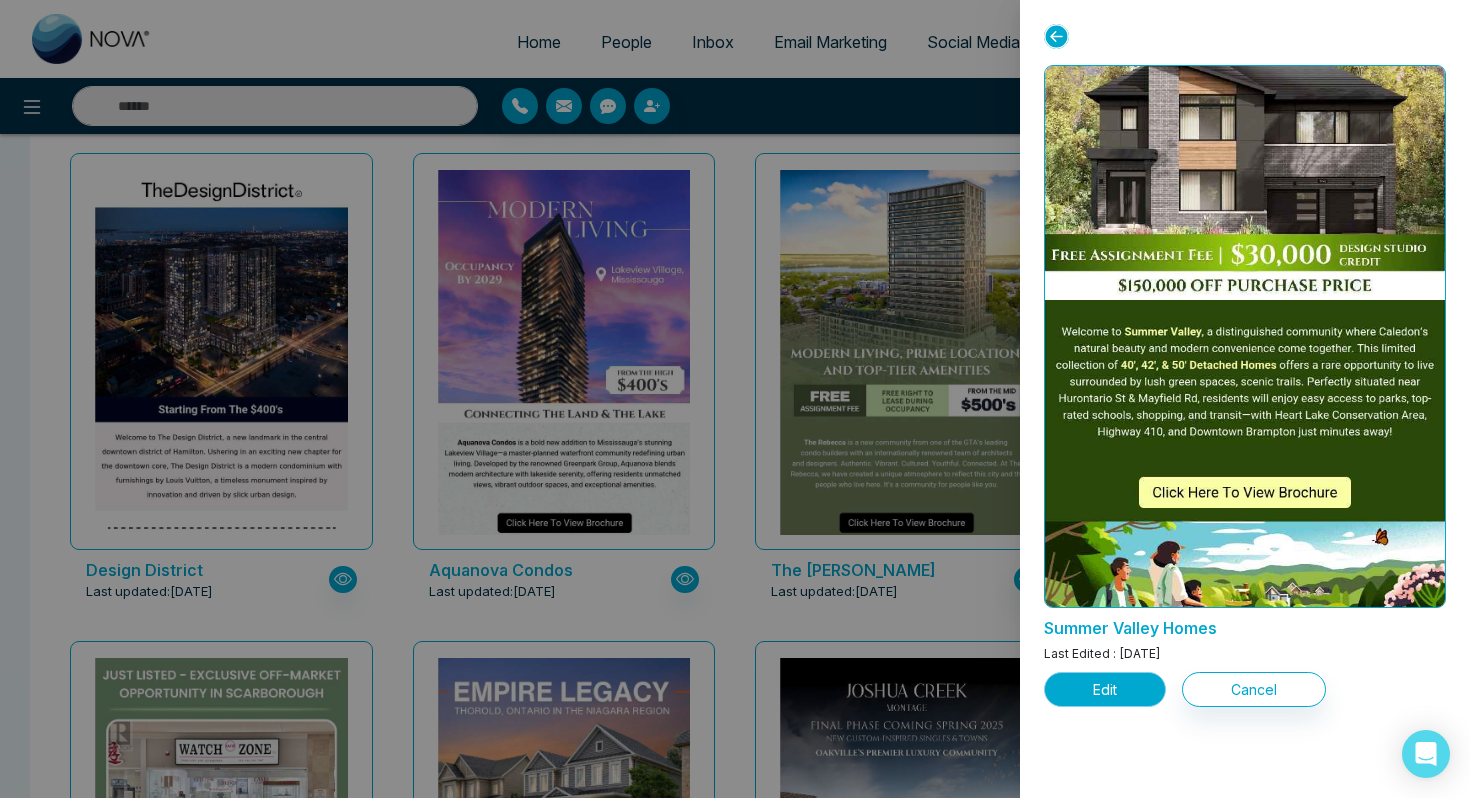 click on "Edit" at bounding box center [1105, 689] 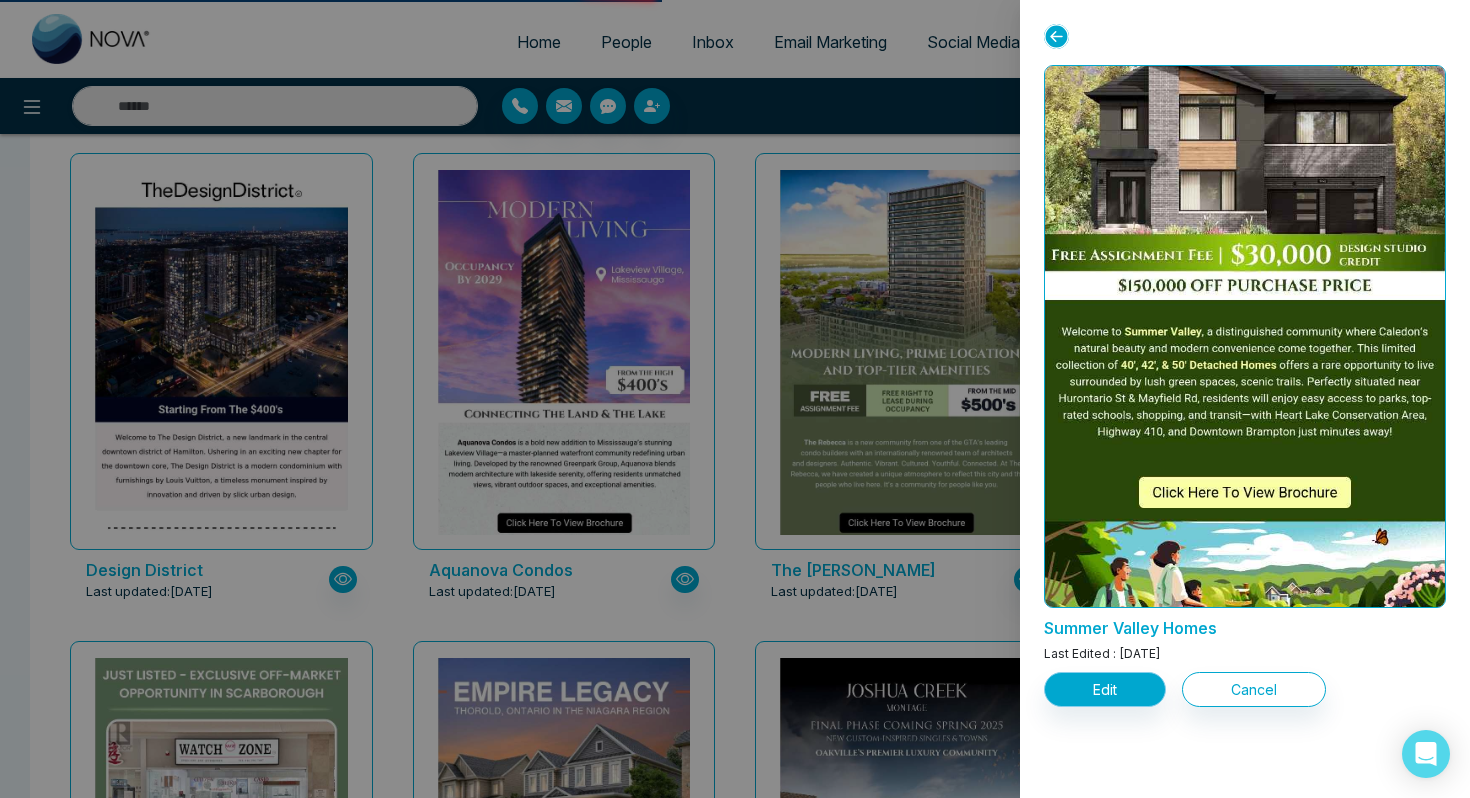 scroll, scrollTop: 0, scrollLeft: 0, axis: both 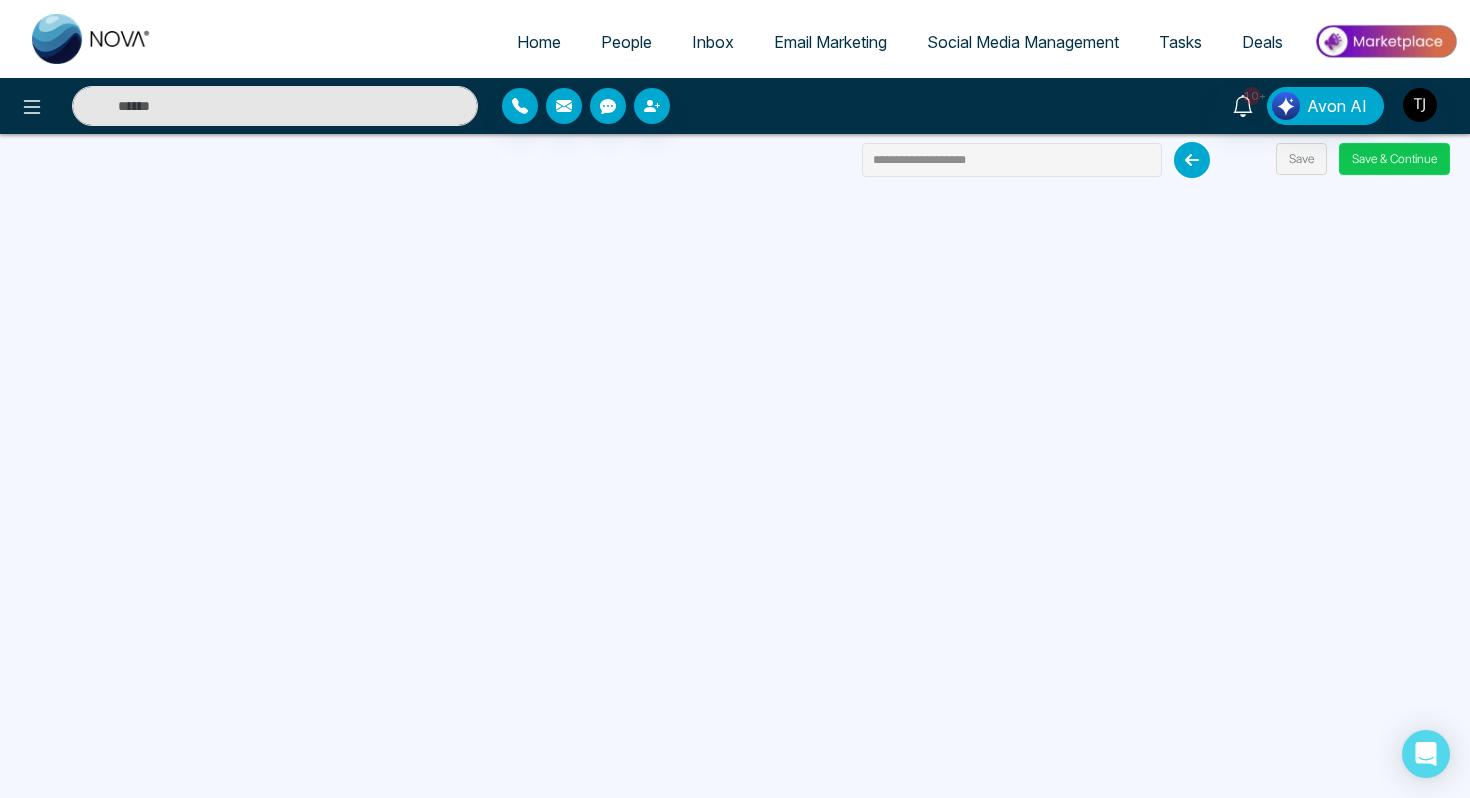 click on "Save & Continue" at bounding box center (1394, 159) 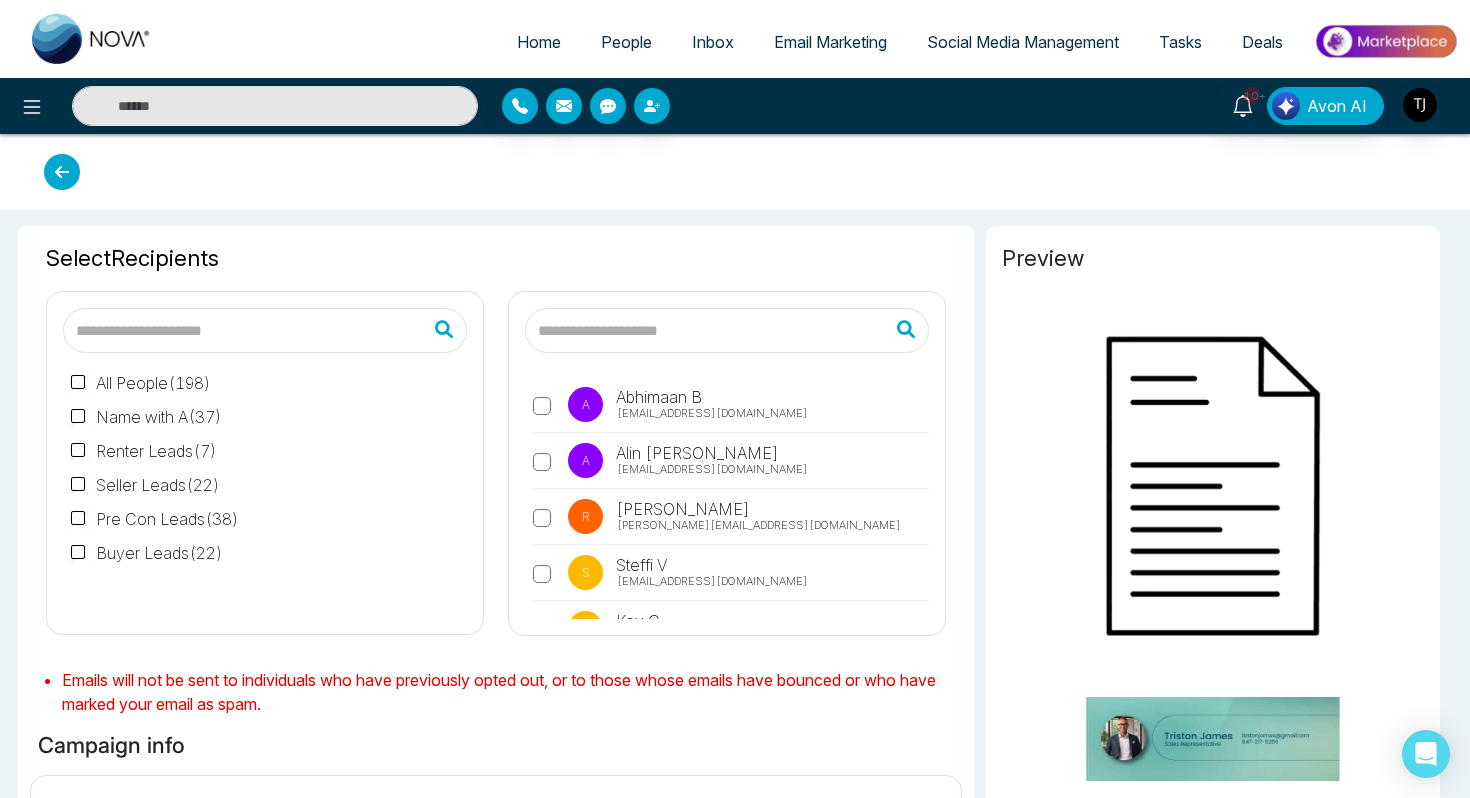 type on "**********" 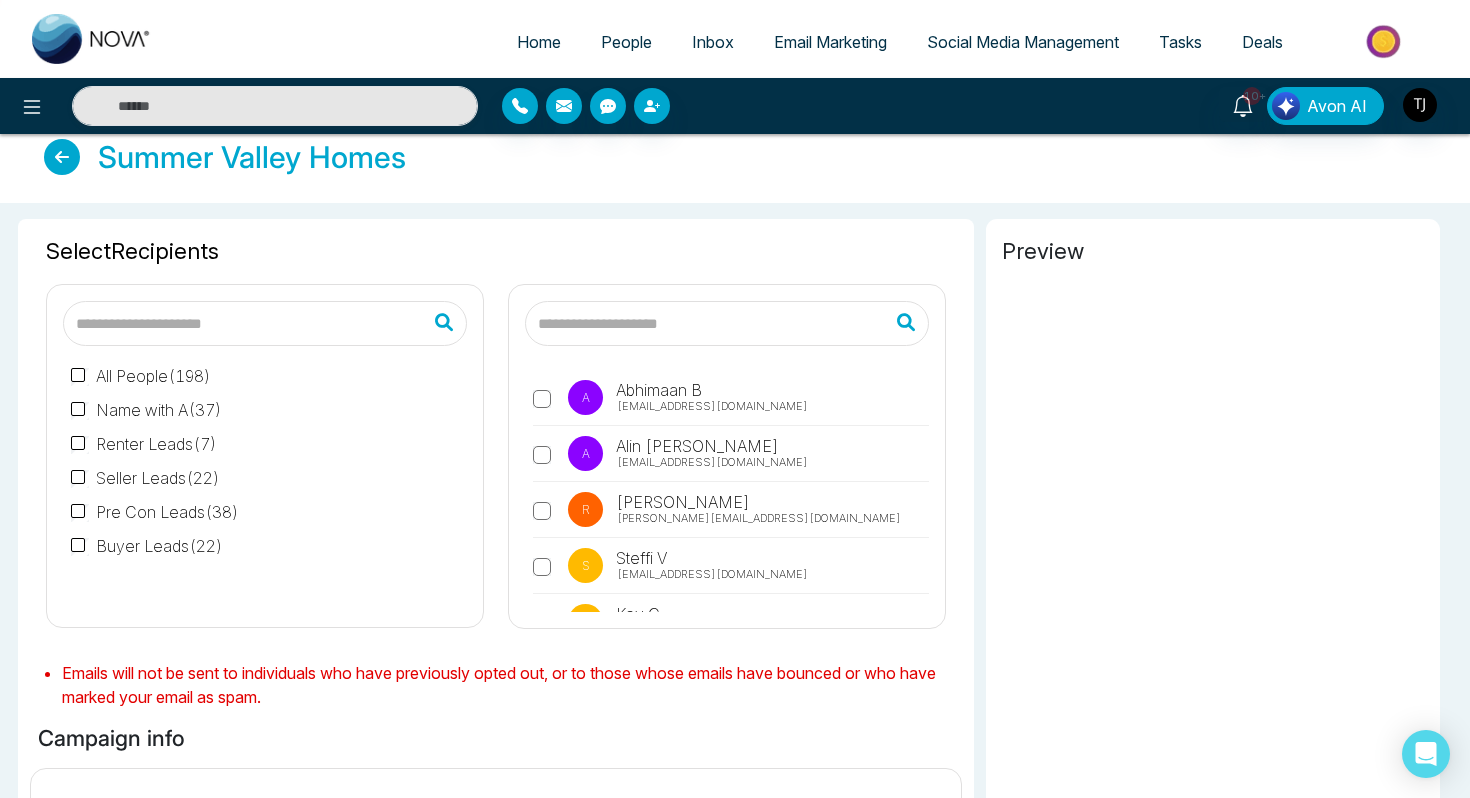 scroll, scrollTop: 21, scrollLeft: 0, axis: vertical 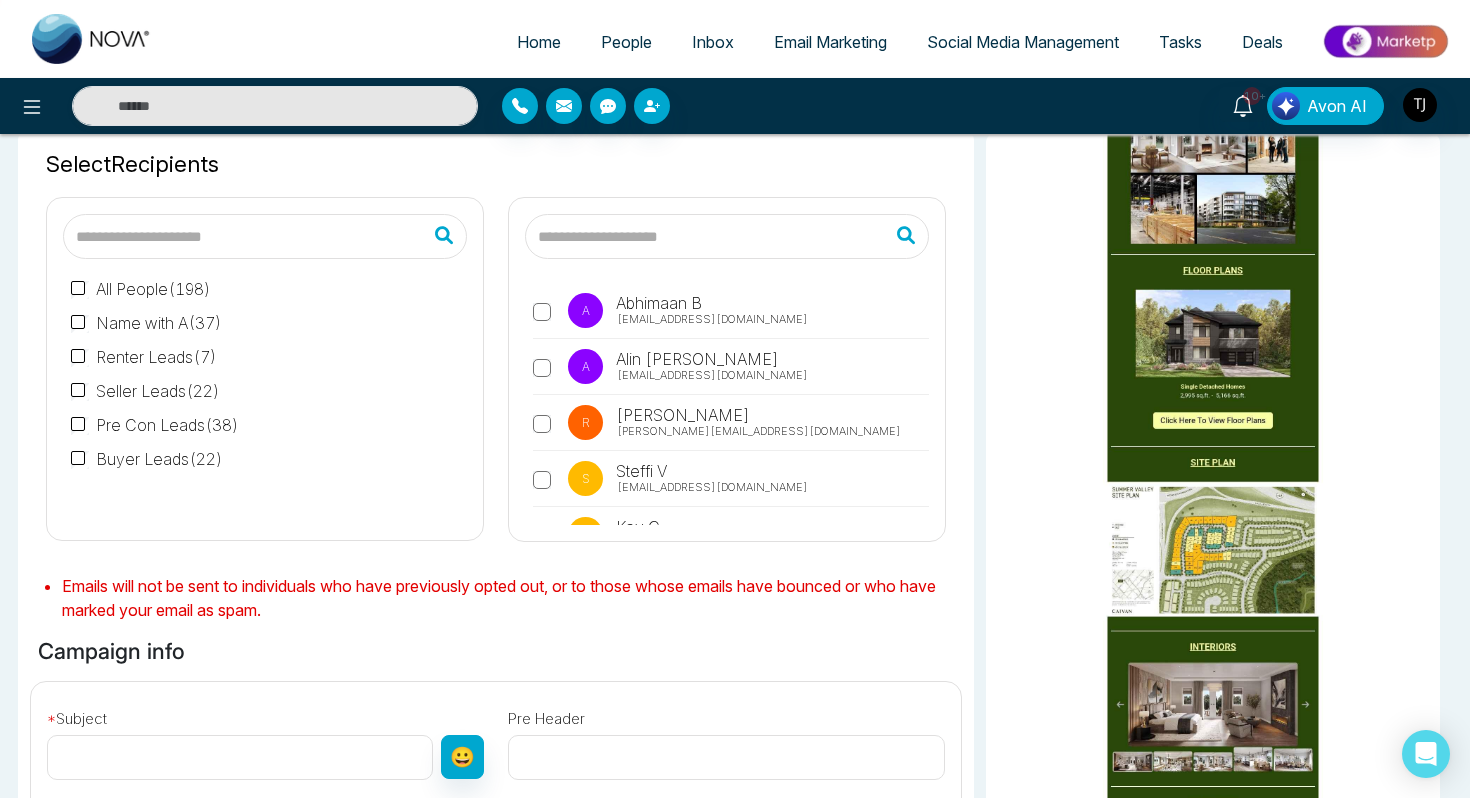 click on "People" at bounding box center (626, 42) 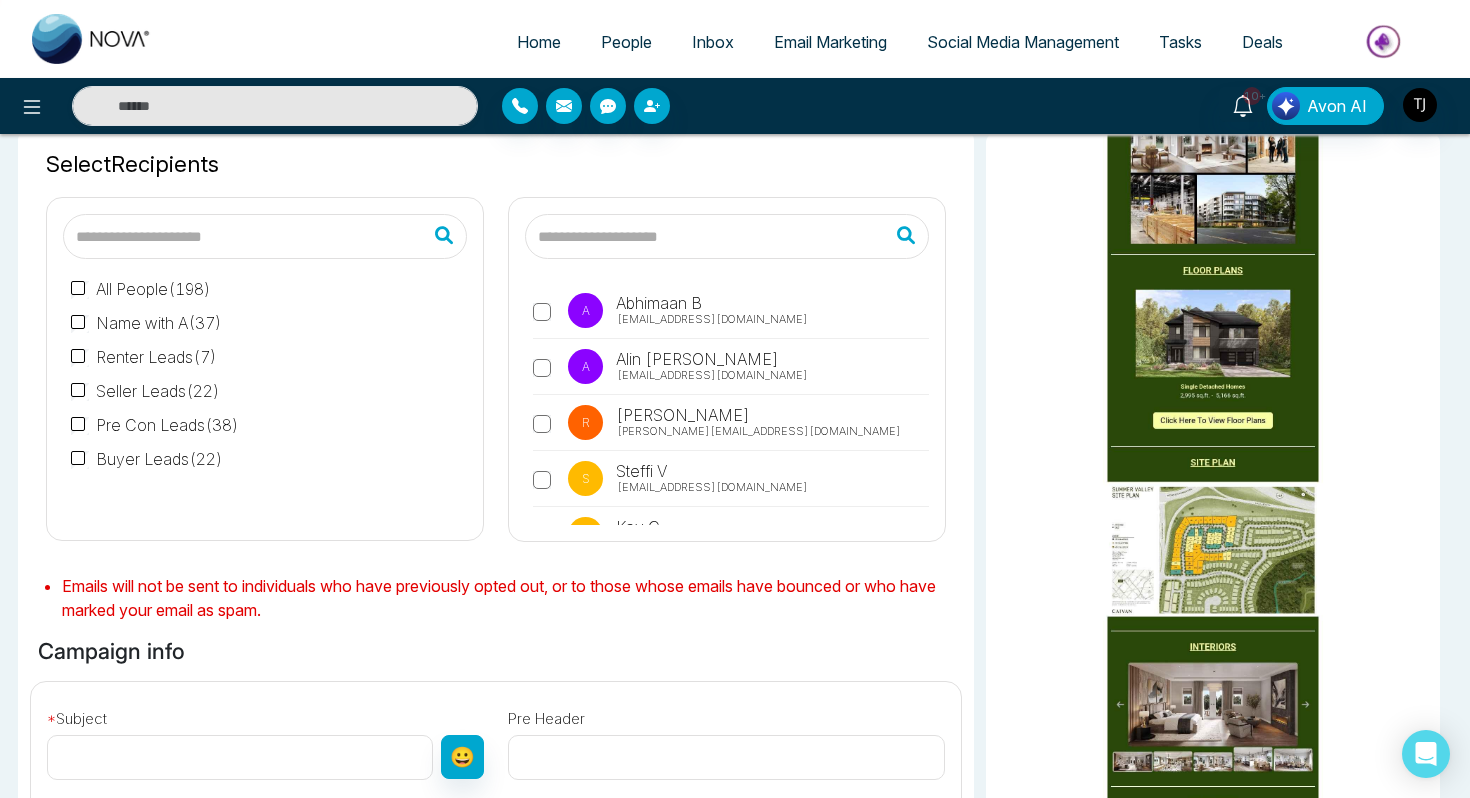 scroll, scrollTop: 0, scrollLeft: 0, axis: both 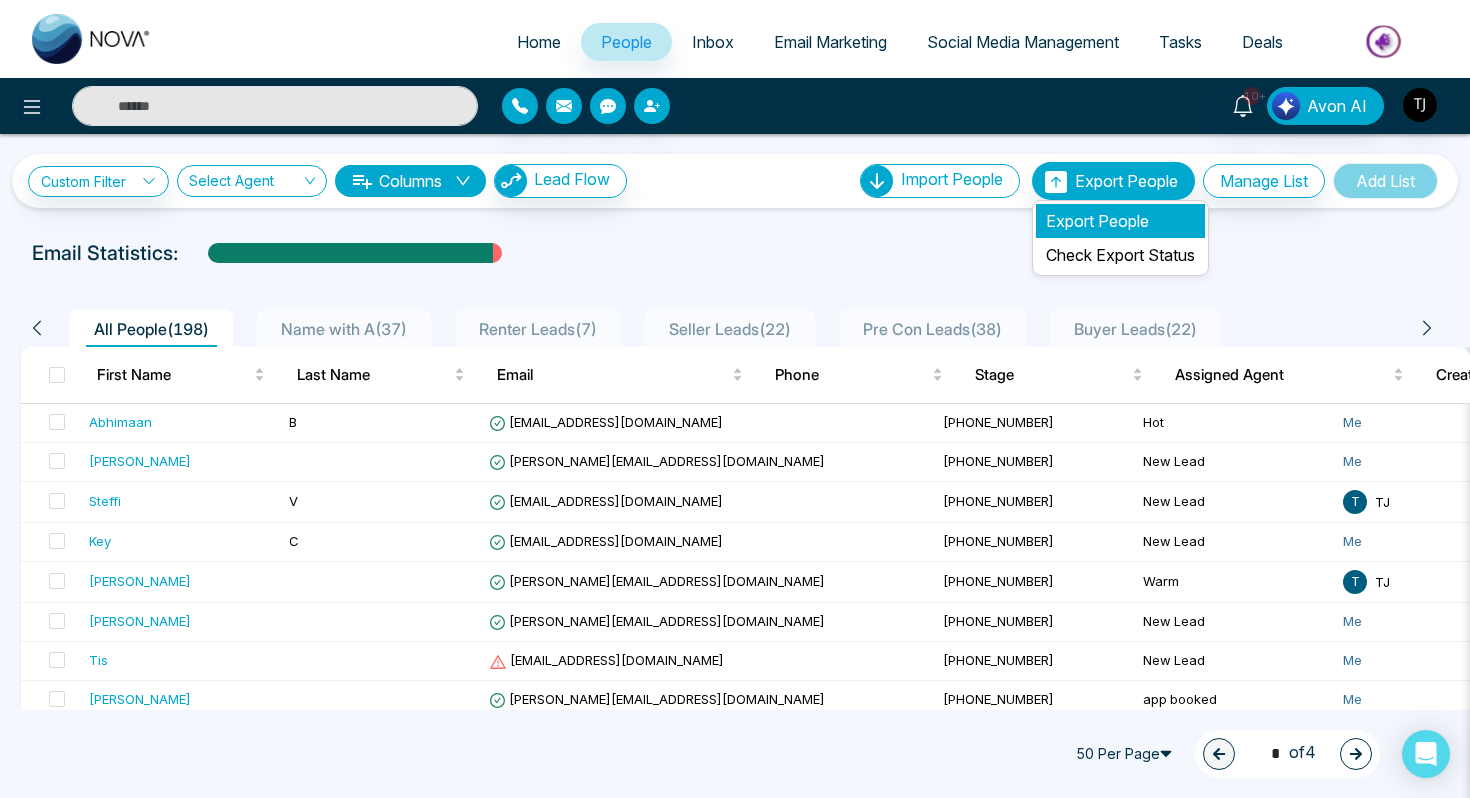 click on "Export People" at bounding box center [1120, 221] 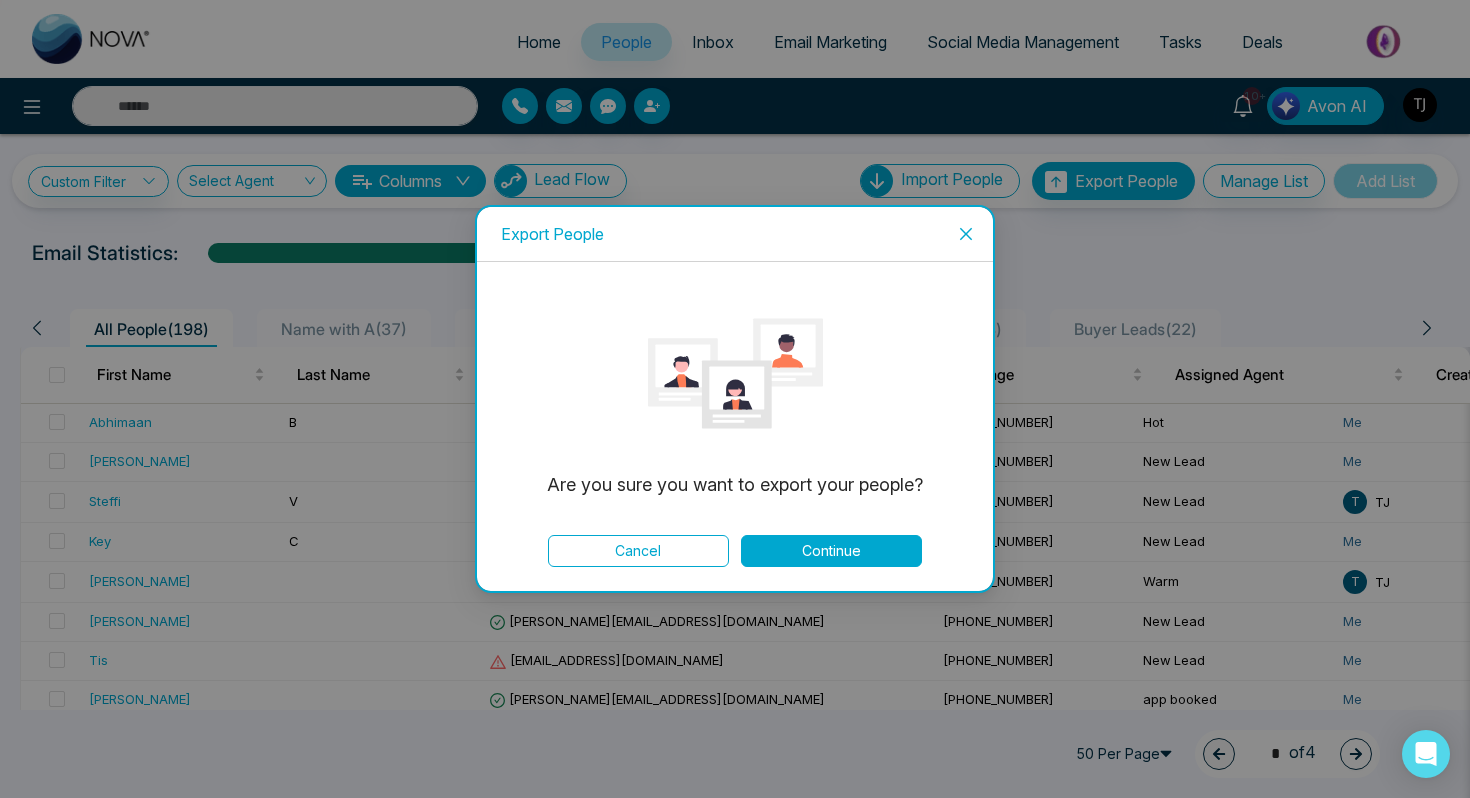 click on "Continue" at bounding box center [831, 551] 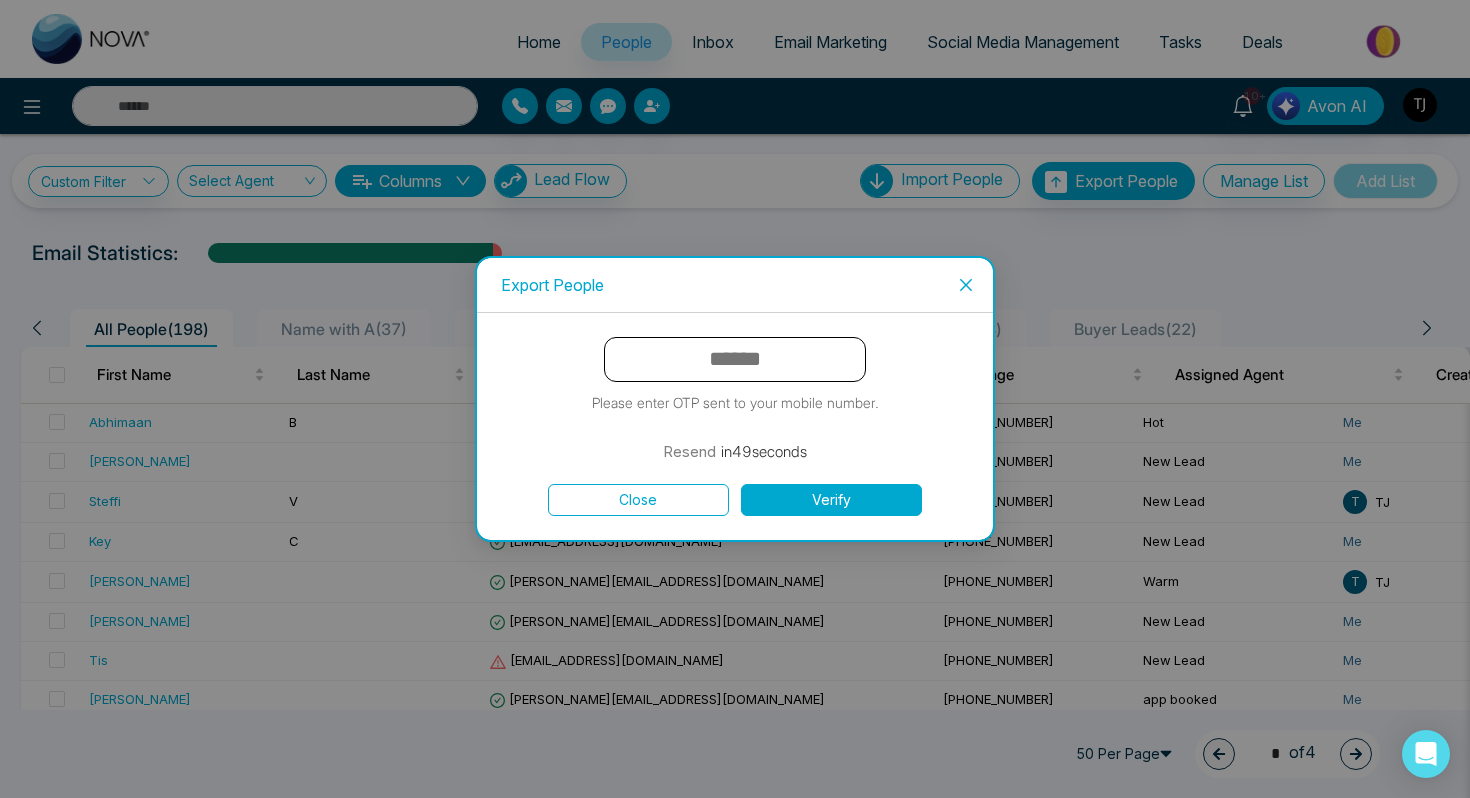 click 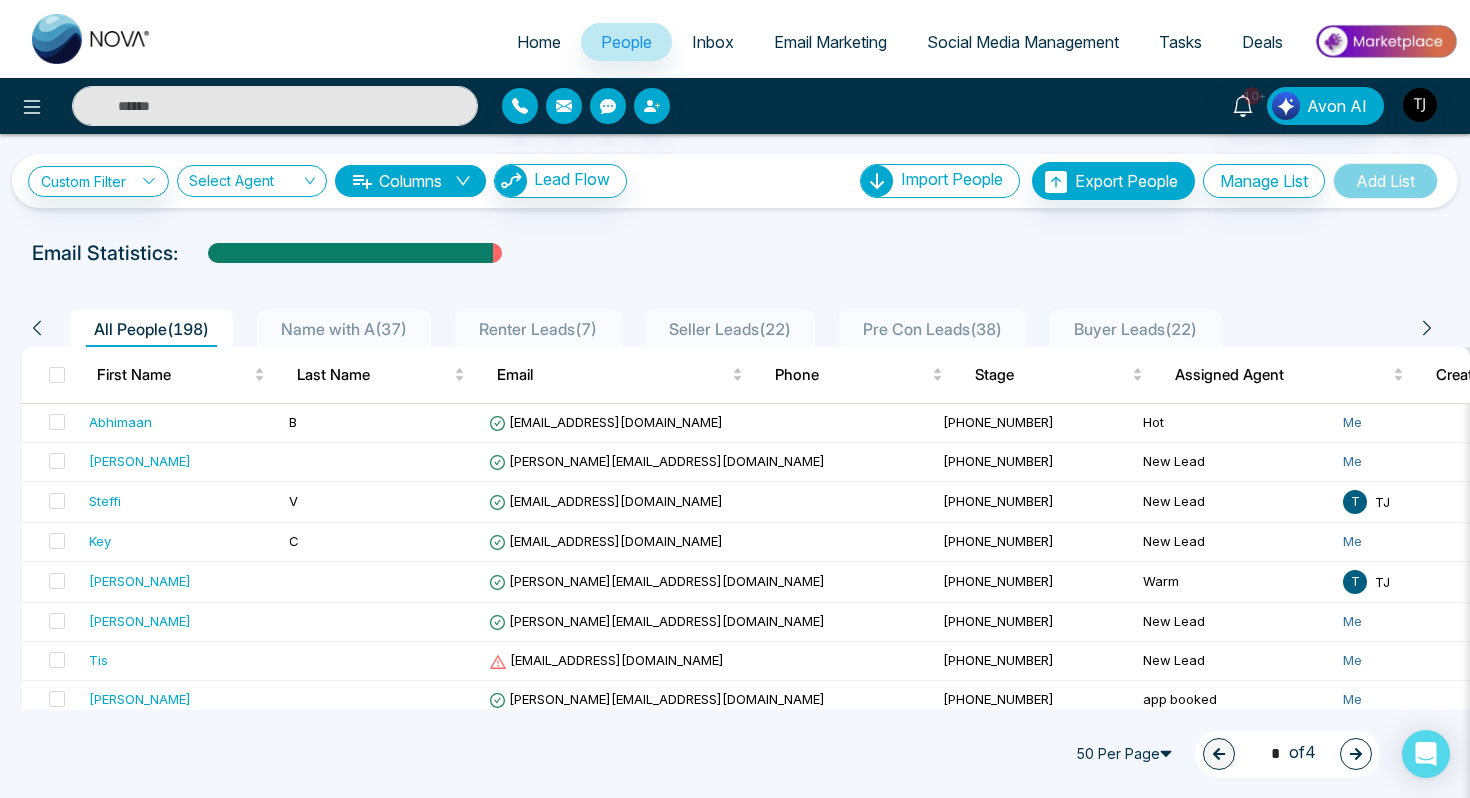 click on "Email Marketing" at bounding box center (830, 42) 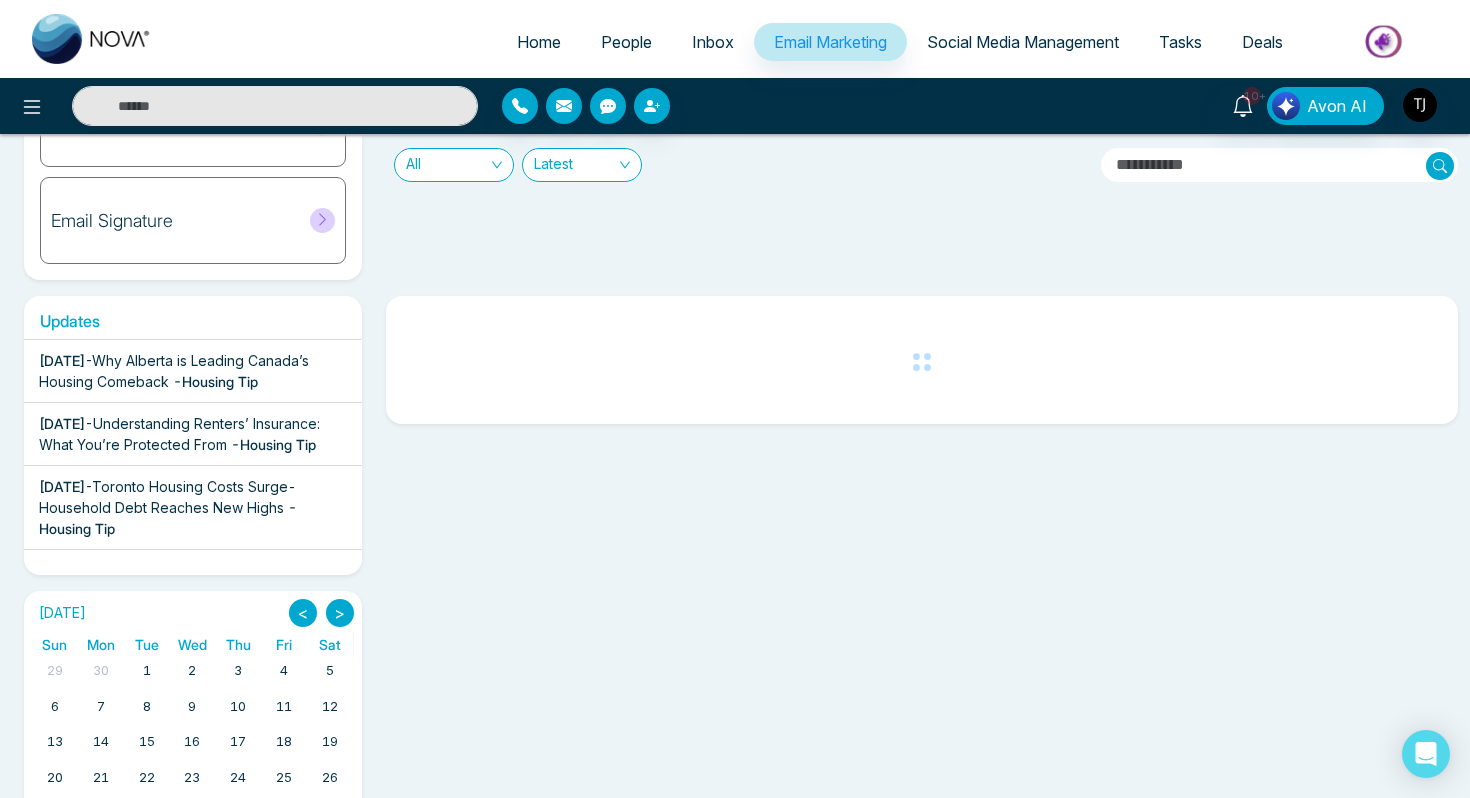 scroll, scrollTop: 250, scrollLeft: 0, axis: vertical 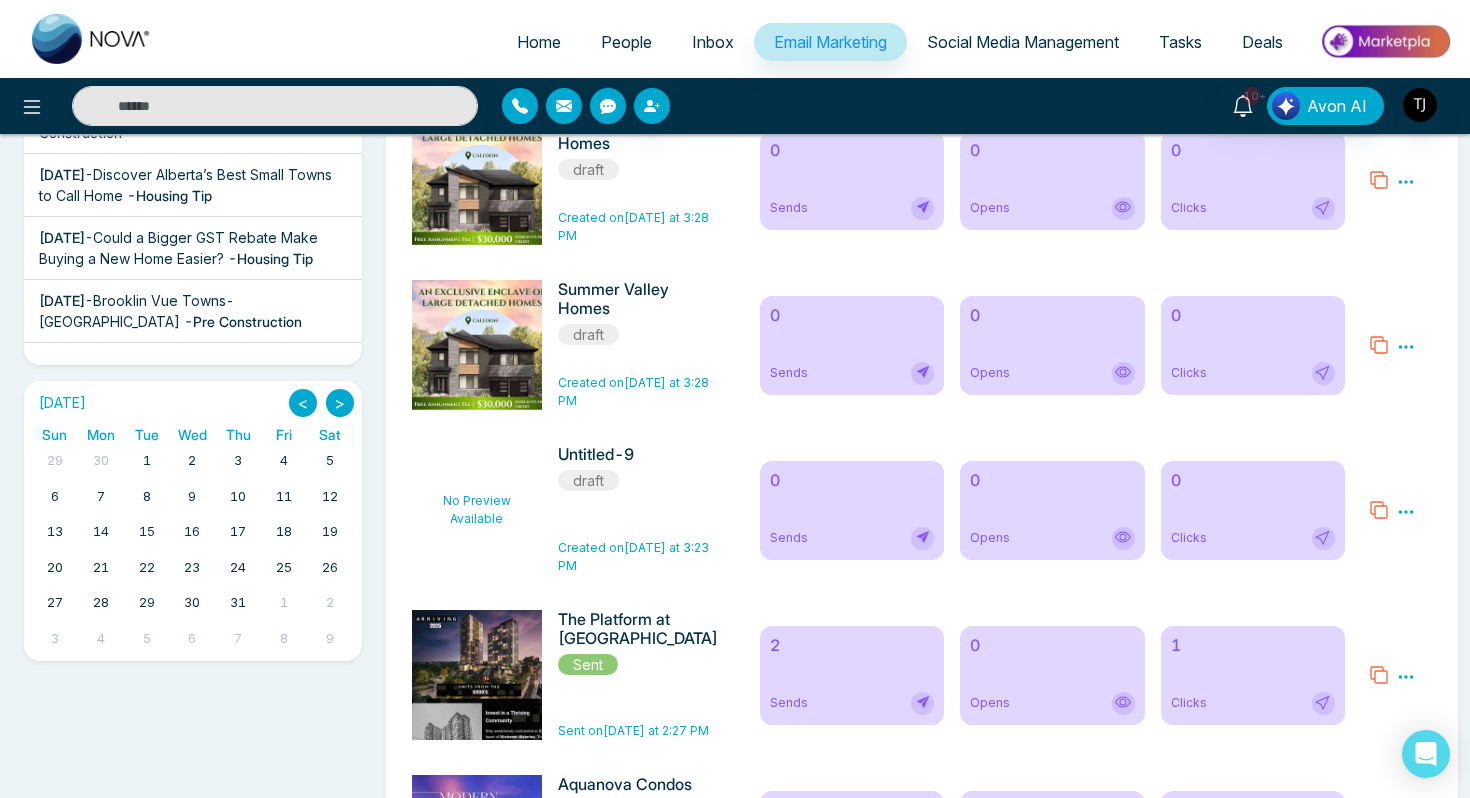 click on "<" at bounding box center (303, 403) 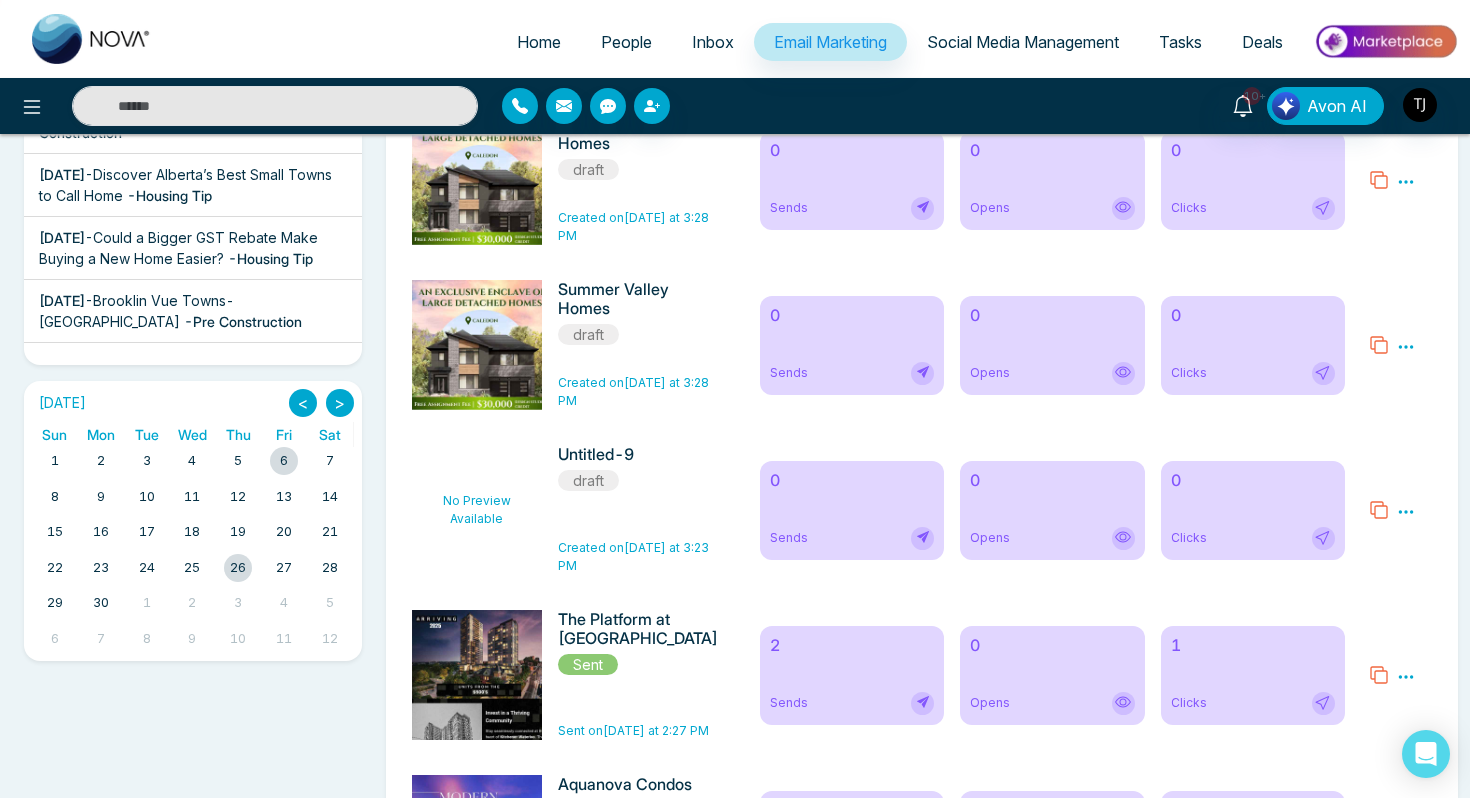 click at bounding box center (238, 568) 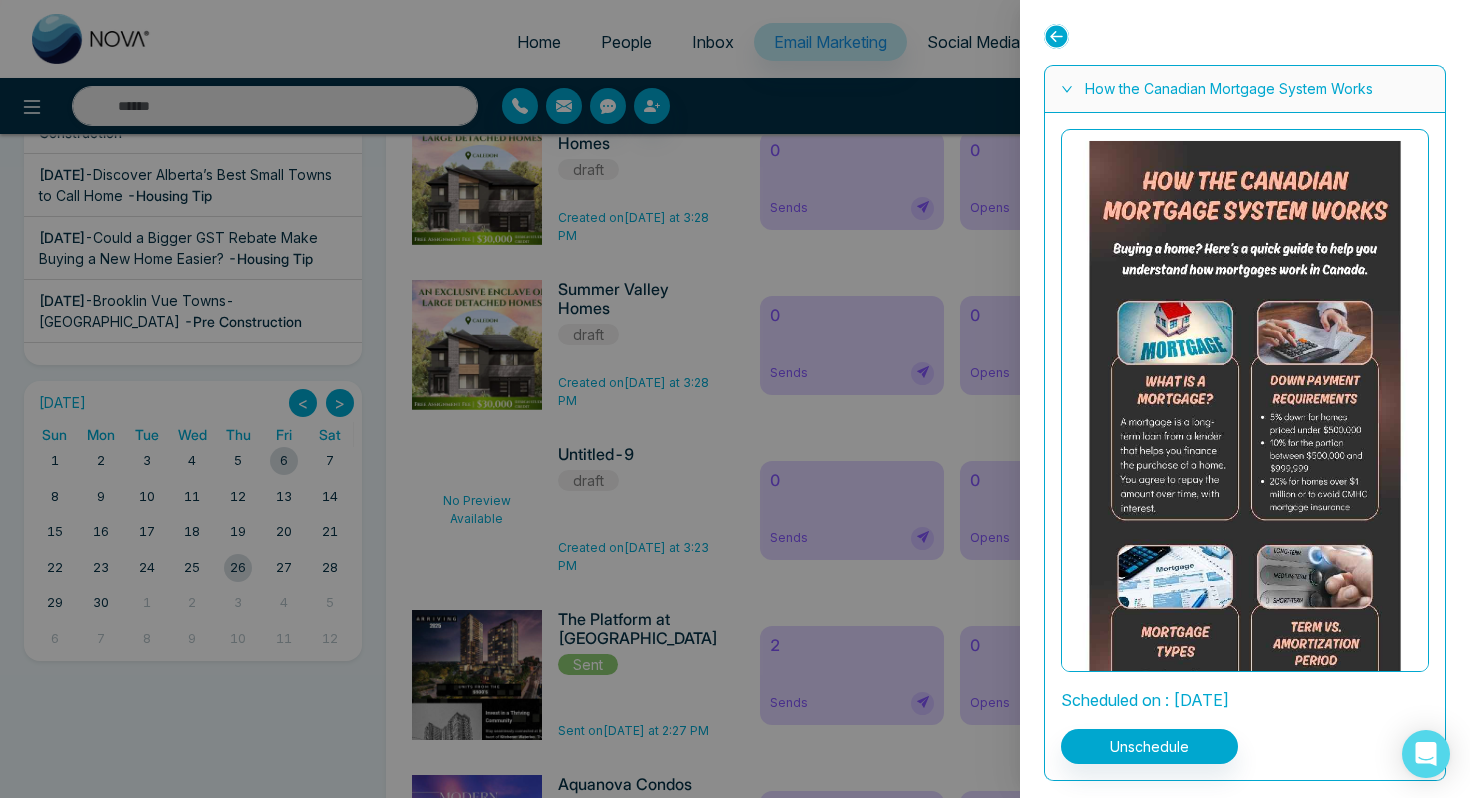 scroll, scrollTop: 248, scrollLeft: 0, axis: vertical 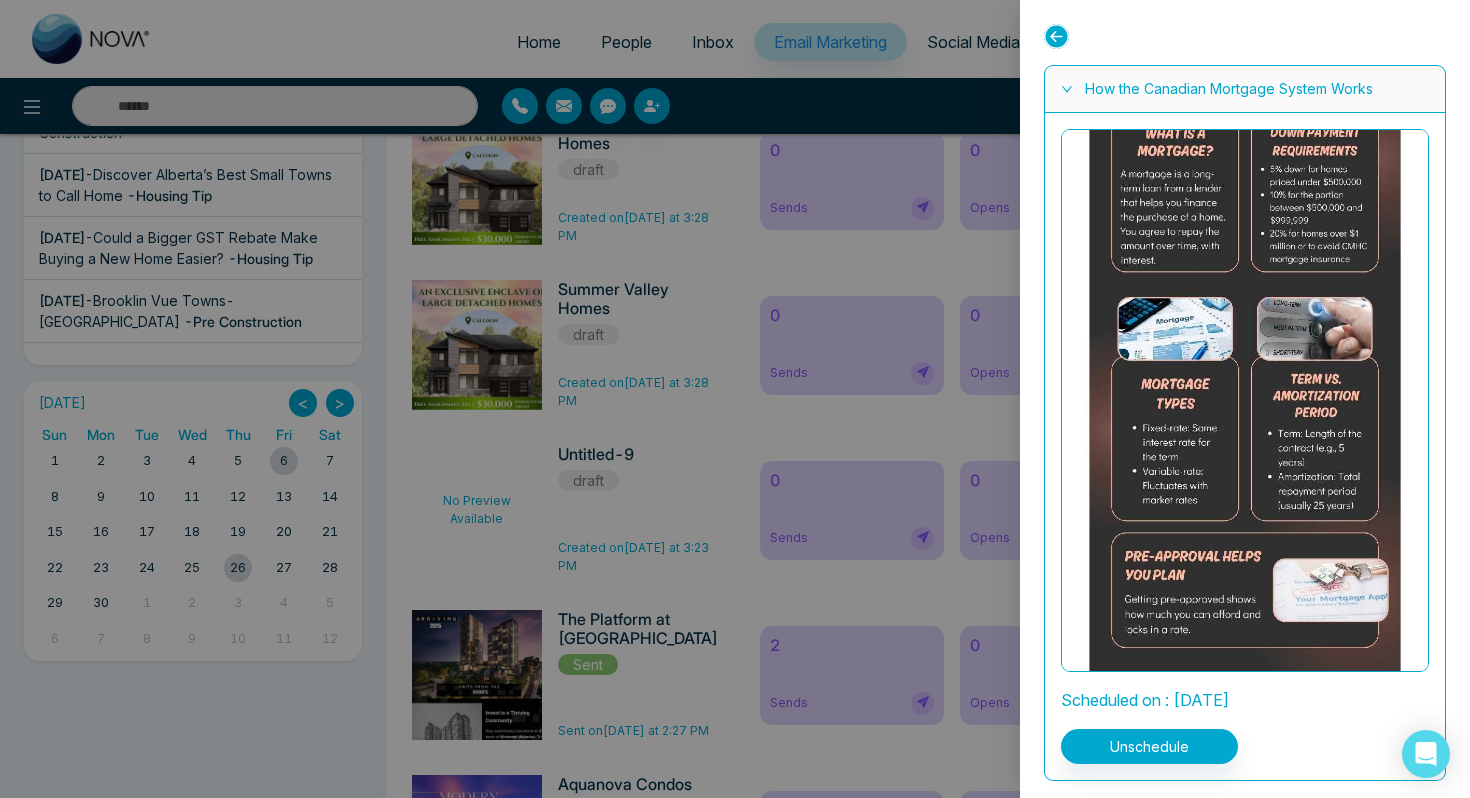 click 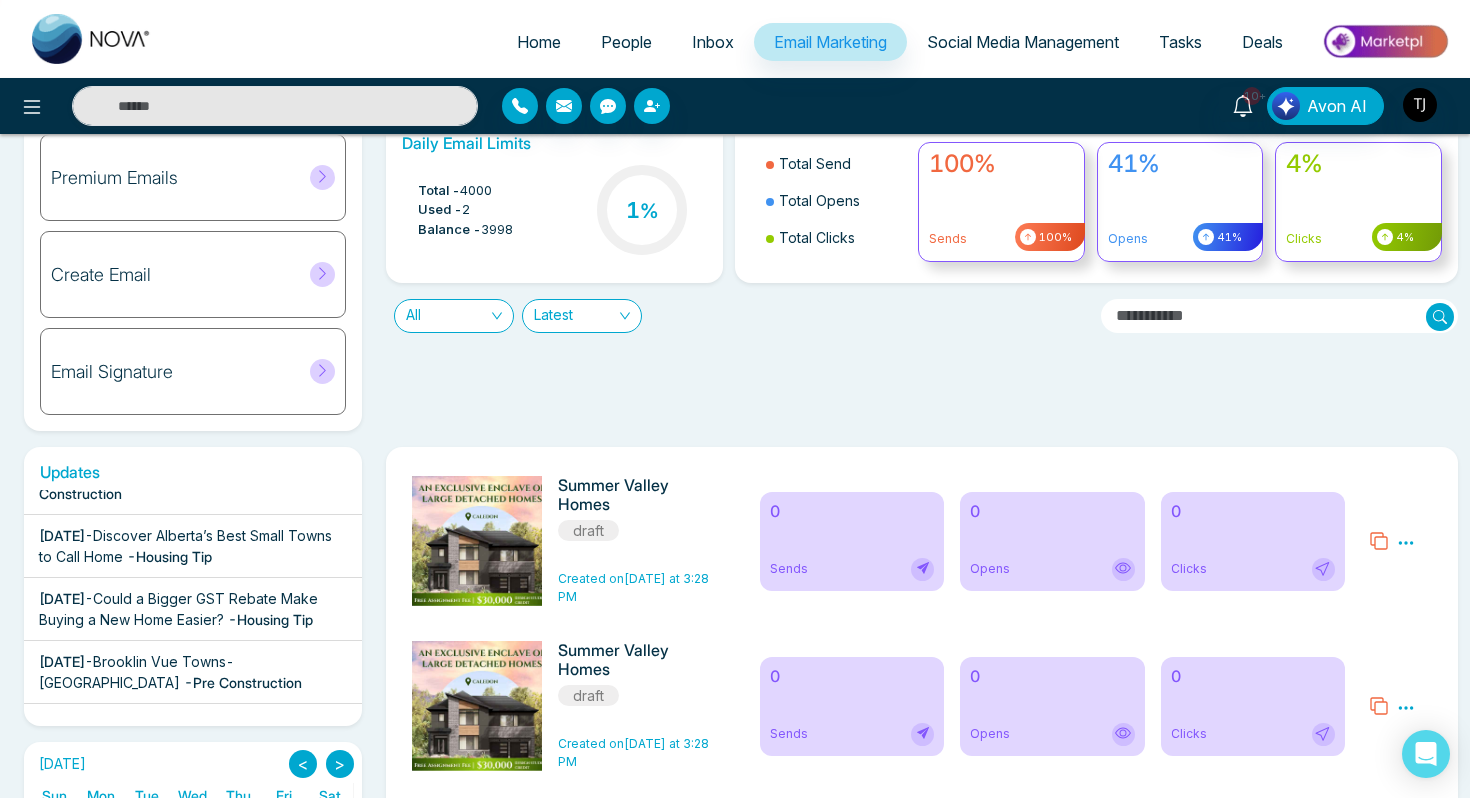 scroll, scrollTop: 0, scrollLeft: 0, axis: both 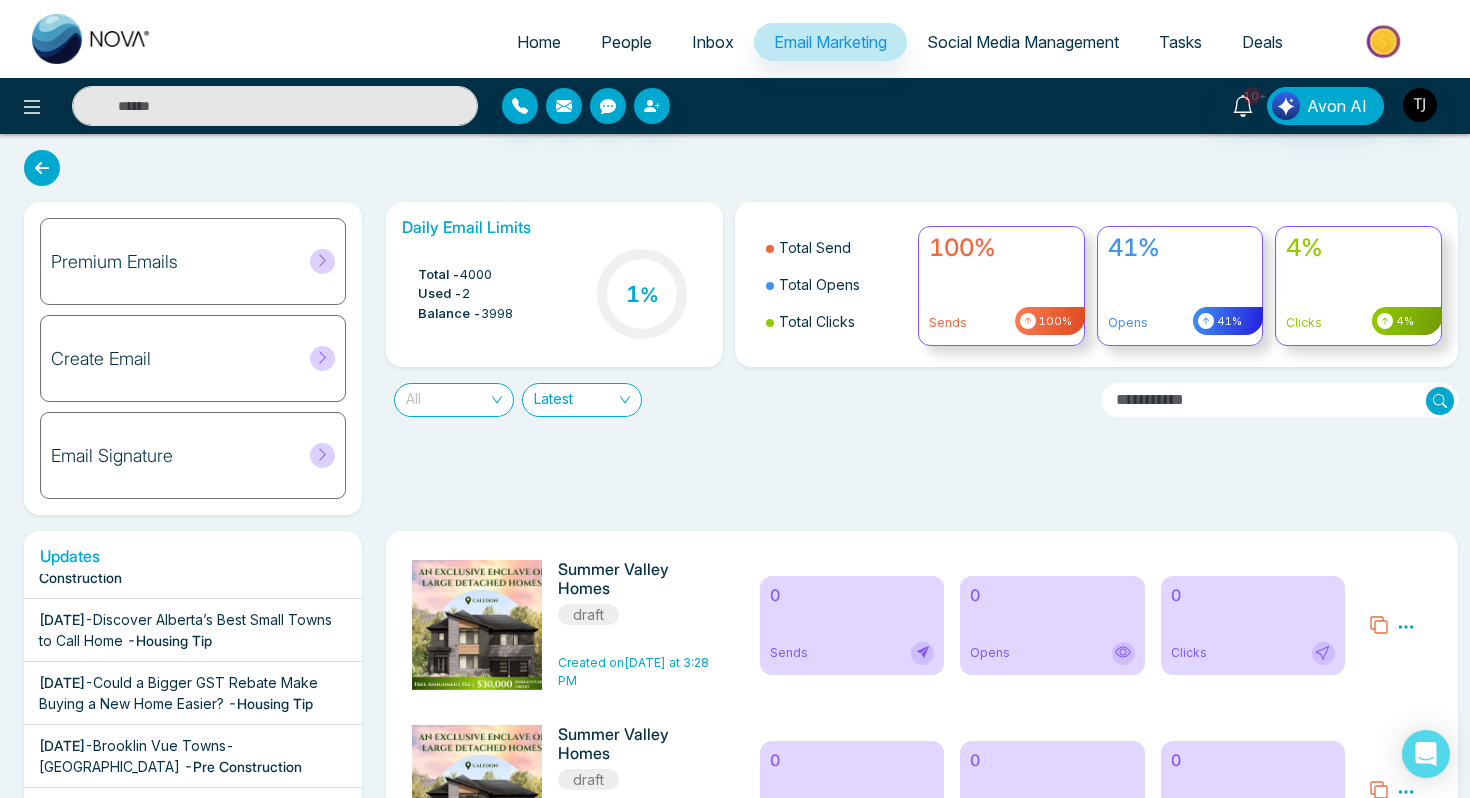 click on "All" at bounding box center [454, 400] 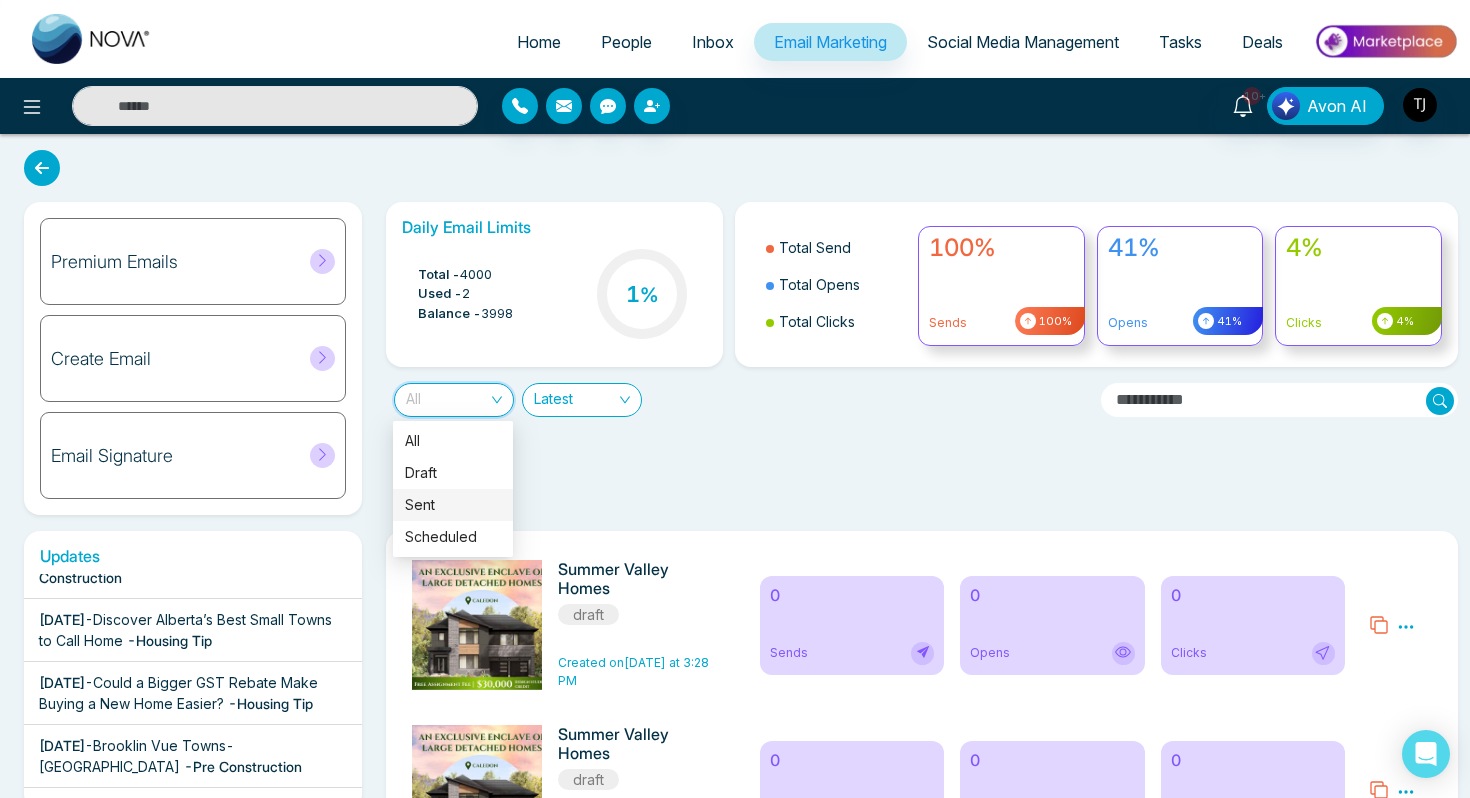 click on "Sent" at bounding box center (453, 505) 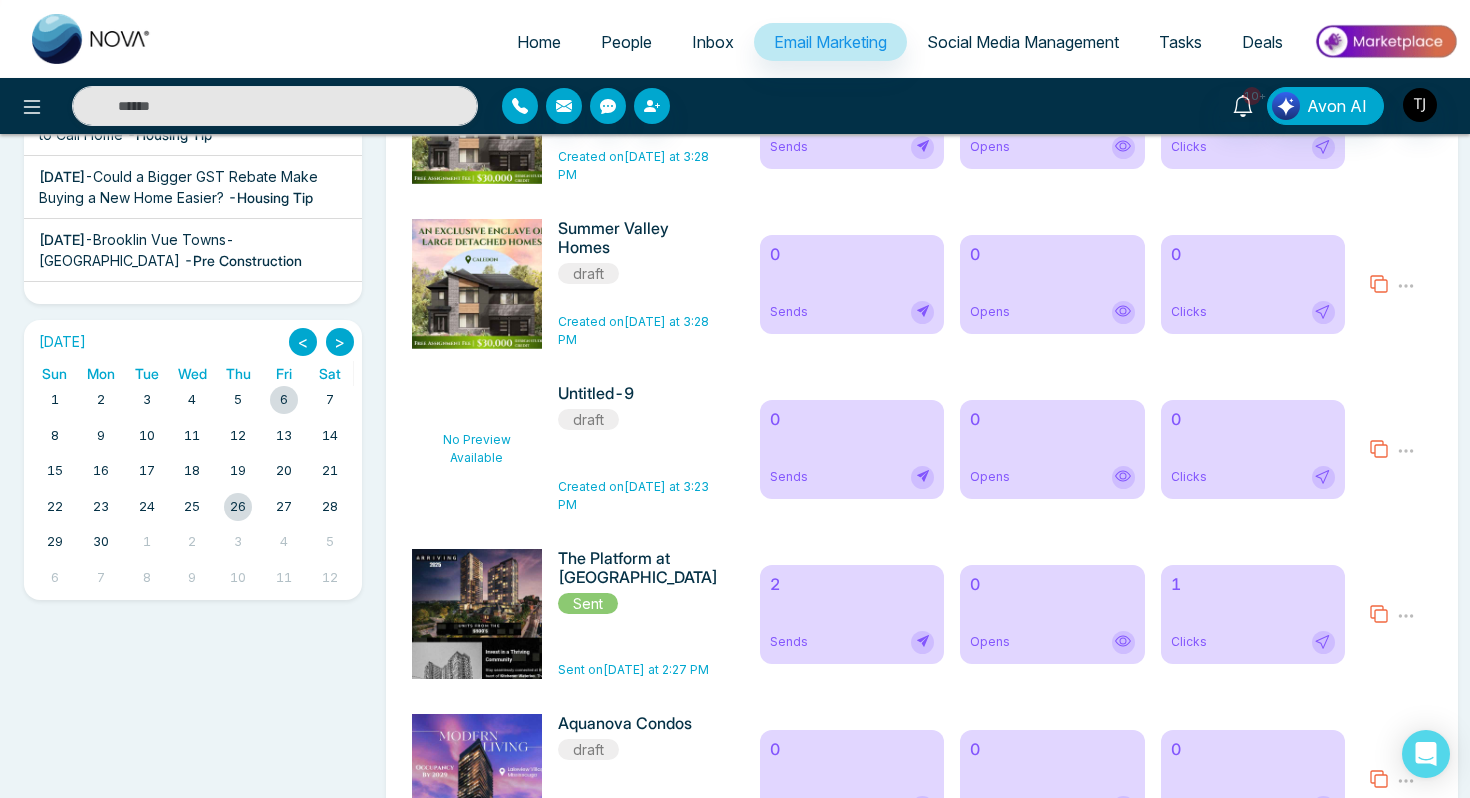 scroll, scrollTop: 517, scrollLeft: 0, axis: vertical 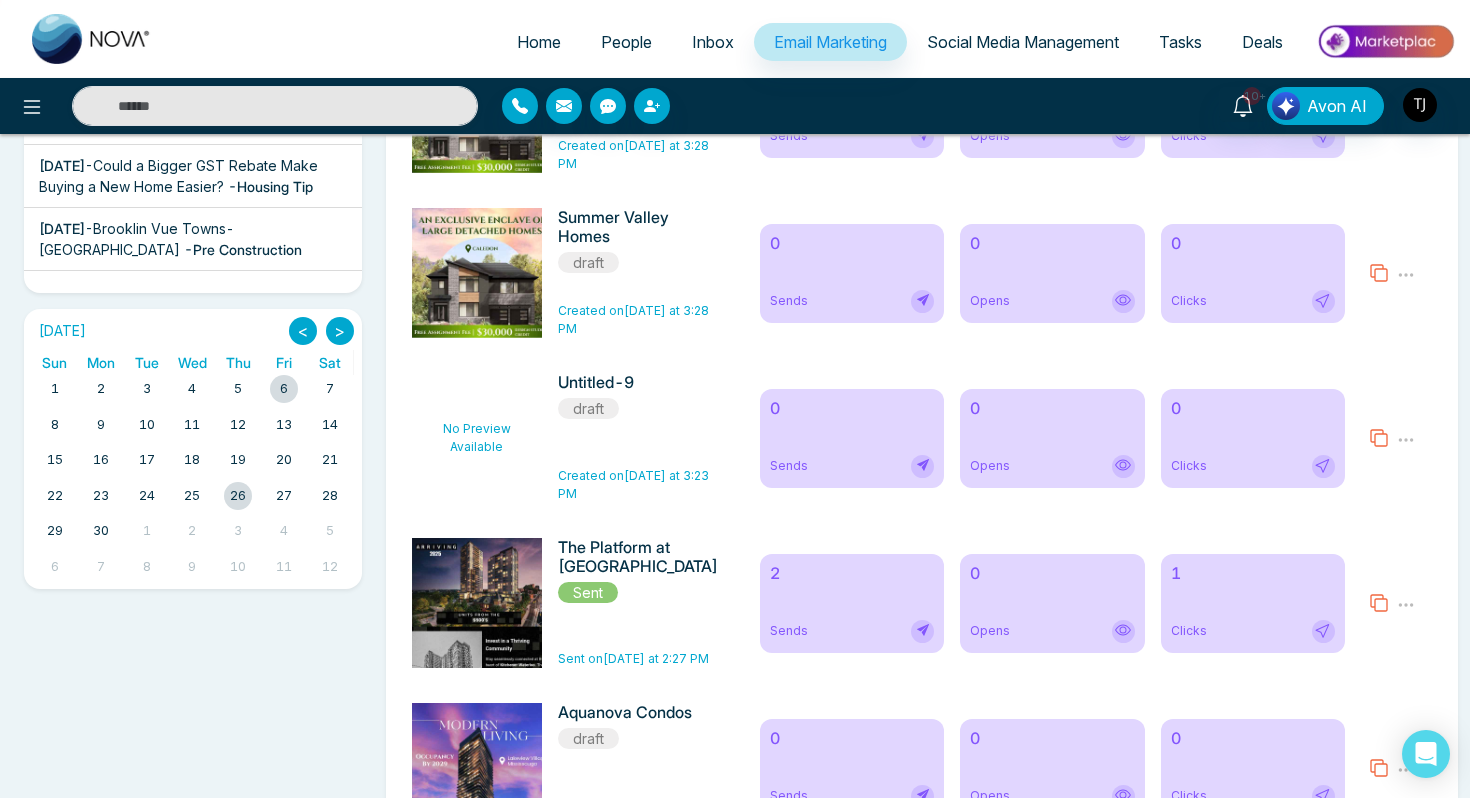 click on "2 Sends" at bounding box center (852, 603) 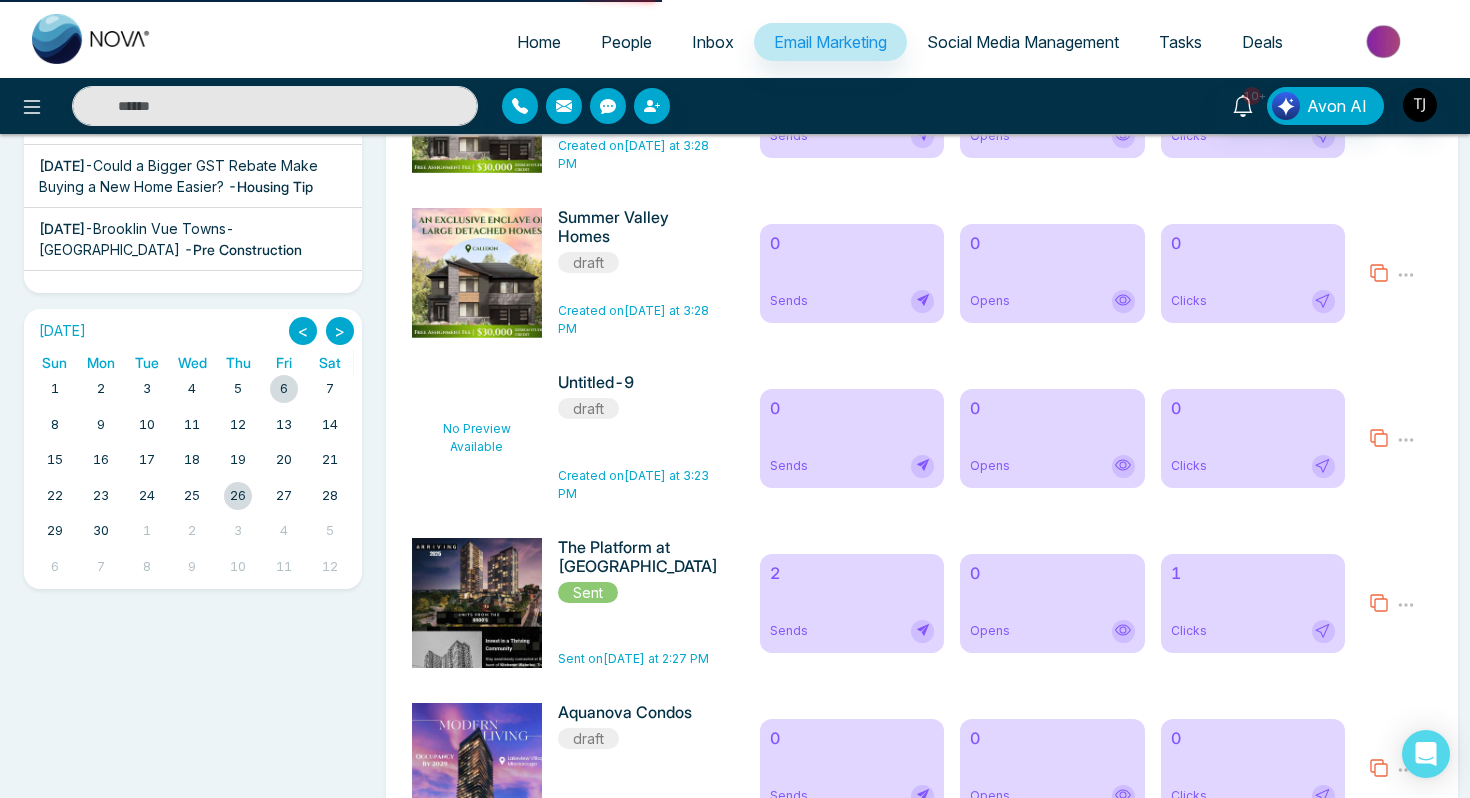 scroll, scrollTop: 0, scrollLeft: 0, axis: both 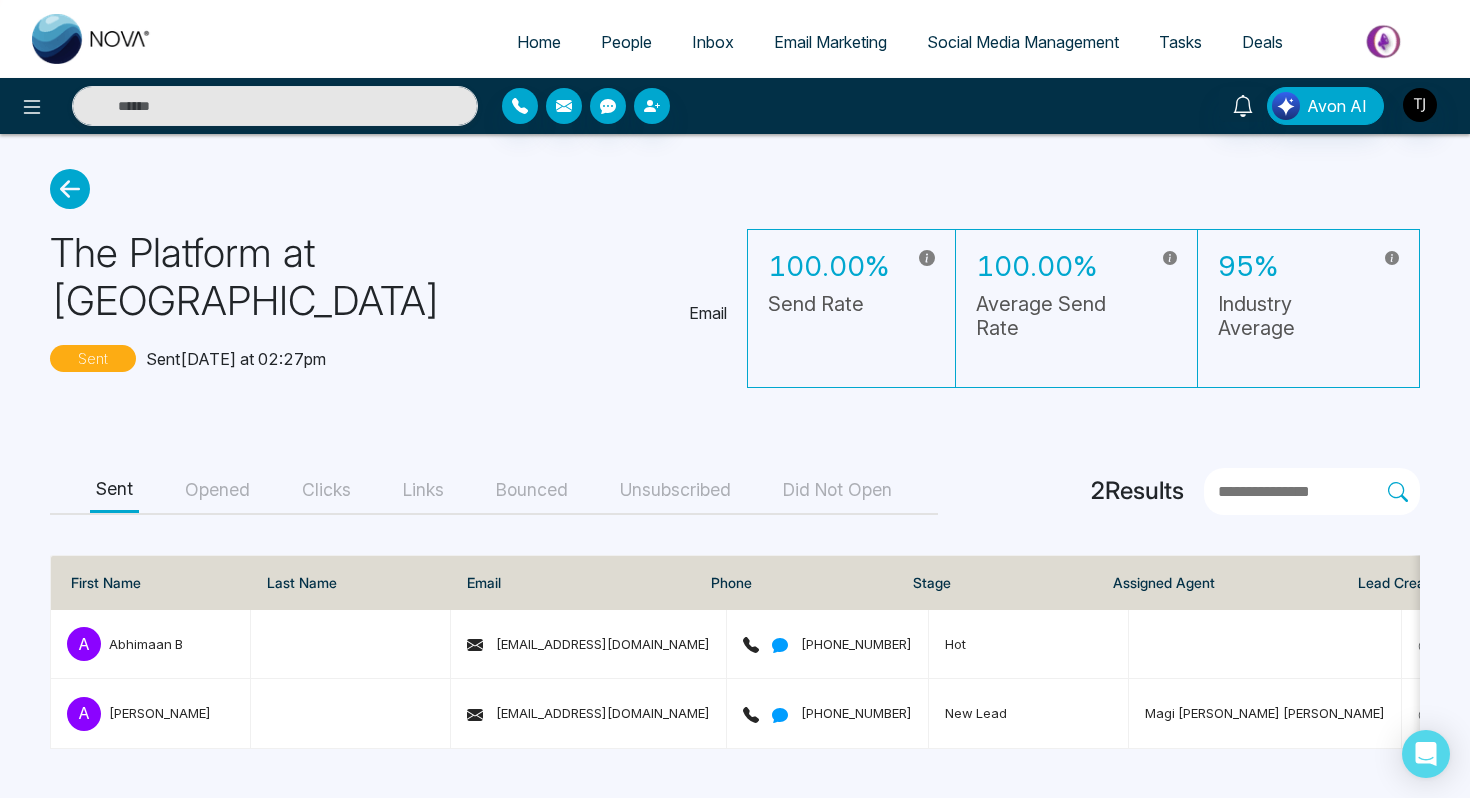 click on "Opened" at bounding box center [217, 490] 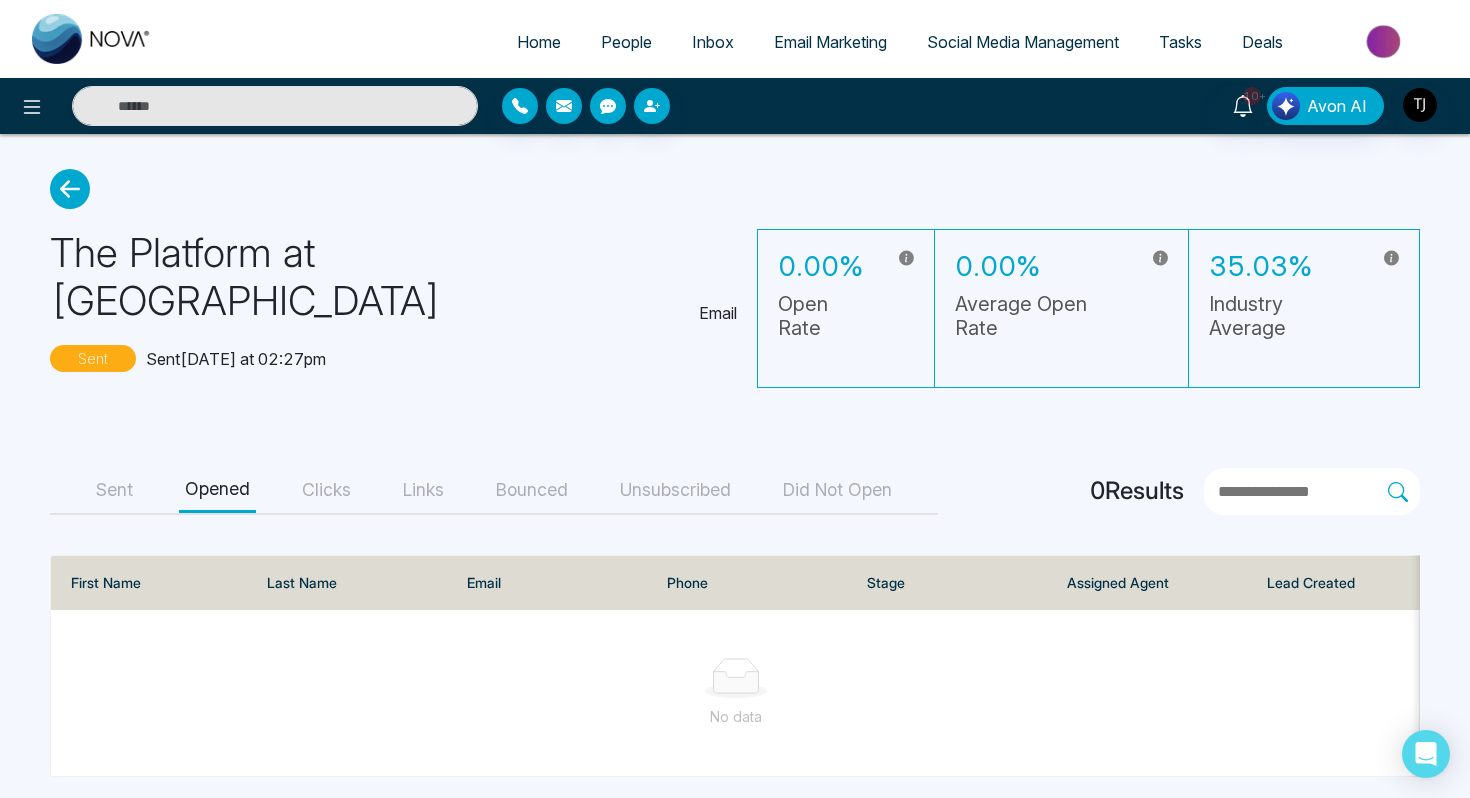 click on "Clicks" at bounding box center [326, 490] 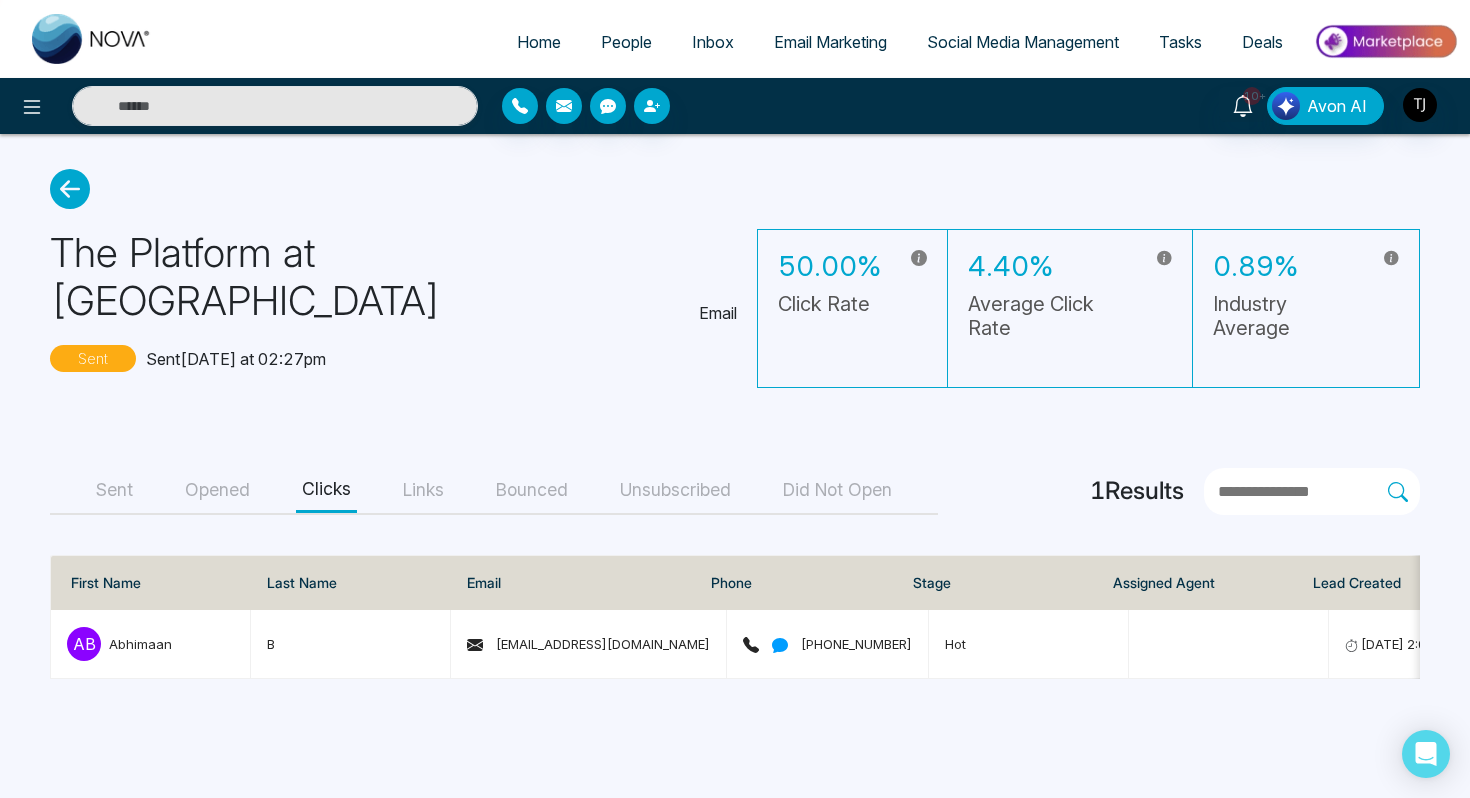click on "Links" at bounding box center (423, 490) 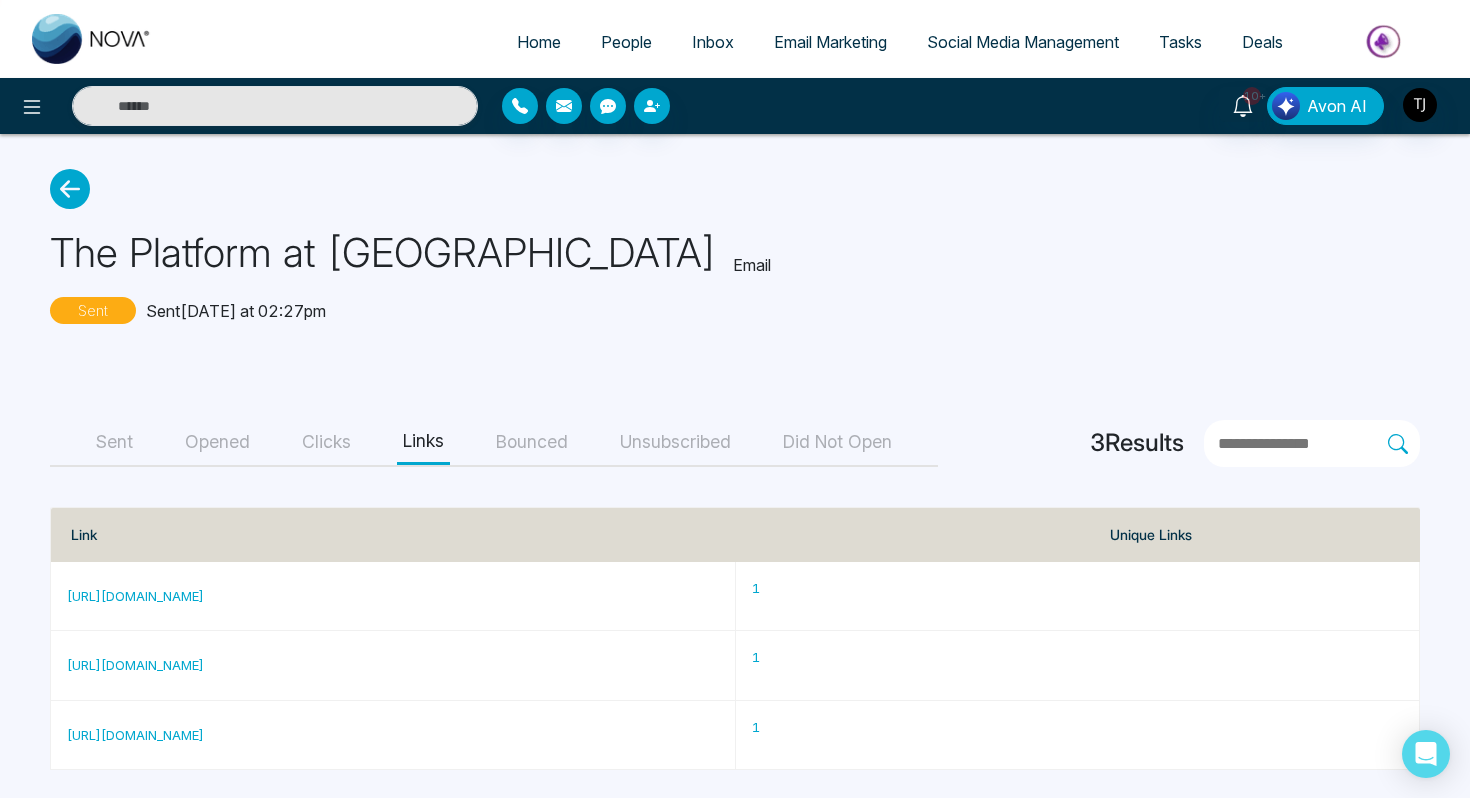 click on "Unsubscribed" at bounding box center [675, 442] 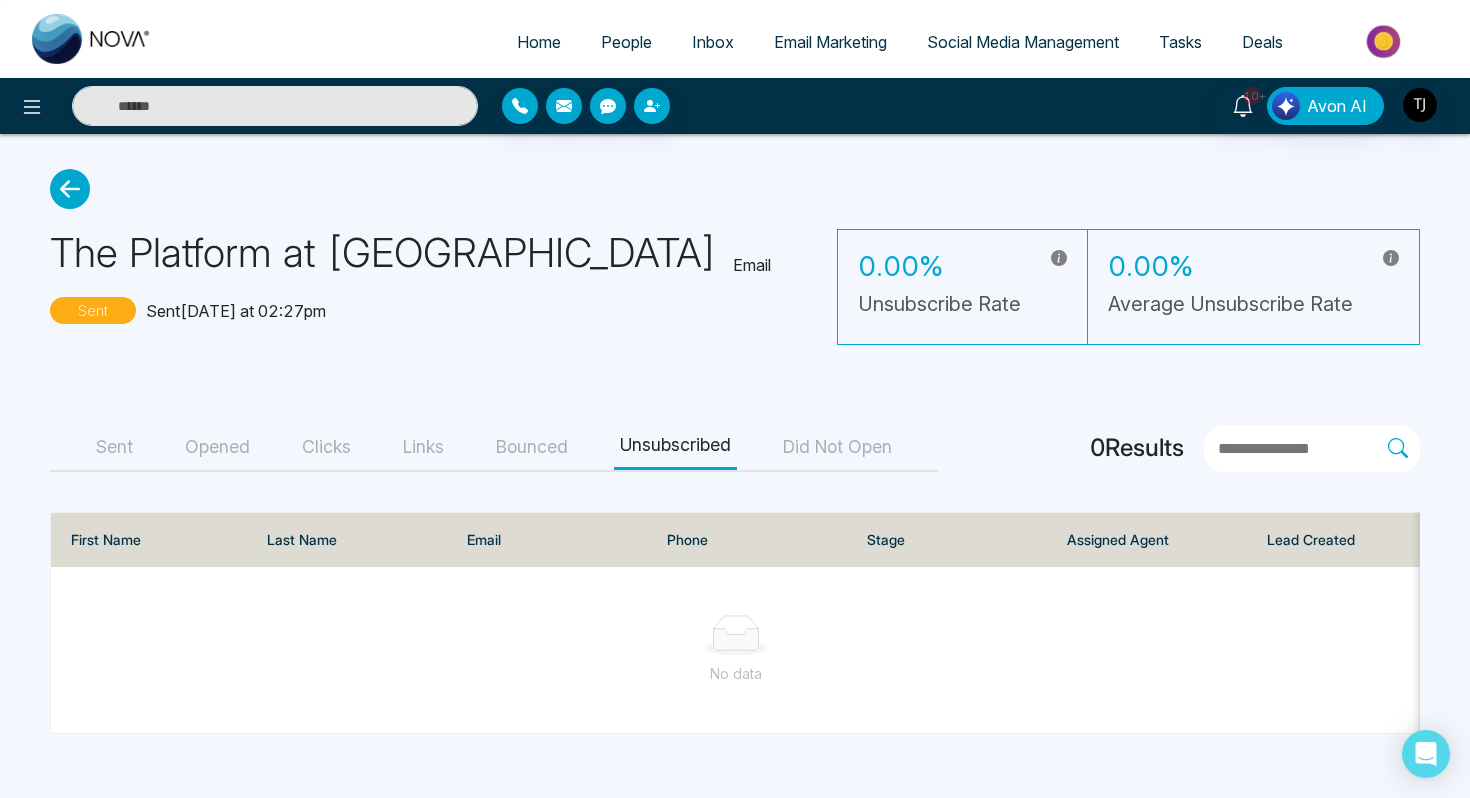 click on "Clicks" at bounding box center [326, 447] 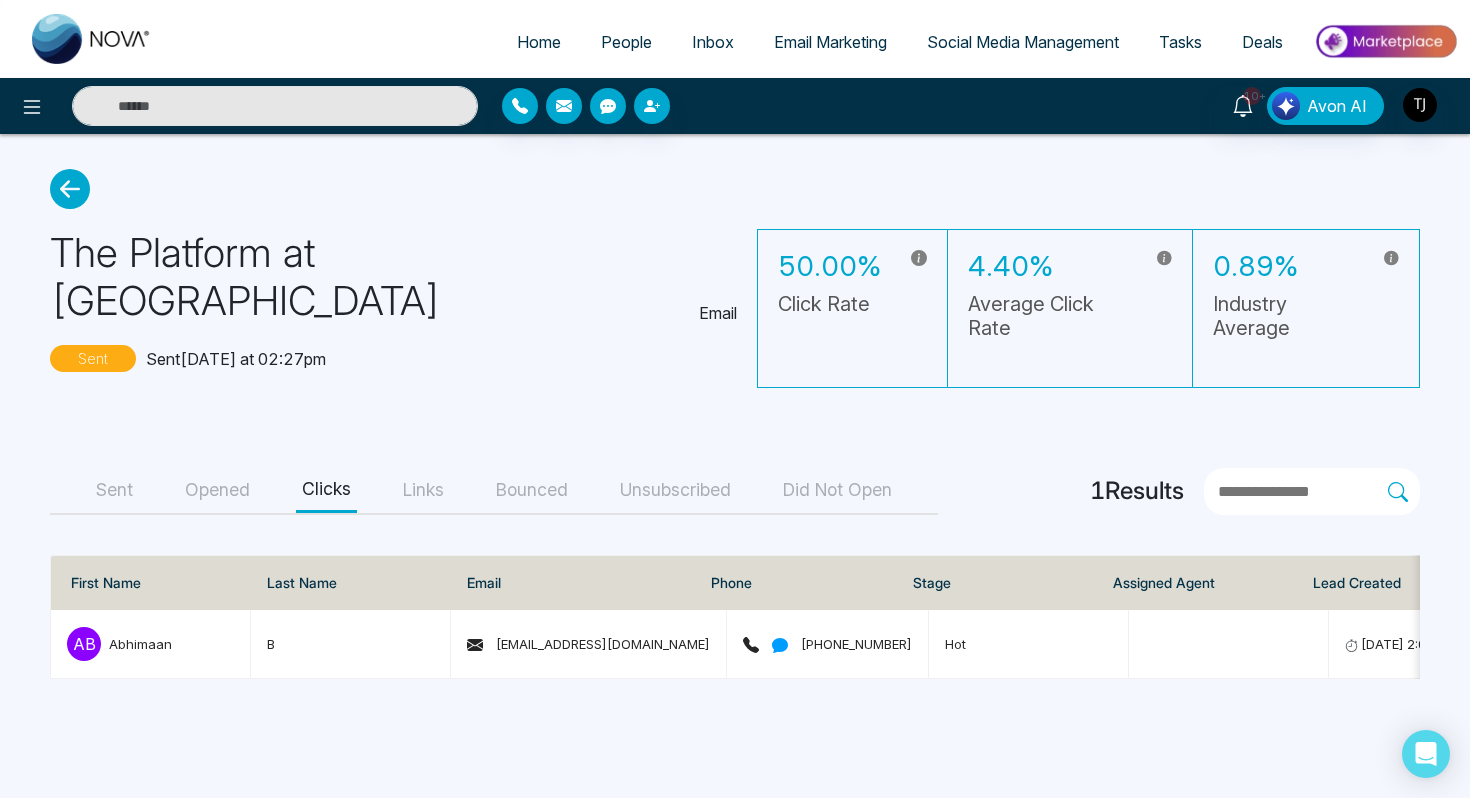 click on "Opened" at bounding box center [217, 490] 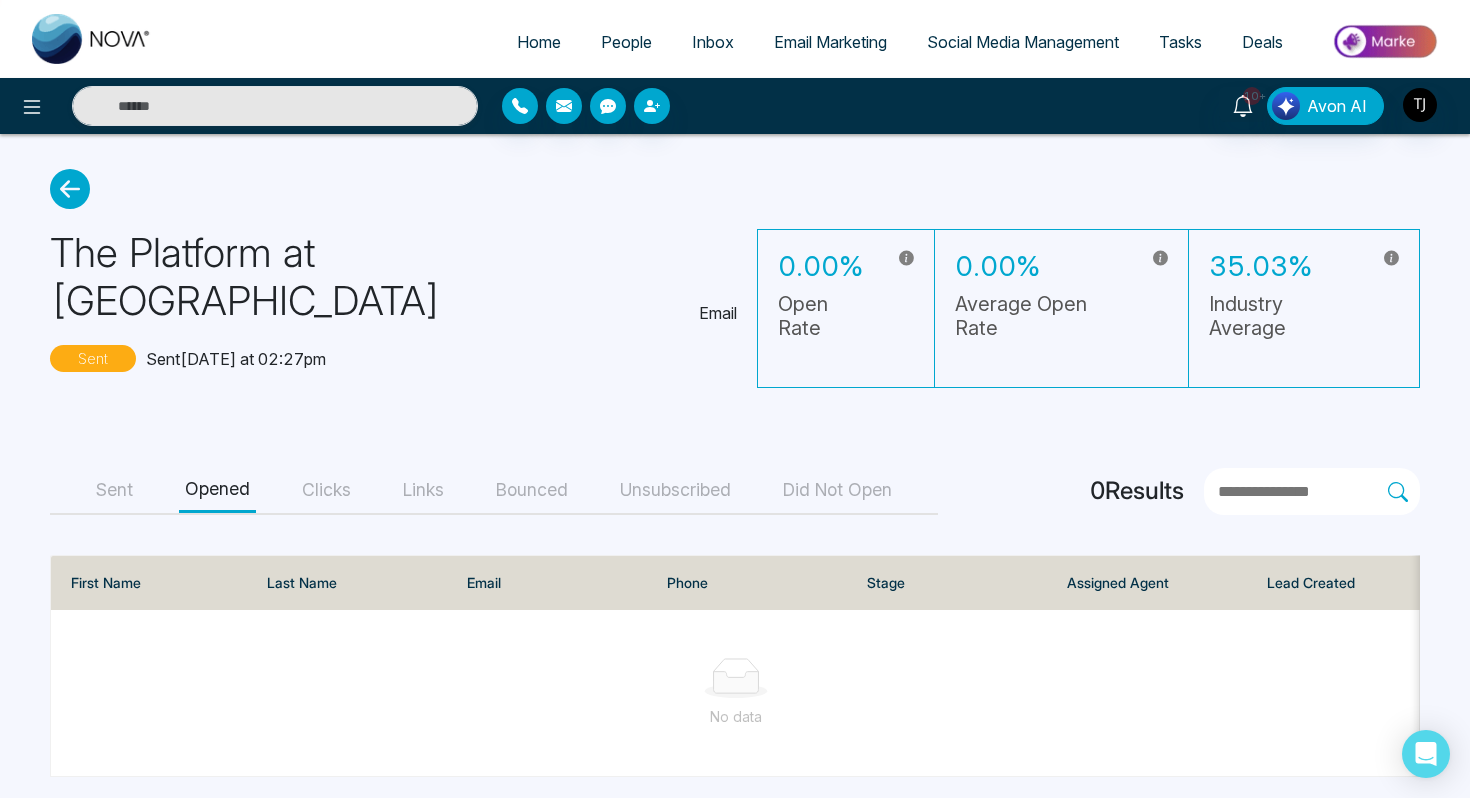 click on "Sent" at bounding box center (114, 490) 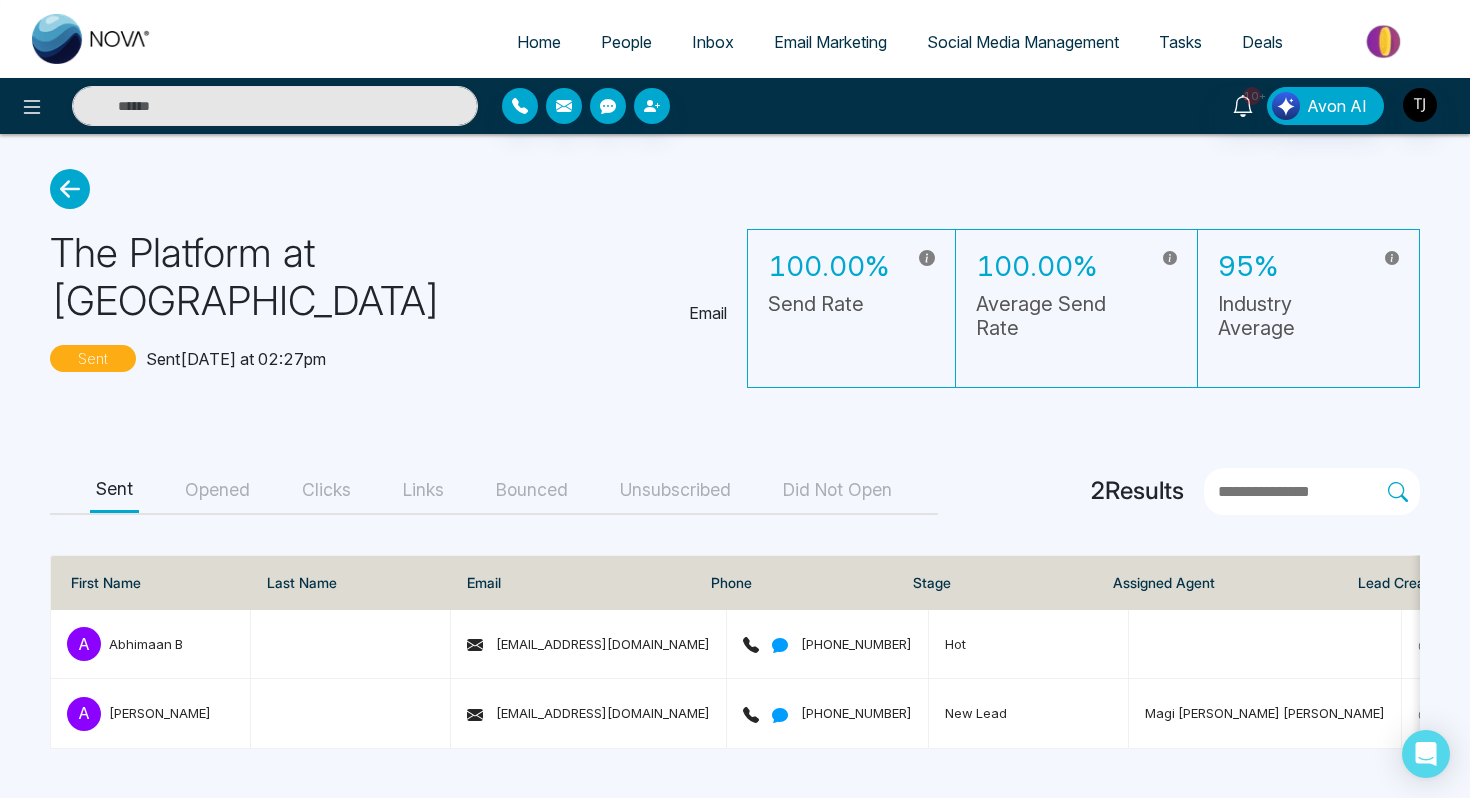 click on "Social Media Management" at bounding box center (1023, 42) 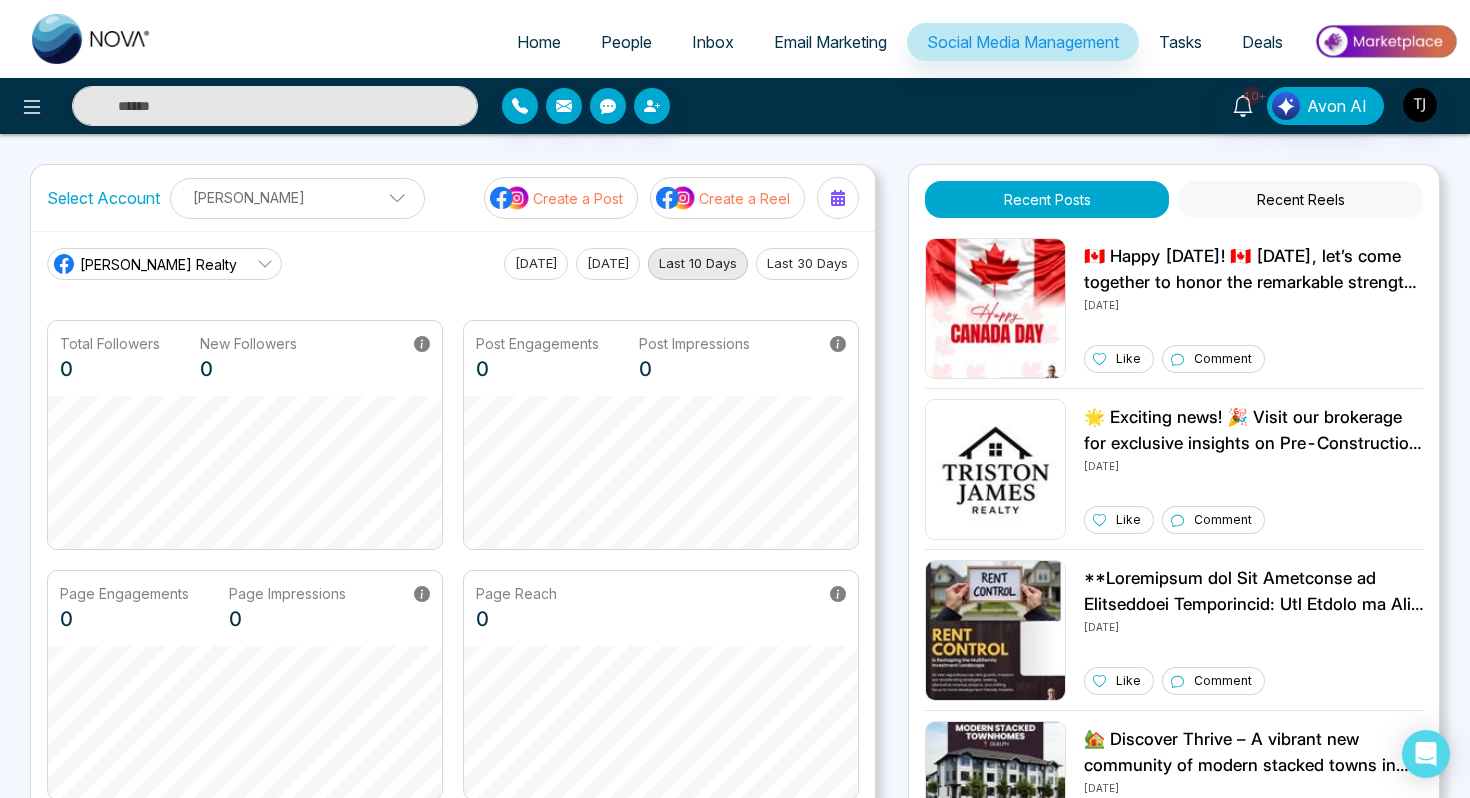 click on "[PERSON_NAME] Realty" at bounding box center [158, 264] 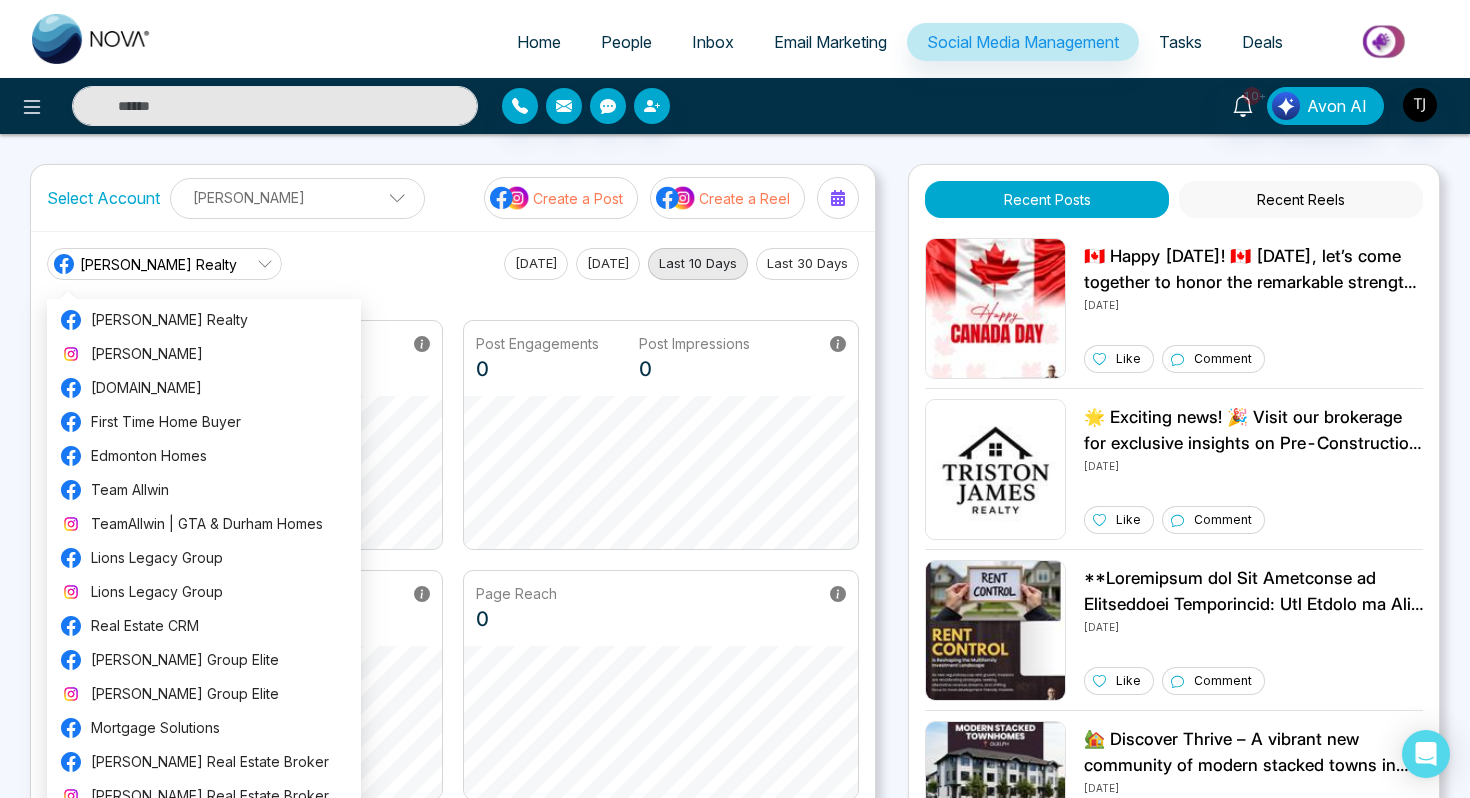 click on "[PERSON_NAME] Realty [DATE] [DATE] Last 10 Days Last 30 Days Total Followers 0 New Followers 0 Post Engagements 0 Post Impressions 0 Page Engagements 0 Page Impressions 0 Page Reach 0" at bounding box center [453, 523] 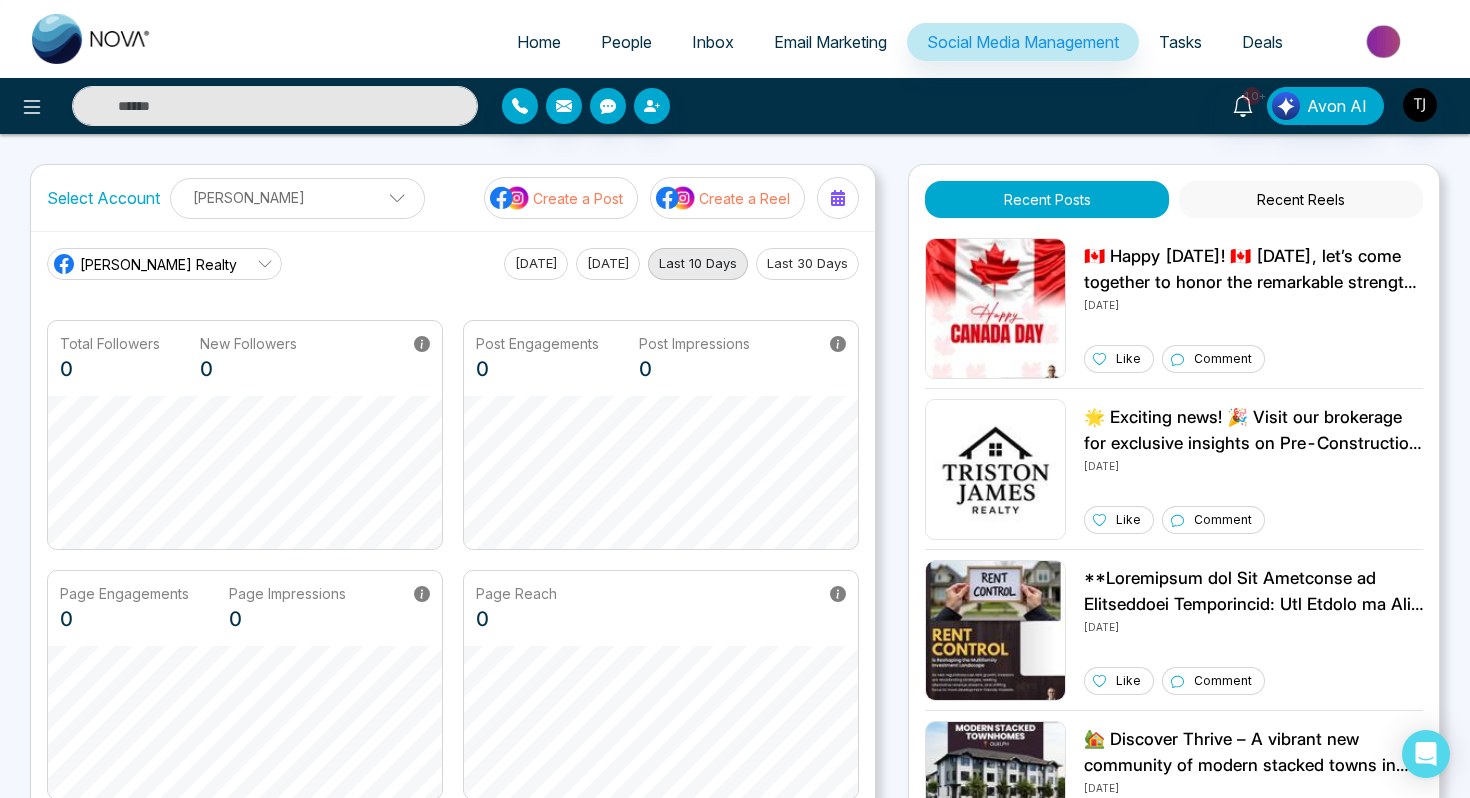 click on "Last 30 Days" at bounding box center (807, 264) 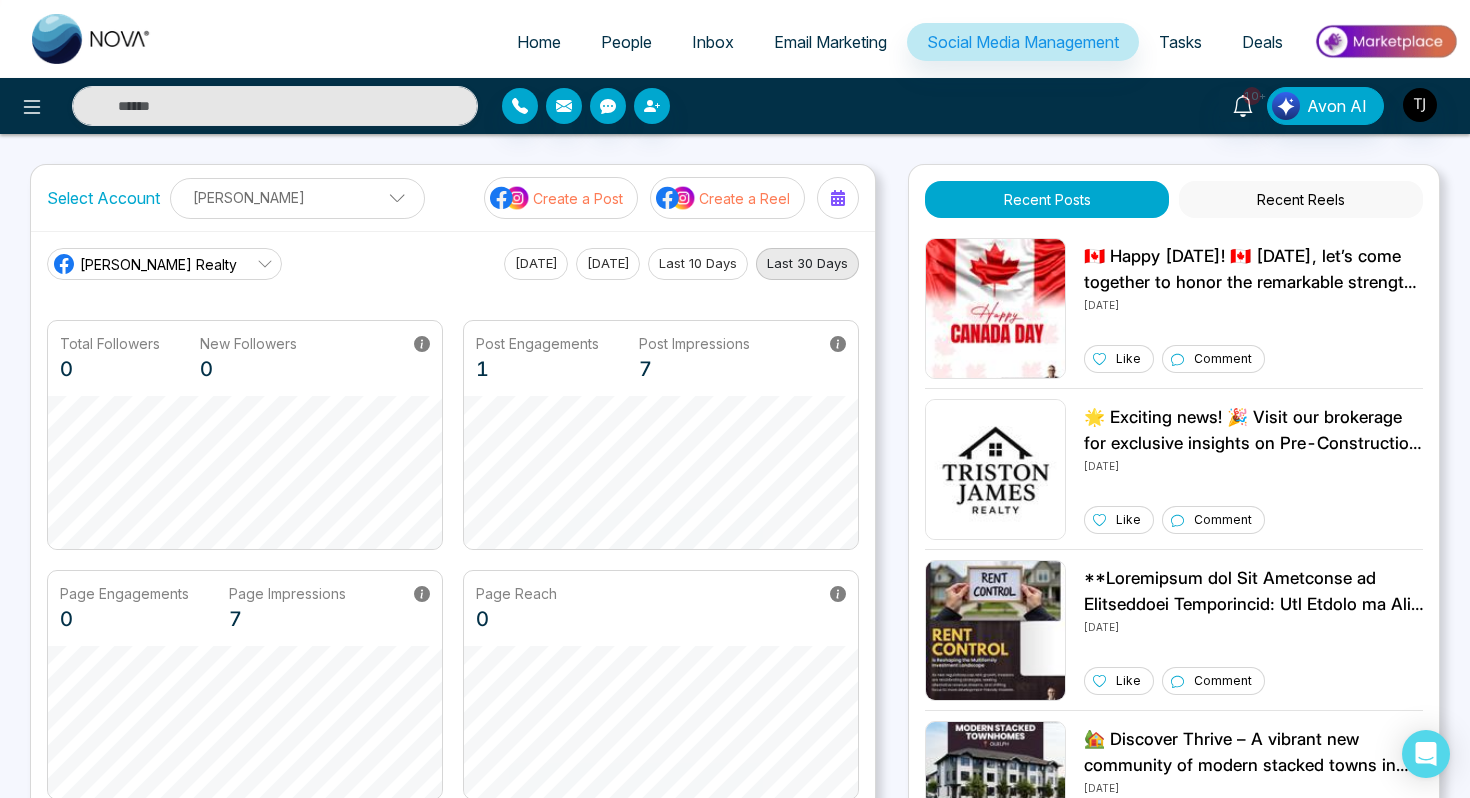 click on "Create a Post" at bounding box center [578, 198] 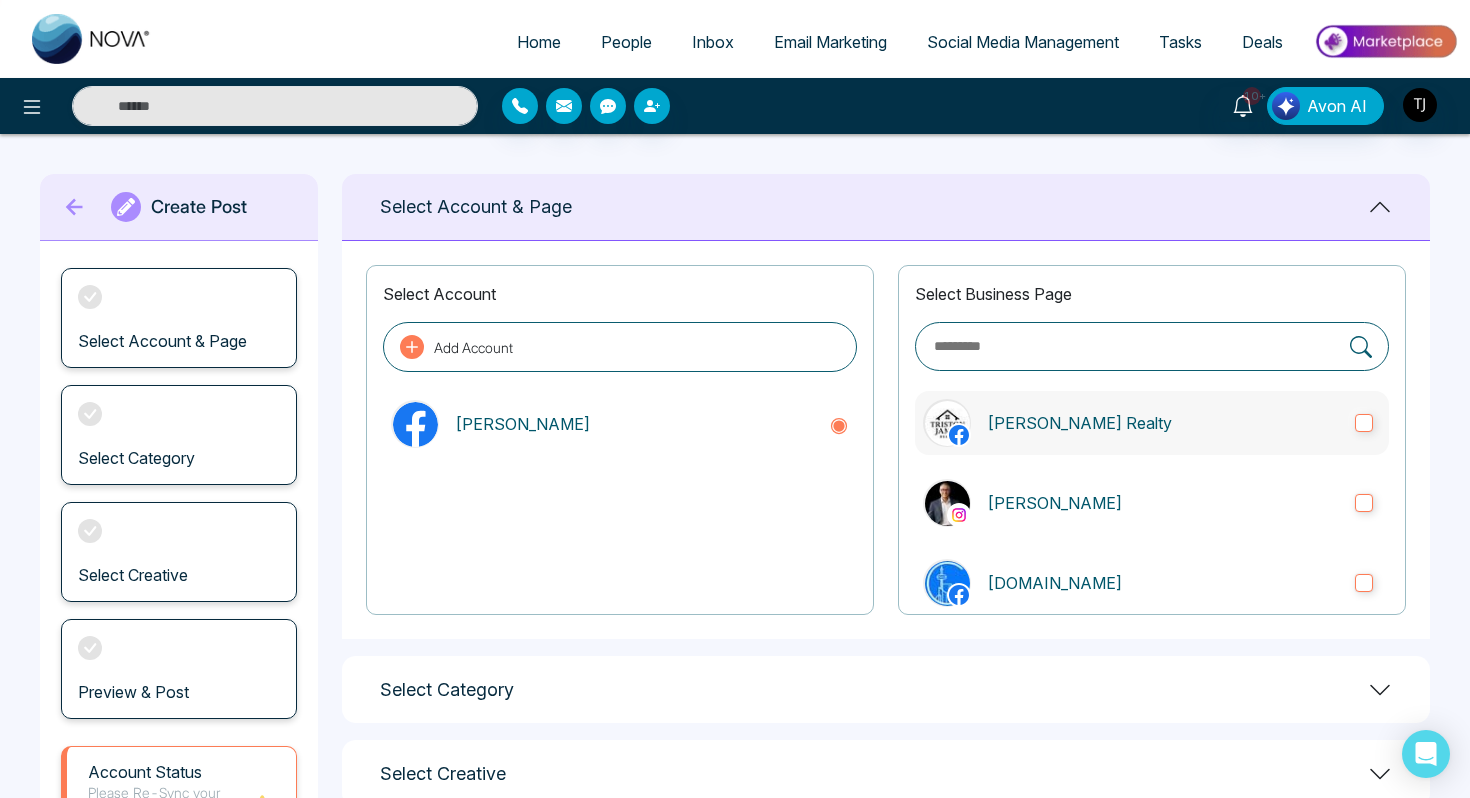 click on "[PERSON_NAME] Realty" at bounding box center [1152, 423] 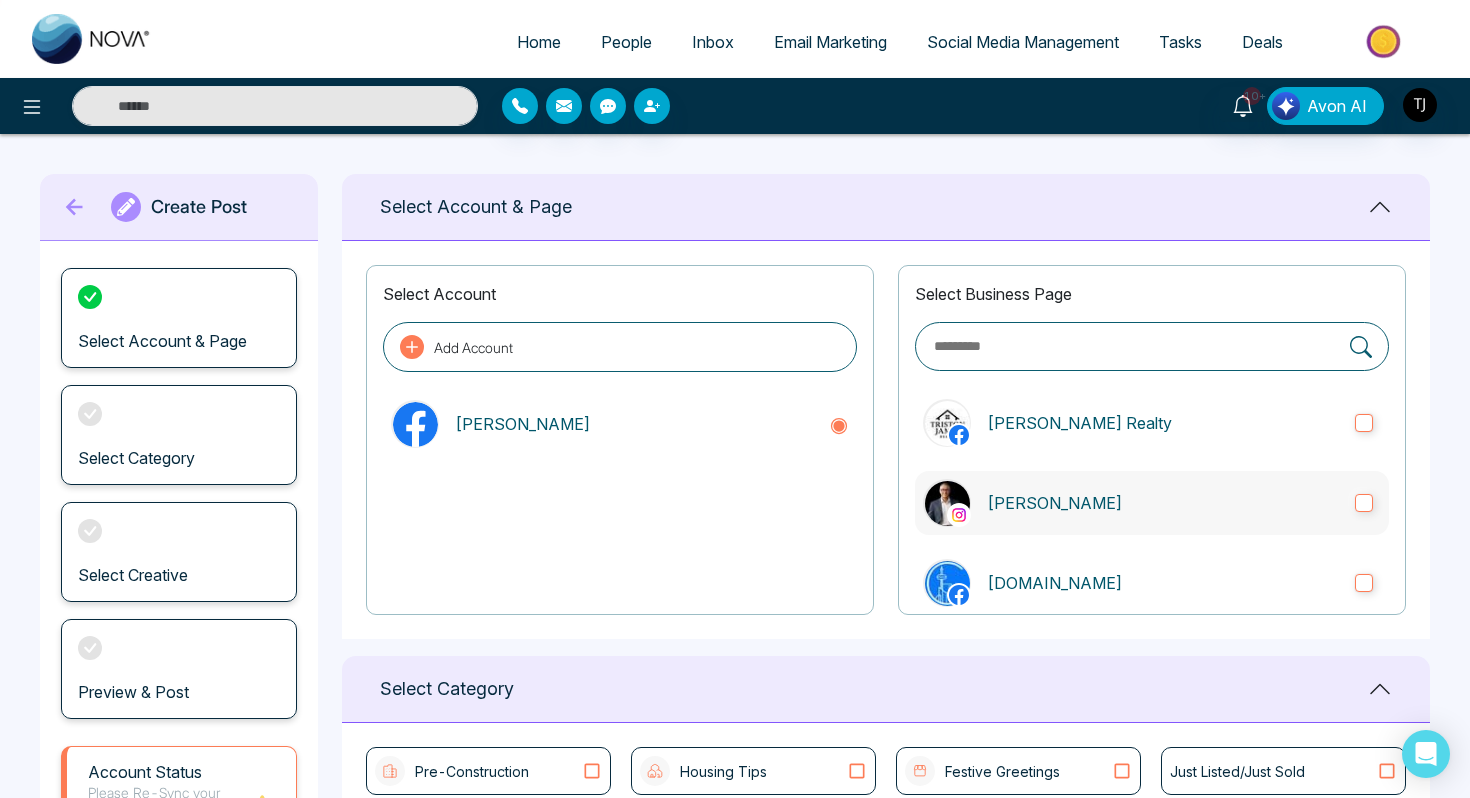 click on "[PERSON_NAME]" at bounding box center (1163, 503) 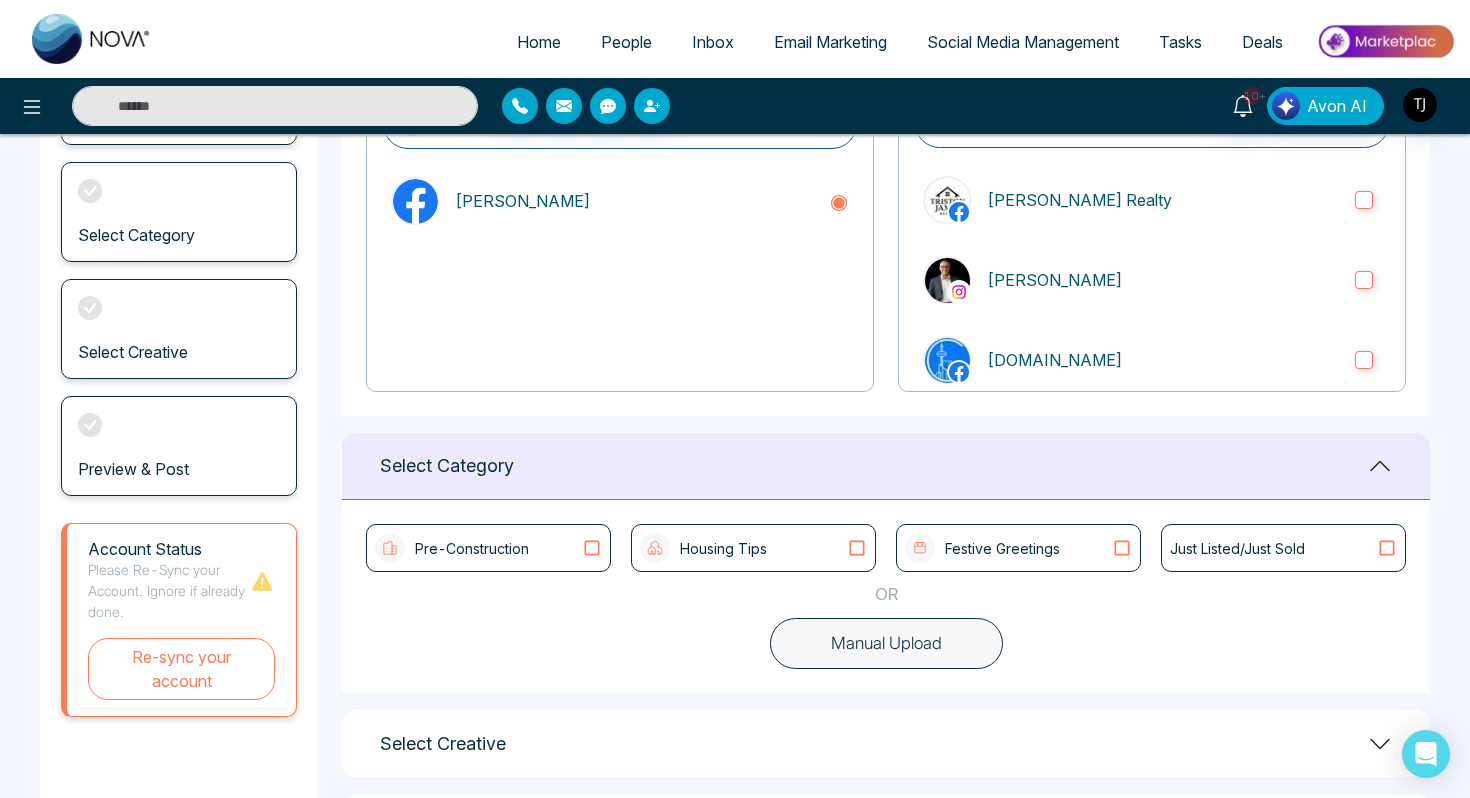 scroll, scrollTop: 226, scrollLeft: 0, axis: vertical 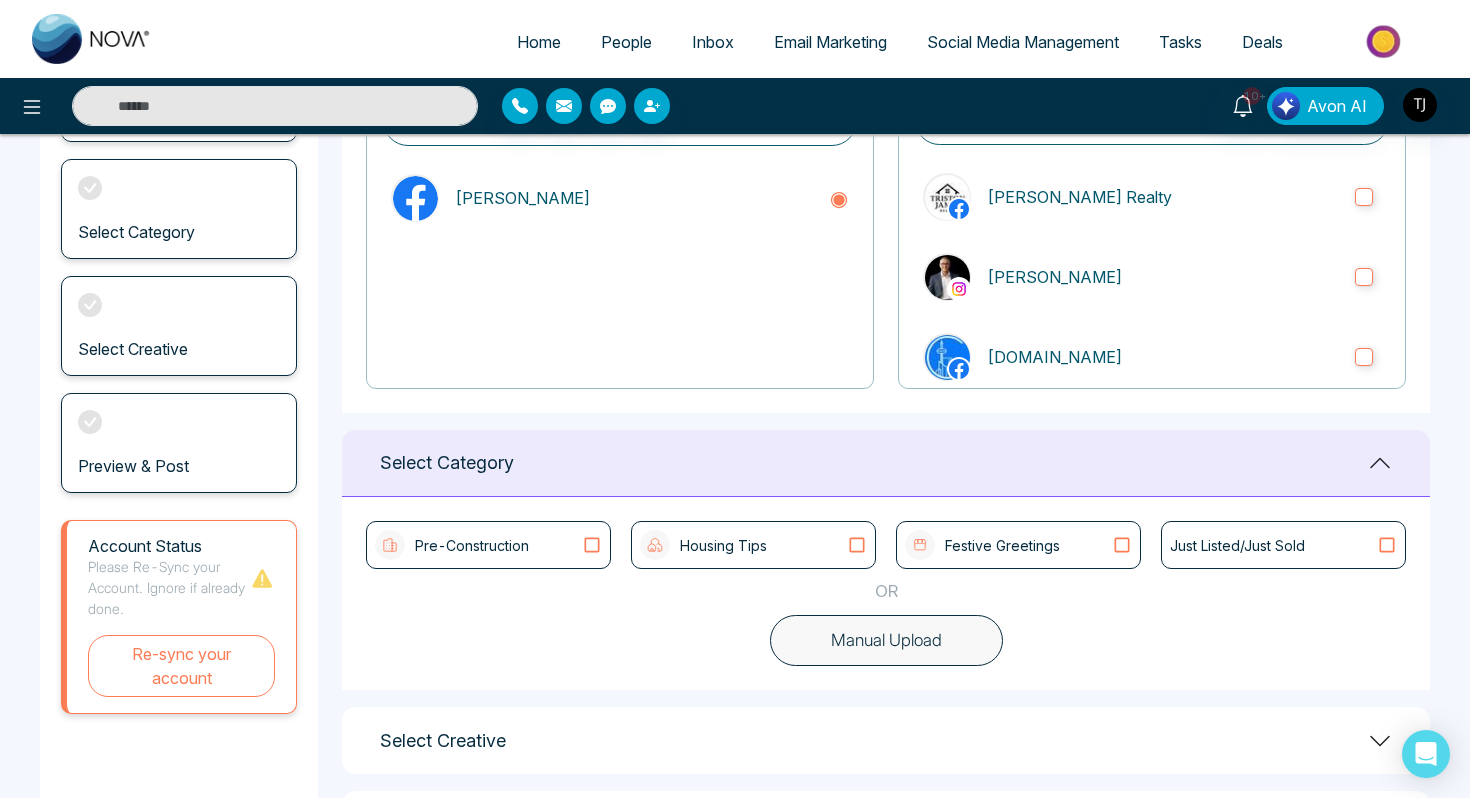click on "Manual Upload" at bounding box center [886, 641] 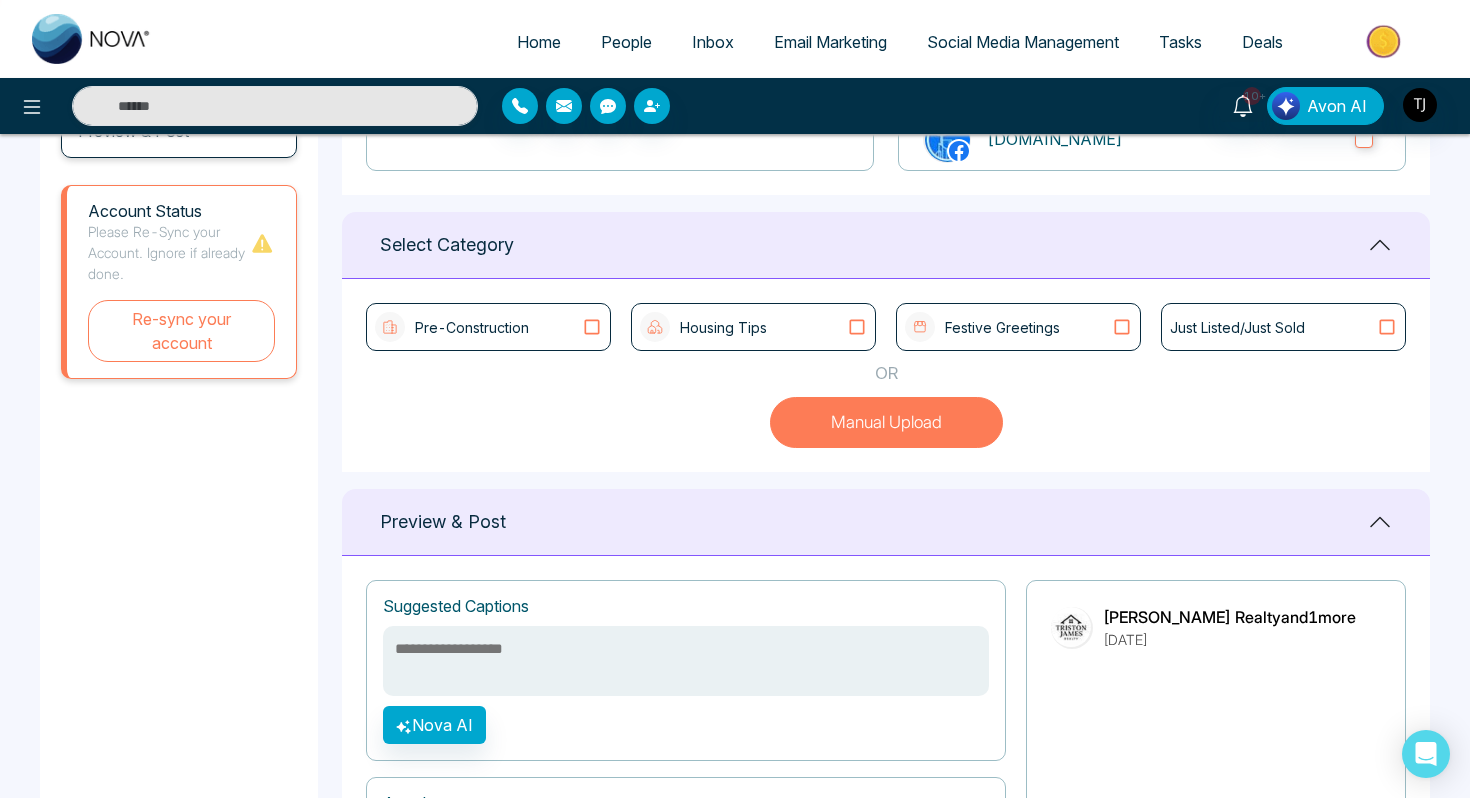 scroll, scrollTop: 413, scrollLeft: 0, axis: vertical 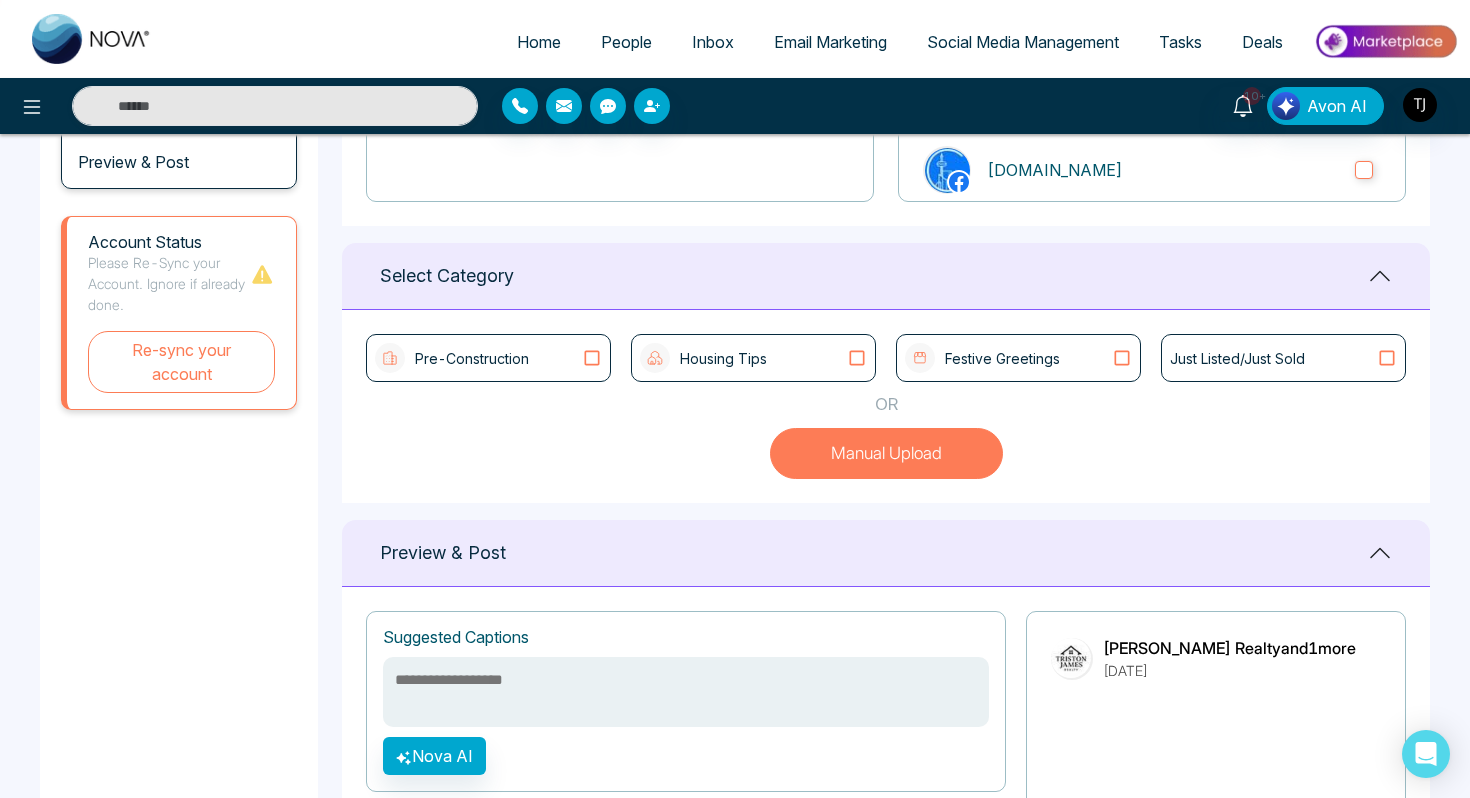 click on "Housing Tips" at bounding box center (753, 358) 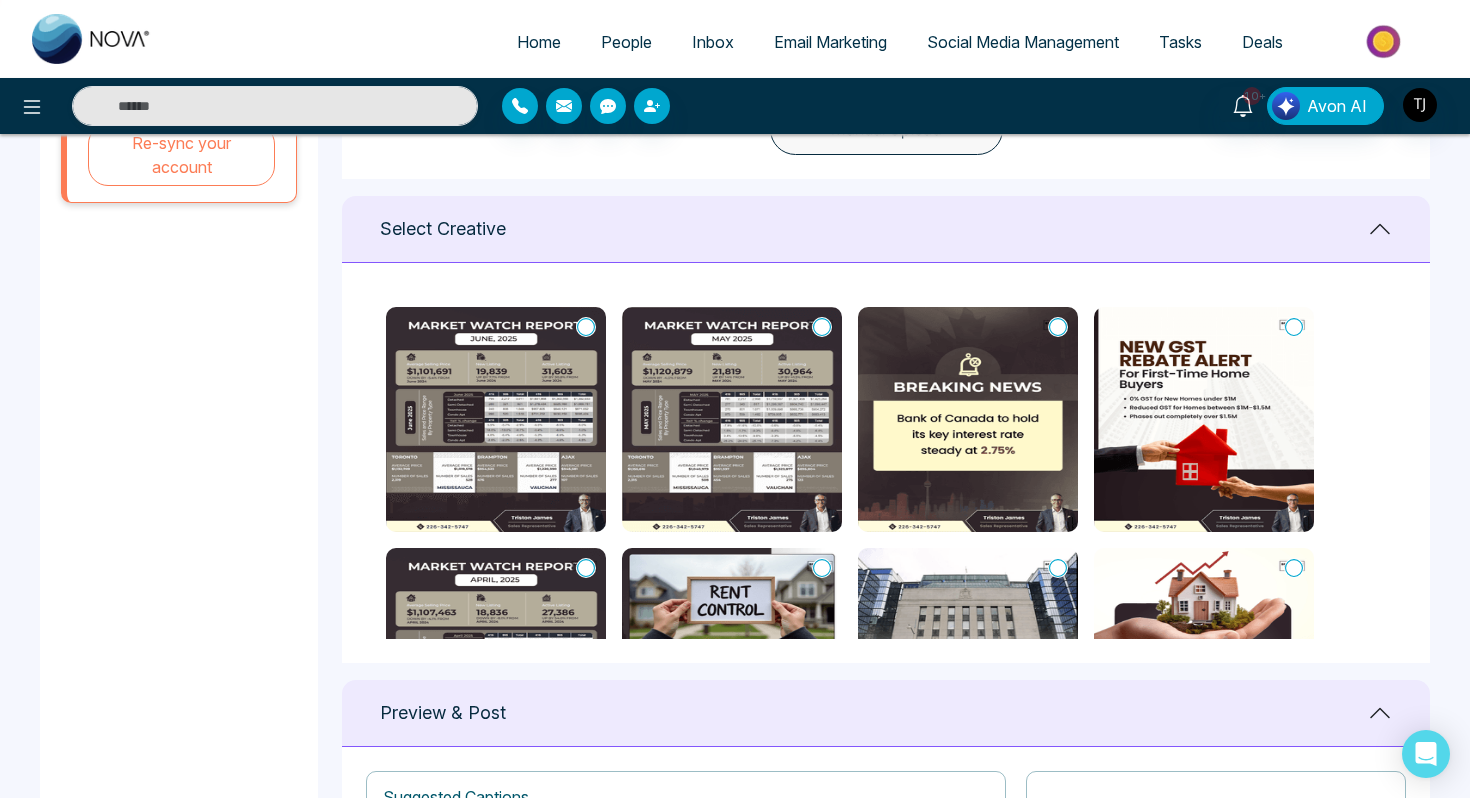 scroll, scrollTop: 783, scrollLeft: 0, axis: vertical 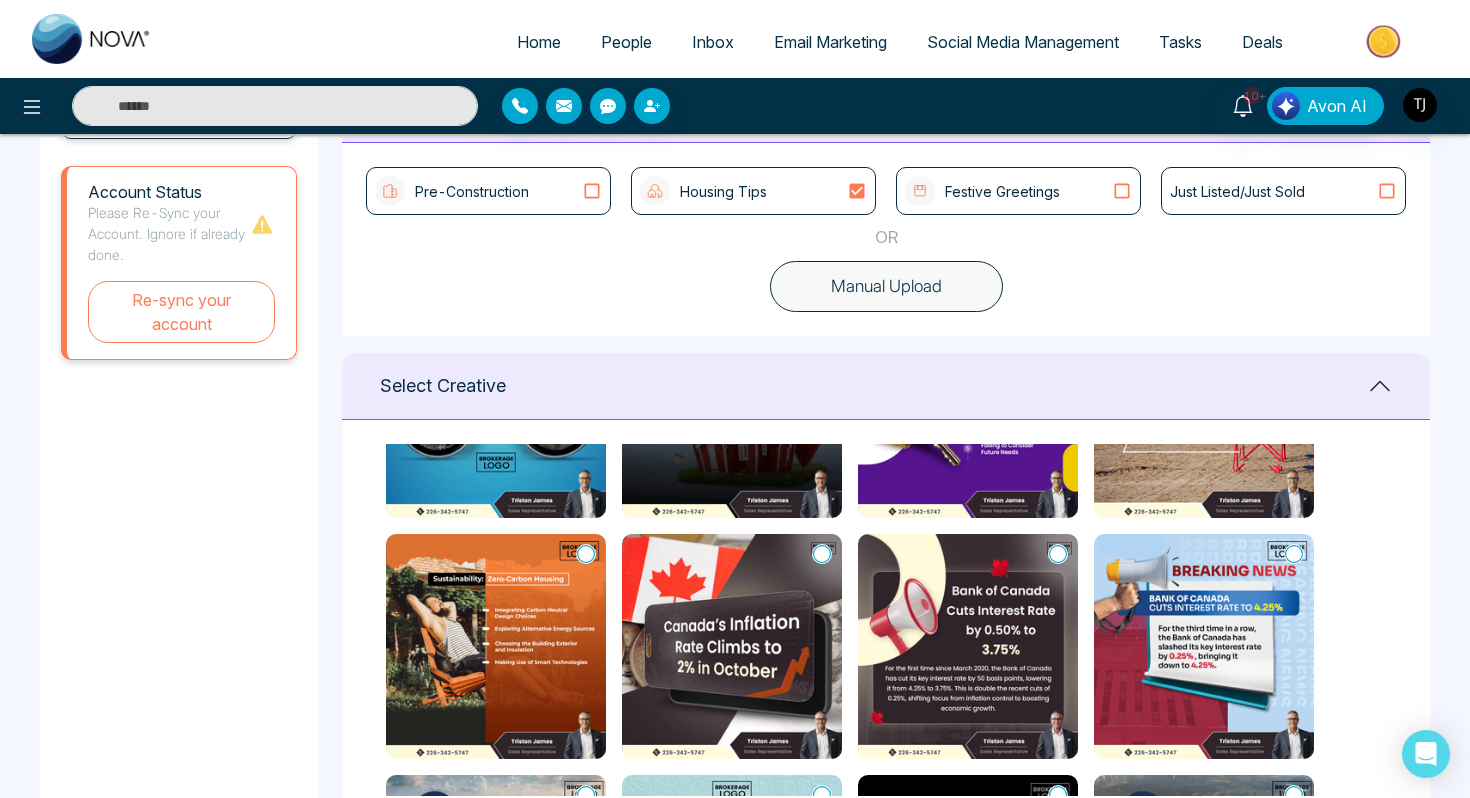 click on "Pre-Construction" at bounding box center [472, 191] 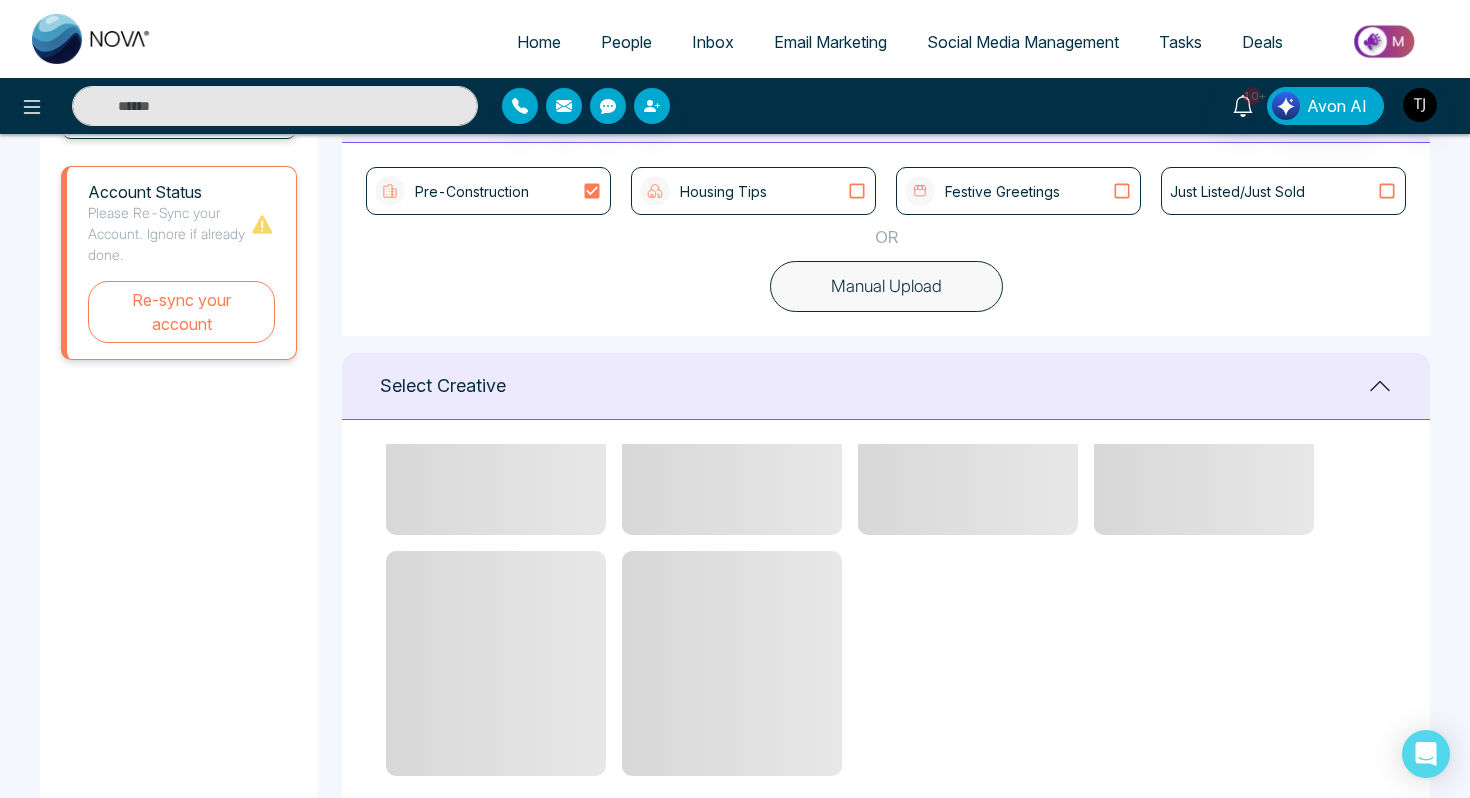 scroll, scrollTop: 395, scrollLeft: 0, axis: vertical 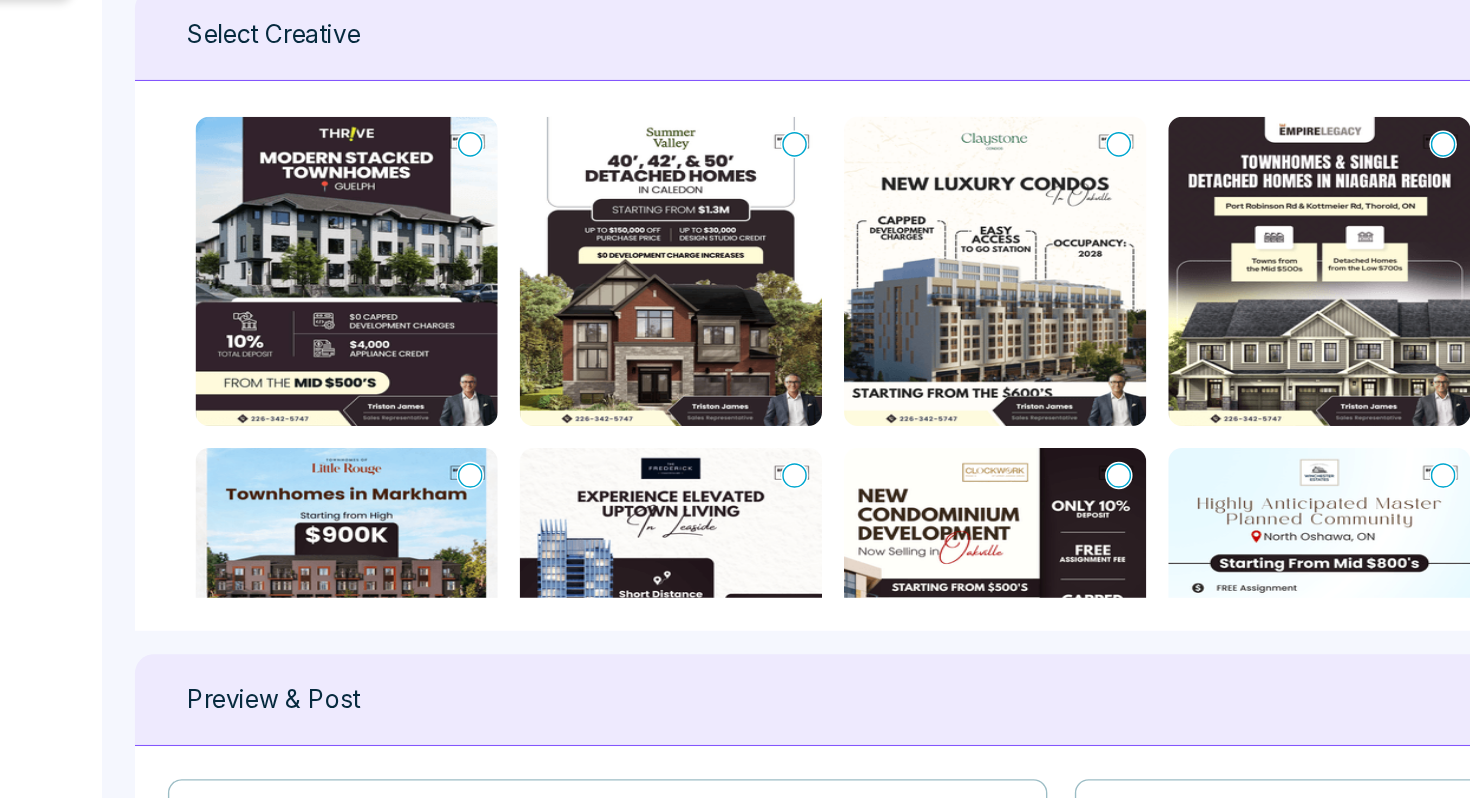 click 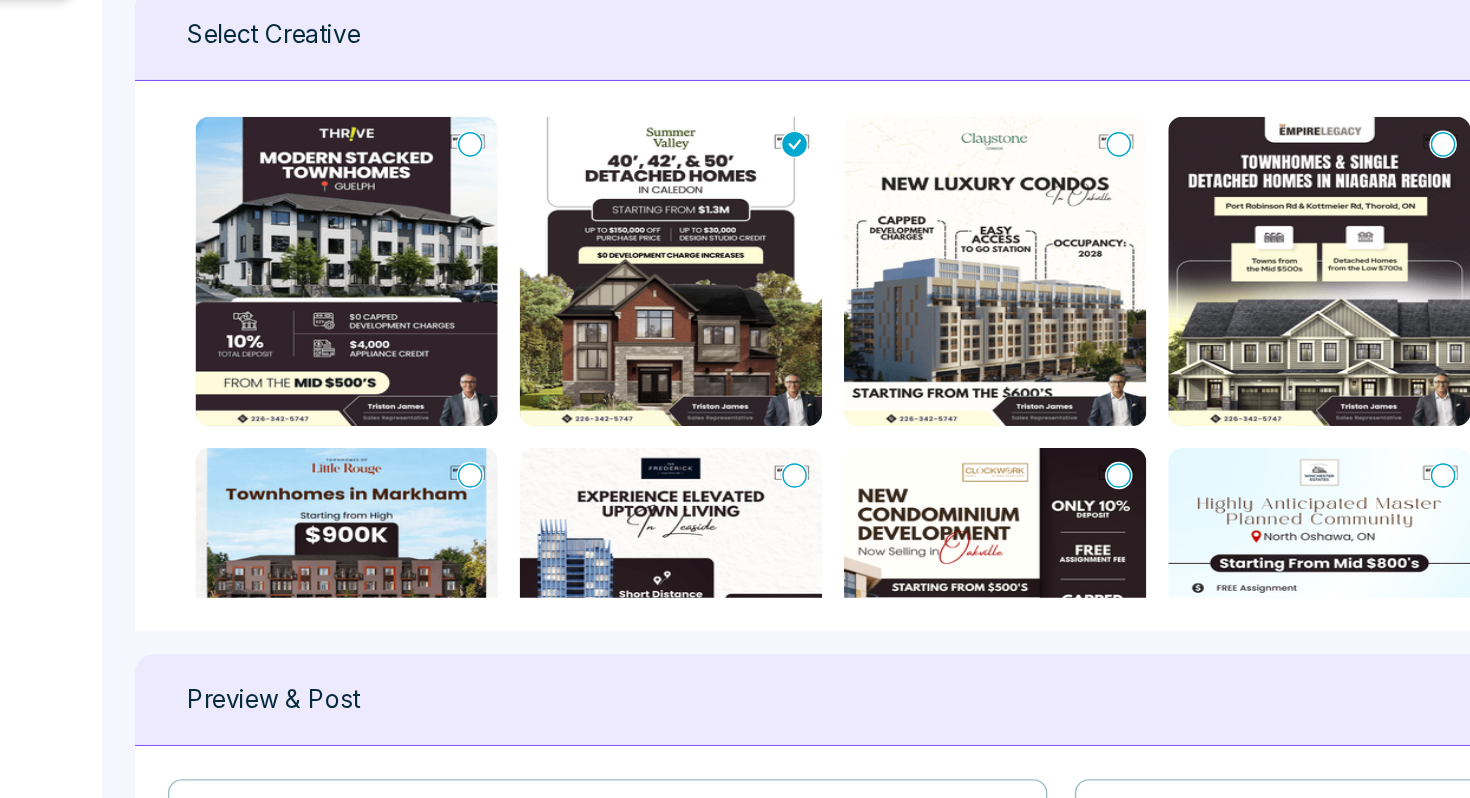 type on "**********" 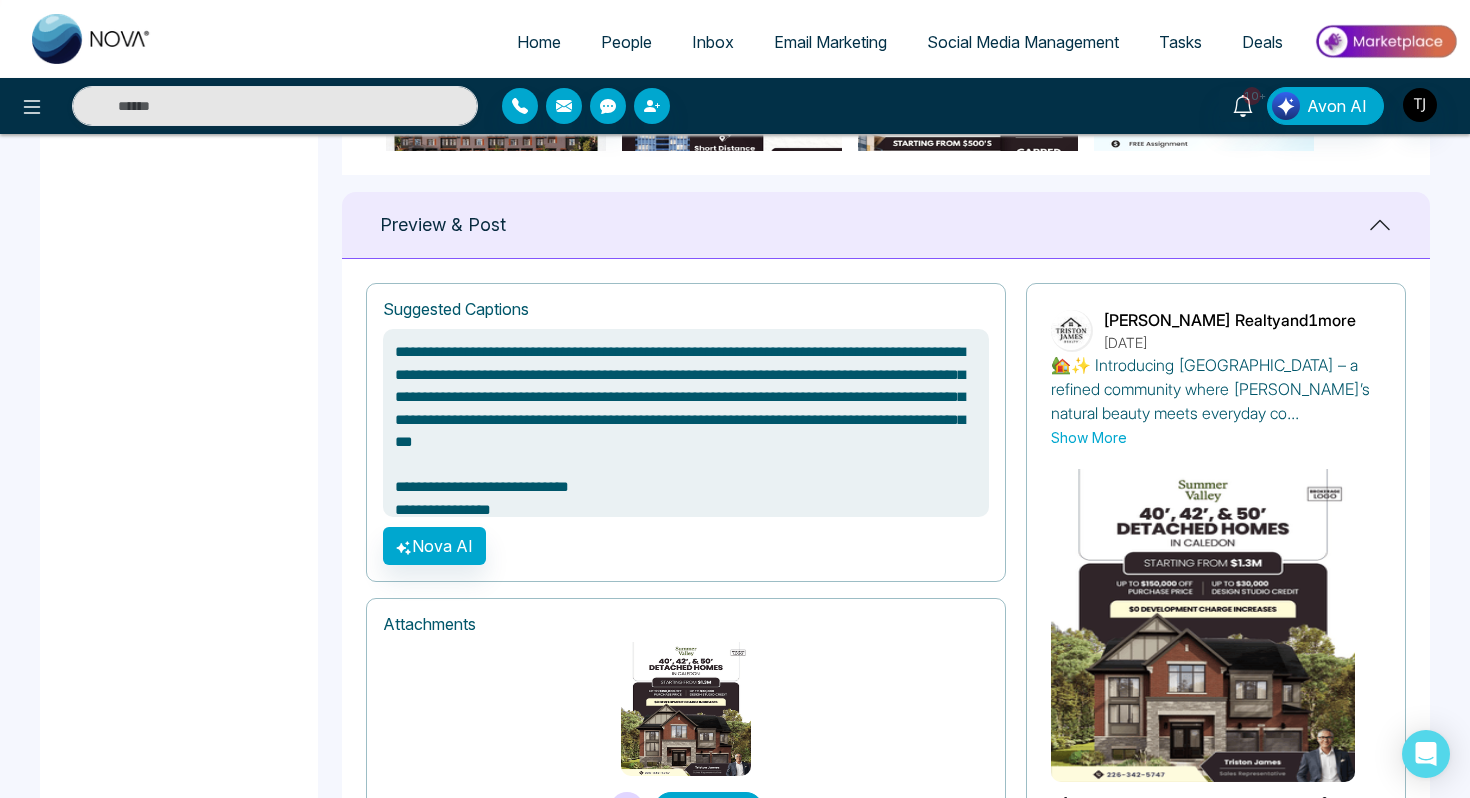 scroll, scrollTop: 1239, scrollLeft: 0, axis: vertical 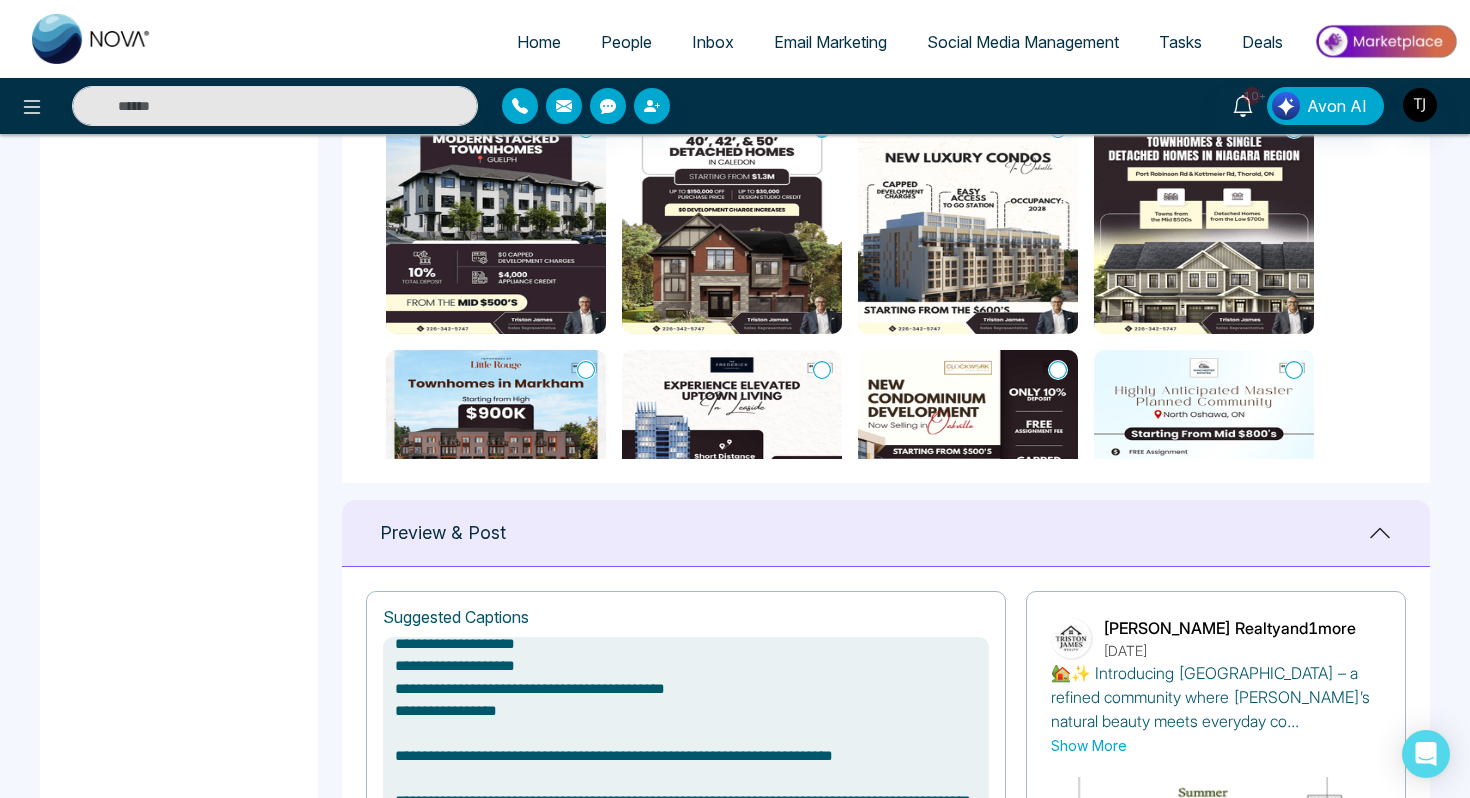click on "Social Media Management" at bounding box center [1023, 42] 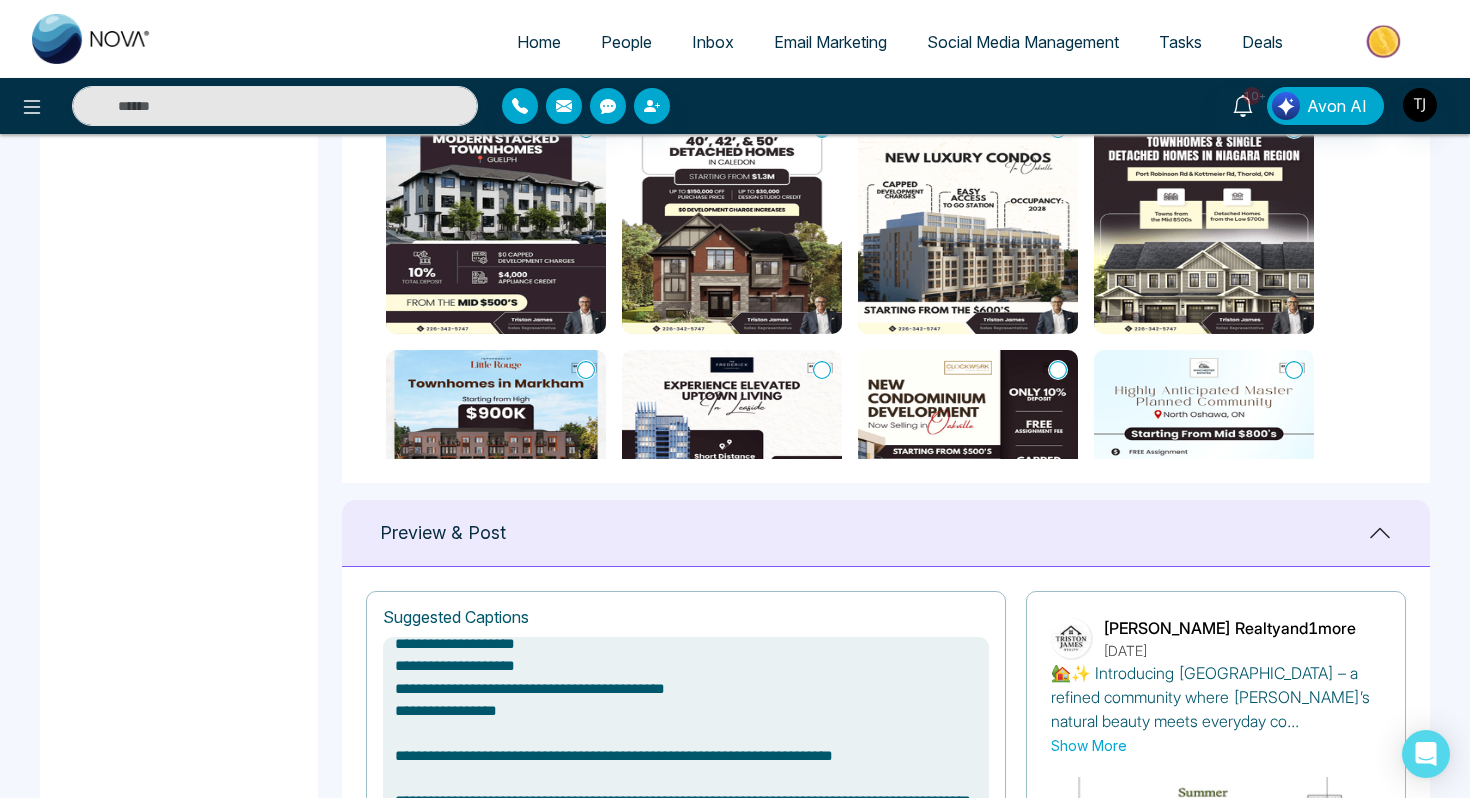 scroll, scrollTop: 0, scrollLeft: 0, axis: both 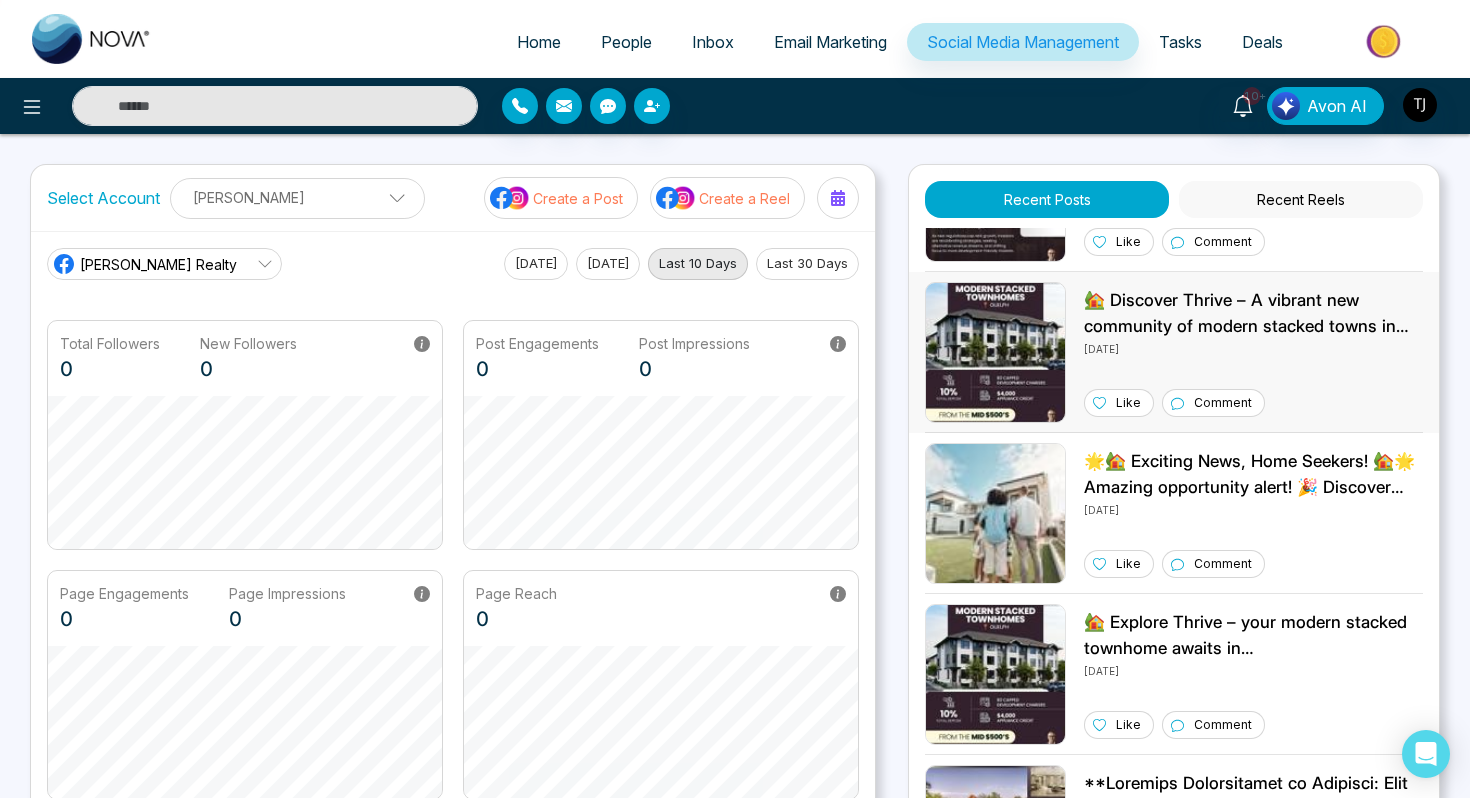 click at bounding box center [995, 352] 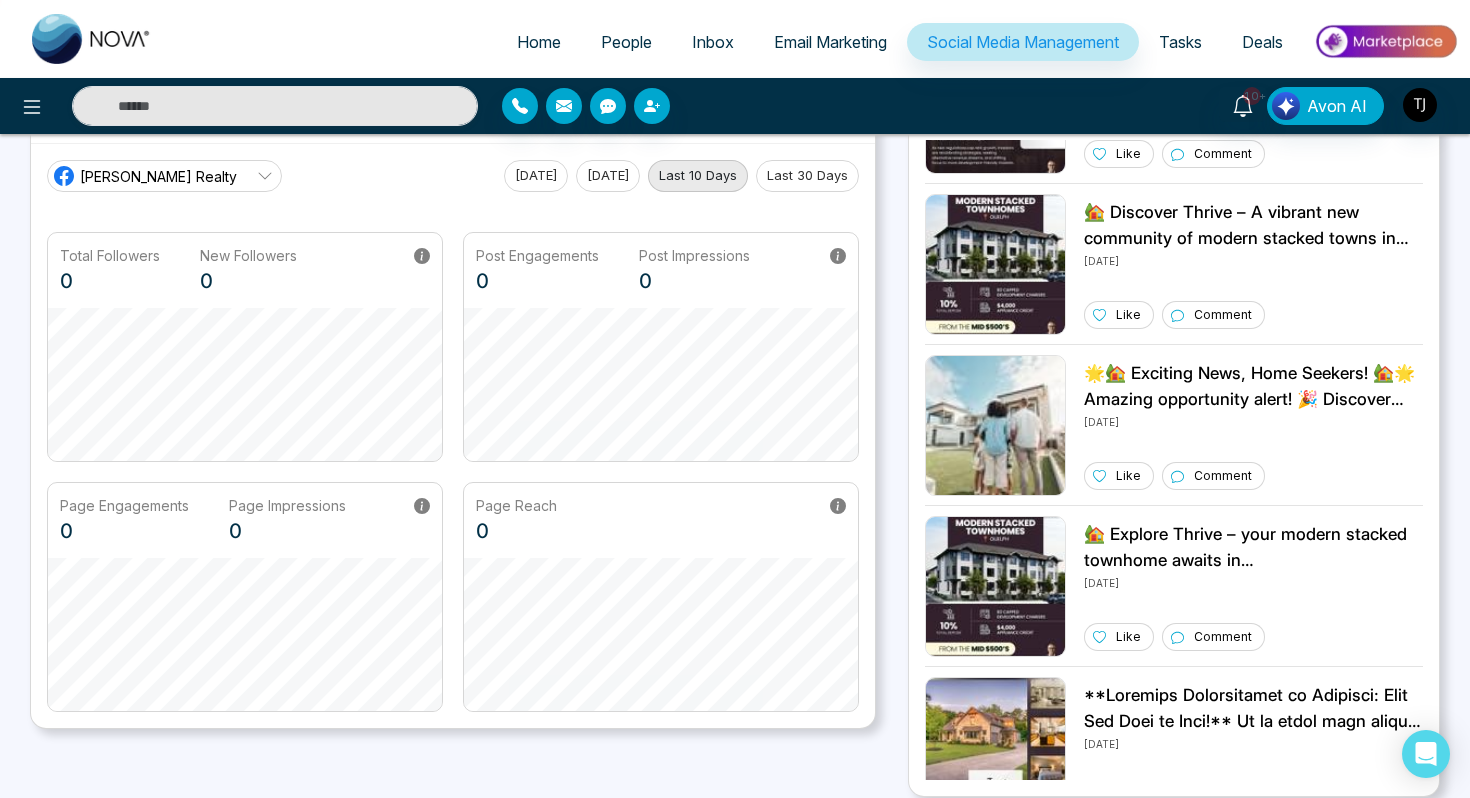 scroll, scrollTop: 73, scrollLeft: 0, axis: vertical 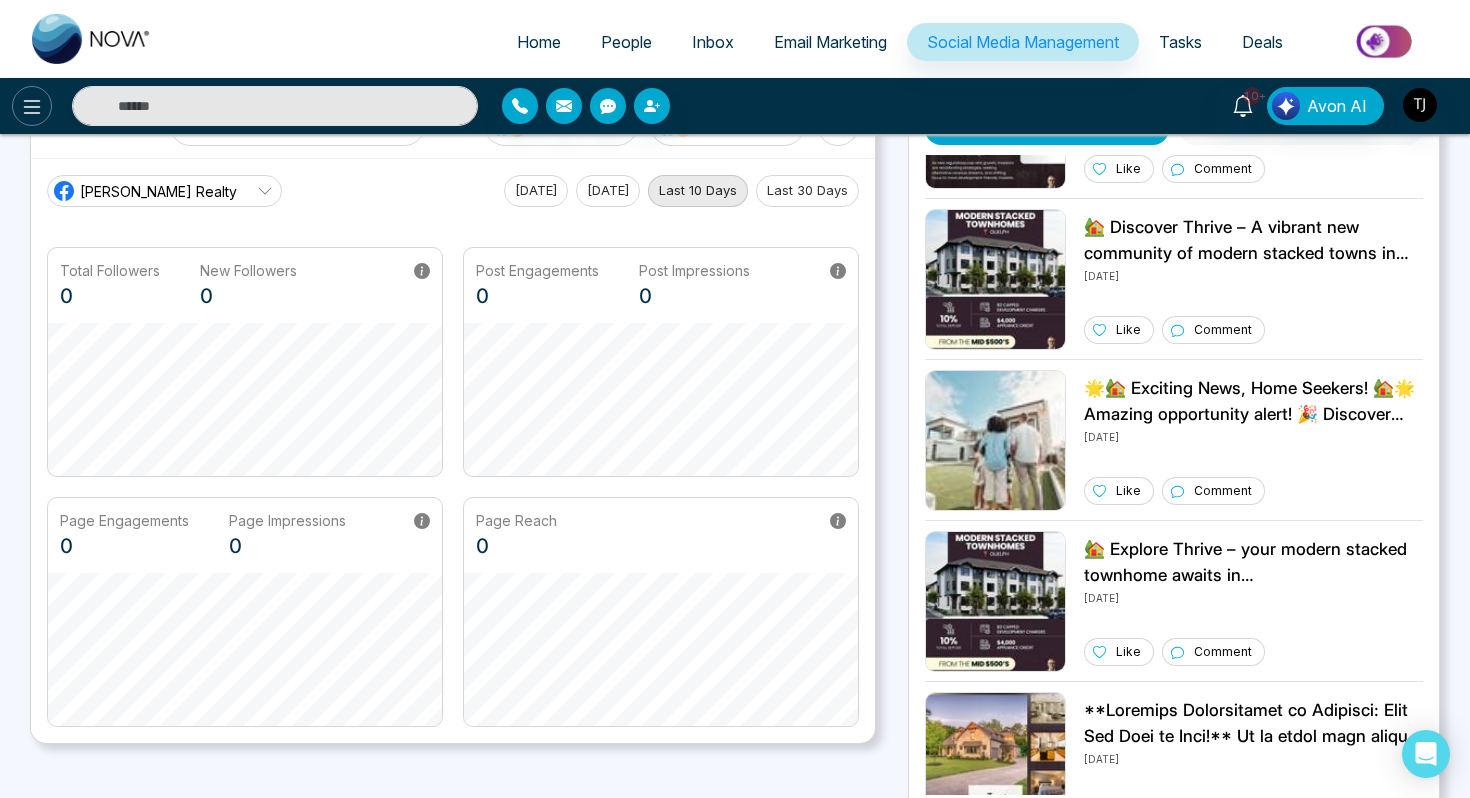 click 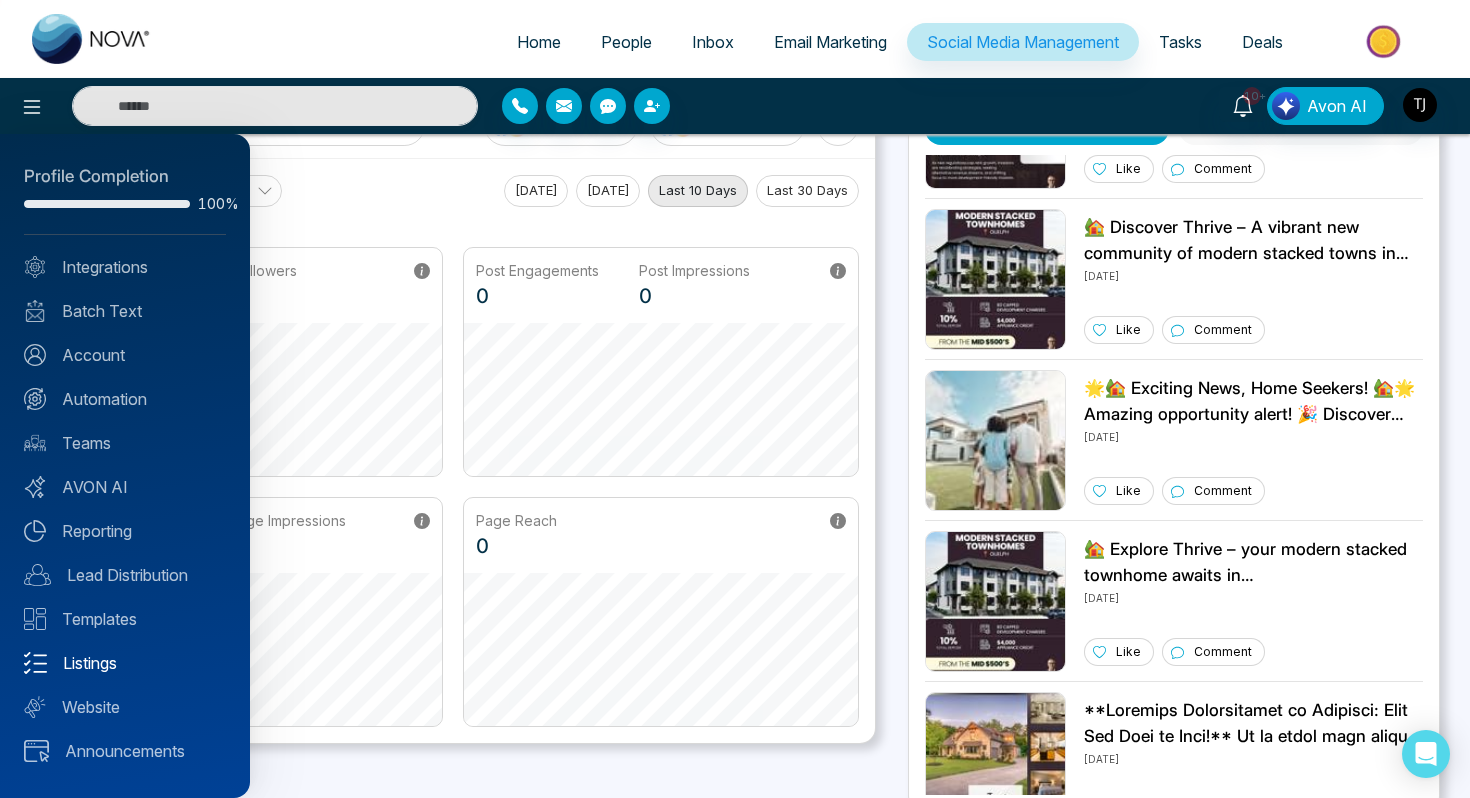click at bounding box center (35, 663) 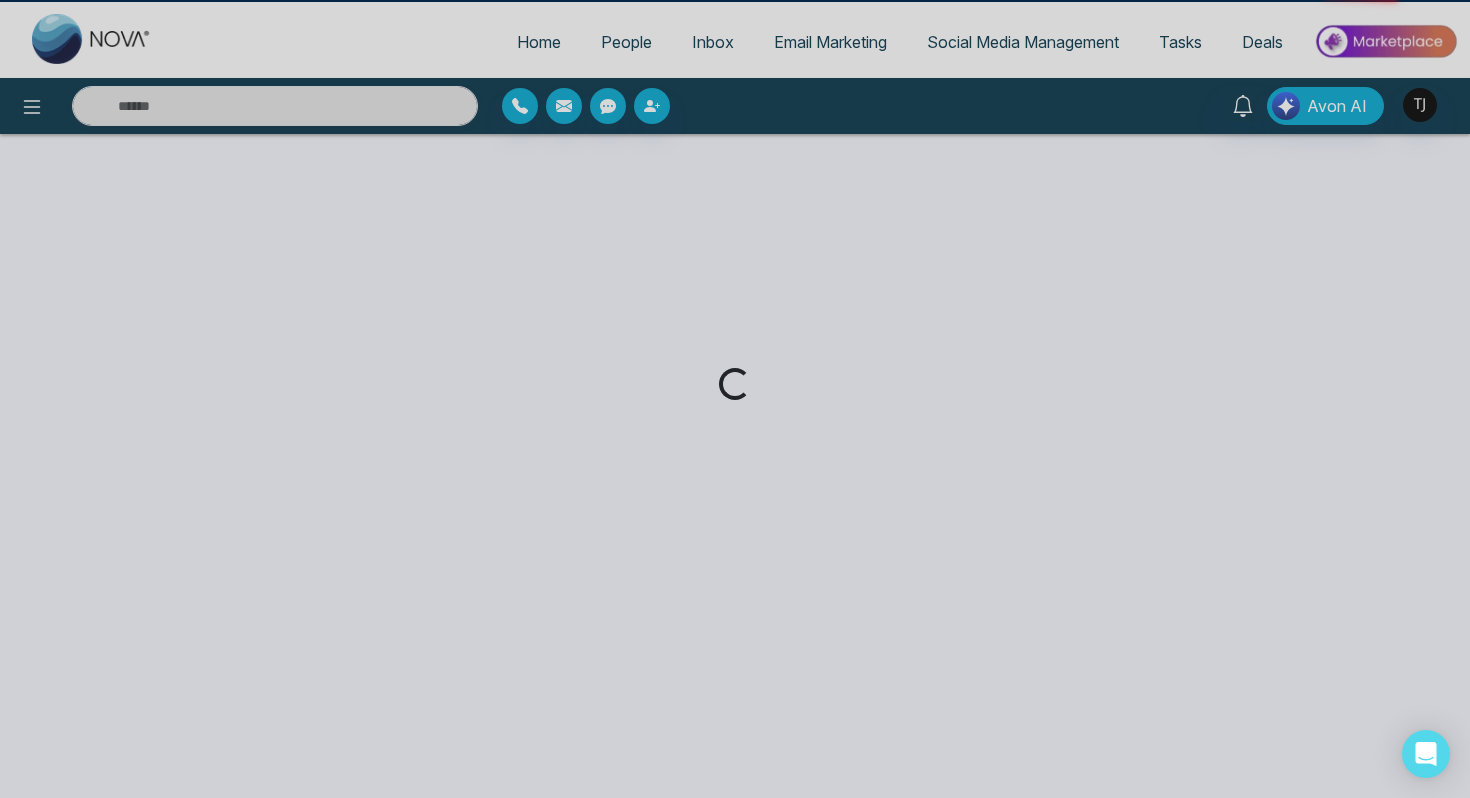 scroll, scrollTop: 0, scrollLeft: 0, axis: both 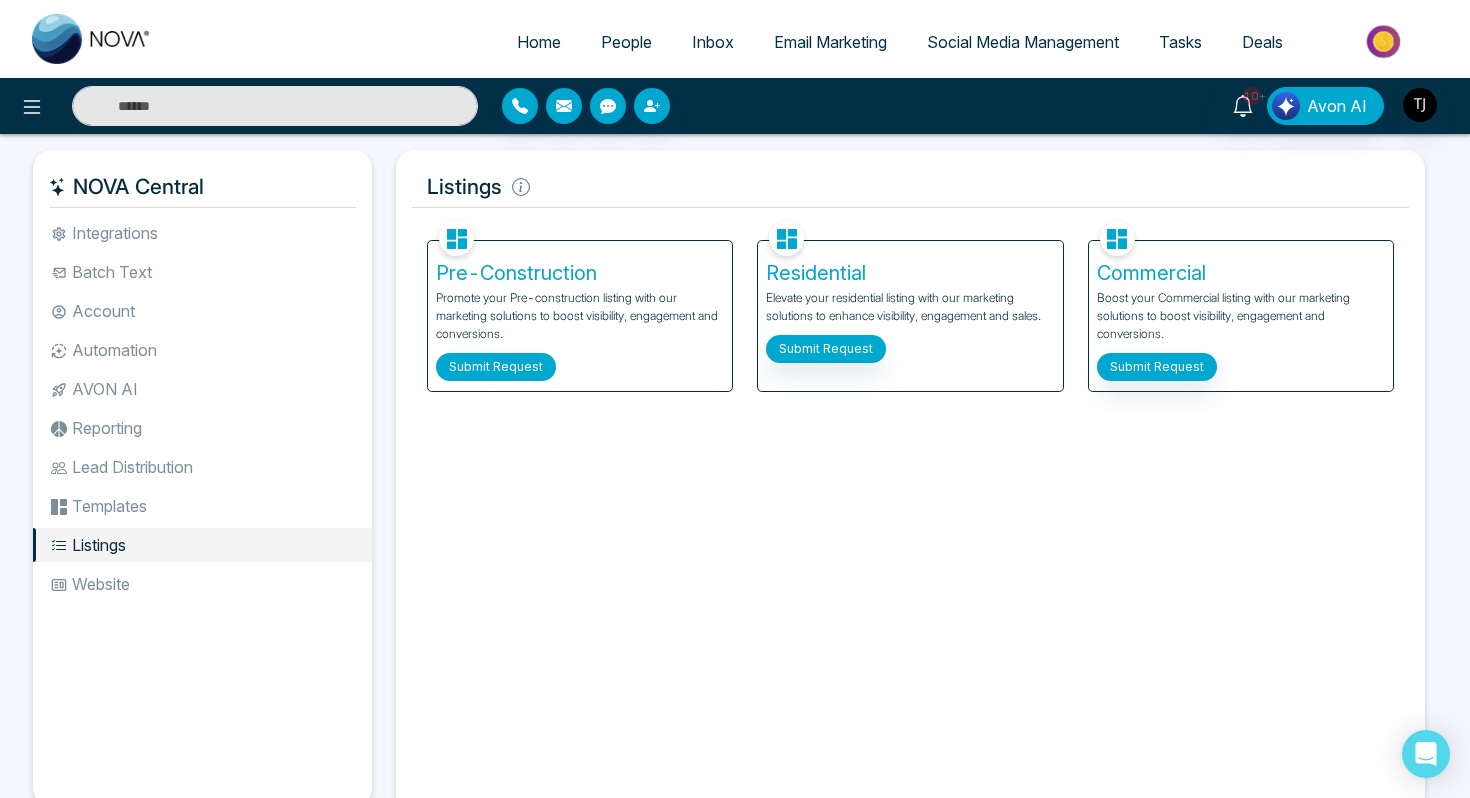 click on "Submit Request" at bounding box center [496, 367] 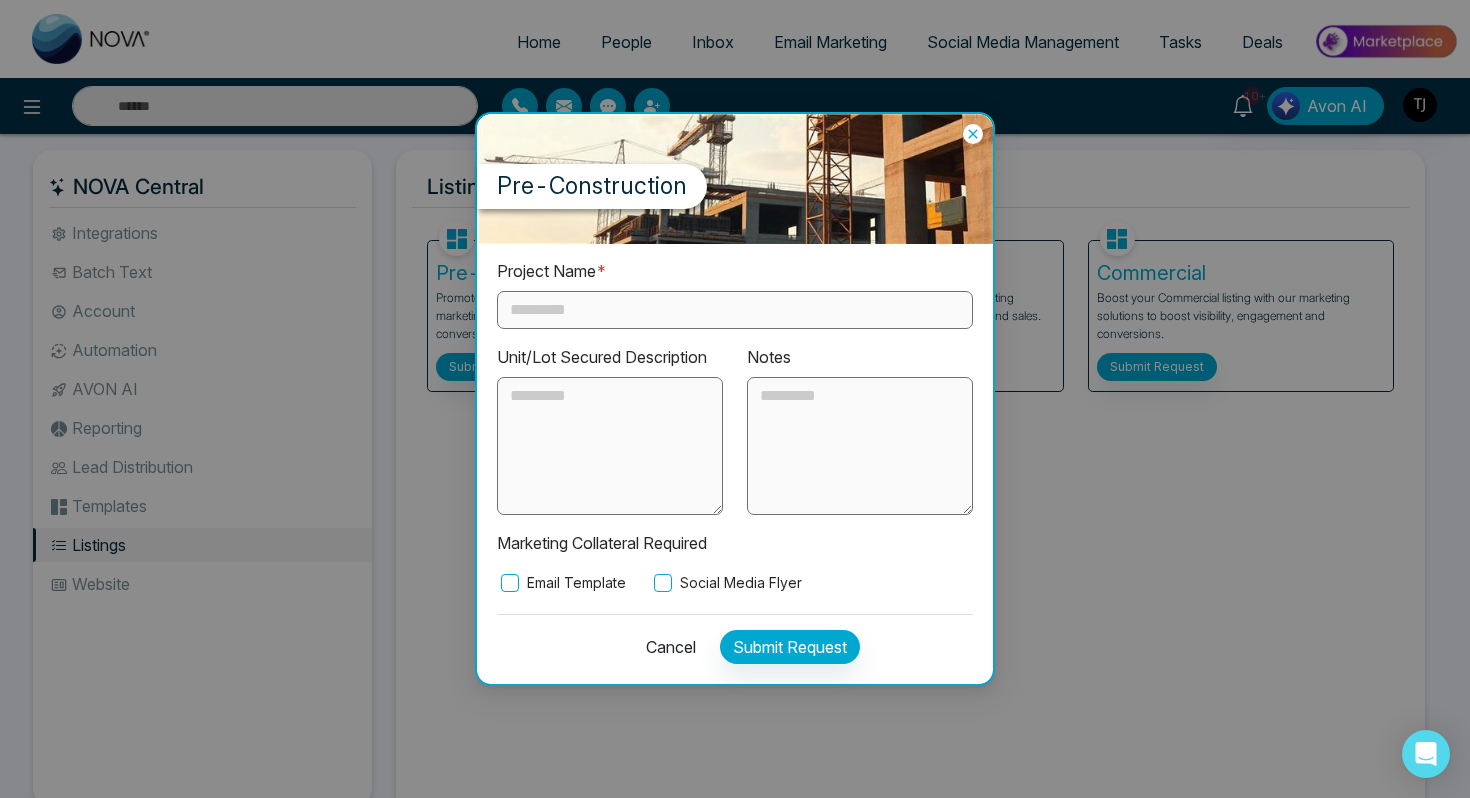 click at bounding box center (735, 310) 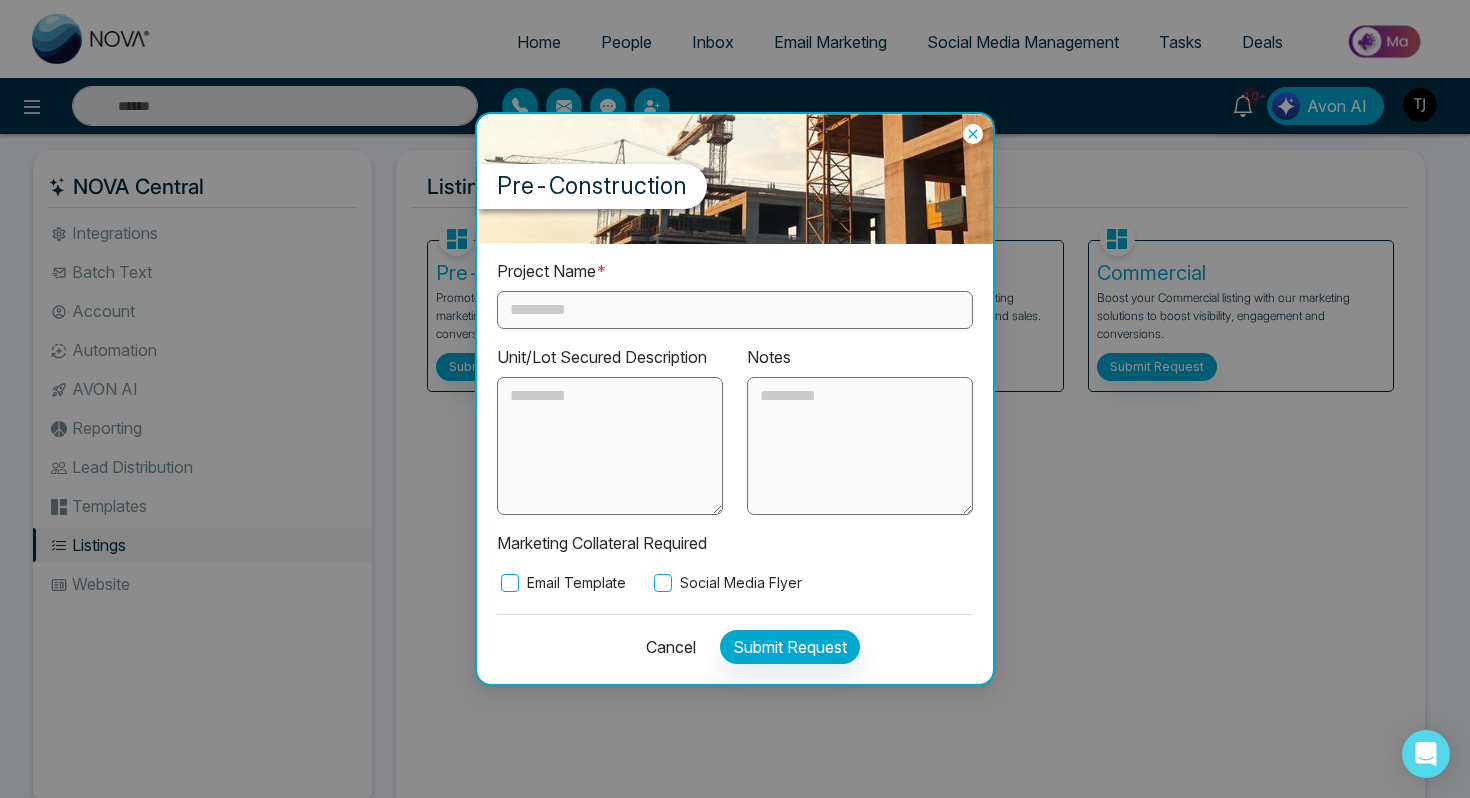 click on "Social Media Flyer" at bounding box center (726, 583) 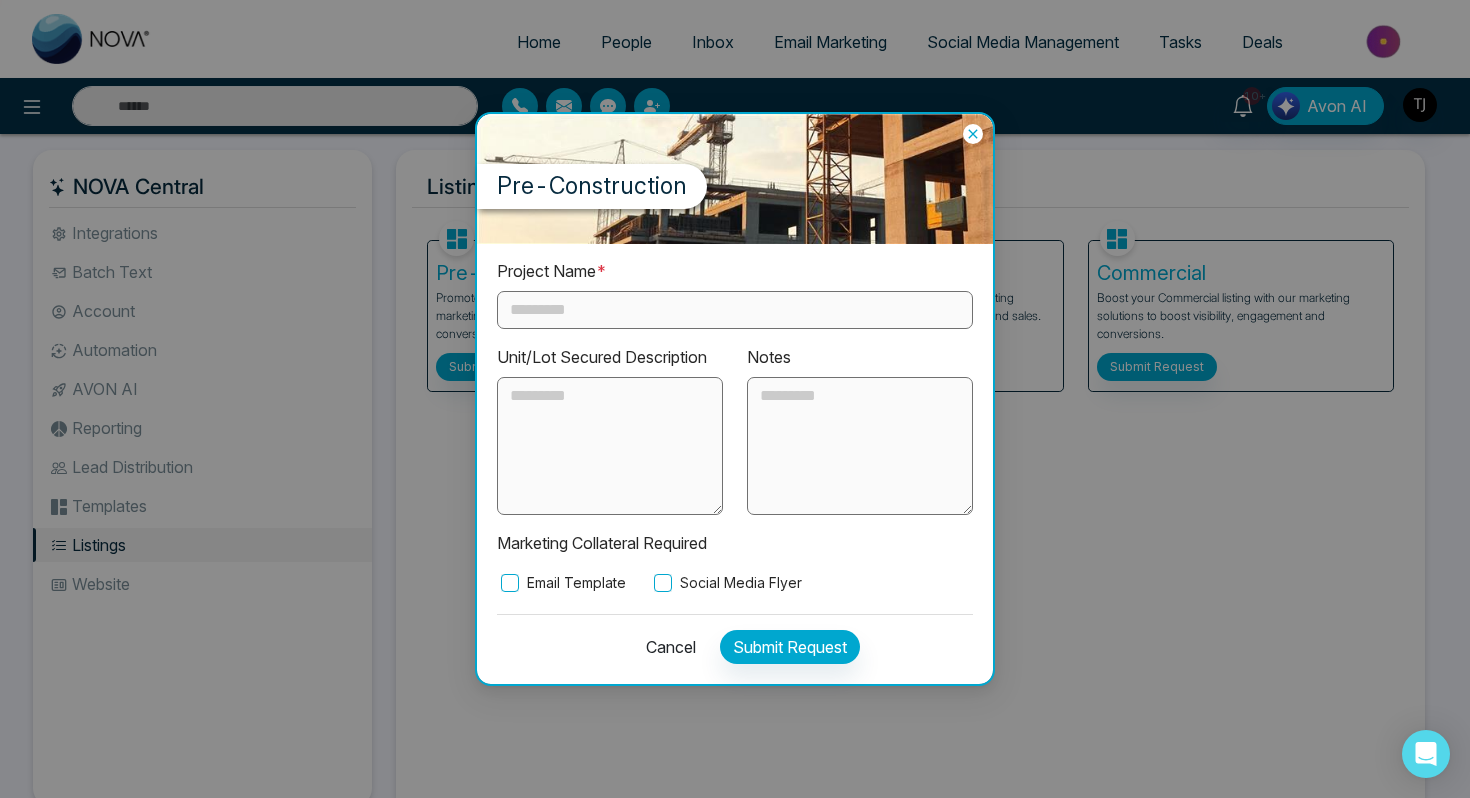 click at bounding box center [860, 446] 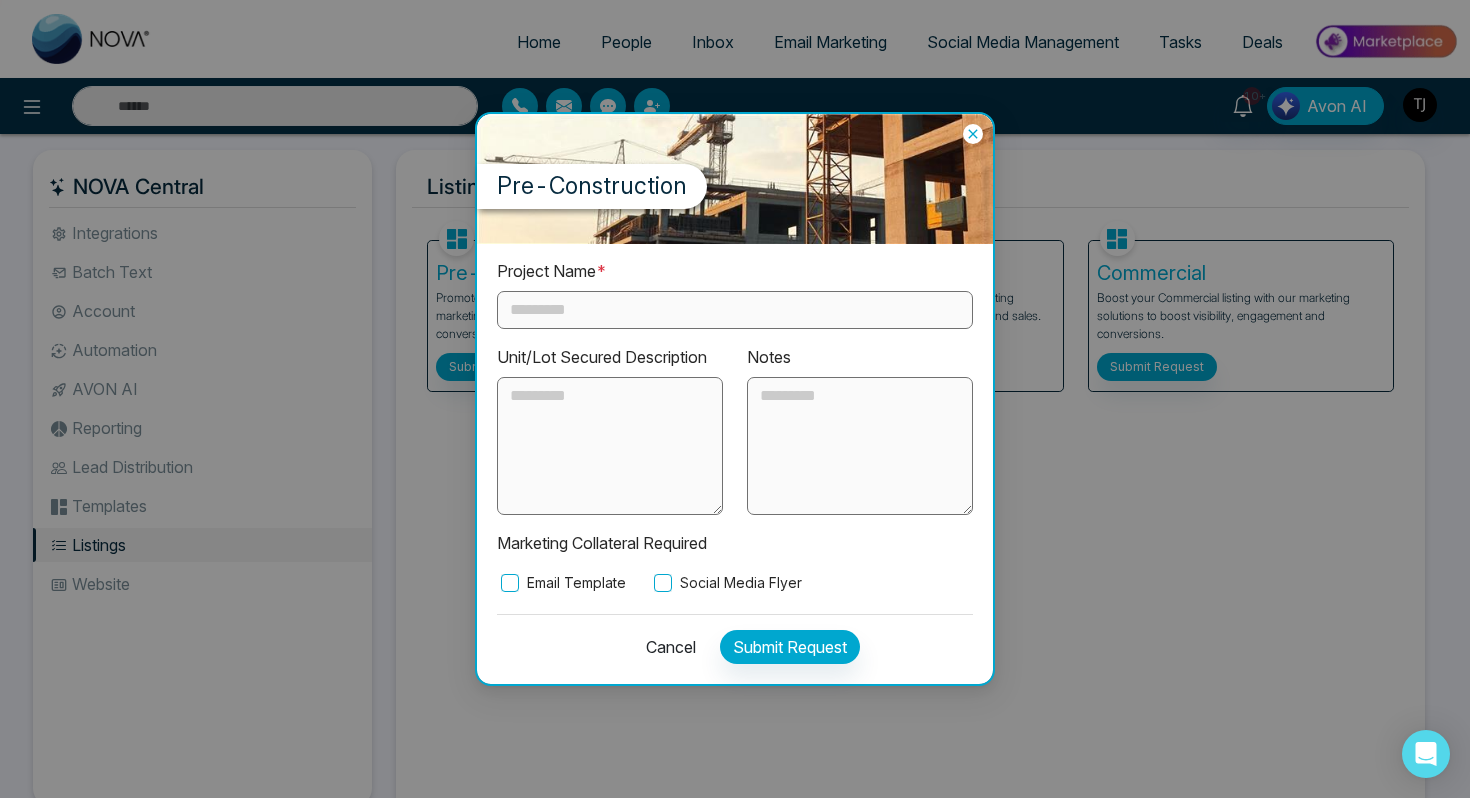 click 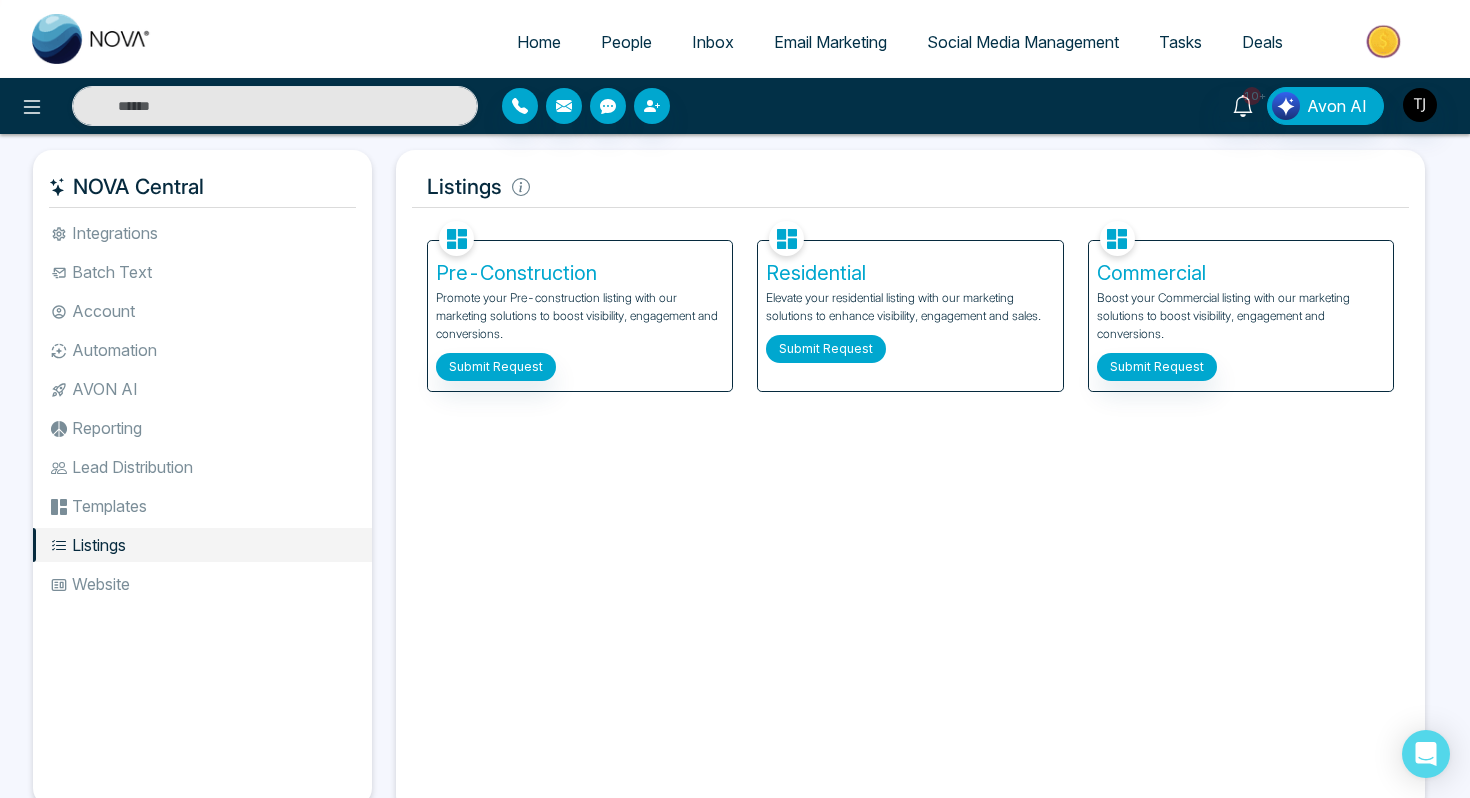 click on "Submit Request" at bounding box center [826, 349] 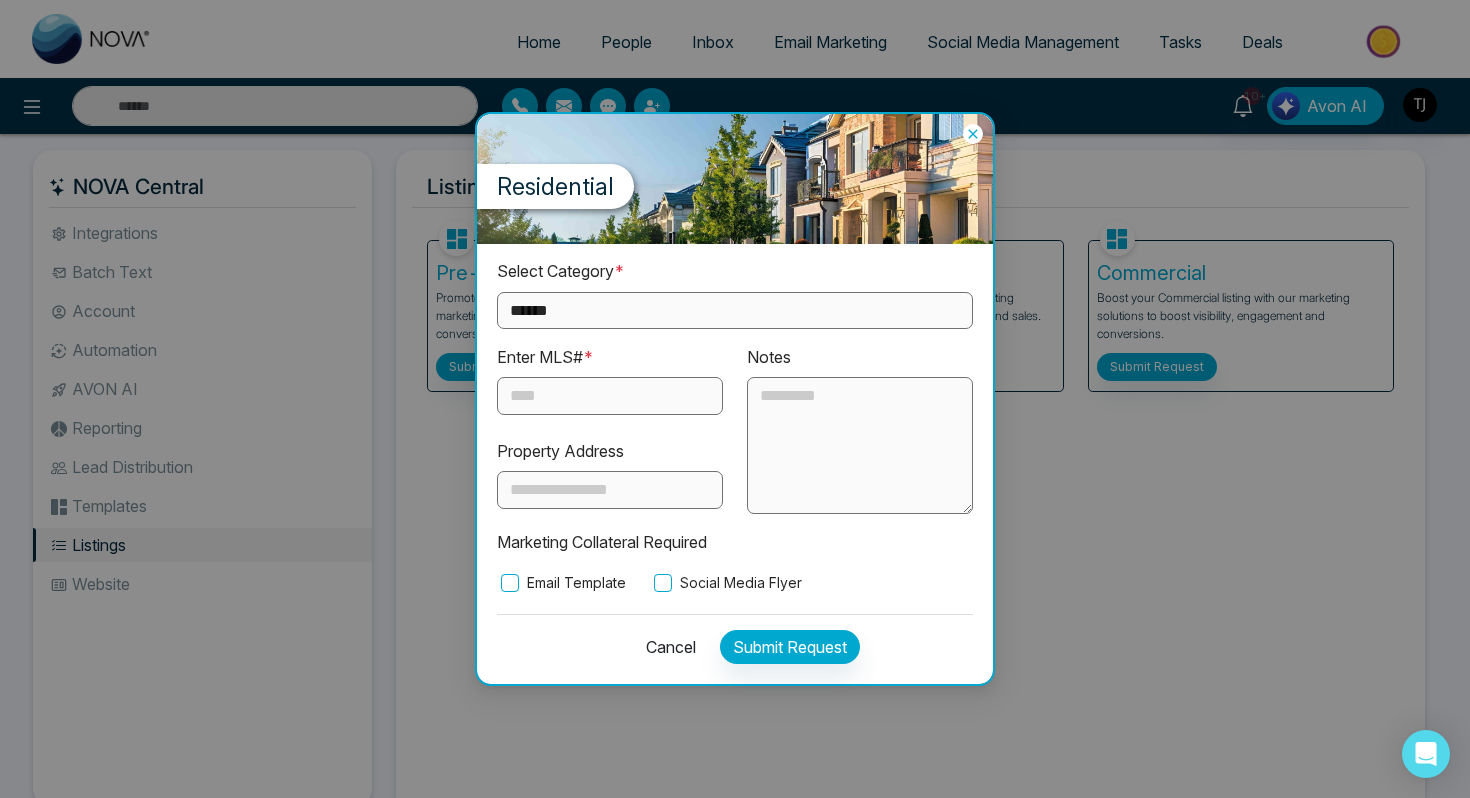 click on "**********" at bounding box center (735, 310) 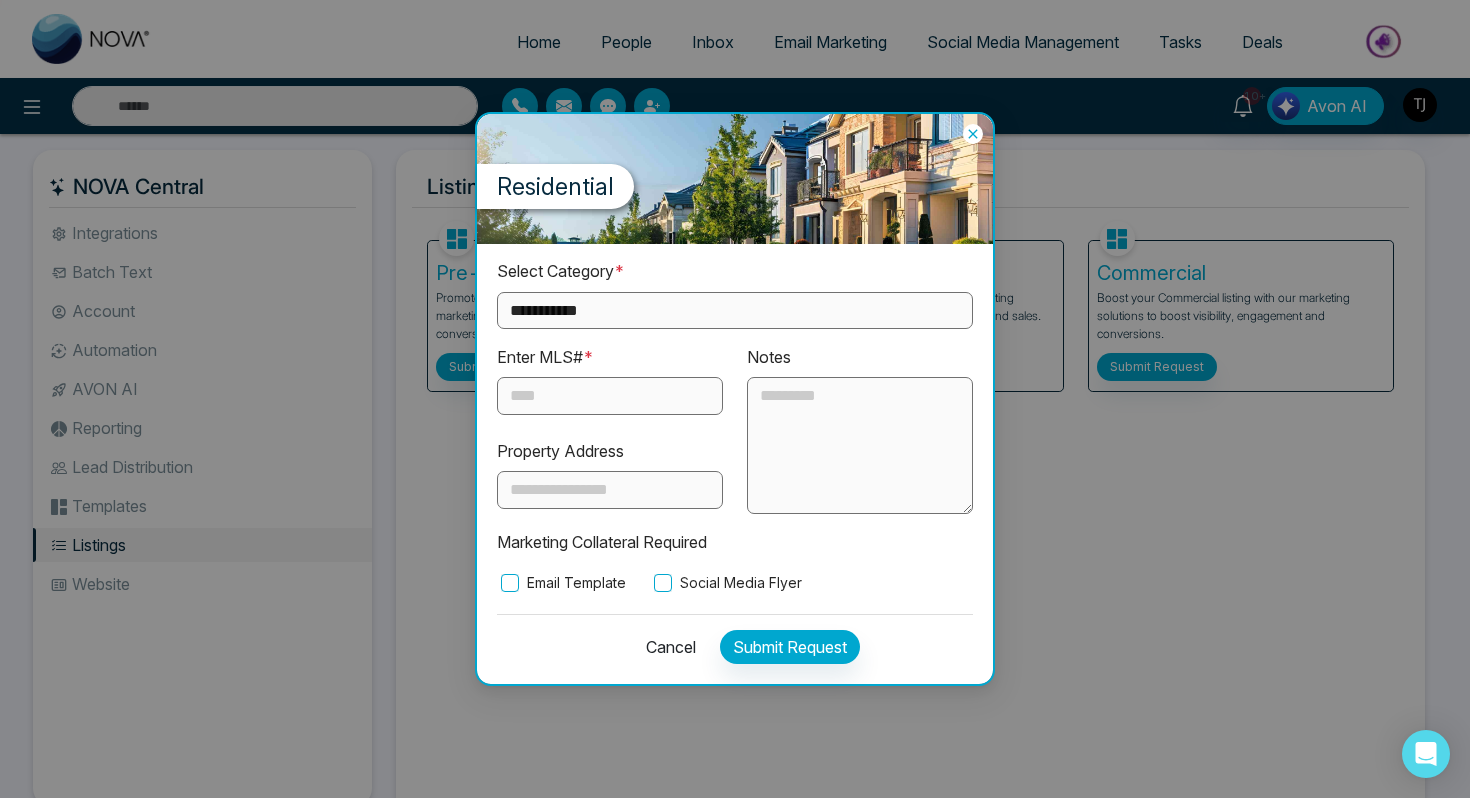 click on "**********" at bounding box center (735, 310) 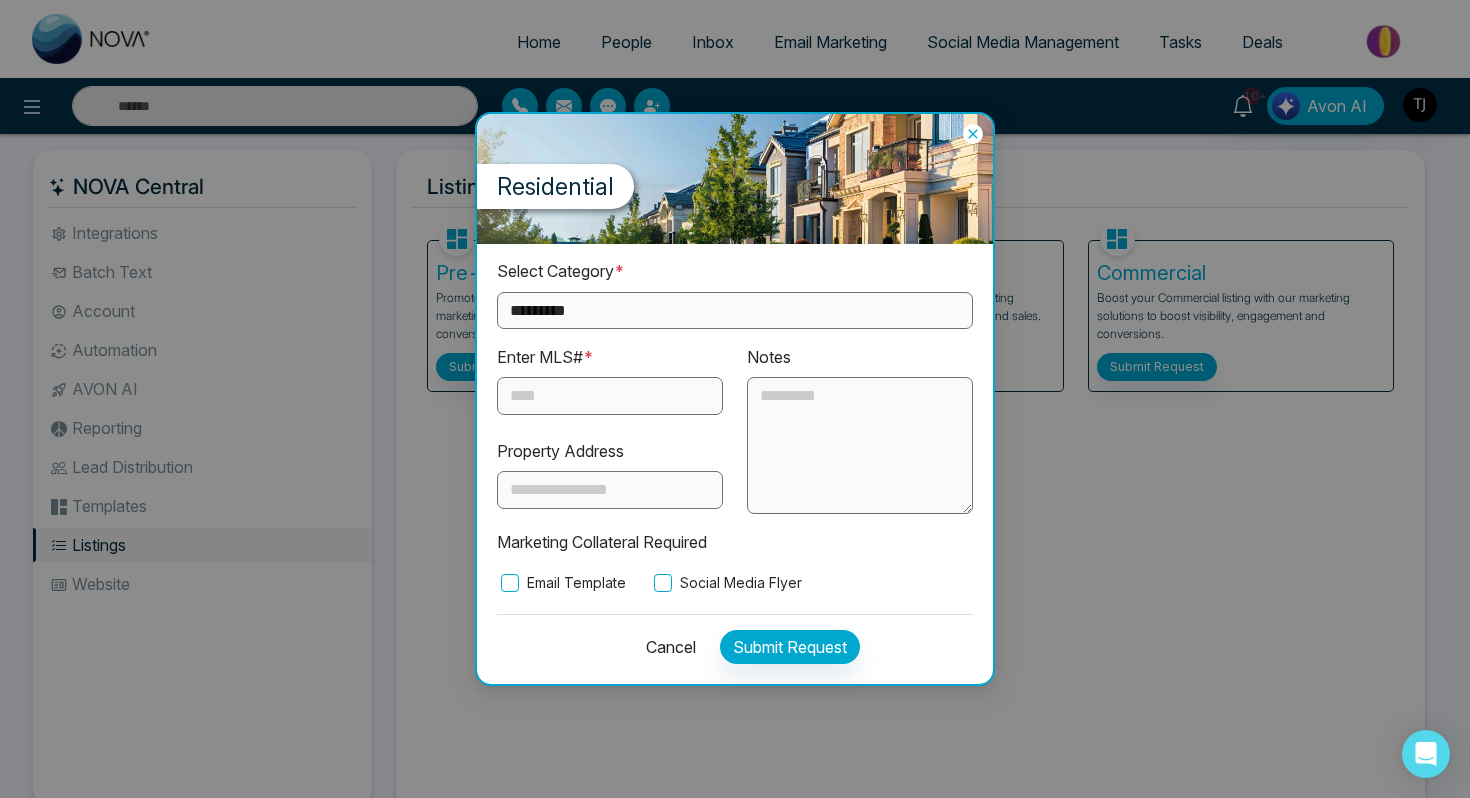 click on "**********" at bounding box center [735, 310] 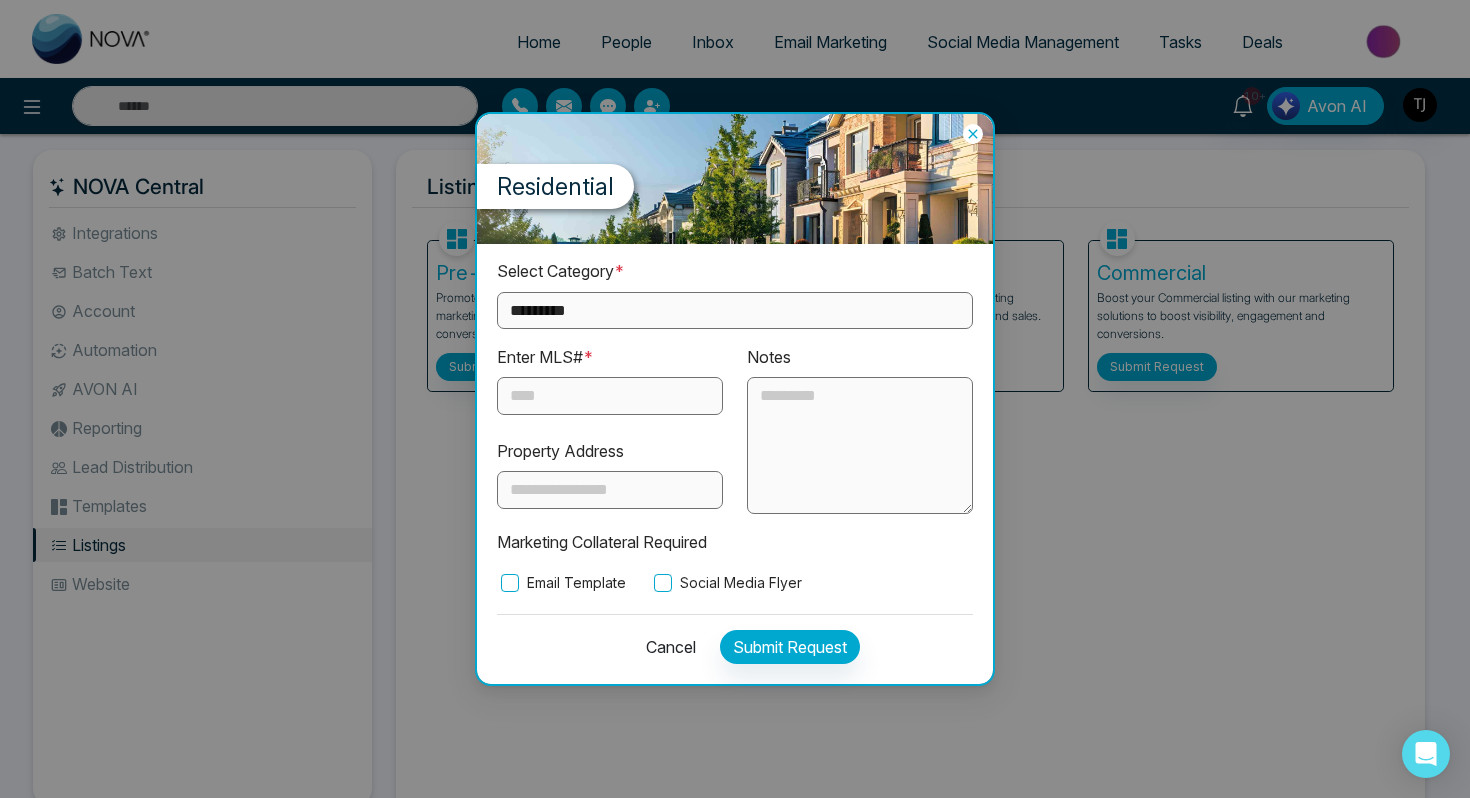 select on "**********" 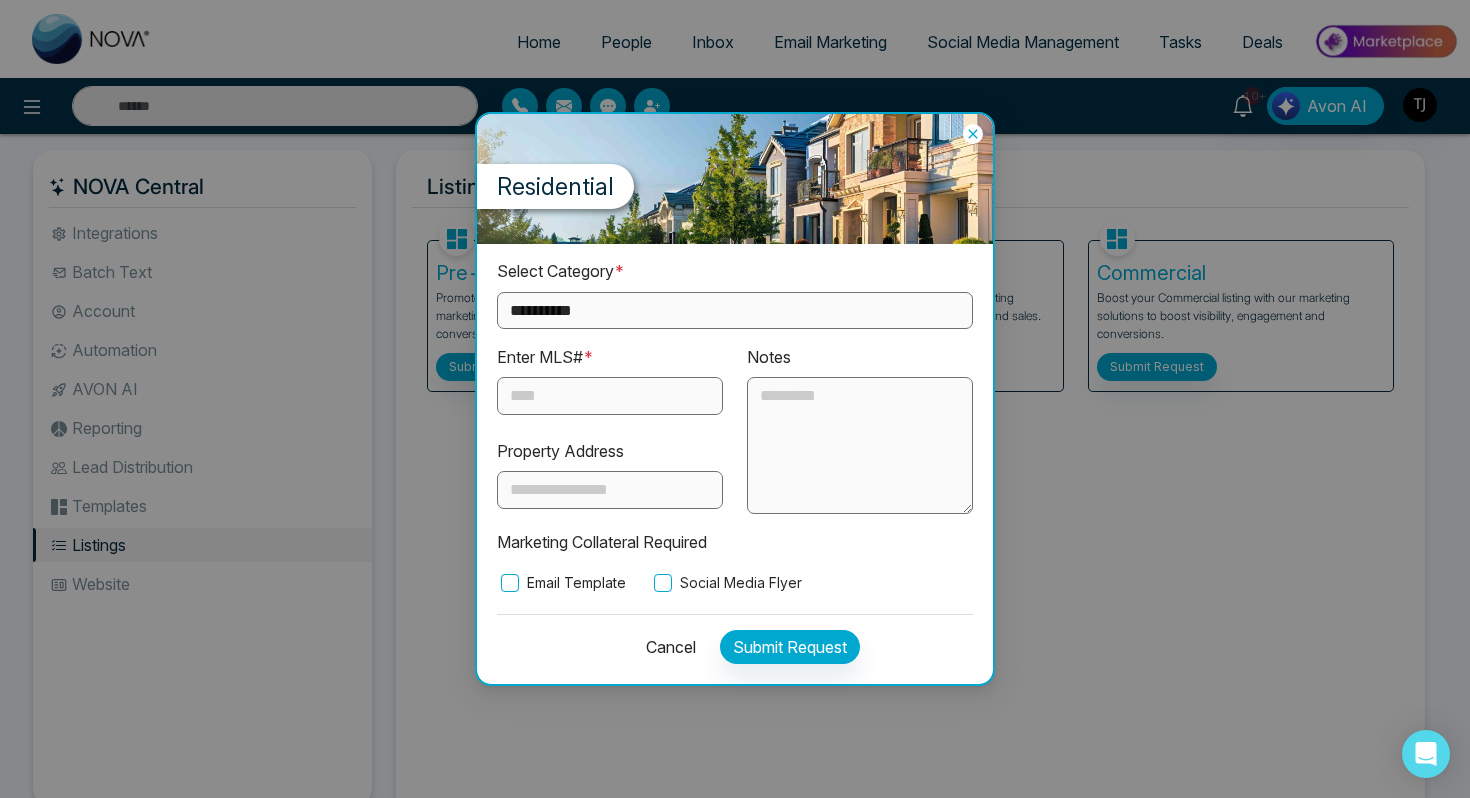 click at bounding box center [610, 396] 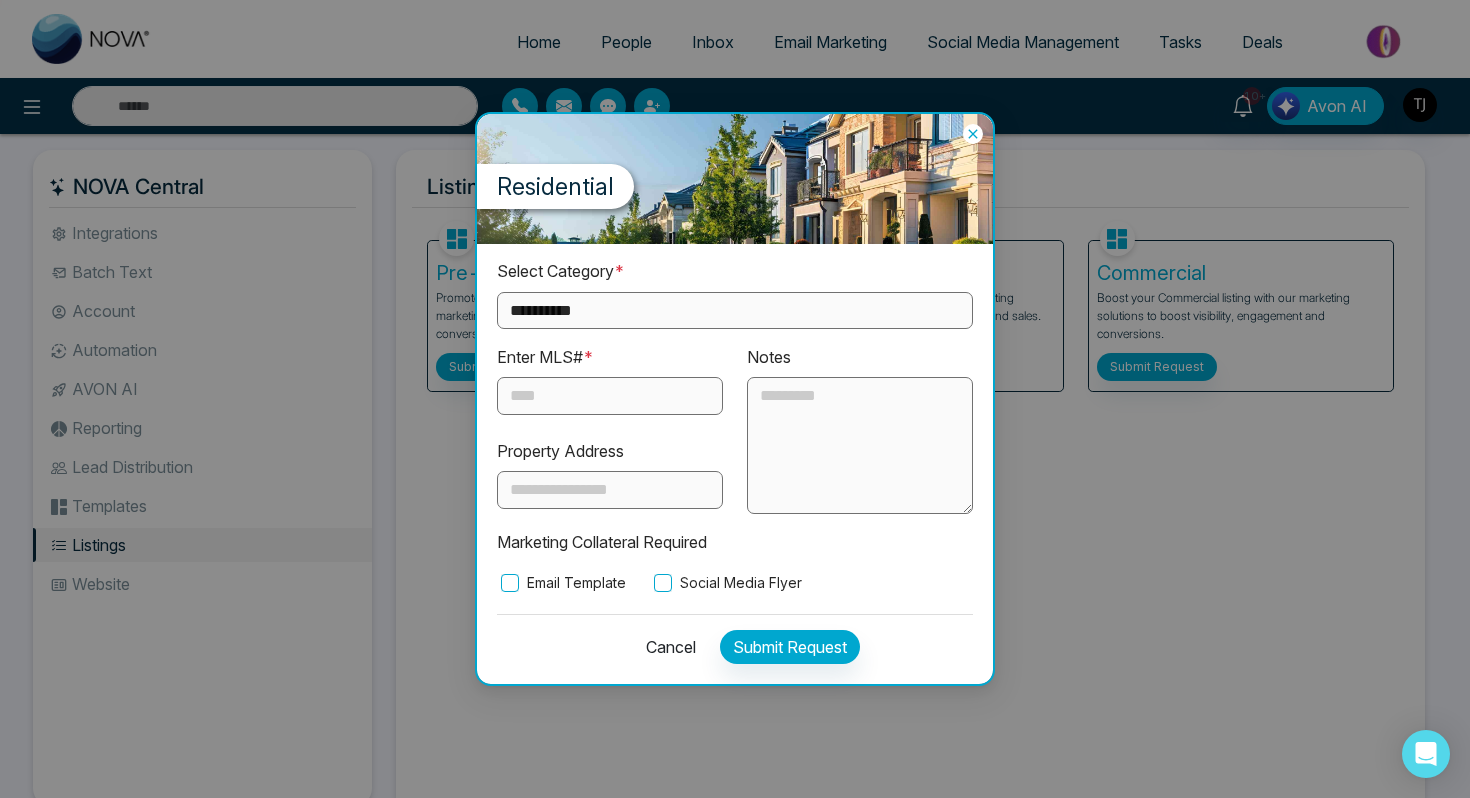 click at bounding box center (610, 490) 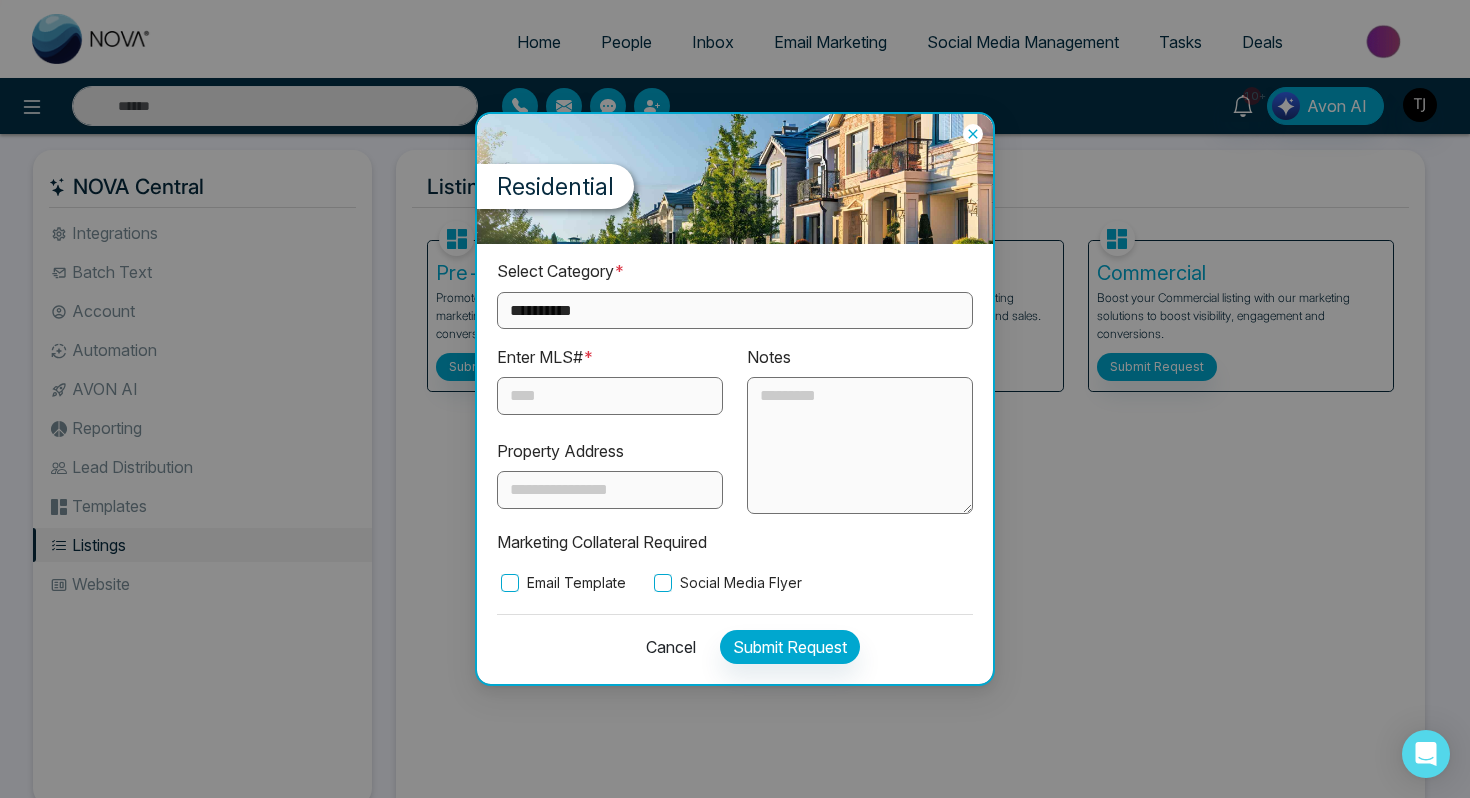 click on "Social Media Flyer" at bounding box center (726, 583) 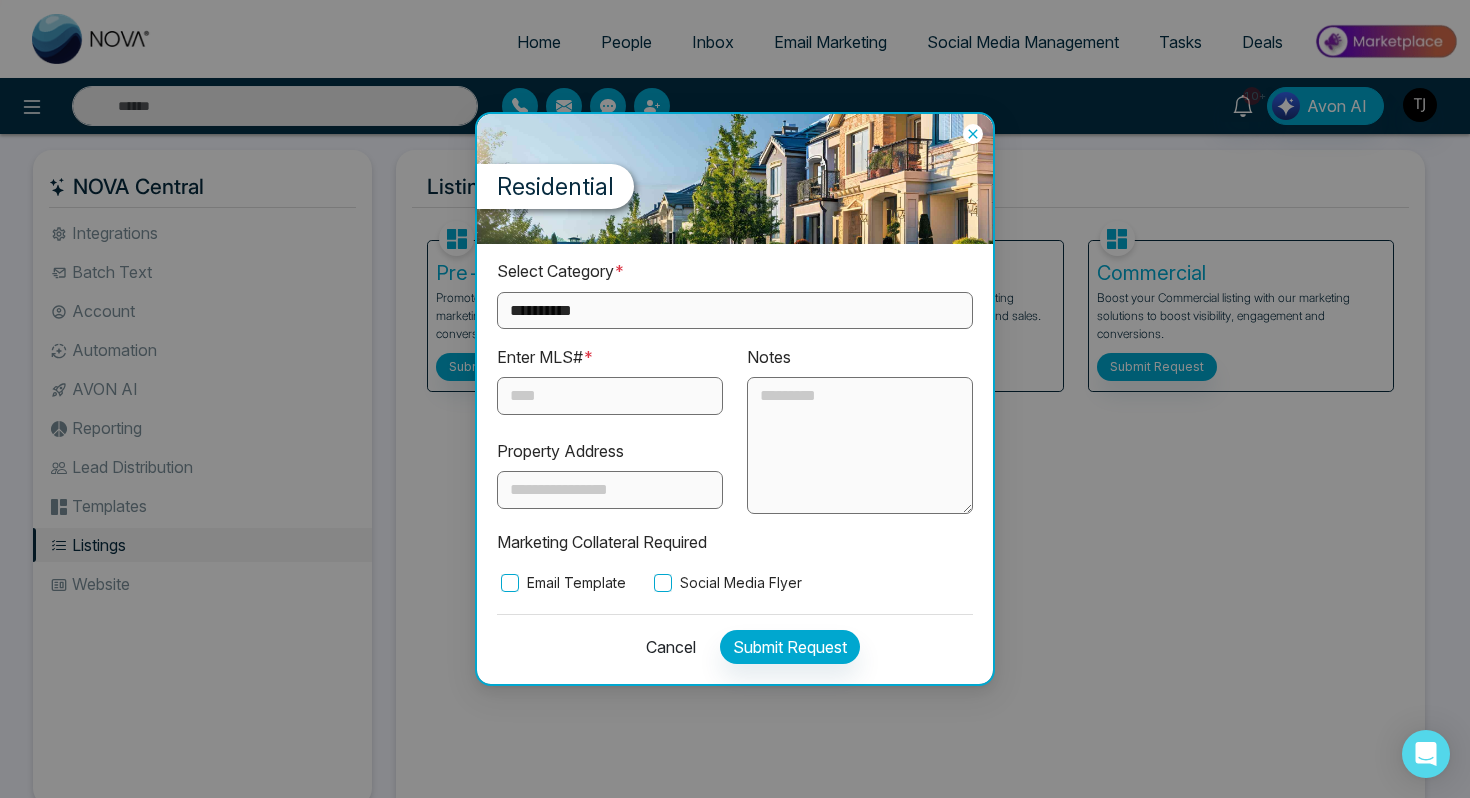 drag, startPoint x: 974, startPoint y: 131, endPoint x: 1035, endPoint y: 358, distance: 235.05319 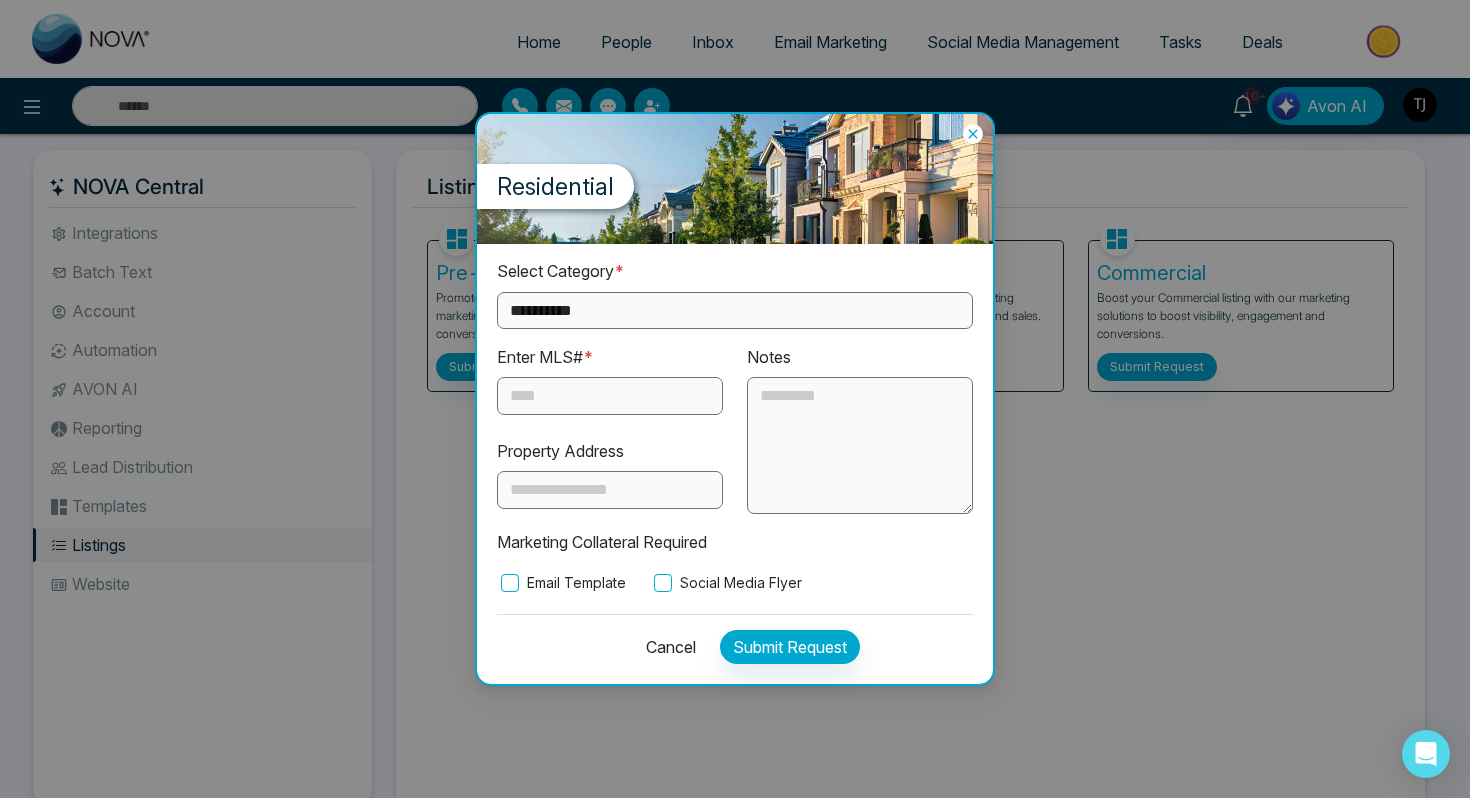 click on "**********" at bounding box center (735, 399) 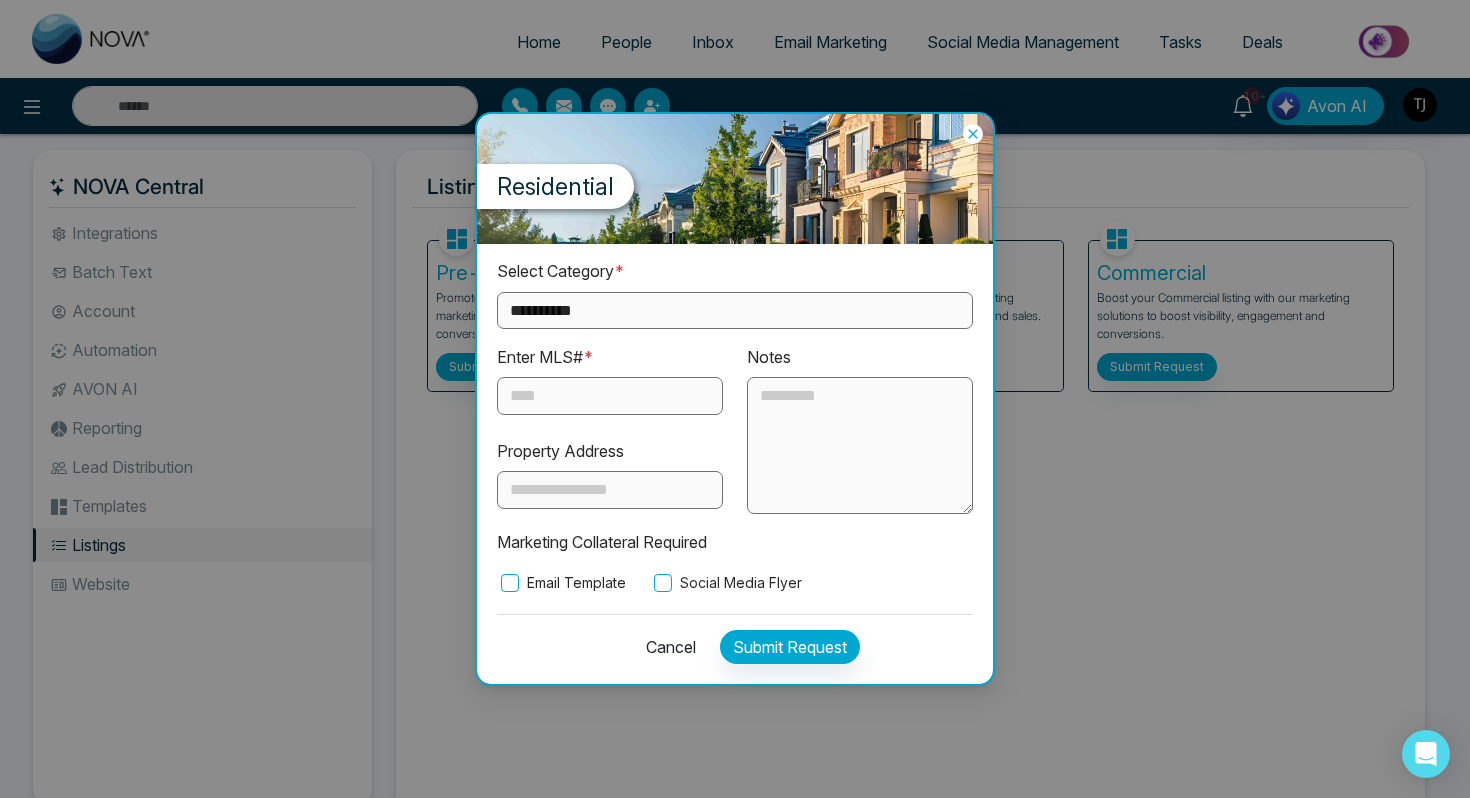 click on "**********" at bounding box center (735, 399) 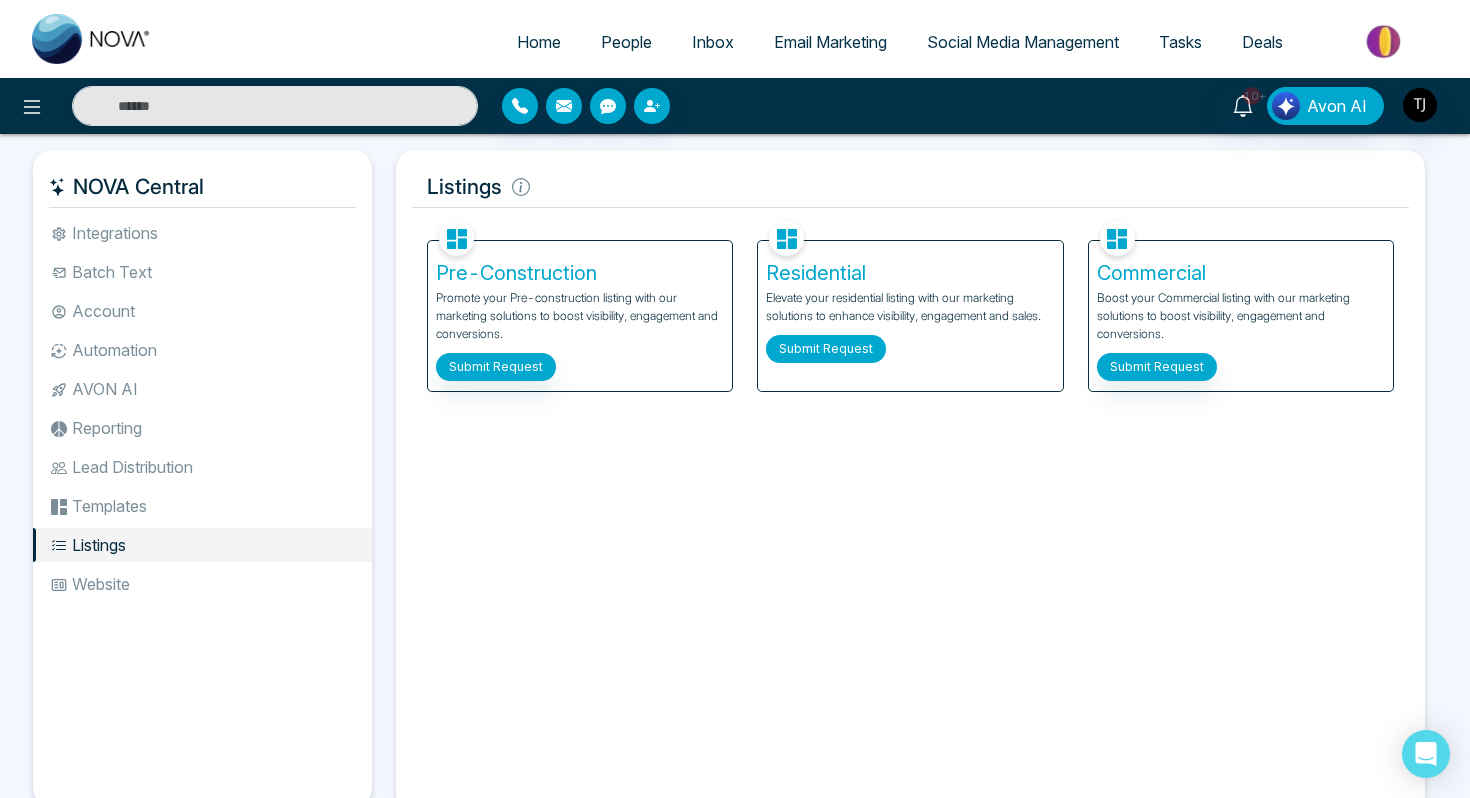 click on "Submit Request" at bounding box center (826, 349) 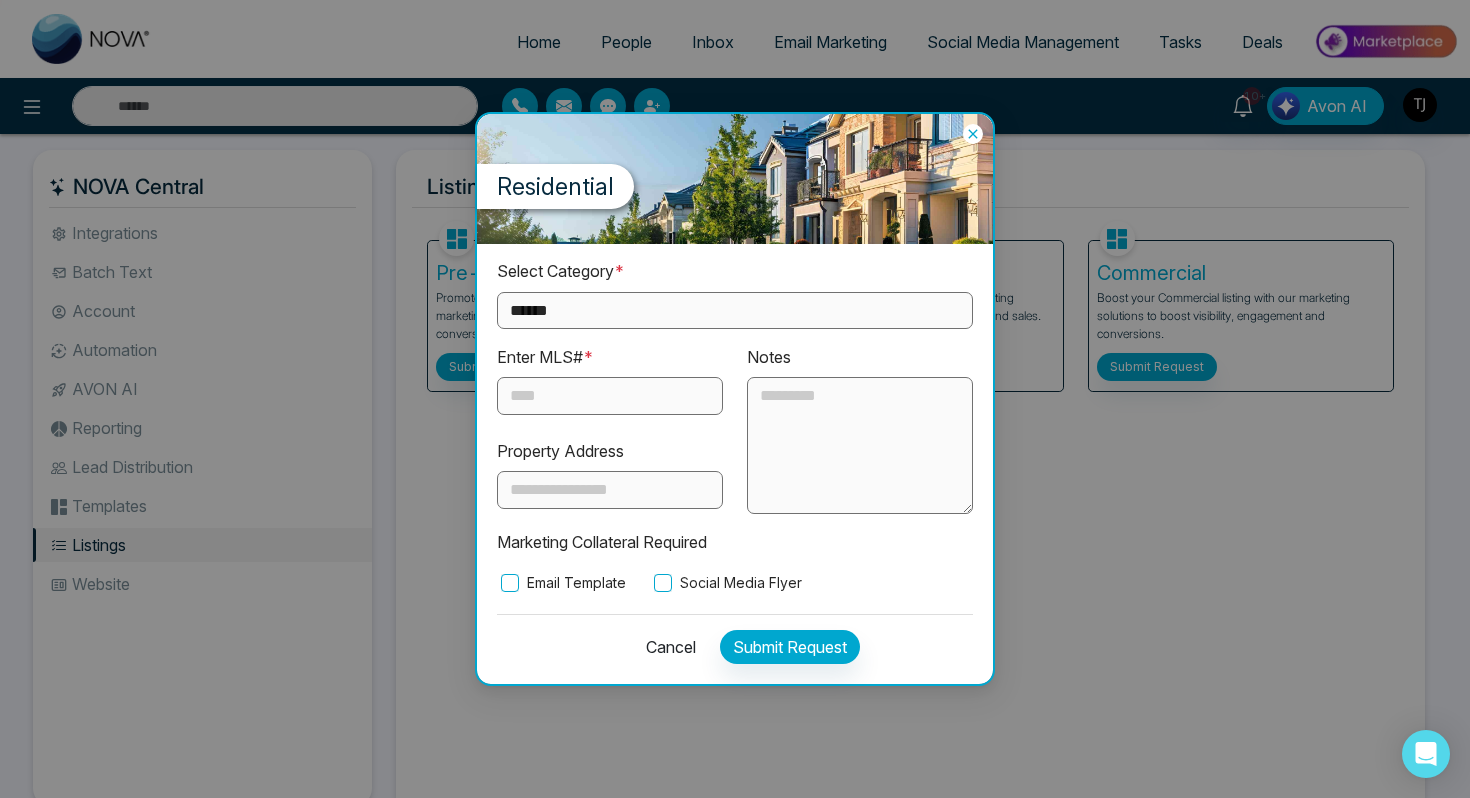 click on "**********" at bounding box center (735, 310) 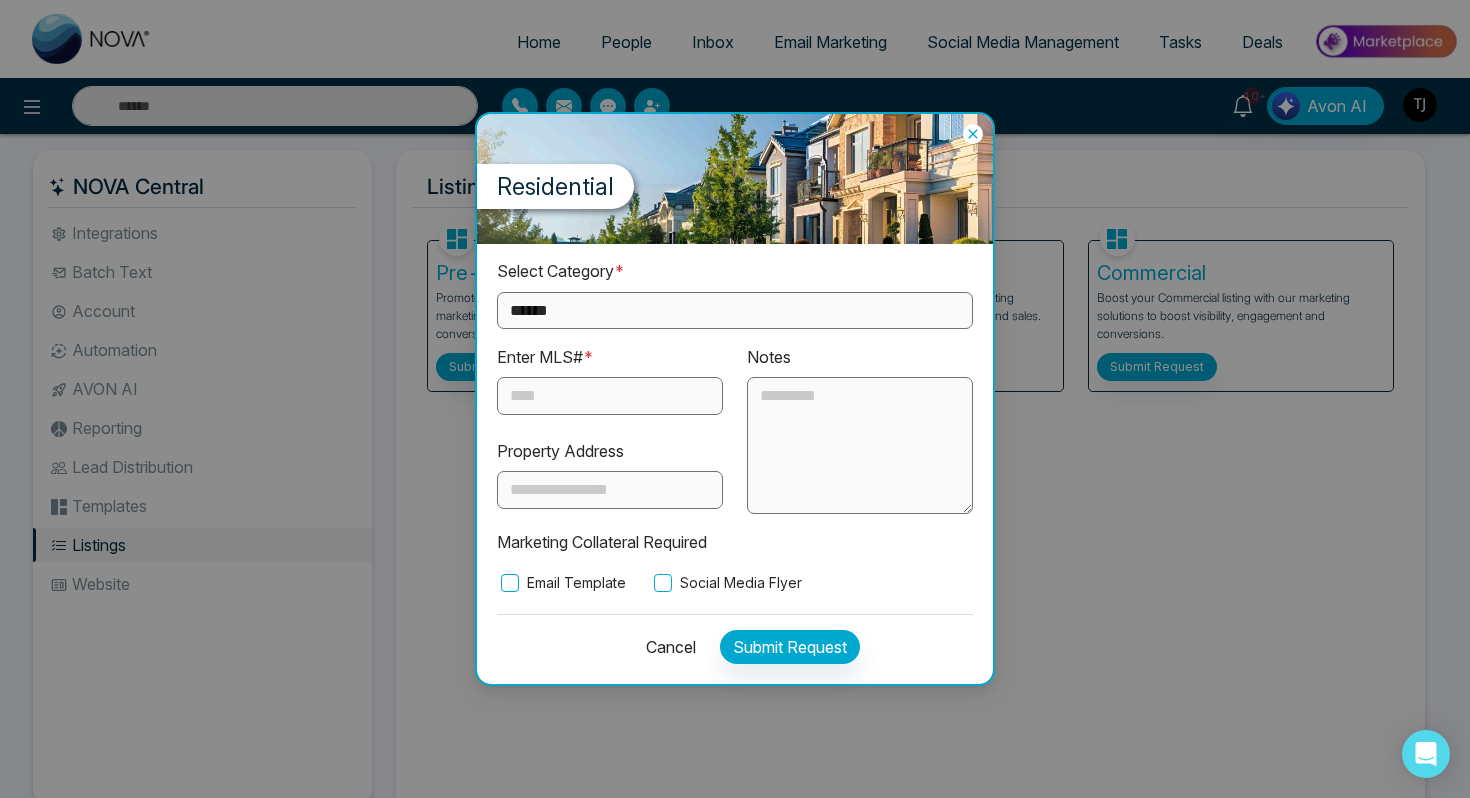 select on "*********" 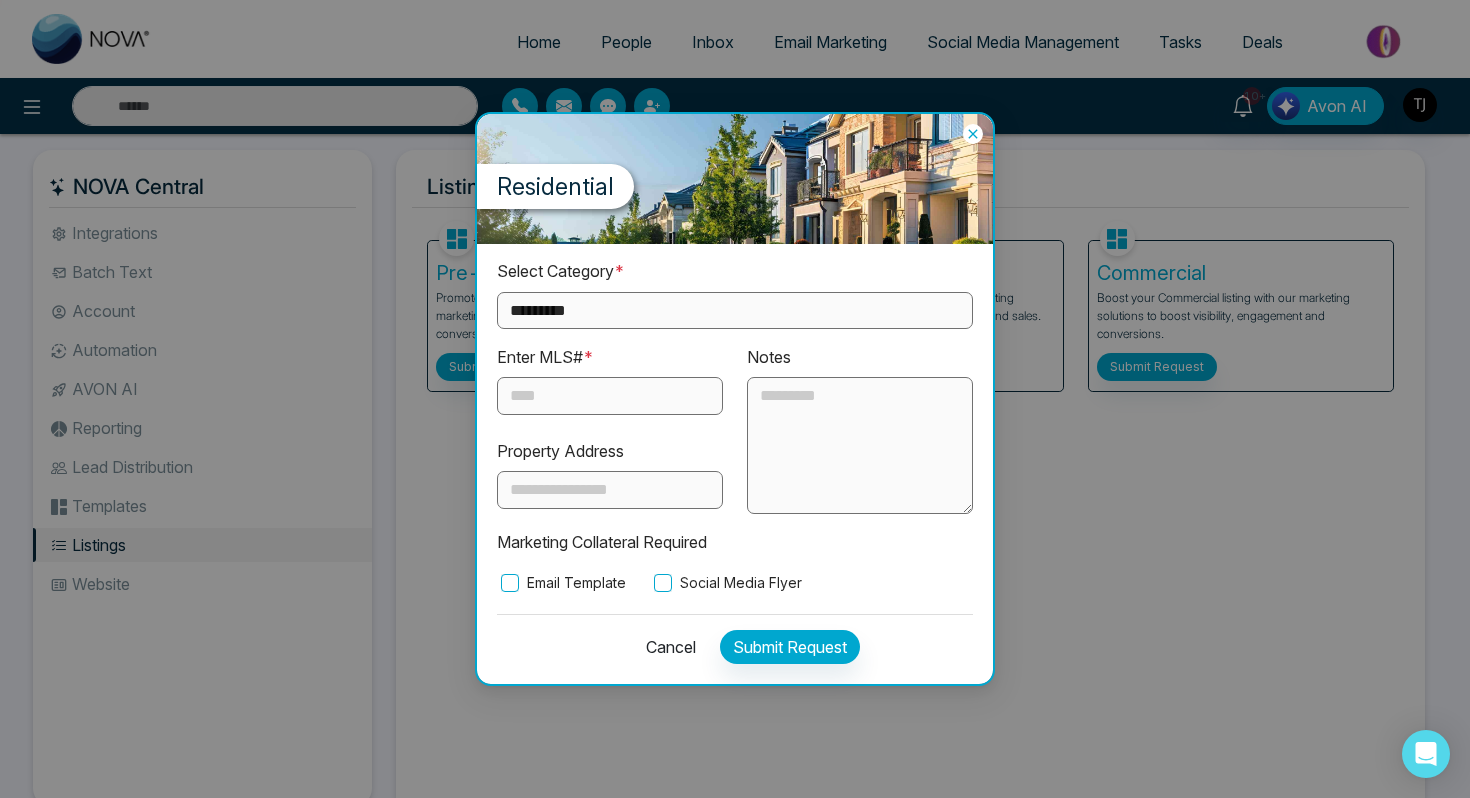 click at bounding box center (610, 396) 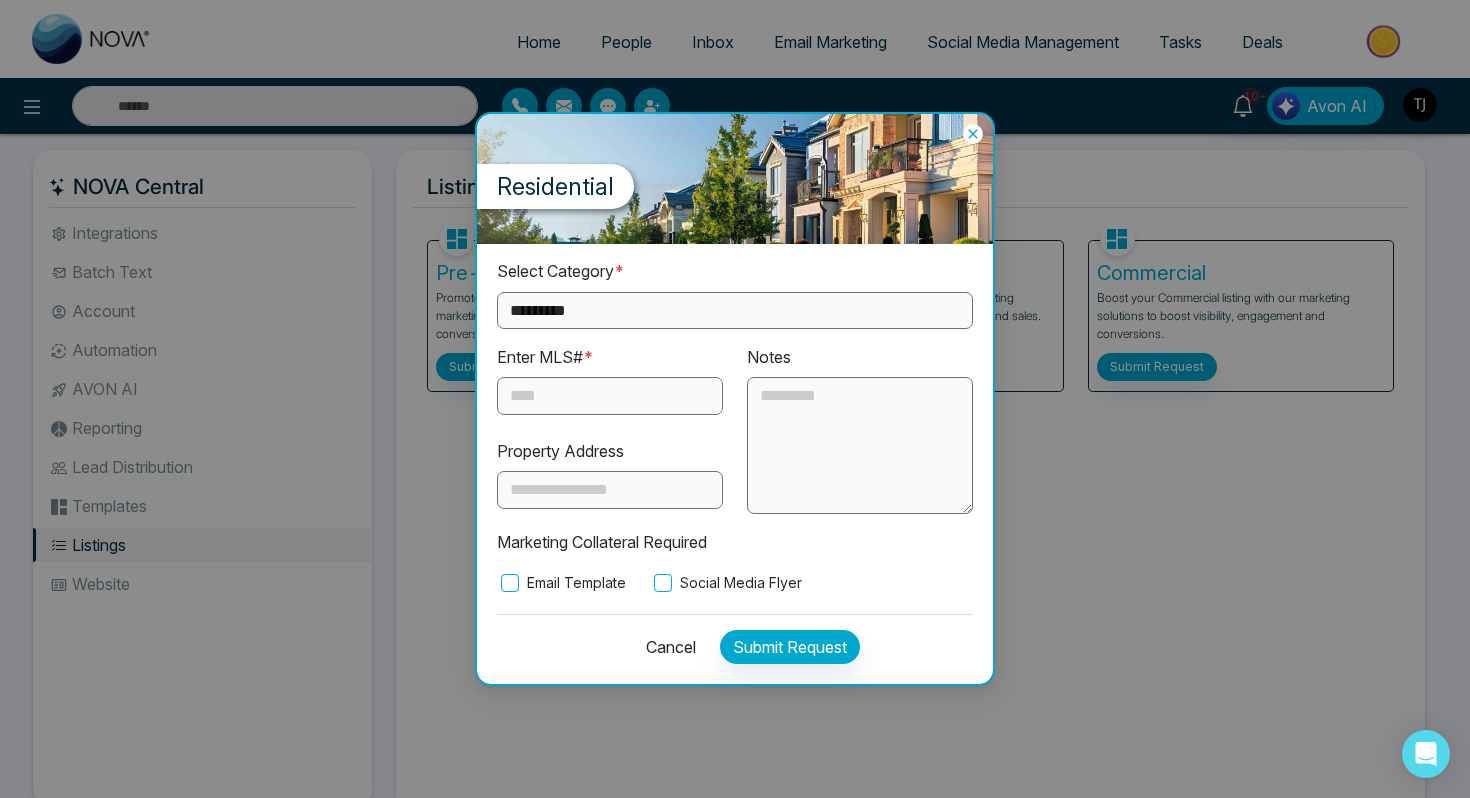 click 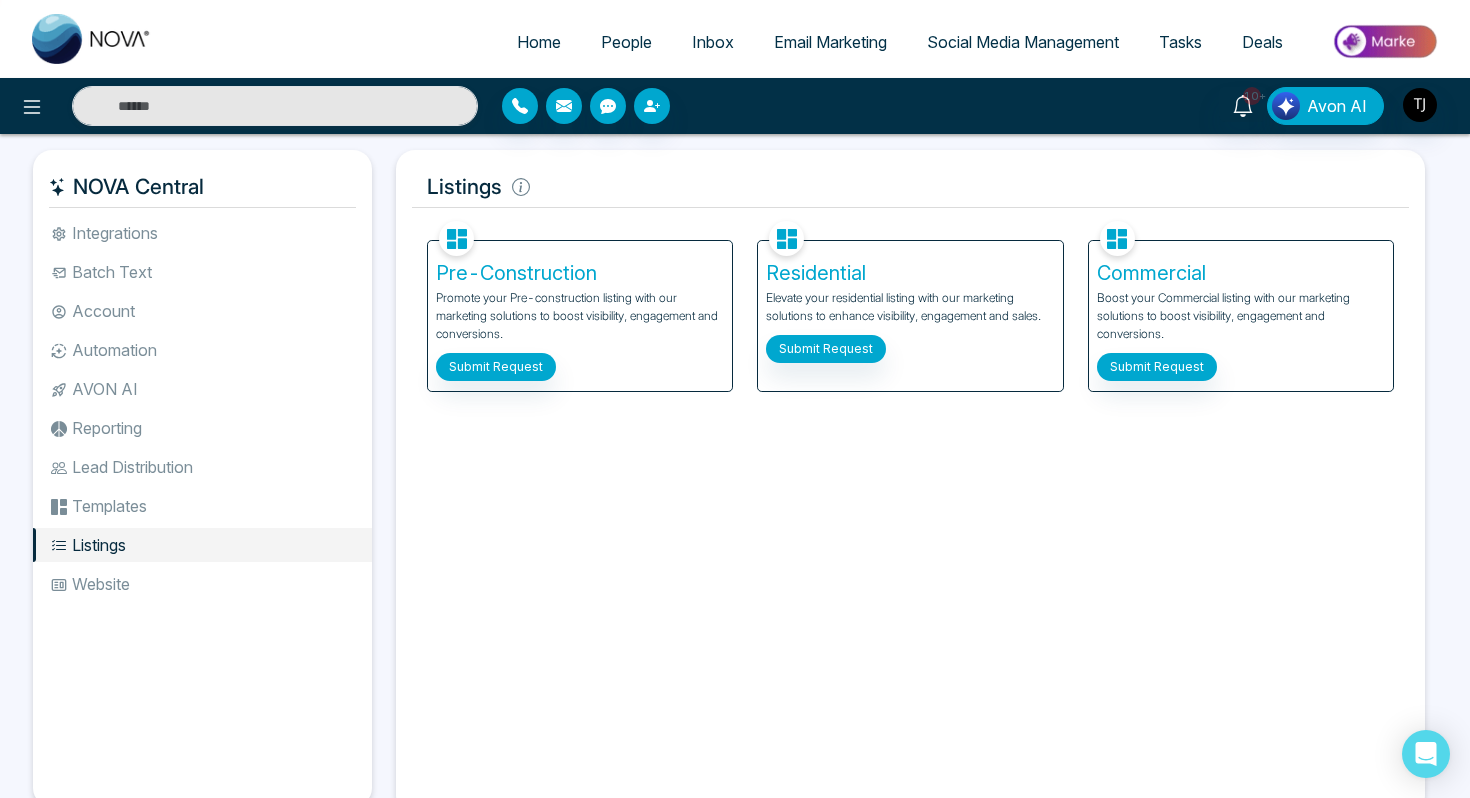 click on "Social Media Management" at bounding box center (1023, 42) 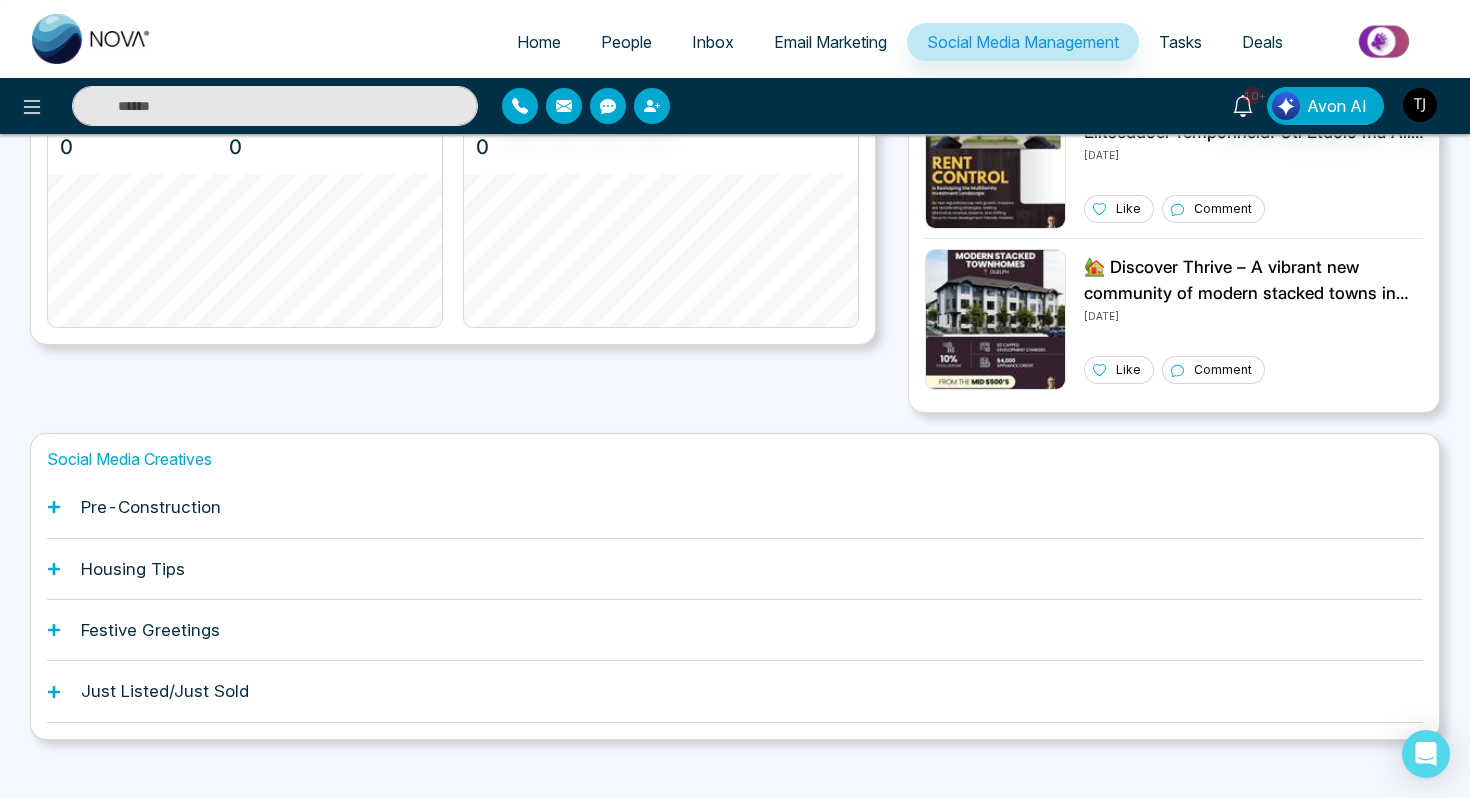 scroll, scrollTop: 494, scrollLeft: 0, axis: vertical 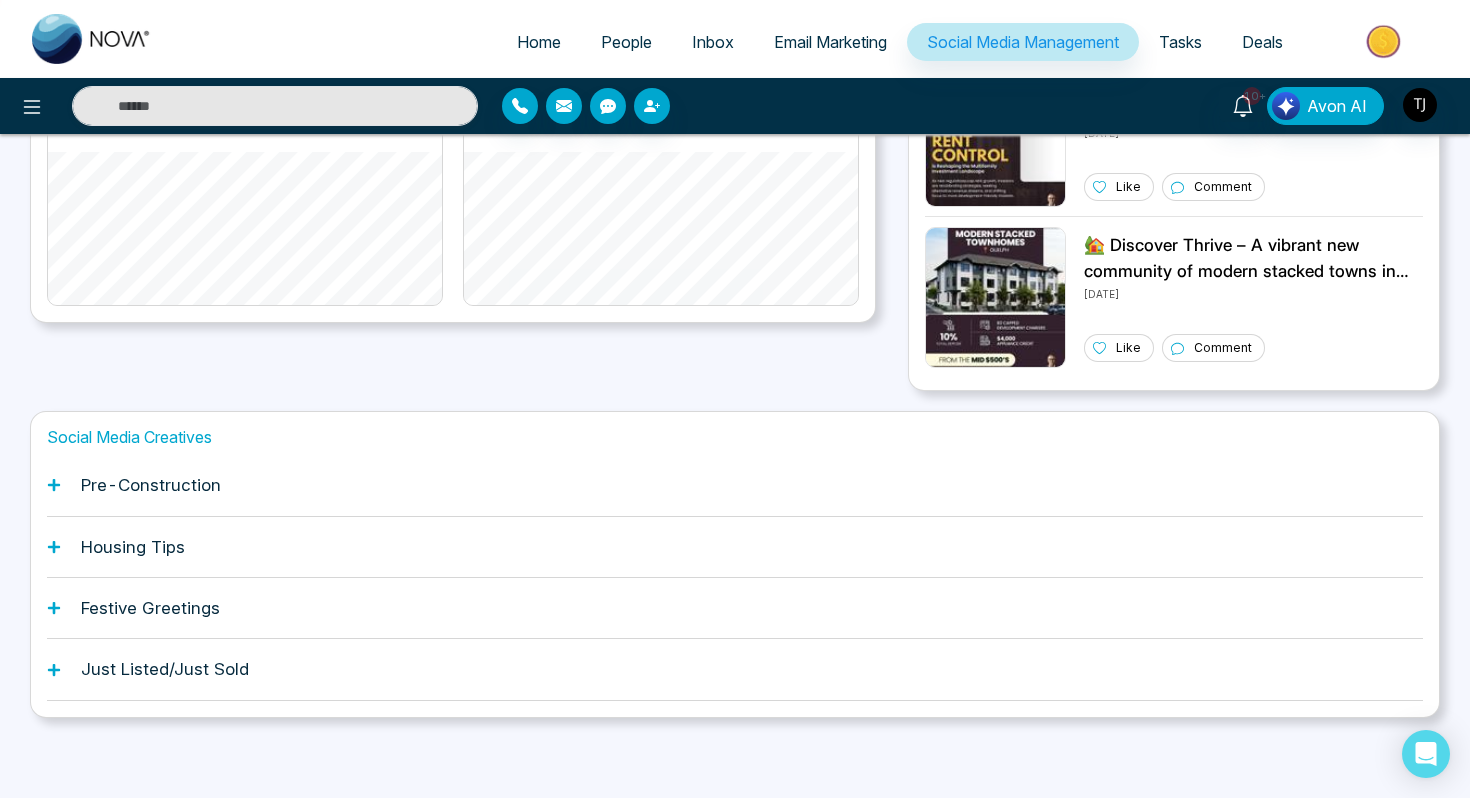 click on "Just Listed/Just Sold" at bounding box center (735, 669) 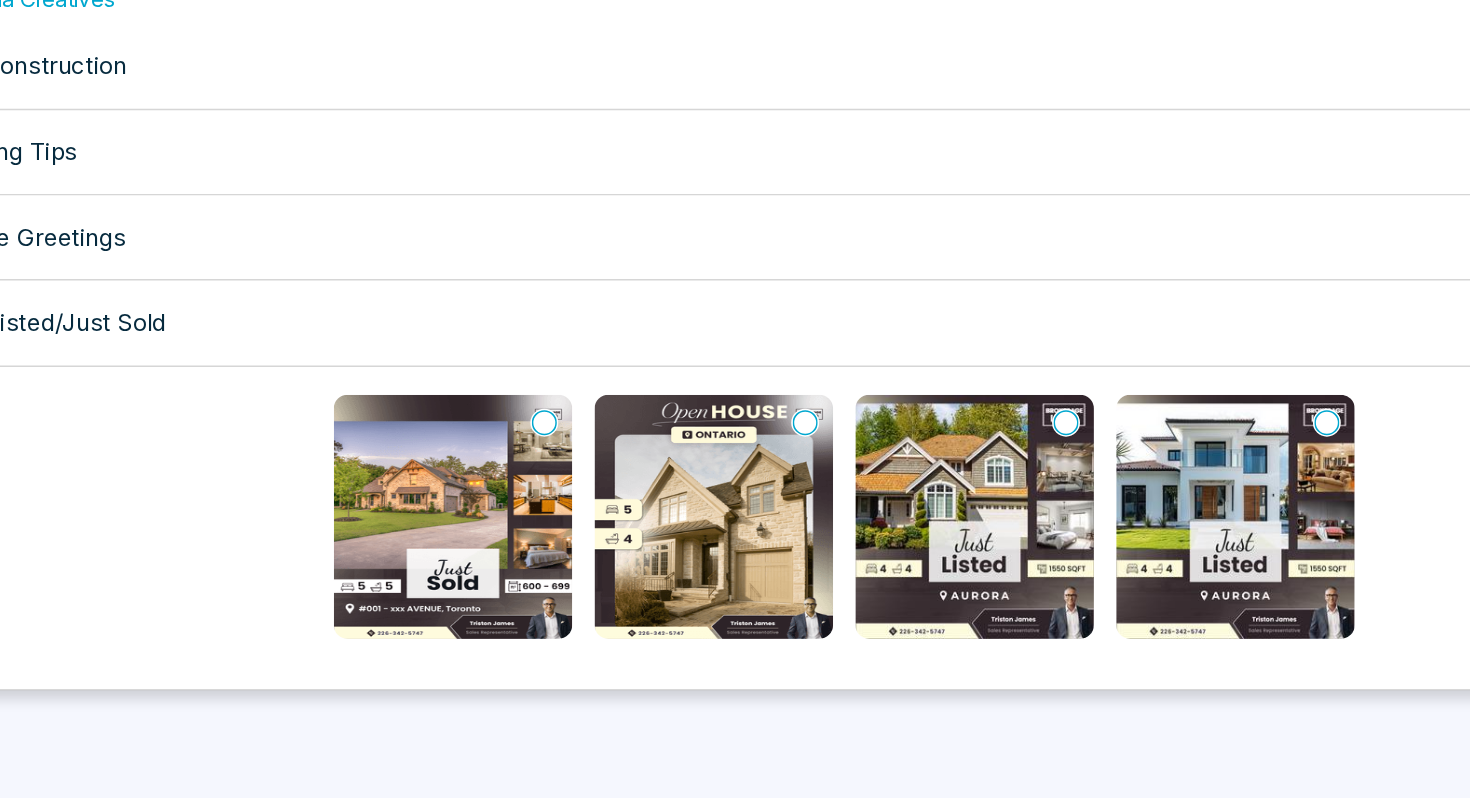 scroll, scrollTop: 705, scrollLeft: 0, axis: vertical 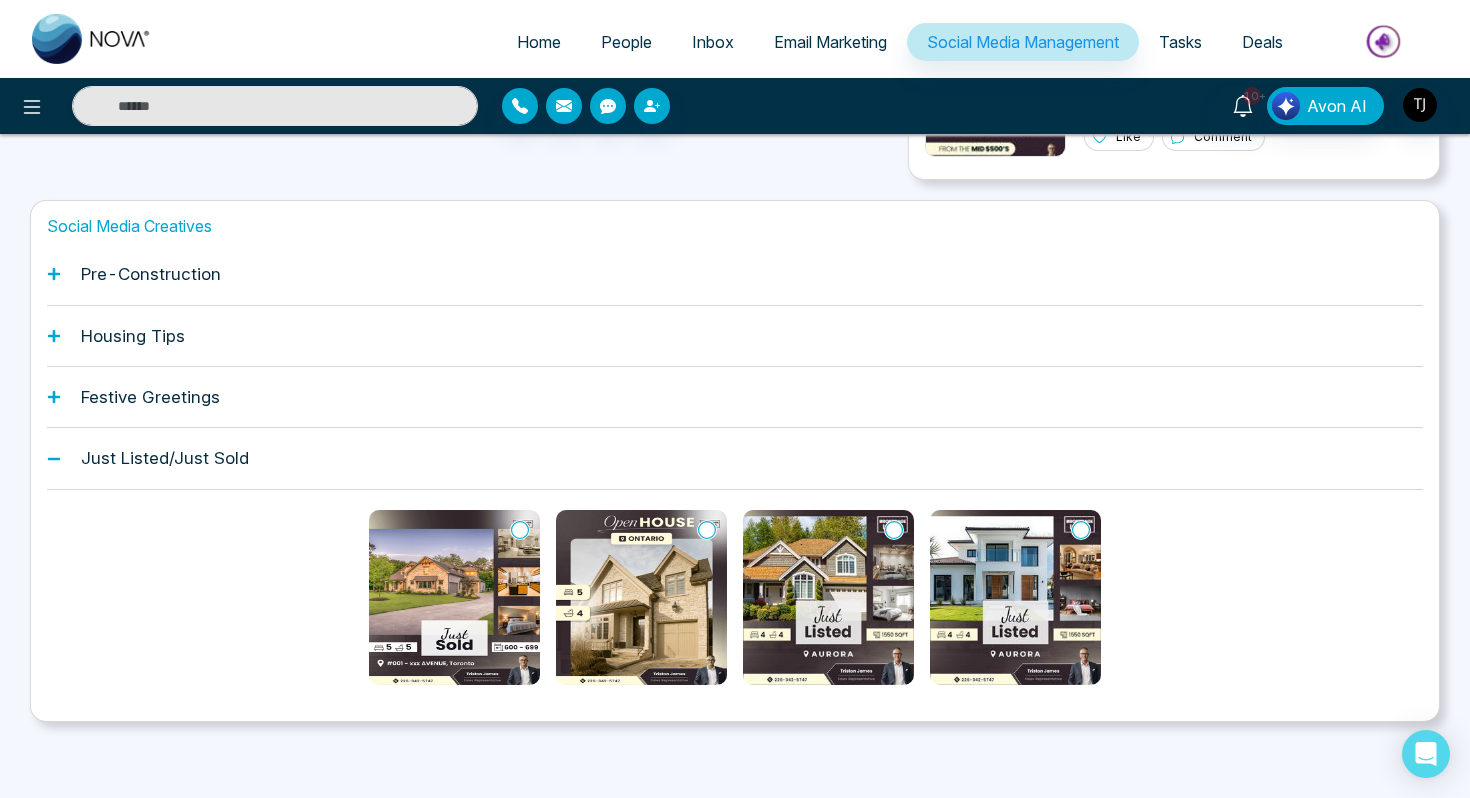 click on "Deals" at bounding box center [1262, 42] 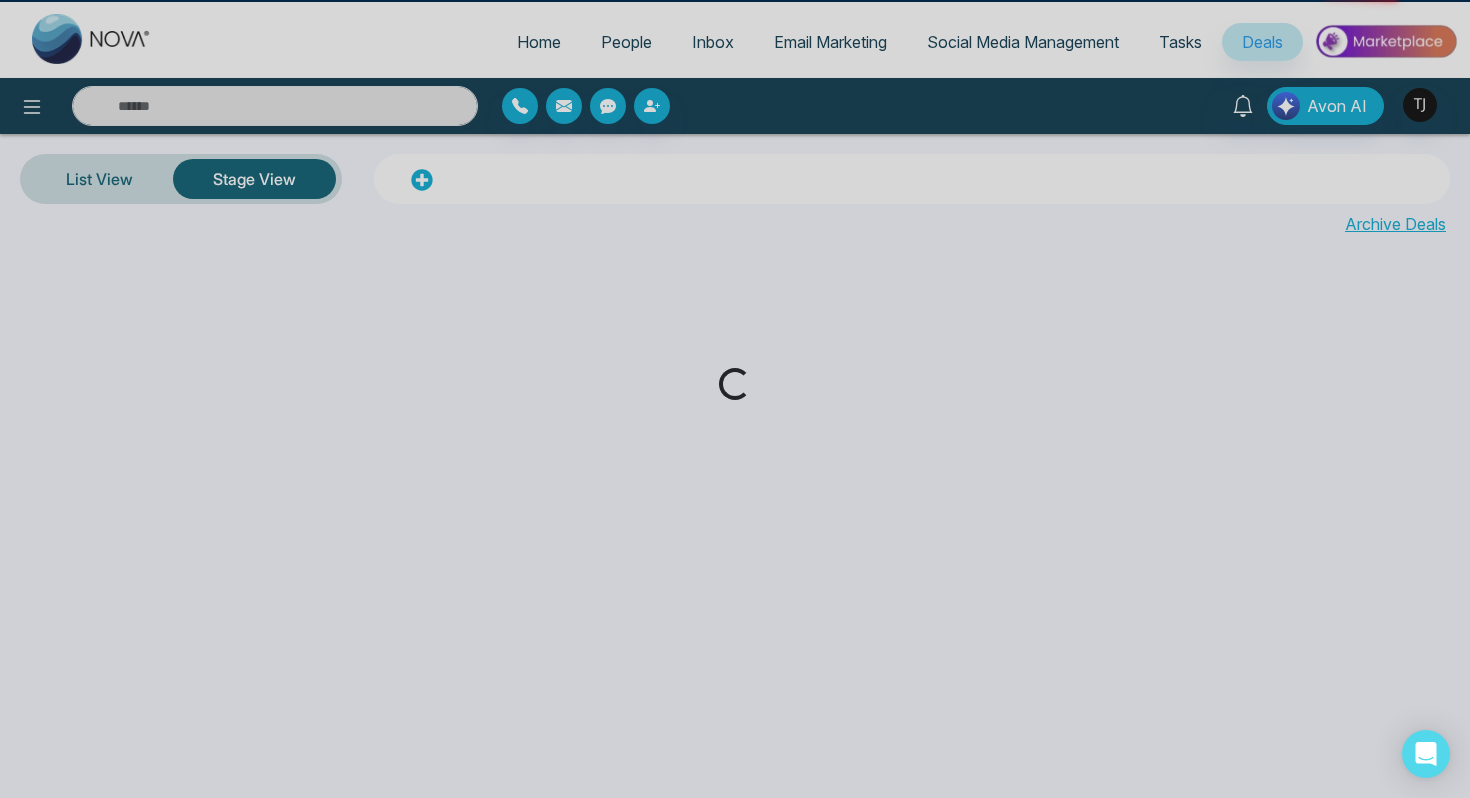 scroll, scrollTop: 0, scrollLeft: 0, axis: both 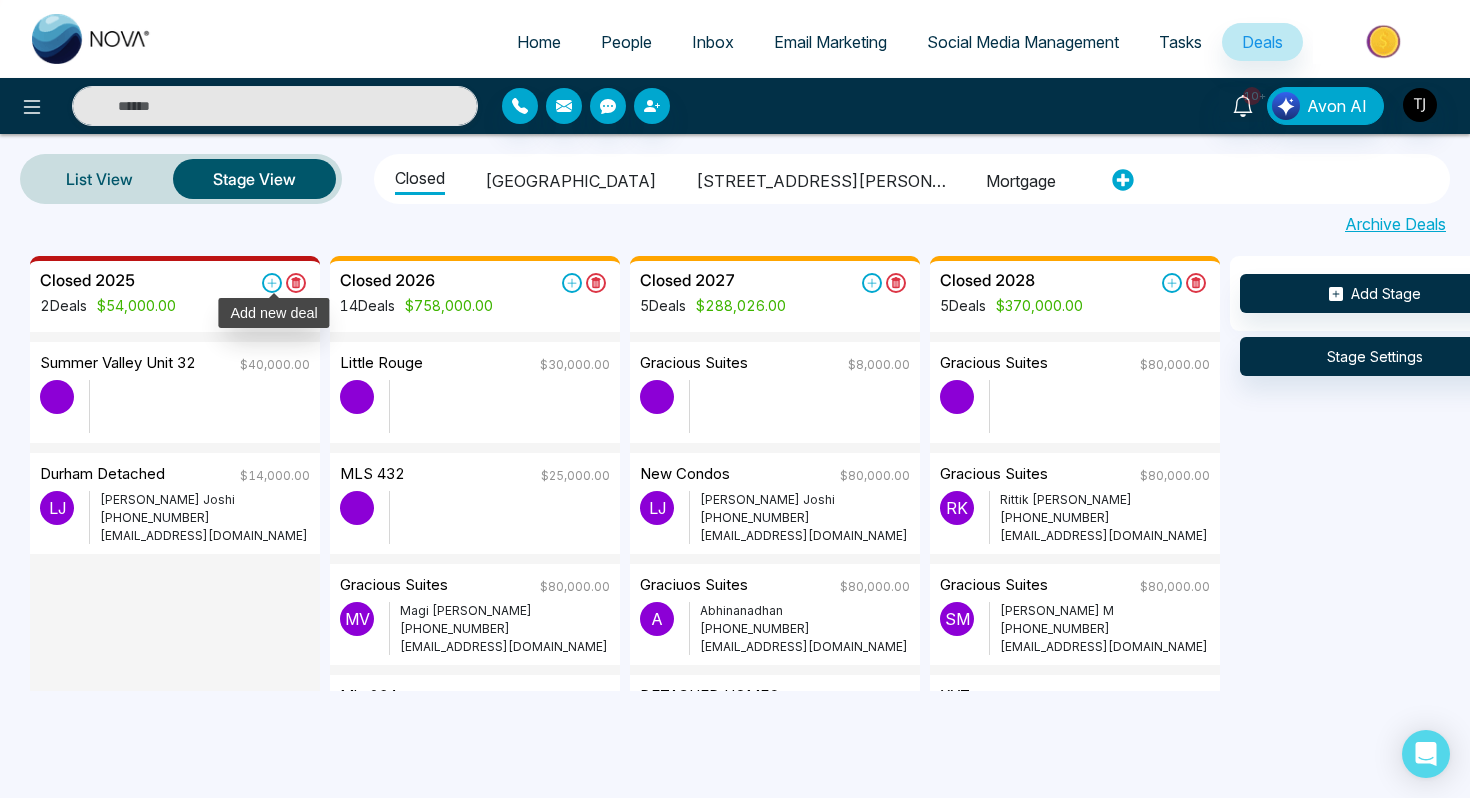 click 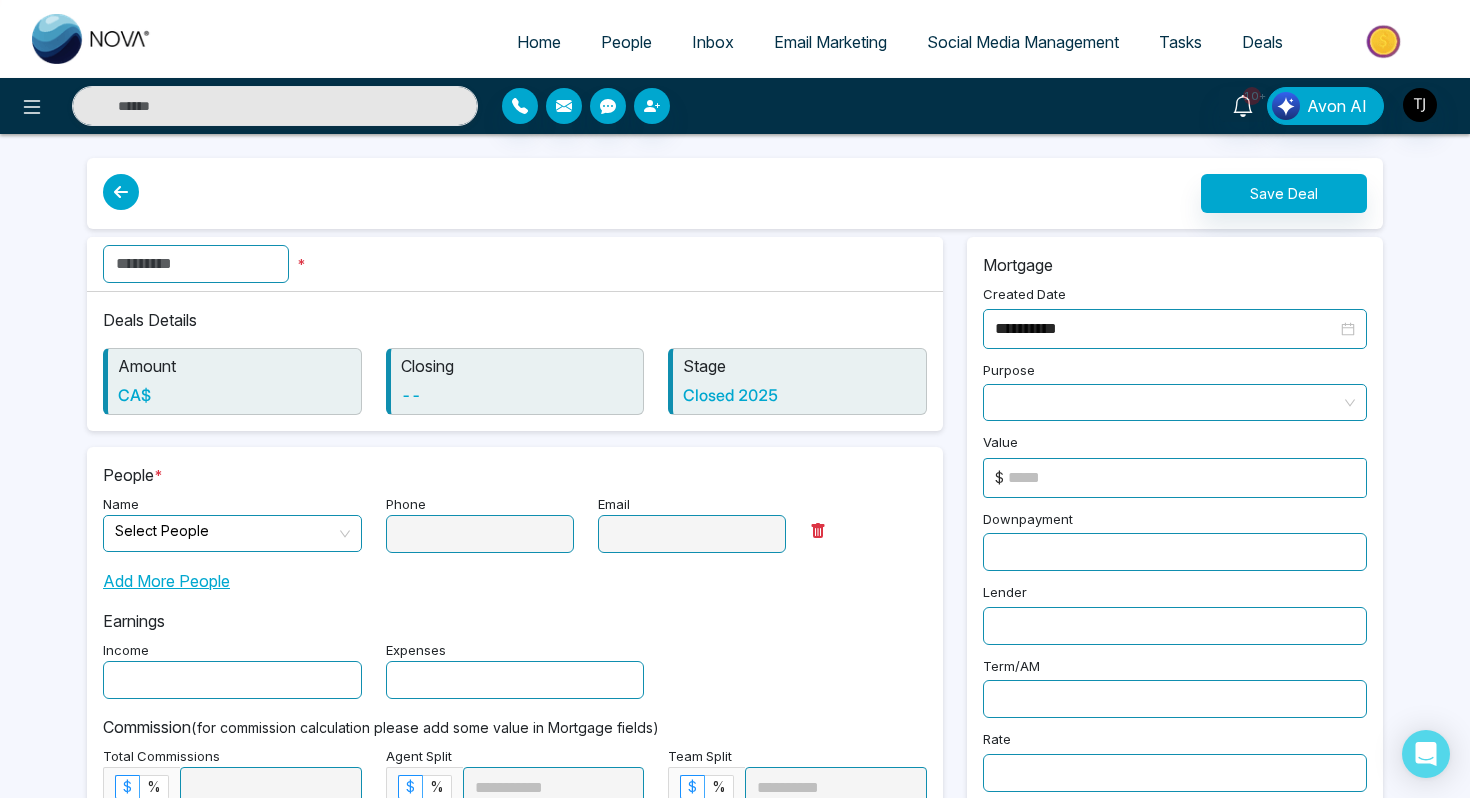 click at bounding box center [196, 264] 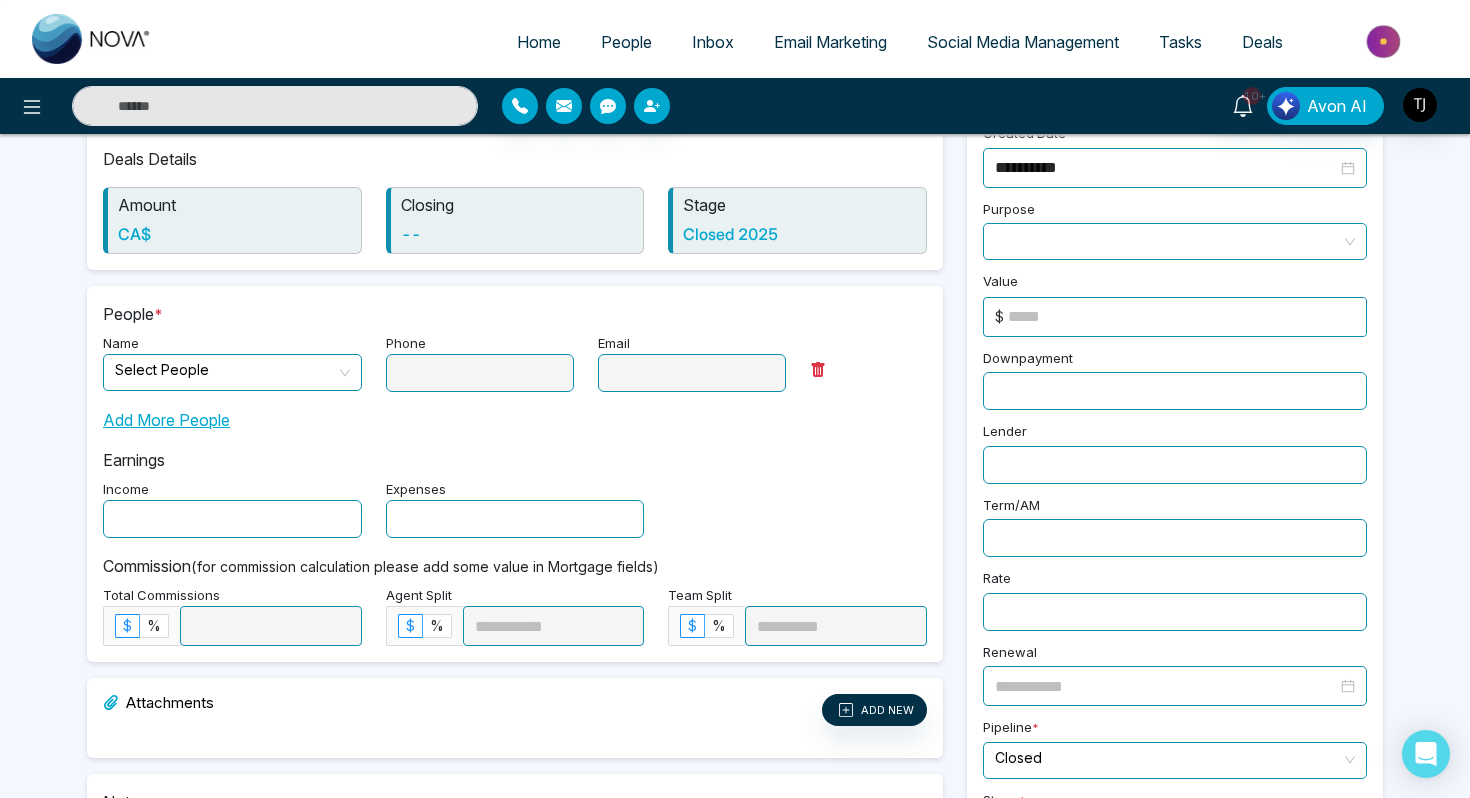 scroll, scrollTop: 204, scrollLeft: 0, axis: vertical 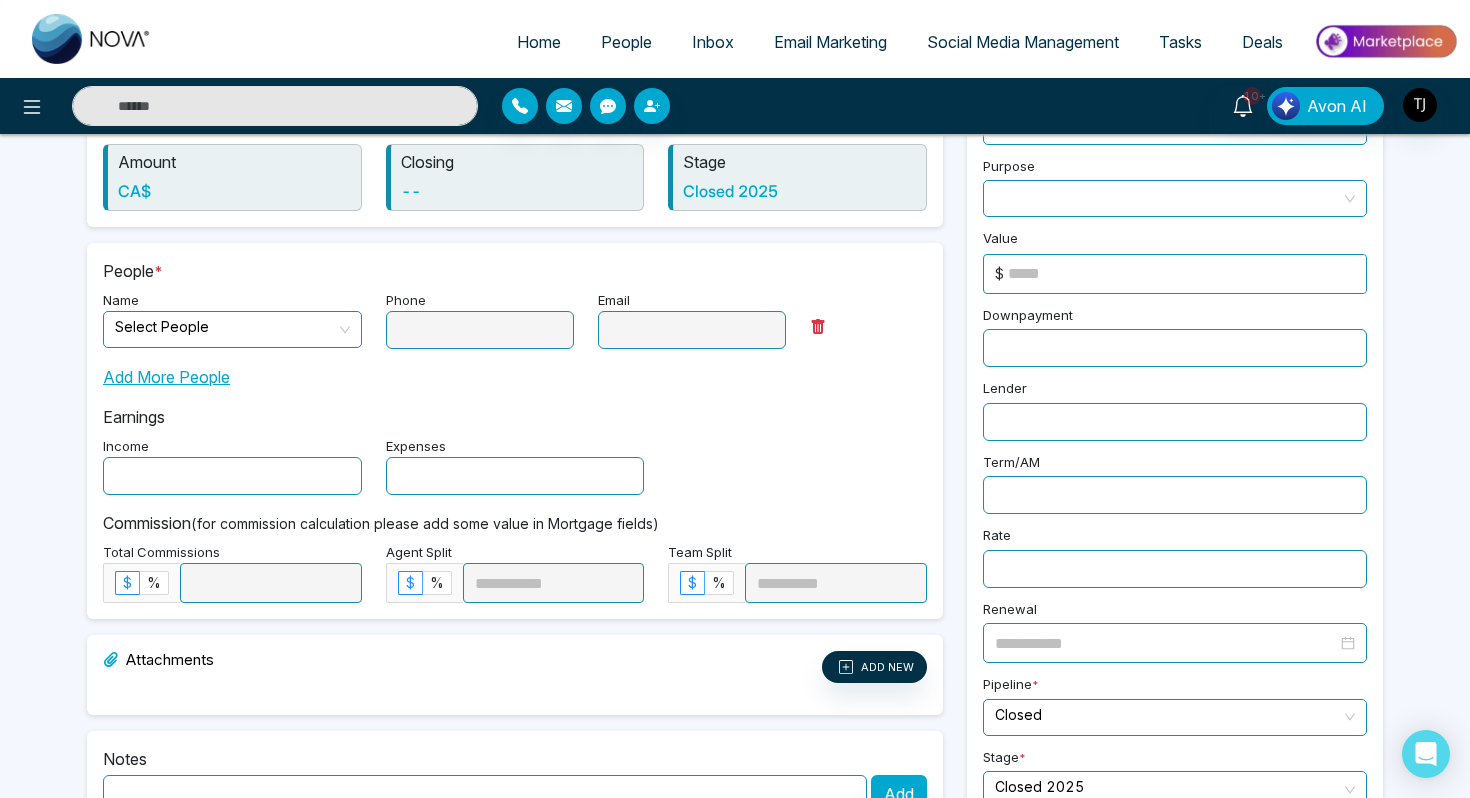 click at bounding box center [225, 329] 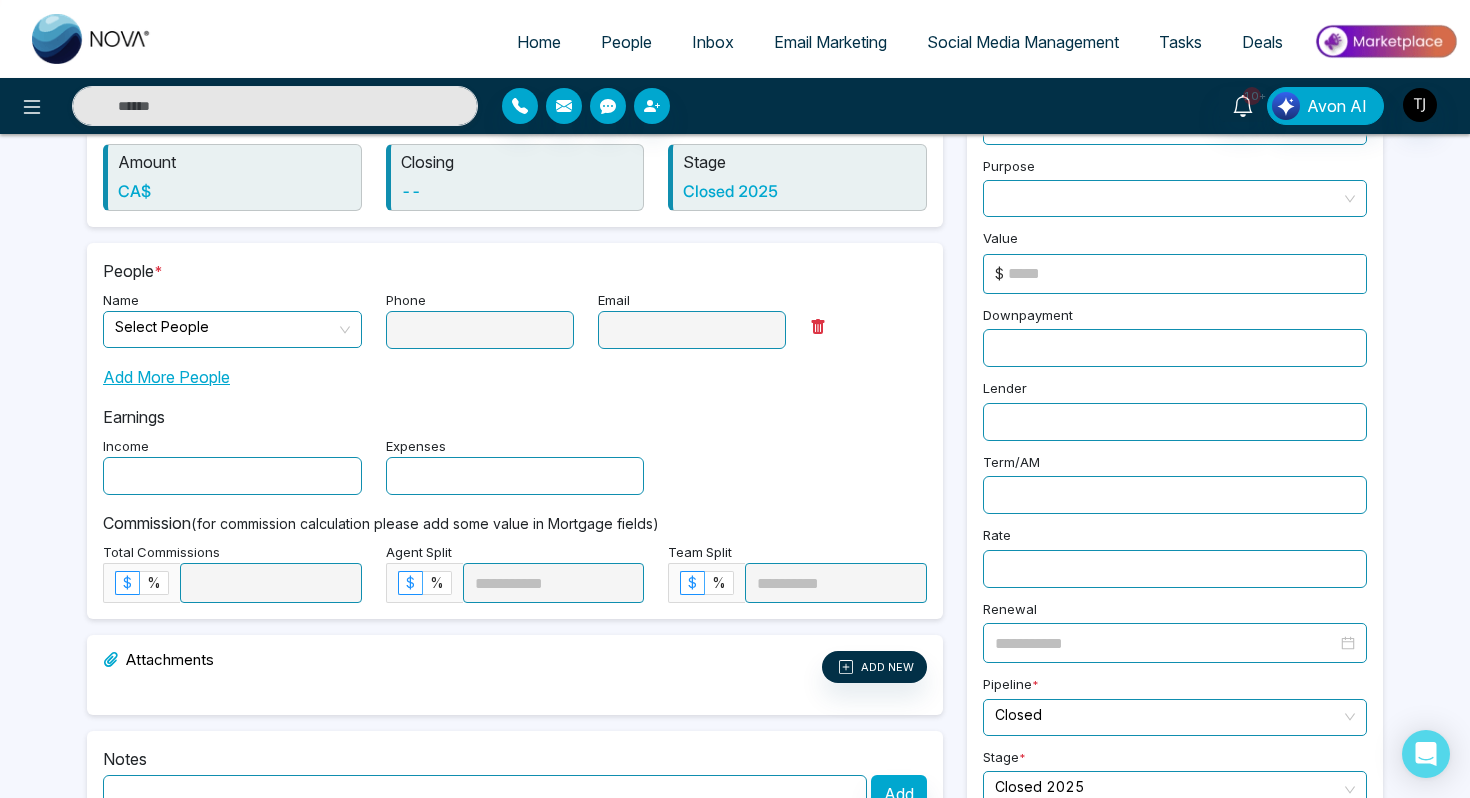 type on "*******" 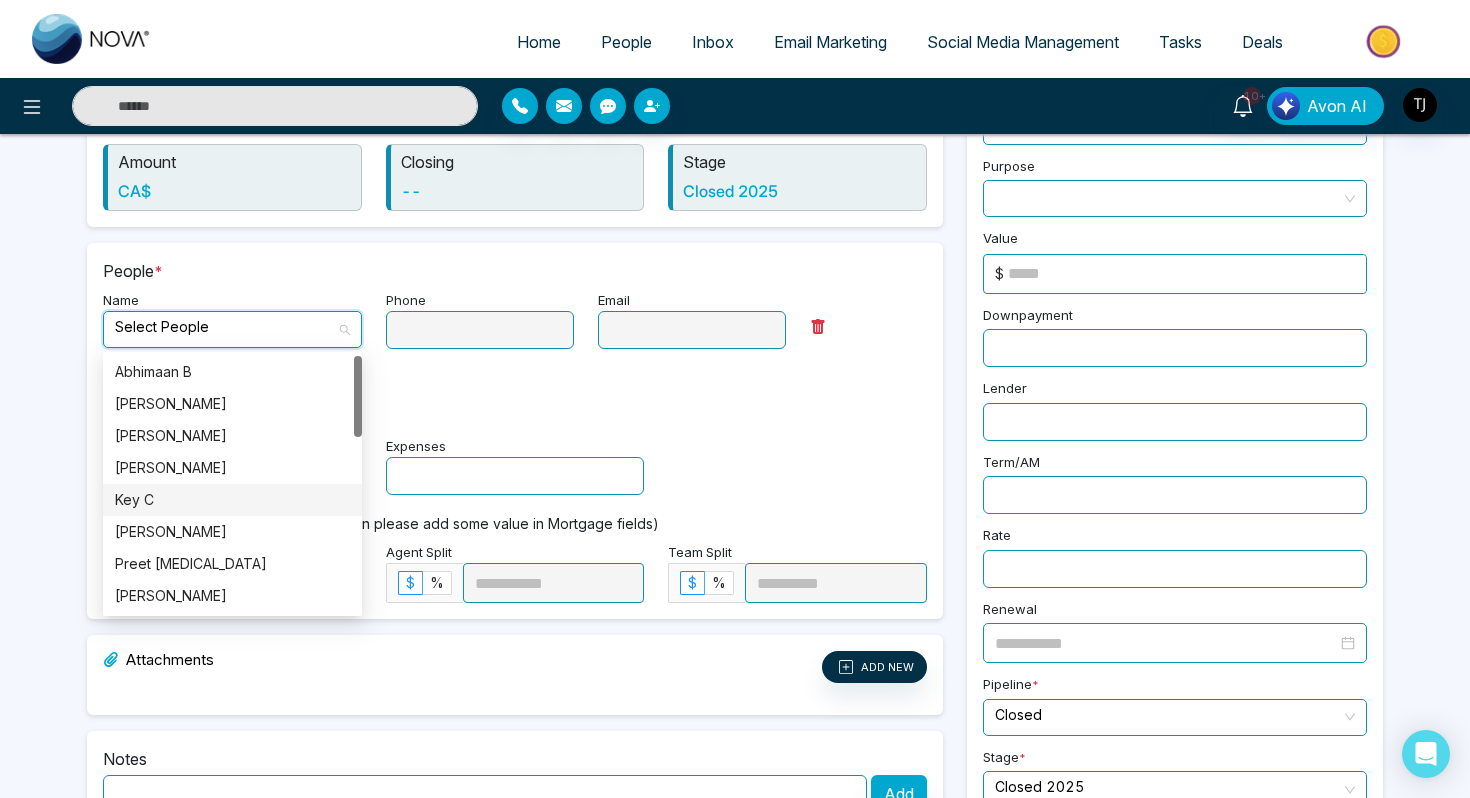 click on "Key C" at bounding box center (232, 500) 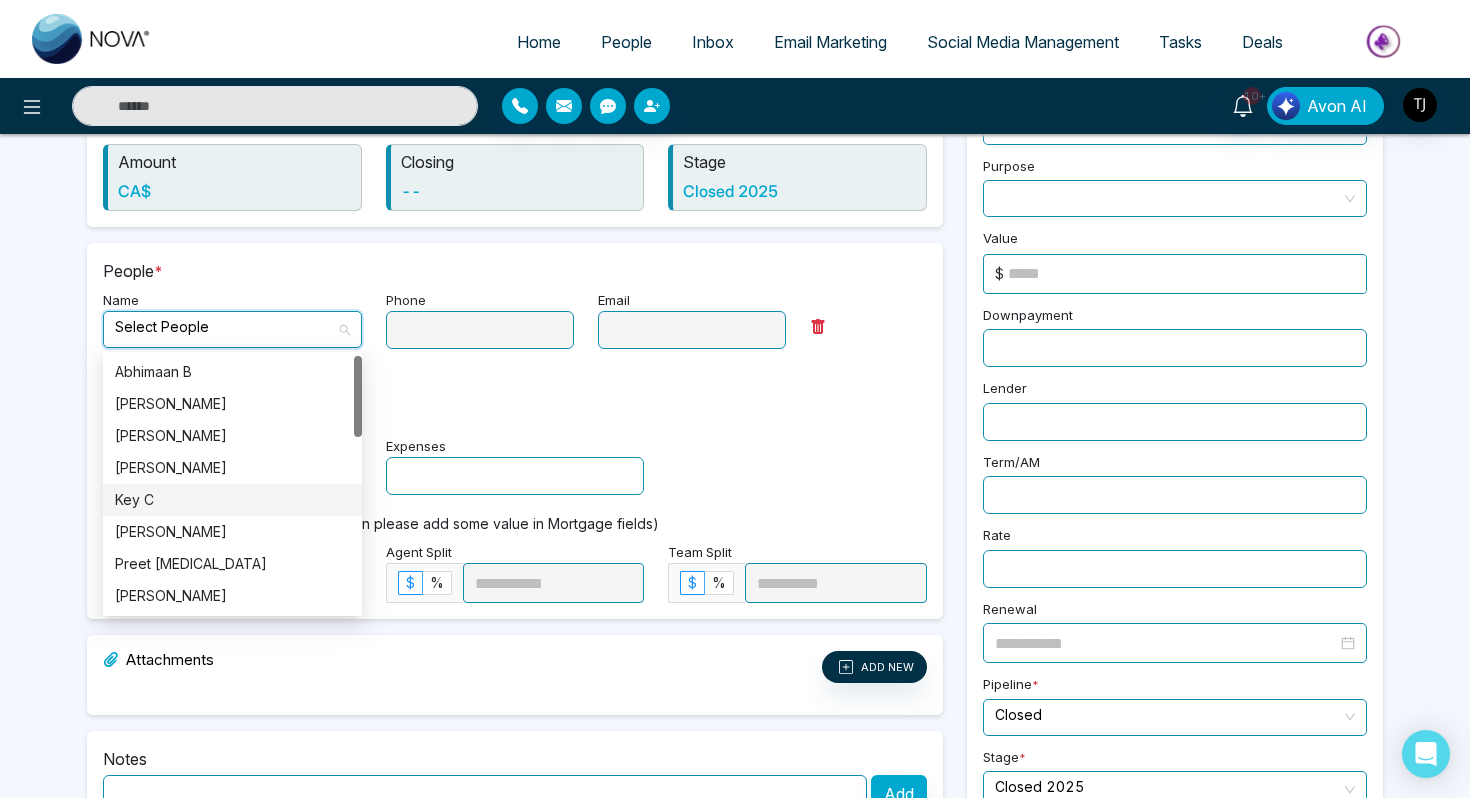 type on "**********" 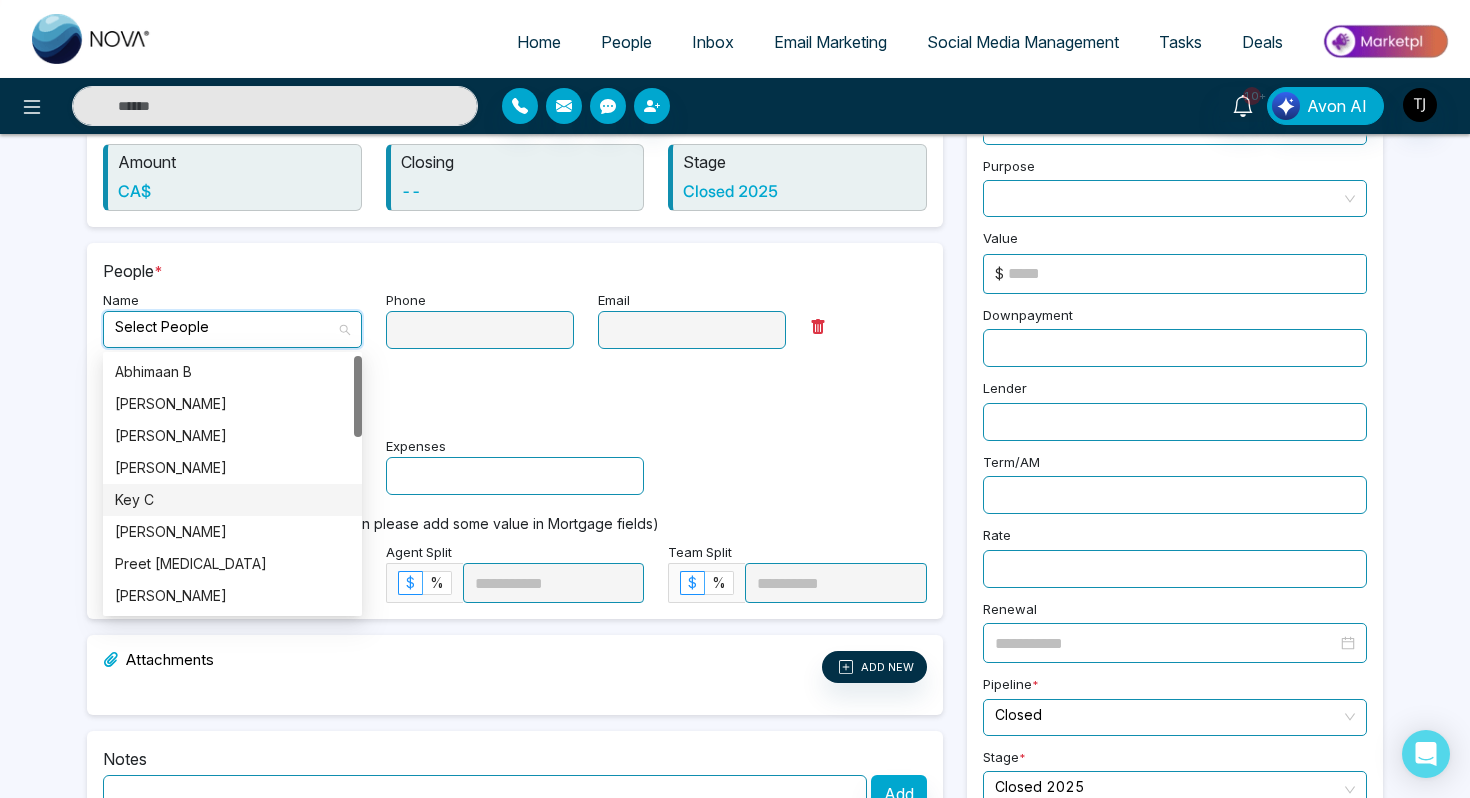 type on "**********" 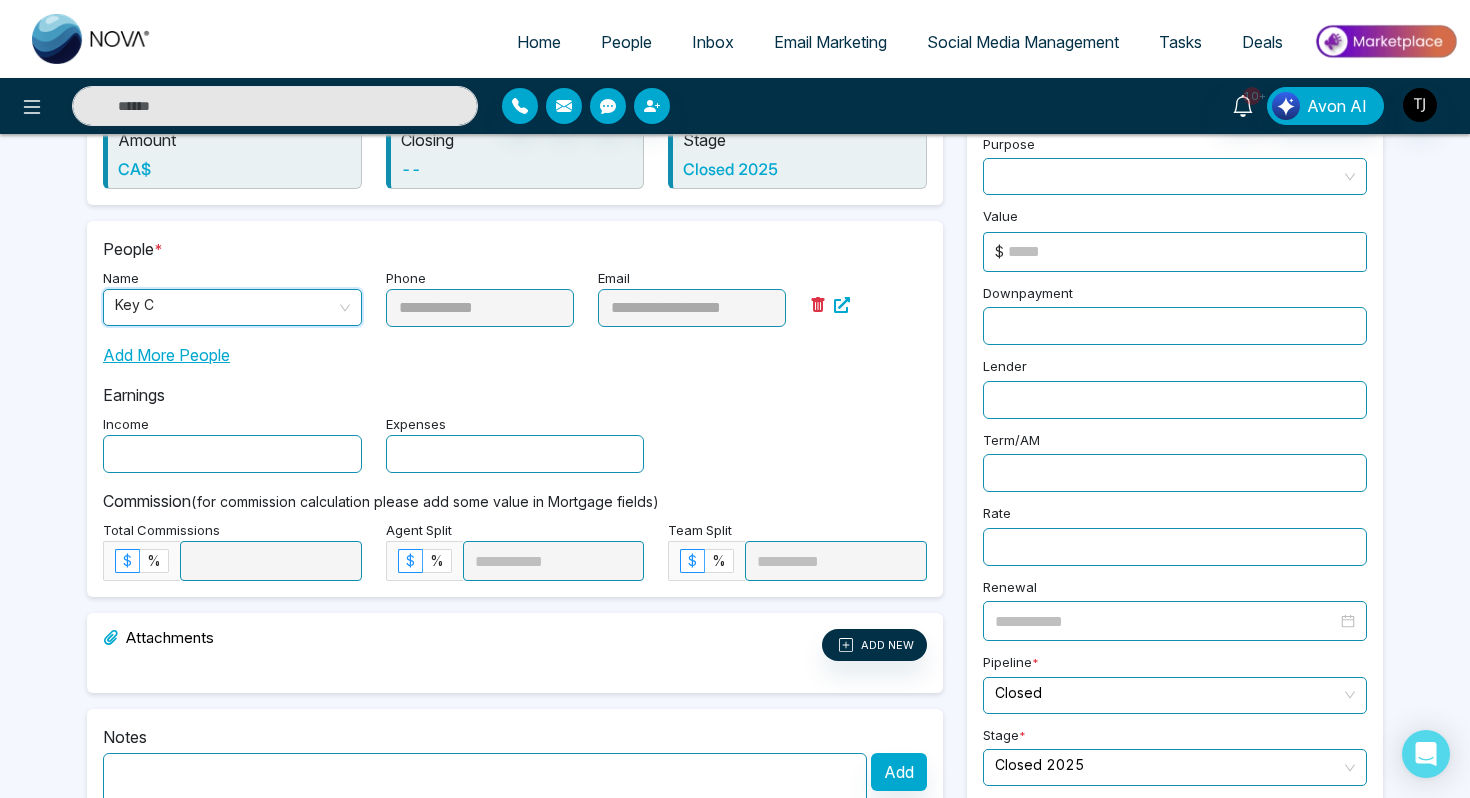 scroll, scrollTop: 227, scrollLeft: 0, axis: vertical 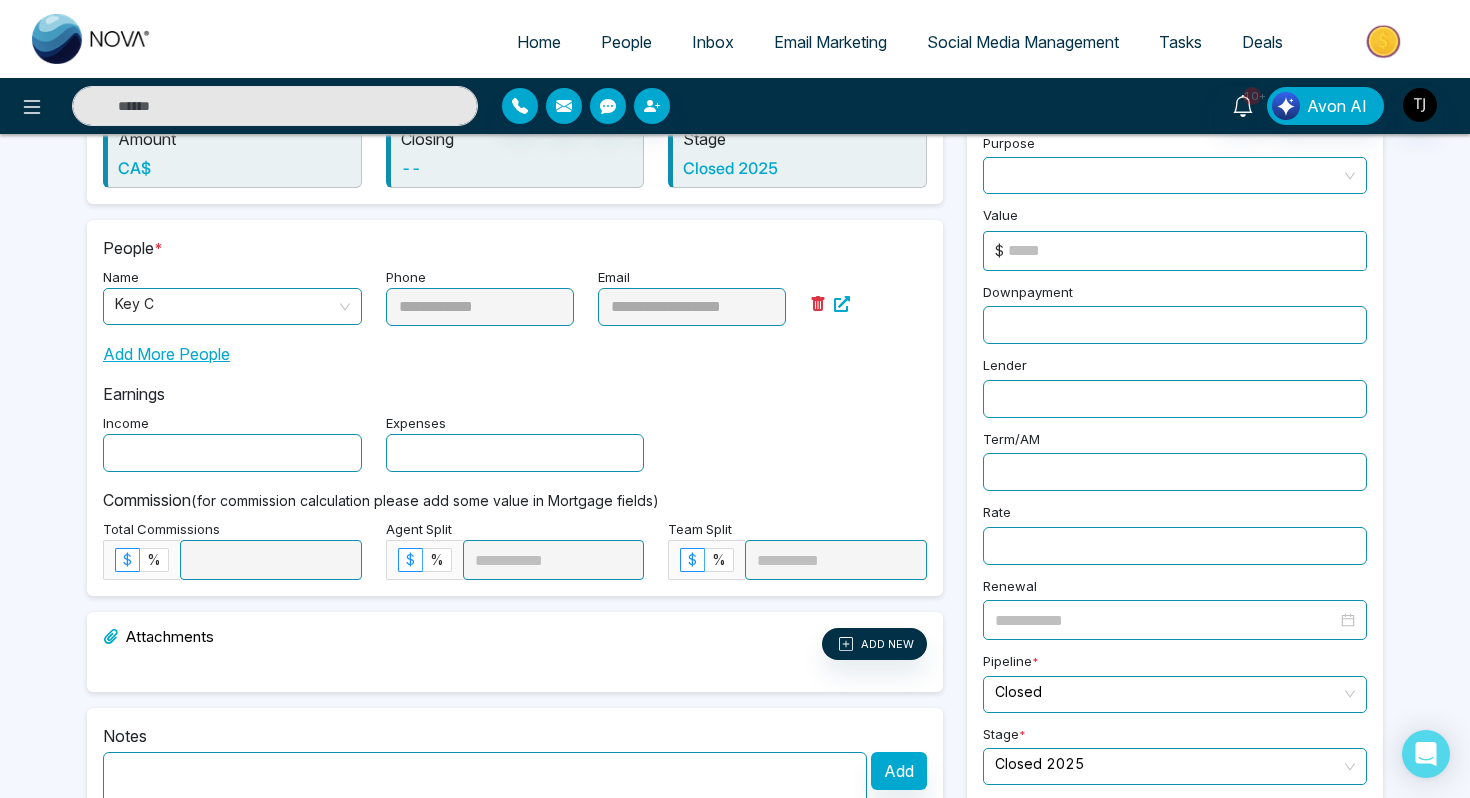 click at bounding box center (232, 453) 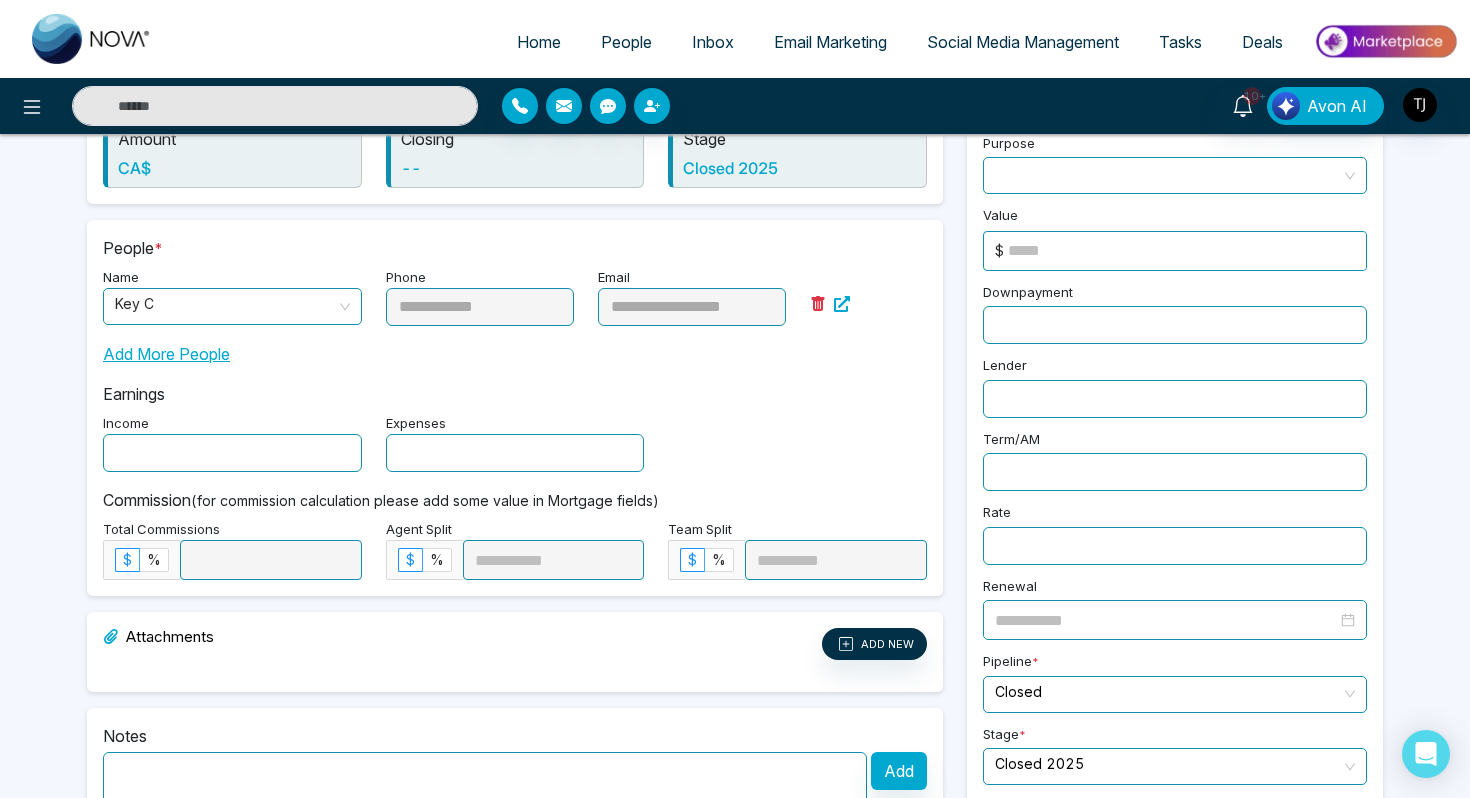 click at bounding box center (515, 453) 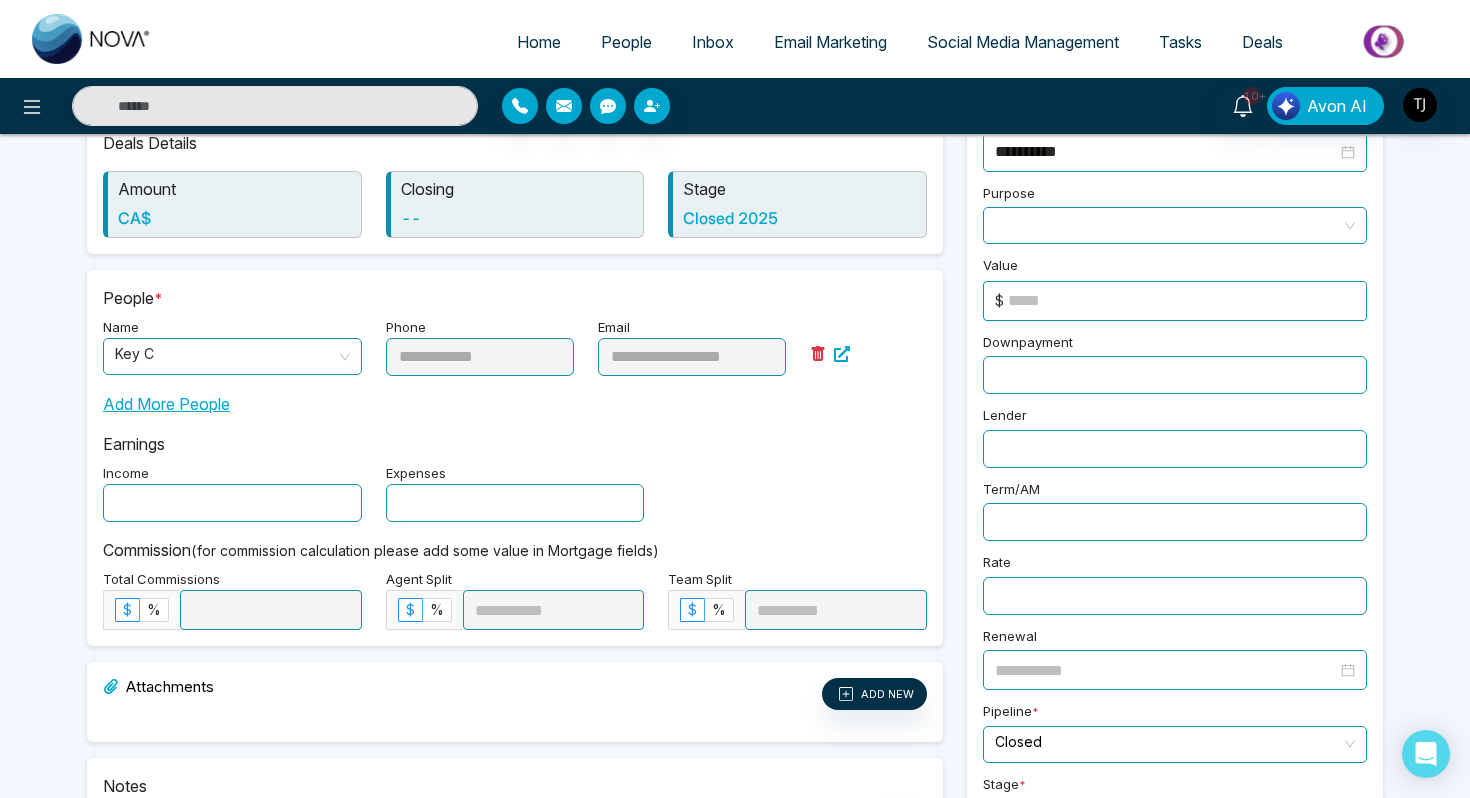 scroll, scrollTop: 169, scrollLeft: 0, axis: vertical 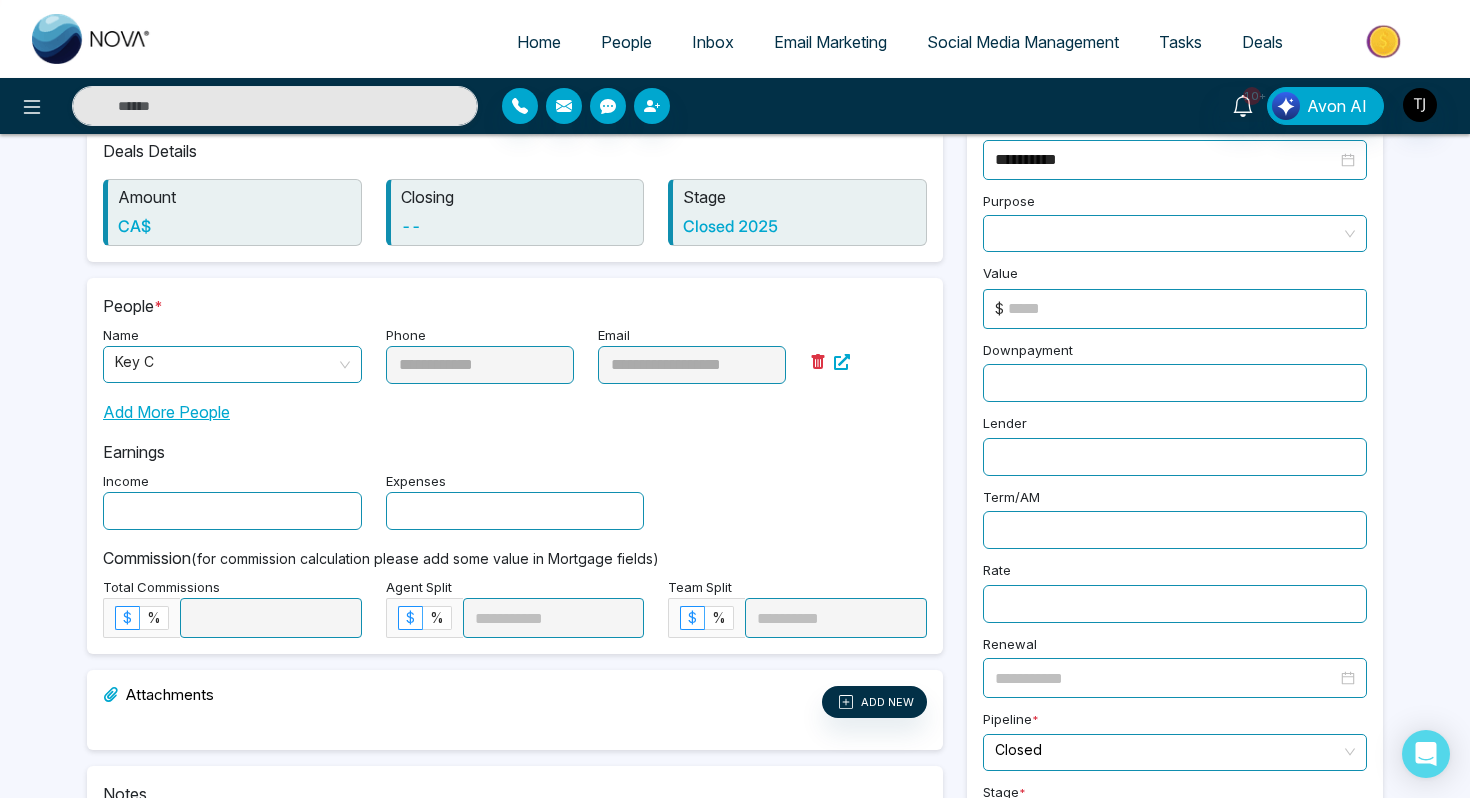 click at bounding box center (1175, 233) 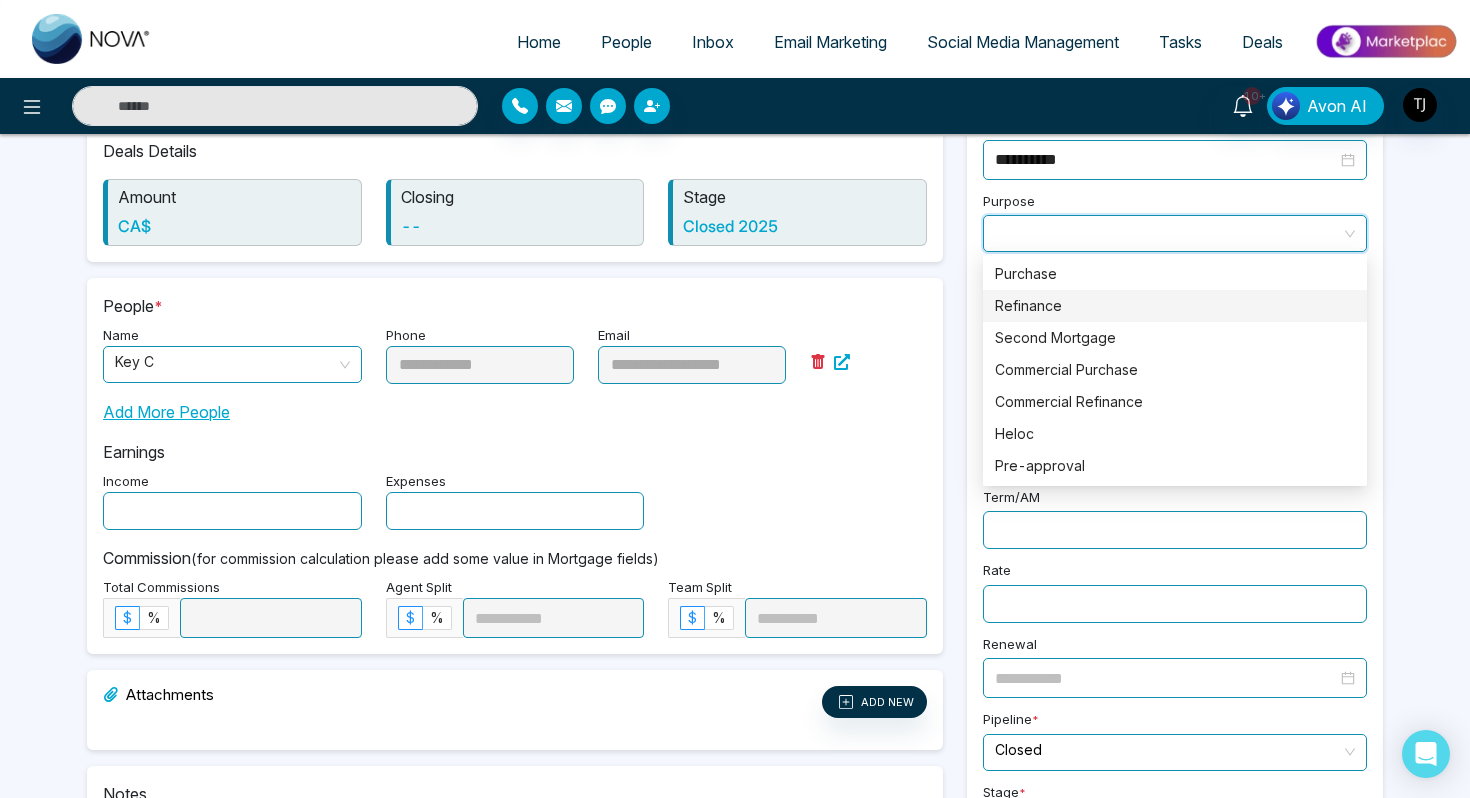 click on "Refinance" at bounding box center [1175, 306] 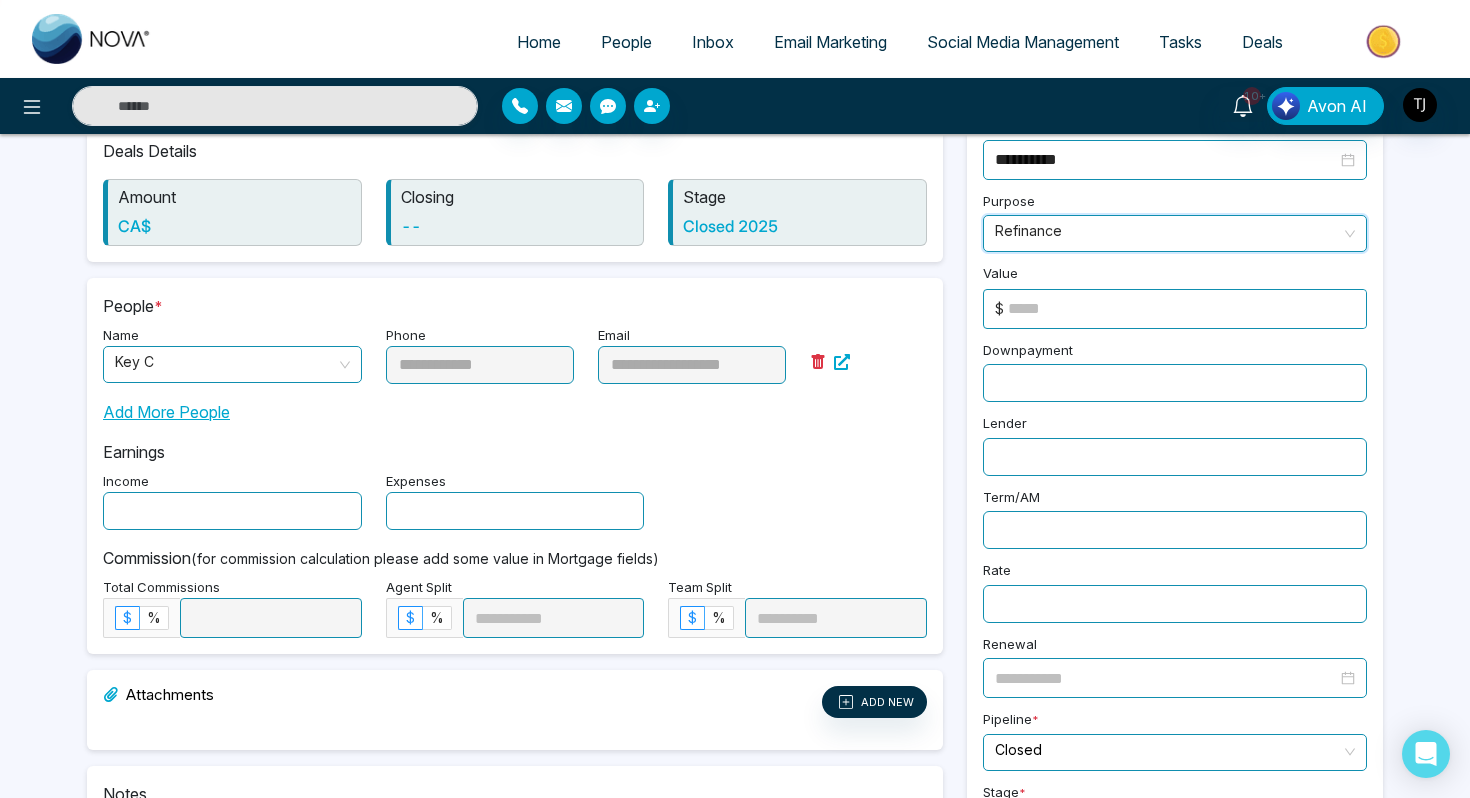 click on "Refinance" at bounding box center (1175, 233) 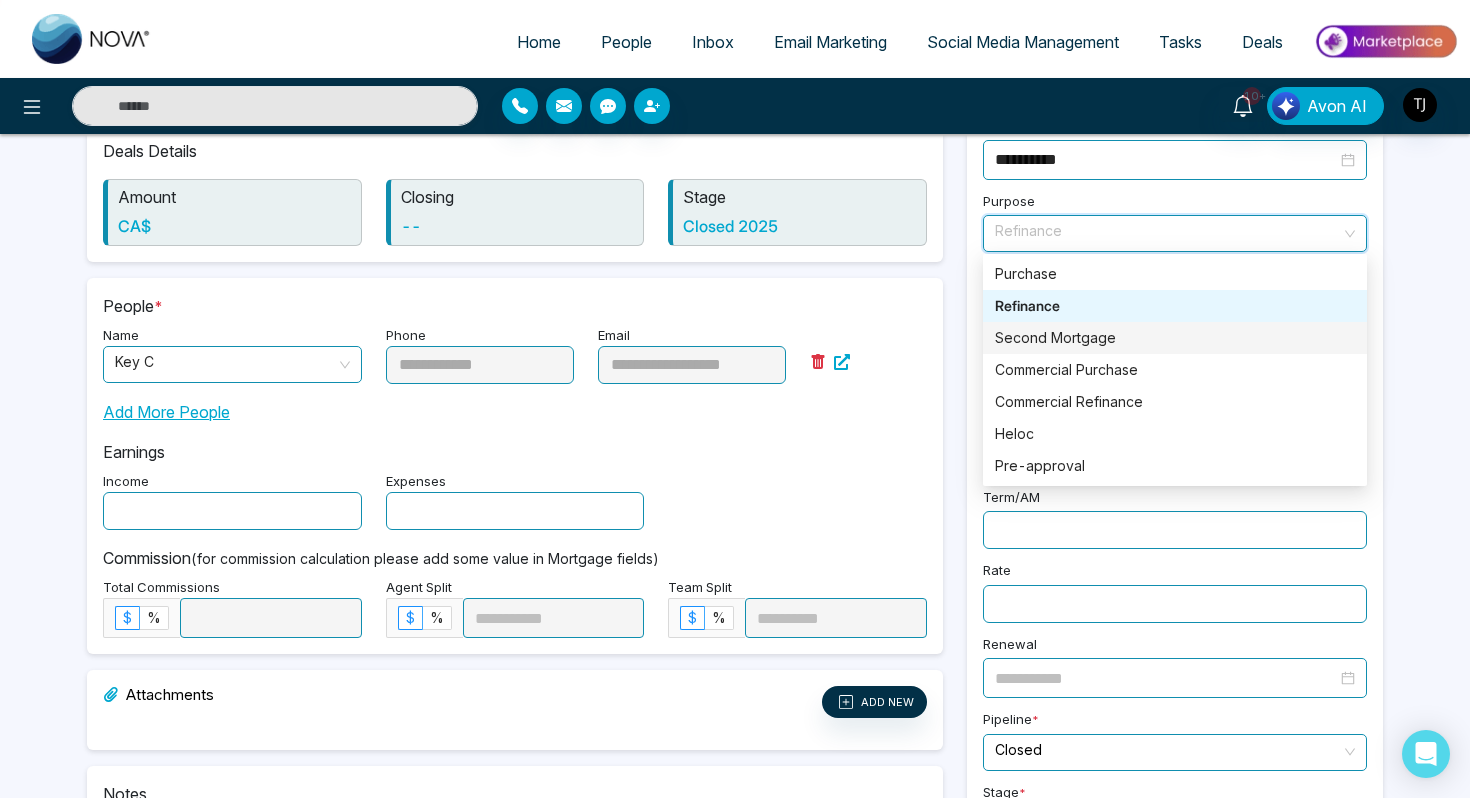 click on "Second Mortgage" at bounding box center (1175, 338) 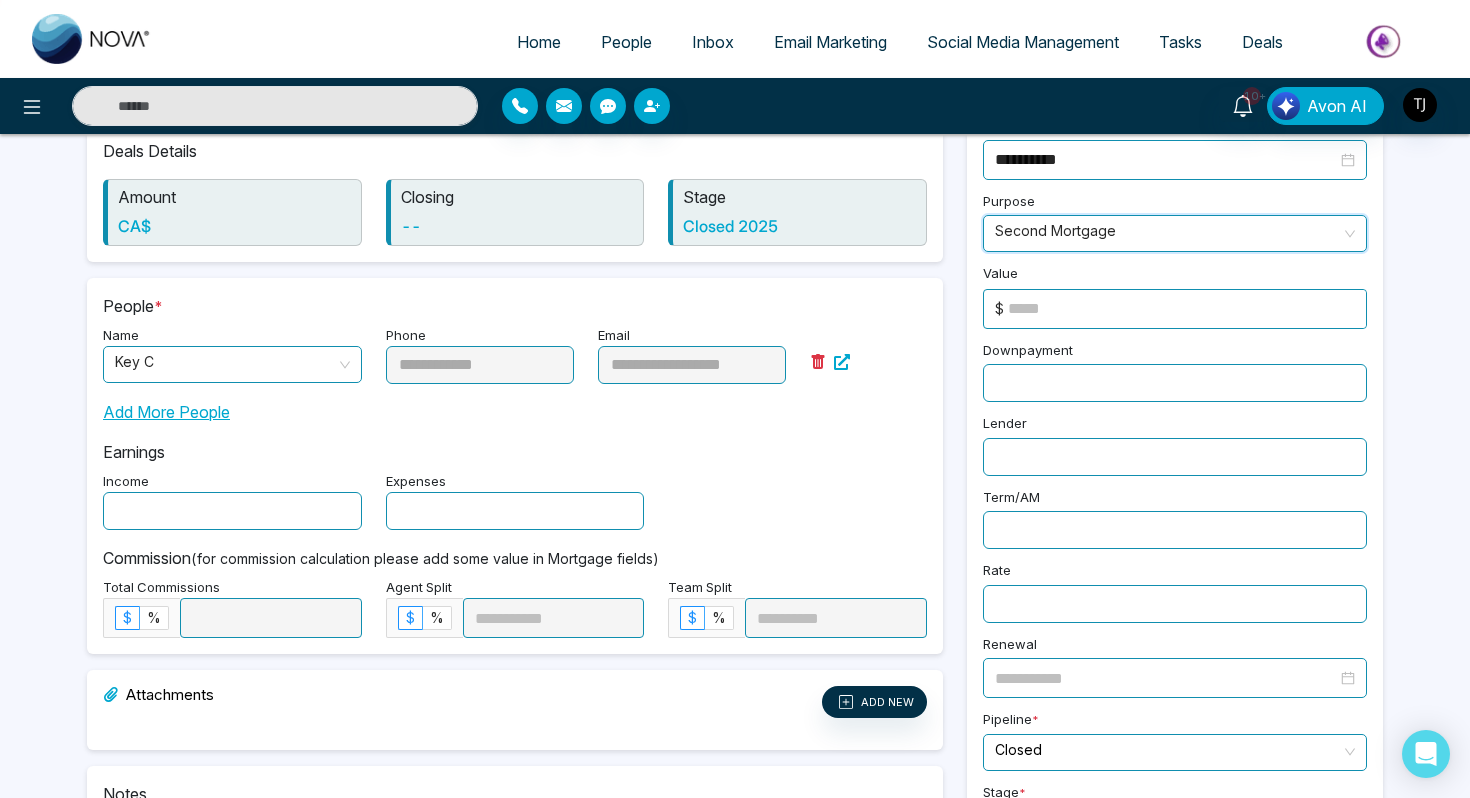 click at bounding box center [1187, 309] 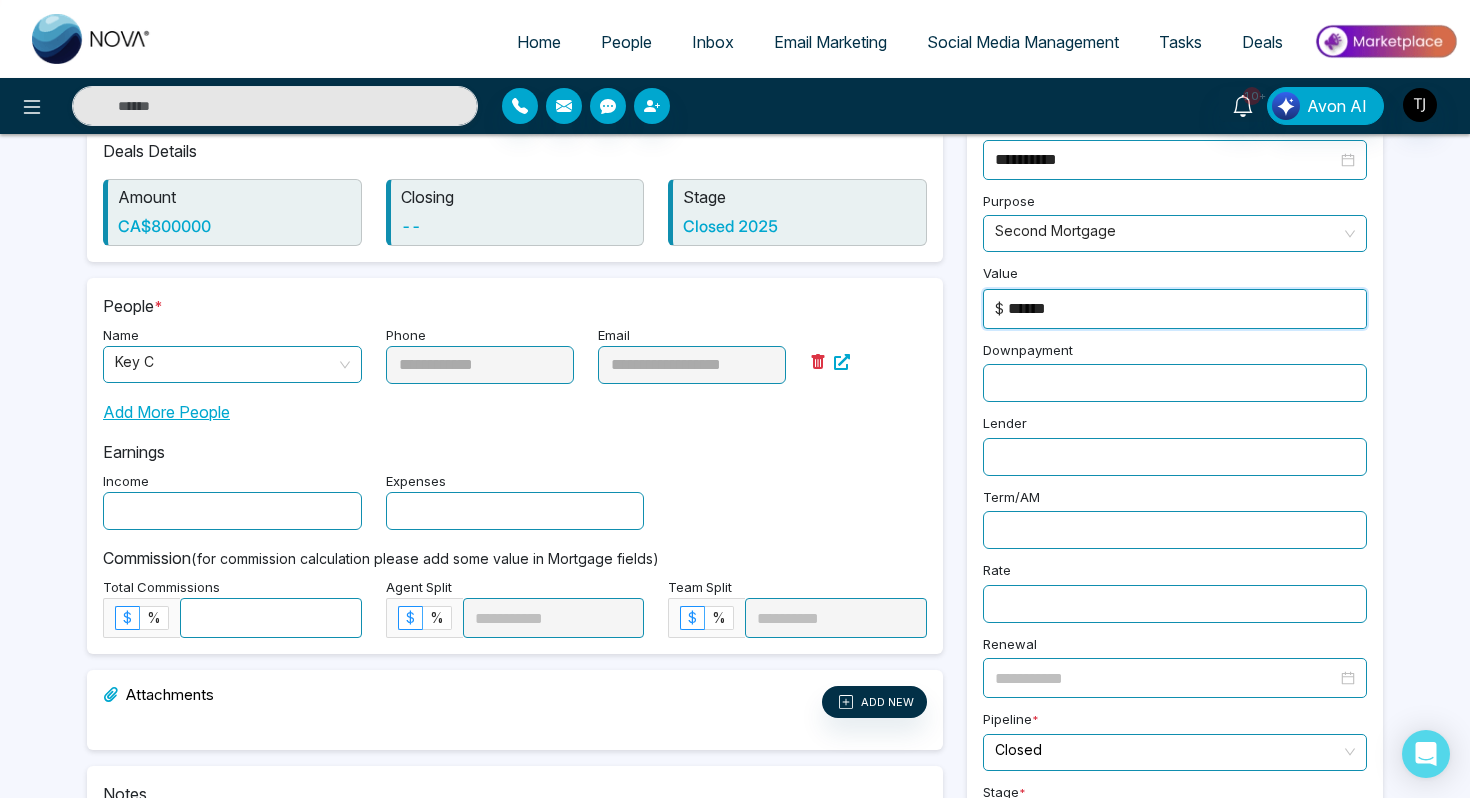 type on "******" 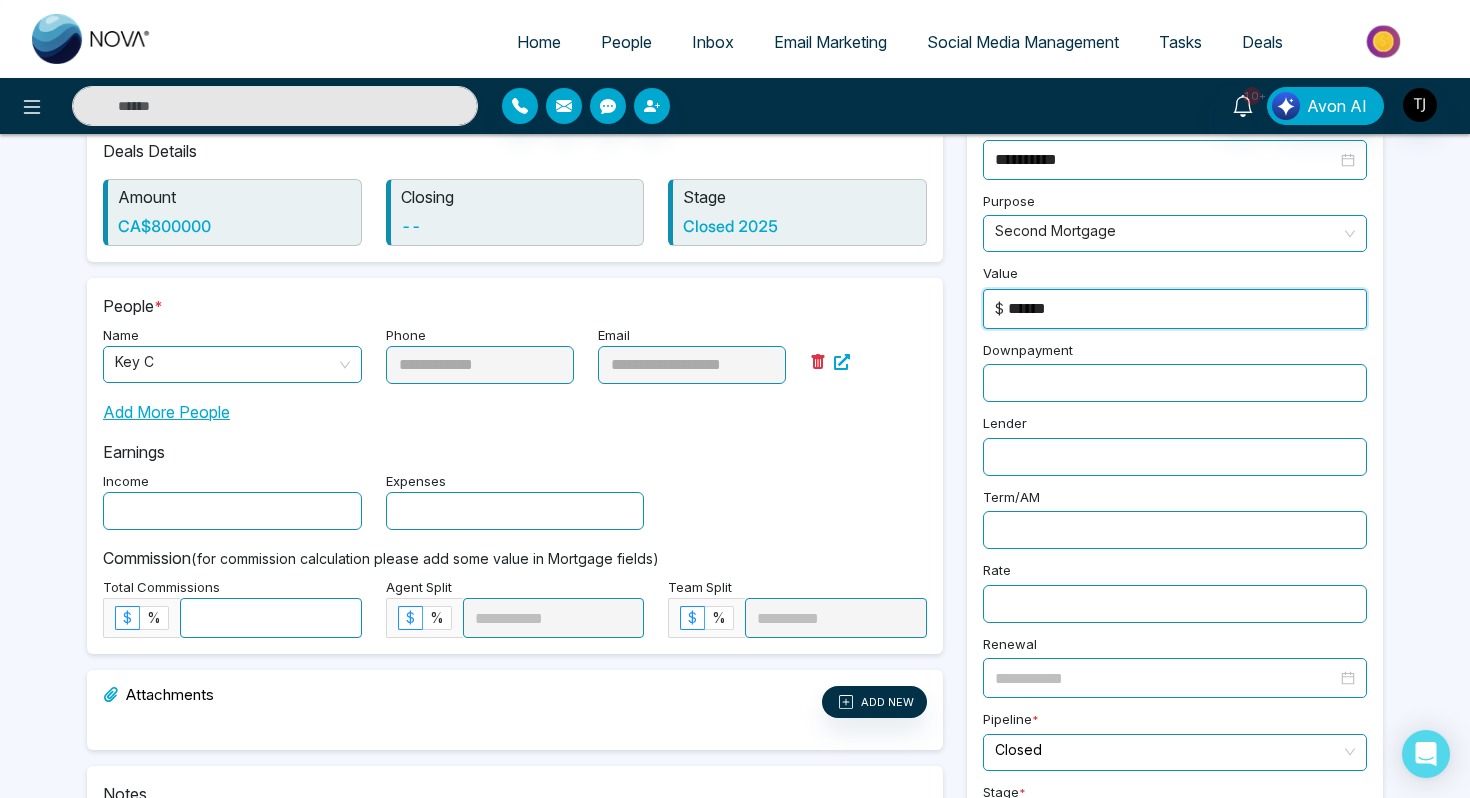click at bounding box center (1175, 383) 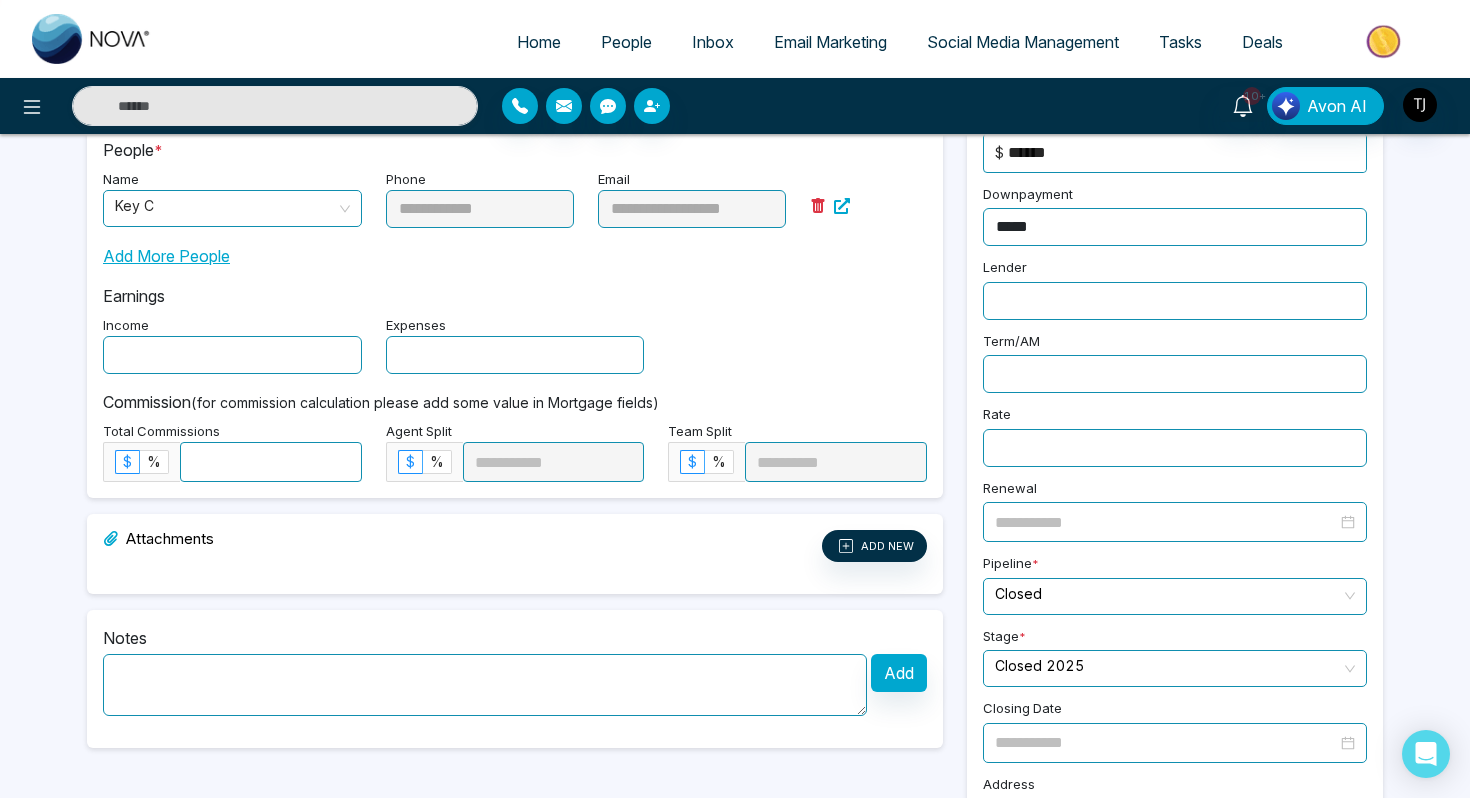 scroll, scrollTop: 405, scrollLeft: 0, axis: vertical 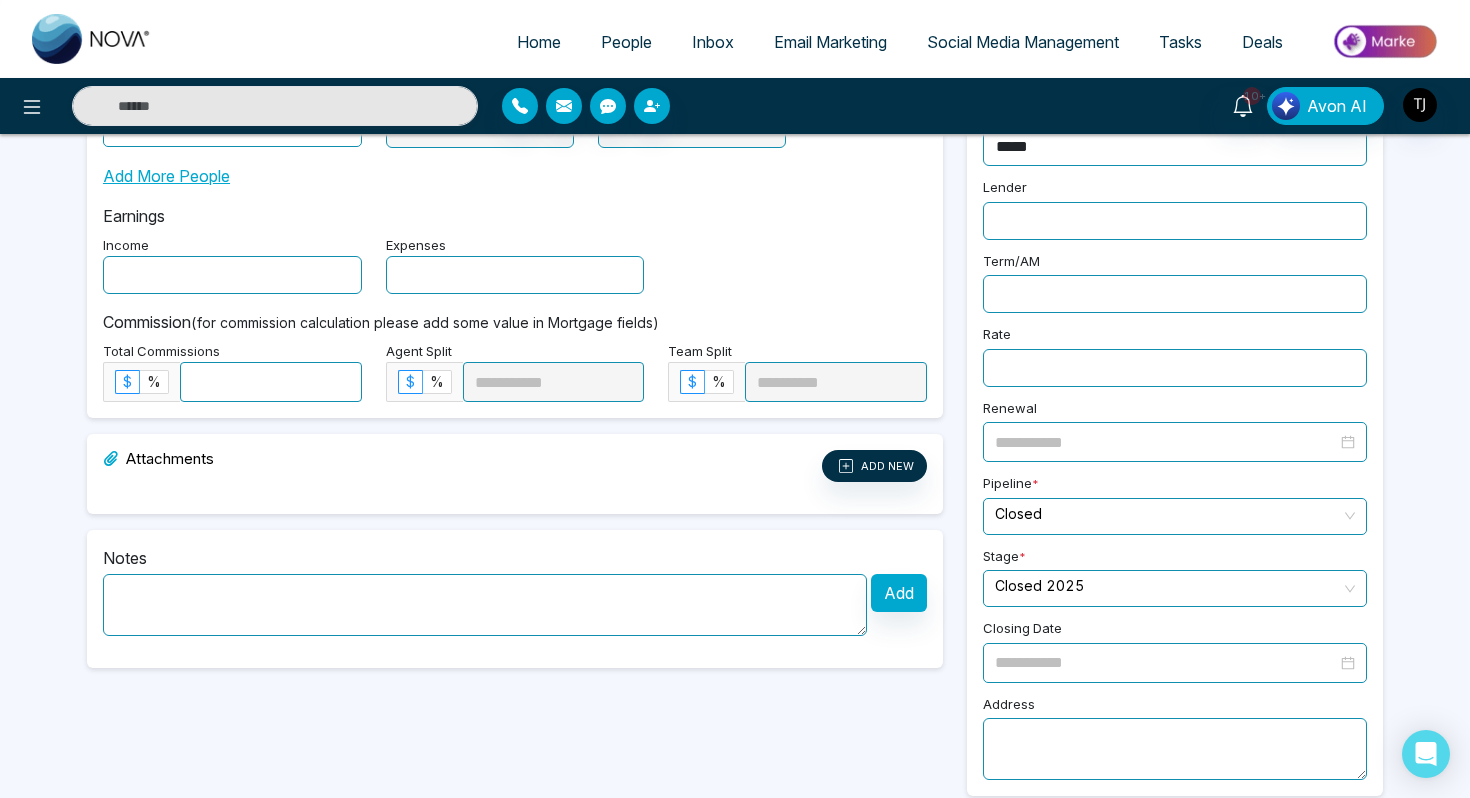 type on "*****" 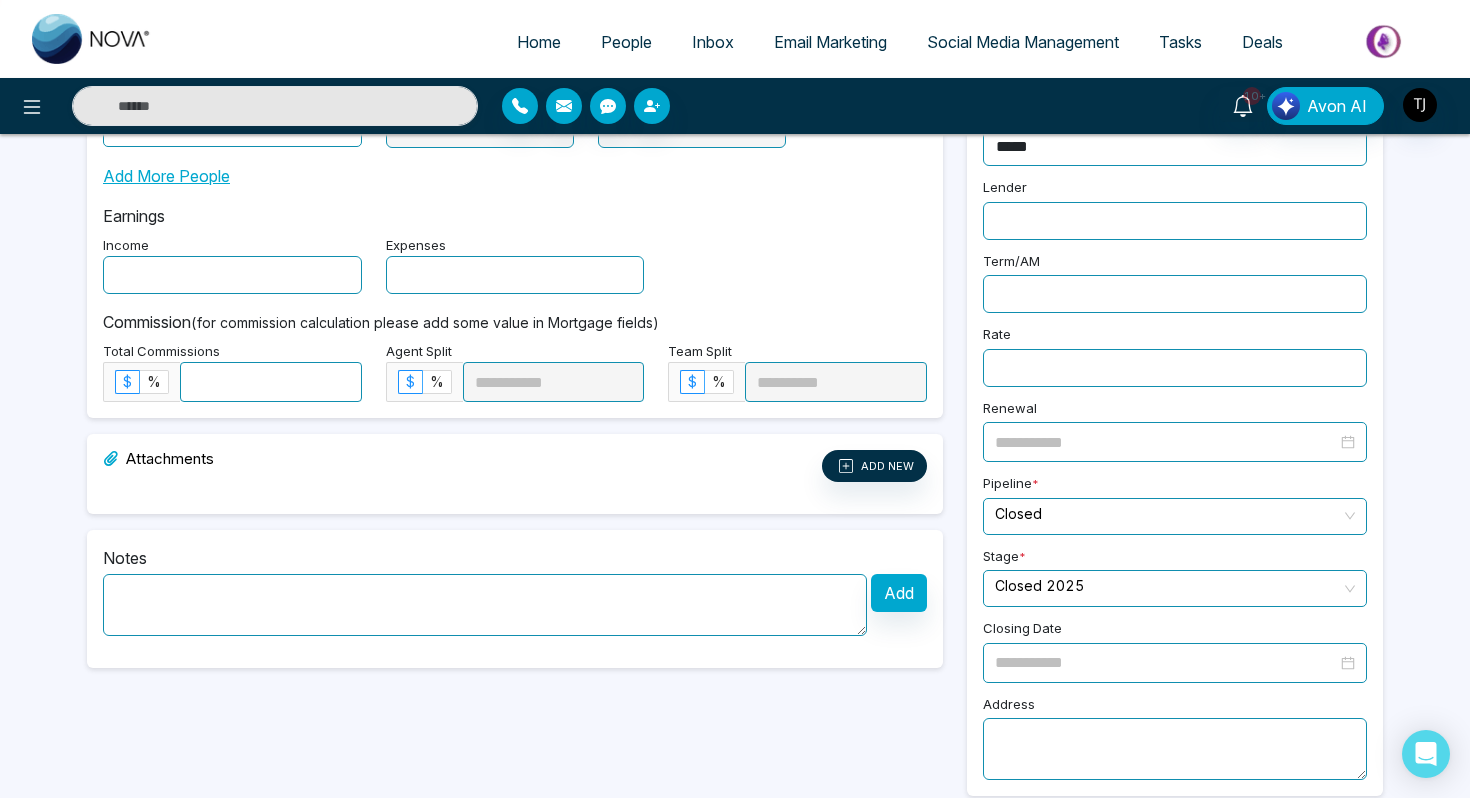 click at bounding box center (271, 382) 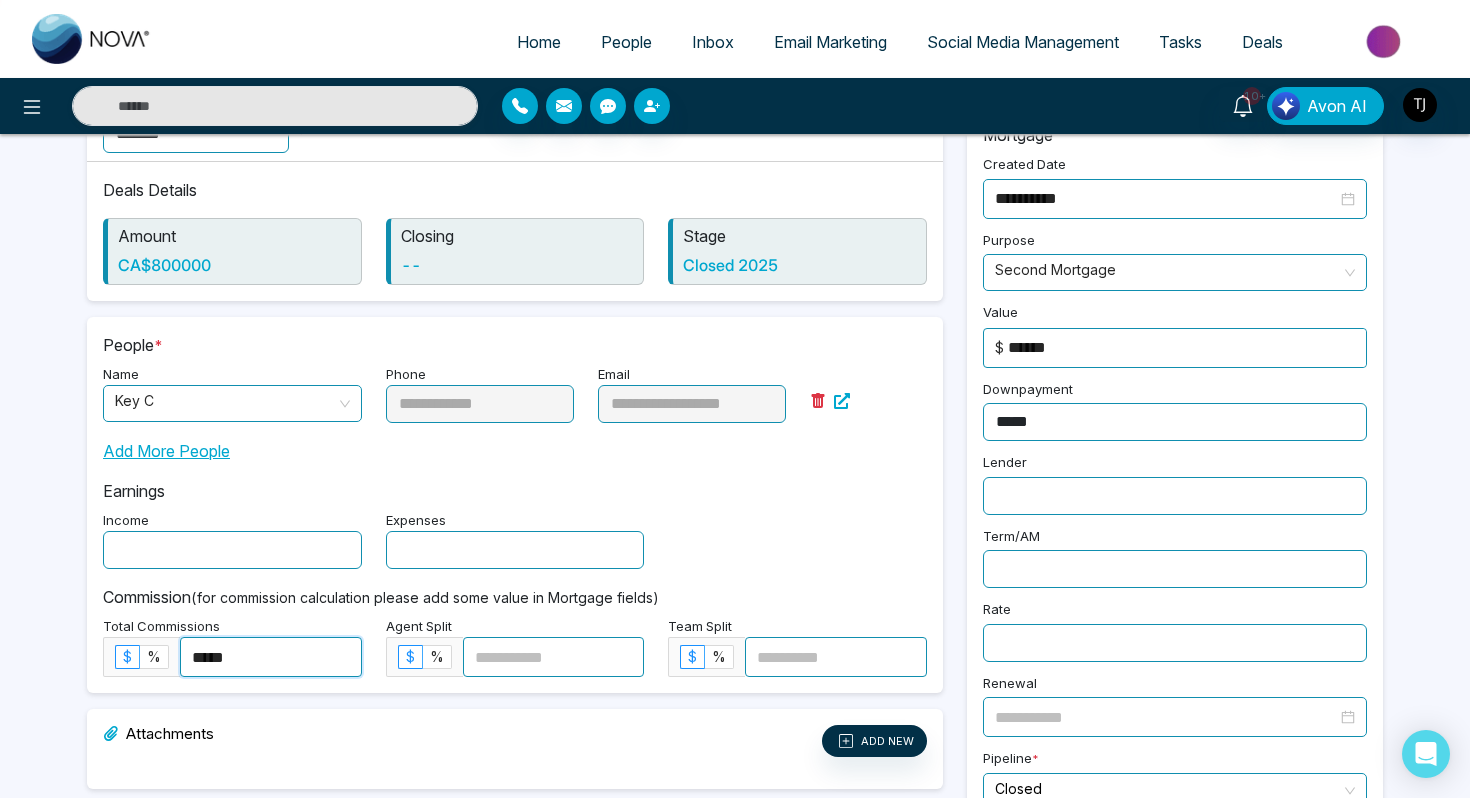 scroll, scrollTop: 34, scrollLeft: 0, axis: vertical 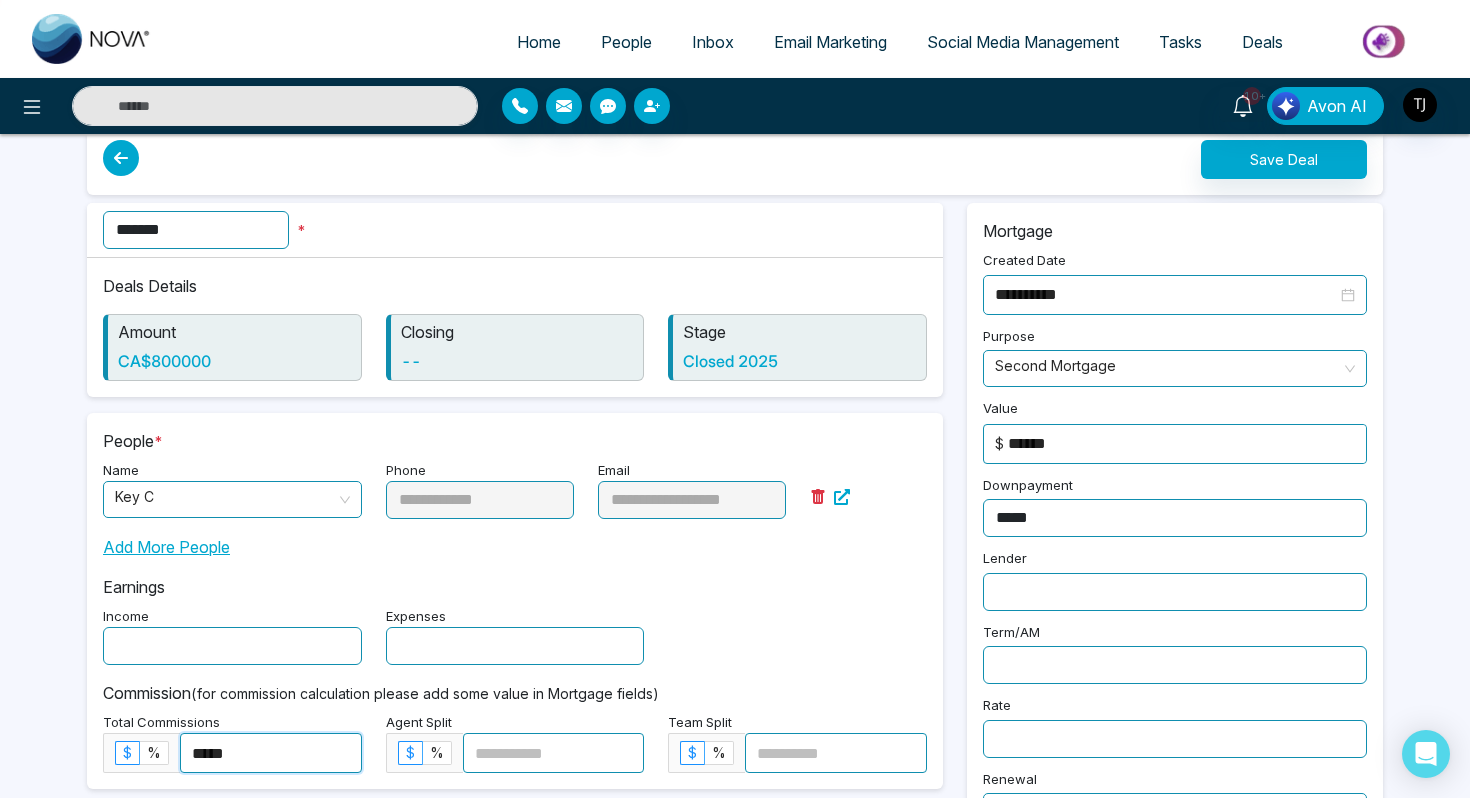 type on "*****" 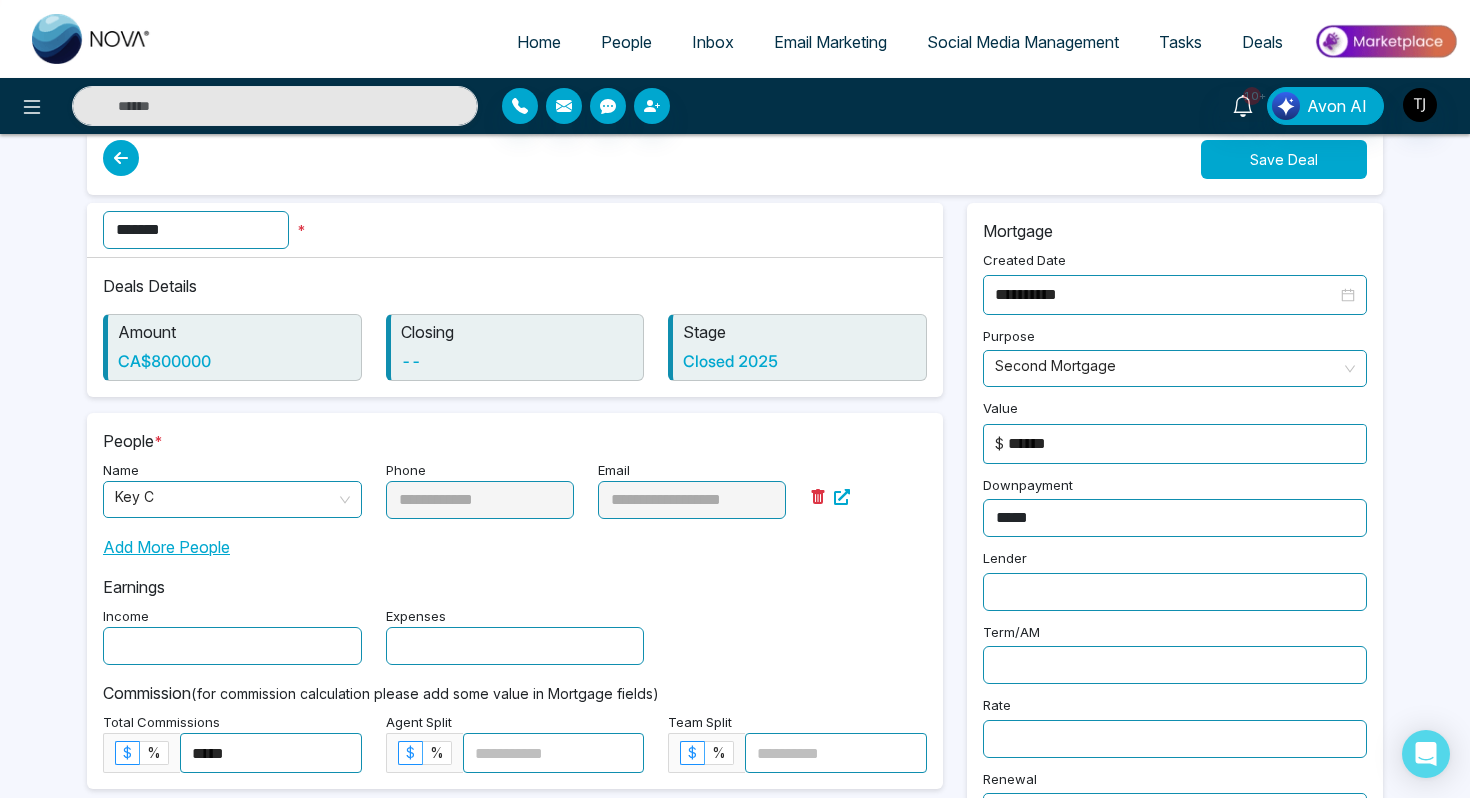 click on "Save Deal" at bounding box center (1284, 159) 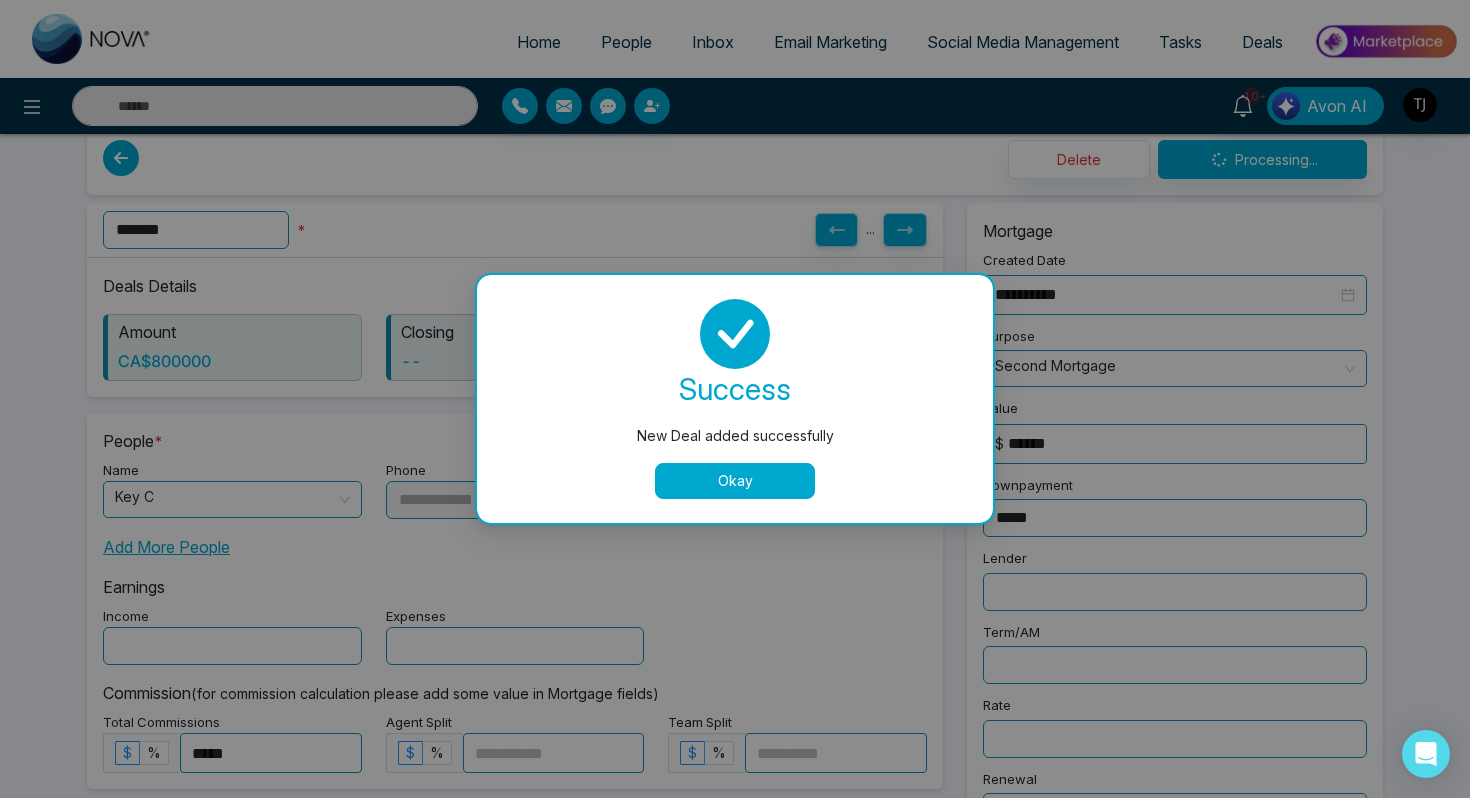 scroll, scrollTop: 0, scrollLeft: 0, axis: both 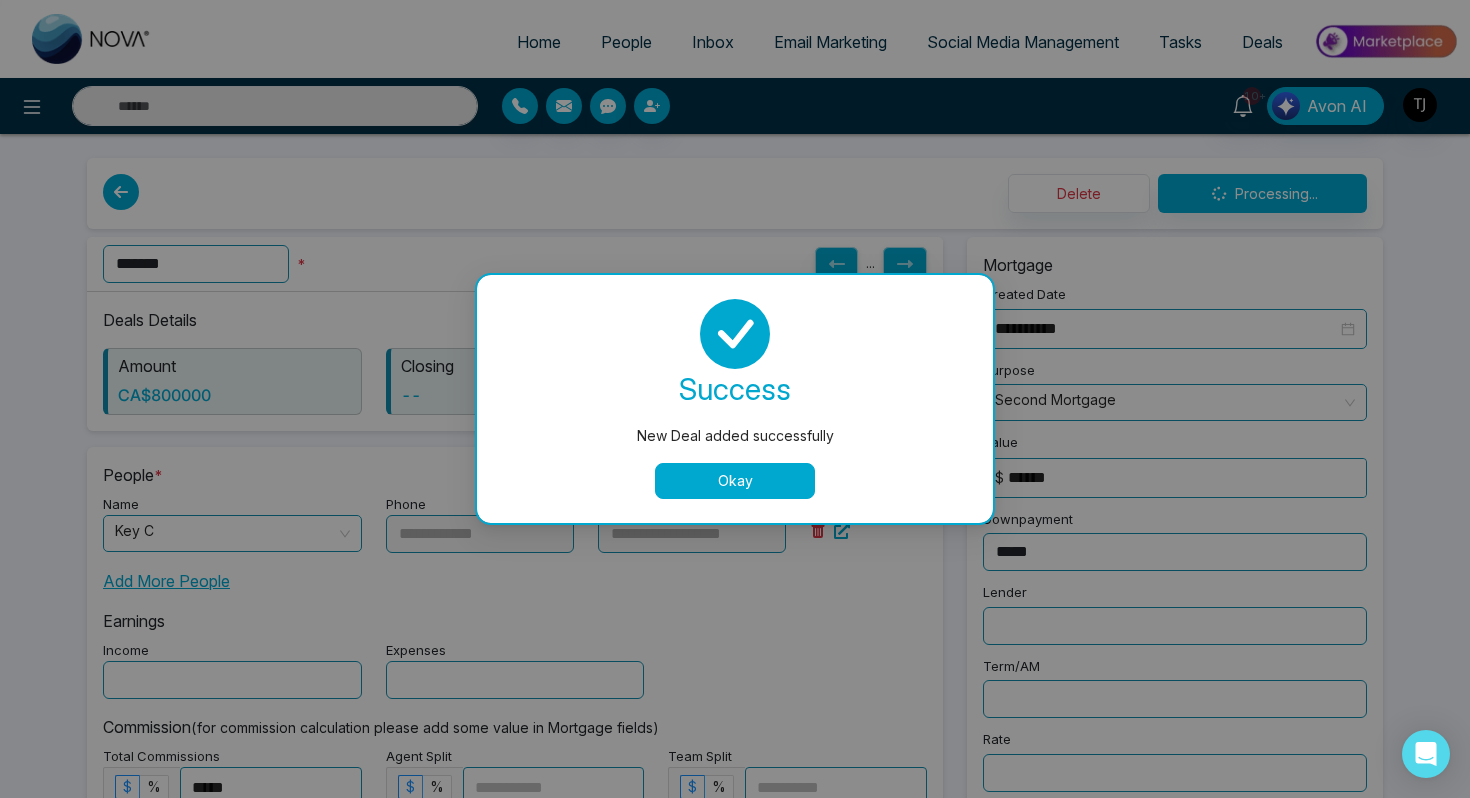 click on "Okay" at bounding box center (735, 481) 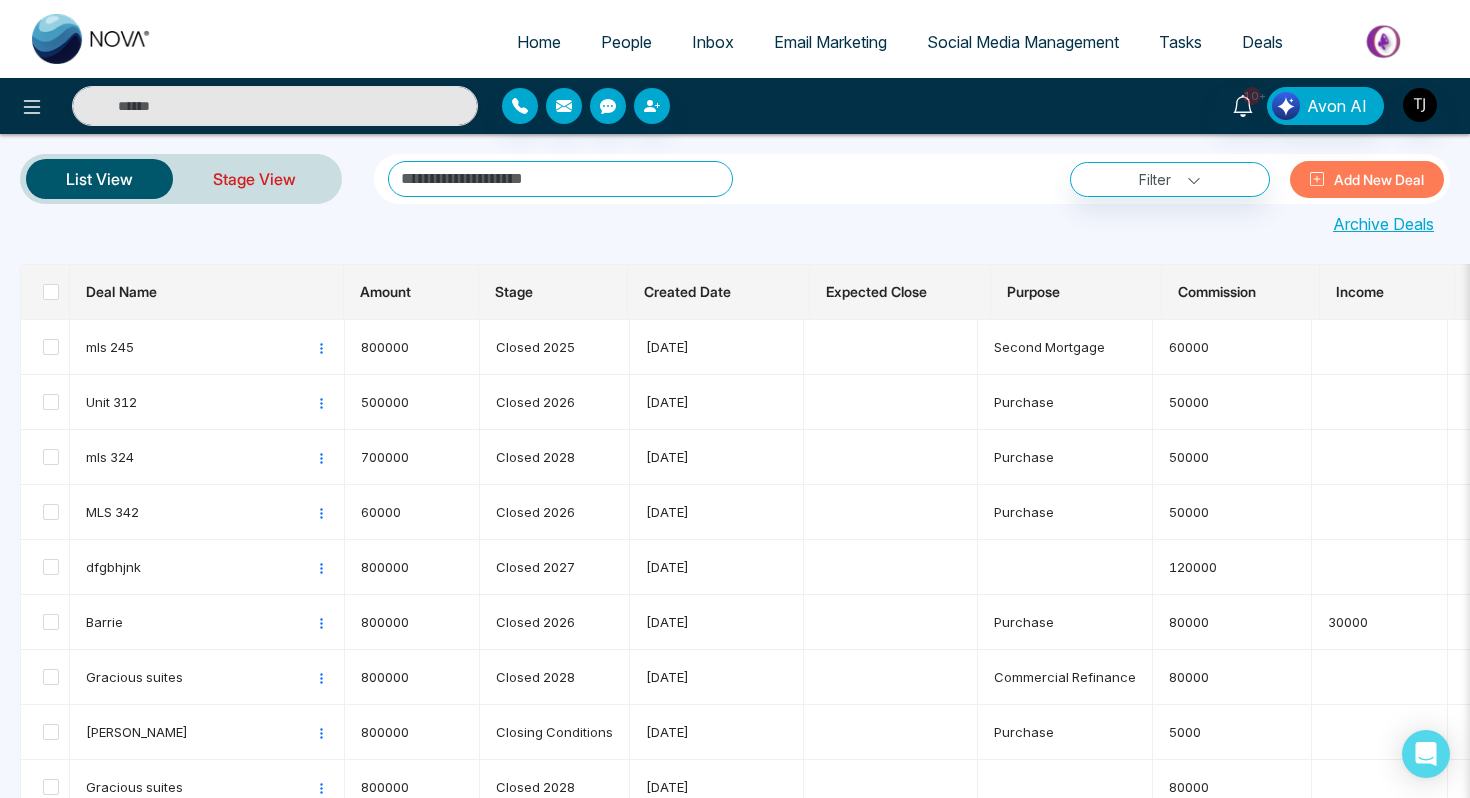click on "Stage View" at bounding box center (254, 179) 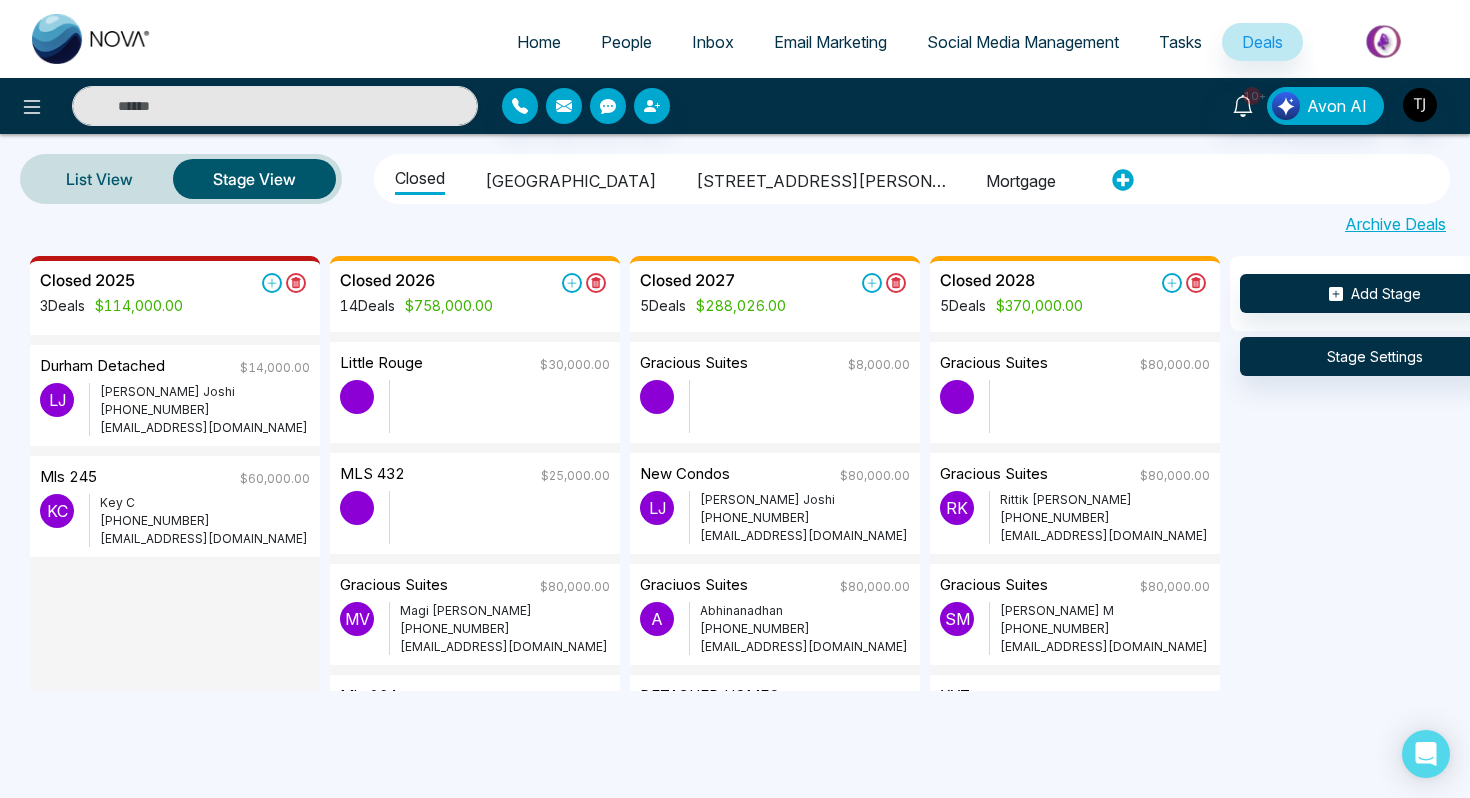 scroll, scrollTop: 174, scrollLeft: 0, axis: vertical 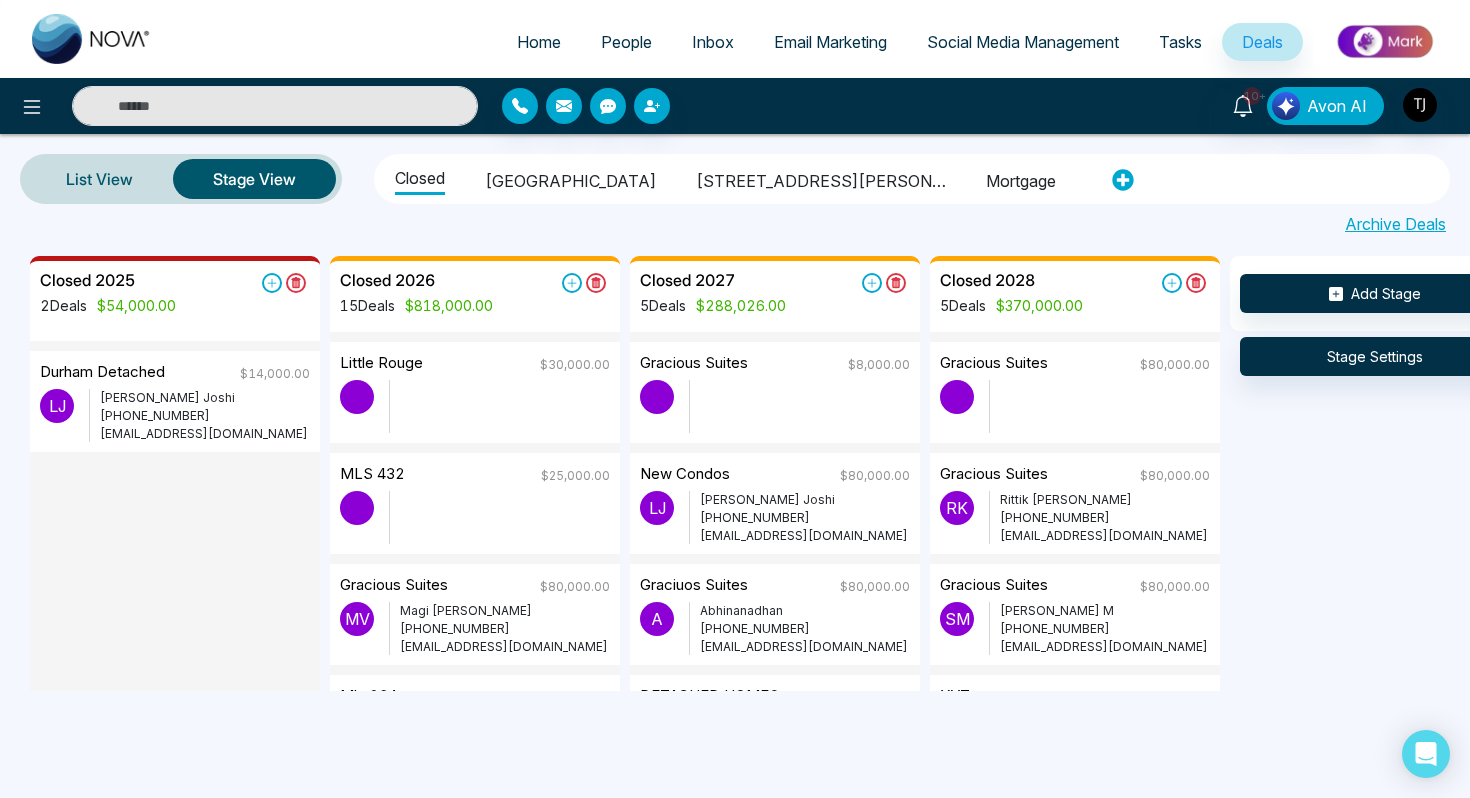 click on "People" at bounding box center [626, 42] 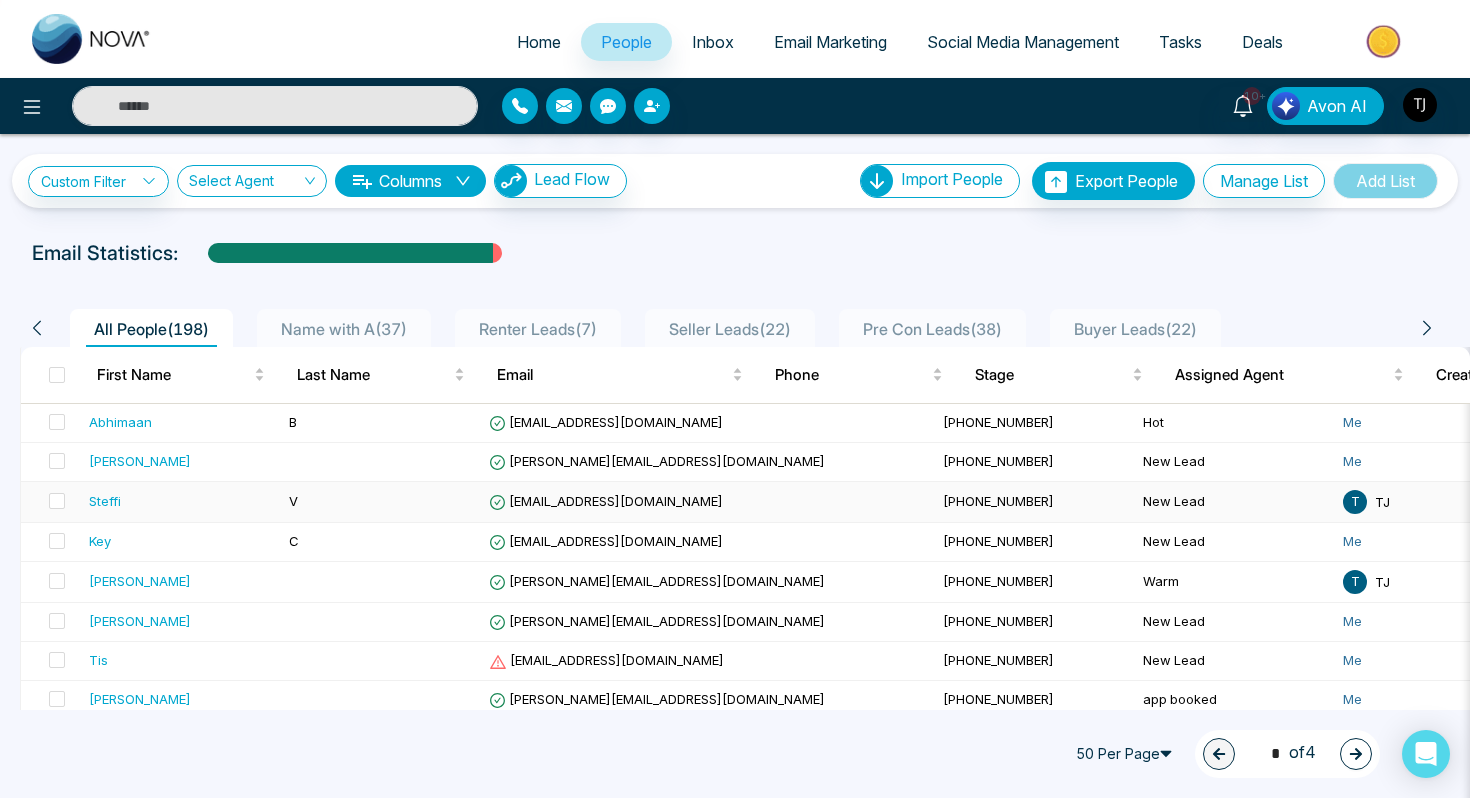 scroll, scrollTop: 0, scrollLeft: 280, axis: horizontal 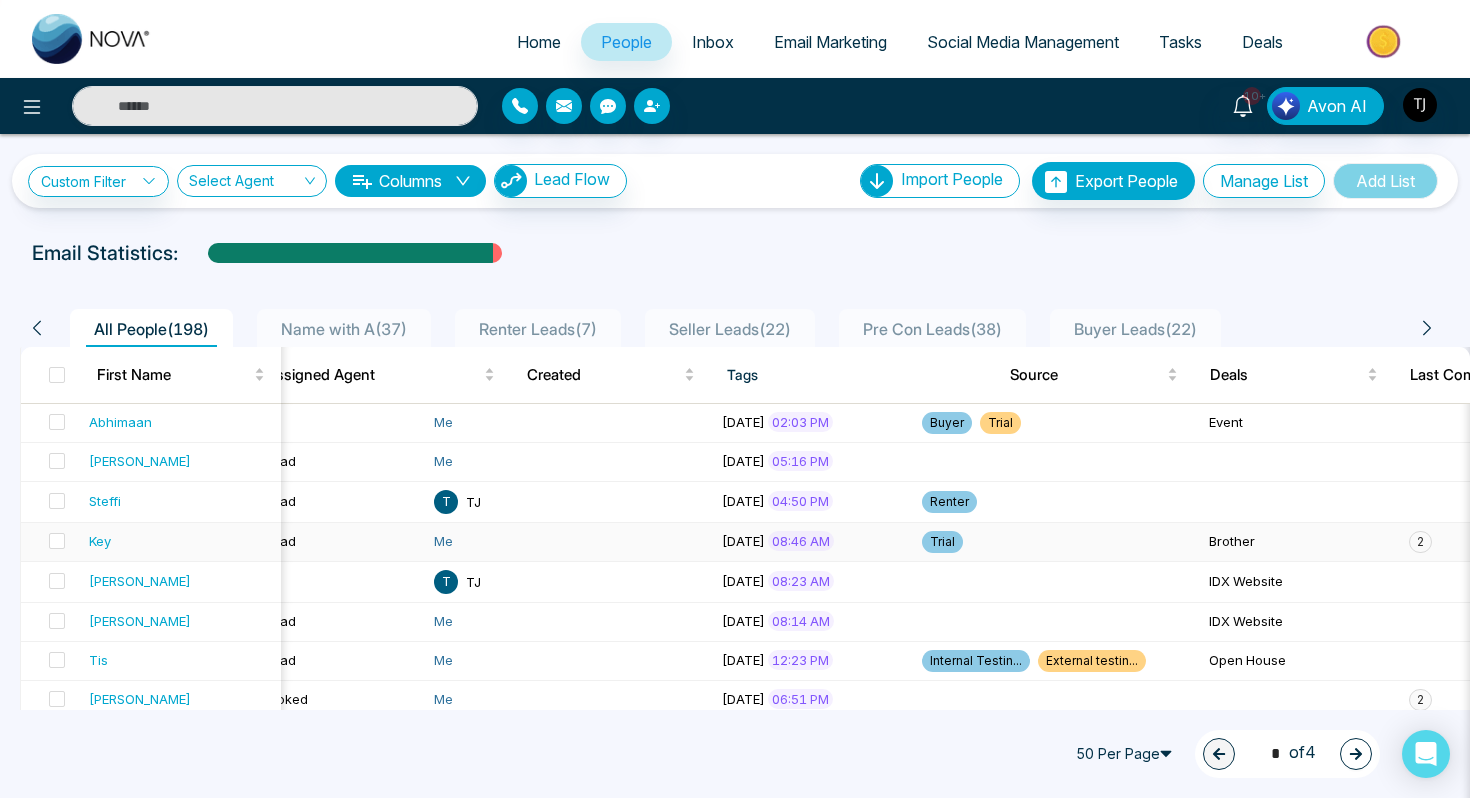 click on "2" at bounding box center [1420, 542] 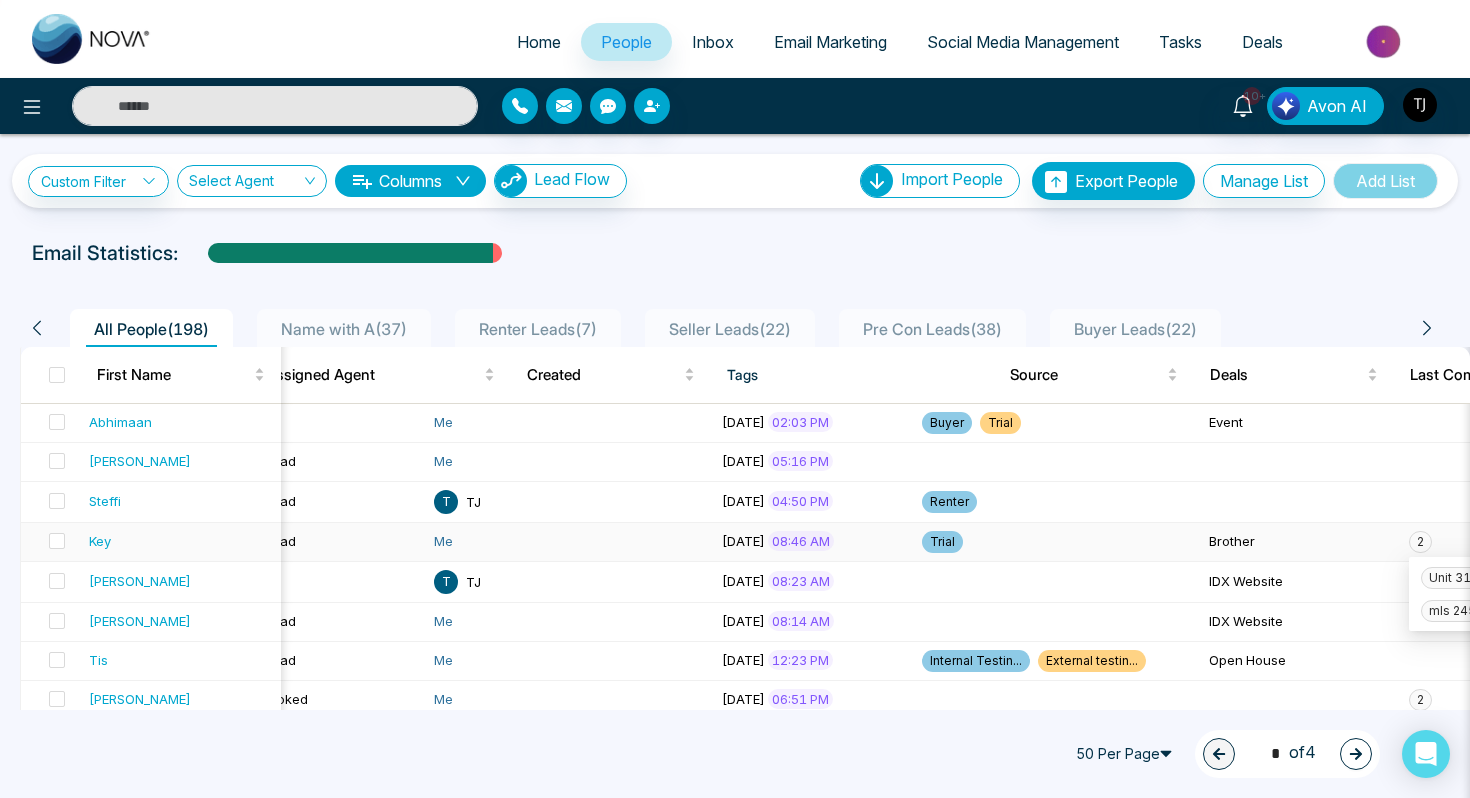 click on "Key" at bounding box center (100, 541) 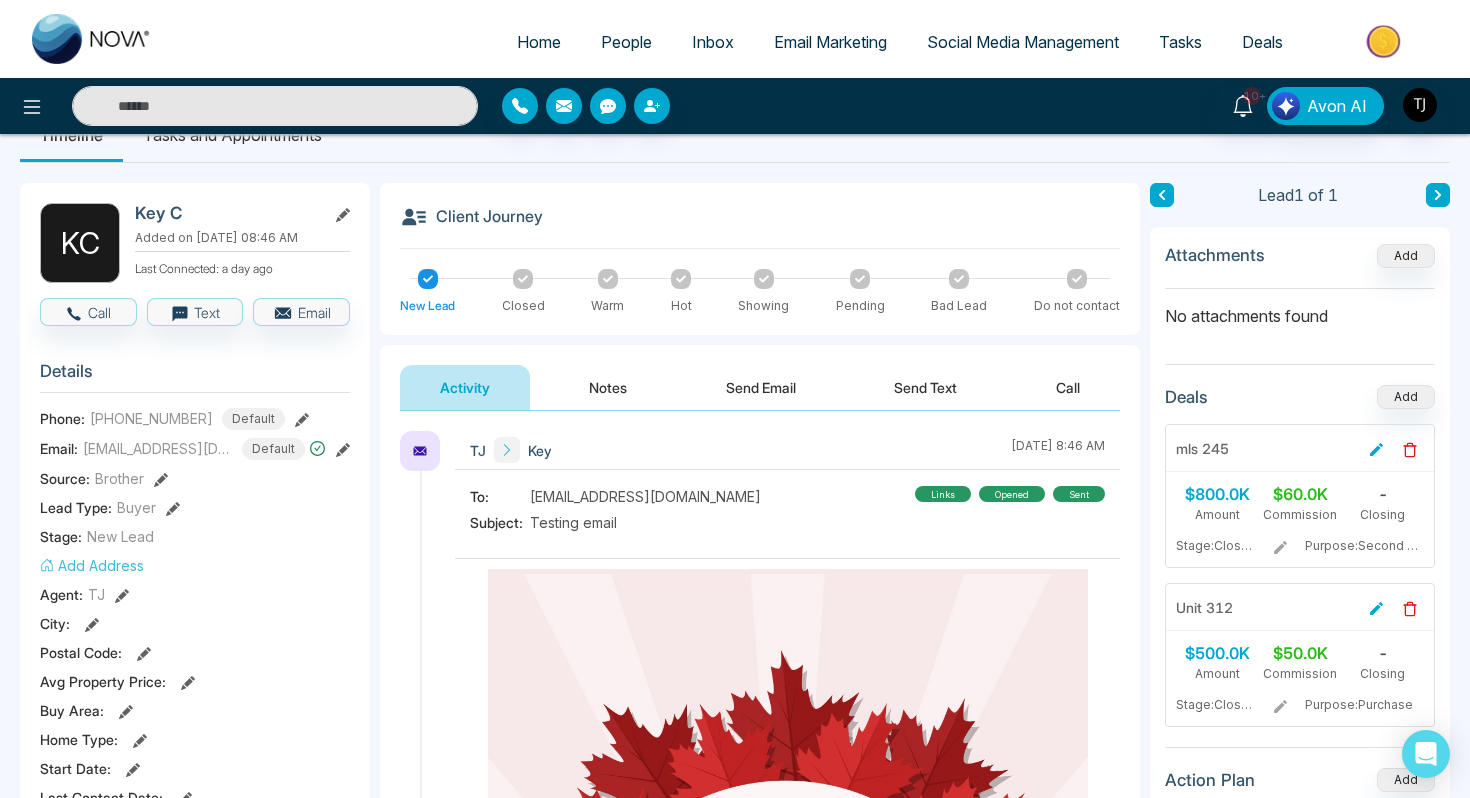 scroll, scrollTop: 123, scrollLeft: 0, axis: vertical 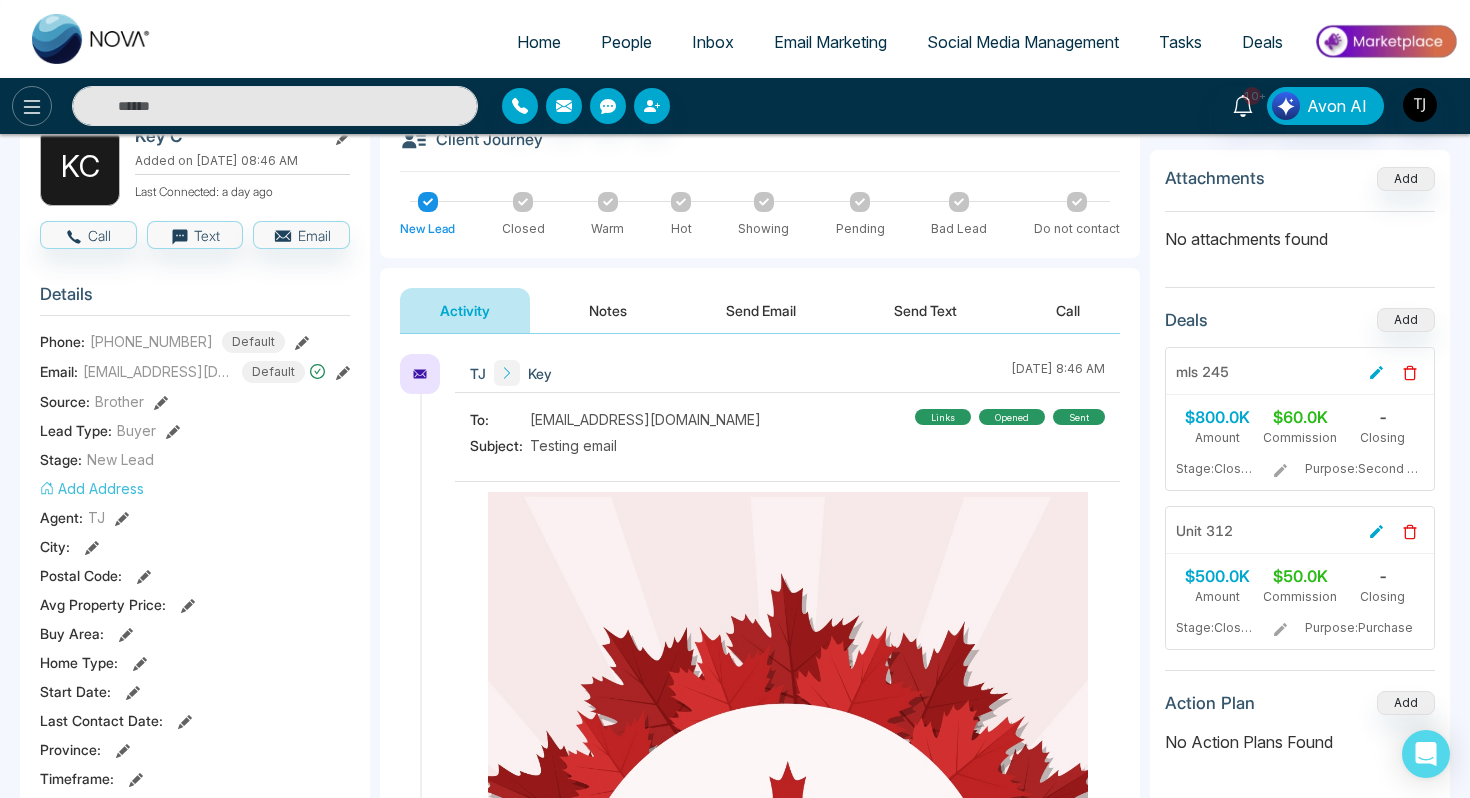 click 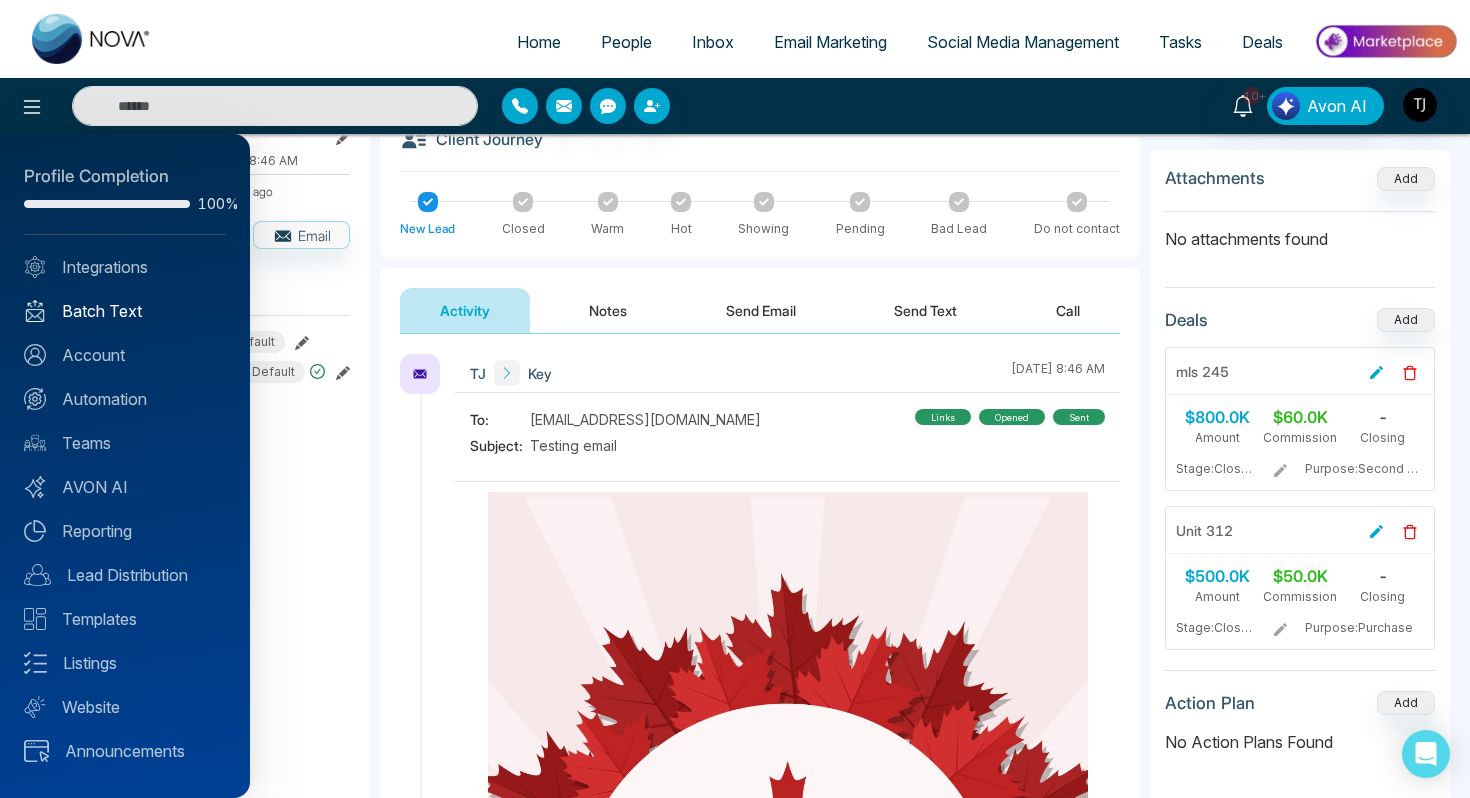 click on "Batch Text" at bounding box center (125, 311) 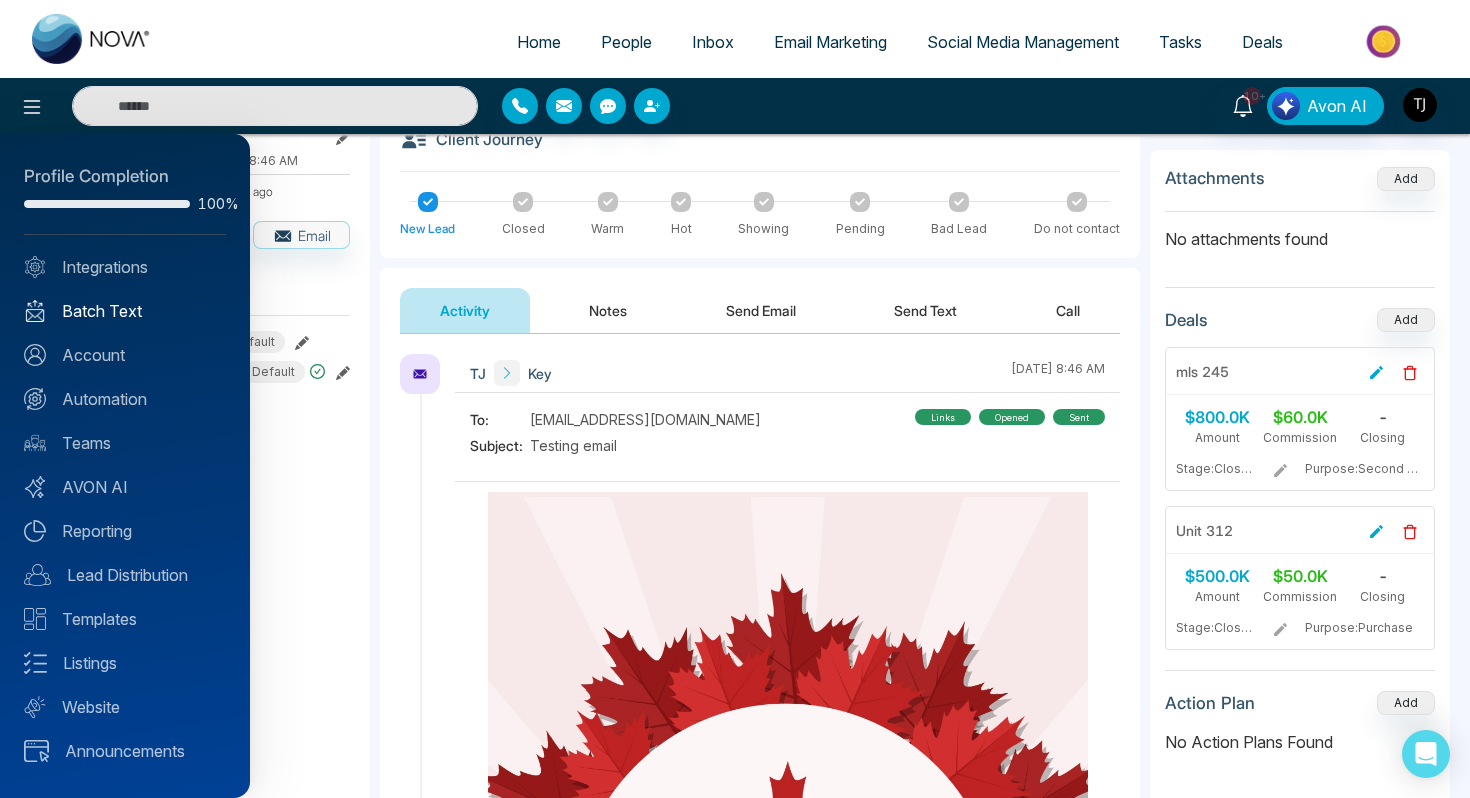 scroll, scrollTop: 0, scrollLeft: 0, axis: both 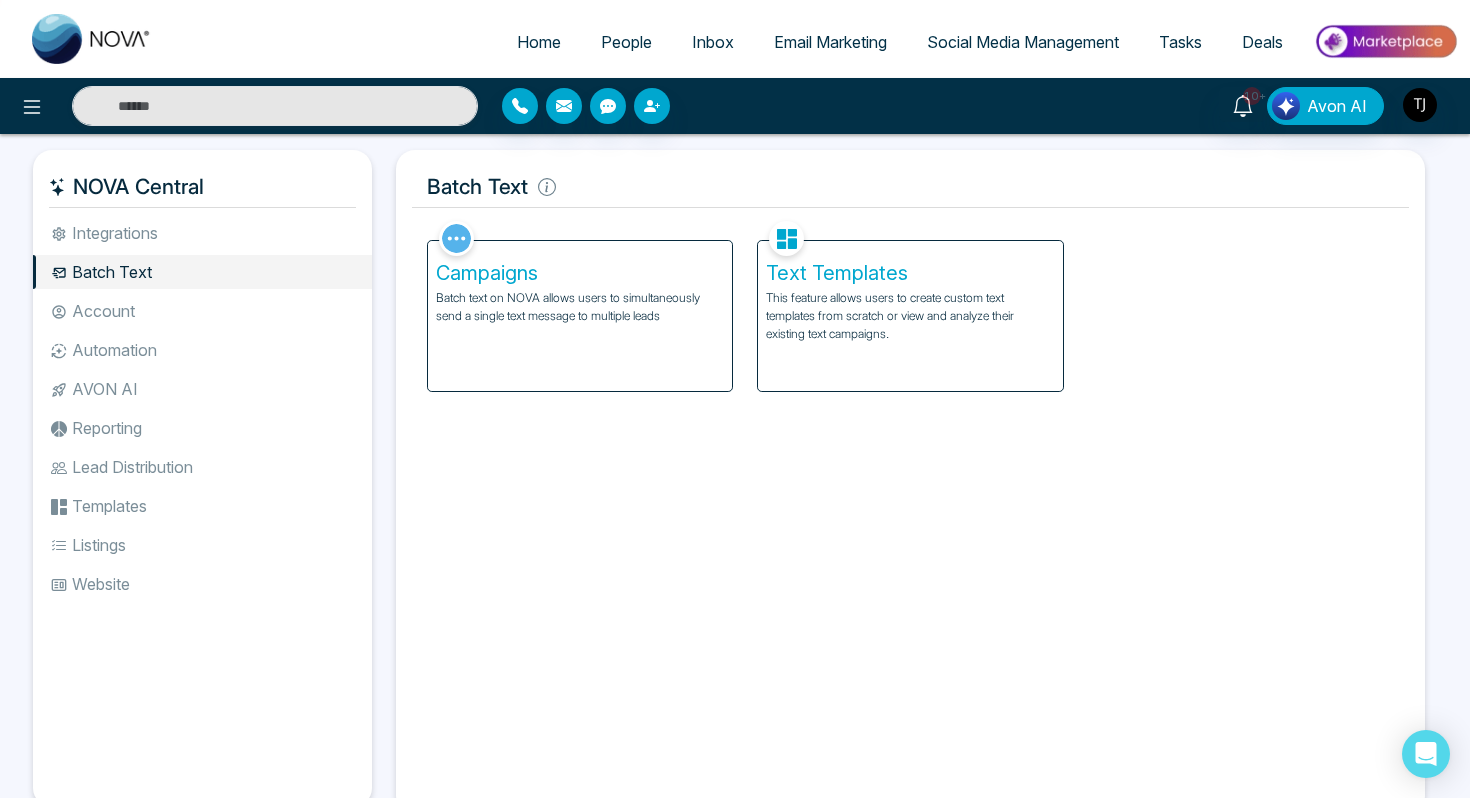 click on "Batch text on NOVA allows users to simultaneously send a single text message to multiple leads" at bounding box center (580, 307) 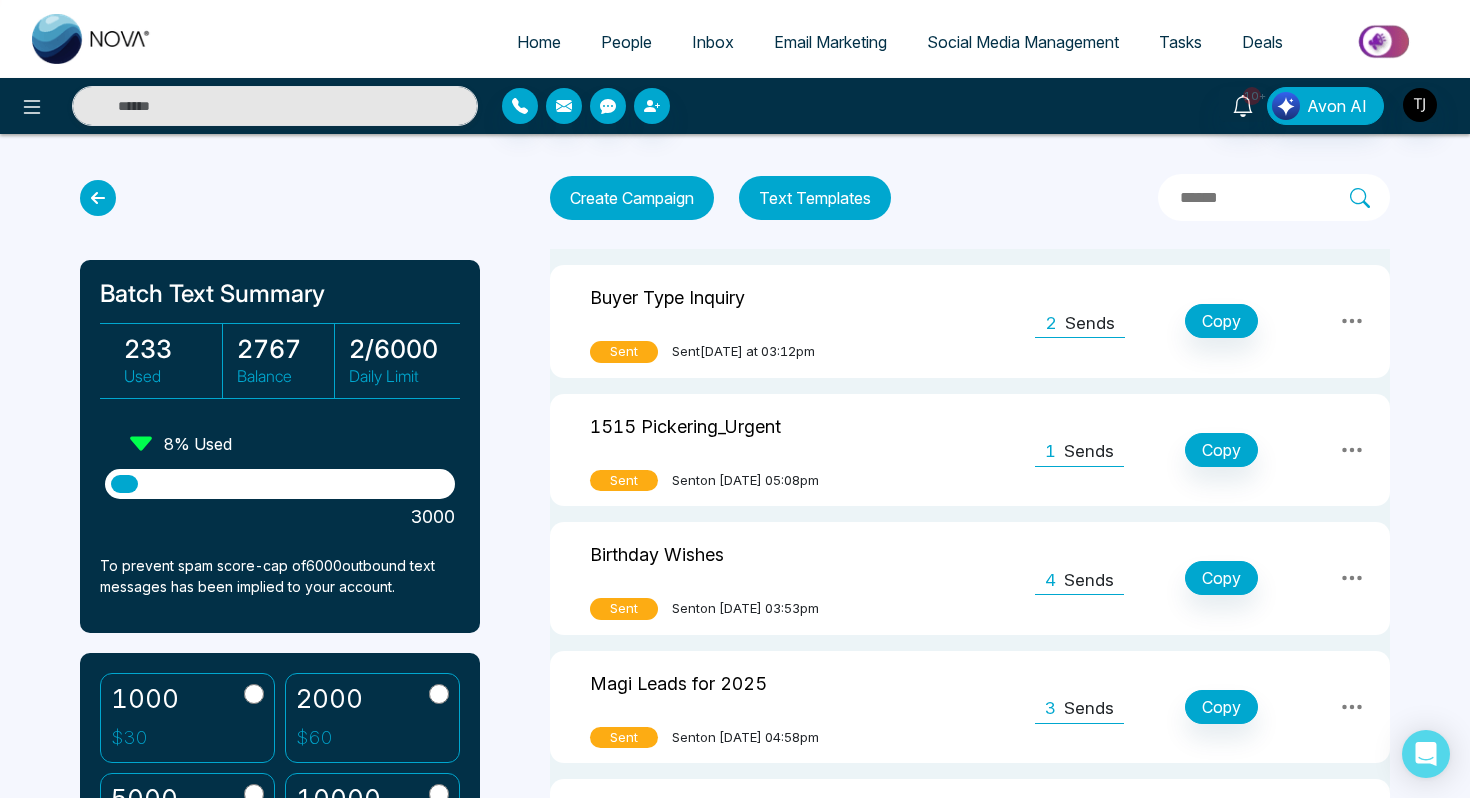 click on "Create Campaign" at bounding box center [632, 198] 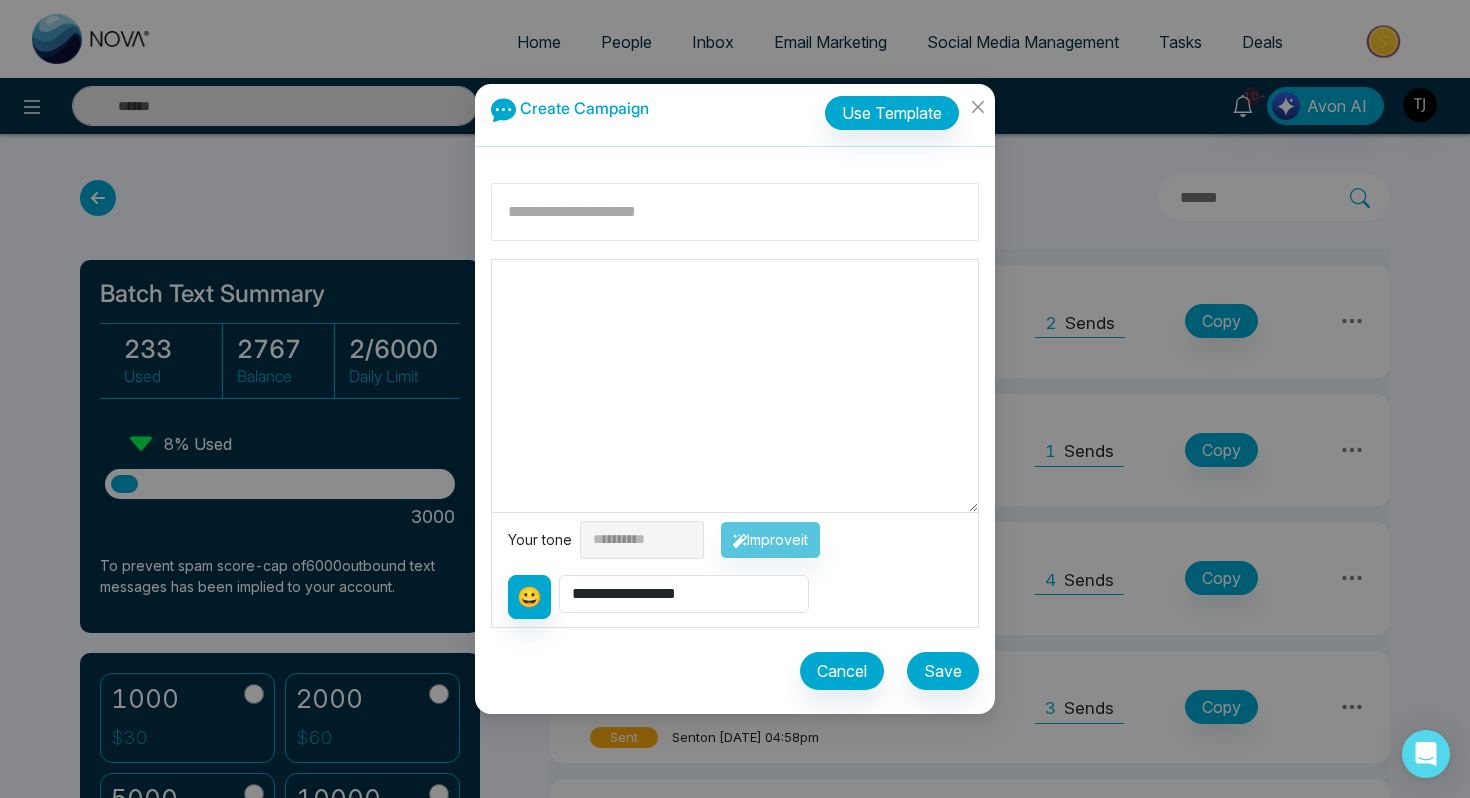 click at bounding box center [735, 212] 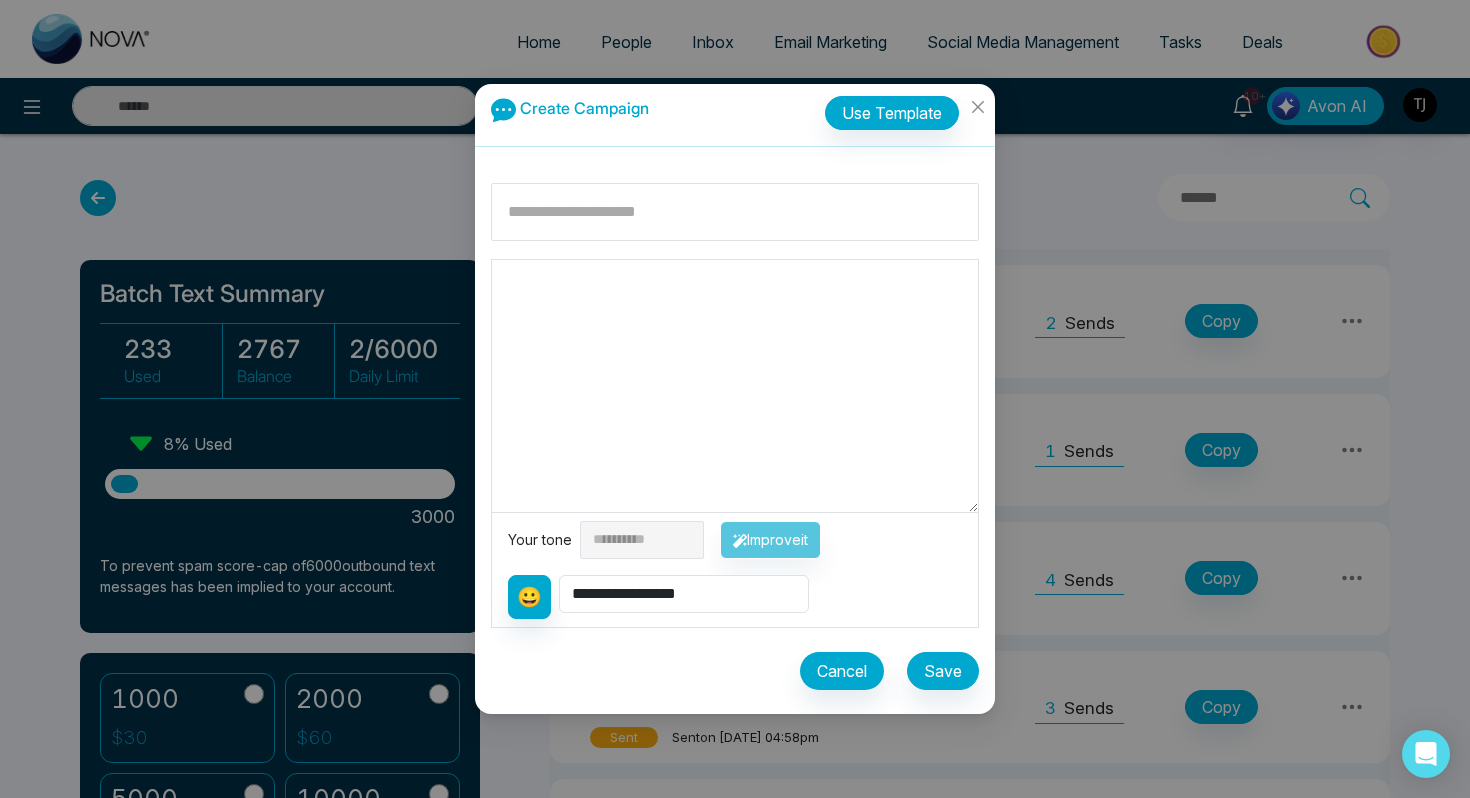 click at bounding box center [735, 386] 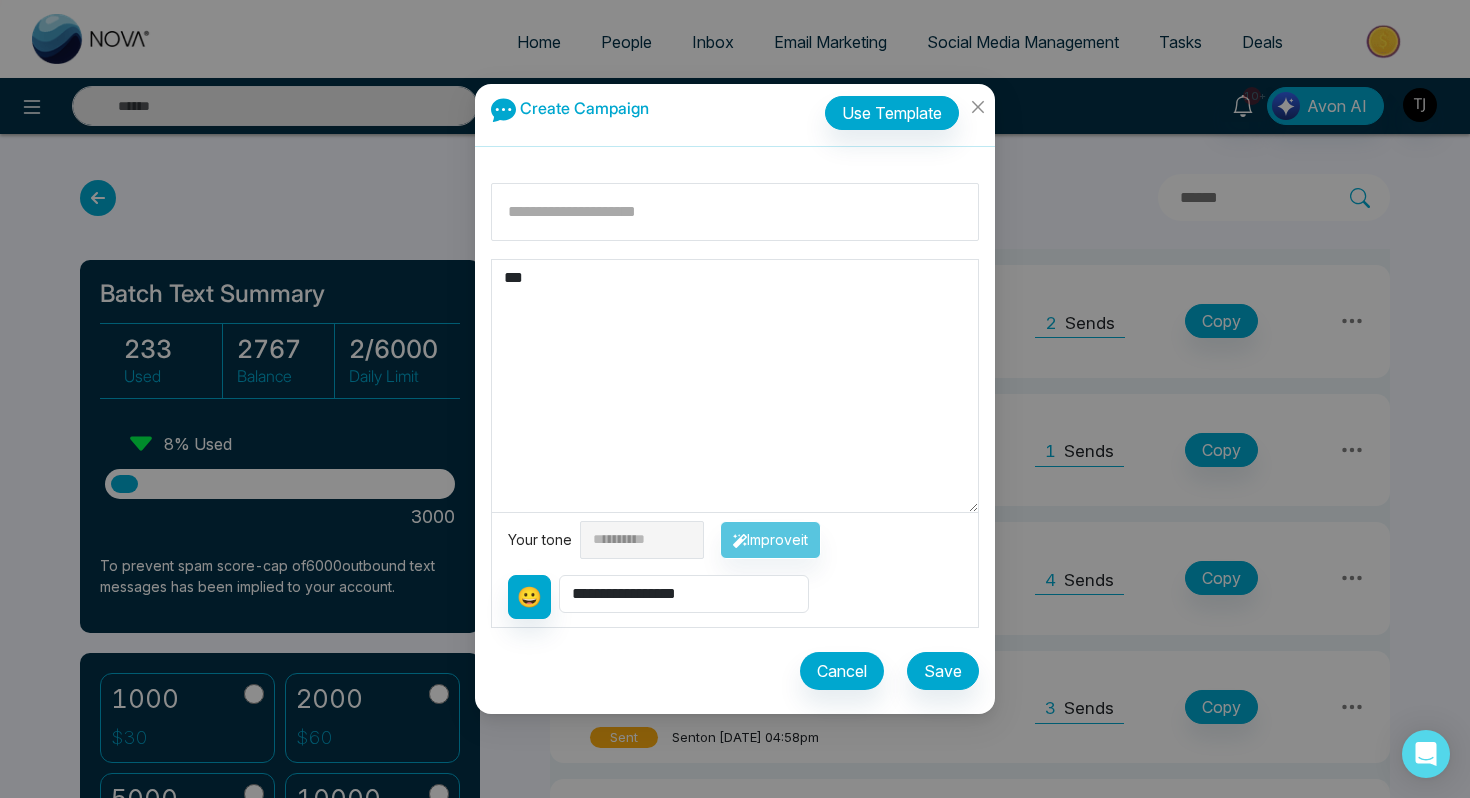 type on "**" 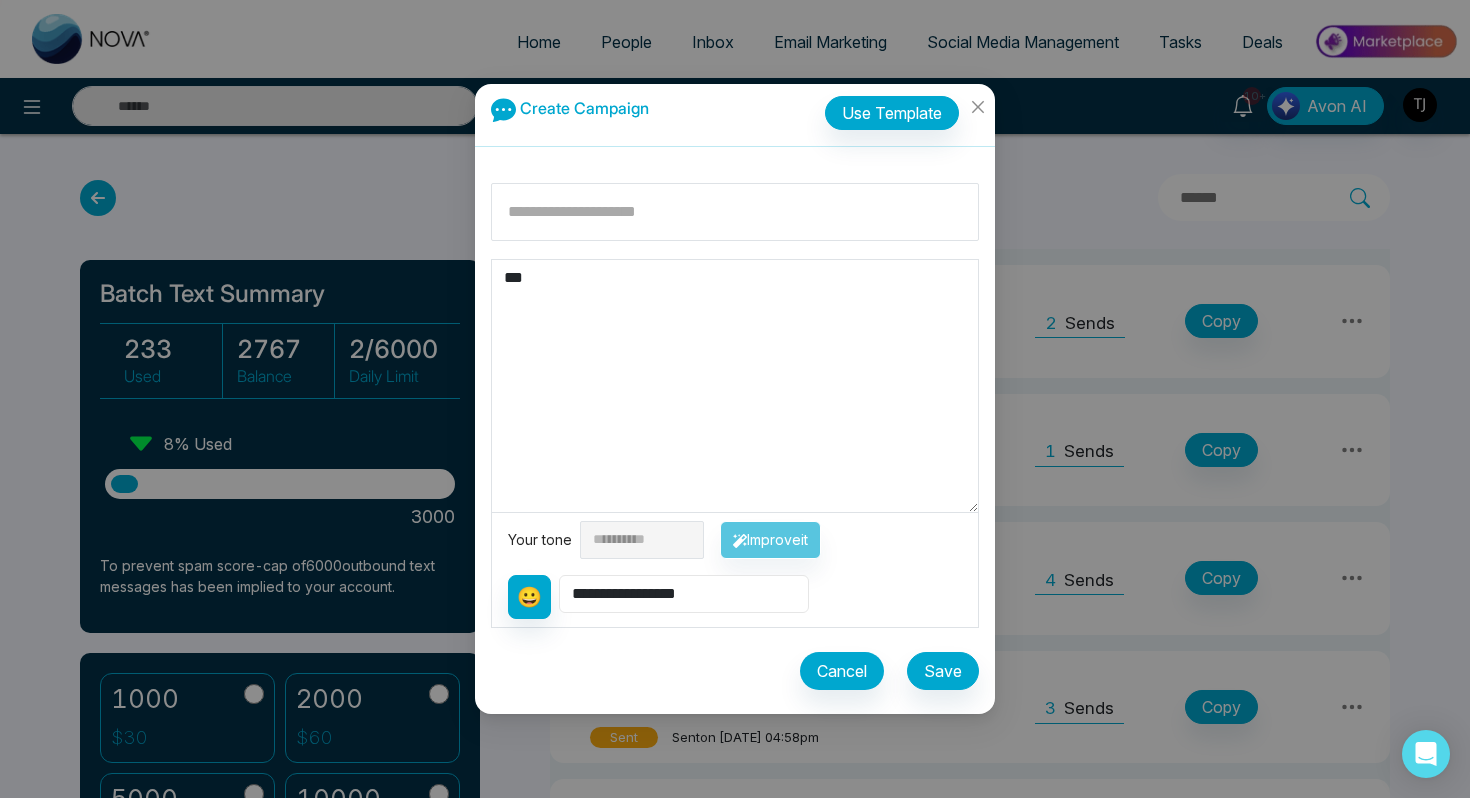 click on "**********" at bounding box center [684, 594] 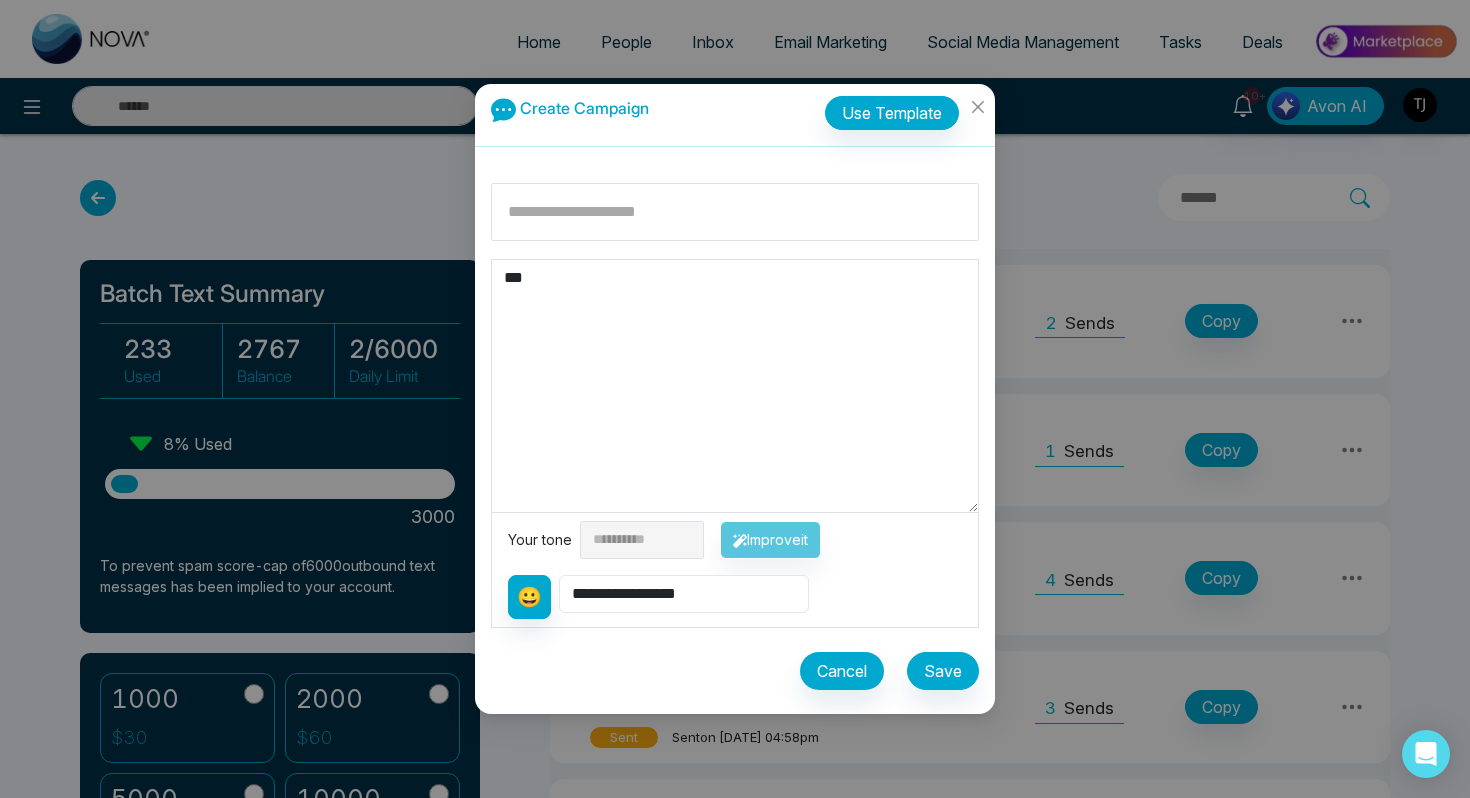 select on "**********" 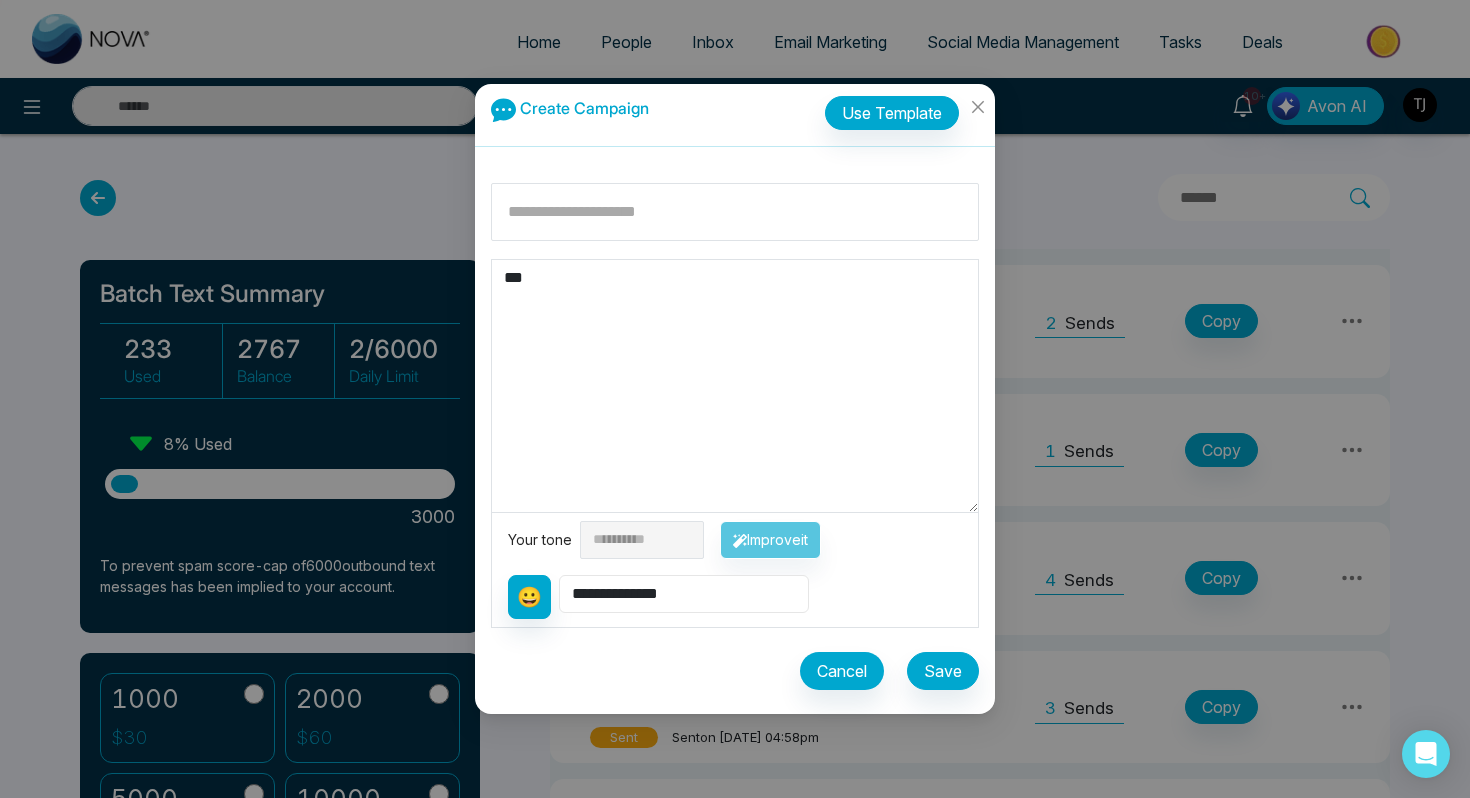 type on "**********" 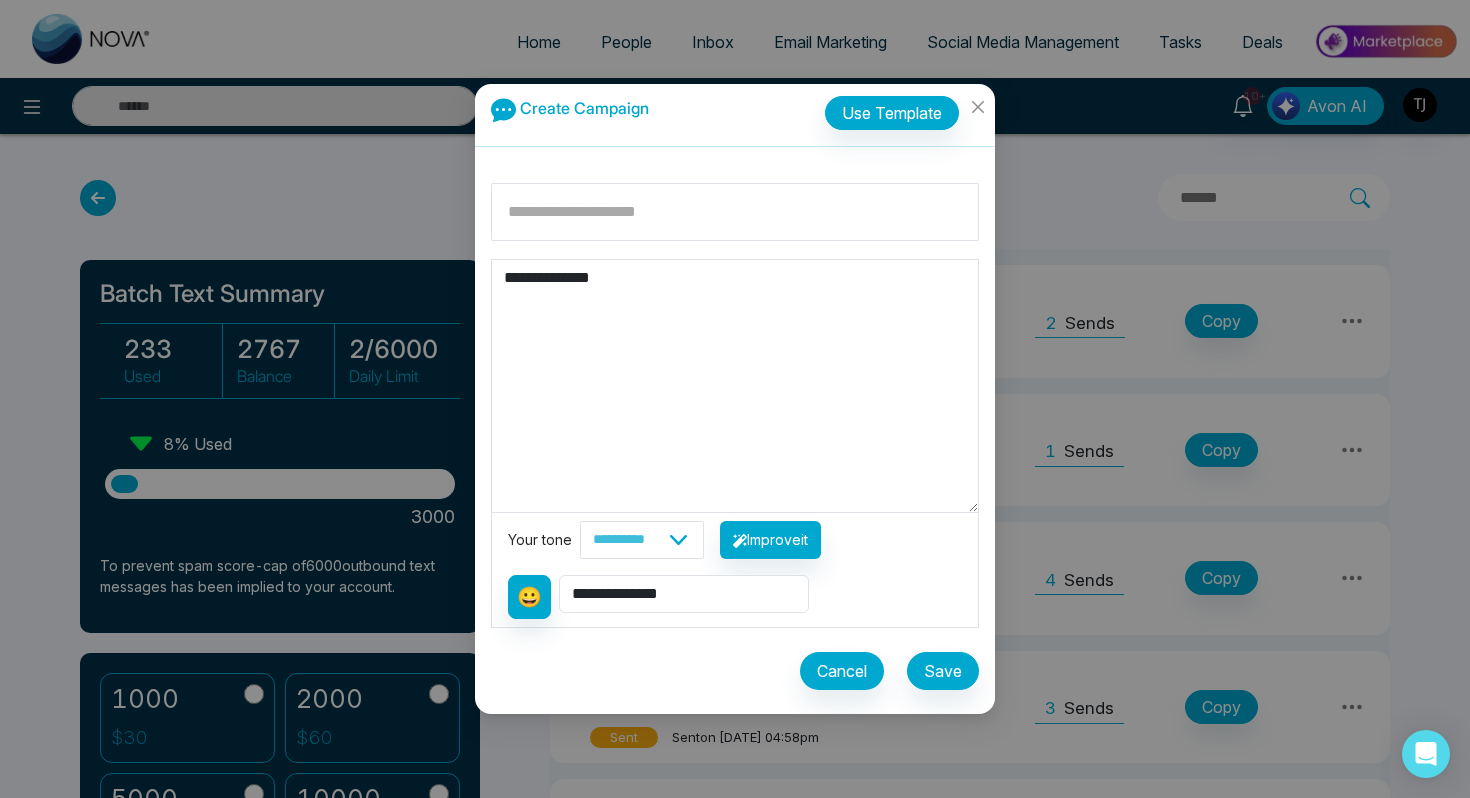 click on "**********" at bounding box center (735, 386) 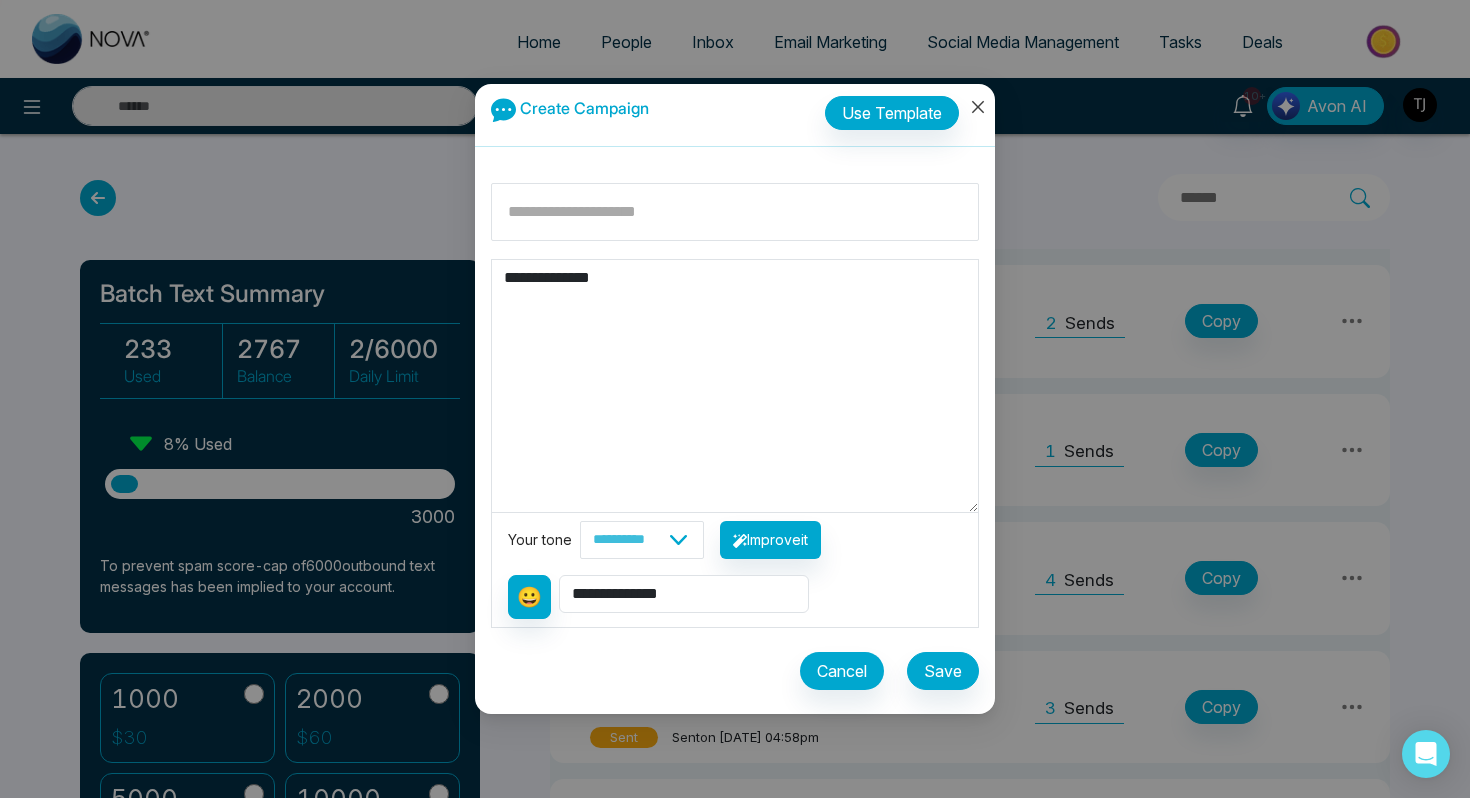 click at bounding box center (977, 111) 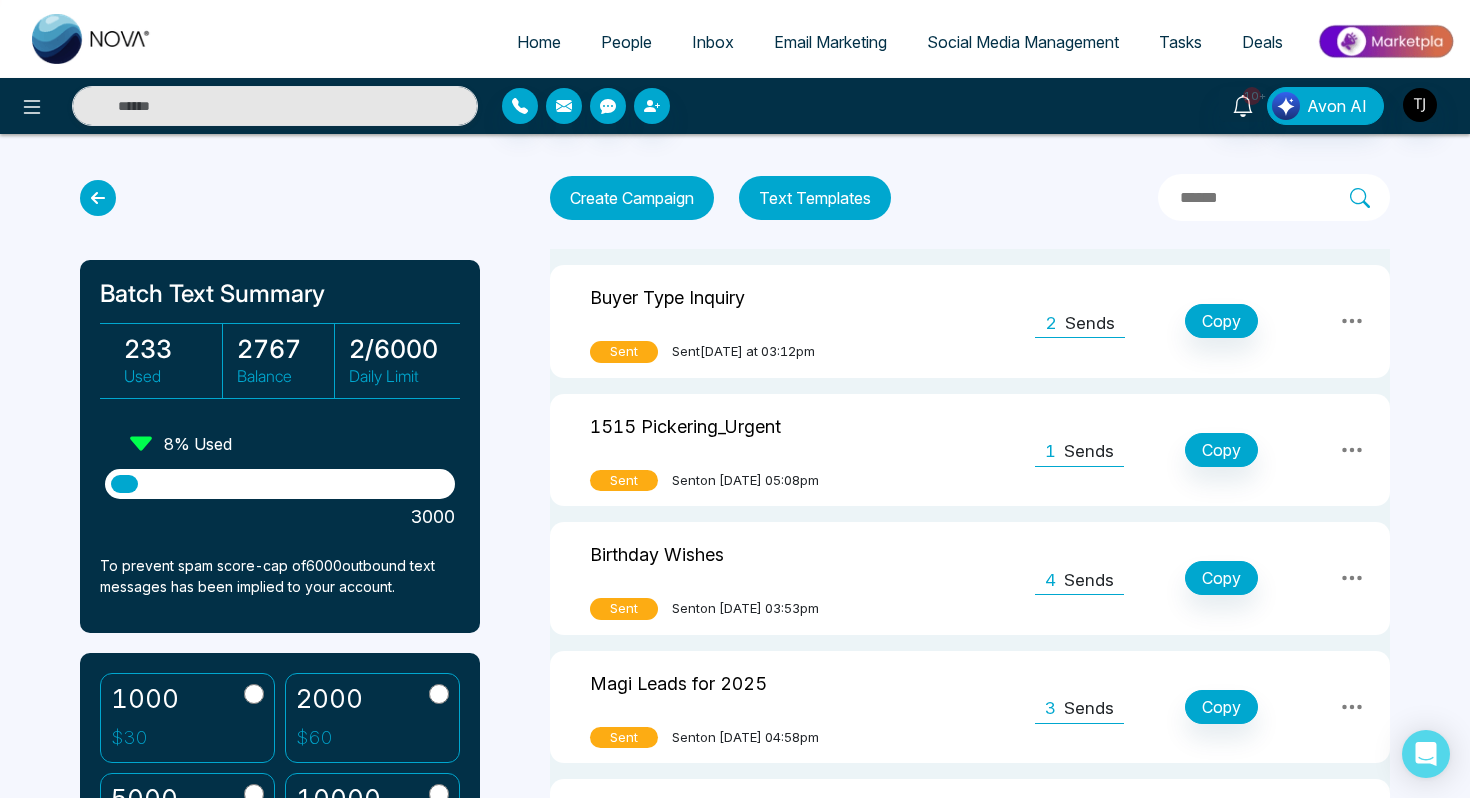 click on "Text Templates" at bounding box center [815, 198] 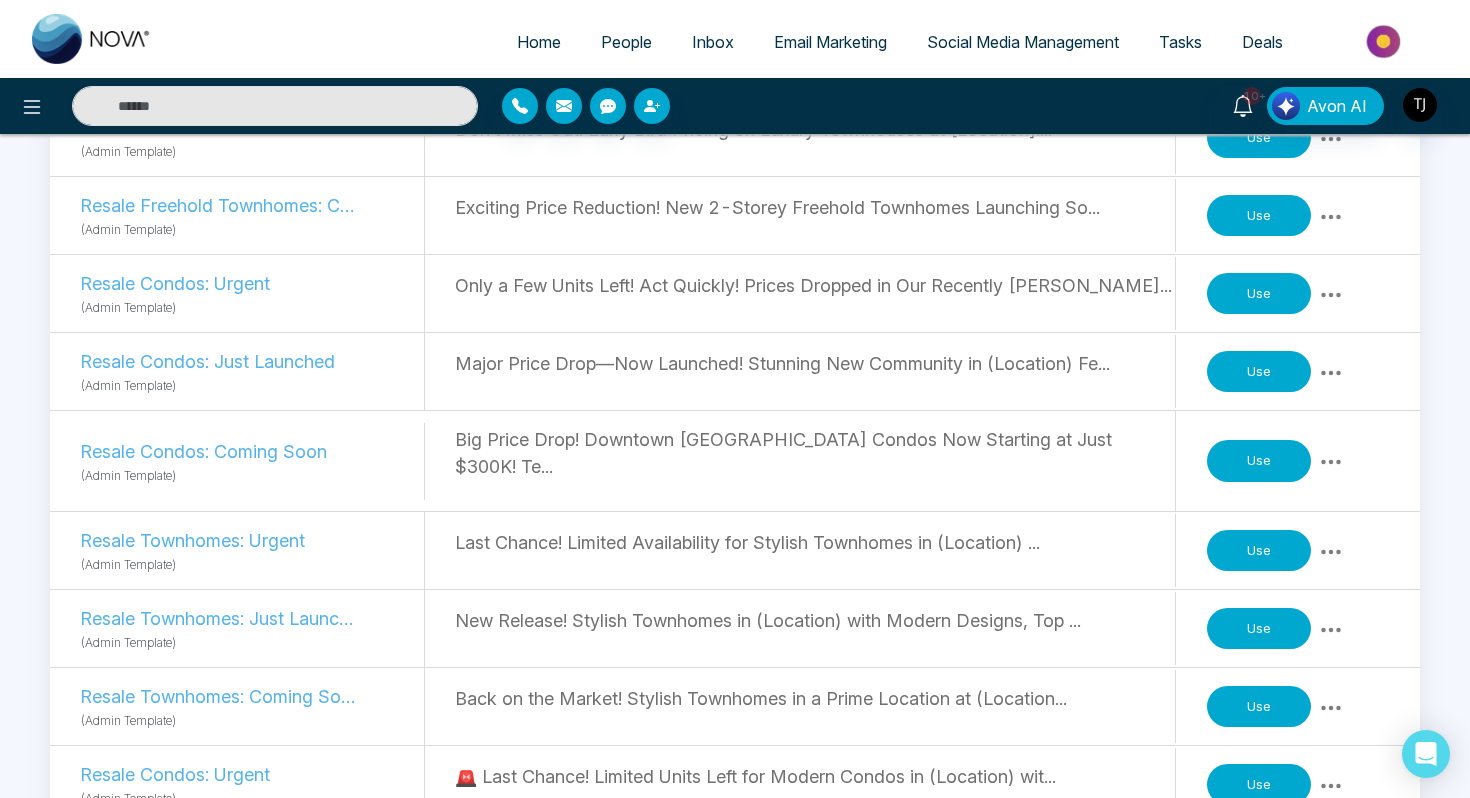 scroll, scrollTop: 5522, scrollLeft: 0, axis: vertical 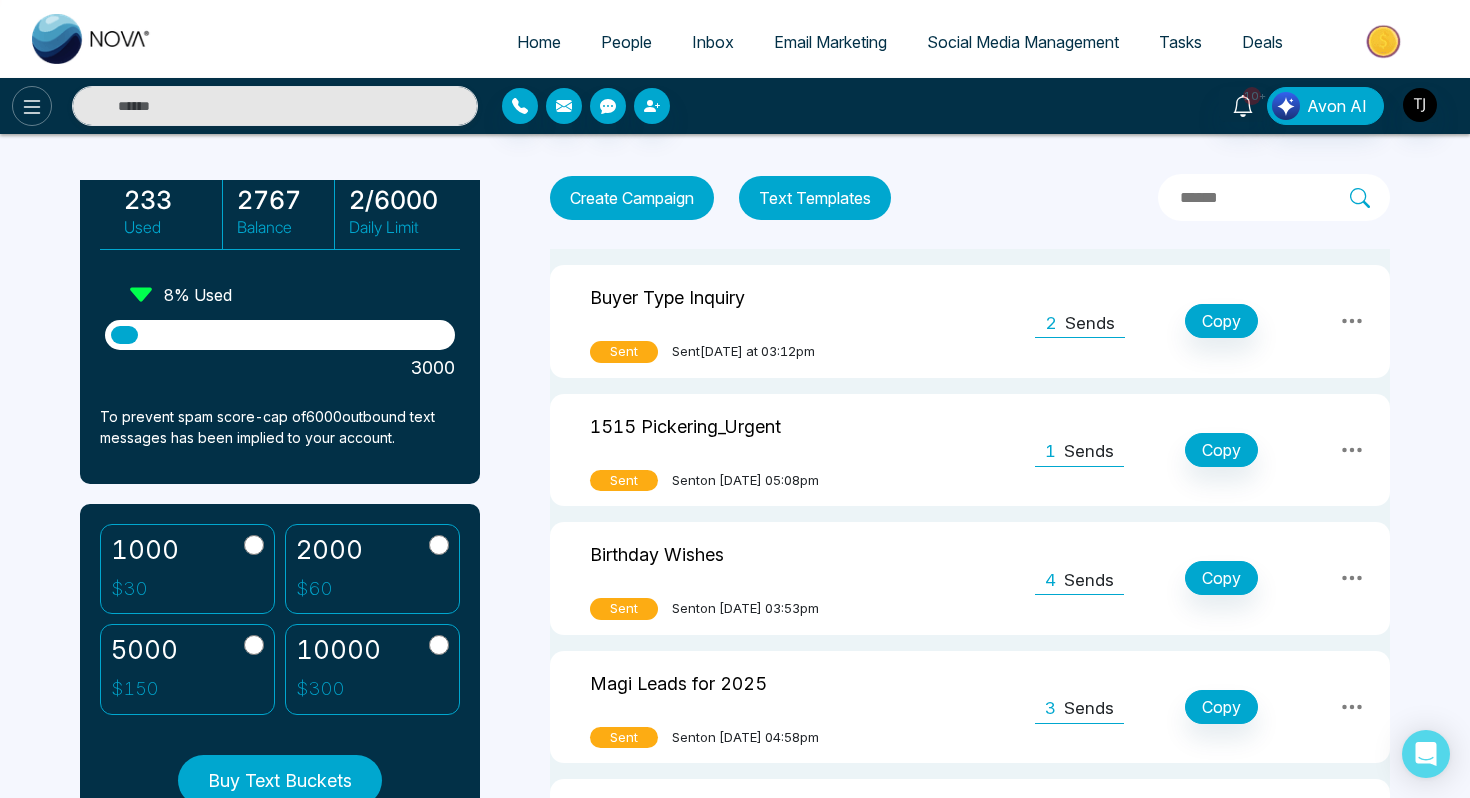 click 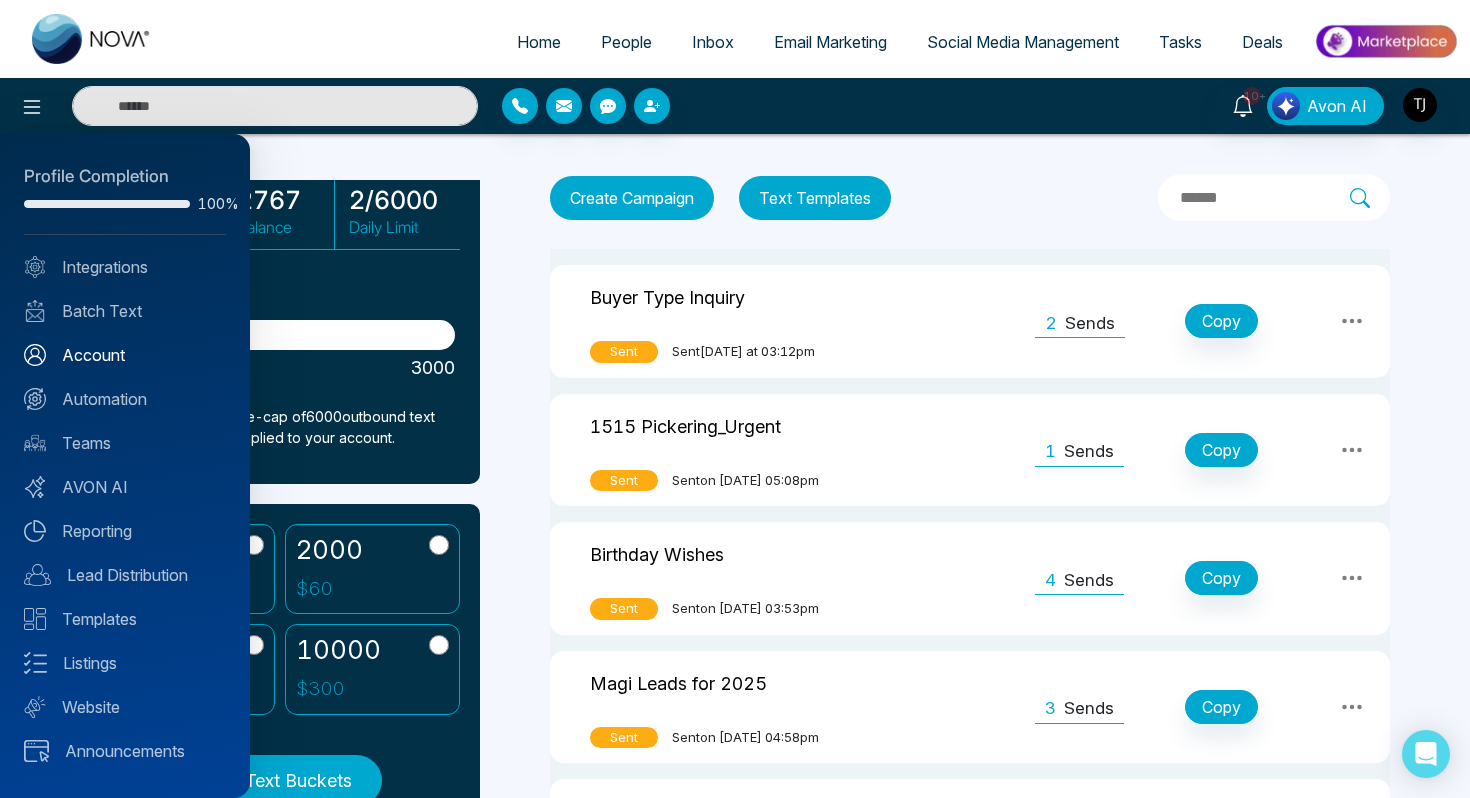 click on "Account" at bounding box center [125, 355] 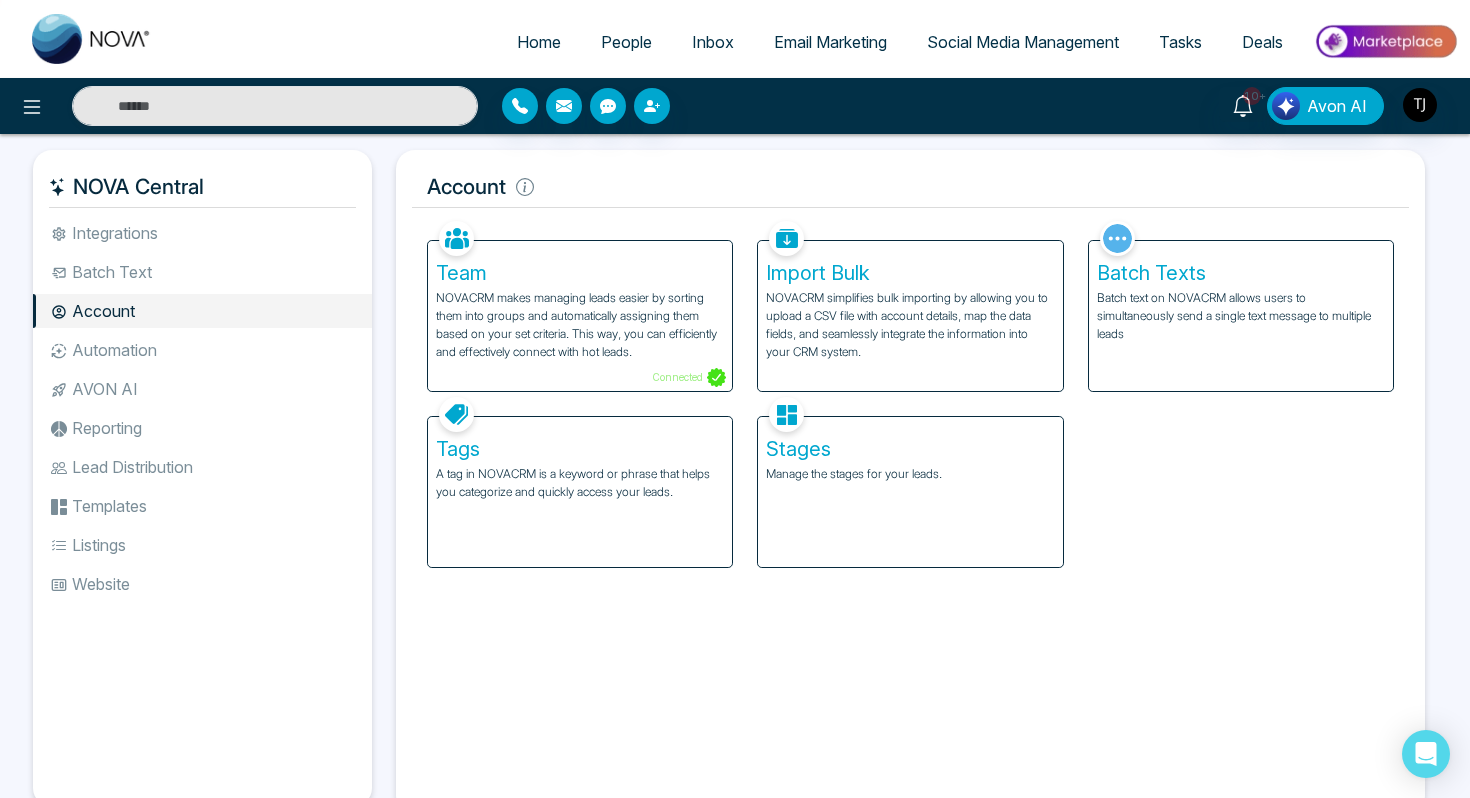 click on "NOVACRM makes managing leads easier by sorting them into groups and automatically assigning them based on your set criteria. This way, you can efficiently and effectively connect with hot leads." at bounding box center (580, 325) 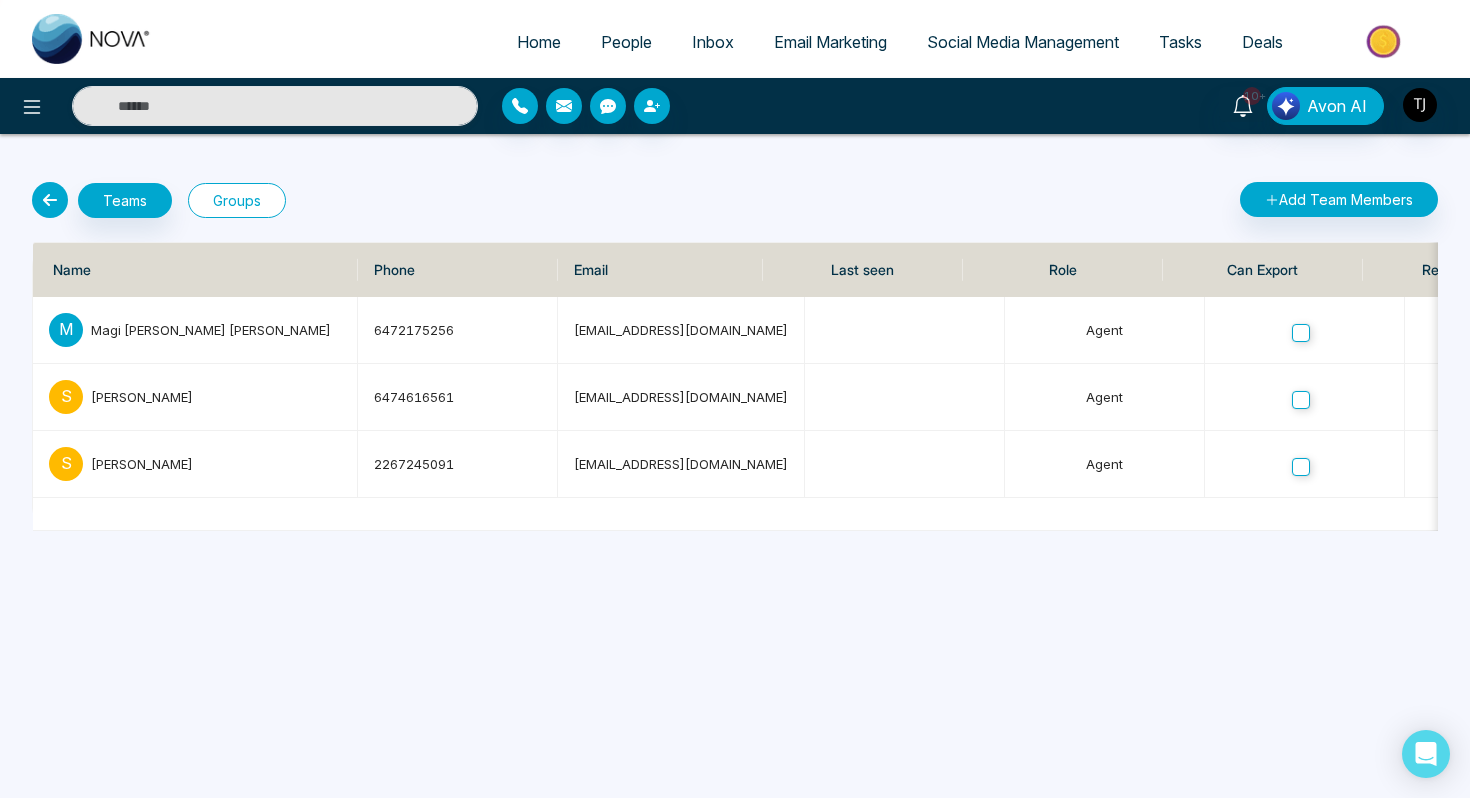 click on "Groups" at bounding box center (237, 200) 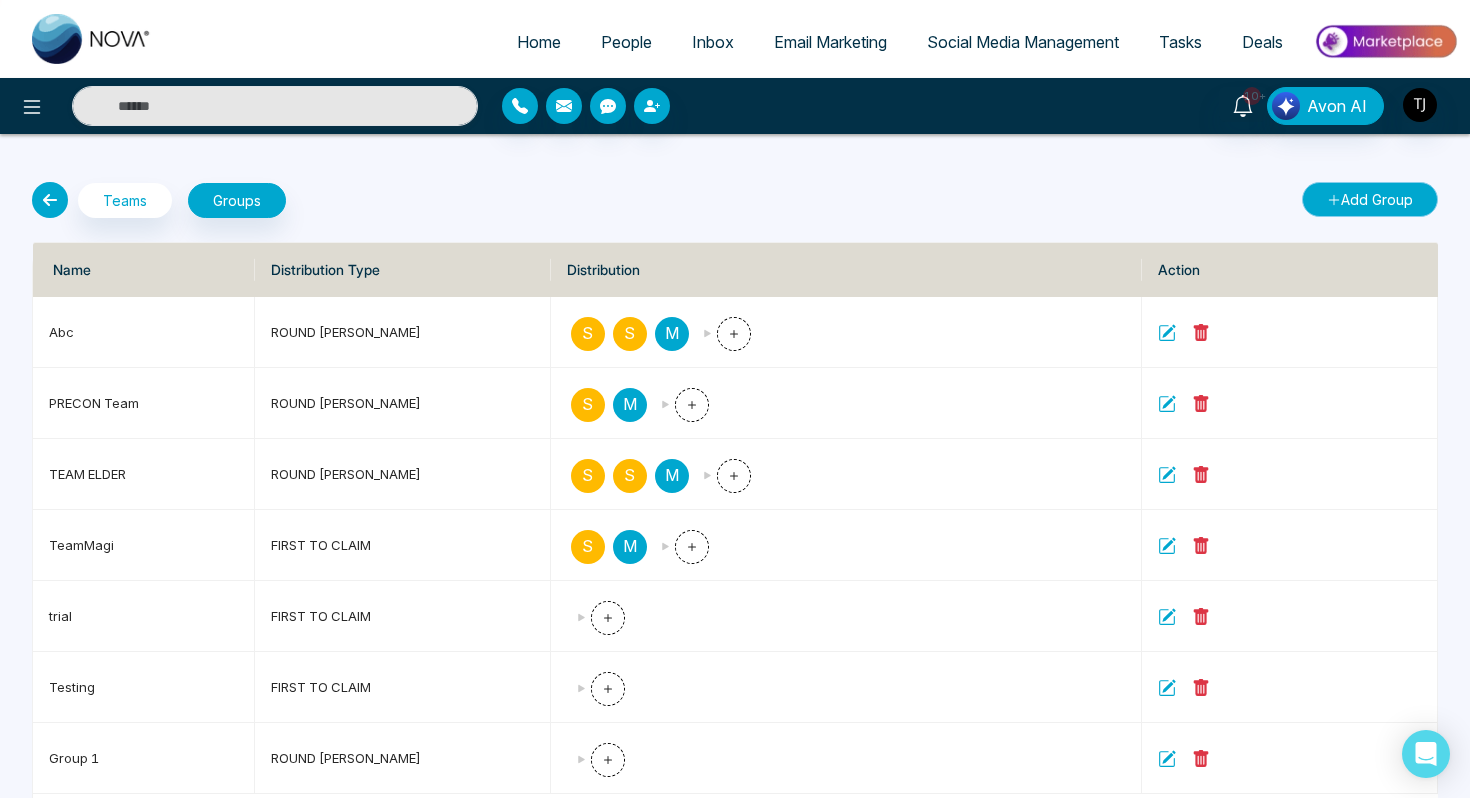 click on "Add Group" at bounding box center [1370, 199] 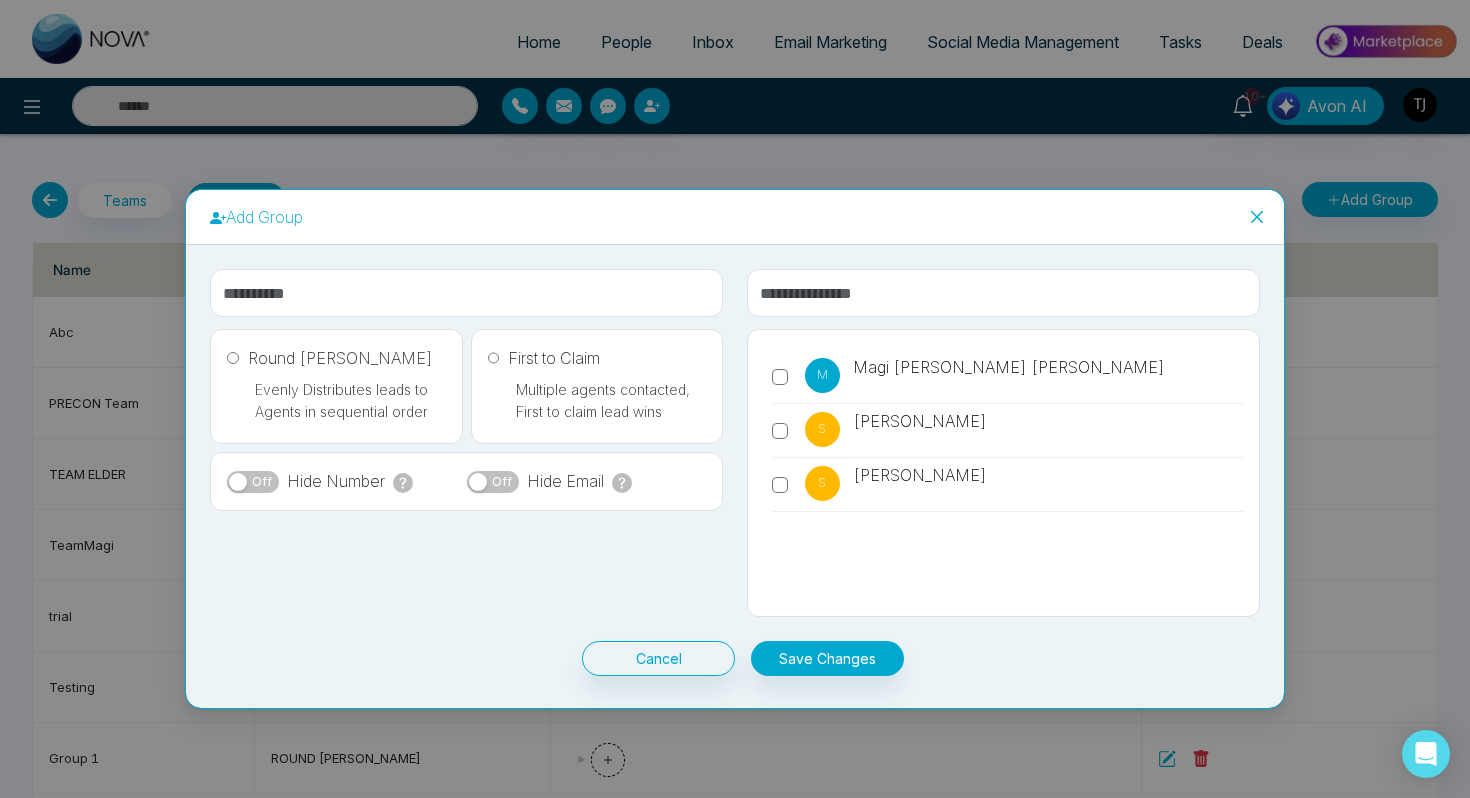 click 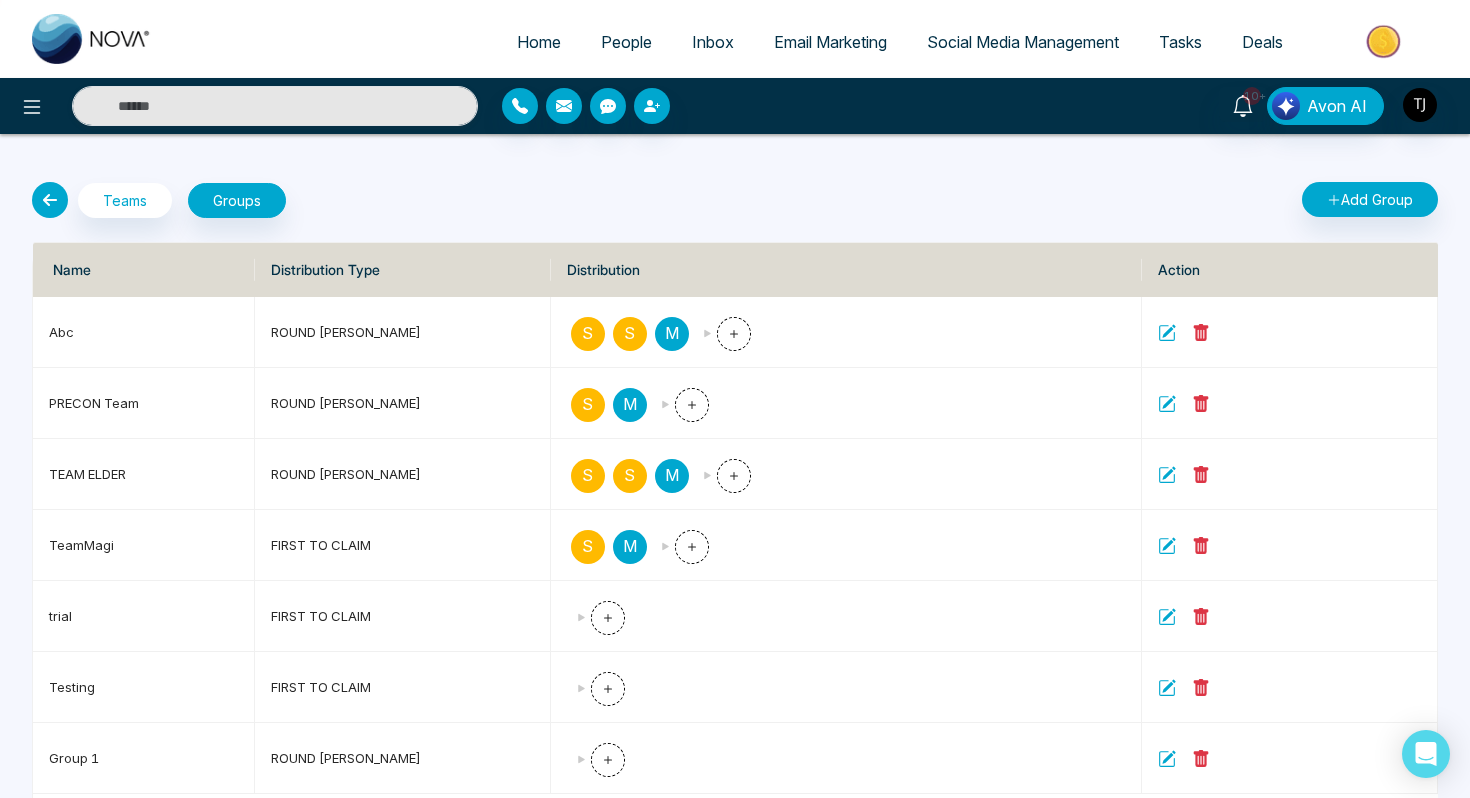 click at bounding box center (50, 200) 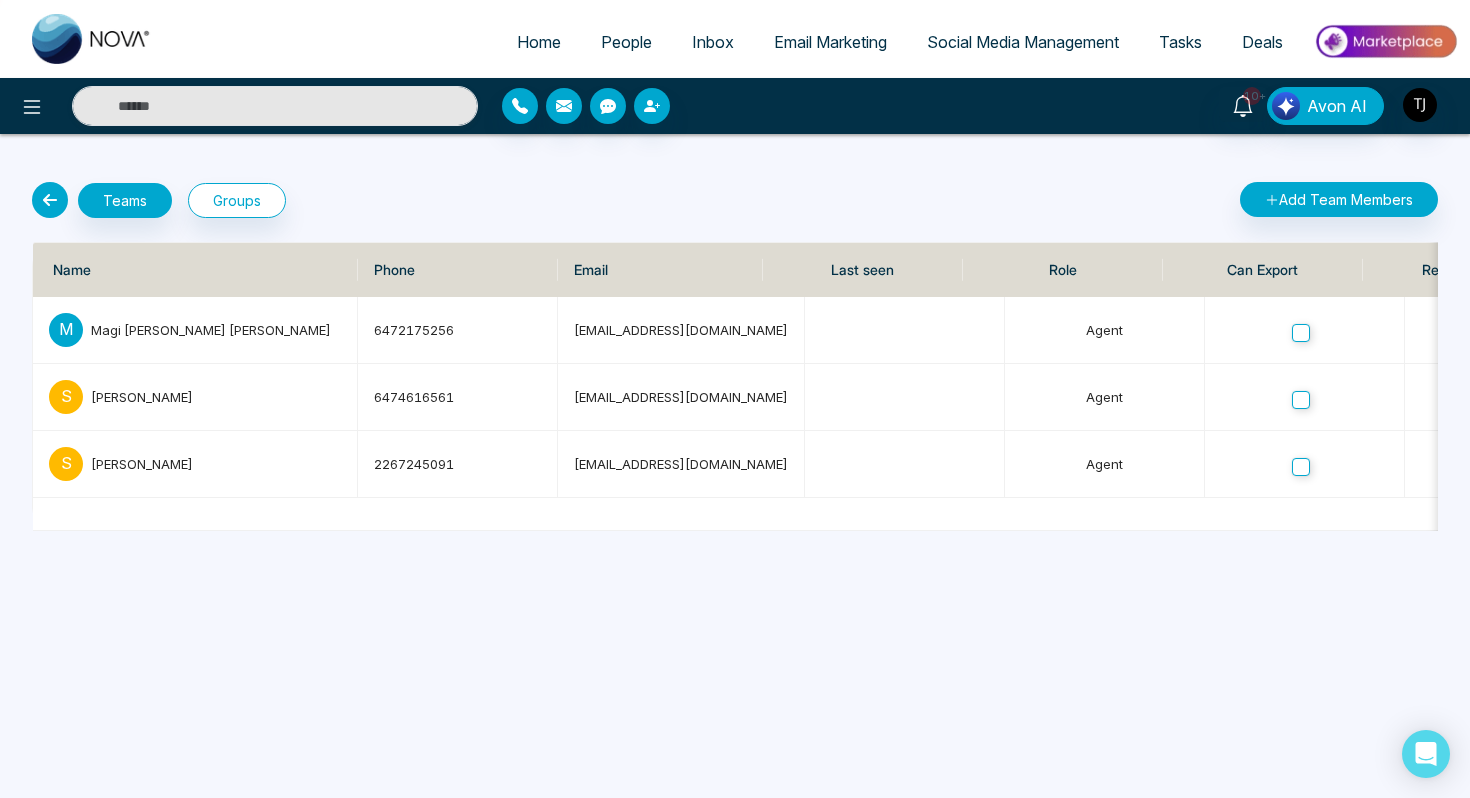 click at bounding box center (50, 200) 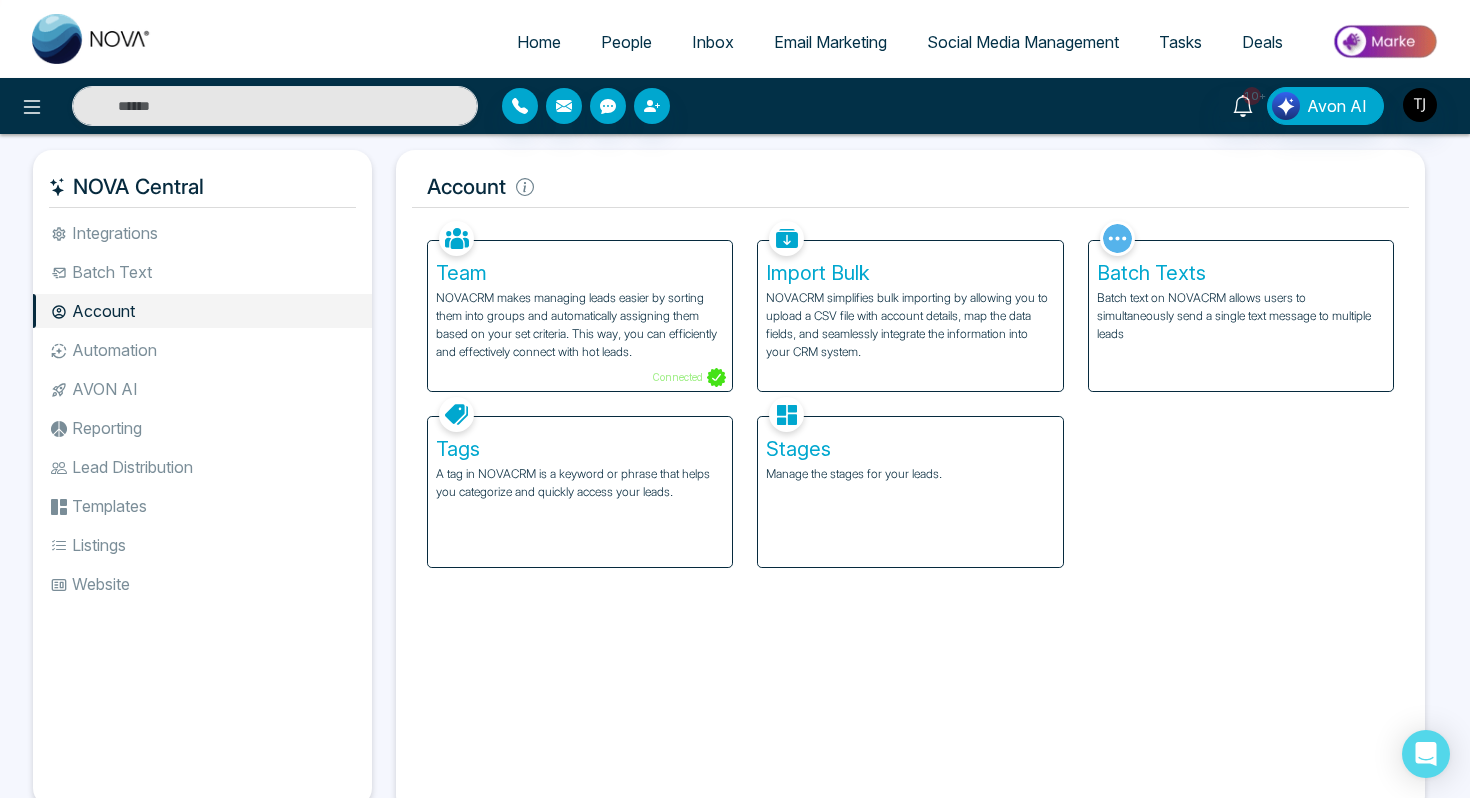 click on "Automation" at bounding box center [202, 350] 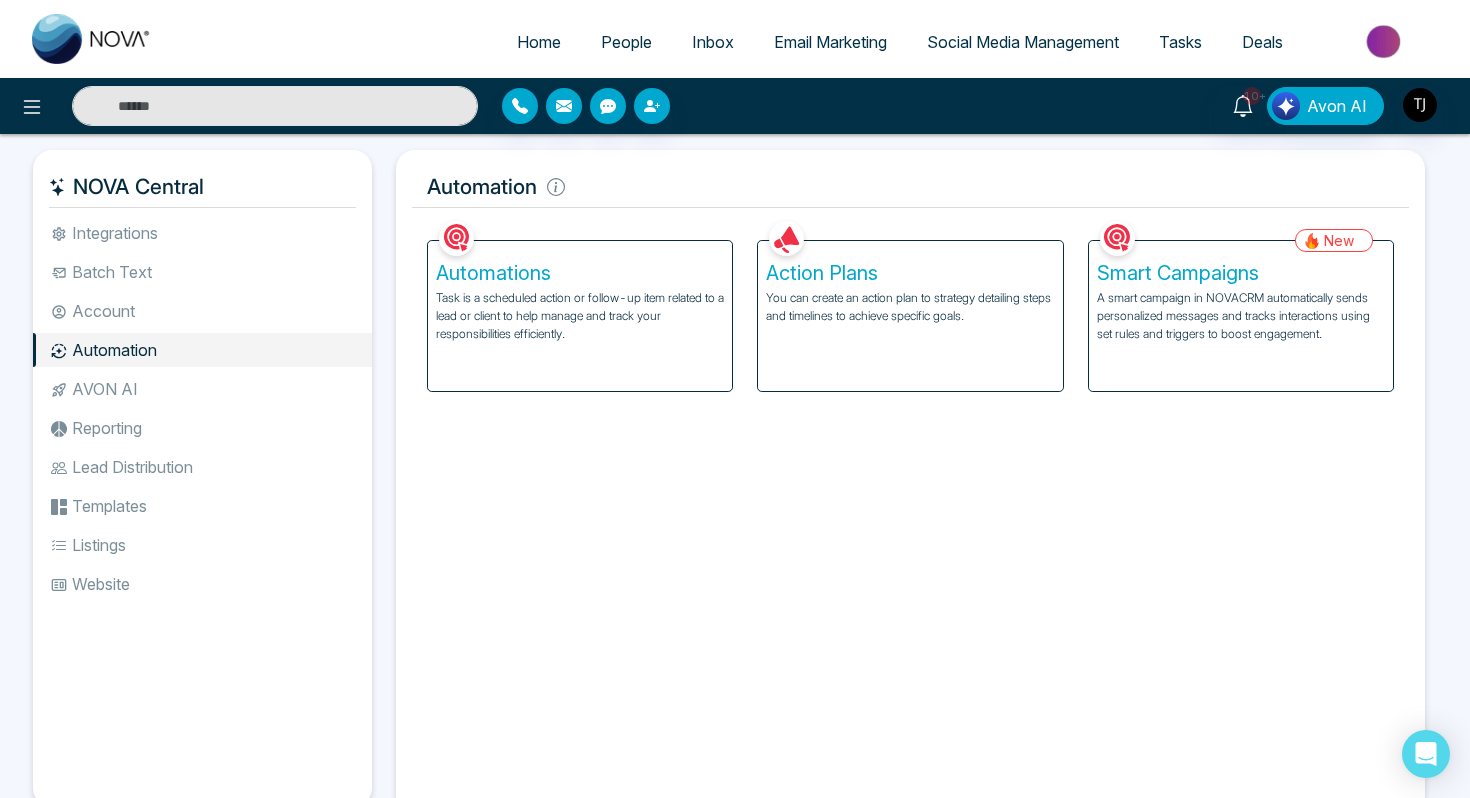 click on "Action Plans" at bounding box center [910, 273] 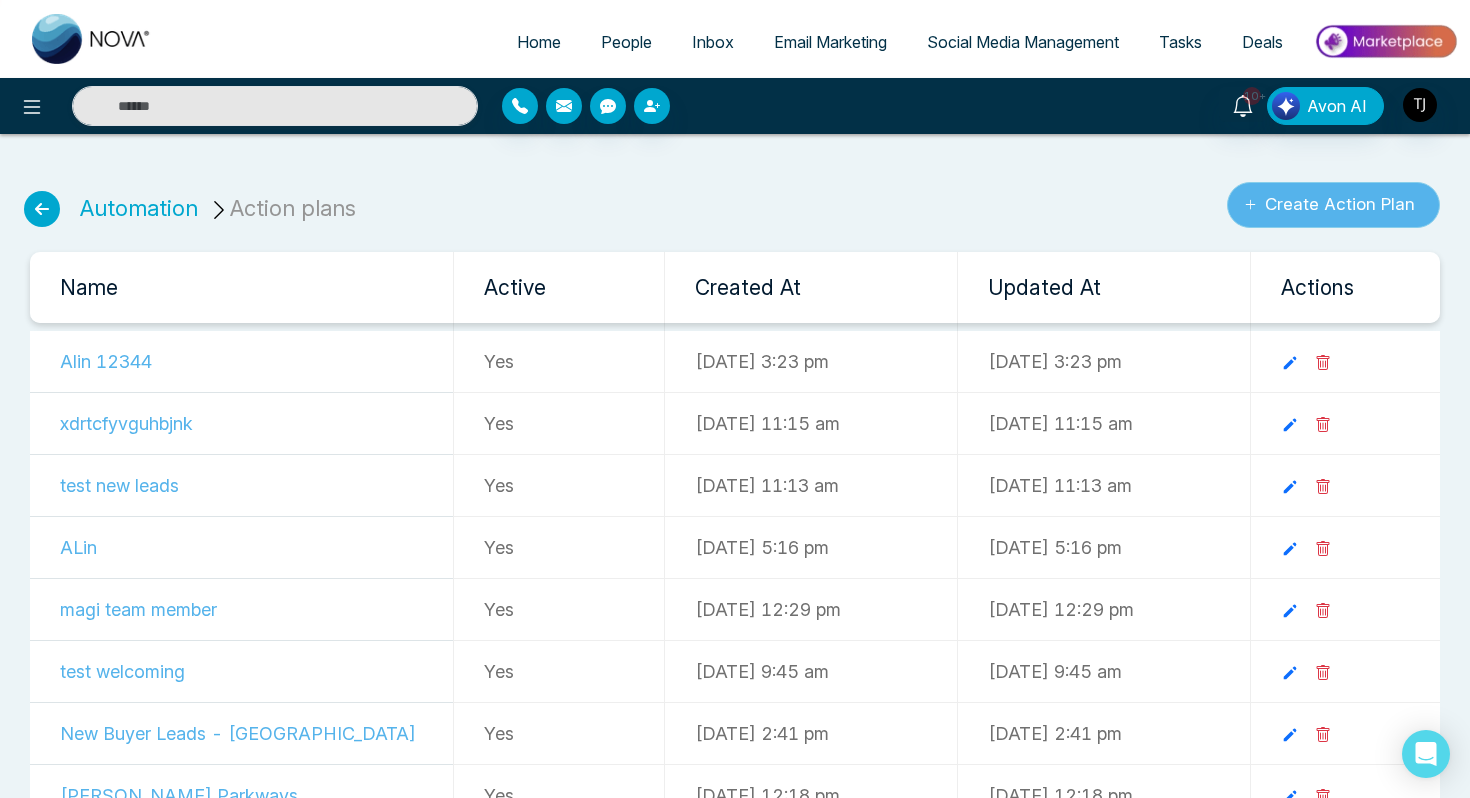 click on "Create Action Plan" at bounding box center (1333, 205) 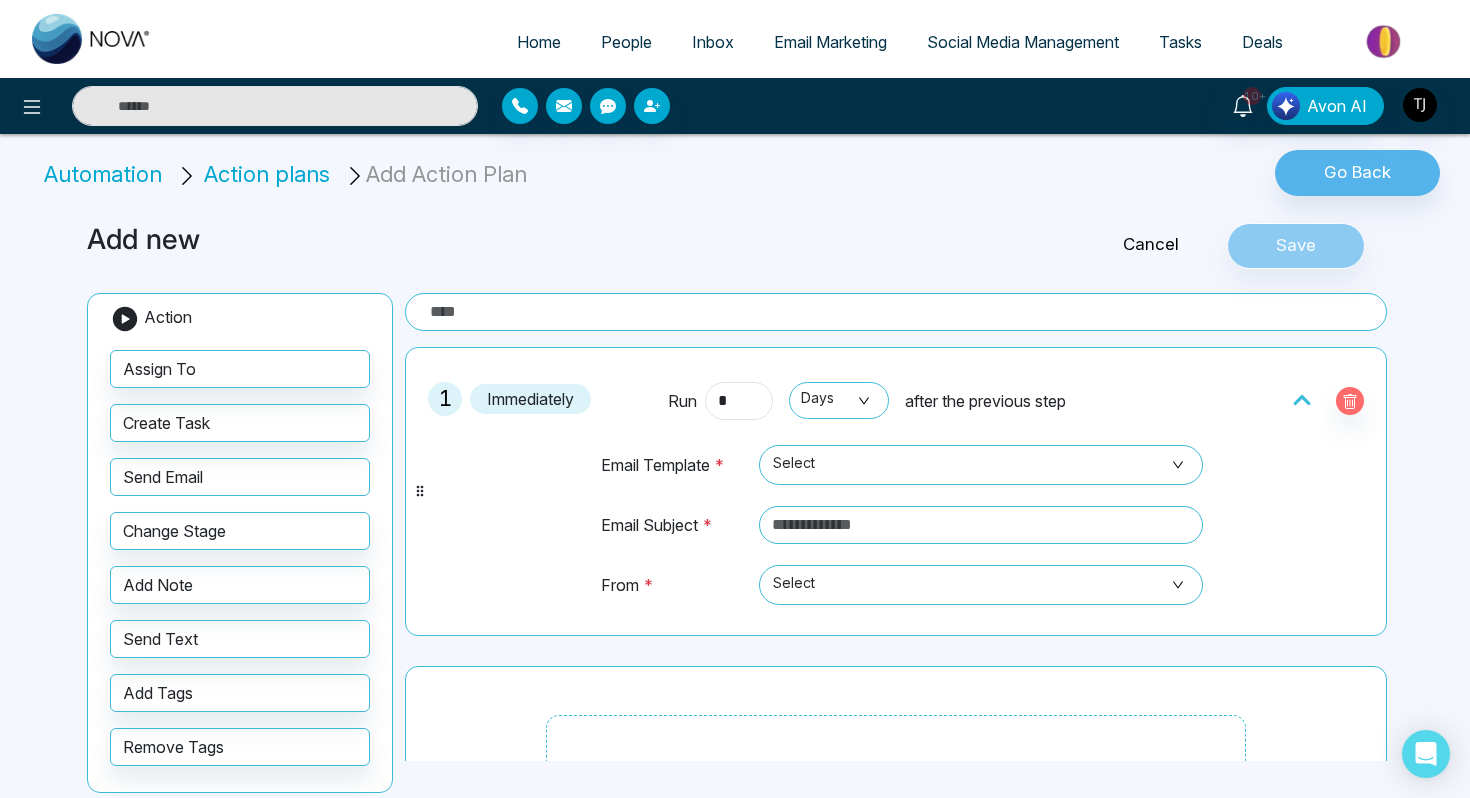 scroll, scrollTop: 132, scrollLeft: 0, axis: vertical 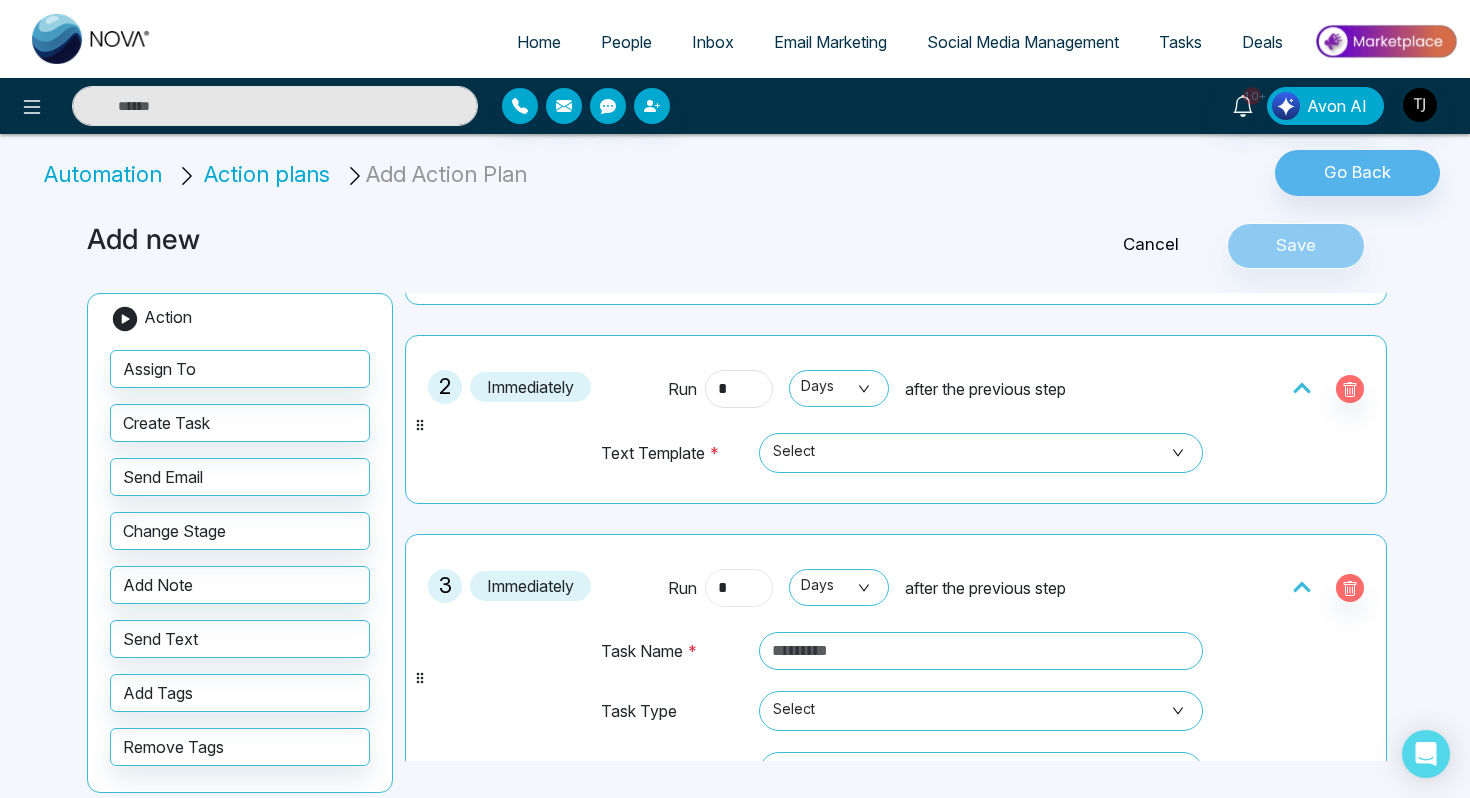 click on "*" at bounding box center [739, 588] 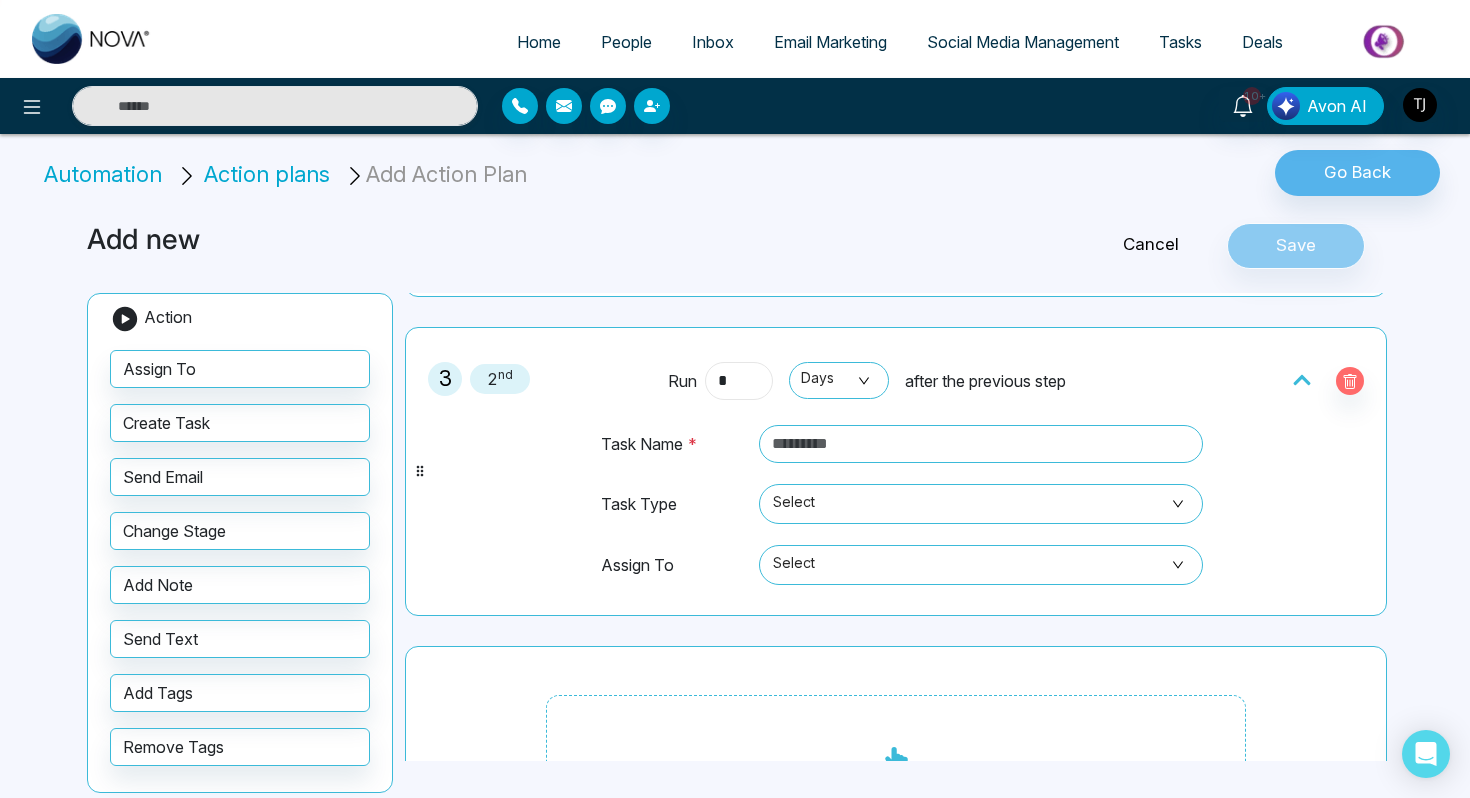 scroll, scrollTop: 621, scrollLeft: 0, axis: vertical 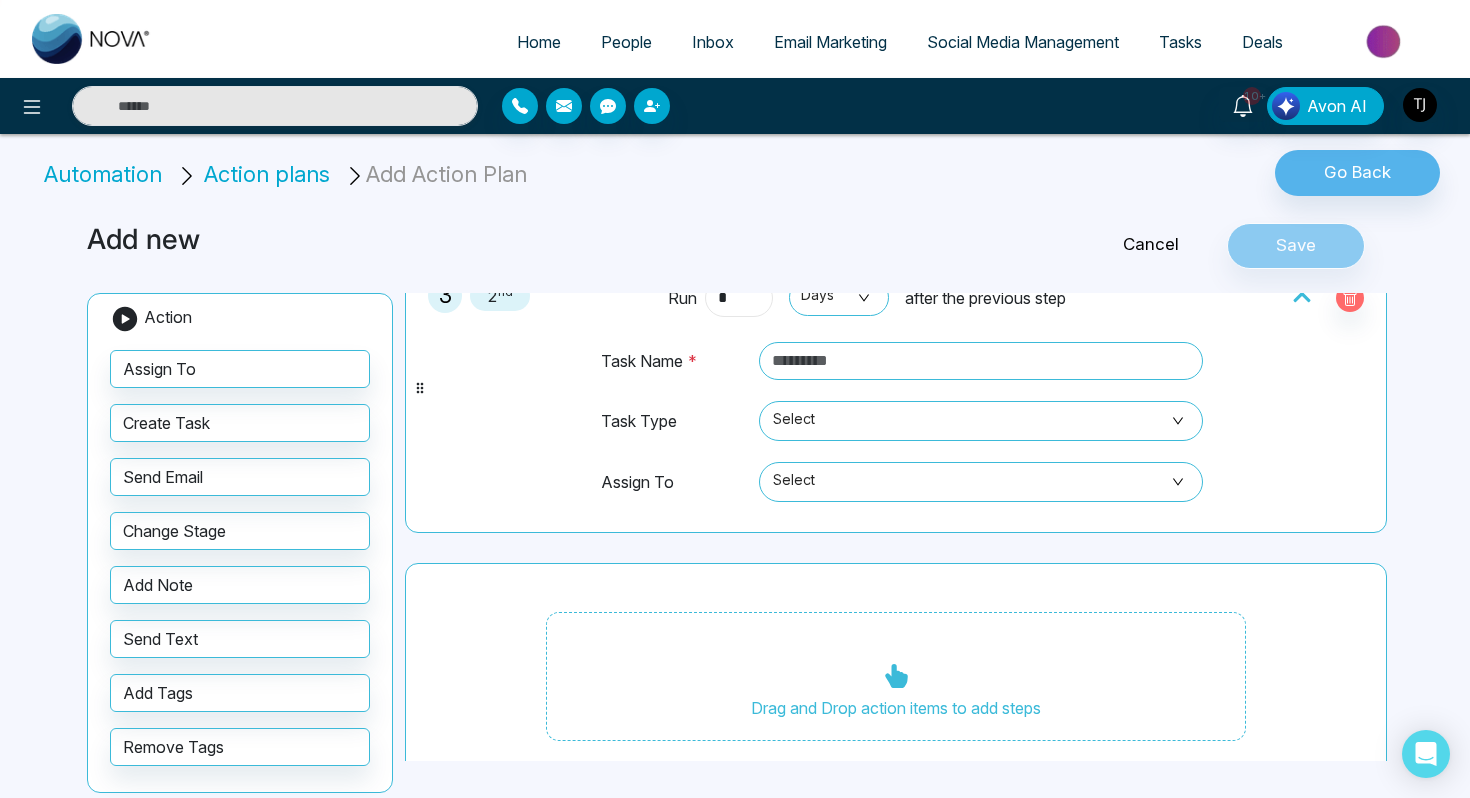 type on "*" 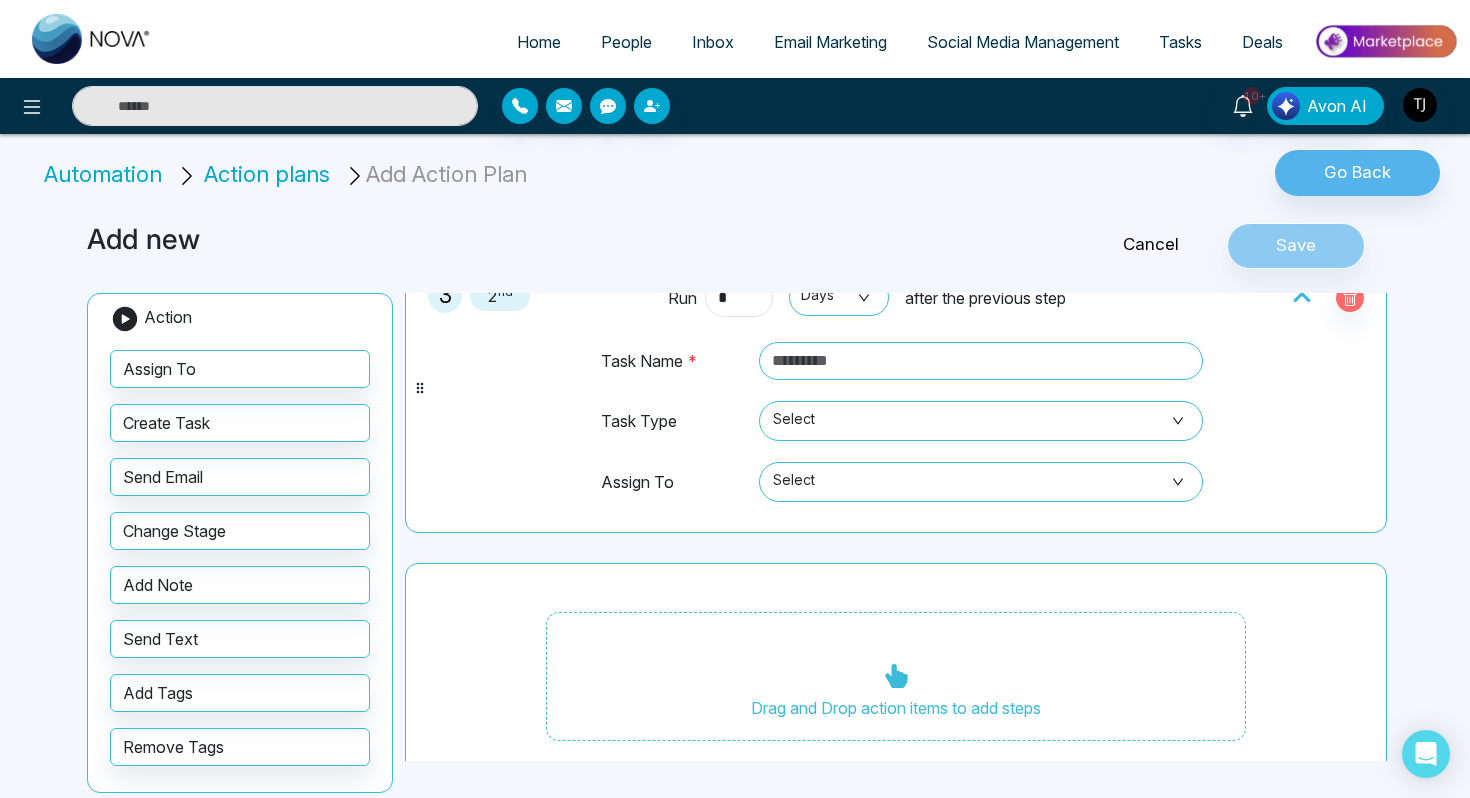 click on "Cancel" at bounding box center (1151, 245) 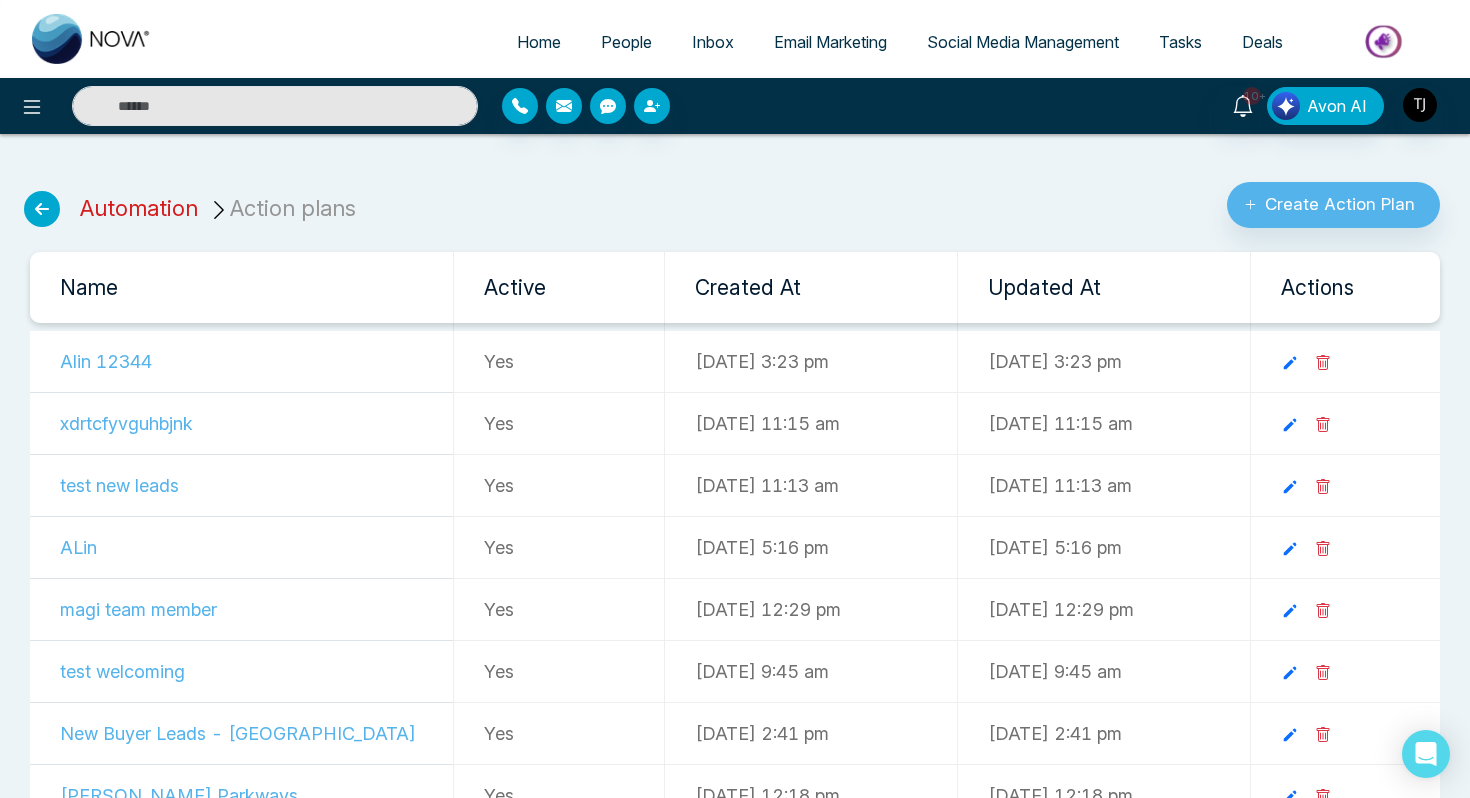 click on "Automation" at bounding box center (139, 208) 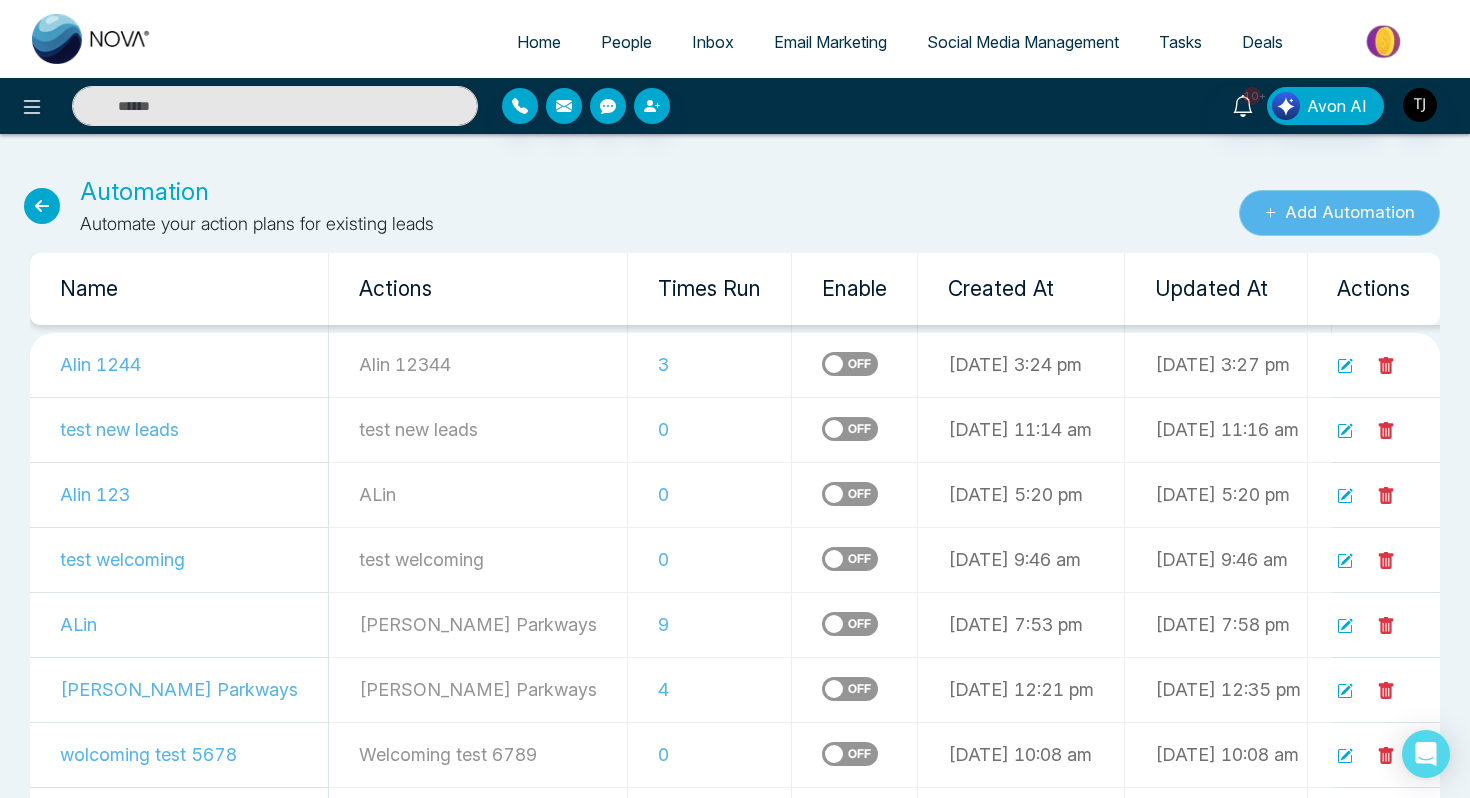 click on "Add Automation" at bounding box center [1339, 213] 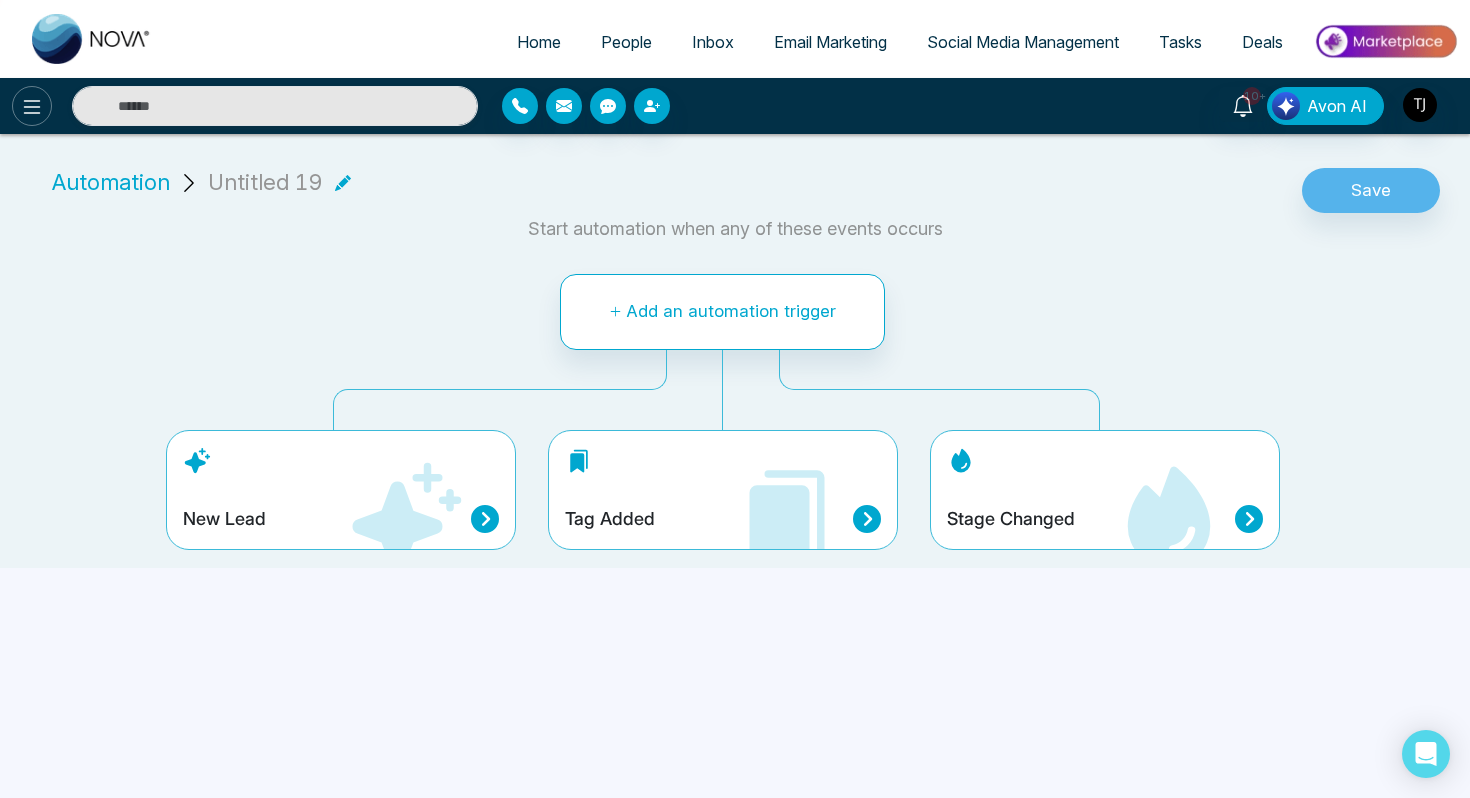 click 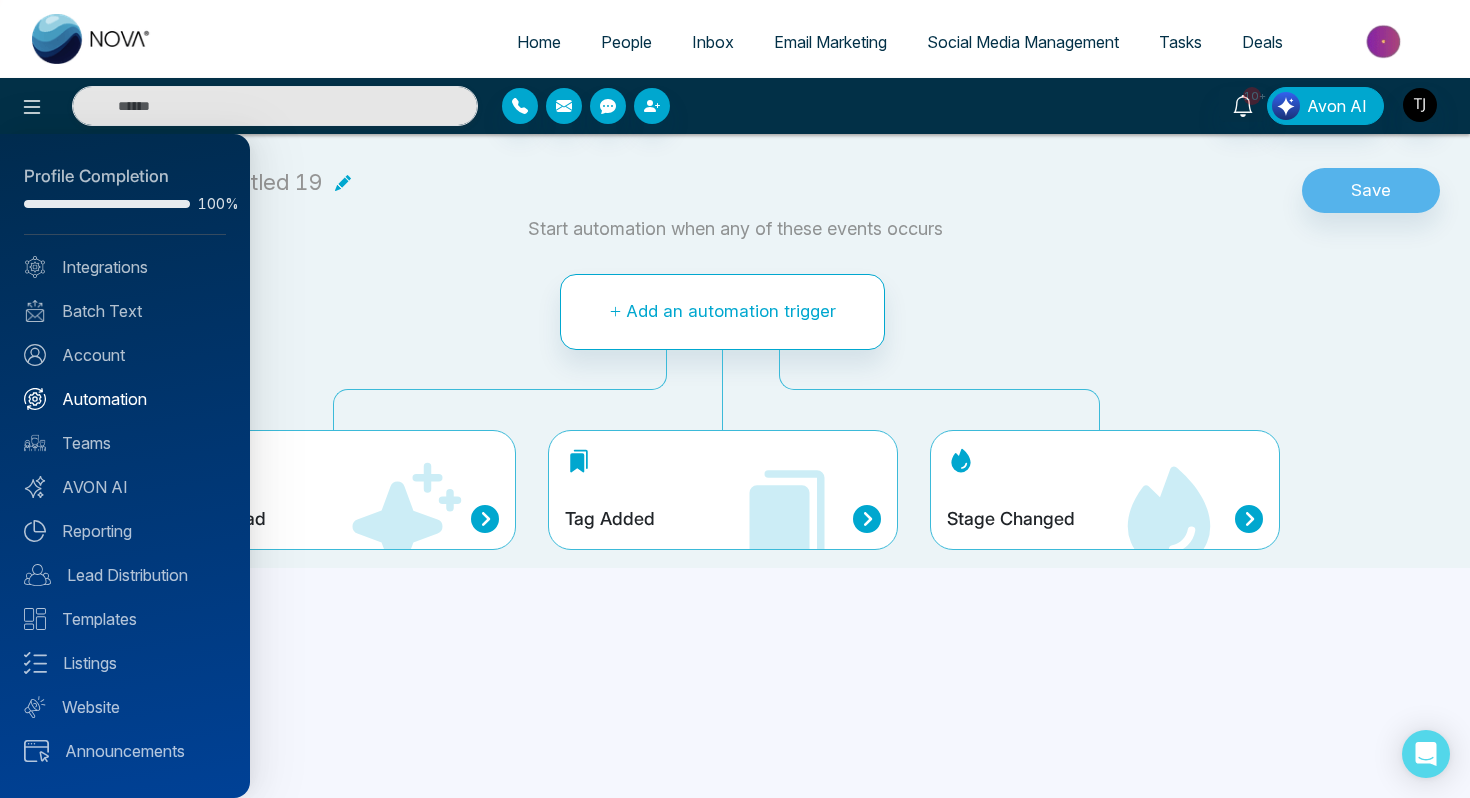 click on "Automation" at bounding box center (125, 399) 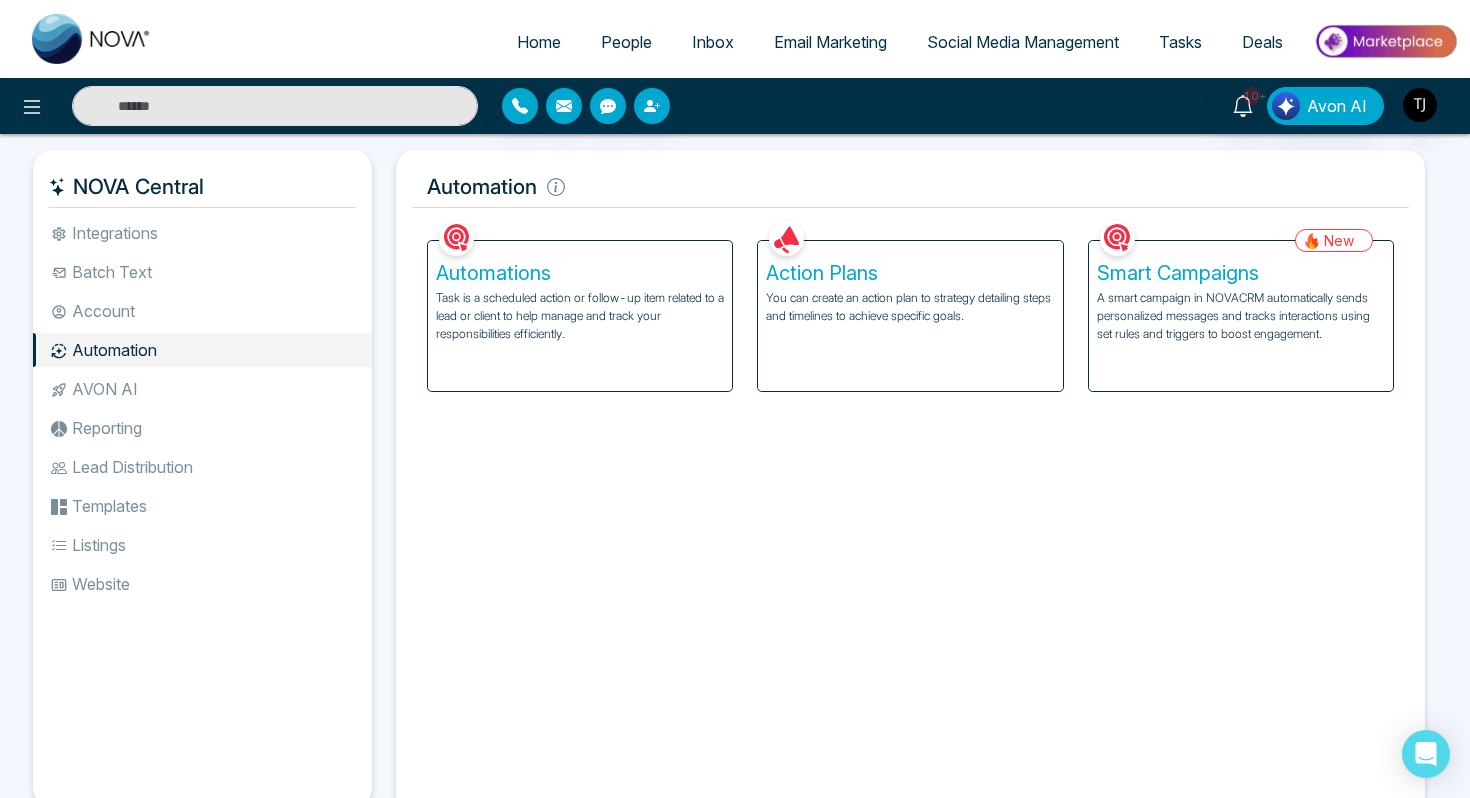 click on "Smart Campaigns" at bounding box center [1241, 273] 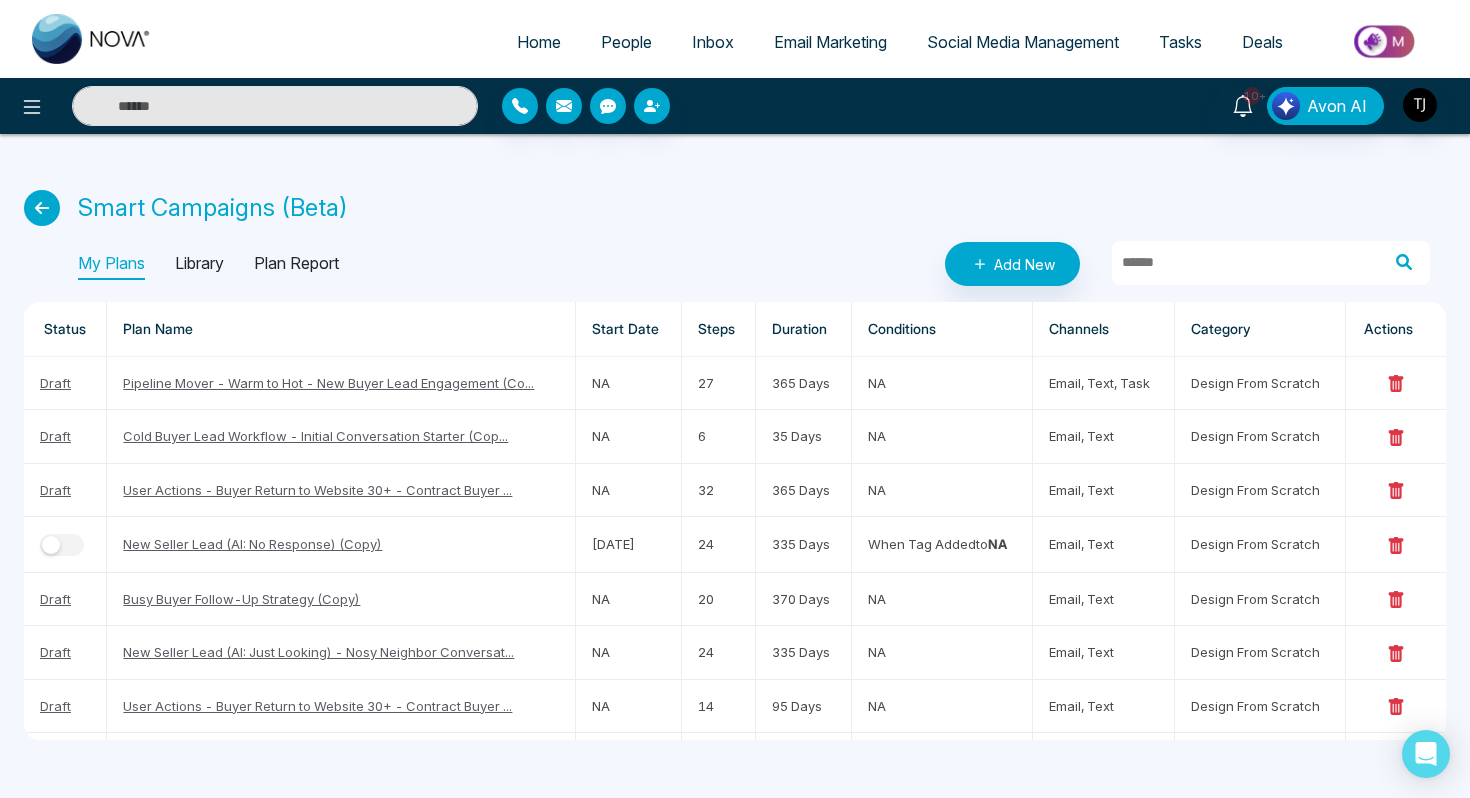 click on "Library" at bounding box center [199, 264] 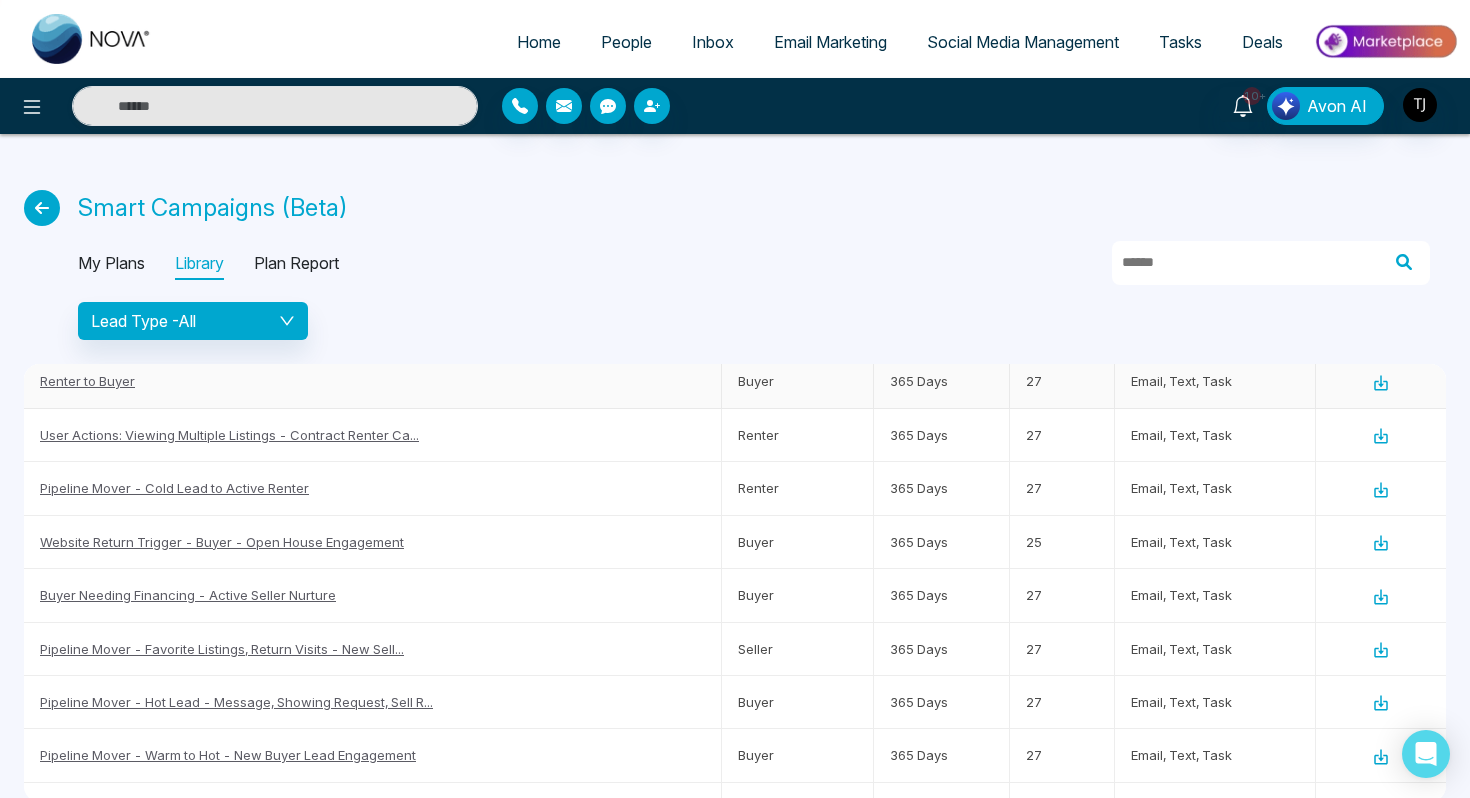 scroll, scrollTop: 286, scrollLeft: 0, axis: vertical 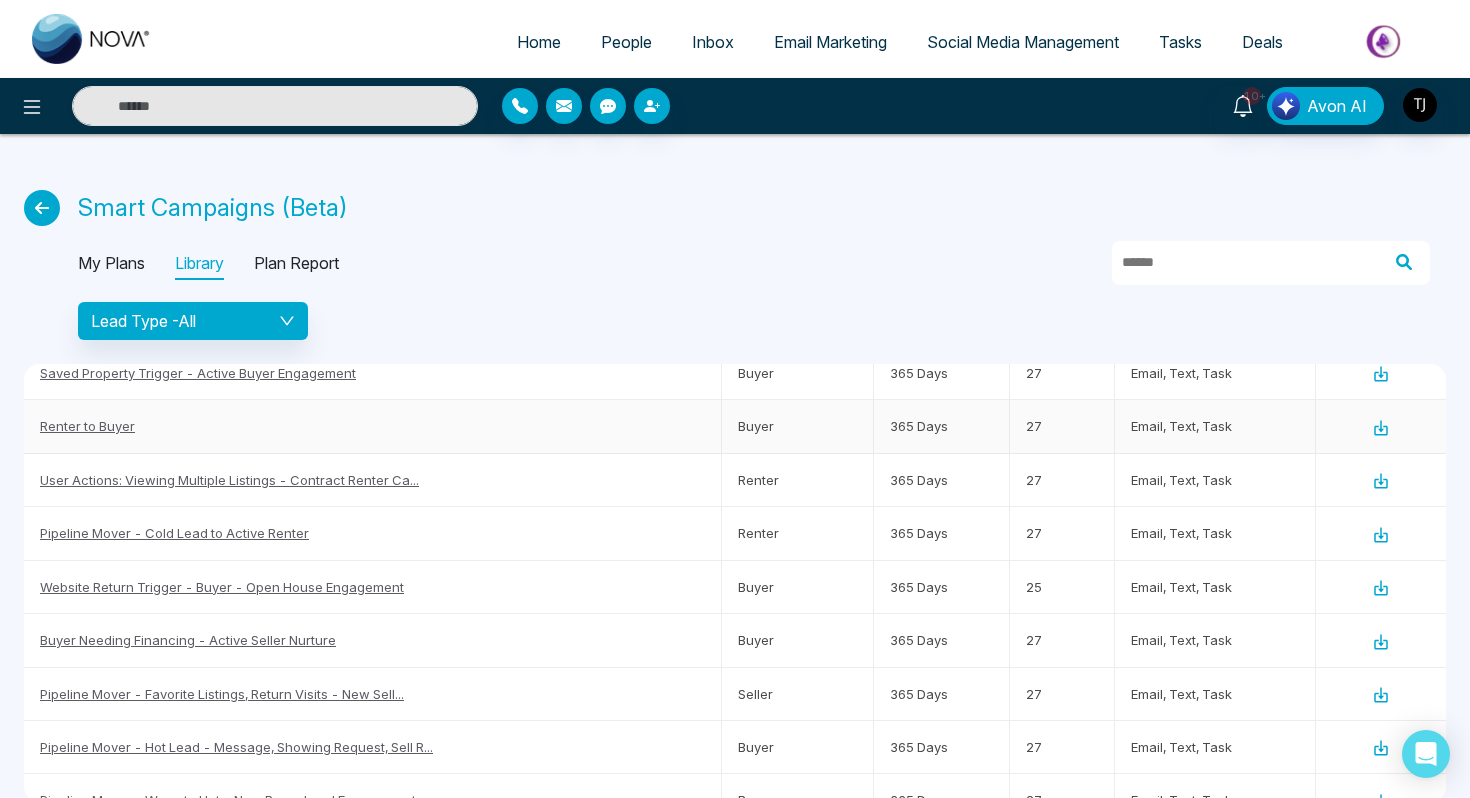 click on "Renter to Buyer" at bounding box center (87, 426) 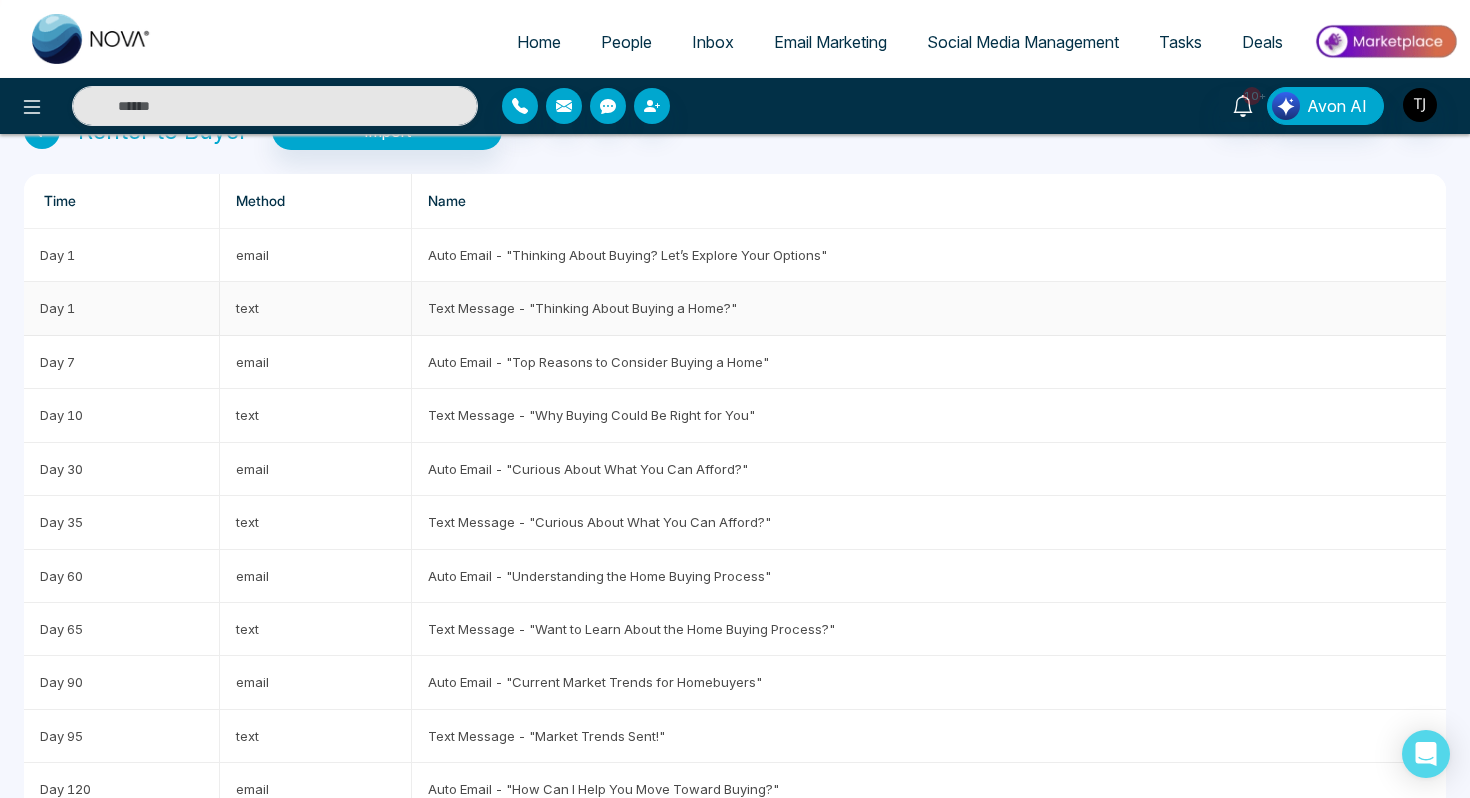 scroll, scrollTop: 91, scrollLeft: 0, axis: vertical 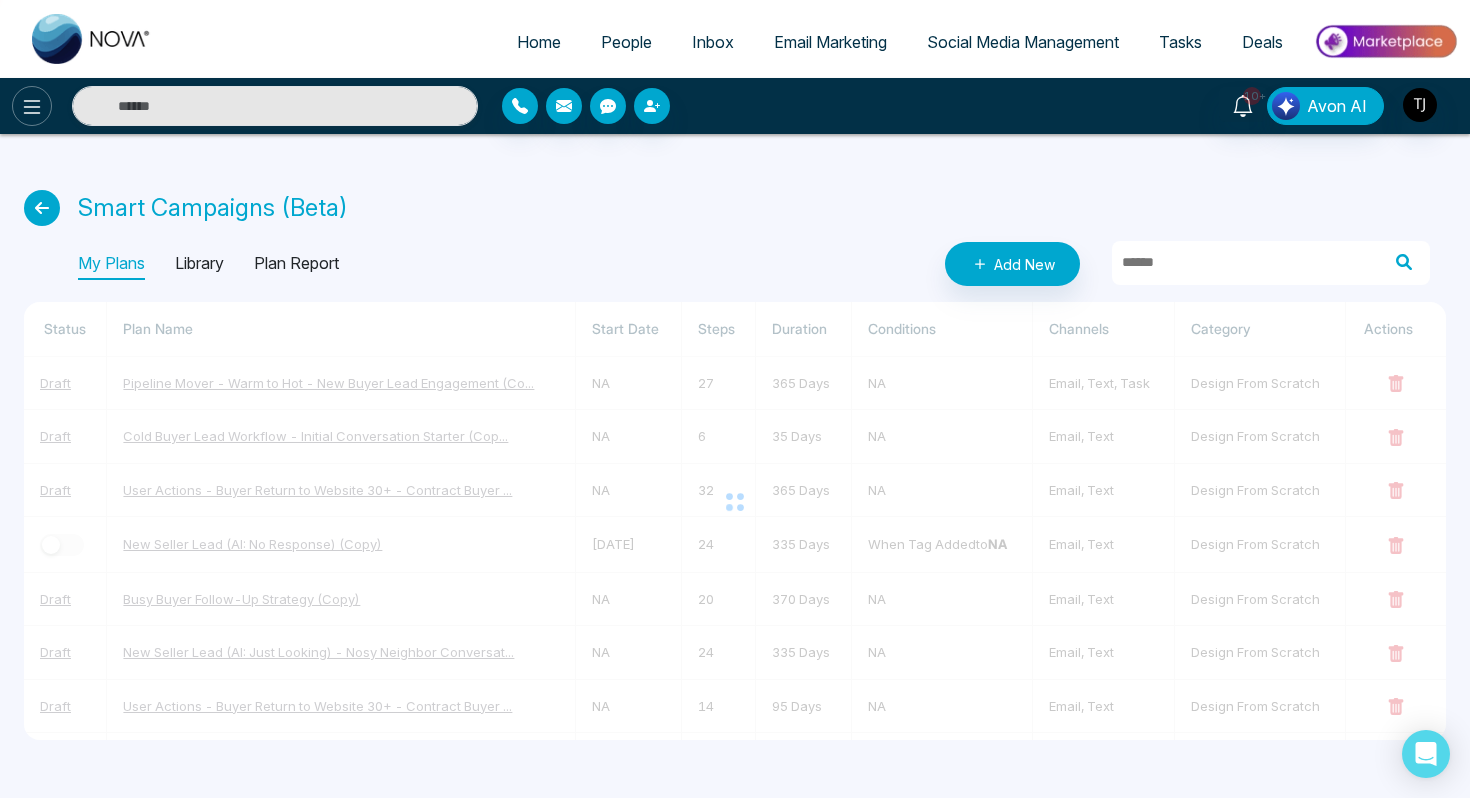 click 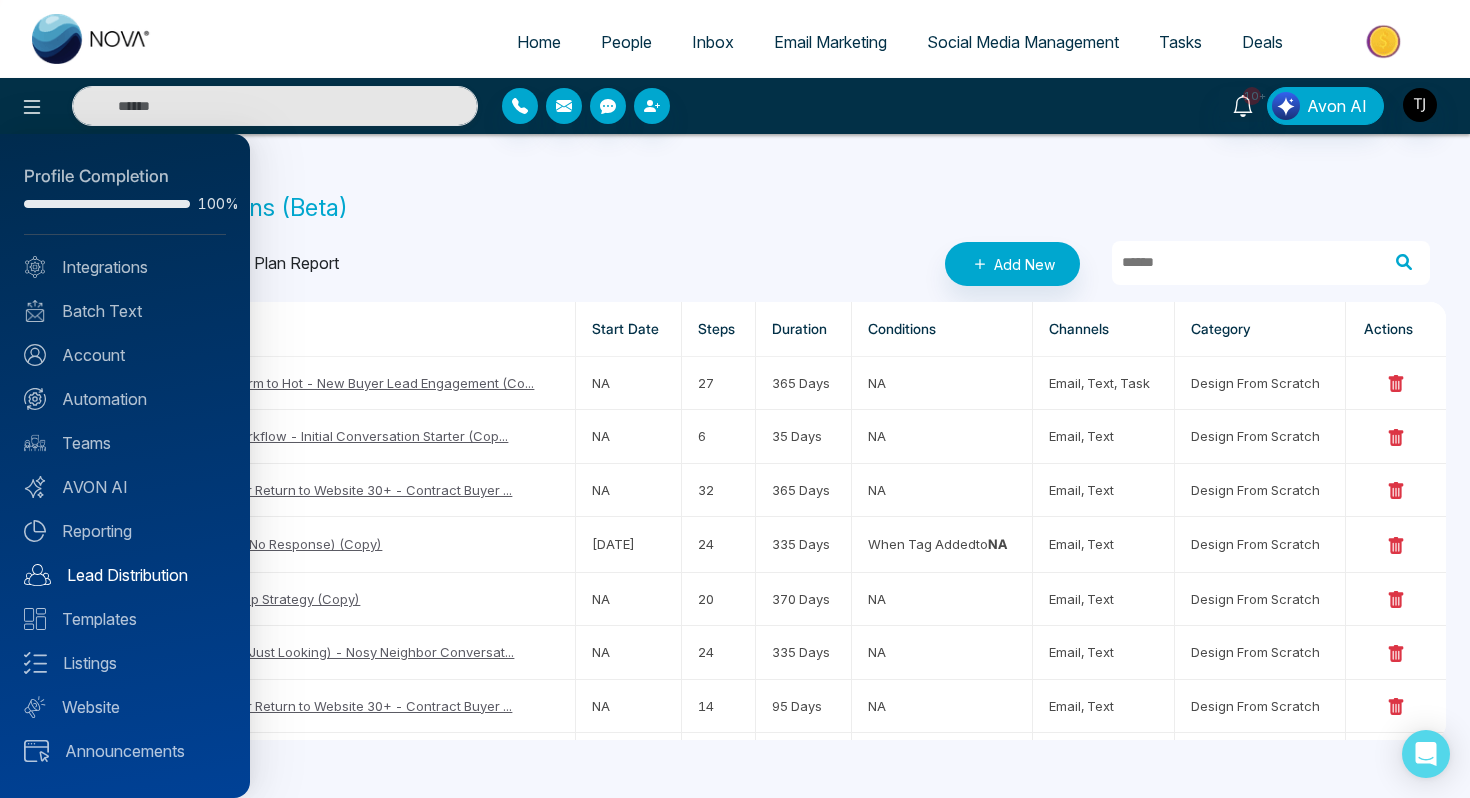 click on "Lead Distribution" at bounding box center (125, 575) 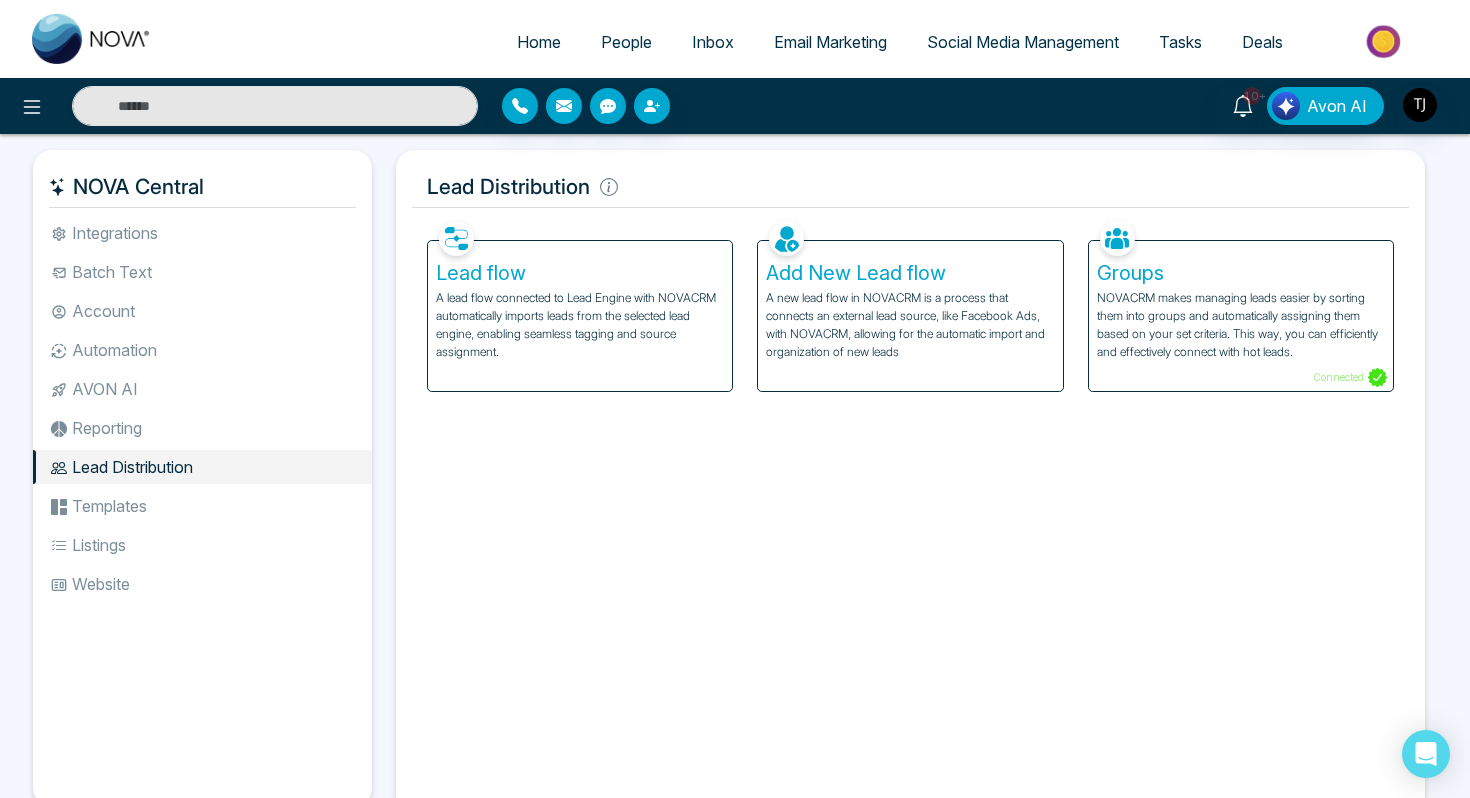 click on "Lead flow A lead flow connected to Lead Engine with NOVACRM automatically imports leads from the selected lead engine, enabling seamless tagging and source assignment." at bounding box center (580, 316) 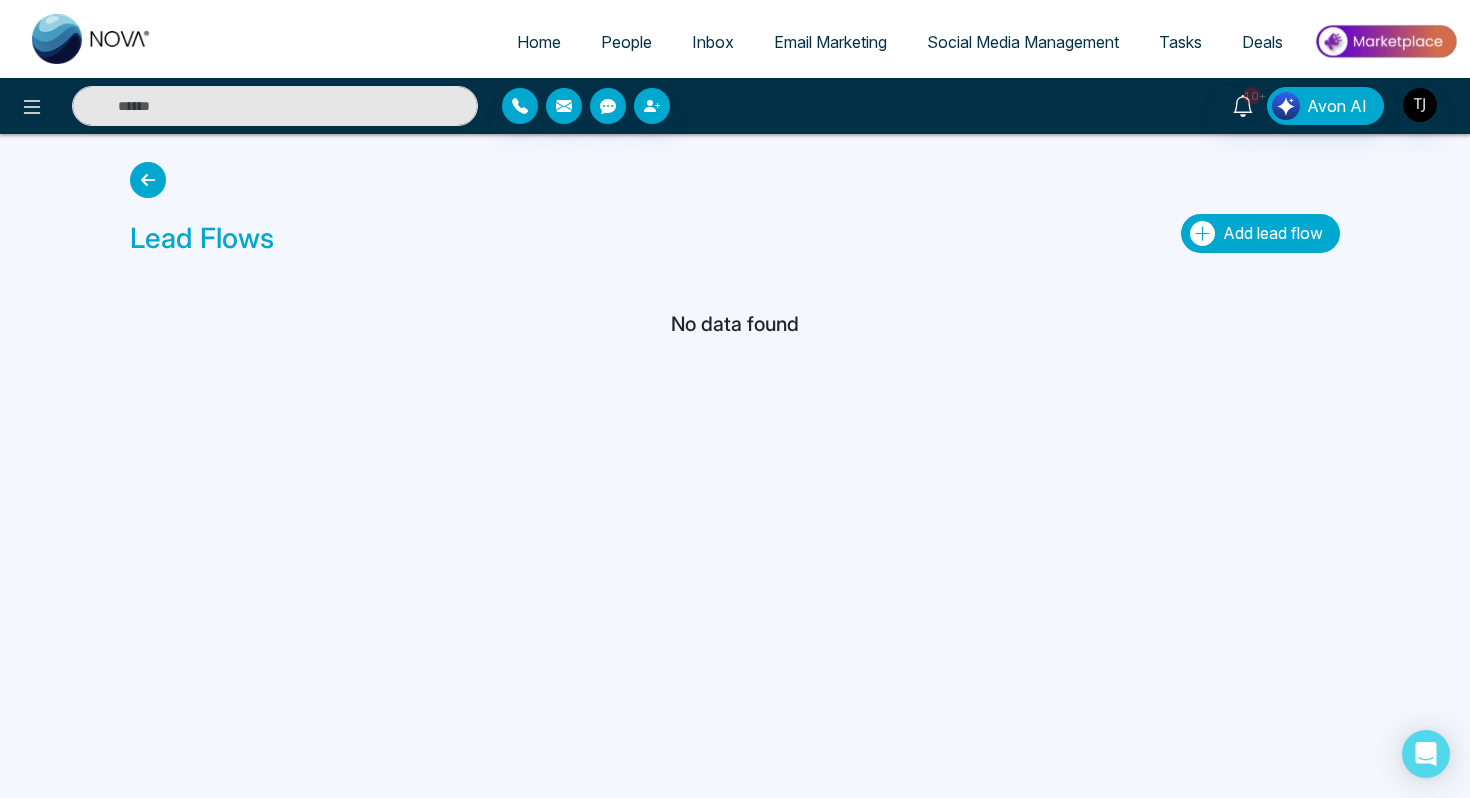 click on "Add lead flow" at bounding box center (1273, 233) 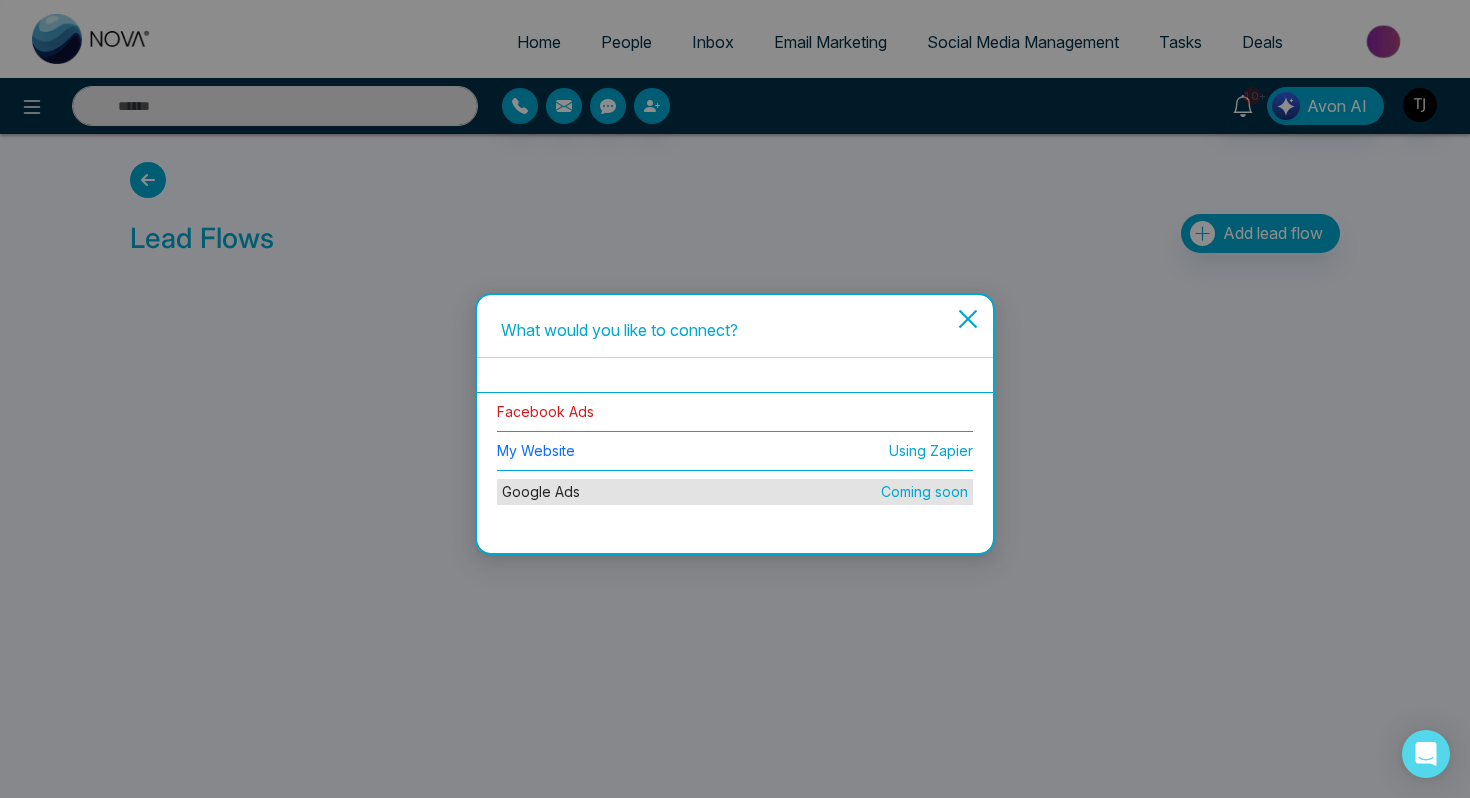 click on "Facebook Ads" at bounding box center (545, 411) 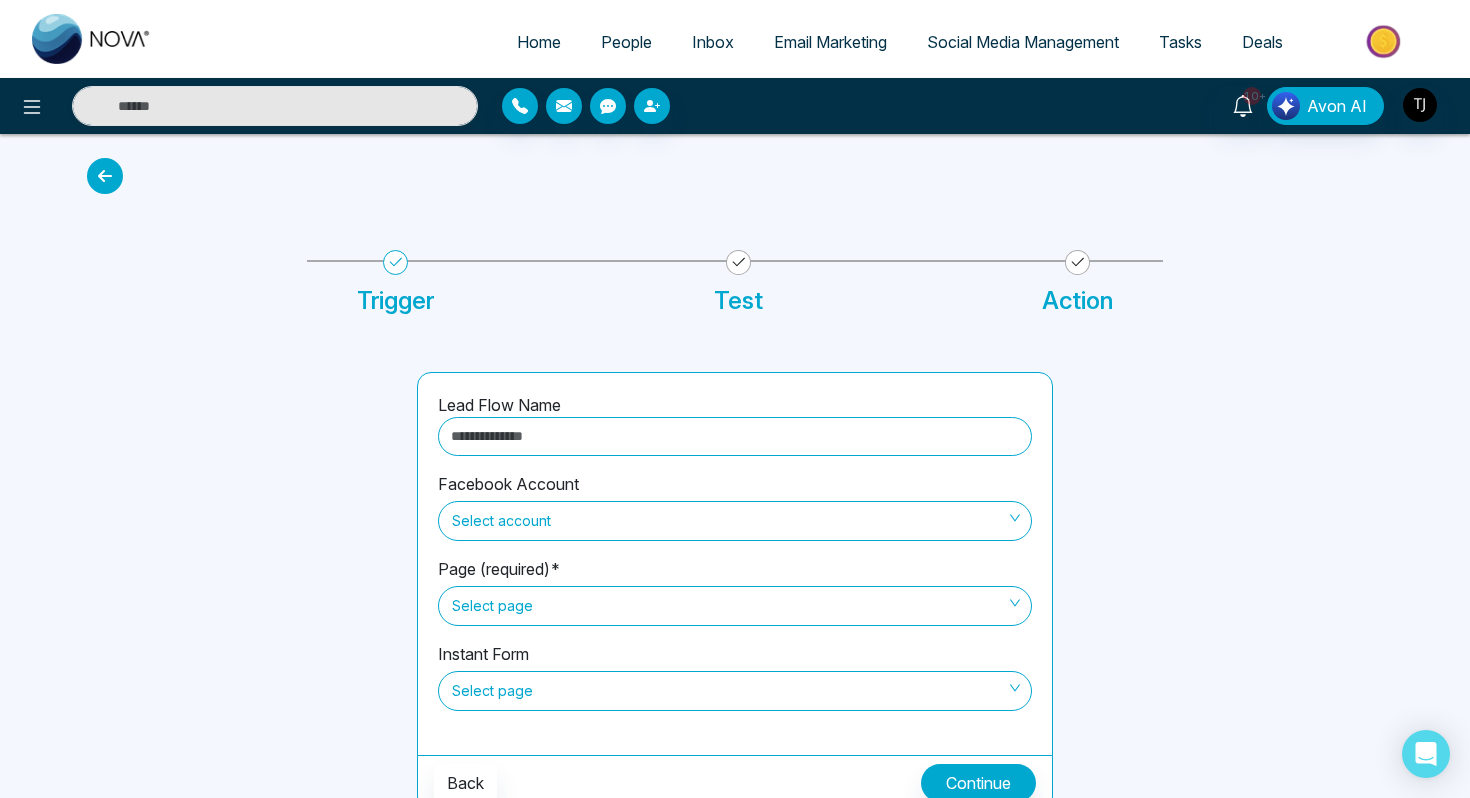 click at bounding box center (735, 436) 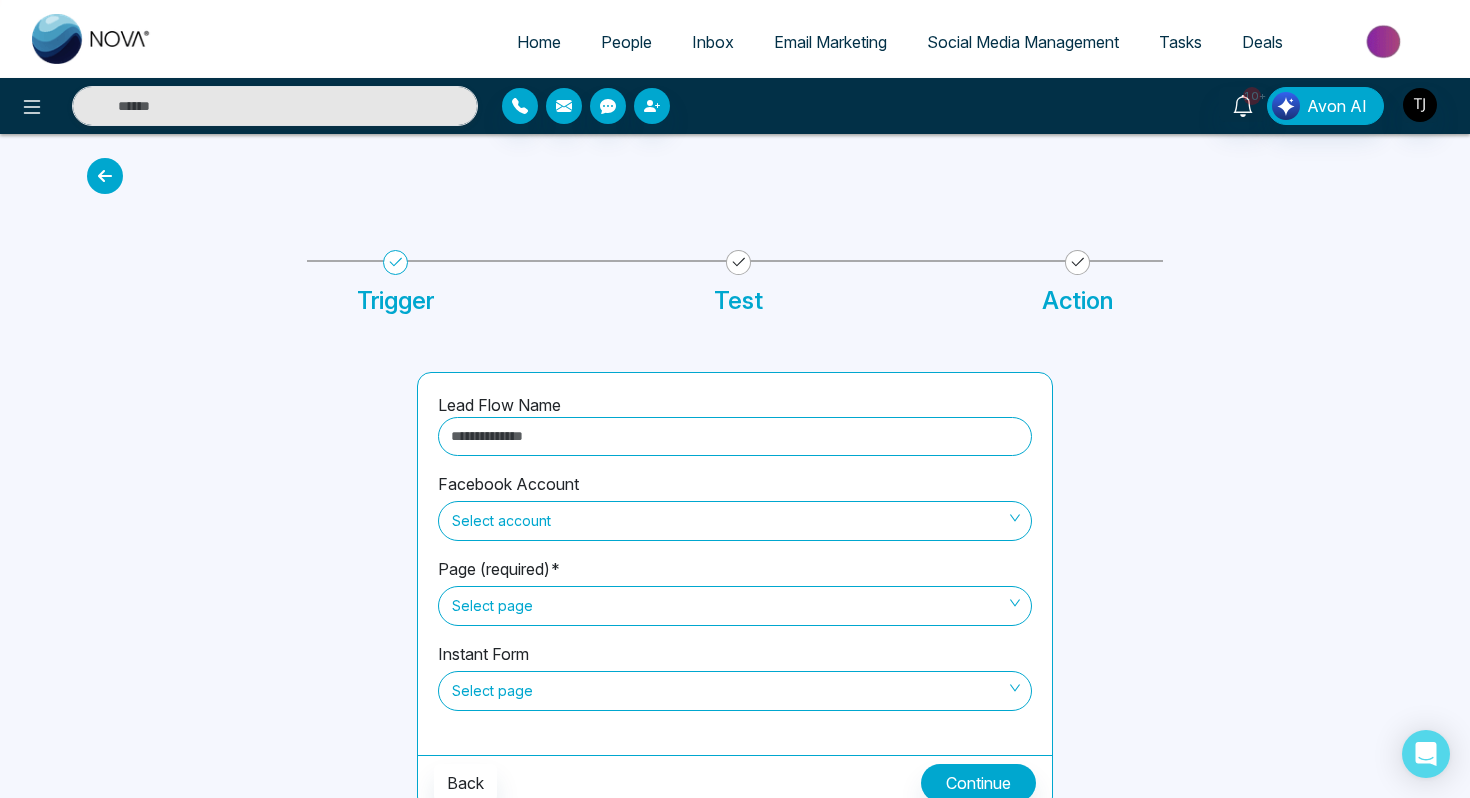 type on "*" 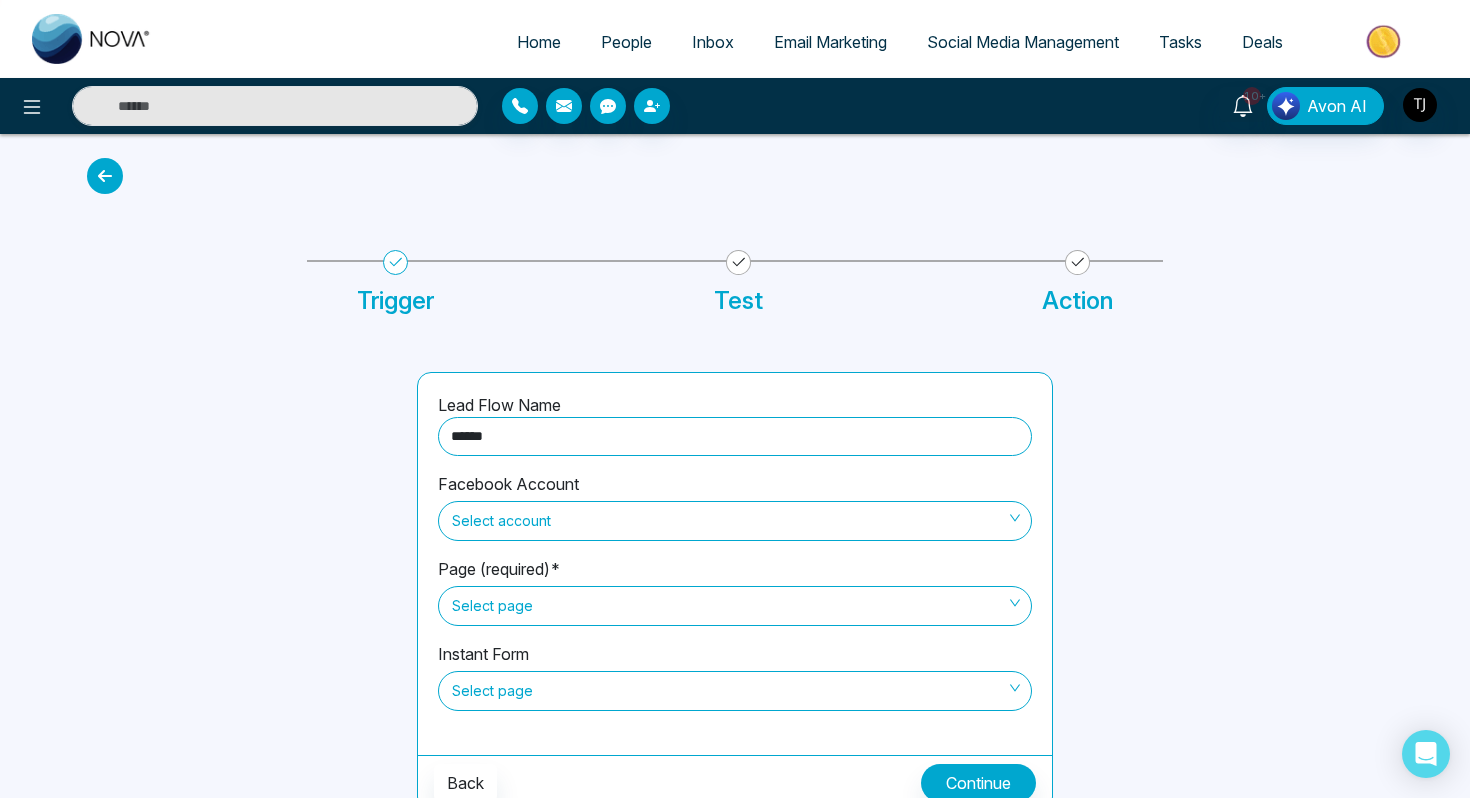scroll, scrollTop: 13, scrollLeft: 0, axis: vertical 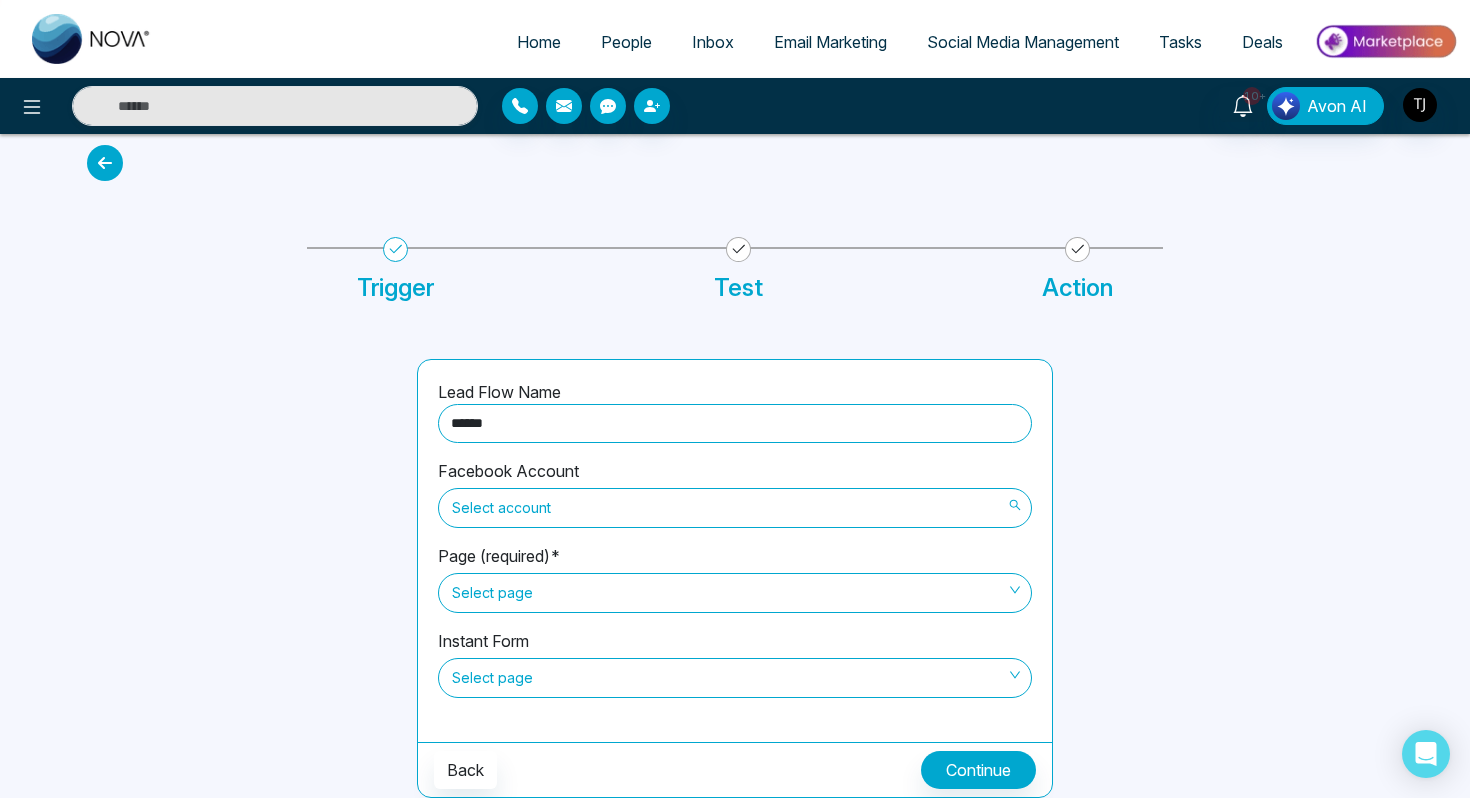 click on "Select account" at bounding box center [735, 508] 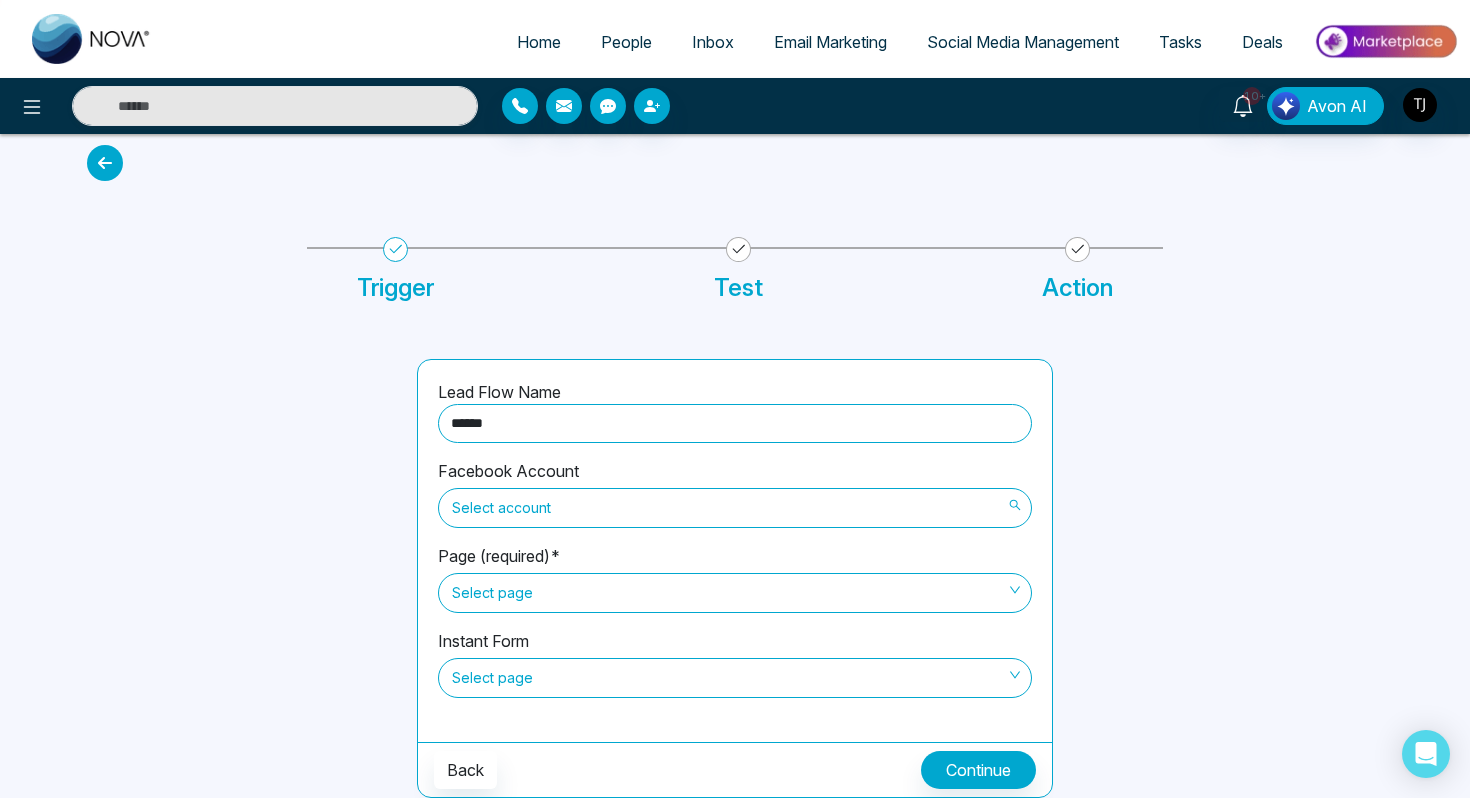type on "******" 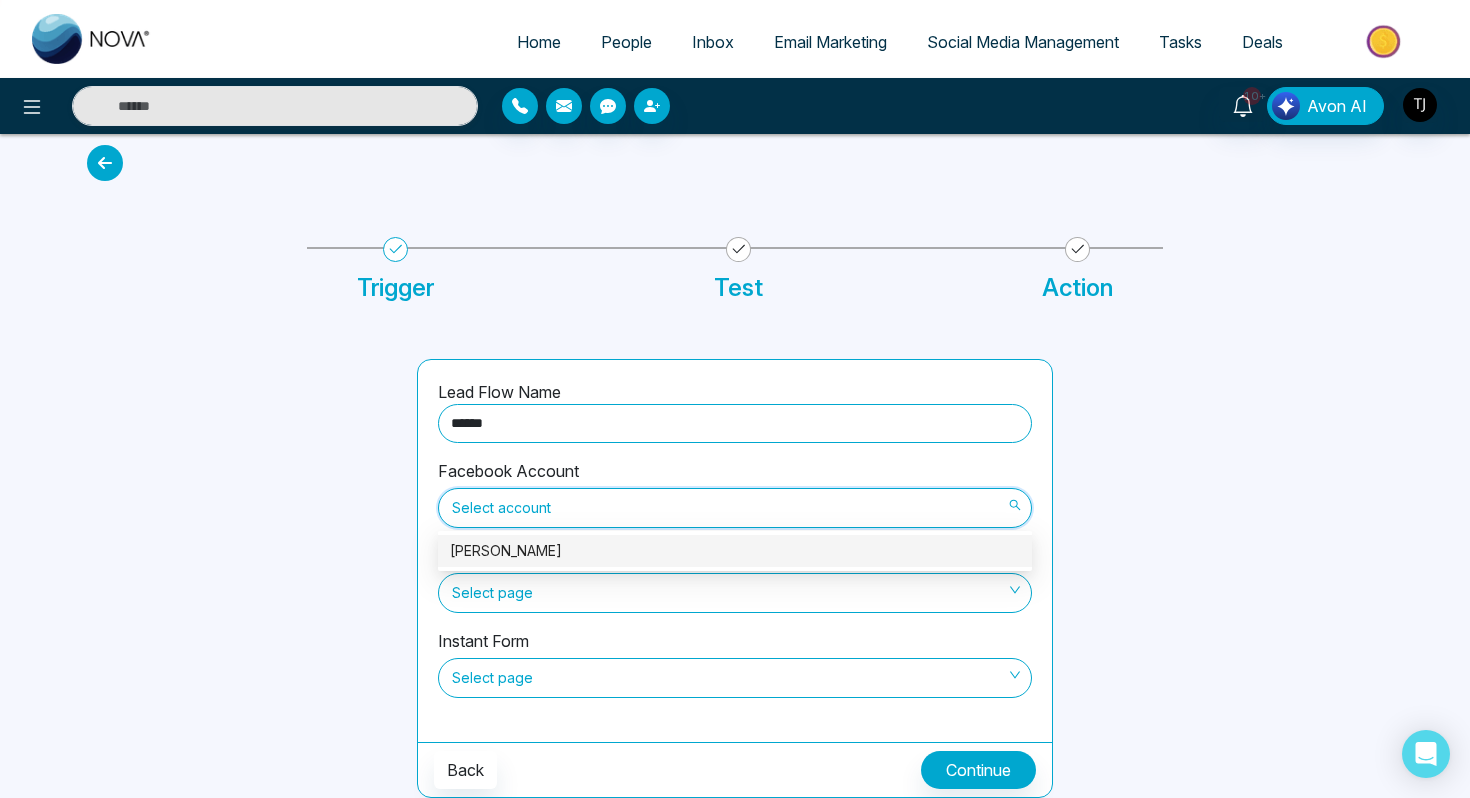 click on "[PERSON_NAME]" at bounding box center (735, 551) 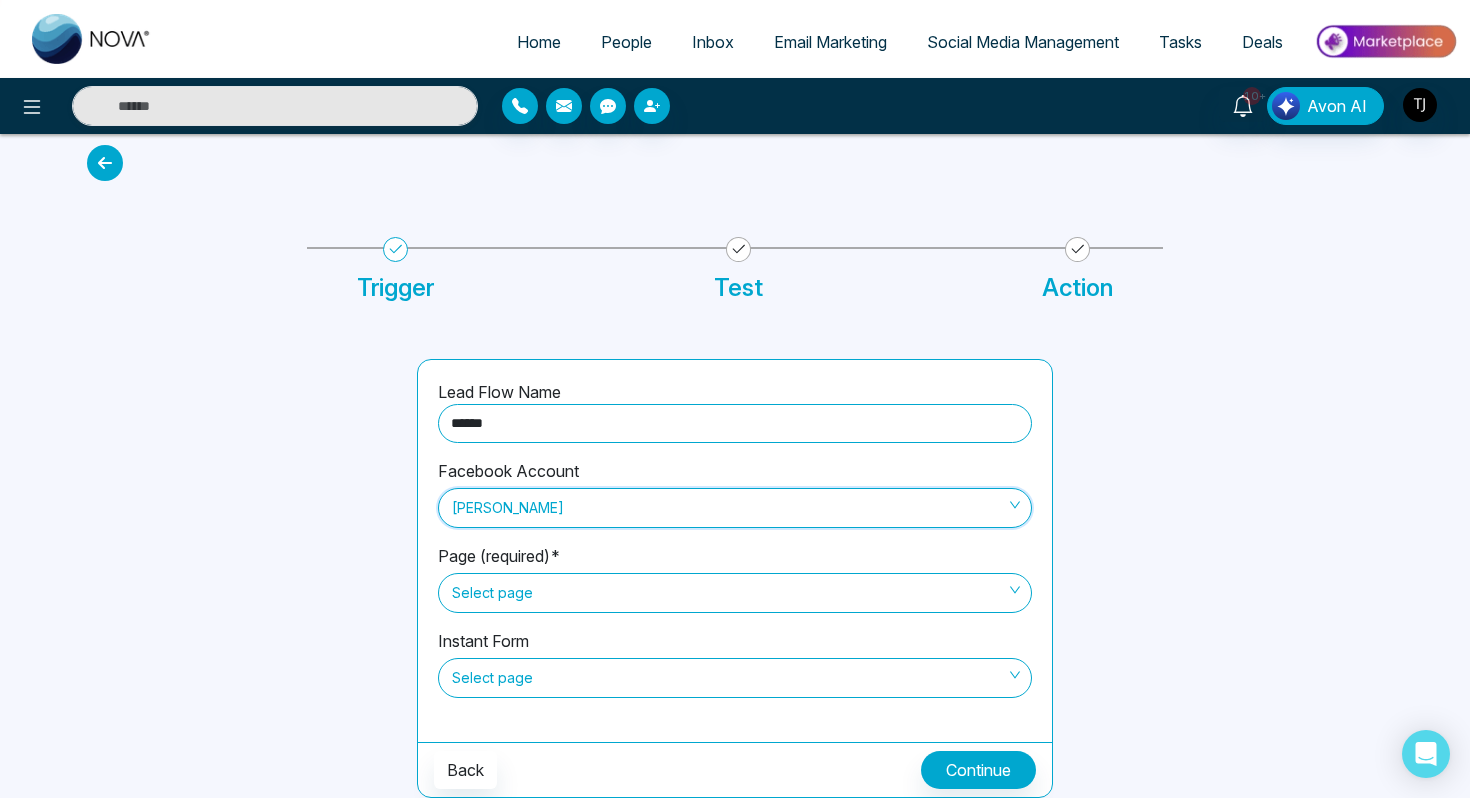 click on "Select page" at bounding box center [735, 593] 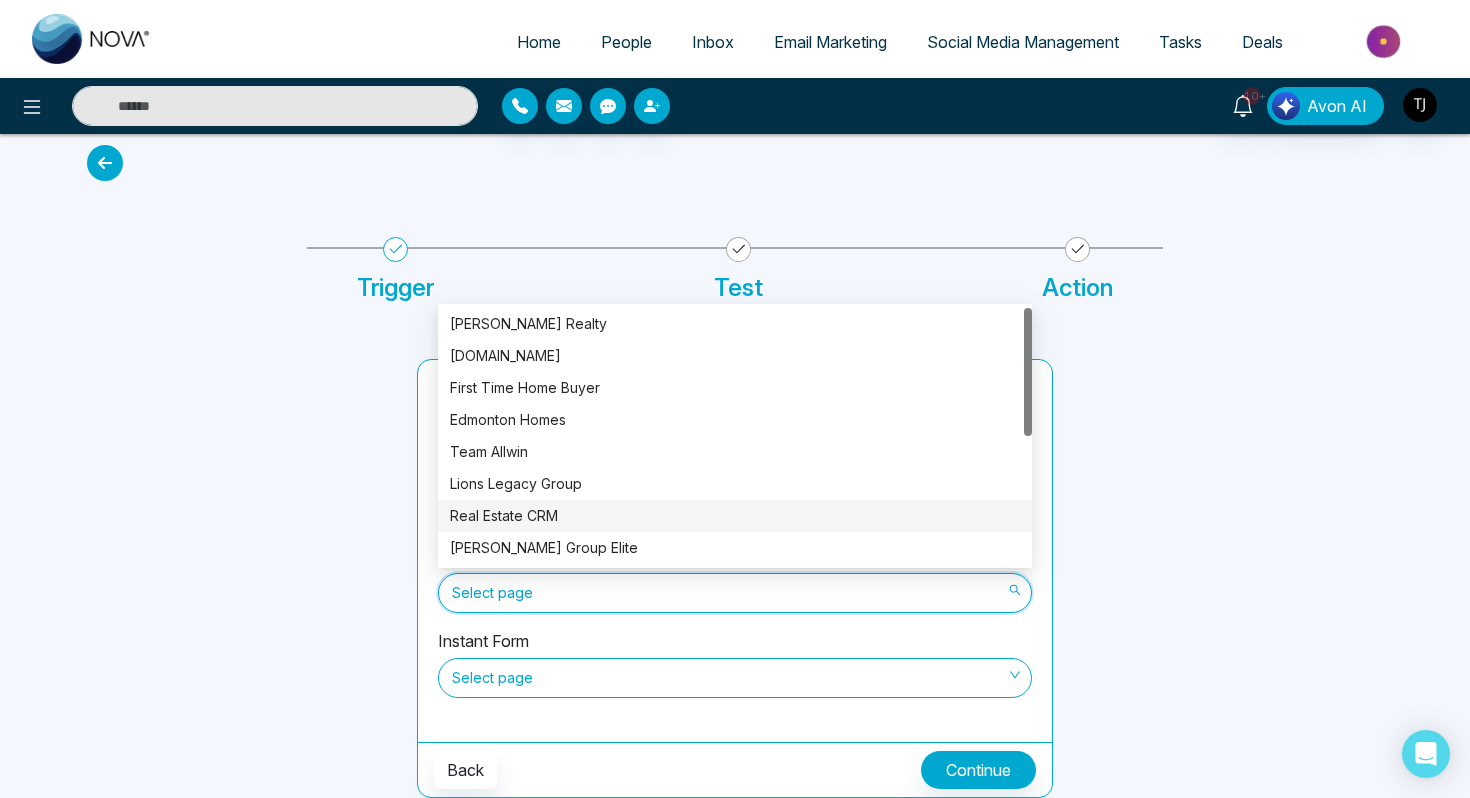 click on "Real Estate CRM" at bounding box center [735, 516] 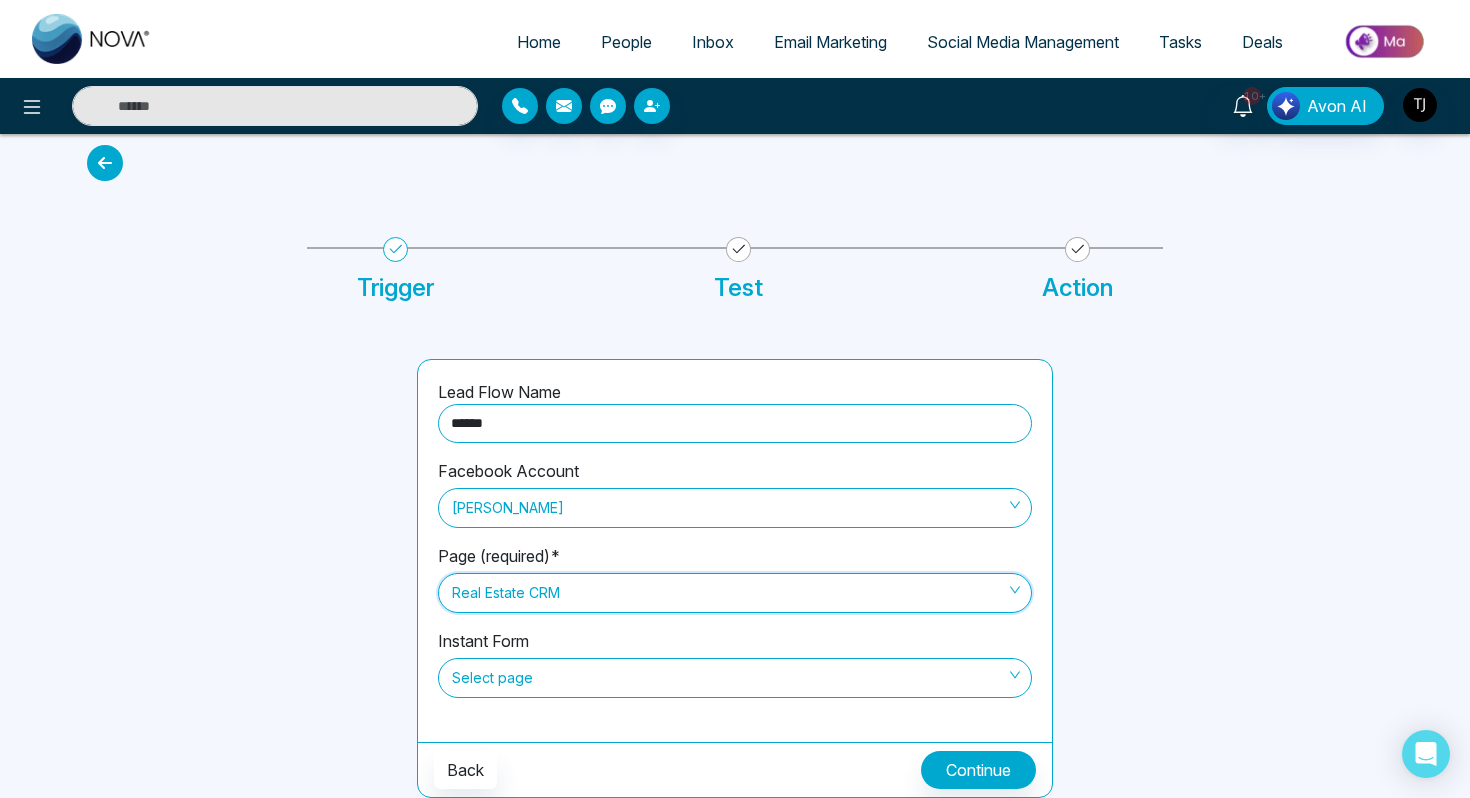 click on "Select page" at bounding box center [735, 678] 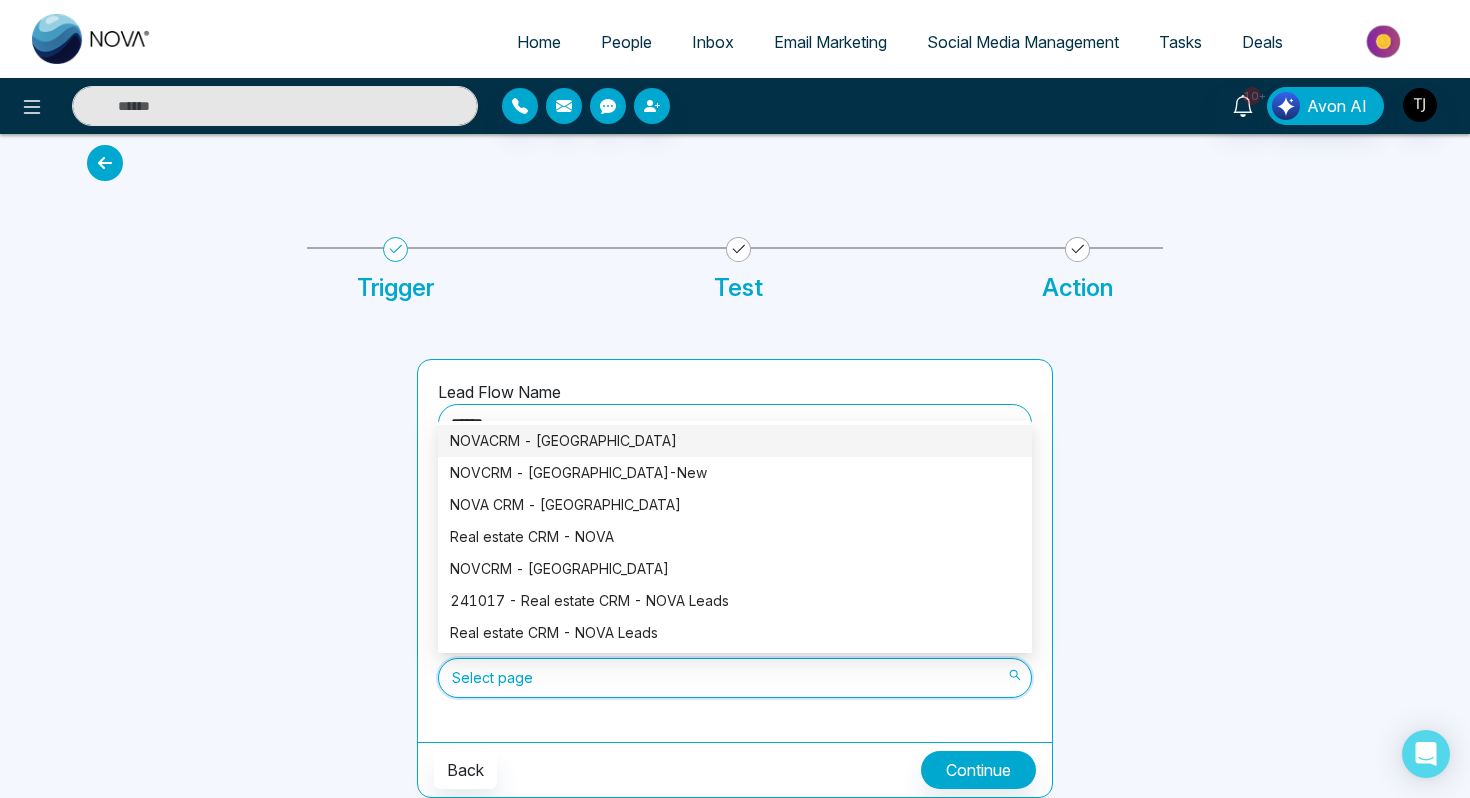 click on "NOVACRM - [GEOGRAPHIC_DATA]" at bounding box center (735, 441) 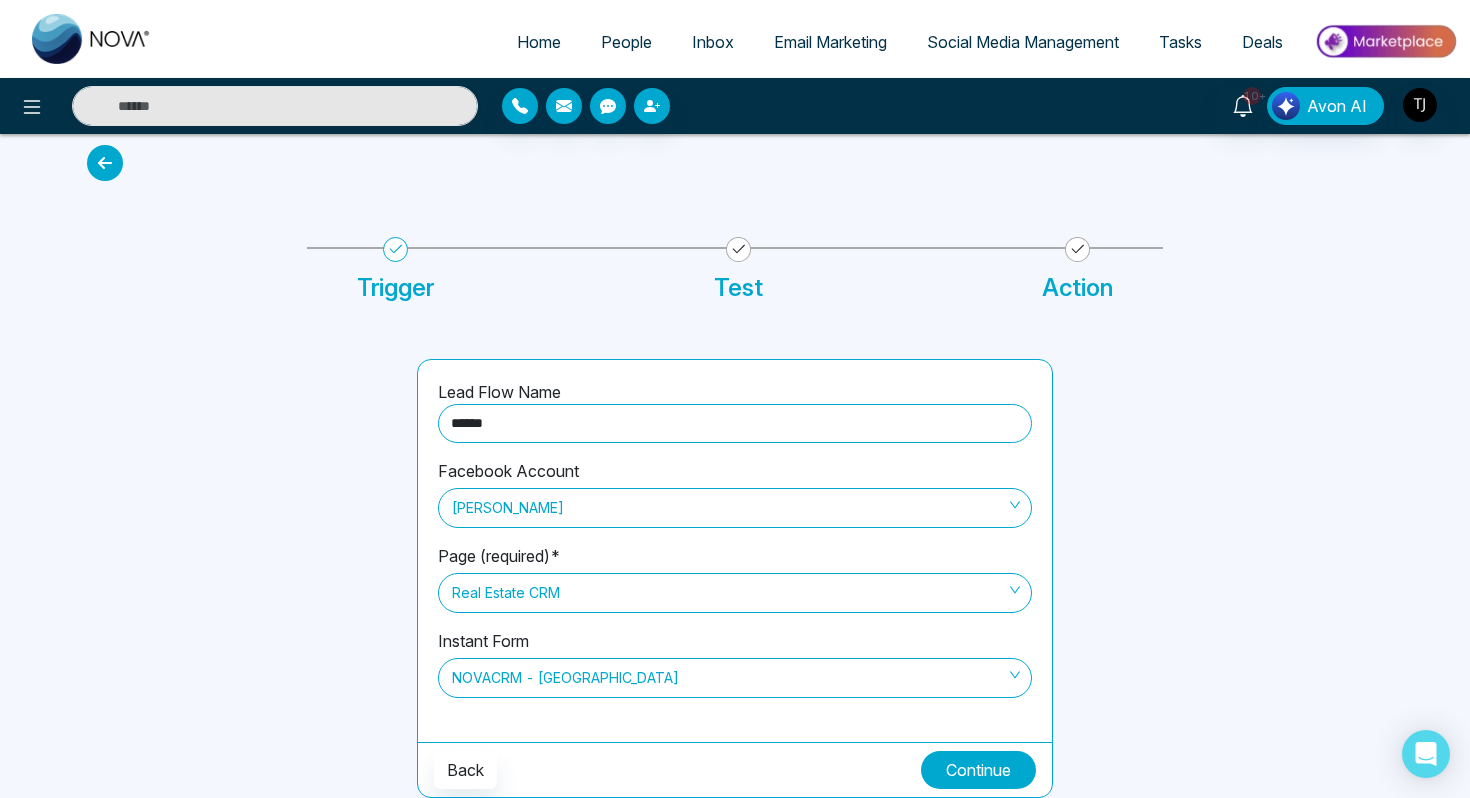 click on "Continue" at bounding box center (978, 770) 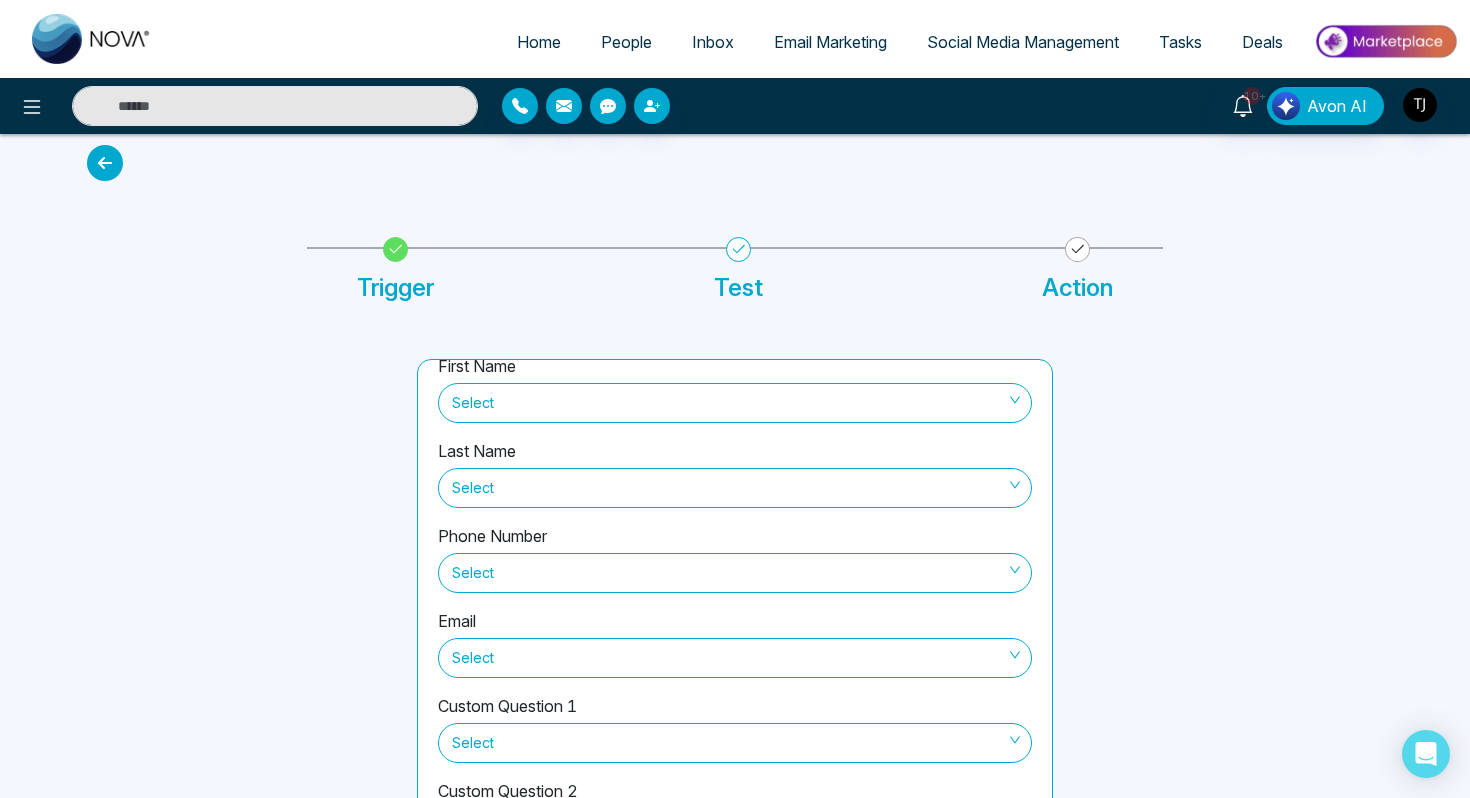 scroll, scrollTop: 0, scrollLeft: 0, axis: both 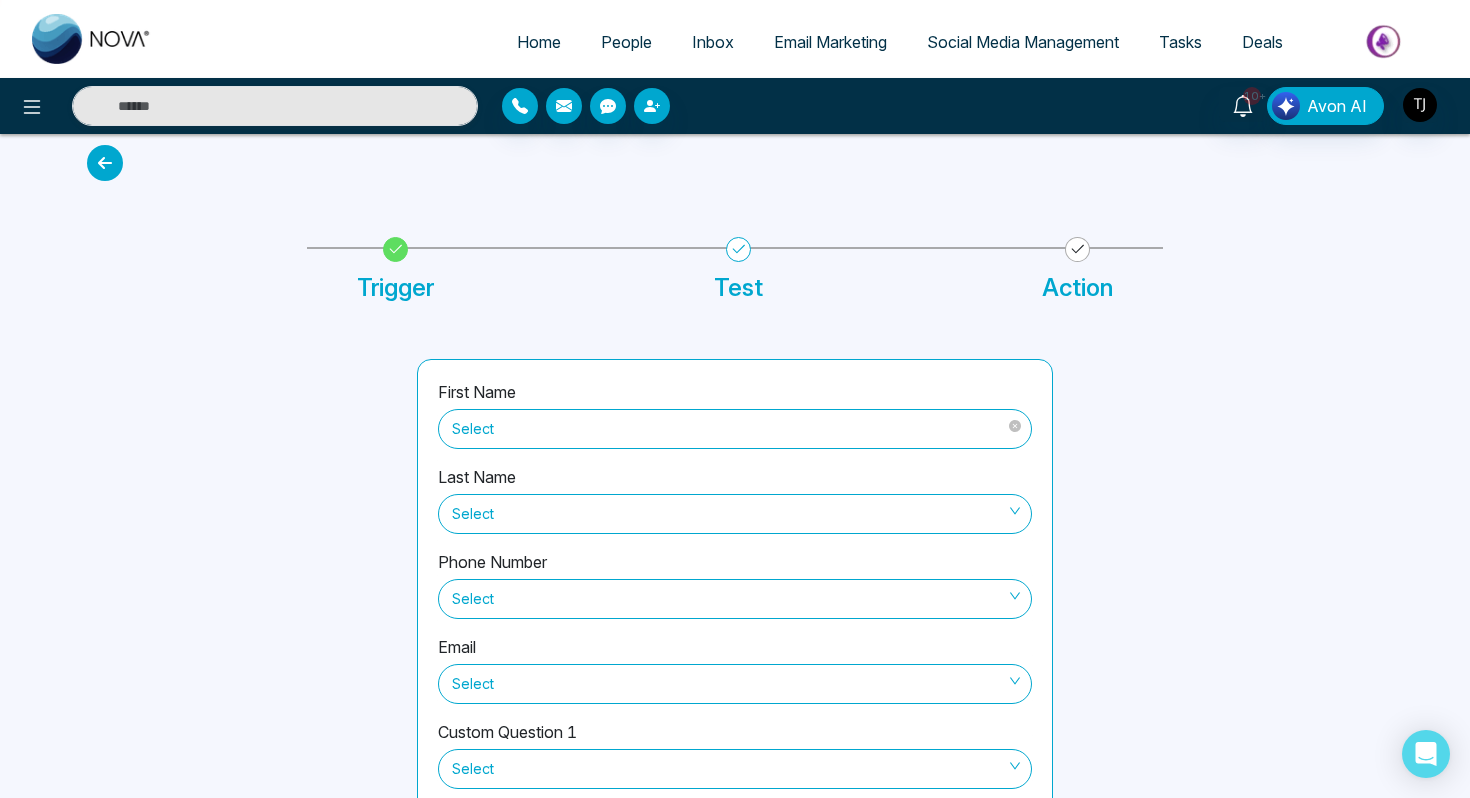 click on "Select" at bounding box center [735, 429] 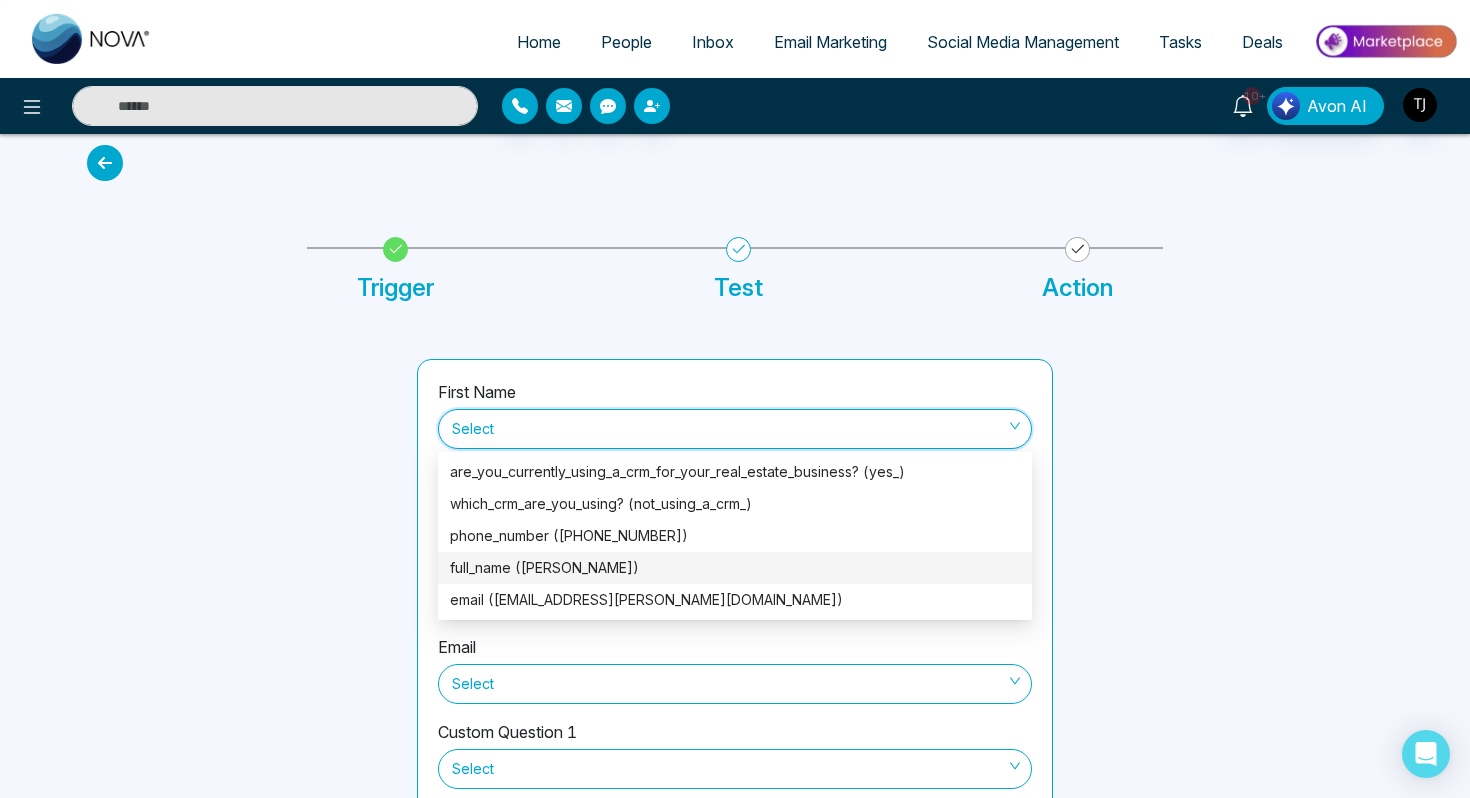 click on "full_name ([PERSON_NAME])" at bounding box center [735, 568] 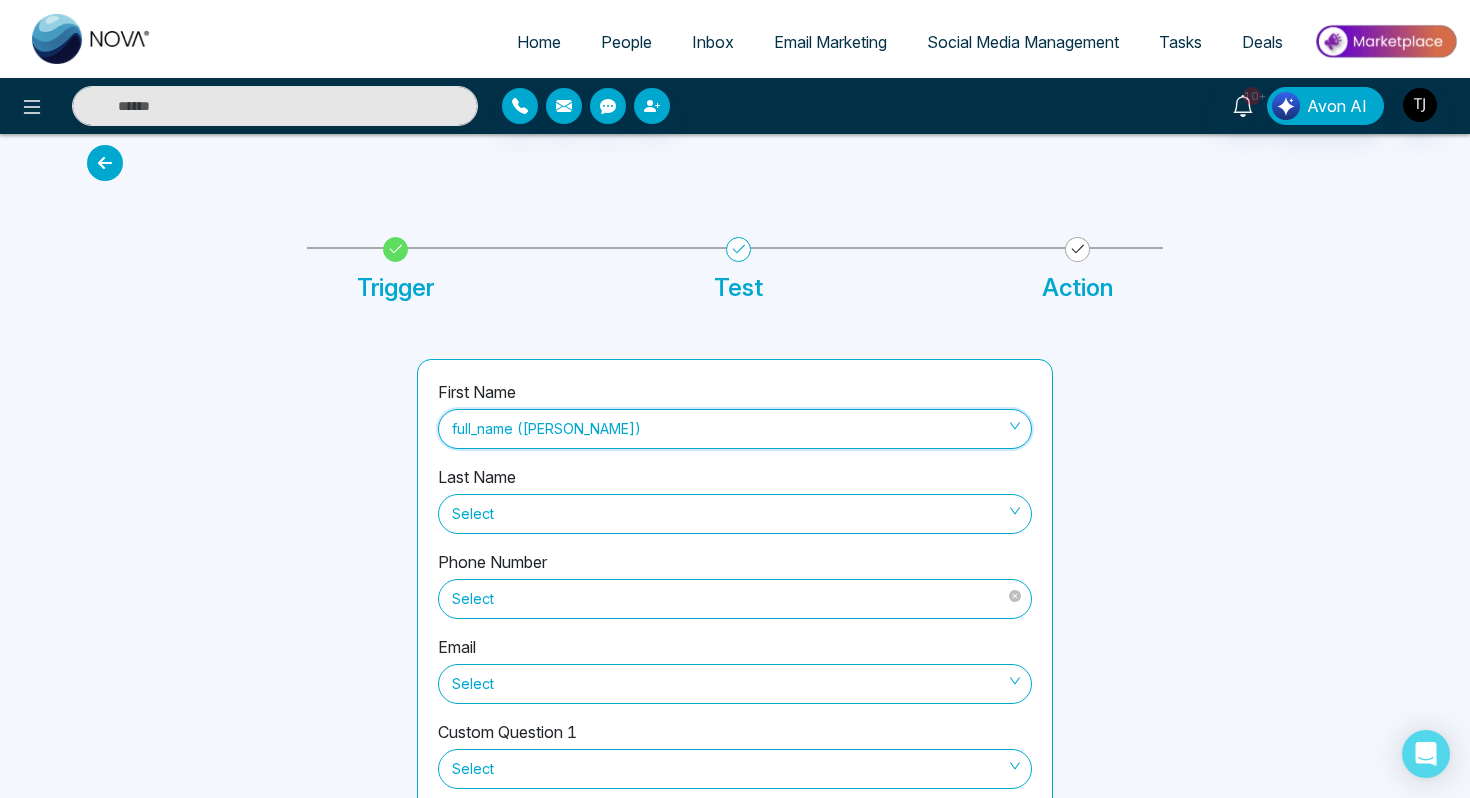 click on "Select" at bounding box center [735, 599] 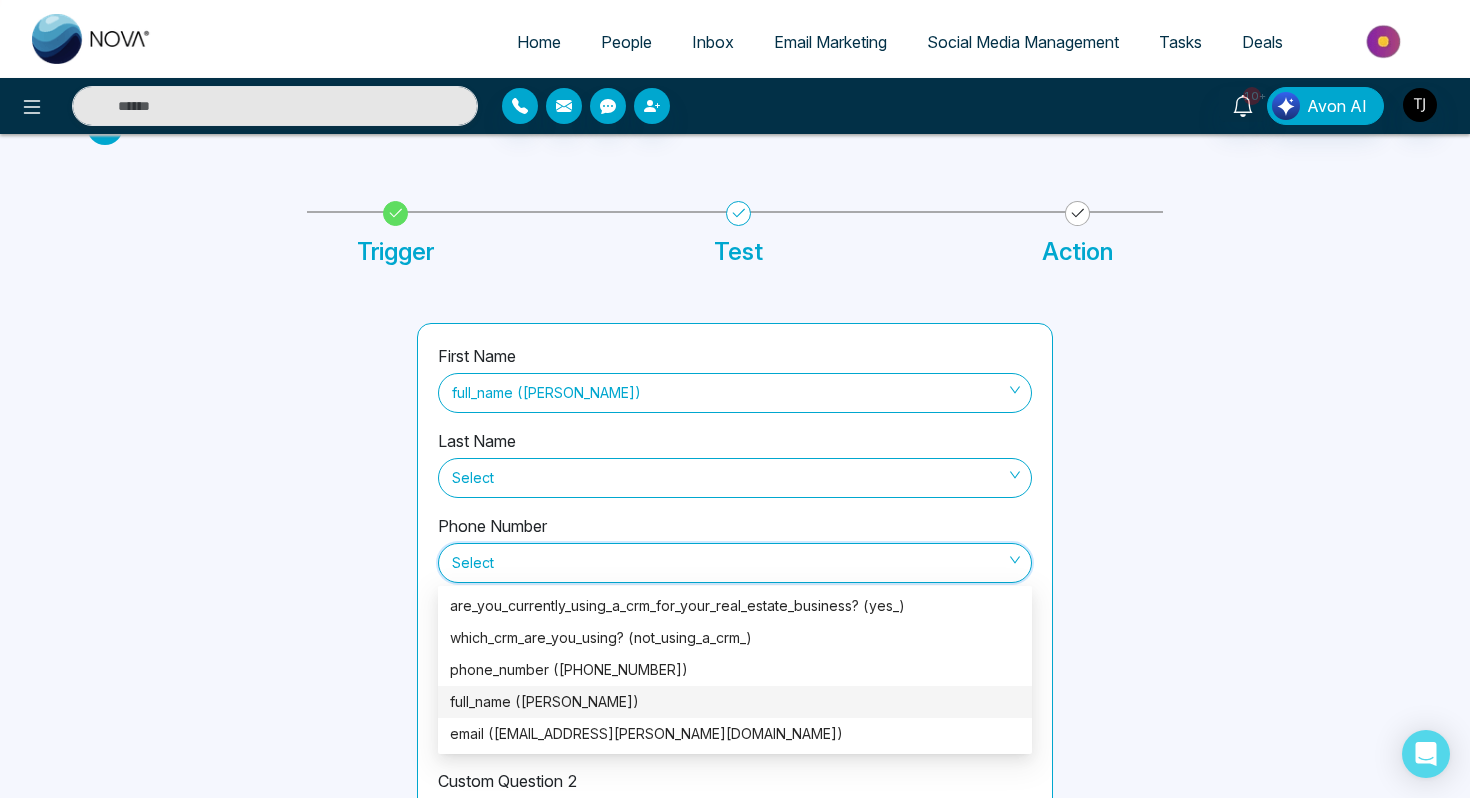 scroll, scrollTop: 61, scrollLeft: 0, axis: vertical 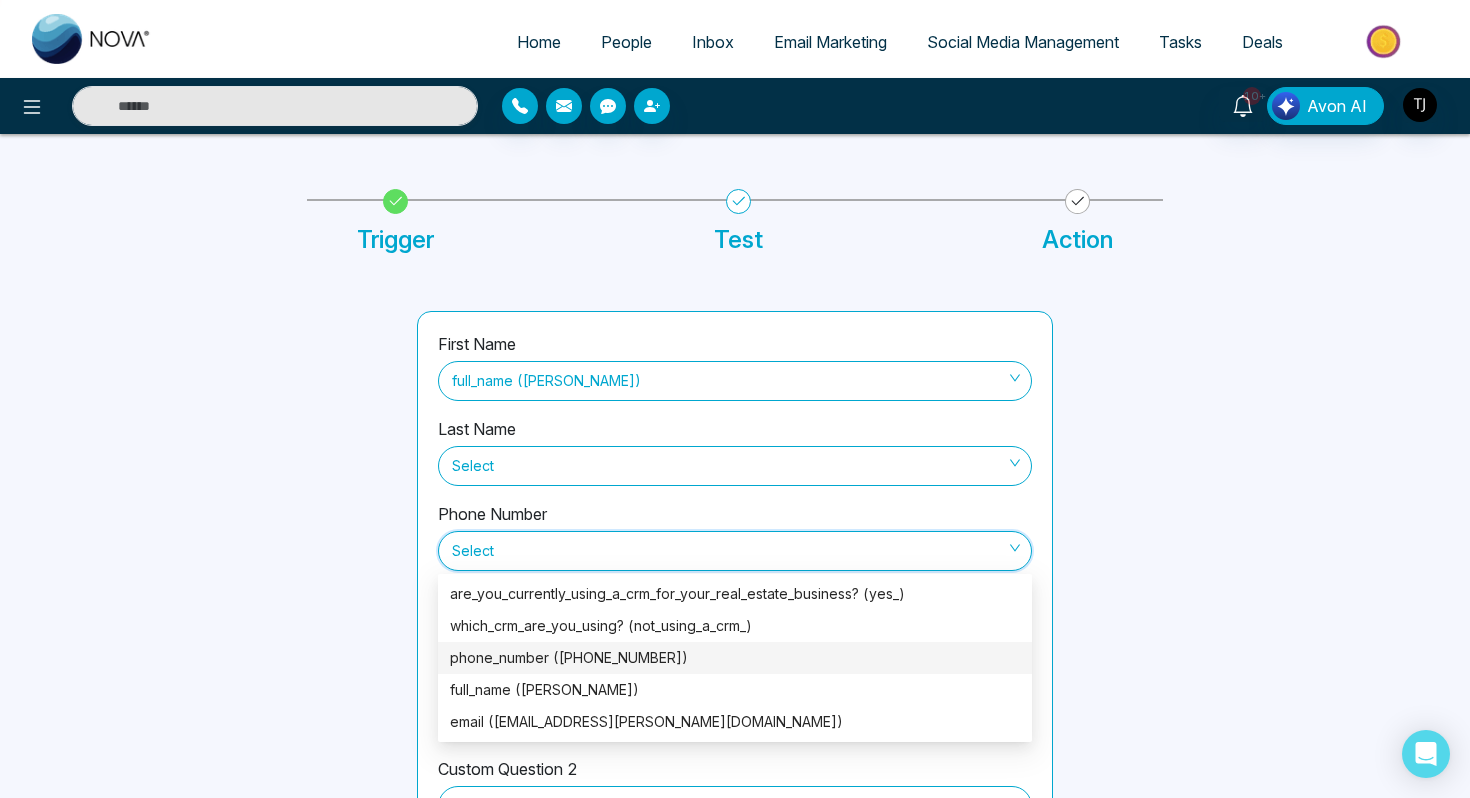 click on "phone_number ([PHONE_NUMBER])" at bounding box center (735, 658) 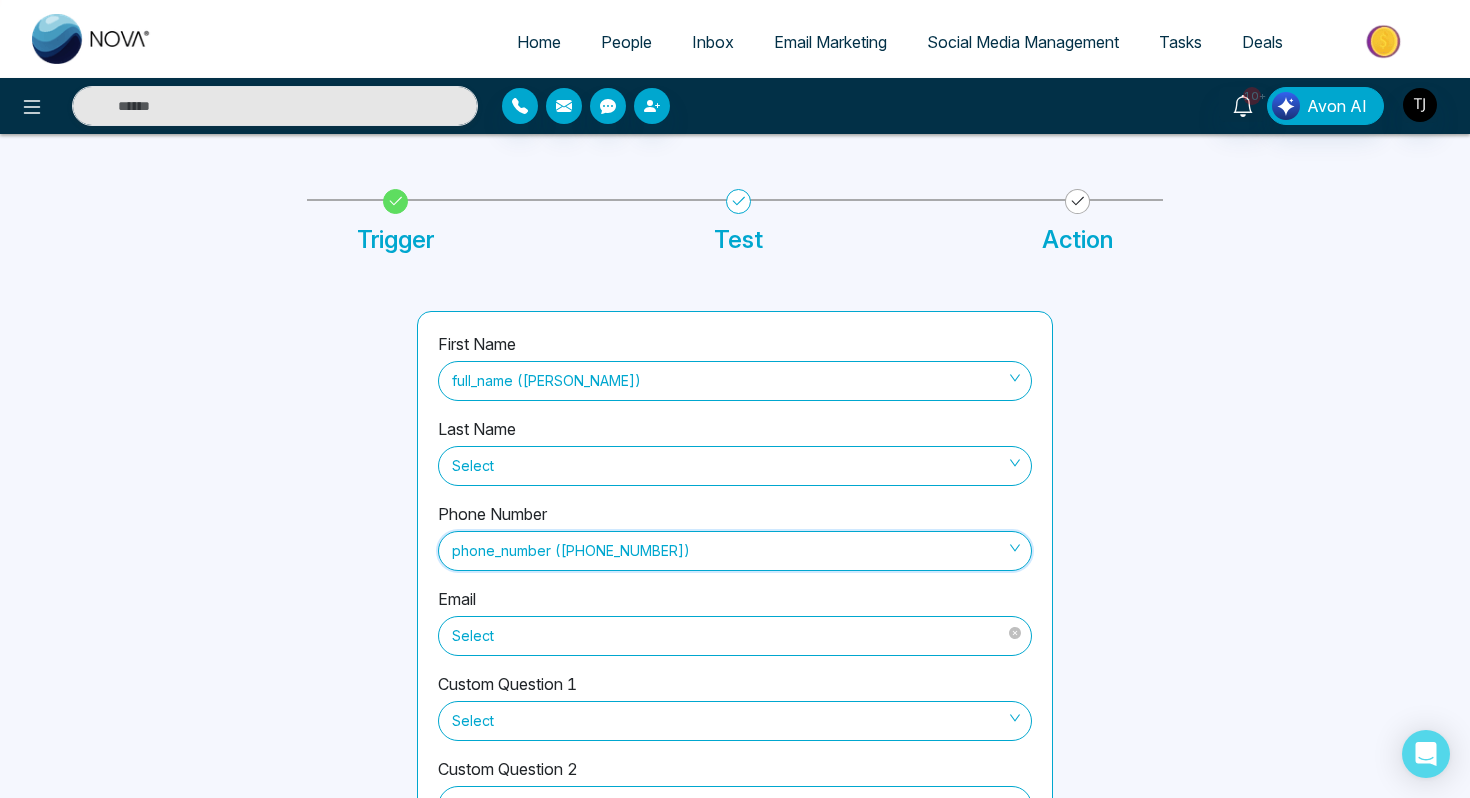 click on "Select" at bounding box center (735, 636) 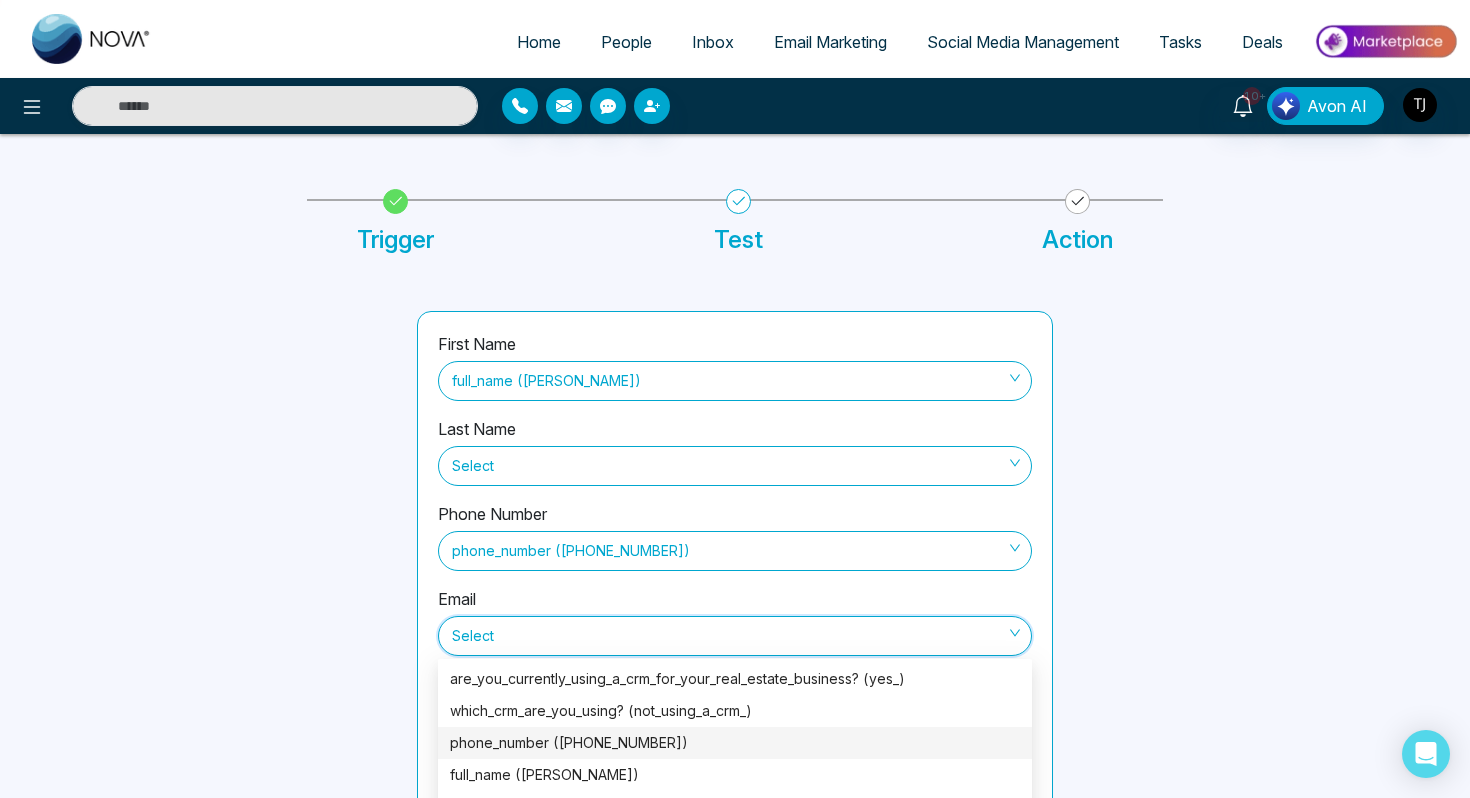 scroll, scrollTop: 131, scrollLeft: 0, axis: vertical 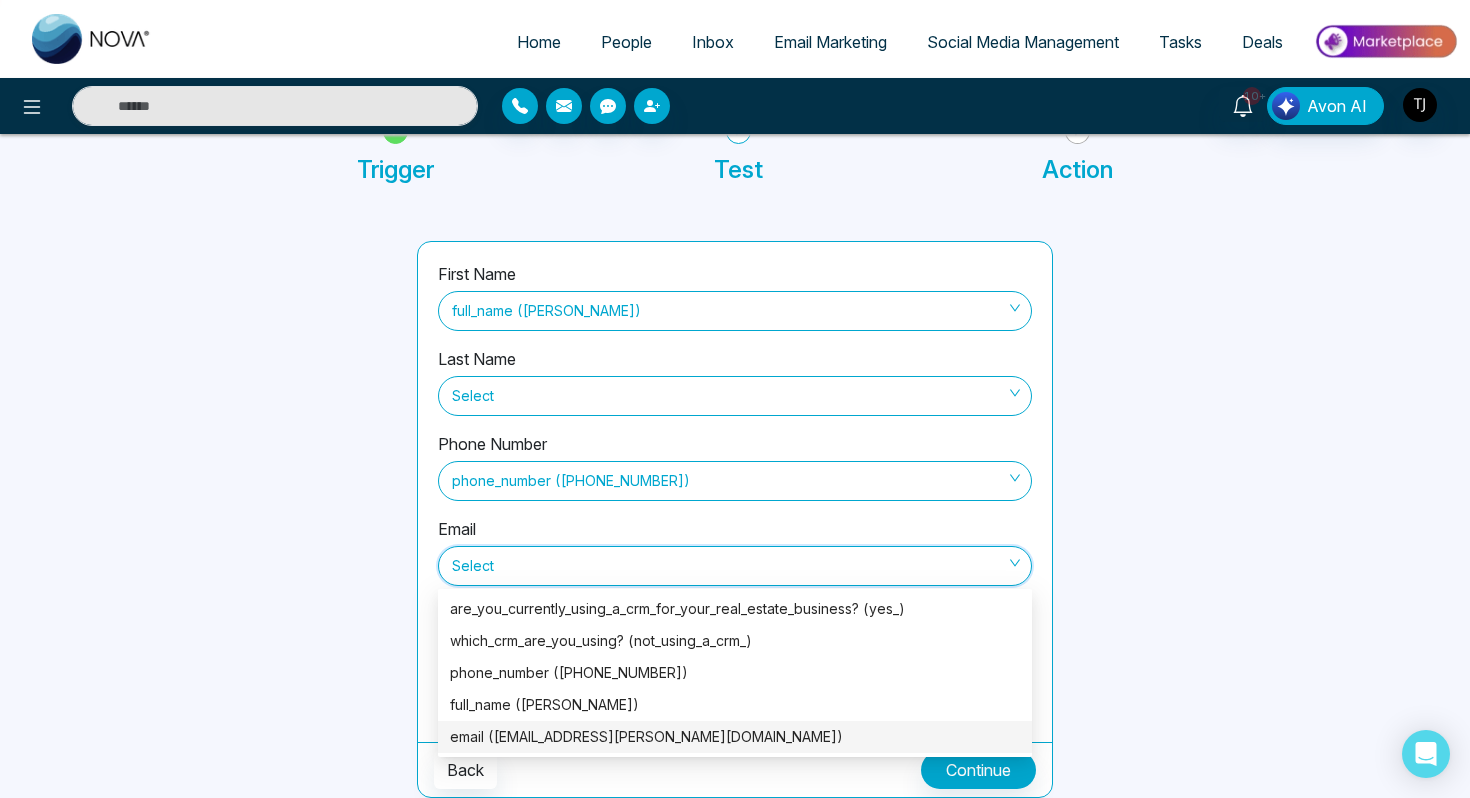 click on "email ([EMAIL_ADDRESS][PERSON_NAME][DOMAIN_NAME])" at bounding box center [735, 737] 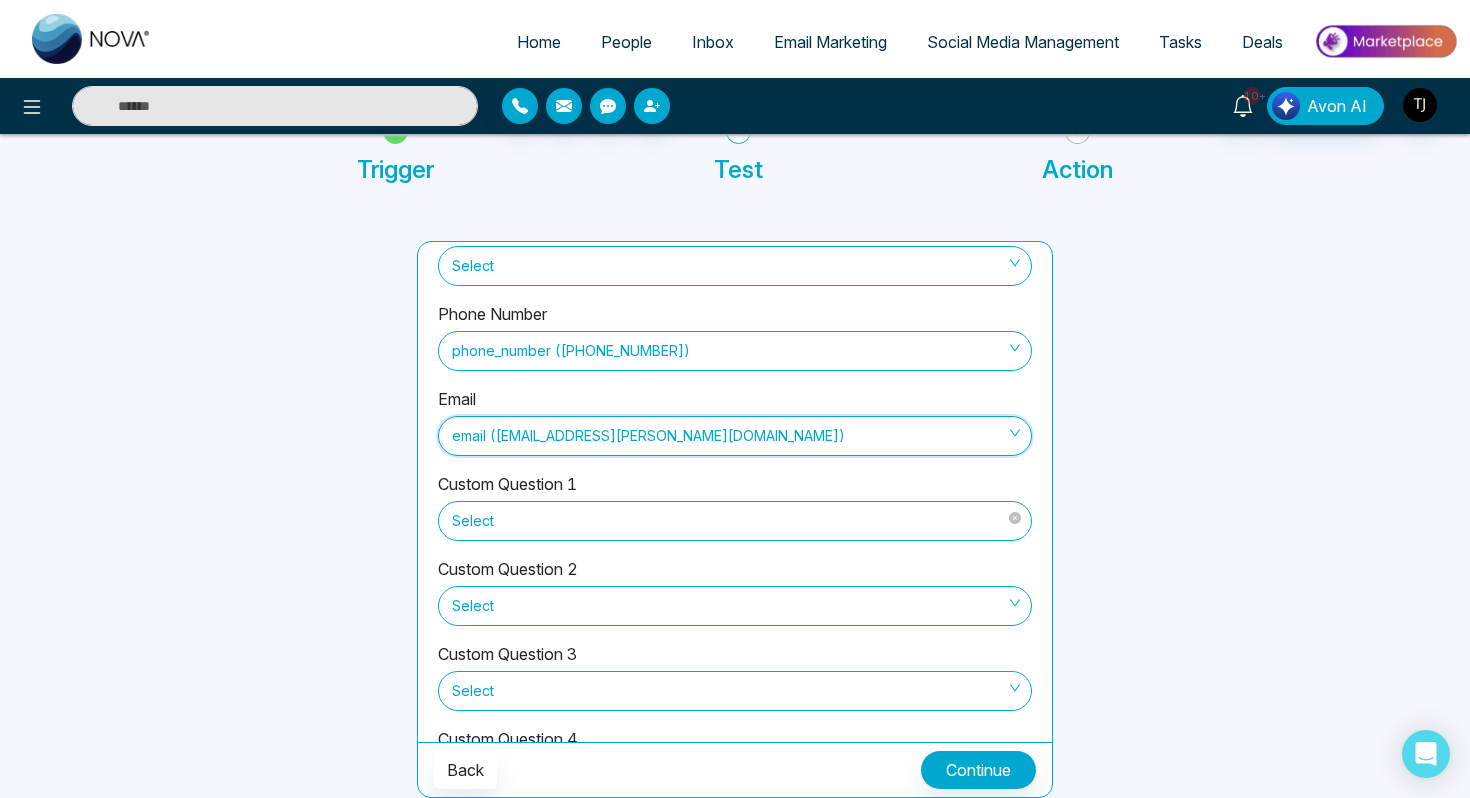 scroll, scrollTop: 162, scrollLeft: 0, axis: vertical 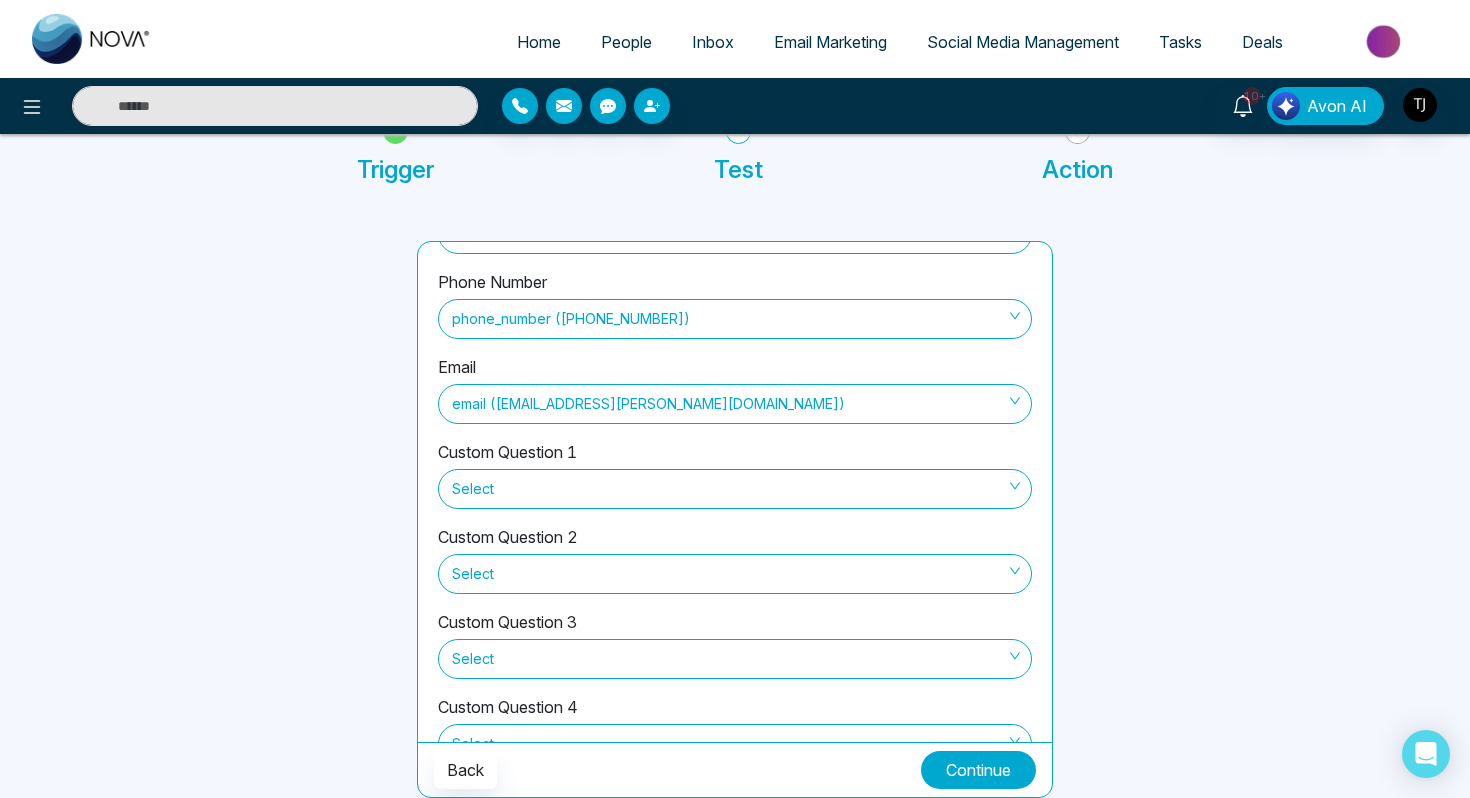 click on "Continue" at bounding box center [978, 770] 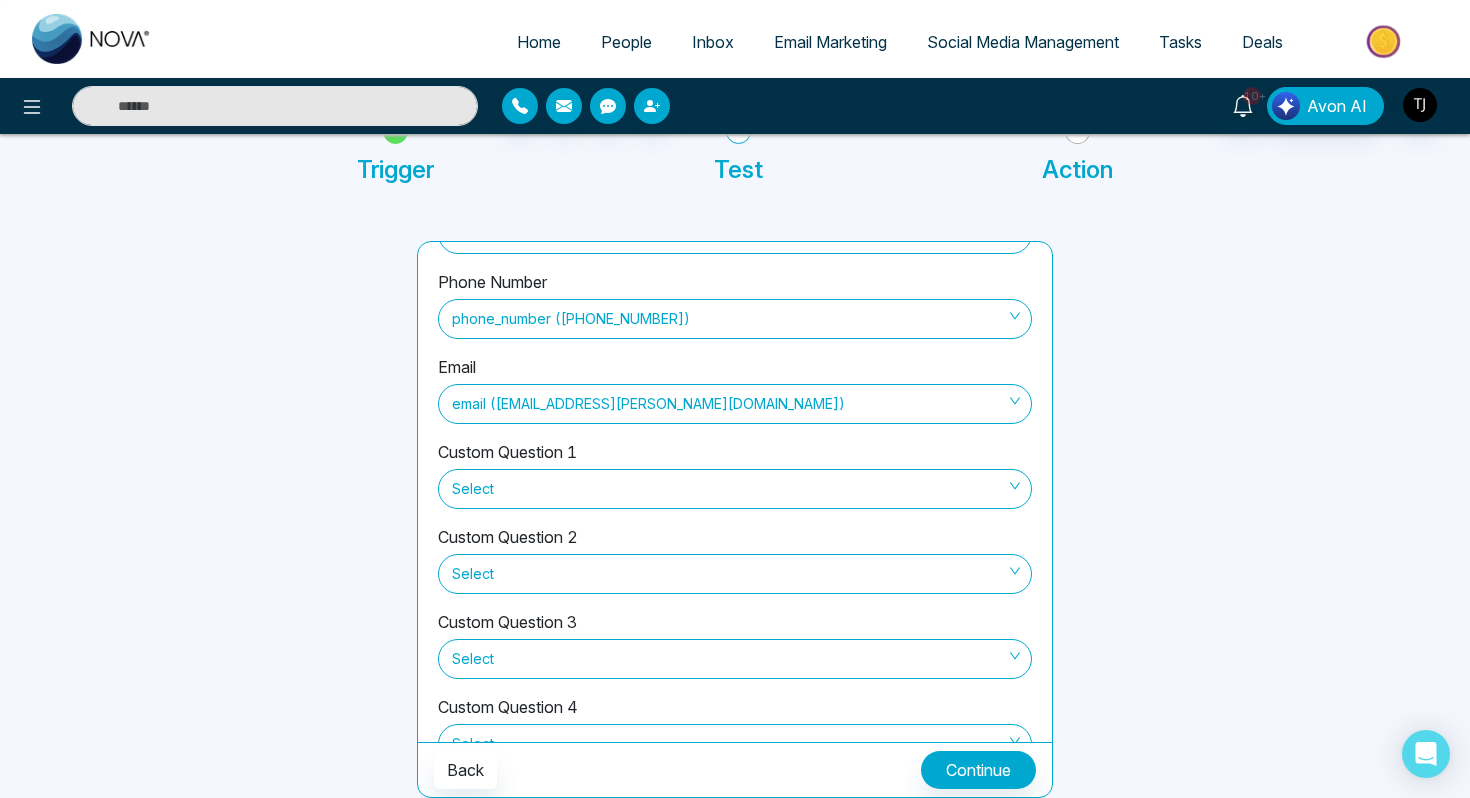 scroll, scrollTop: 0, scrollLeft: 0, axis: both 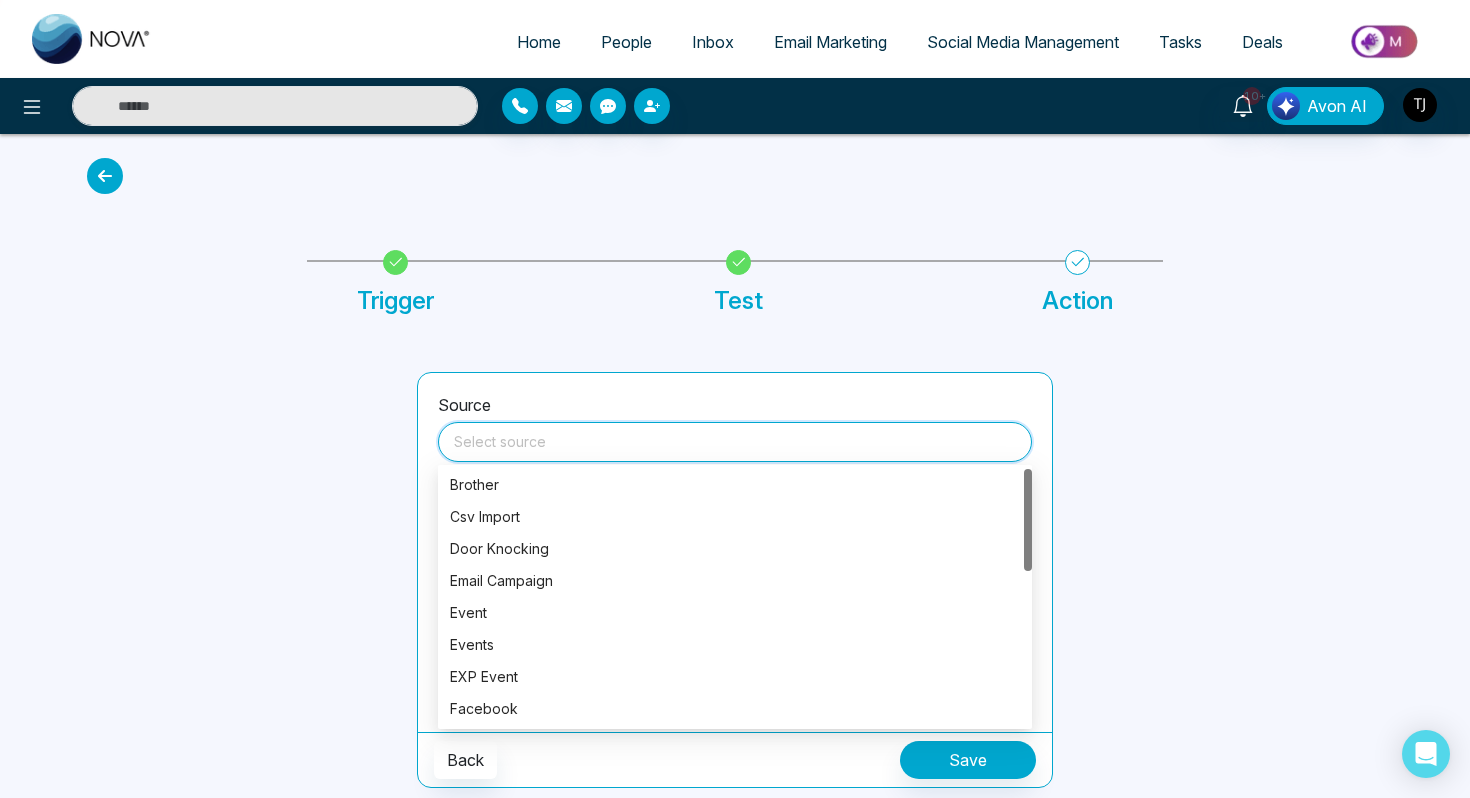 click at bounding box center (735, 438) 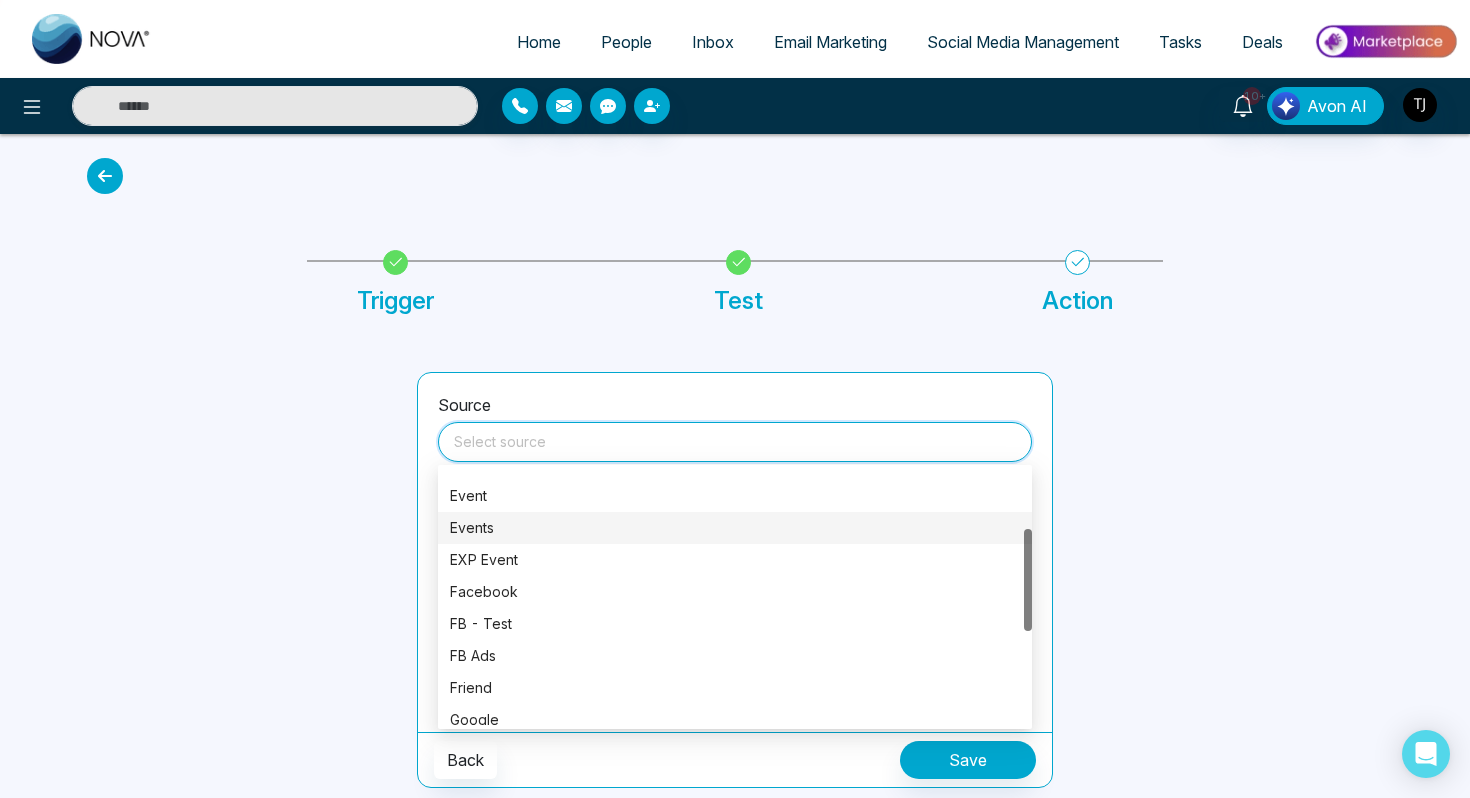 scroll, scrollTop: 150, scrollLeft: 0, axis: vertical 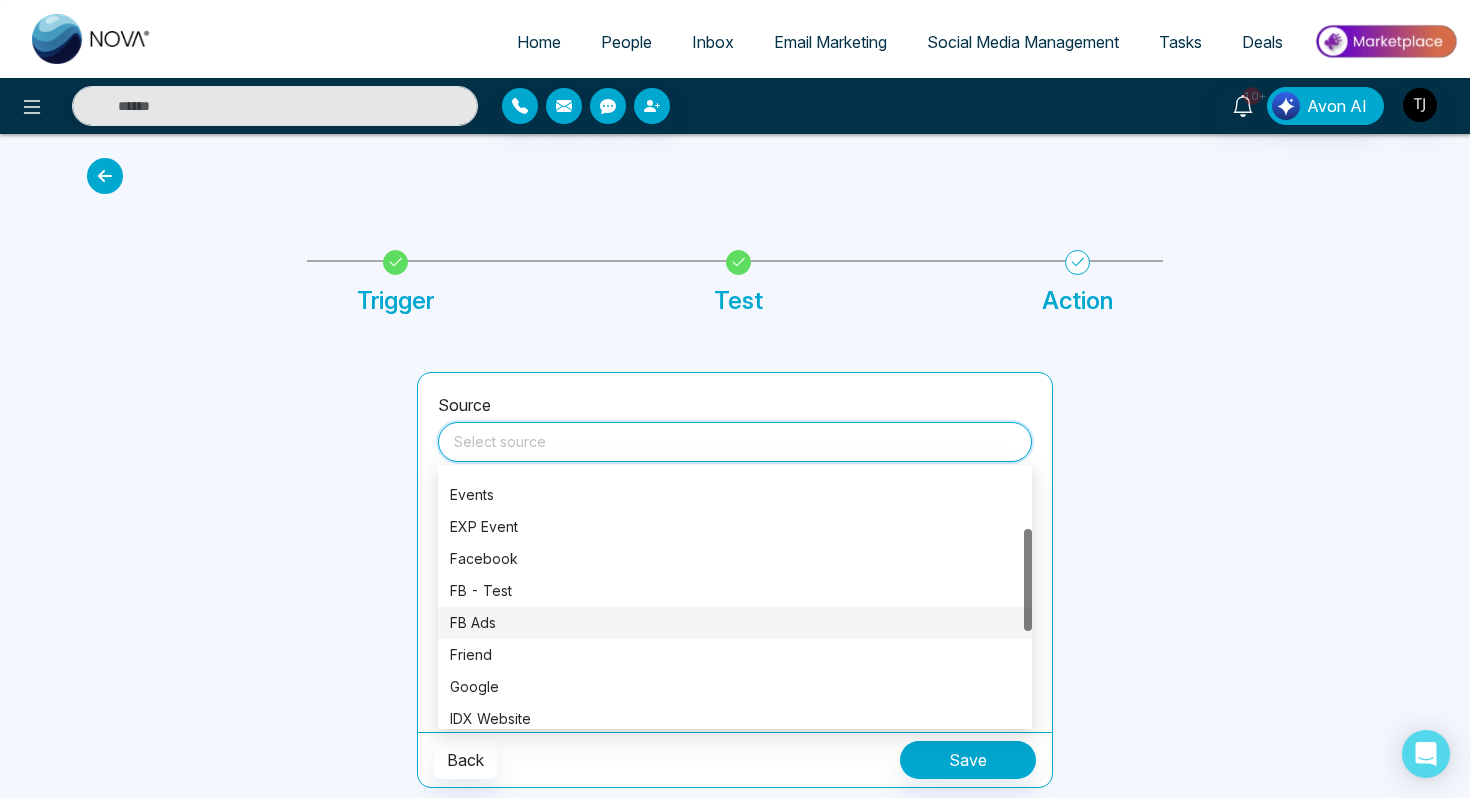 click on "FB Ads" at bounding box center [735, 623] 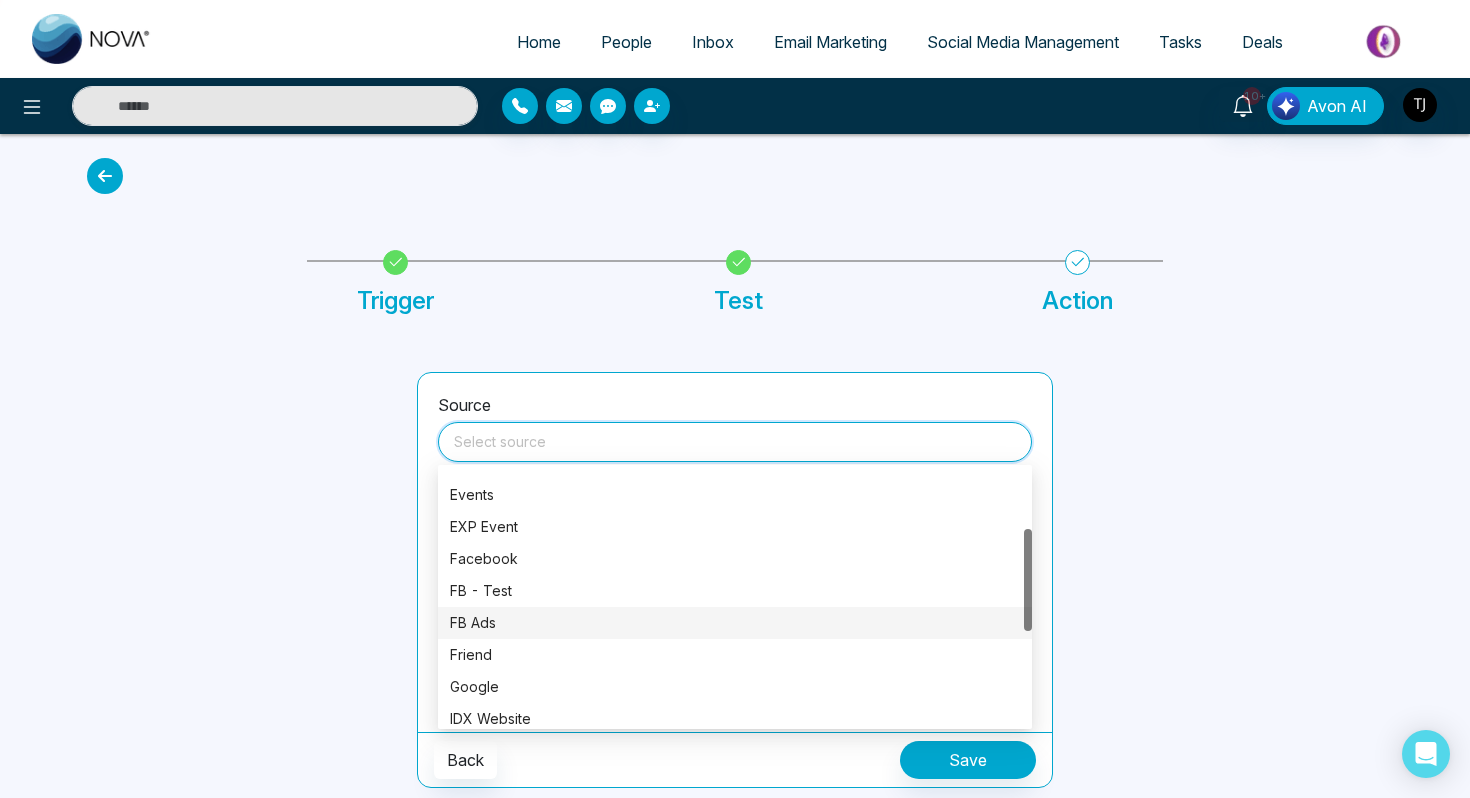 type on "******" 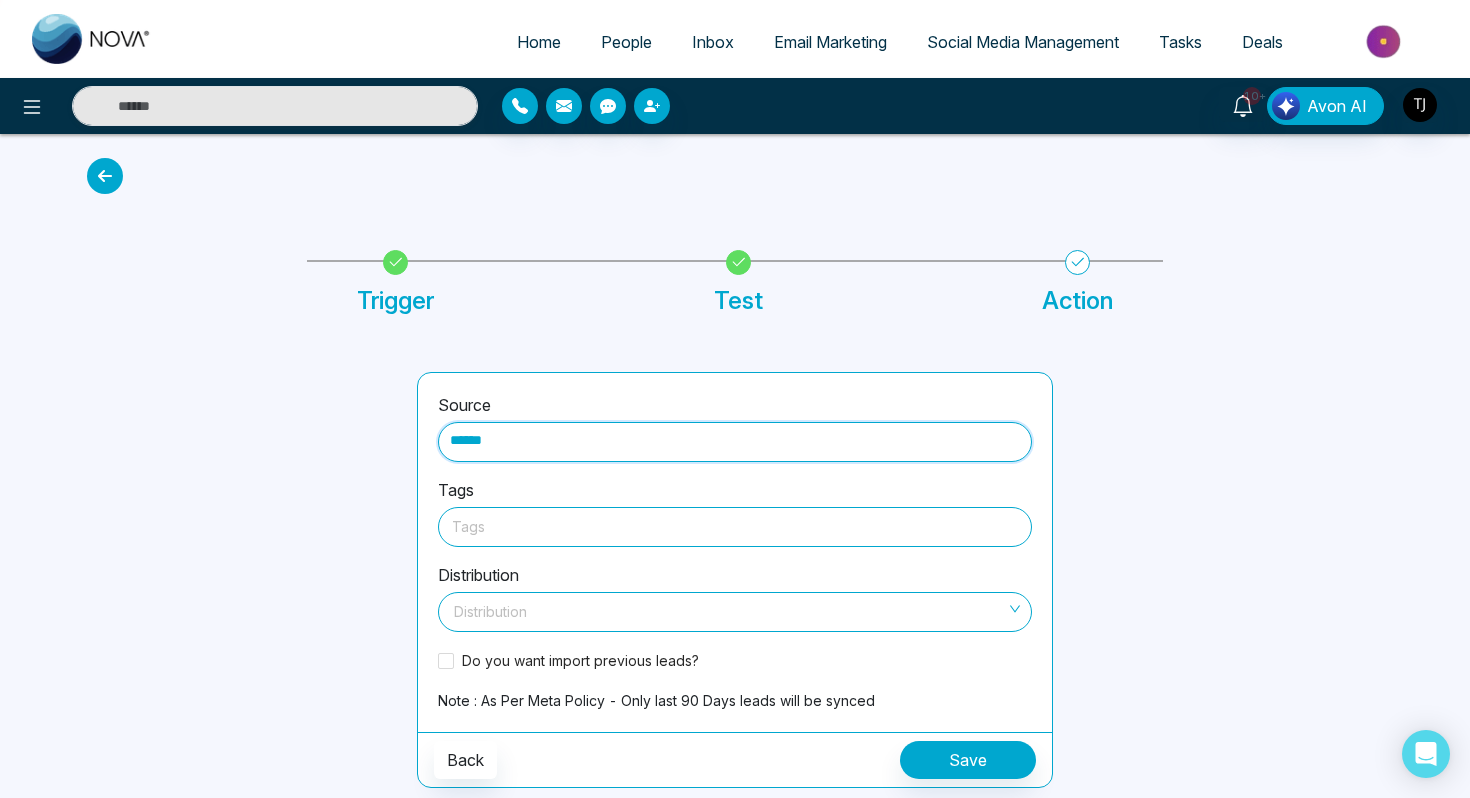 click at bounding box center (735, 526) 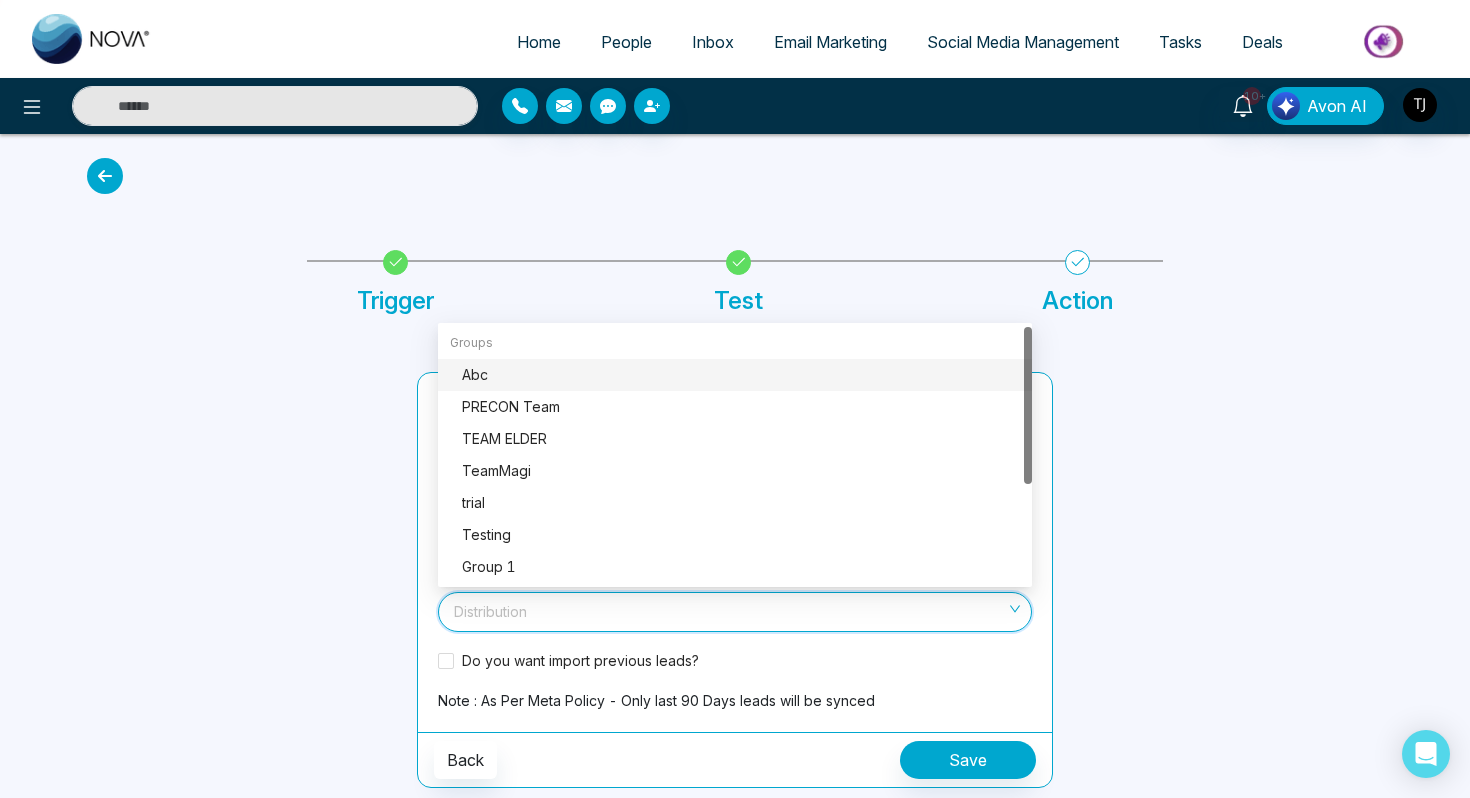 click at bounding box center [728, 608] 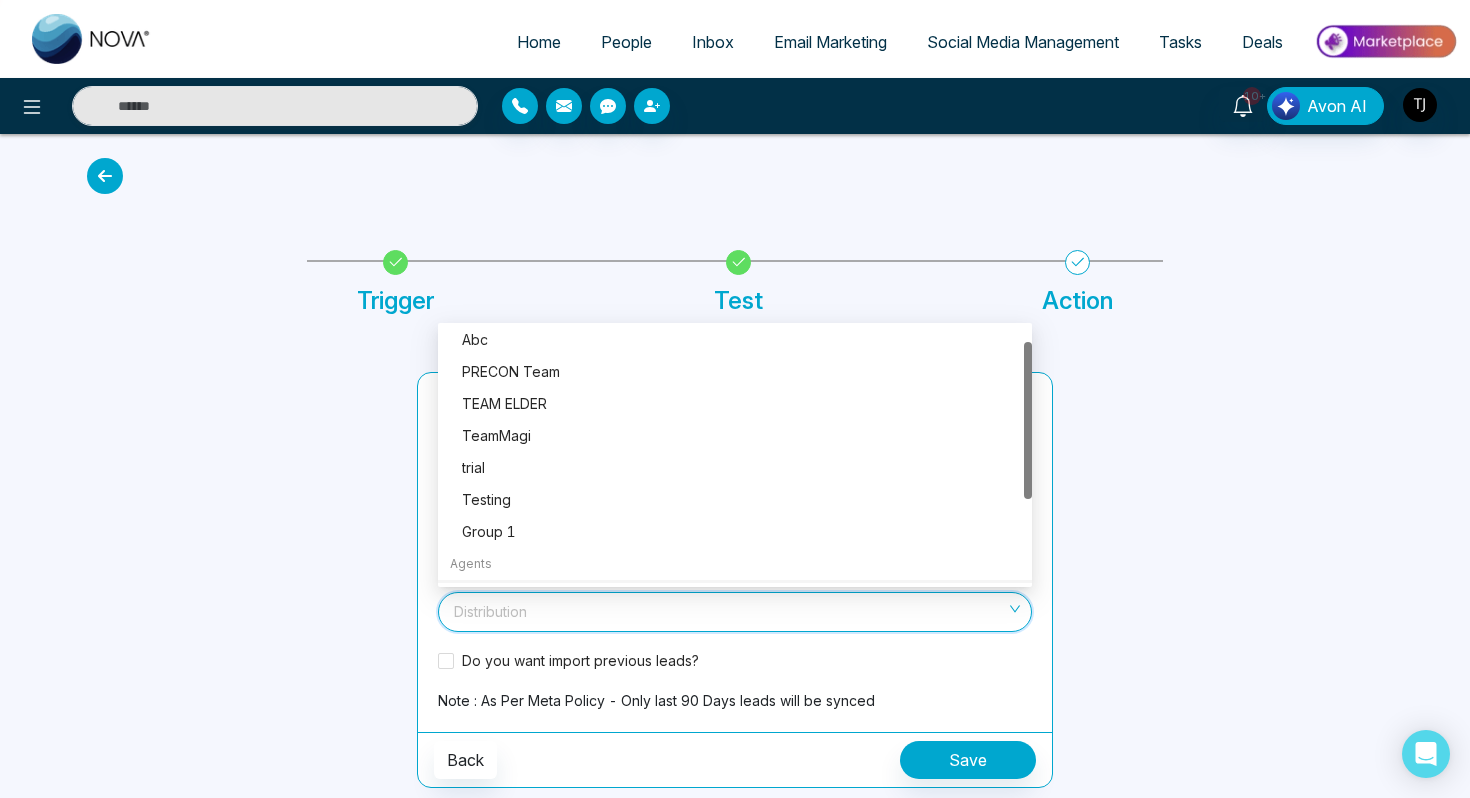 scroll, scrollTop: 0, scrollLeft: 0, axis: both 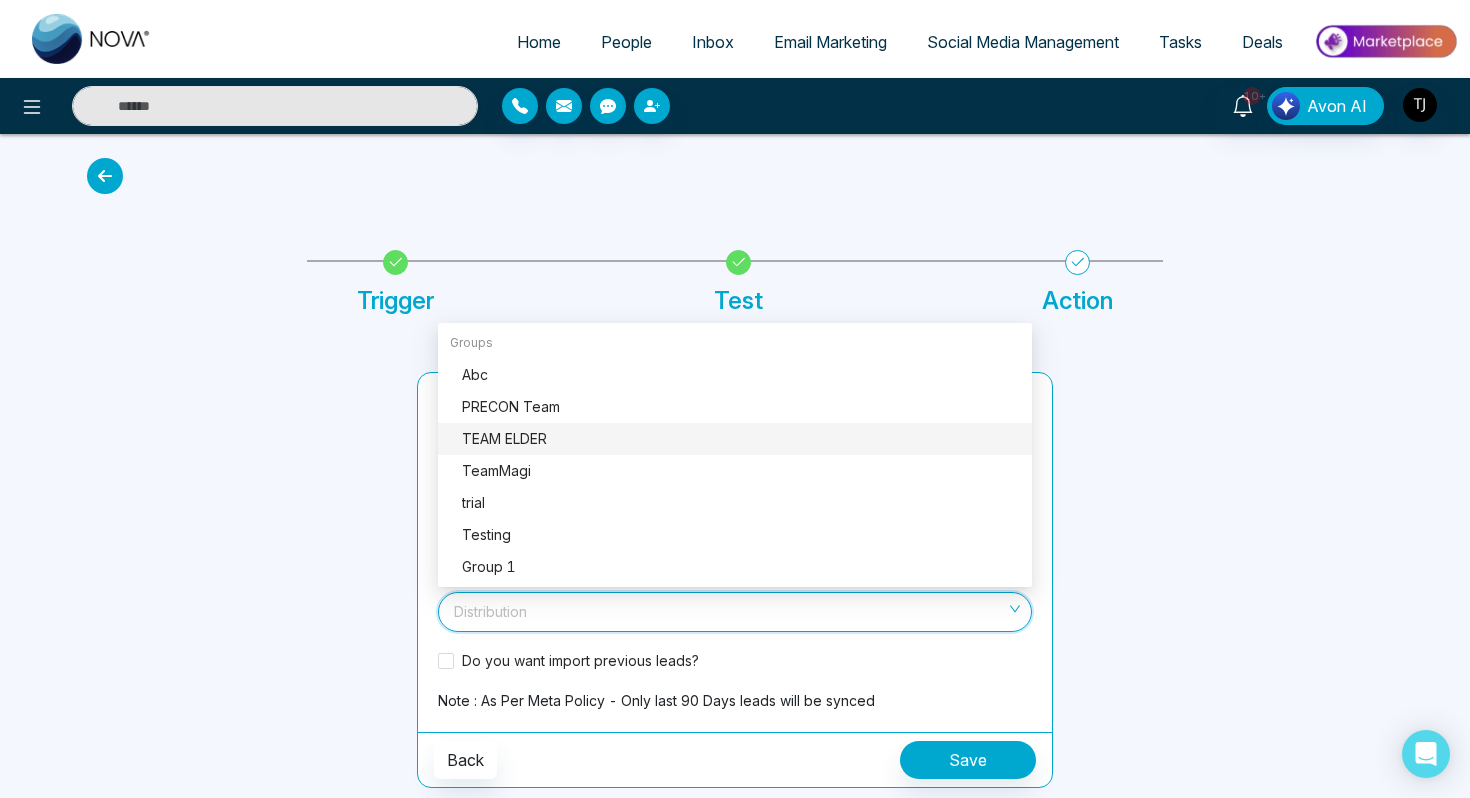 click on "Source ****** Tags   Tags Distribution Distribution  Do you want import previous leads? Note : As Per Meta Policy - Only last 90 Days leads will be synced Back Save" at bounding box center (735, 580) 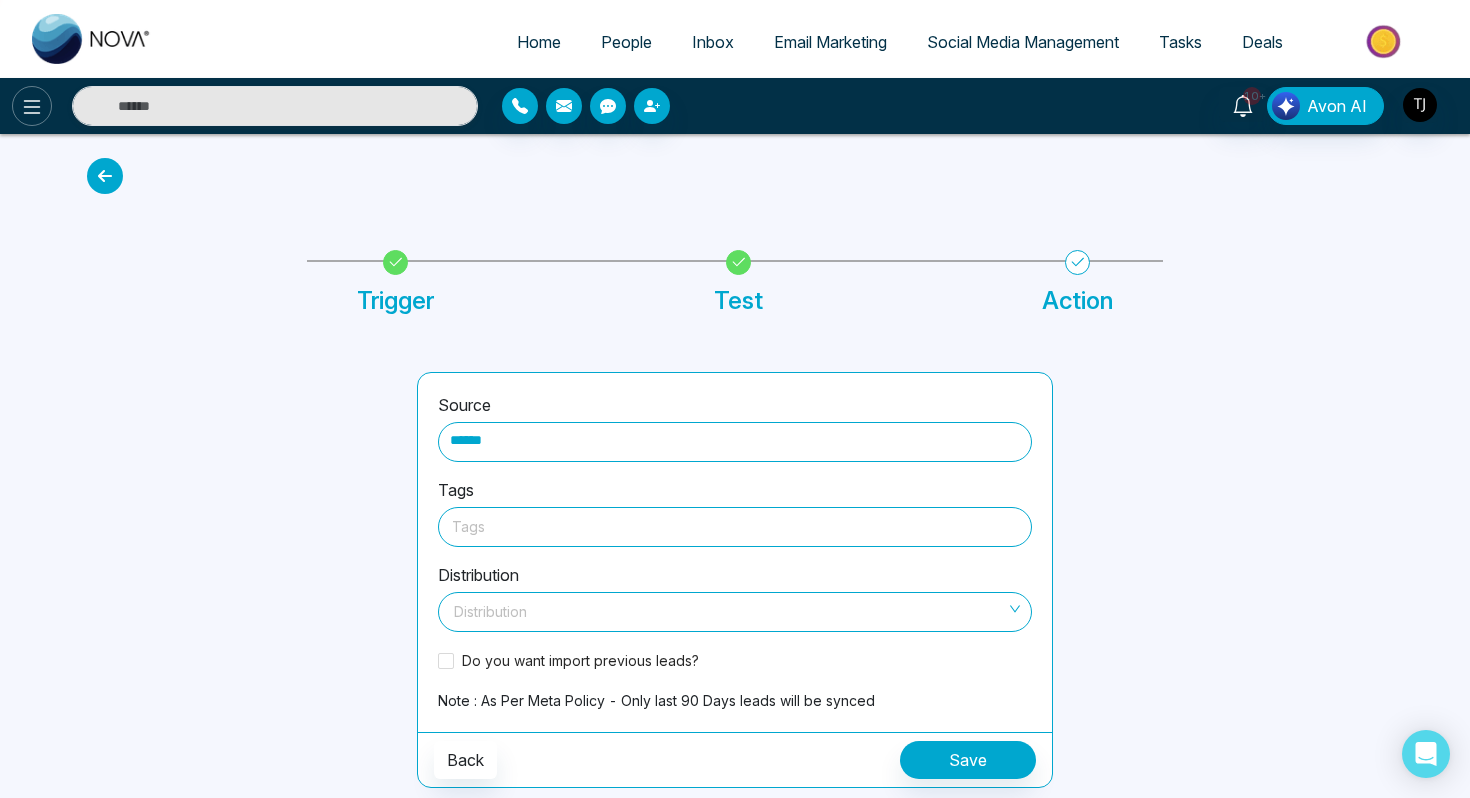 click 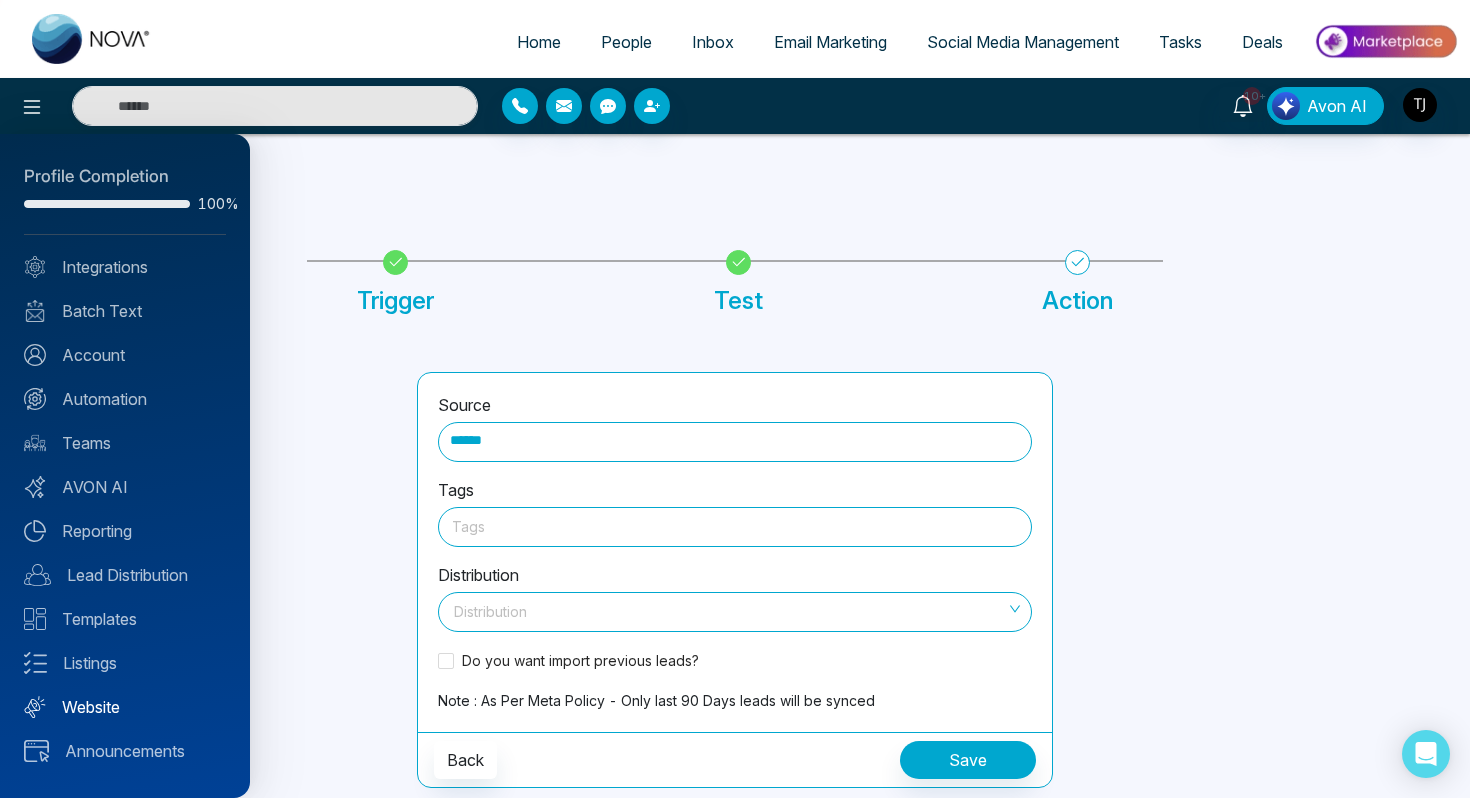 click on "Website" at bounding box center (125, 707) 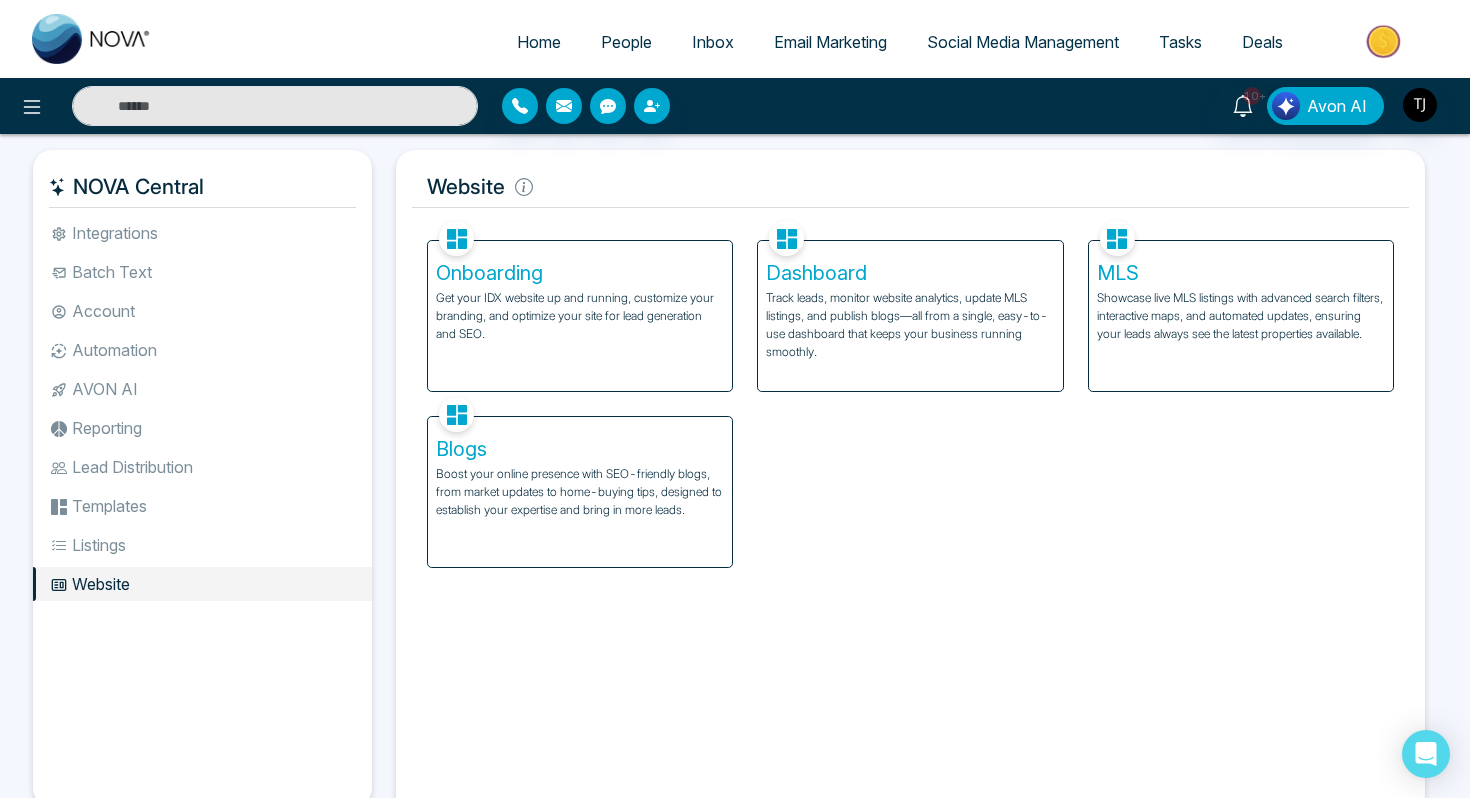 click on "Track leads, monitor website analytics, update MLS listings, and publish blogs—all from a single, easy-to-use dashboard that keeps your business running smoothly." at bounding box center (910, 325) 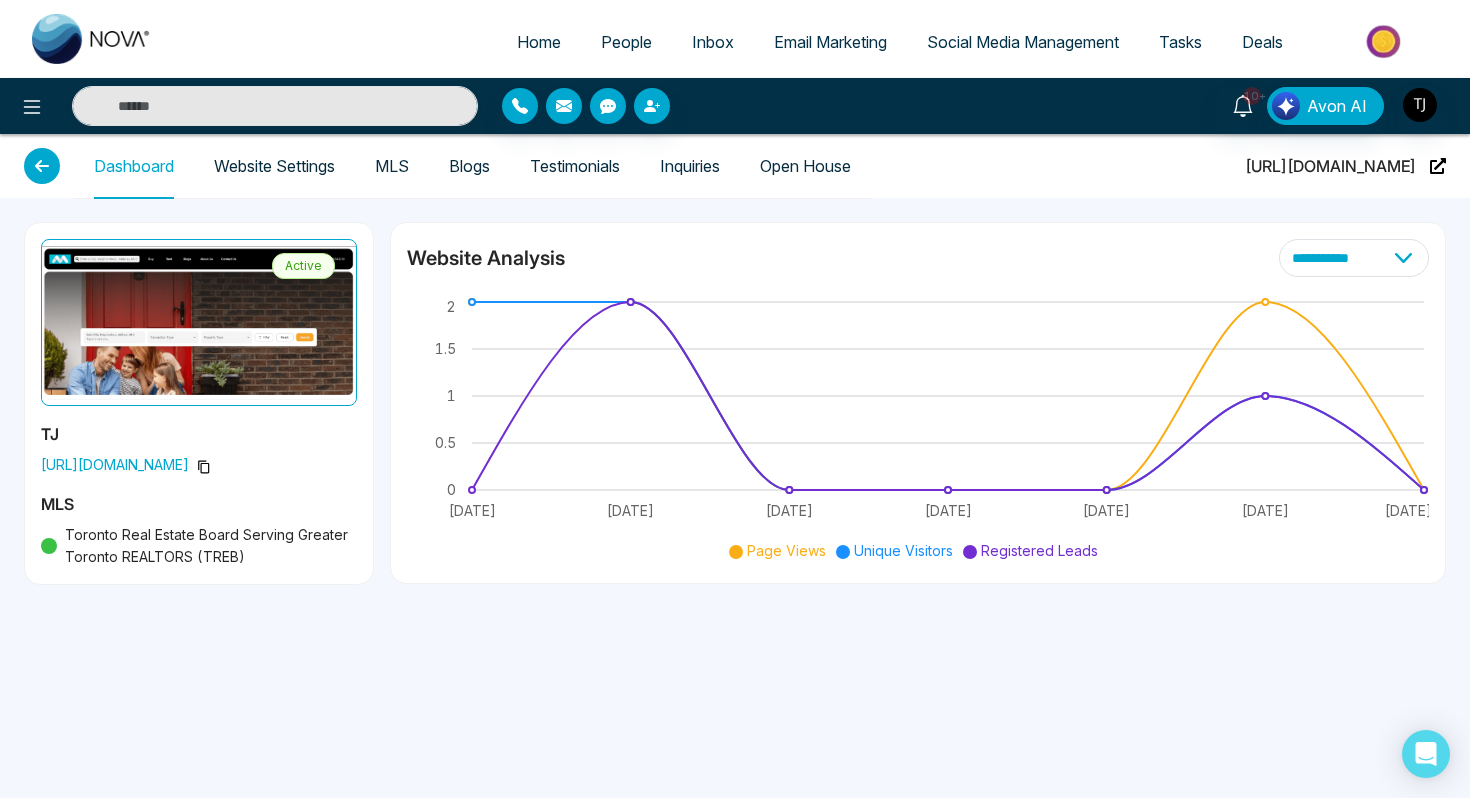 click on "Website Settings" at bounding box center (274, 166) 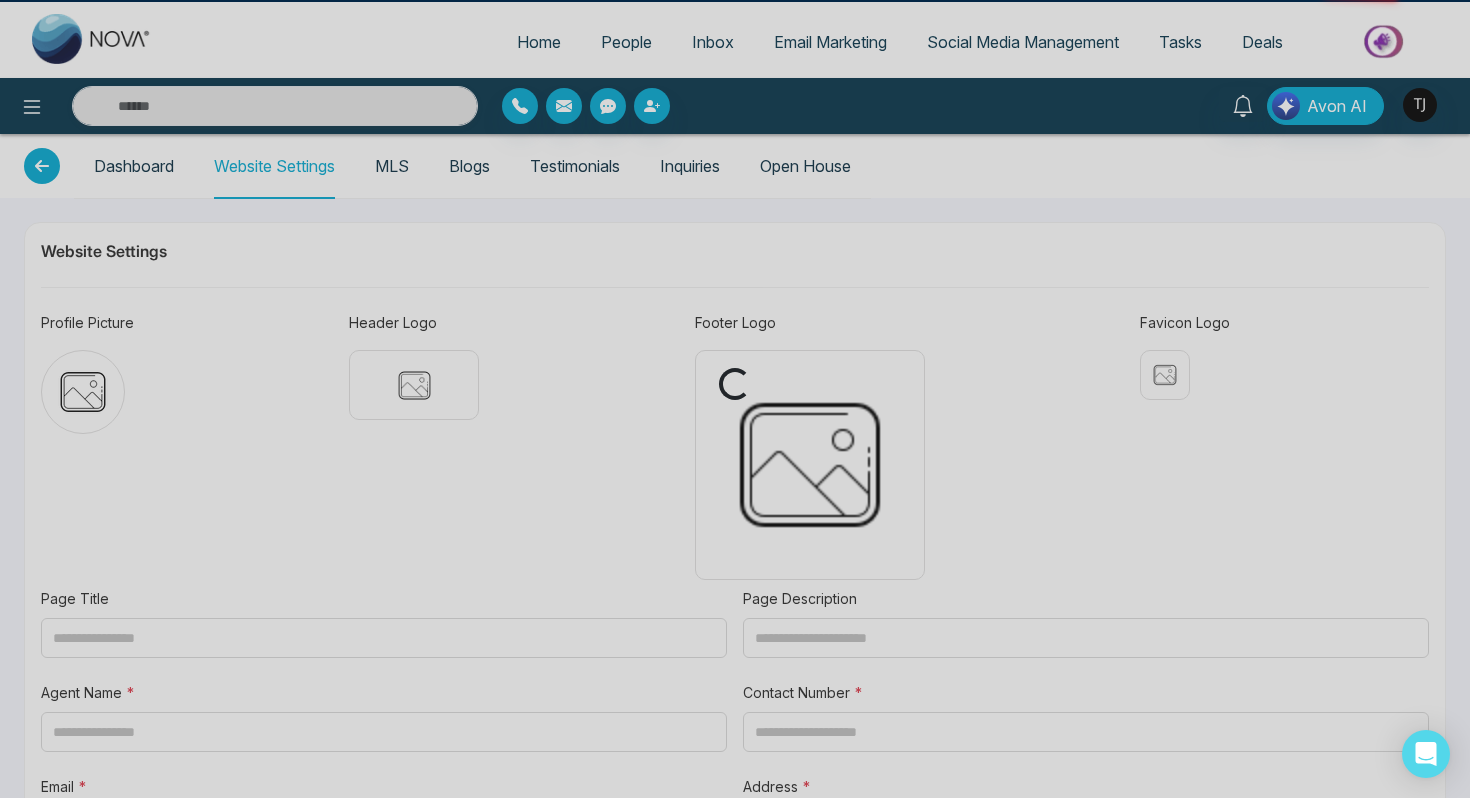 type on "**********" 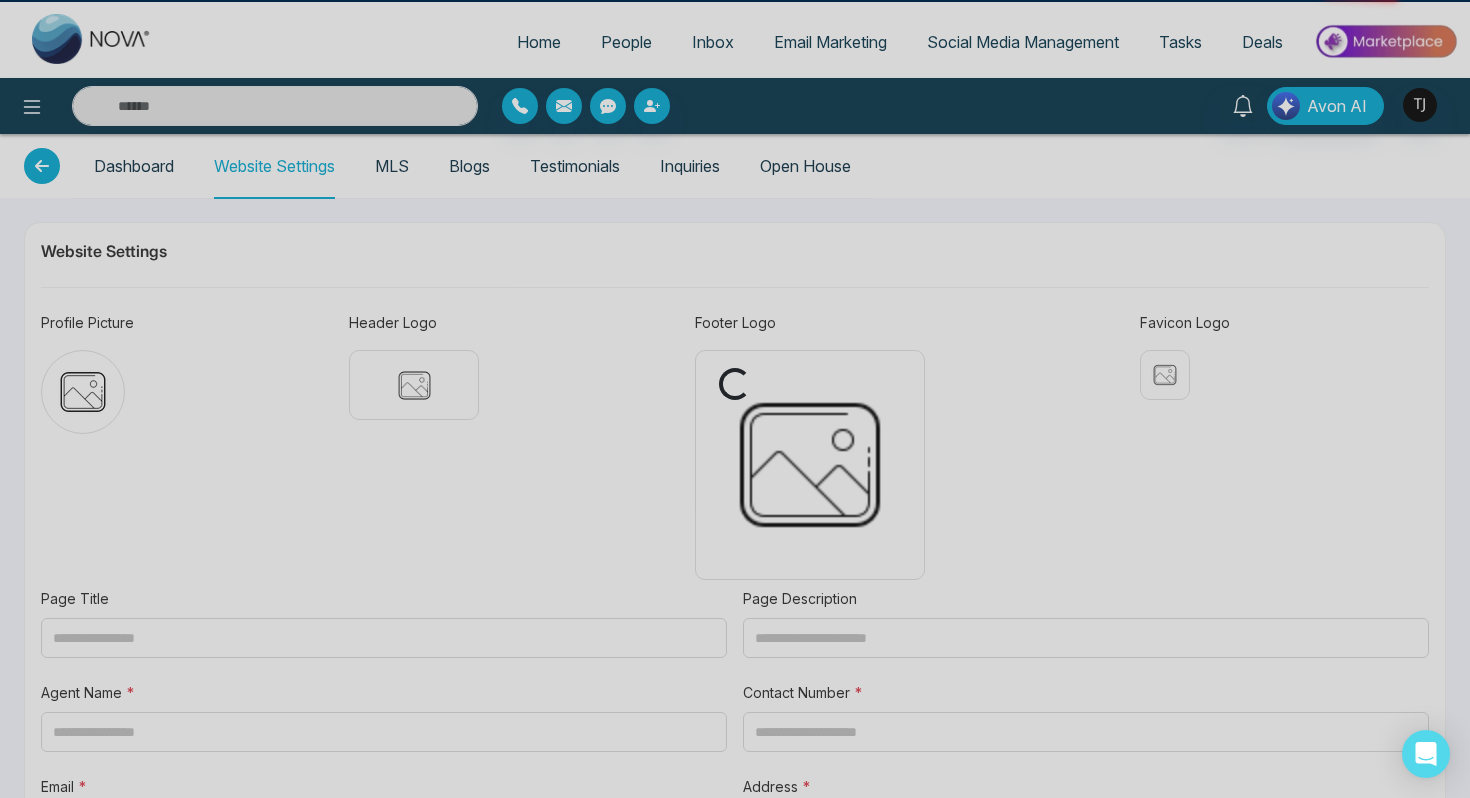 type on "**********" 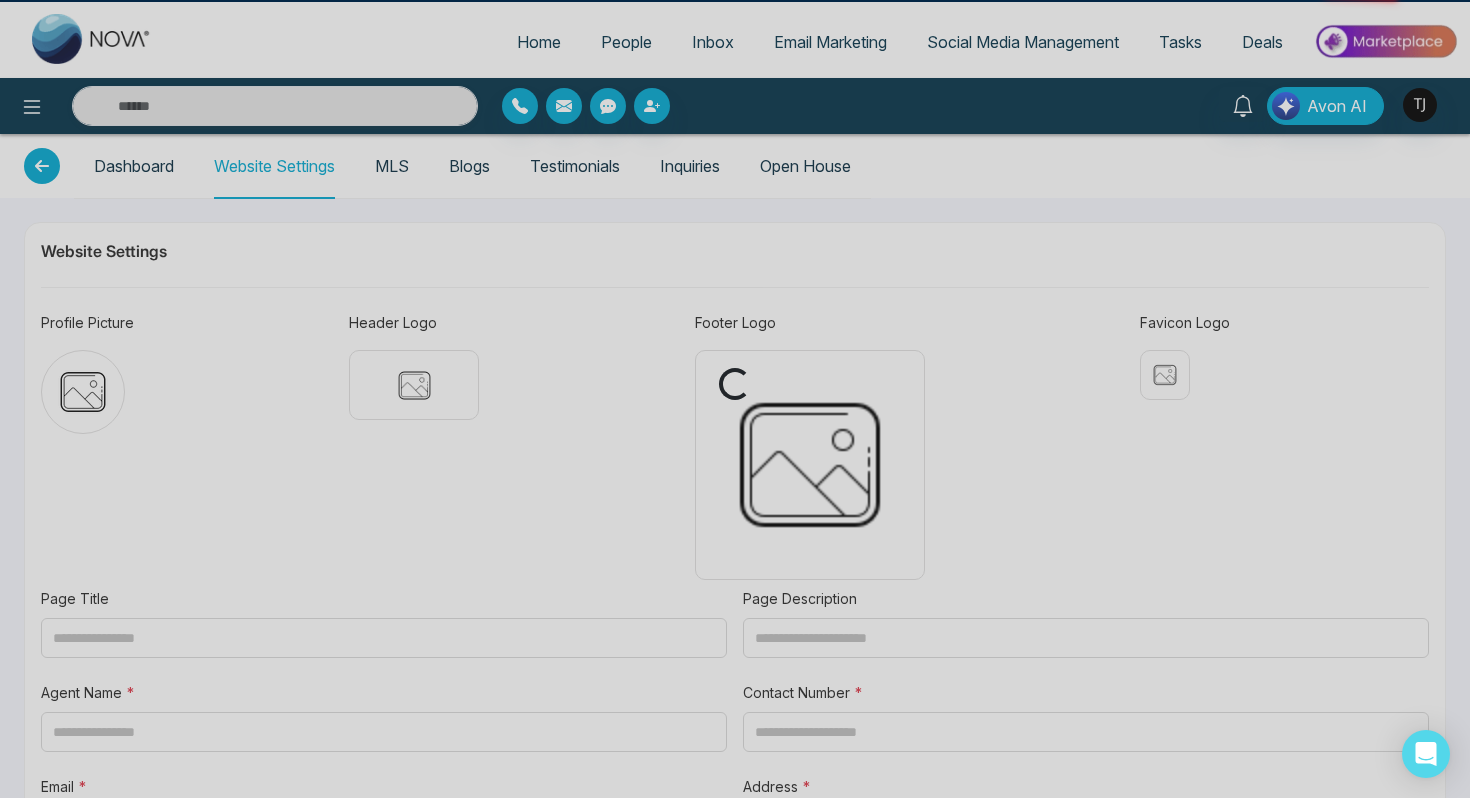 type on "**********" 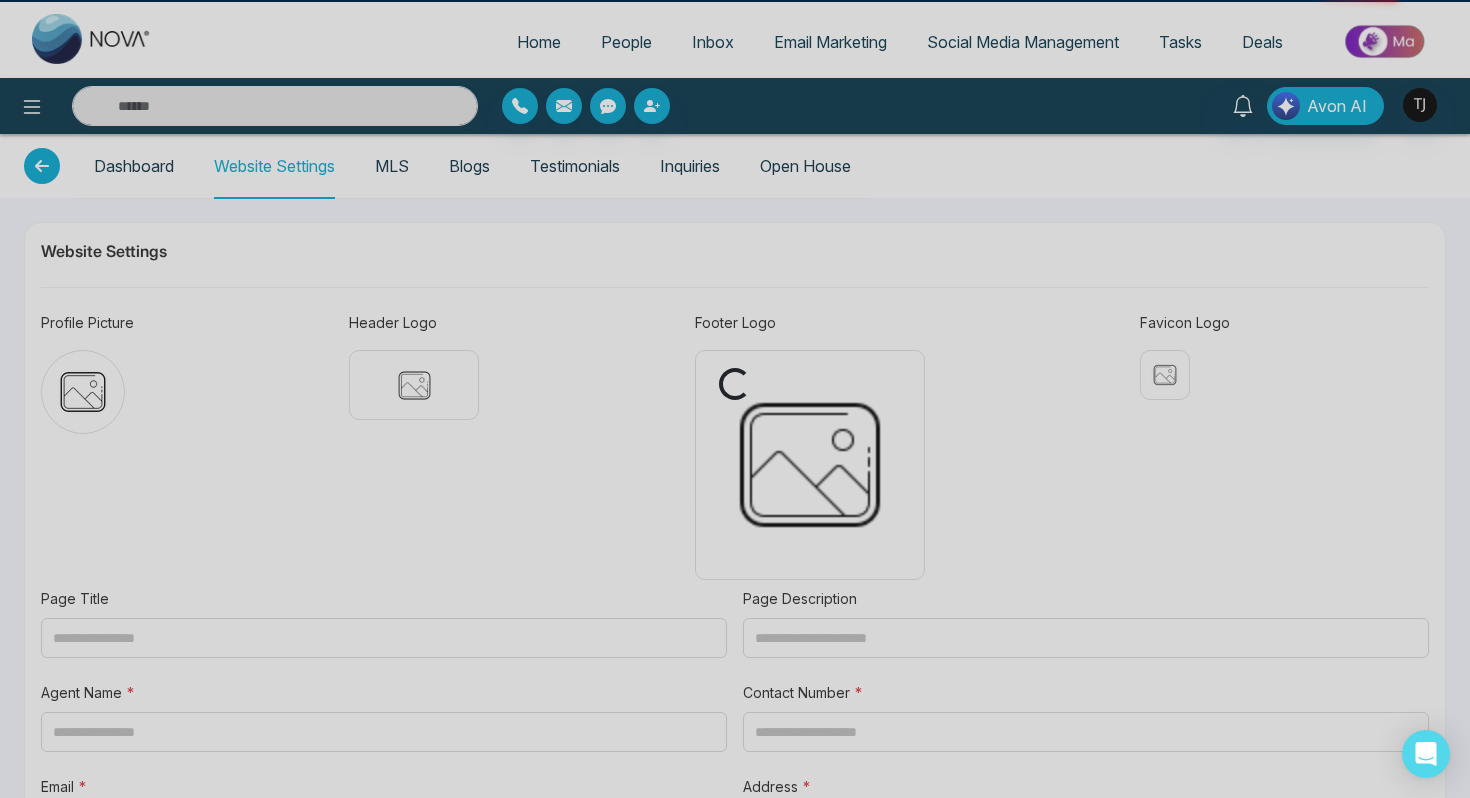 type on "**********" 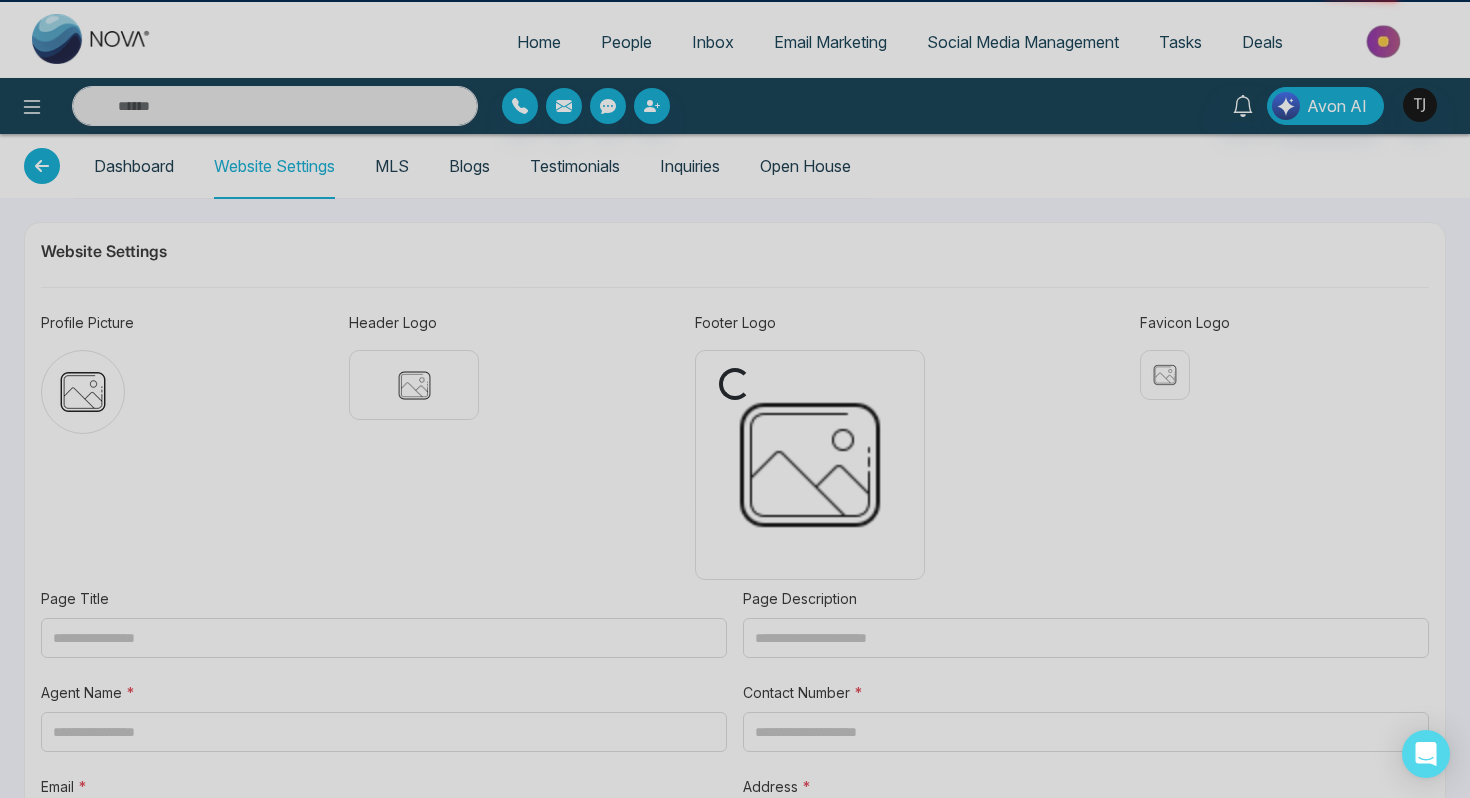 type on "**********" 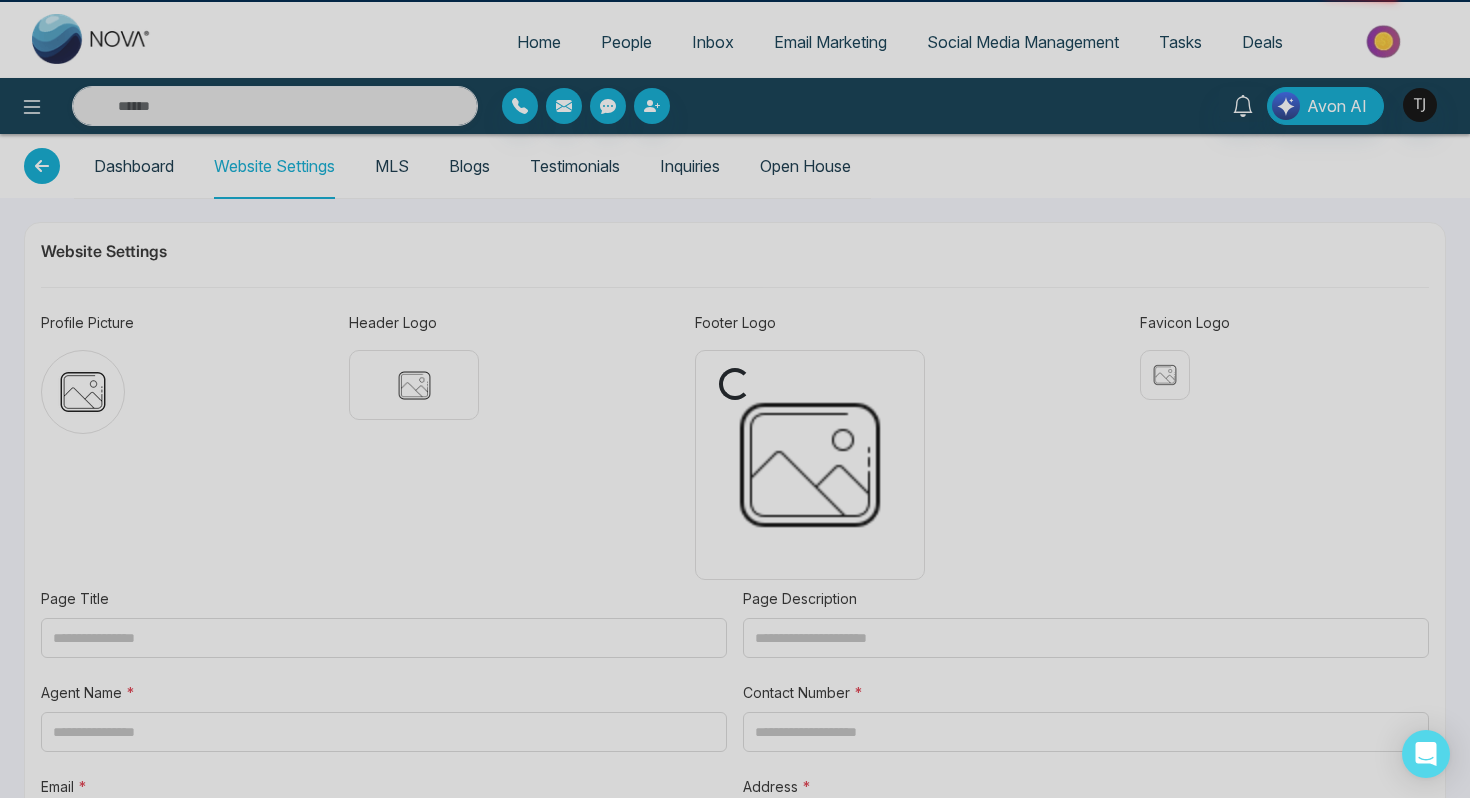 type on "**********" 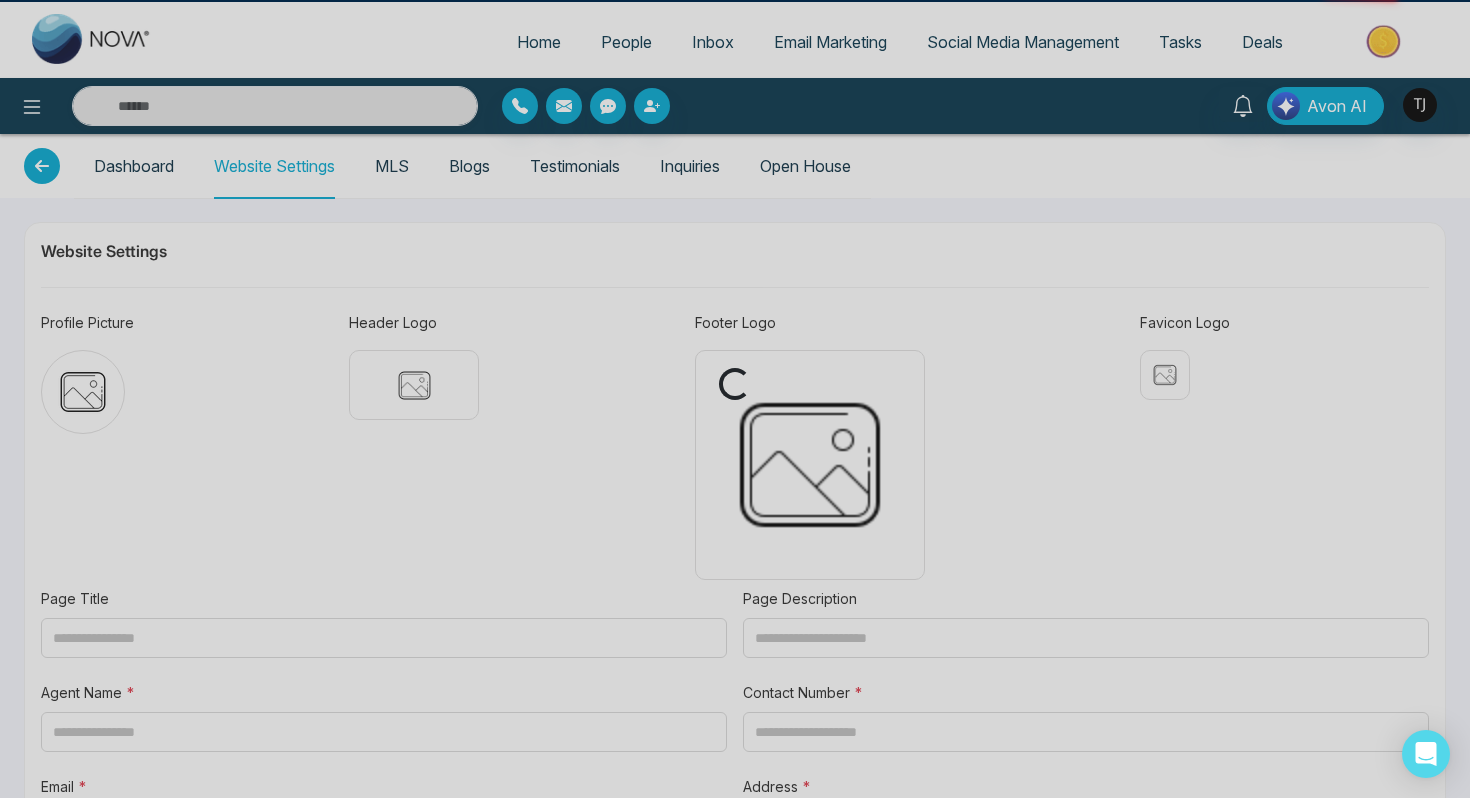 type on "********" 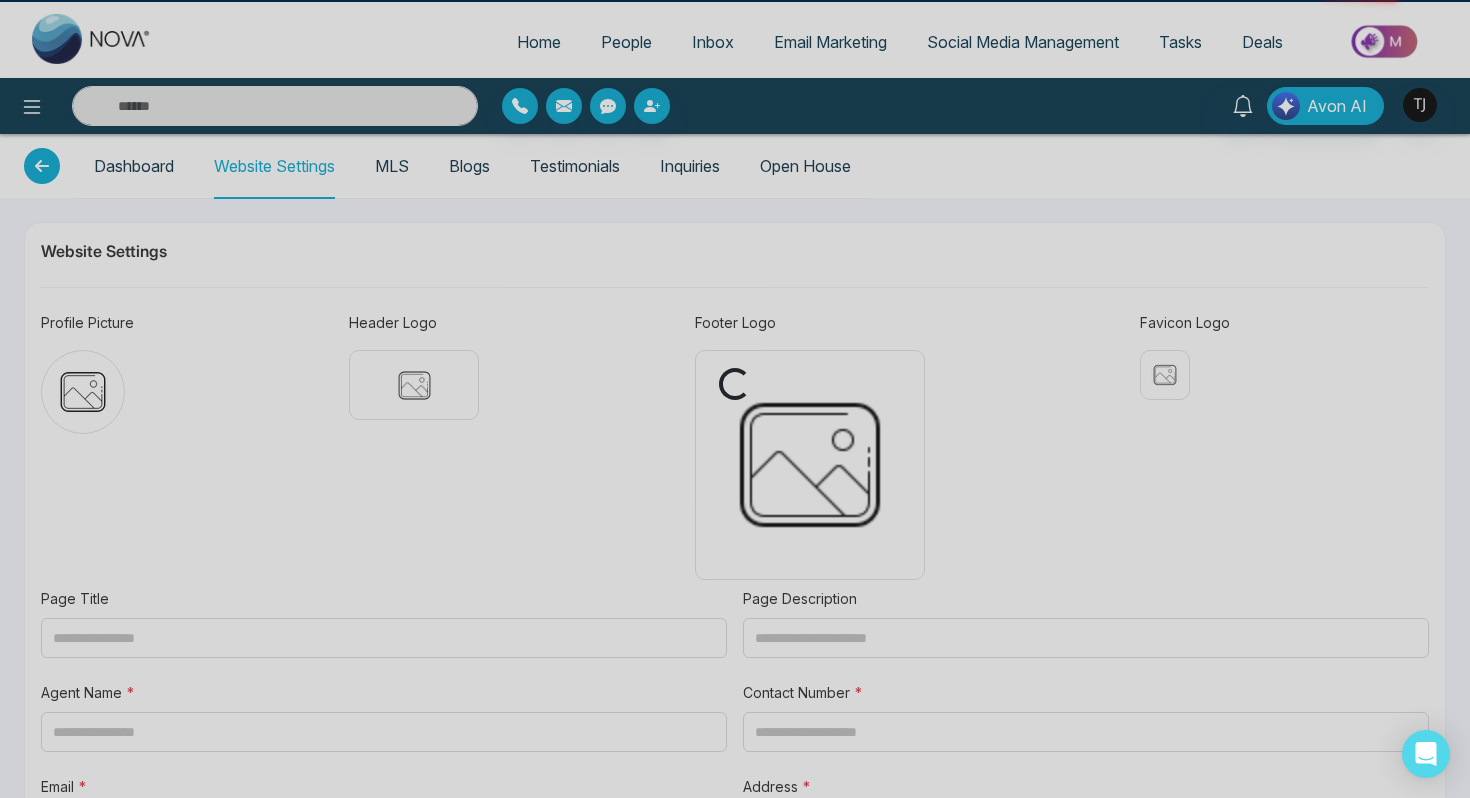type on "**********" 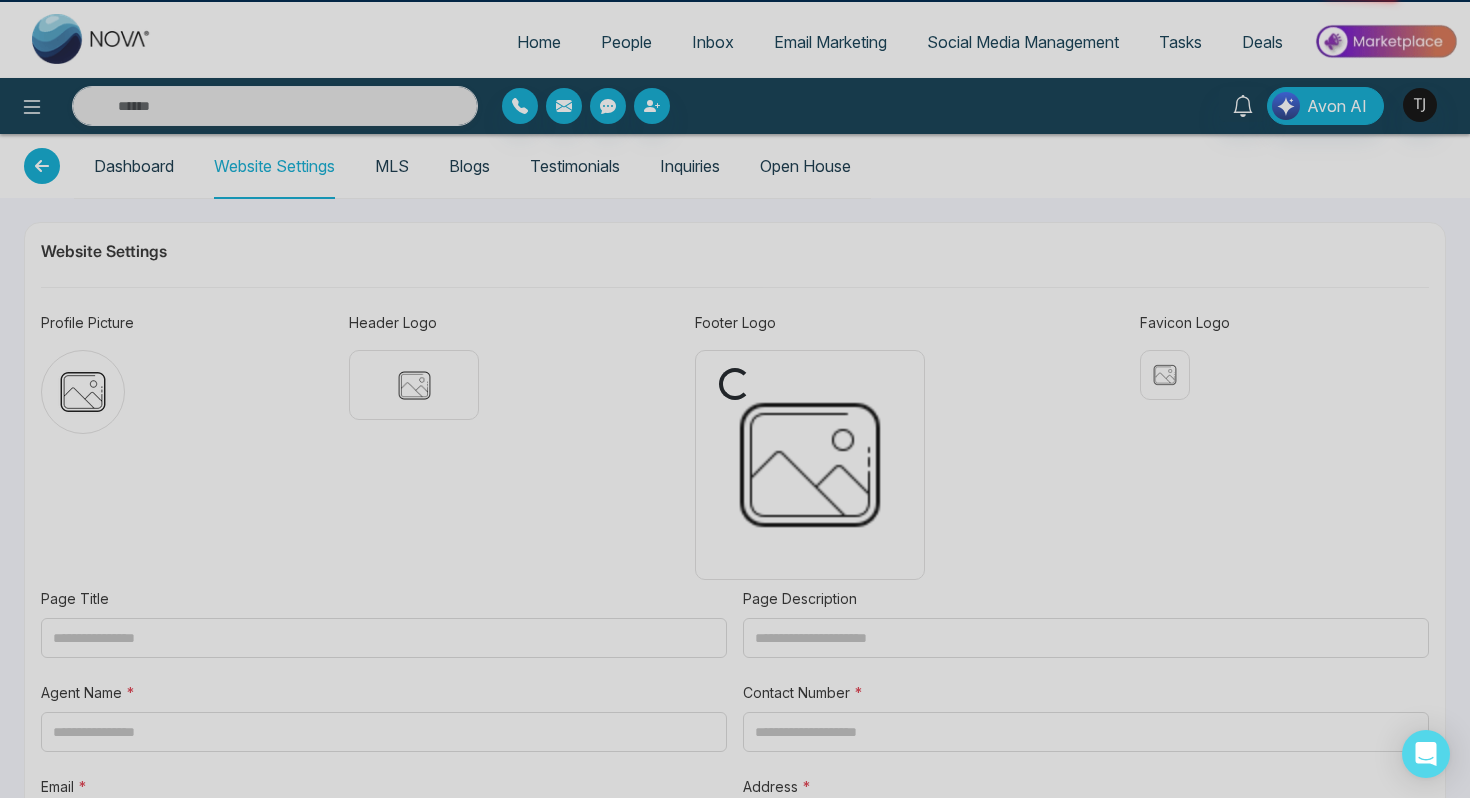 type on "**********" 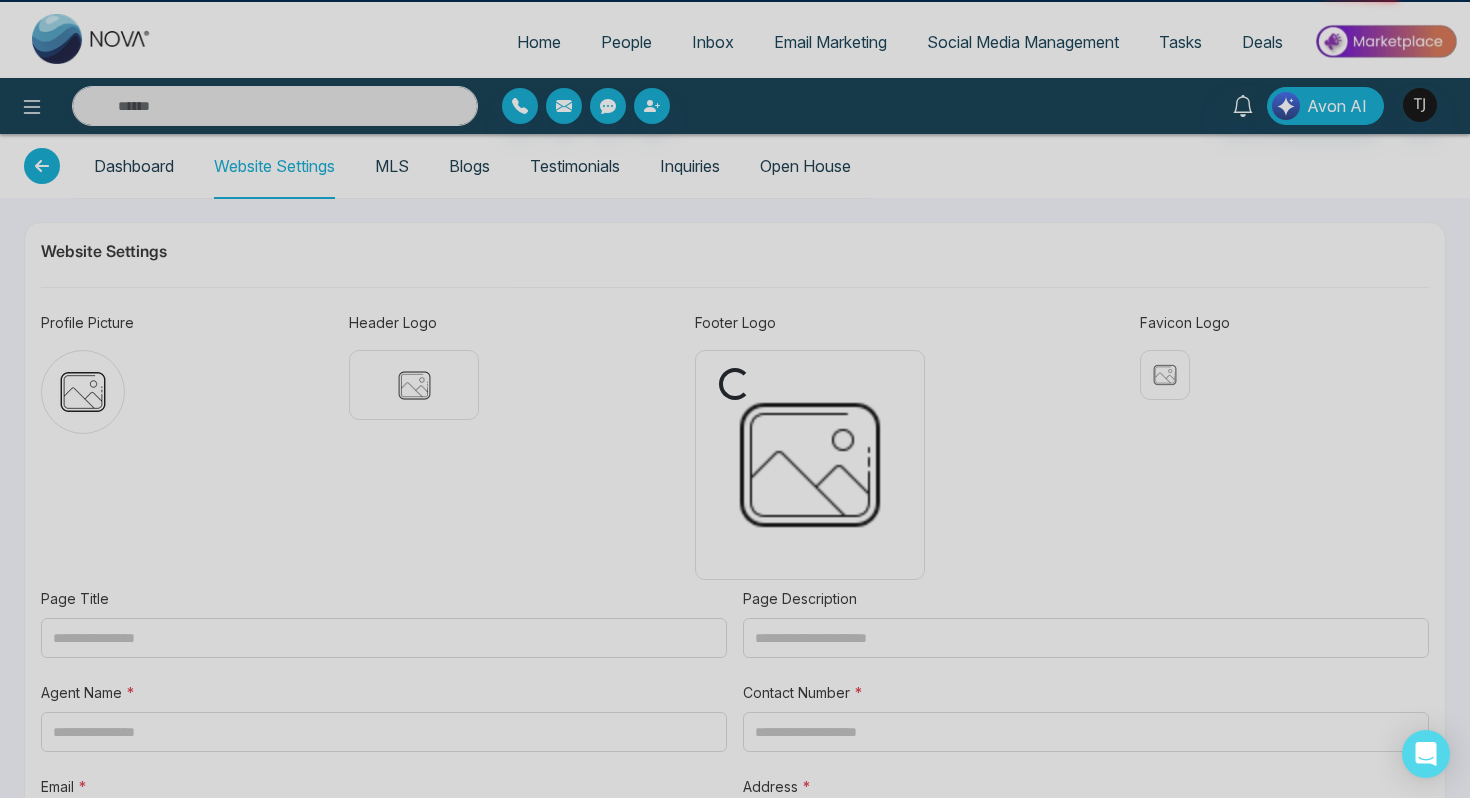 type on "**********" 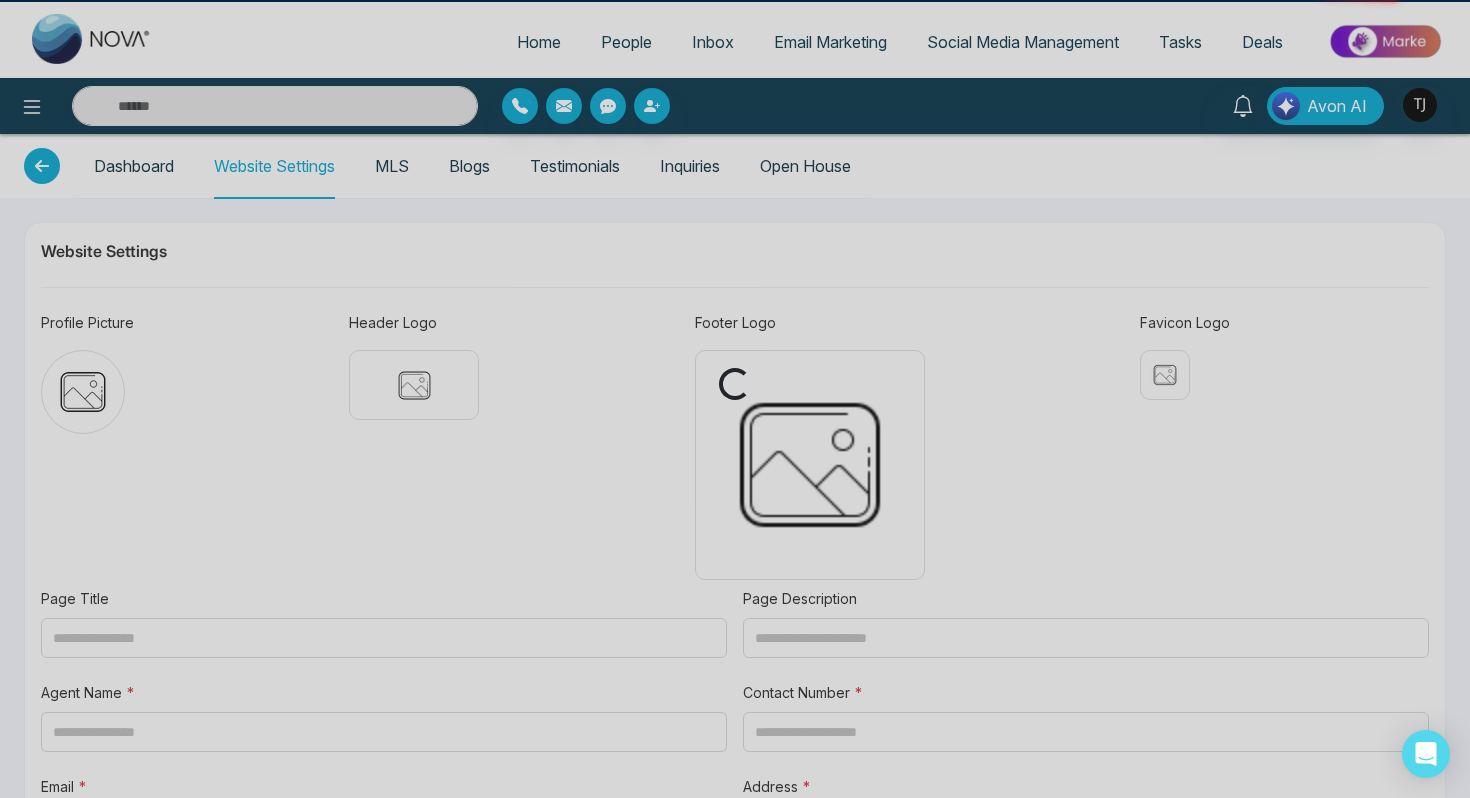 type on "**********" 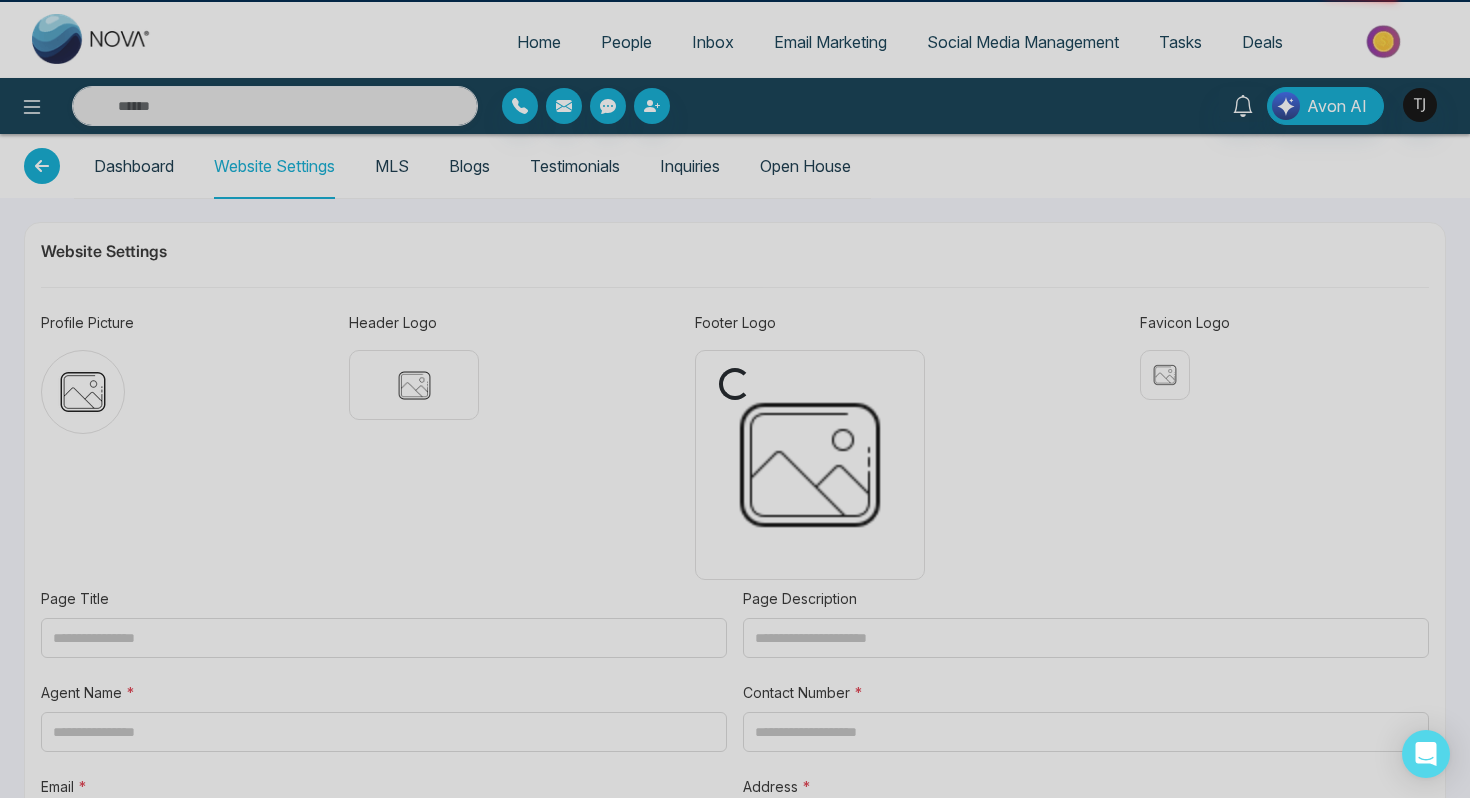type on "**********" 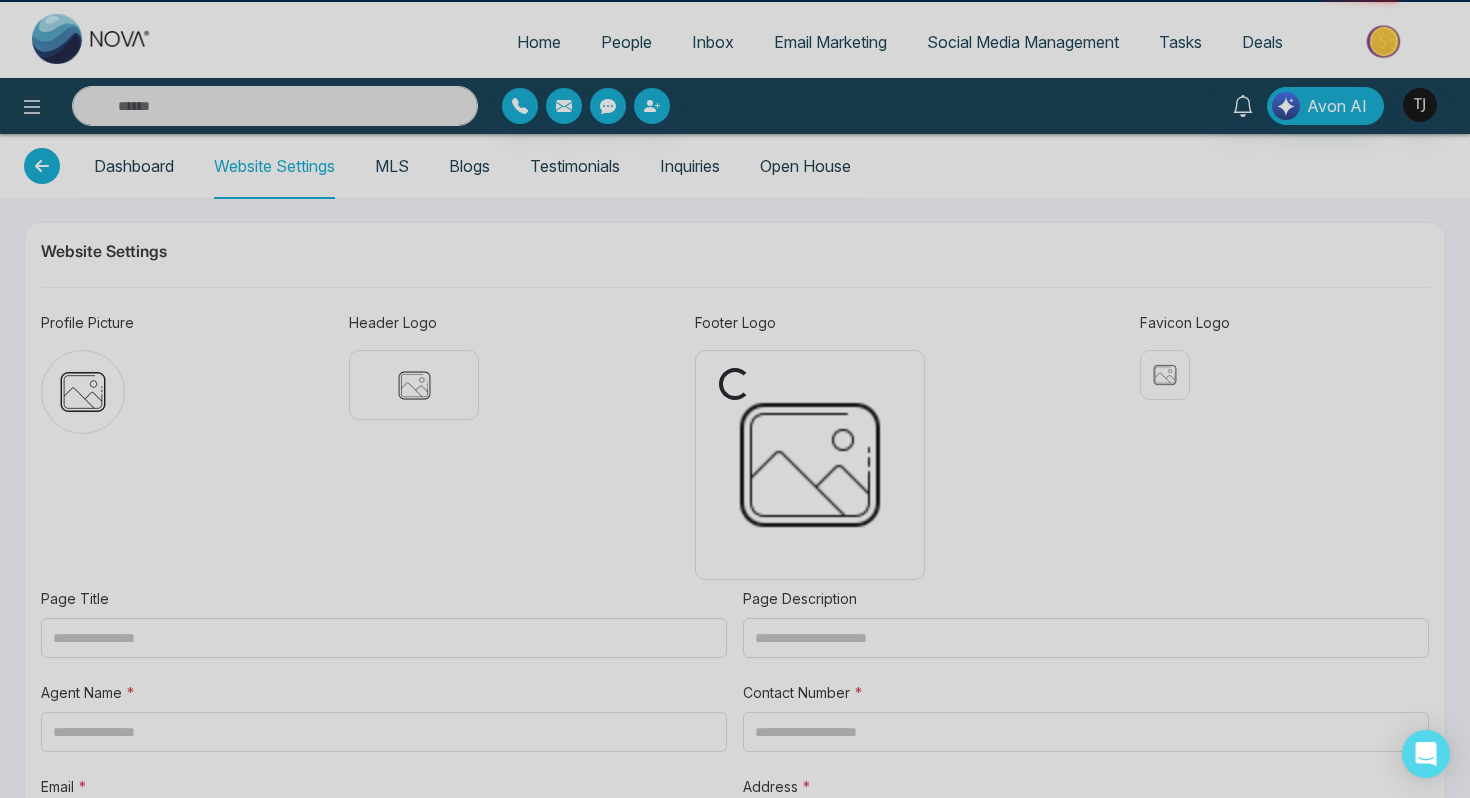 type on "**********" 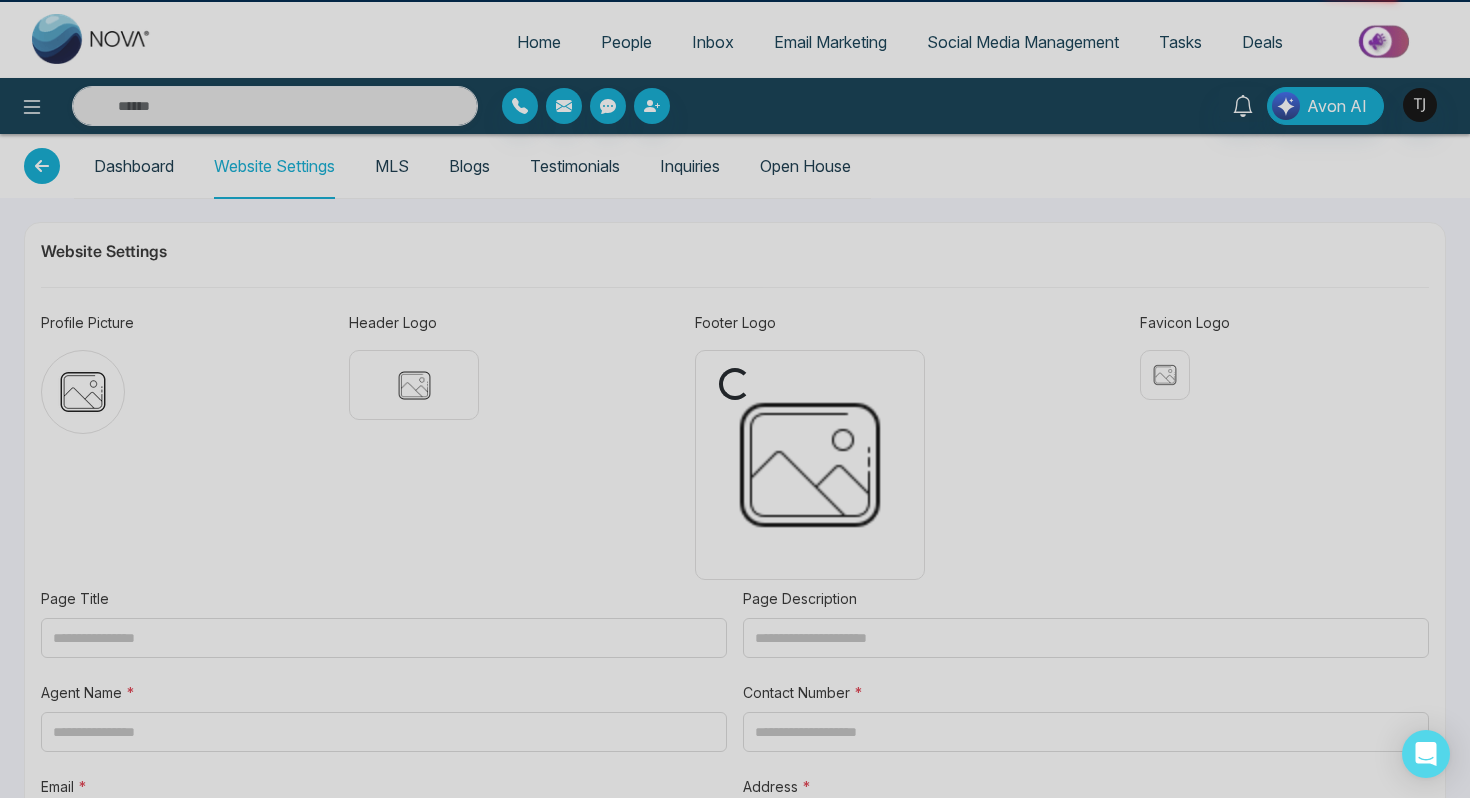 type on "**********" 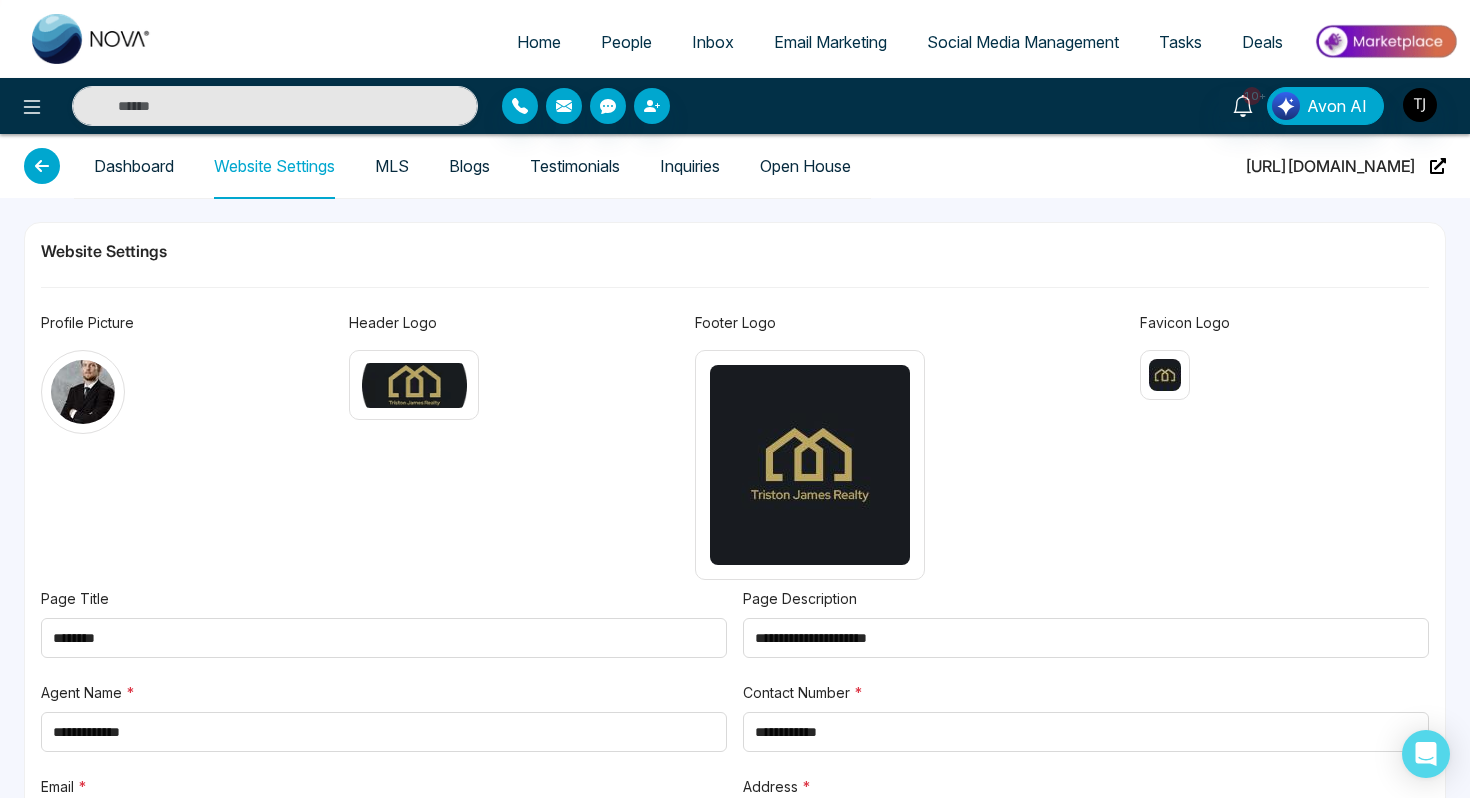 type on "**********" 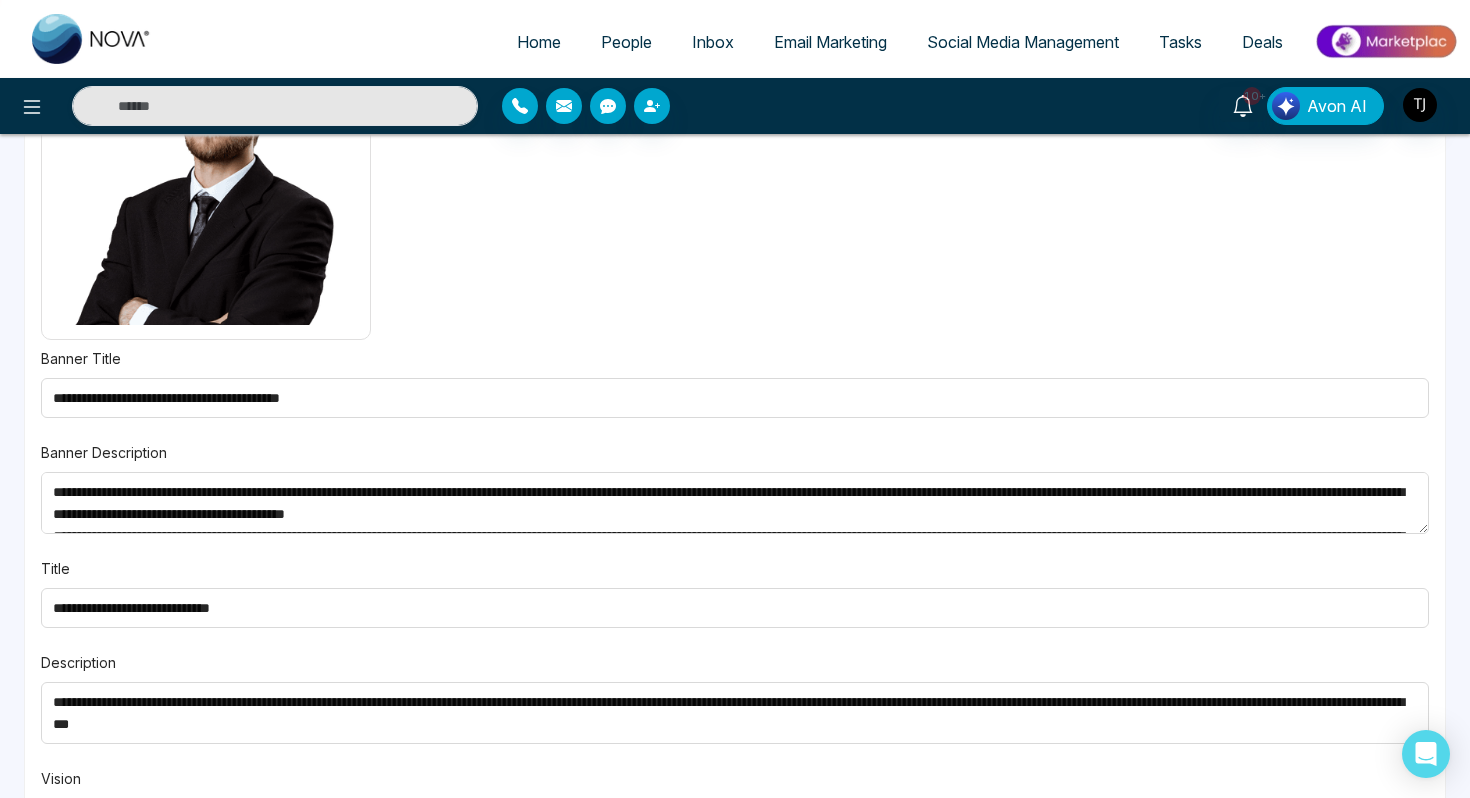 scroll, scrollTop: 1265, scrollLeft: 0, axis: vertical 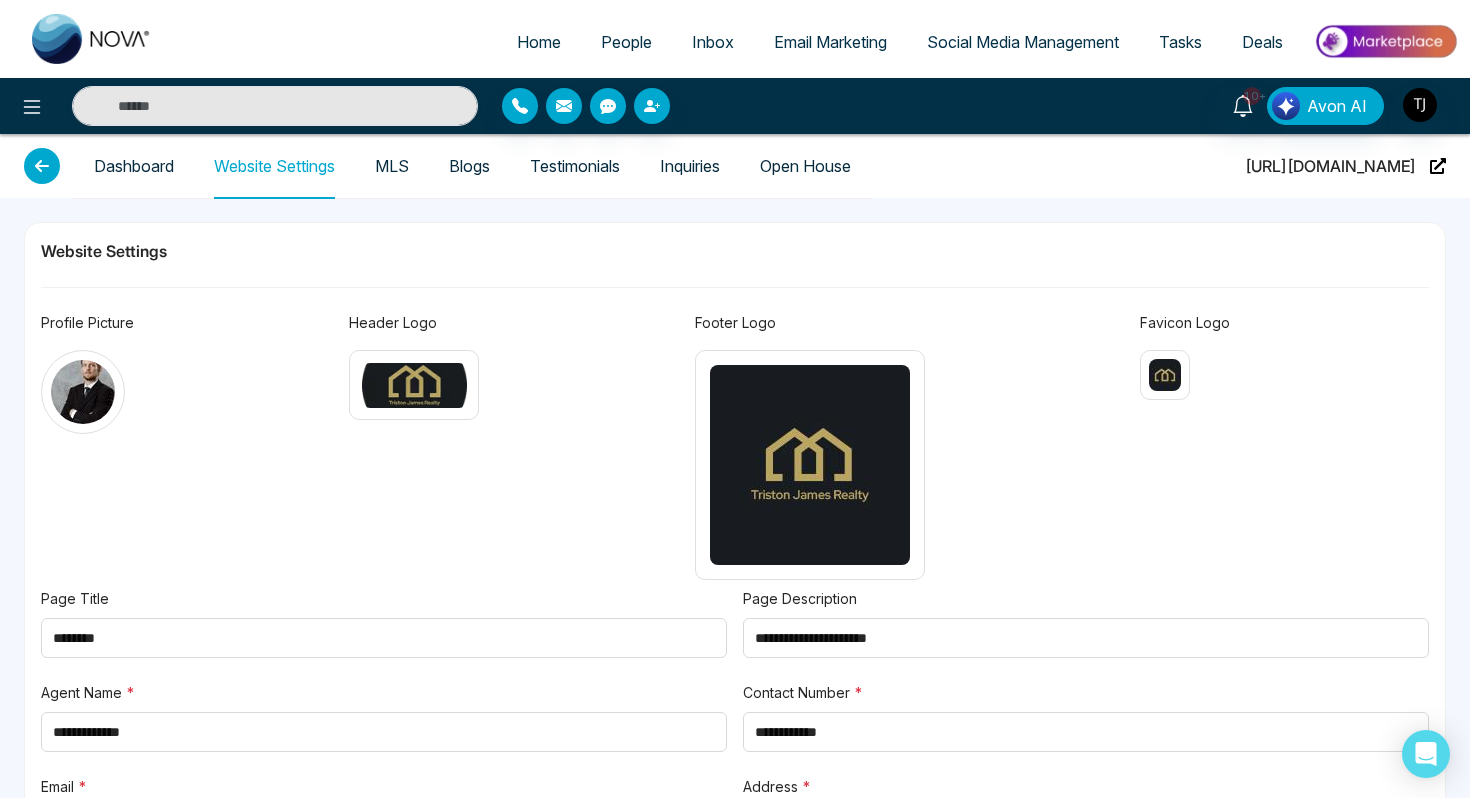 click on "Testimonials" at bounding box center [575, 166] 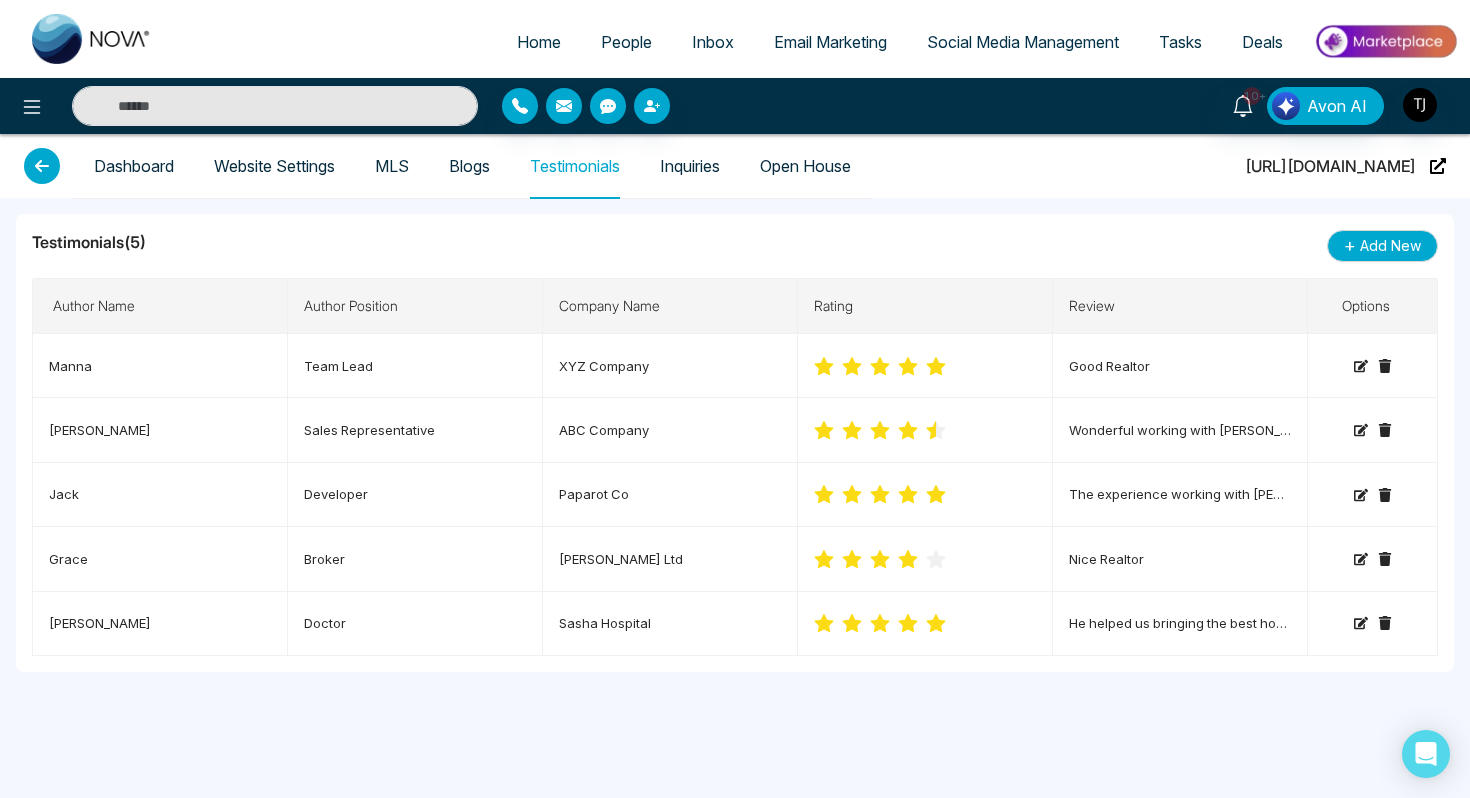 click on "Inquiries" at bounding box center (690, 166) 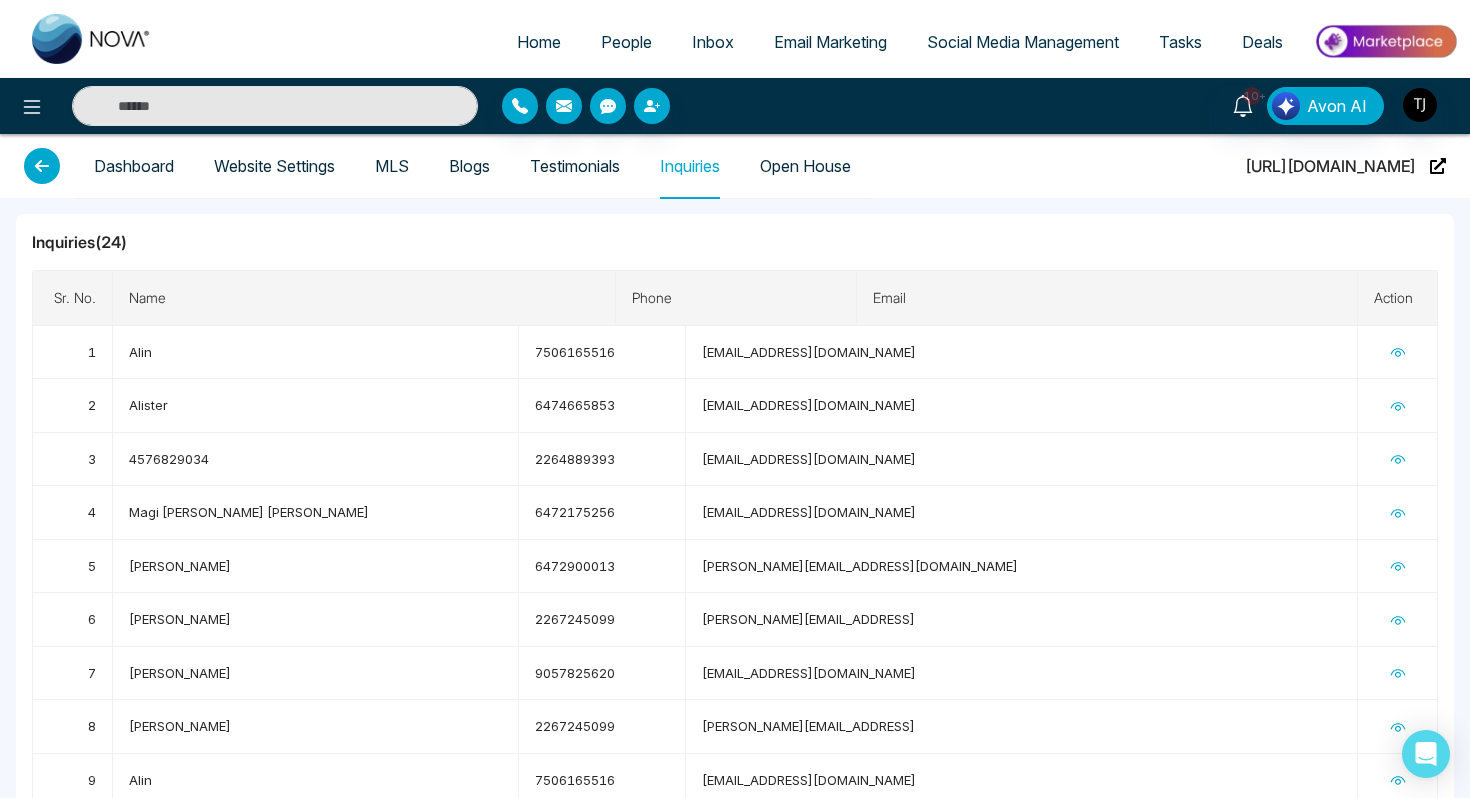 click on "Blogs" at bounding box center (469, 166) 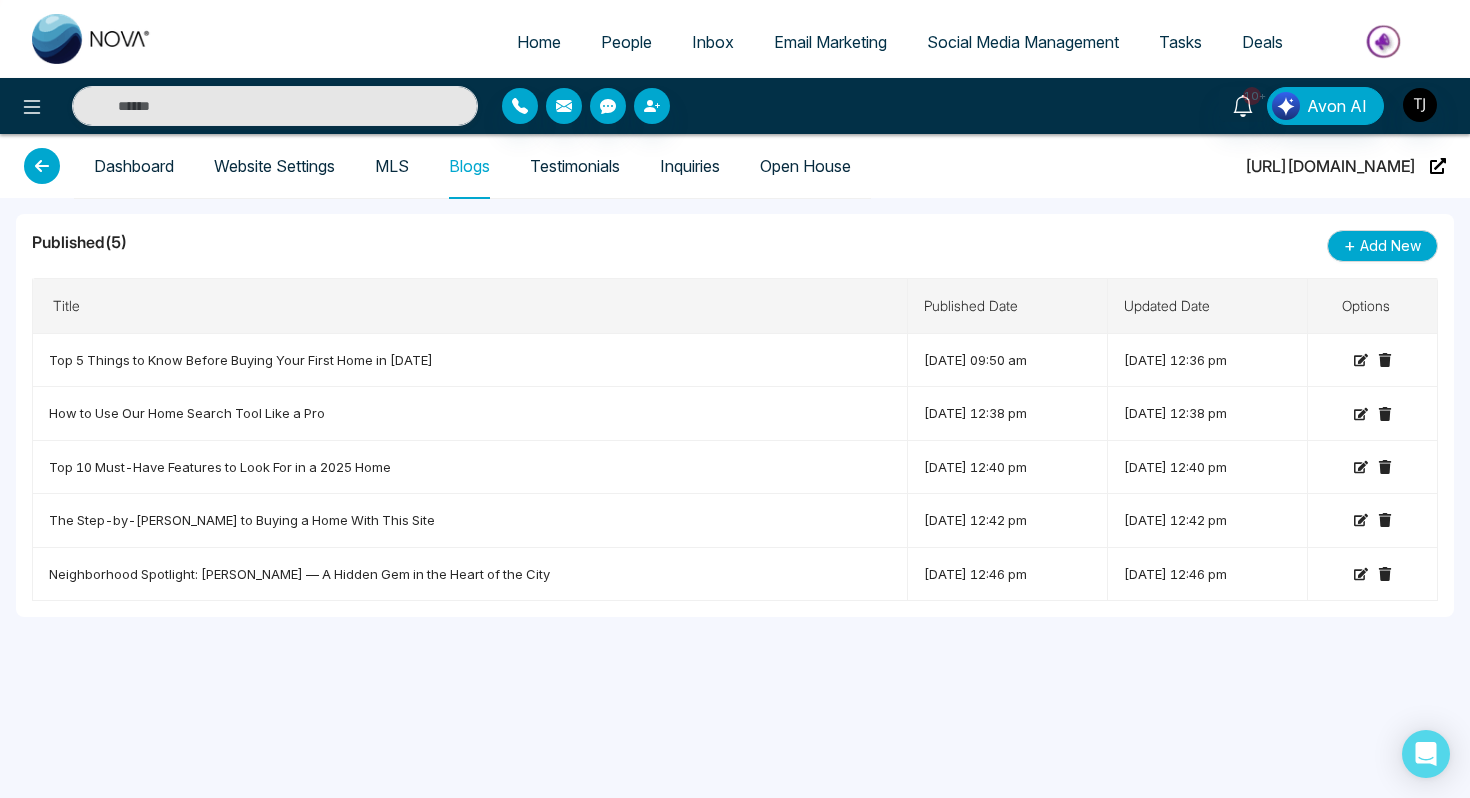 click on "Dashboard Website Settings MLS Blogs Testimonials Inquiries Open House [URL][DOMAIN_NAME]" at bounding box center (735, 166) 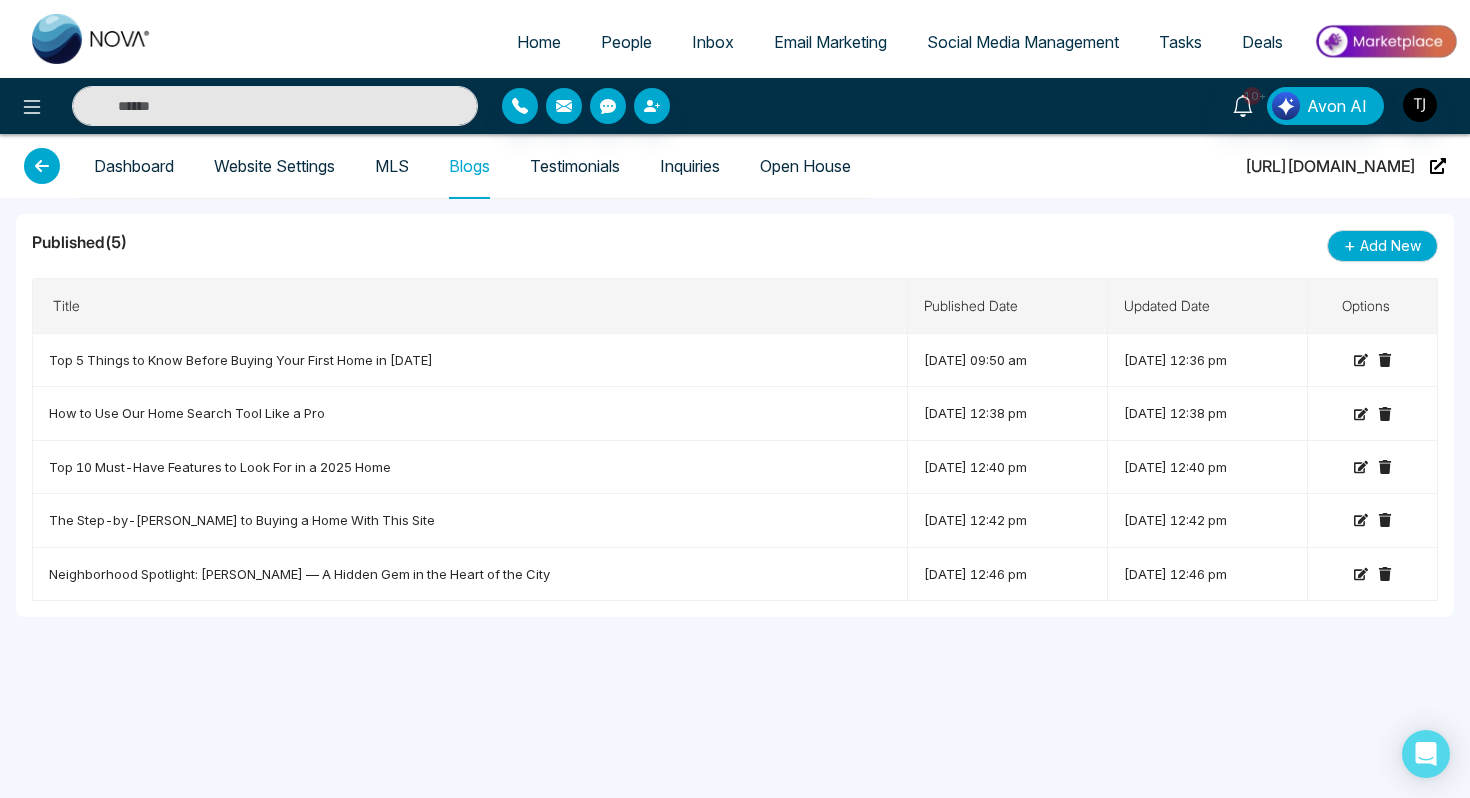 click at bounding box center (42, 166) 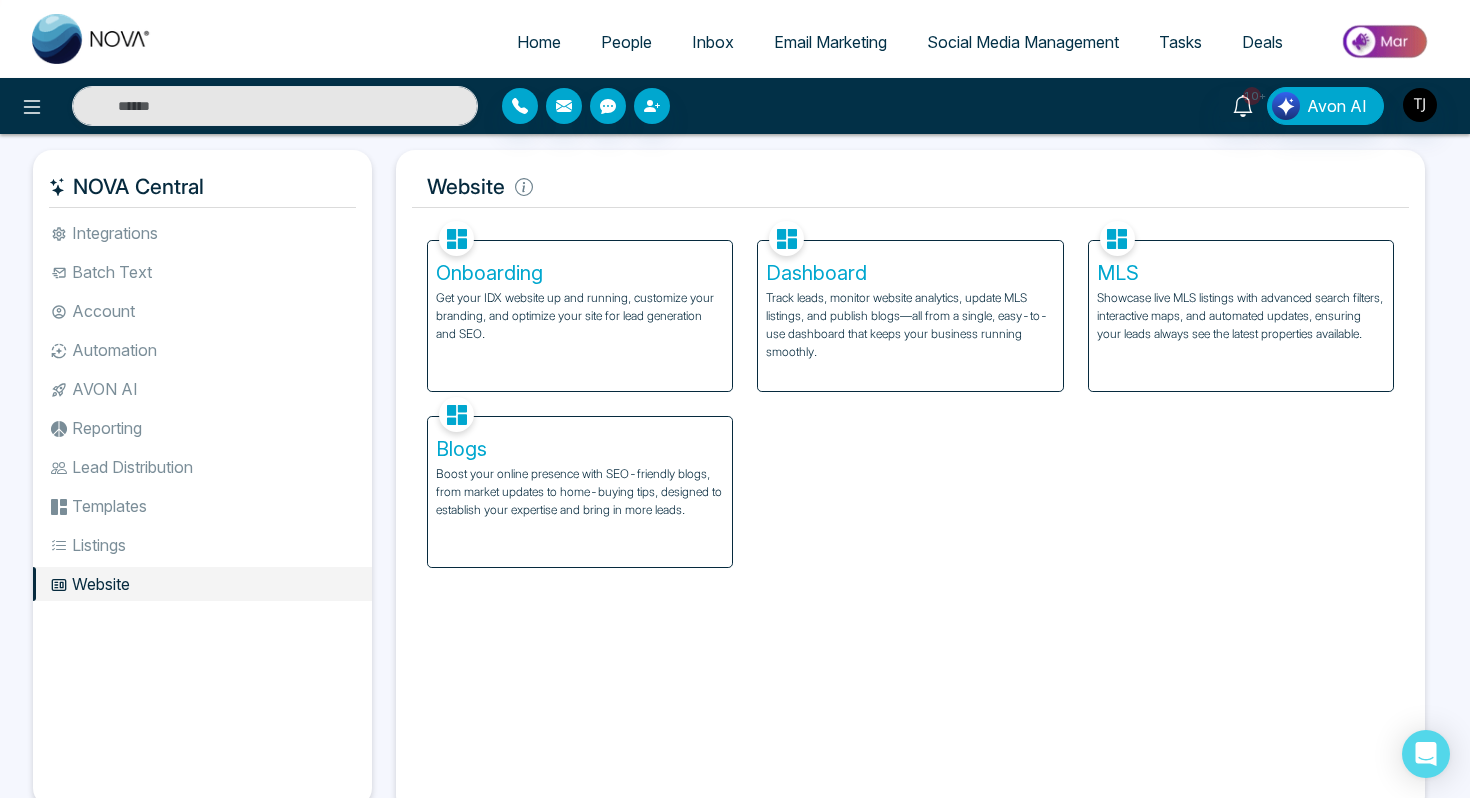 click on "Get your IDX website up and running, customize your branding, and optimize your site for lead generation and SEO." at bounding box center [580, 316] 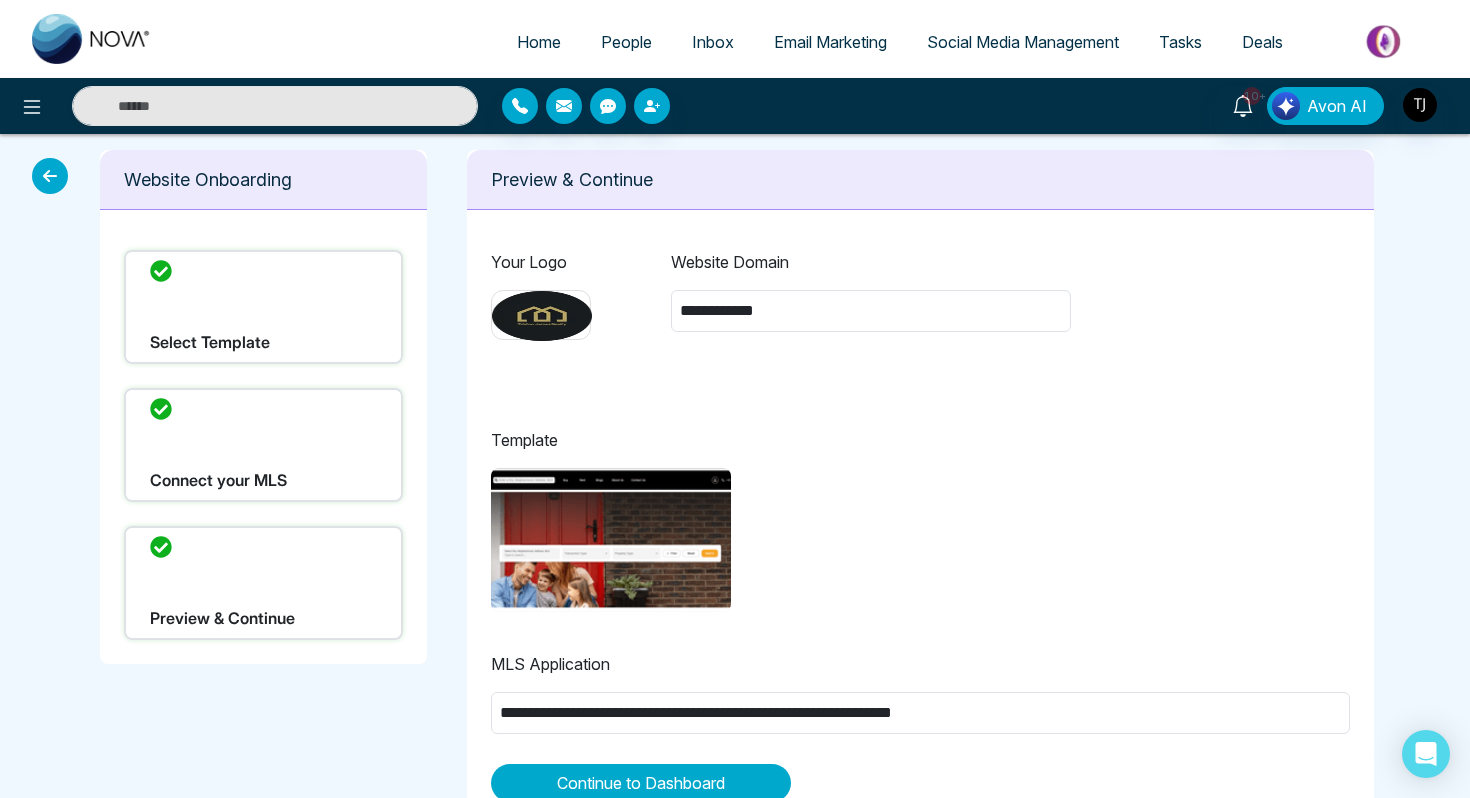 click at bounding box center (50, 176) 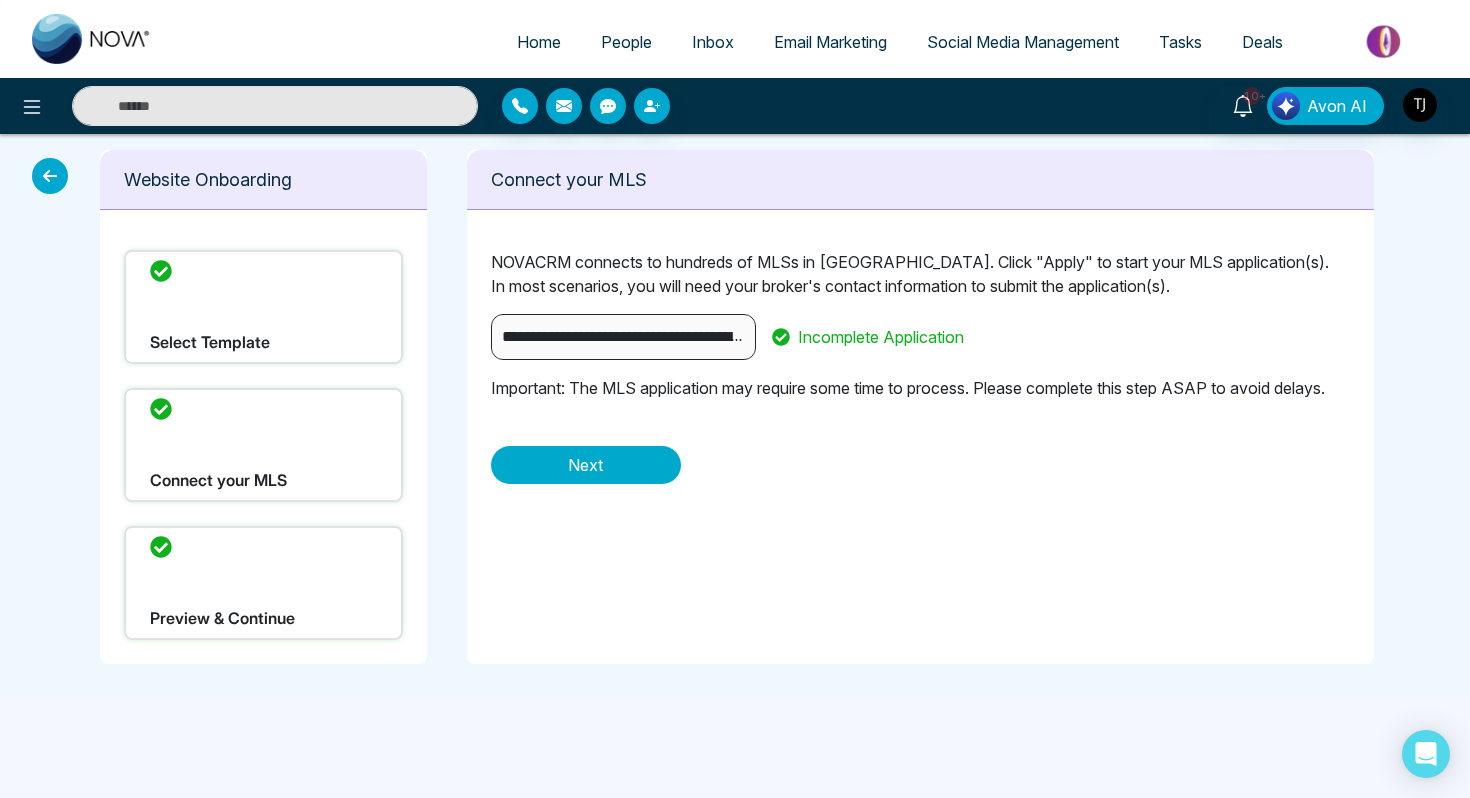 click at bounding box center (50, 176) 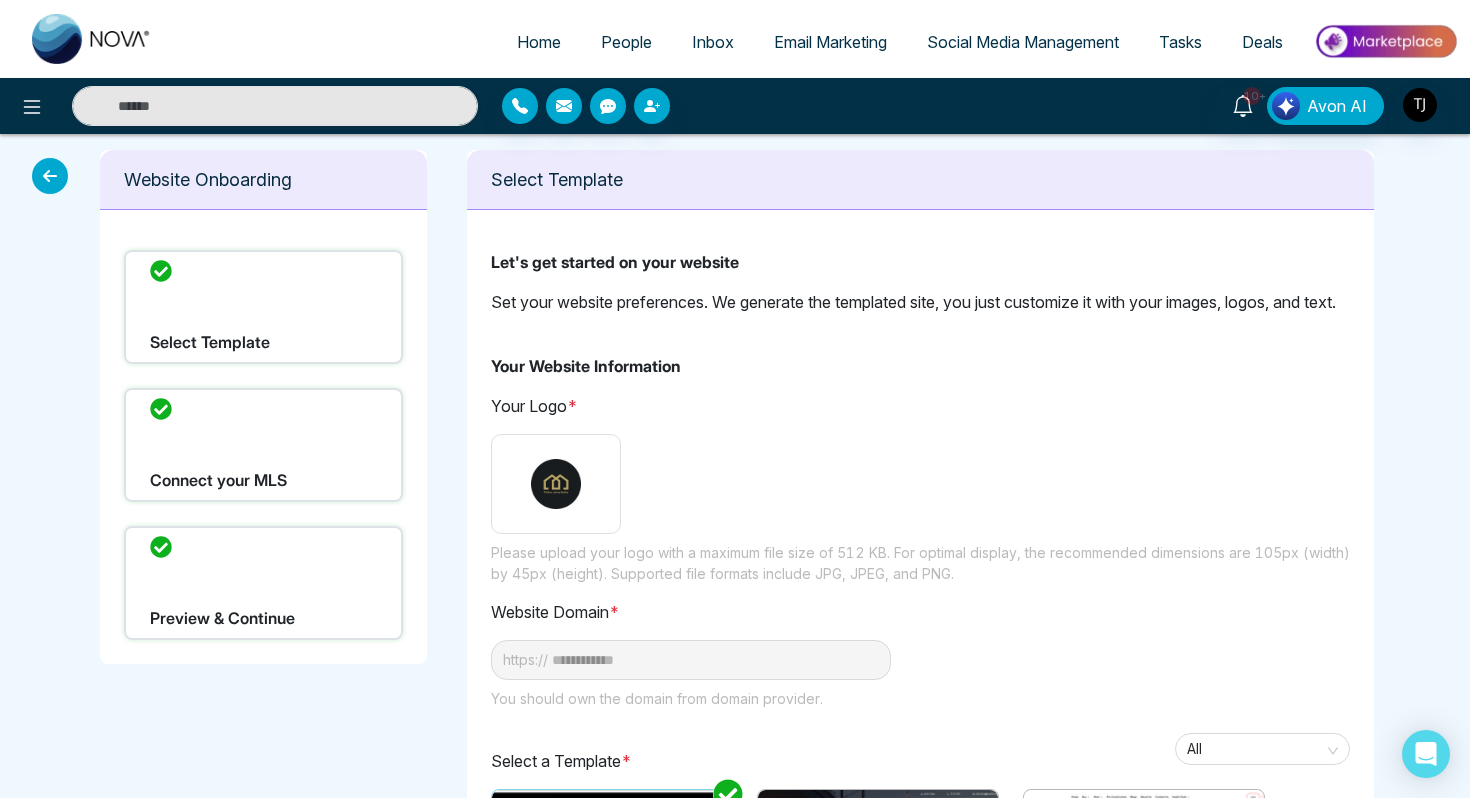 click on "10+ Avon AI" at bounding box center (735, 106) 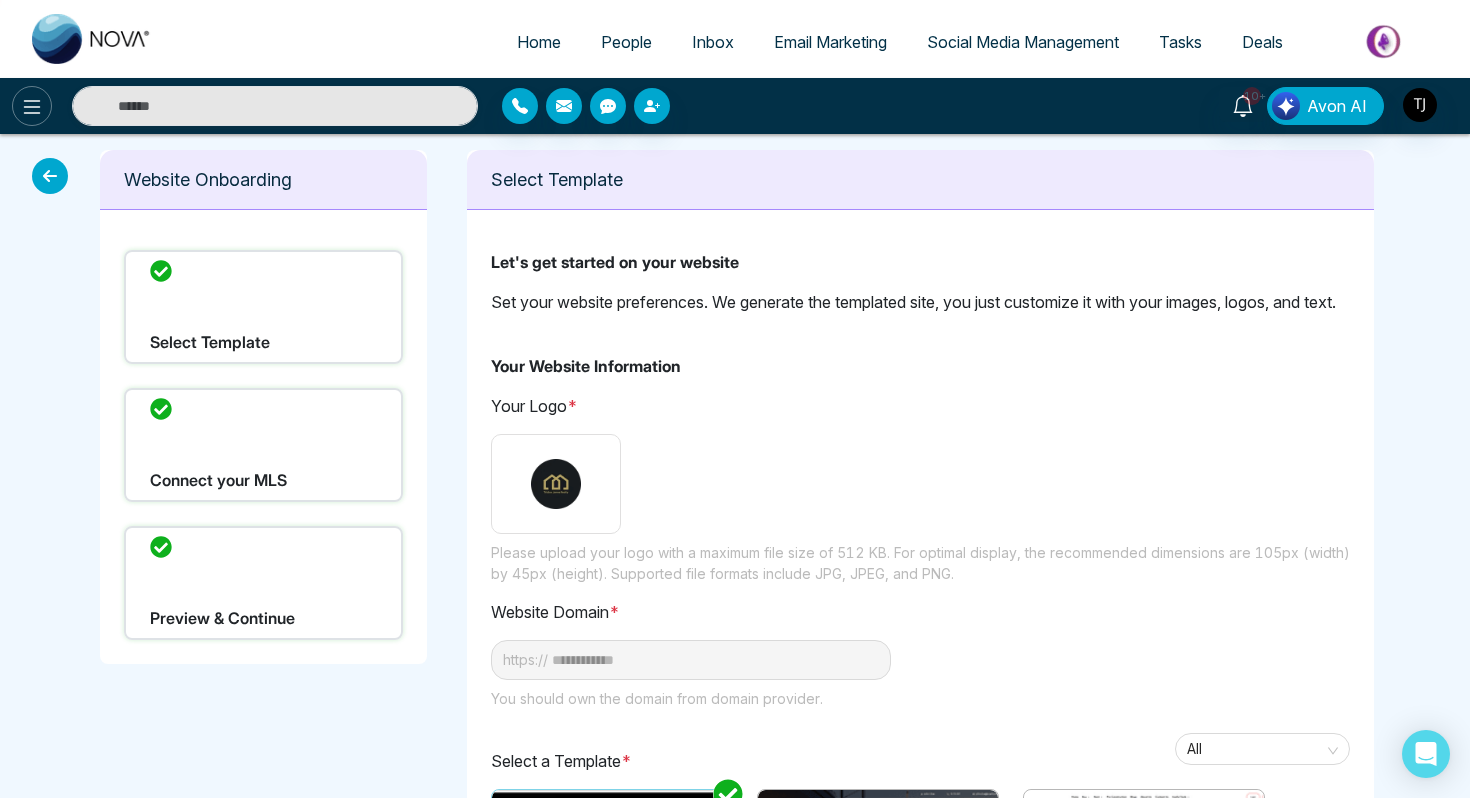 click 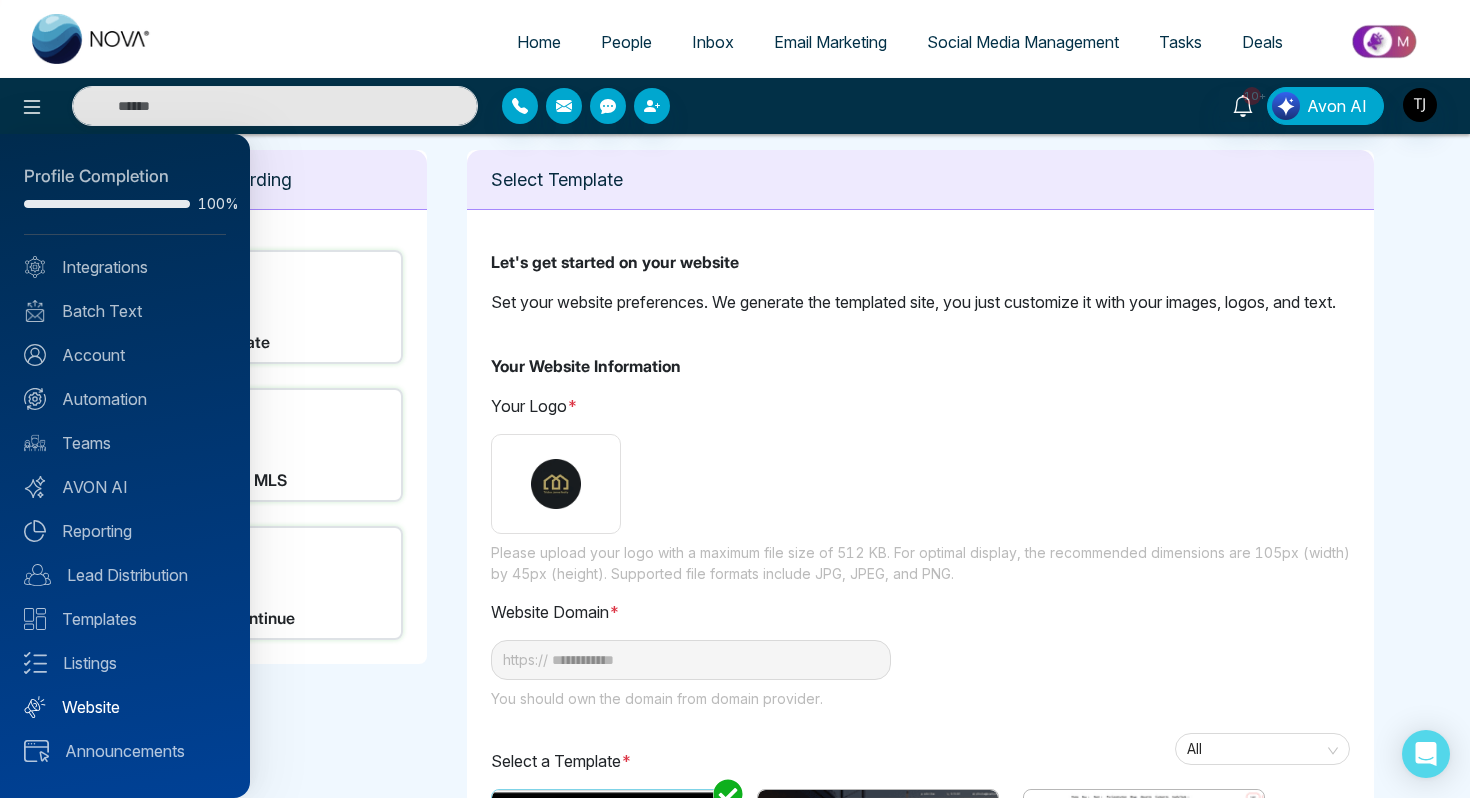 click on "Website" at bounding box center [125, 707] 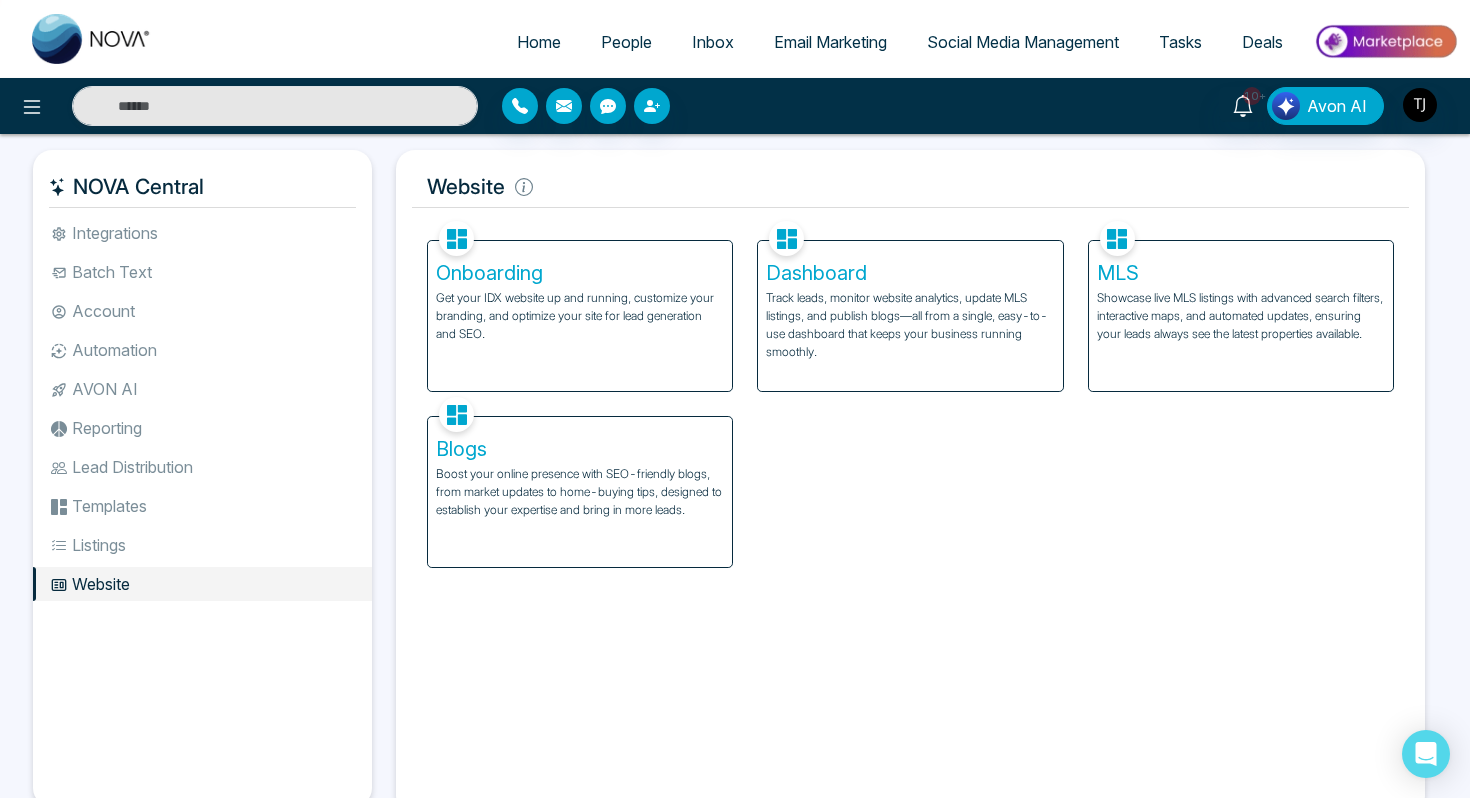 click on "AVON AI" at bounding box center [202, 389] 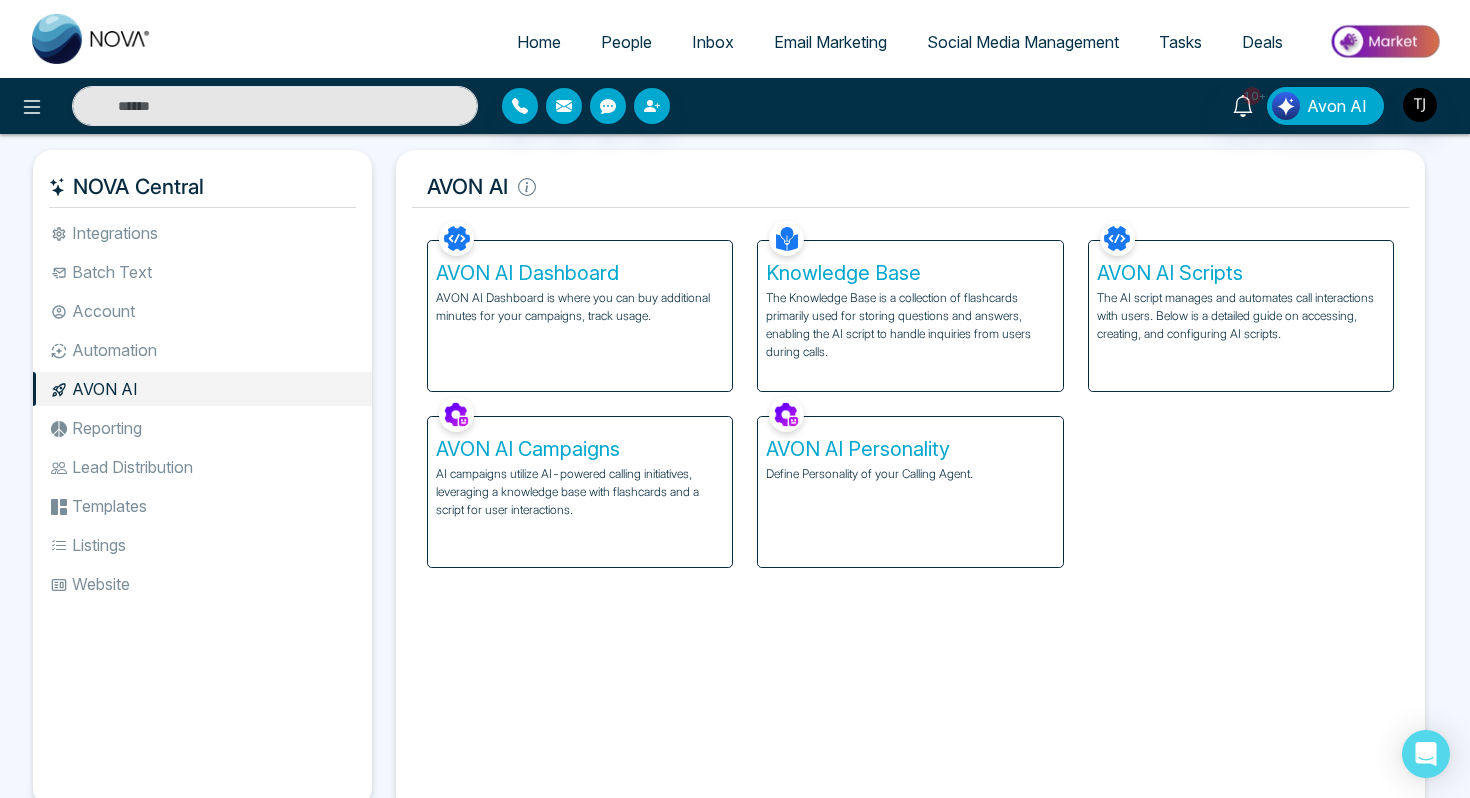 click on "Email Marketing" at bounding box center (830, 42) 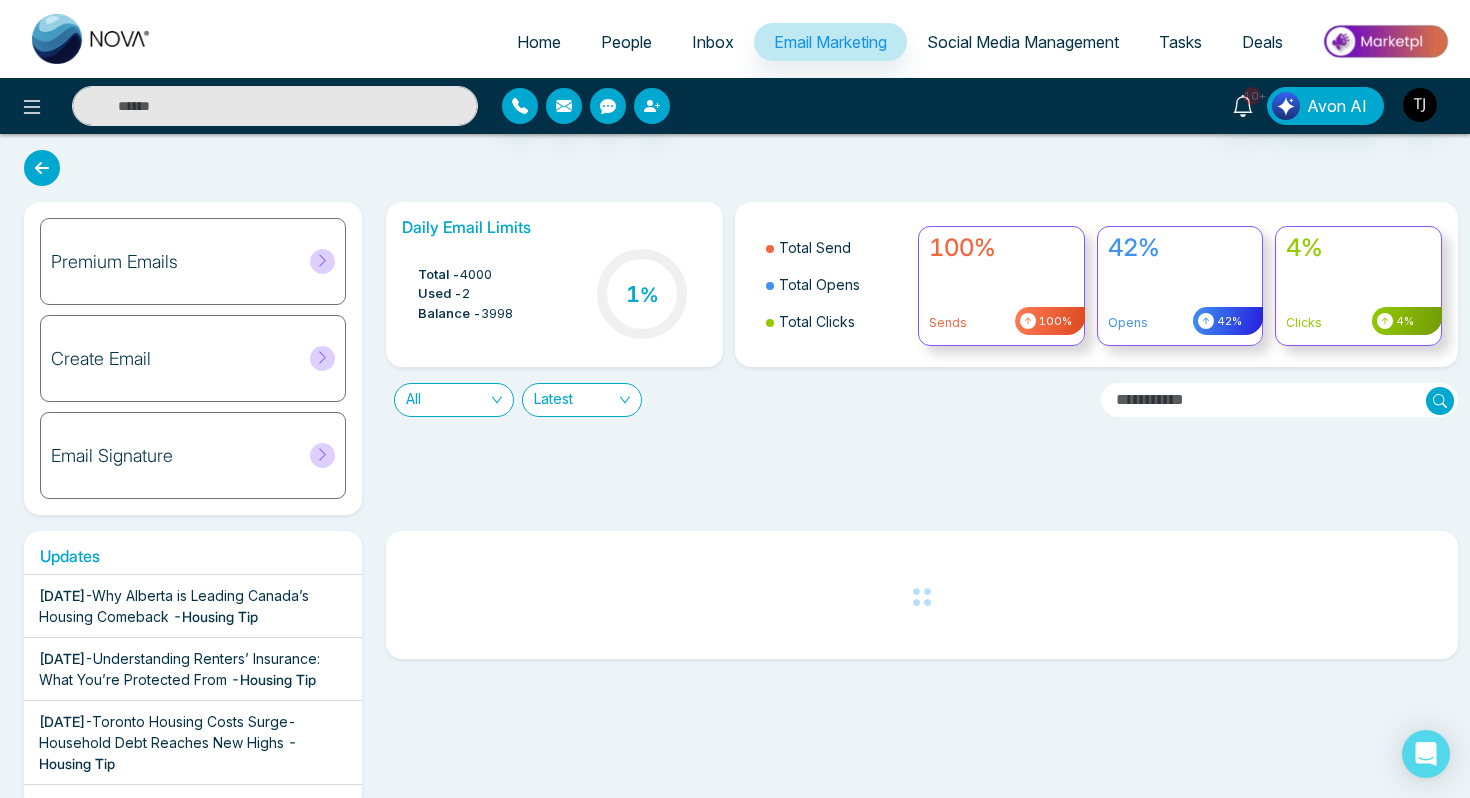 click on "Create Email" at bounding box center (101, 359) 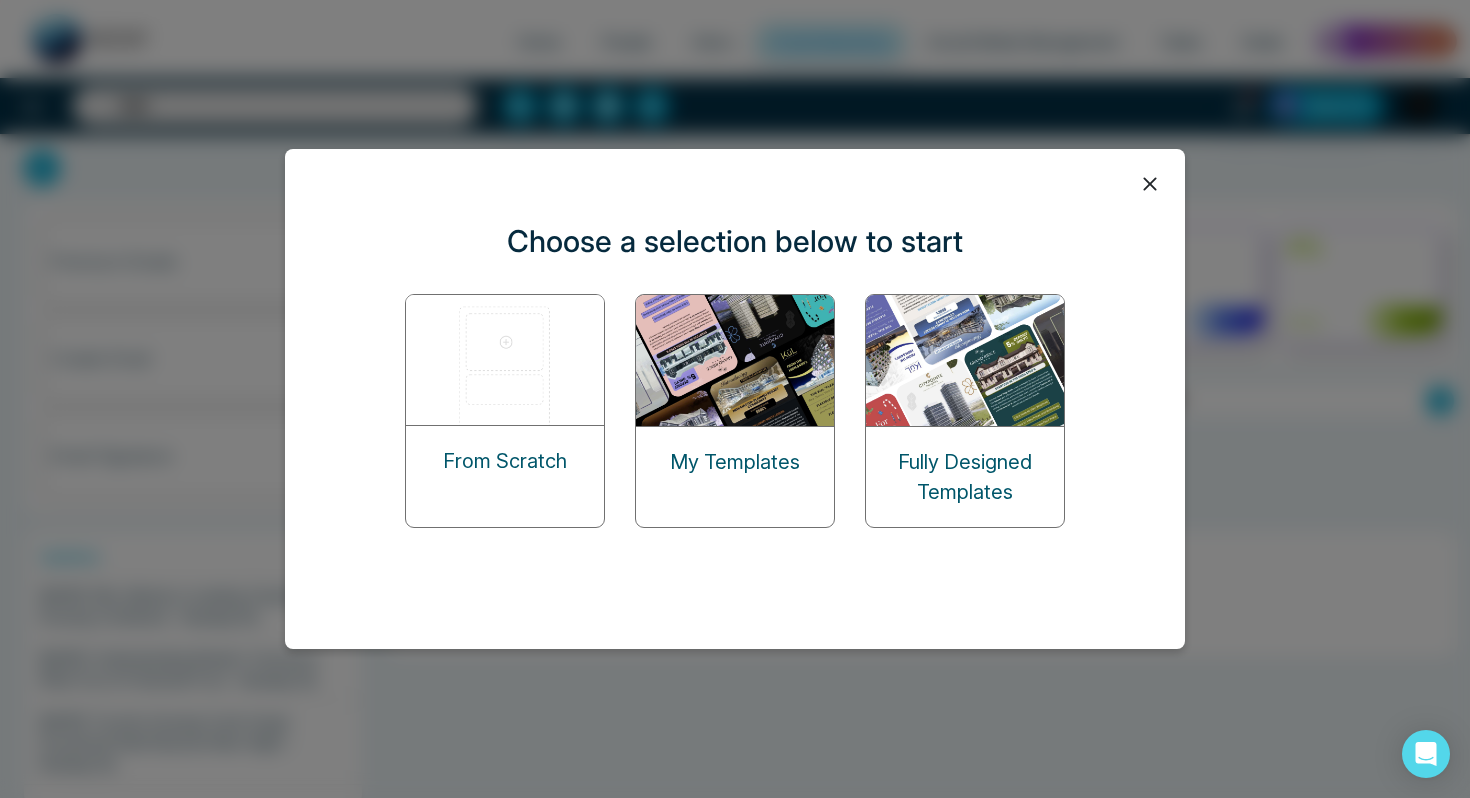 click at bounding box center (506, 360) 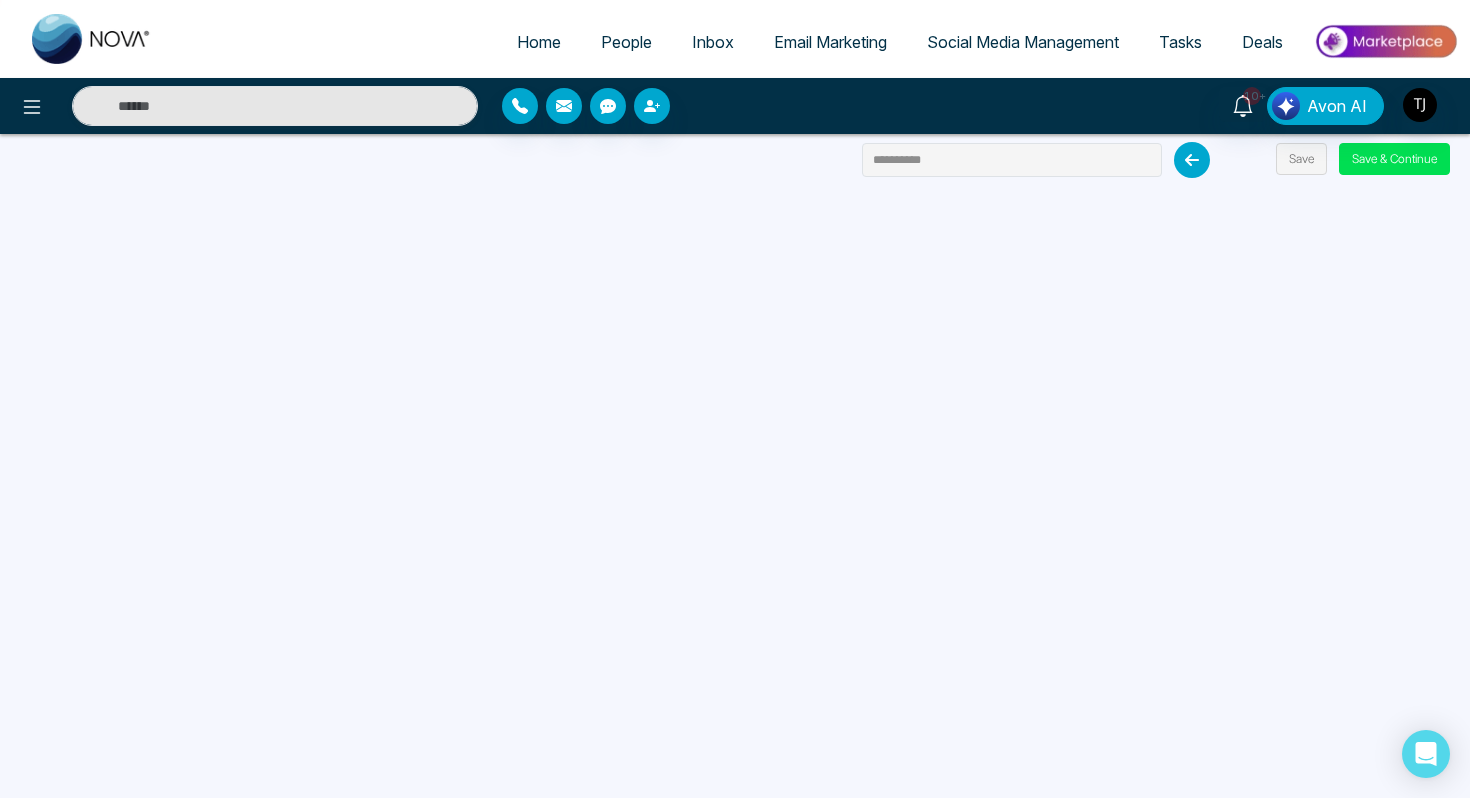 click on "10+ Avon AI" at bounding box center (735, 106) 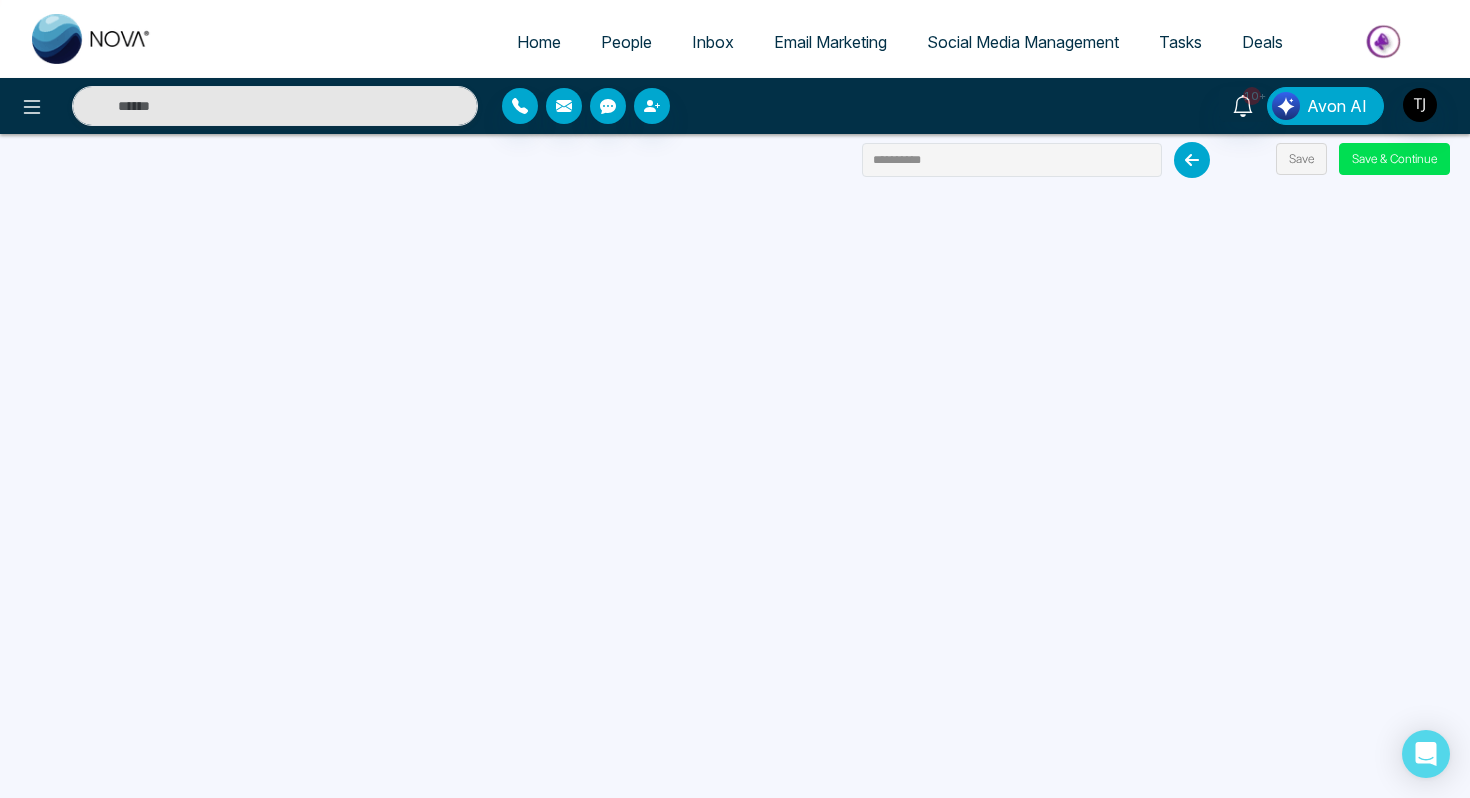 click on "Avon AI" at bounding box center (1325, 106) 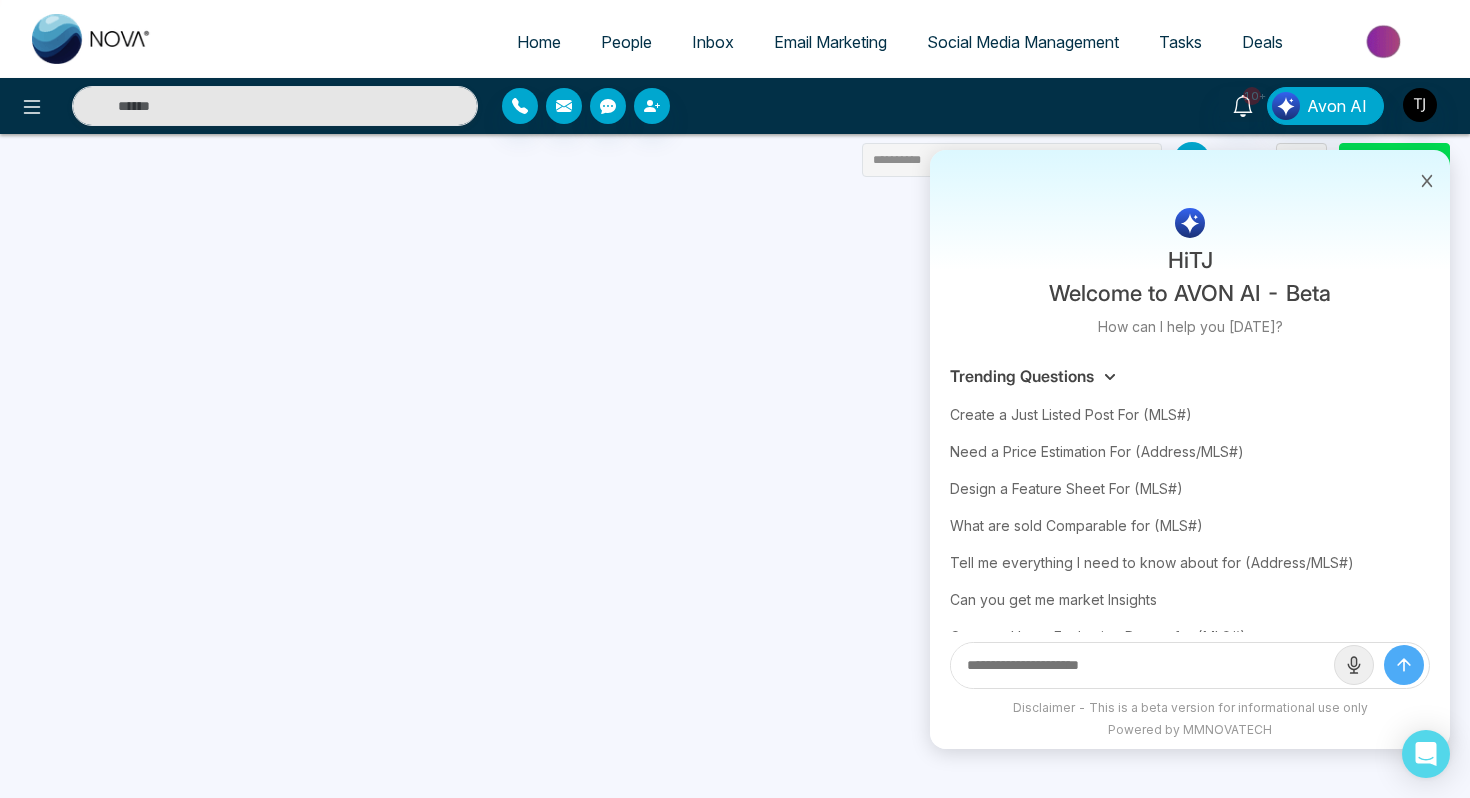 click 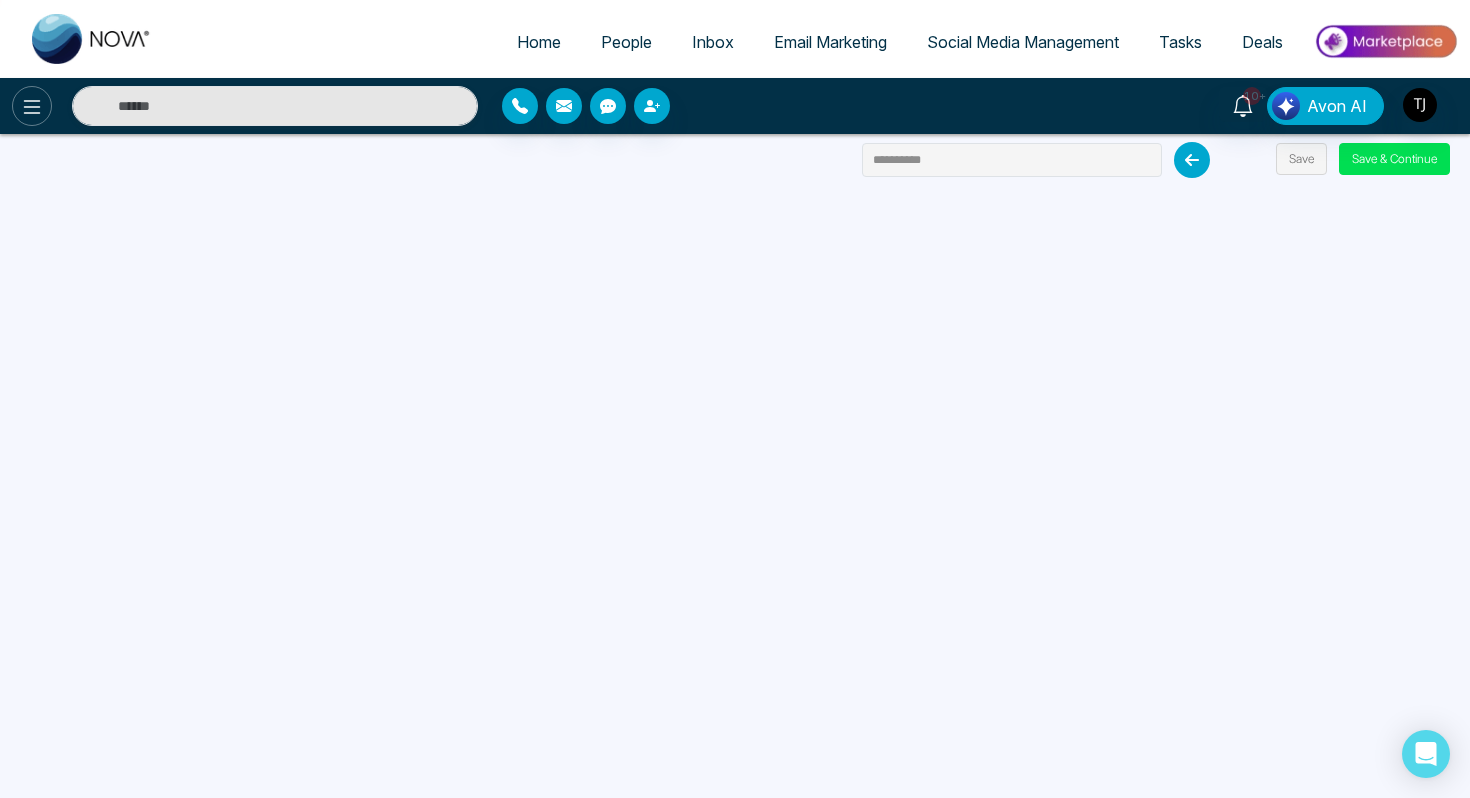 click 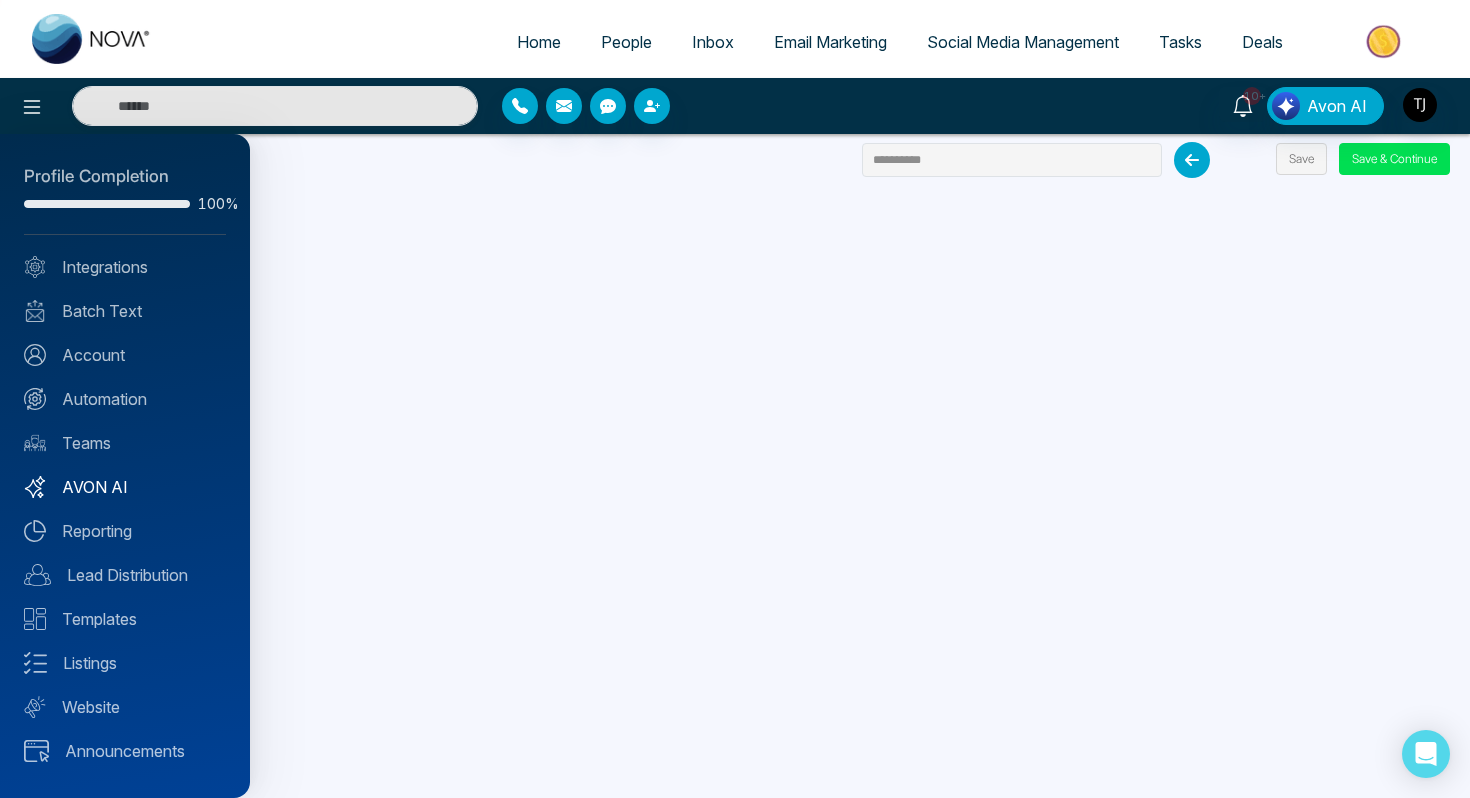 click on "AVON AI" at bounding box center (125, 487) 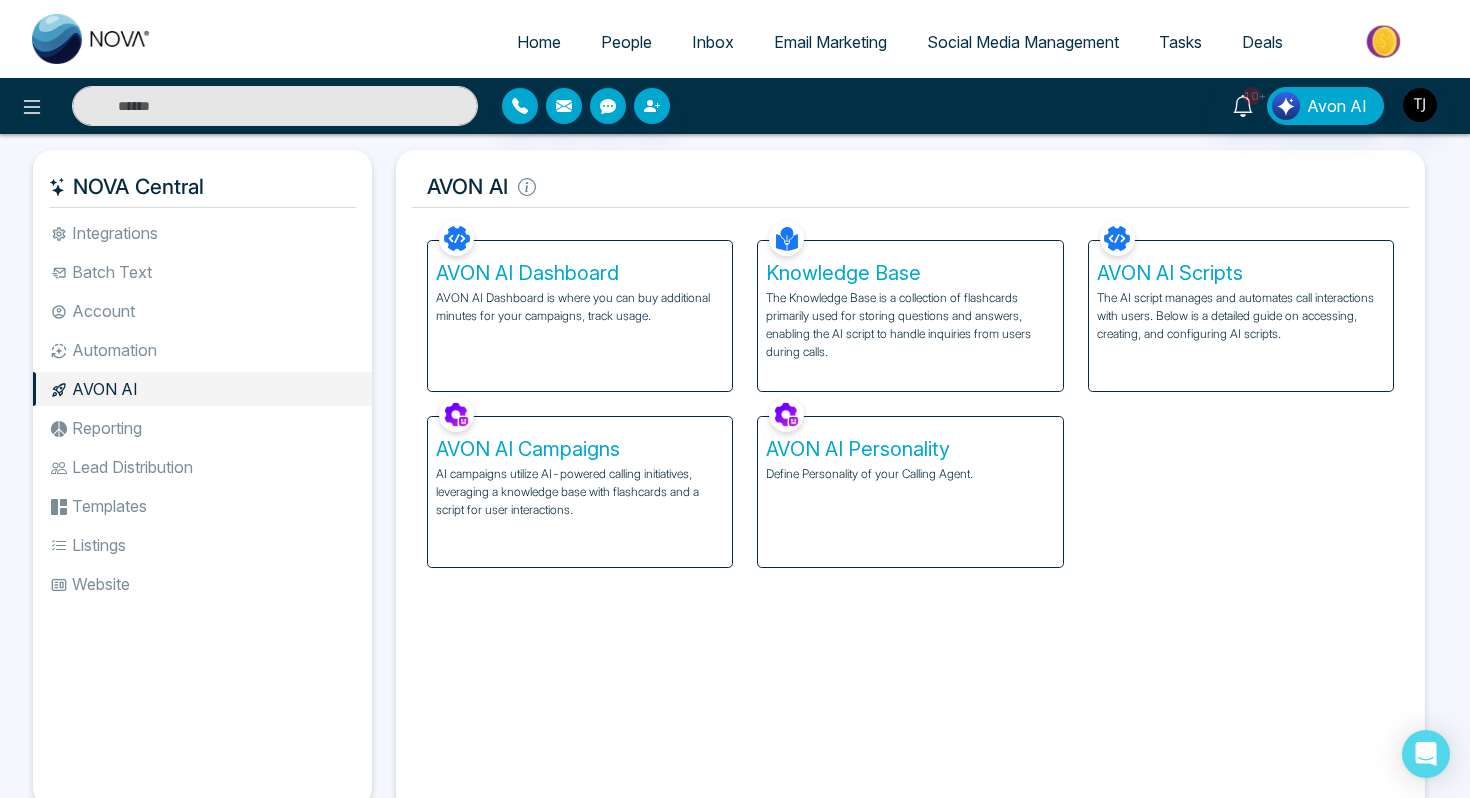 click on "Define Personality of your Calling Agent." at bounding box center [910, 474] 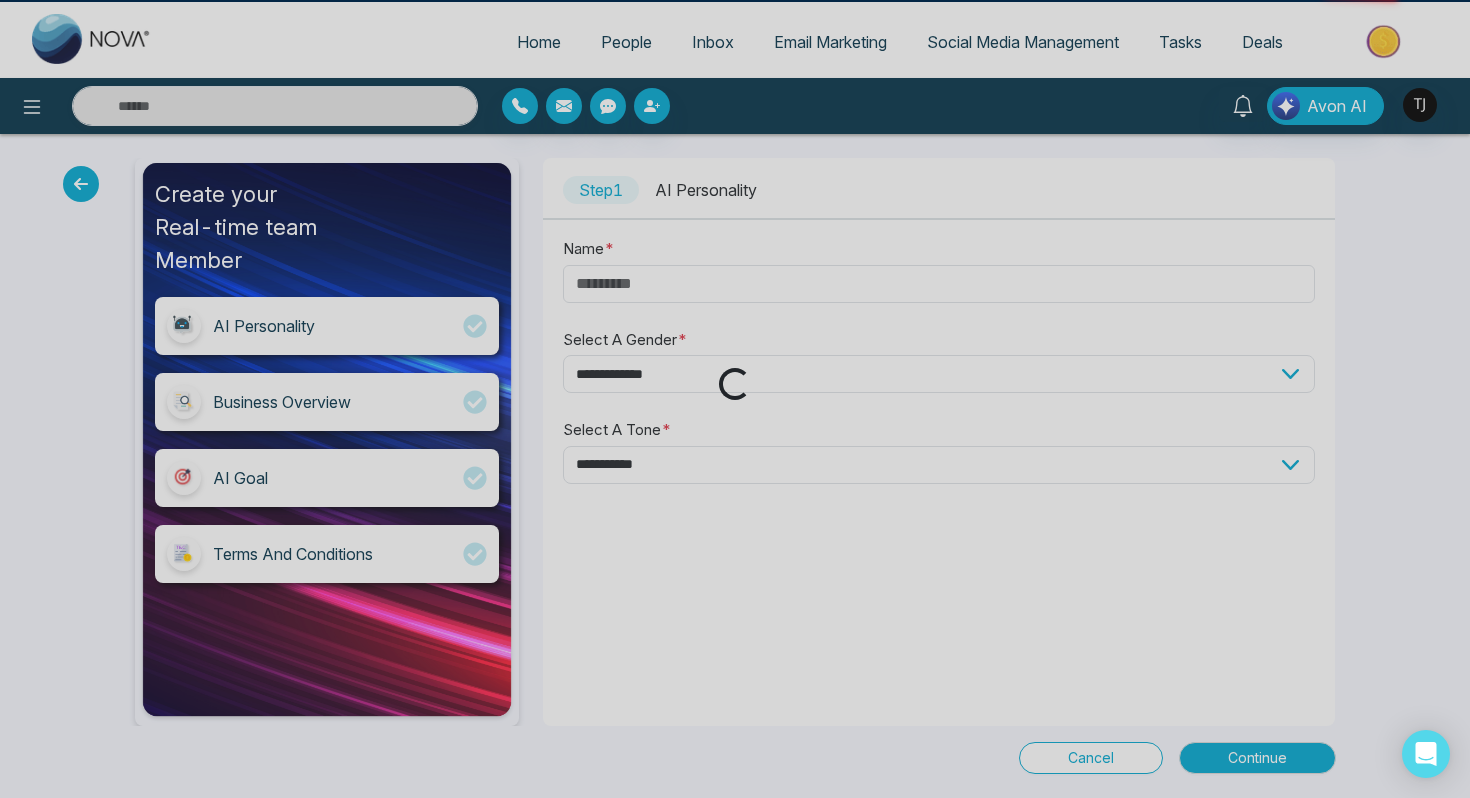 type on "****" 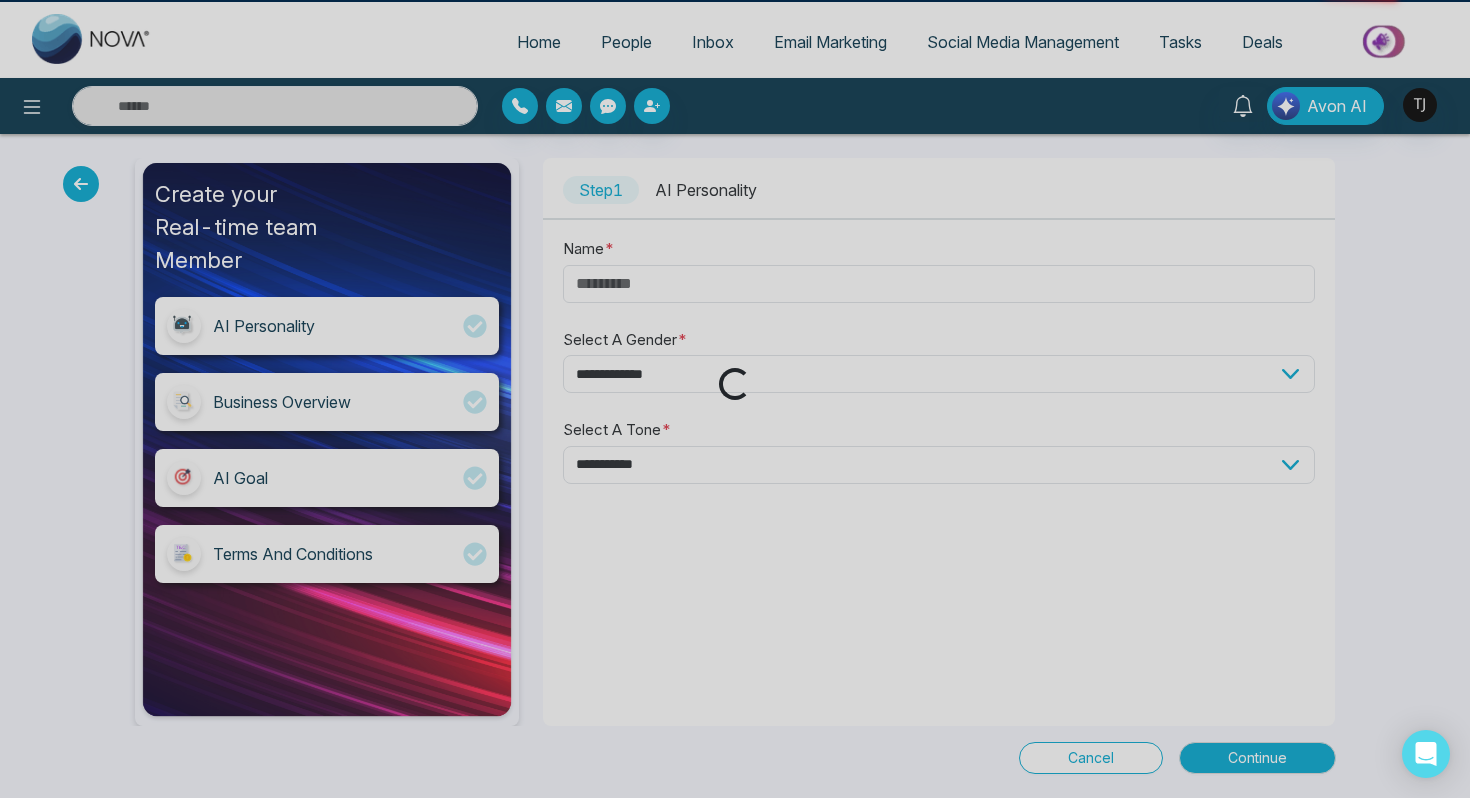select on "****" 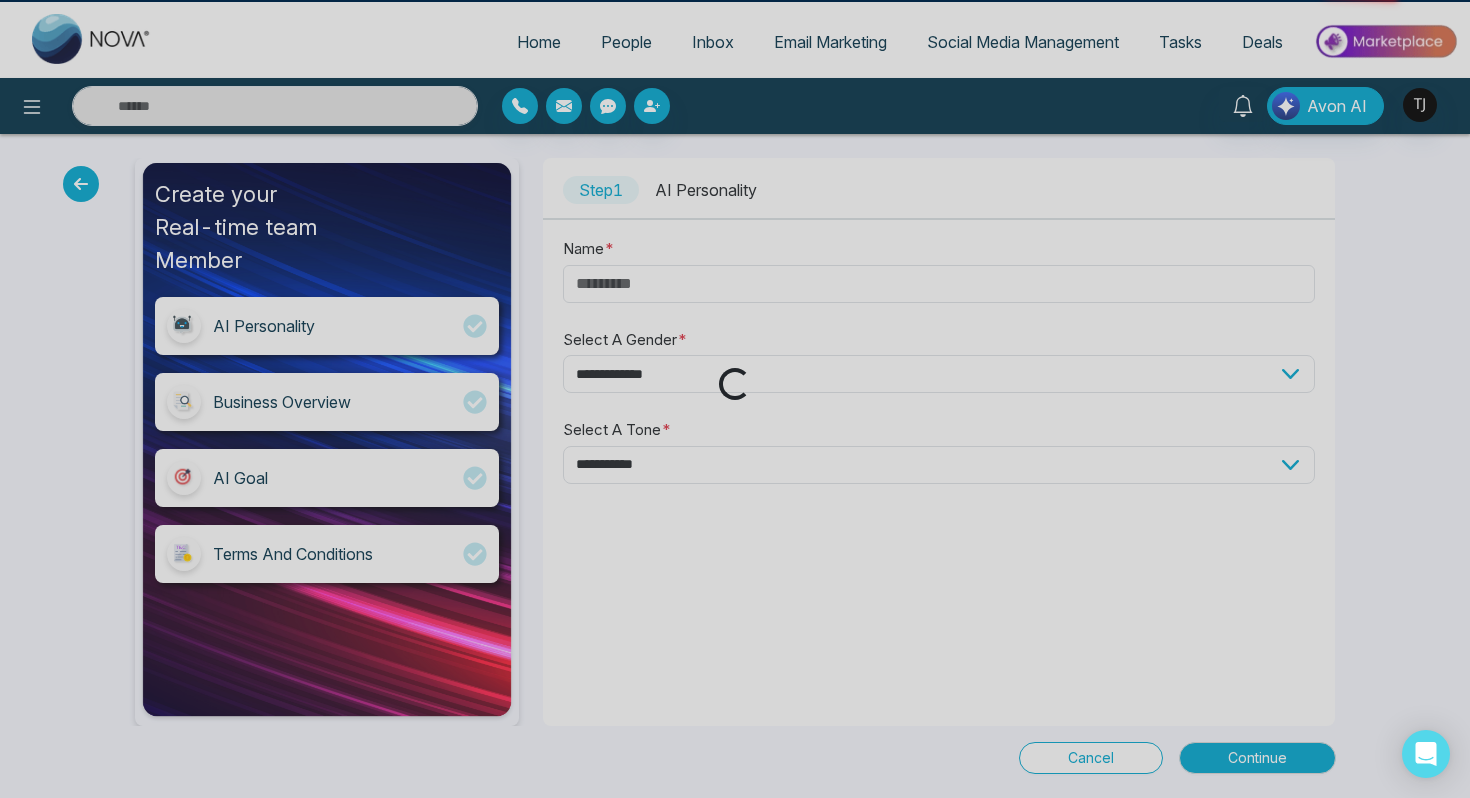 select on "********" 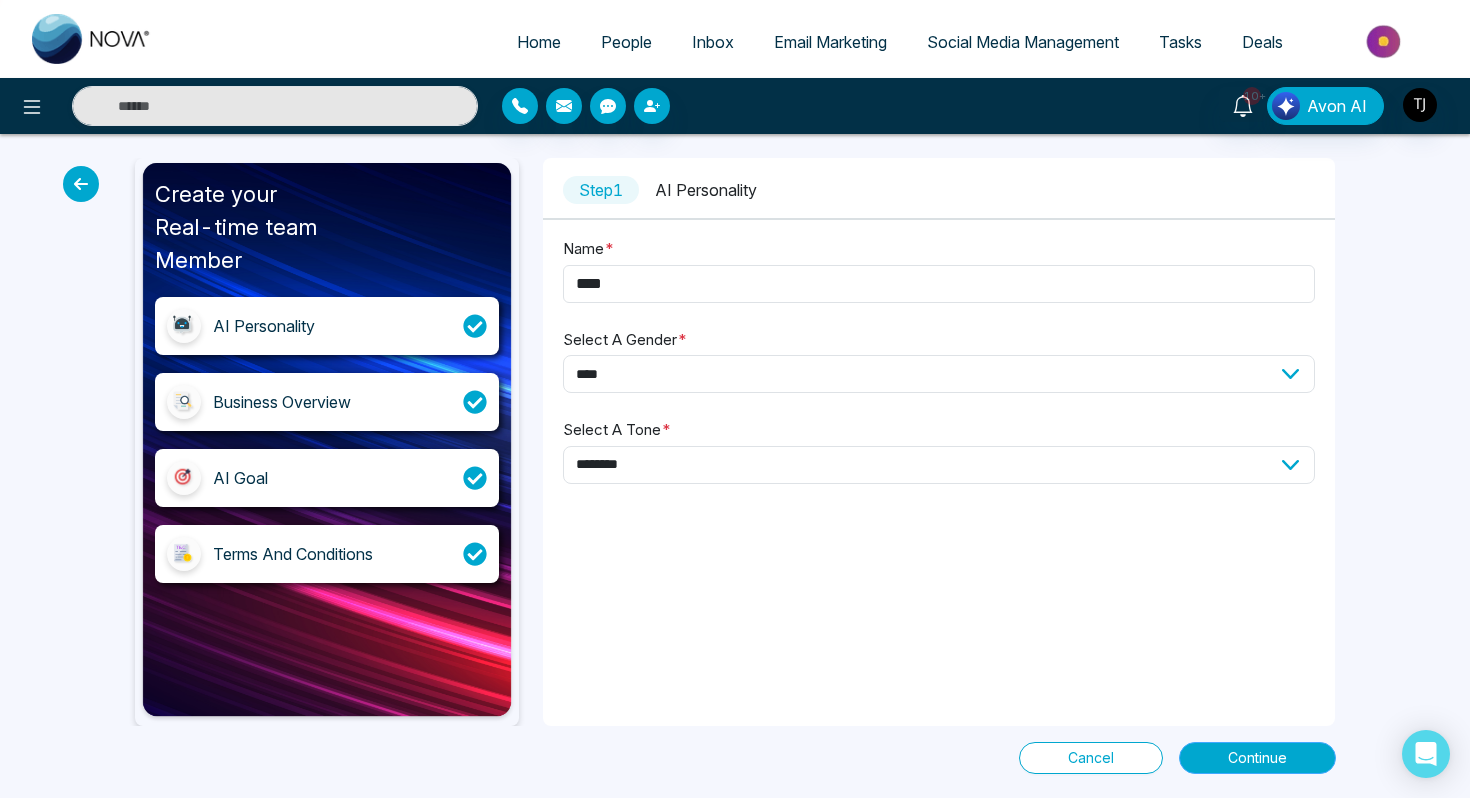 click on "Continue" at bounding box center [1257, 758] 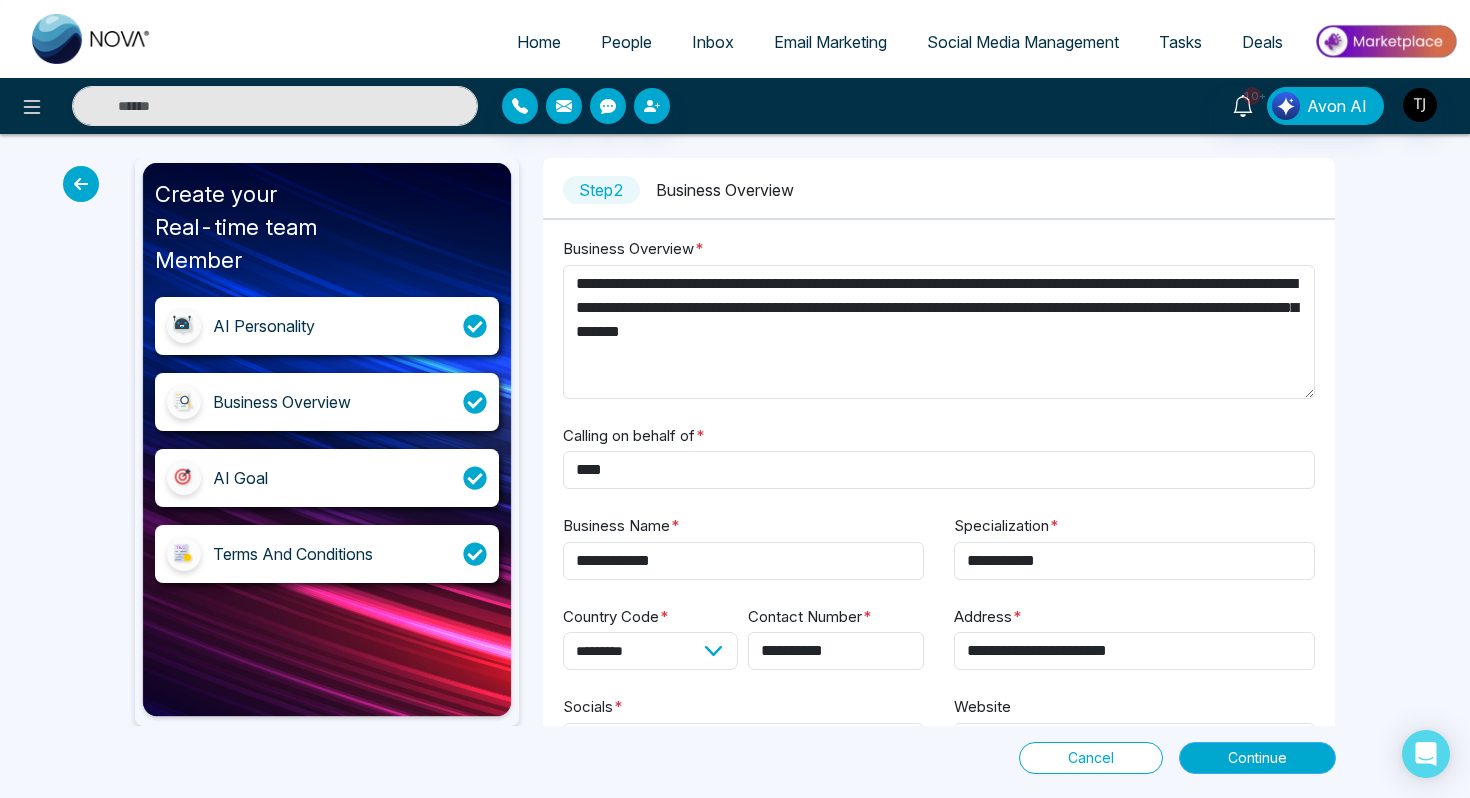 click on "Continue" at bounding box center (1257, 758) 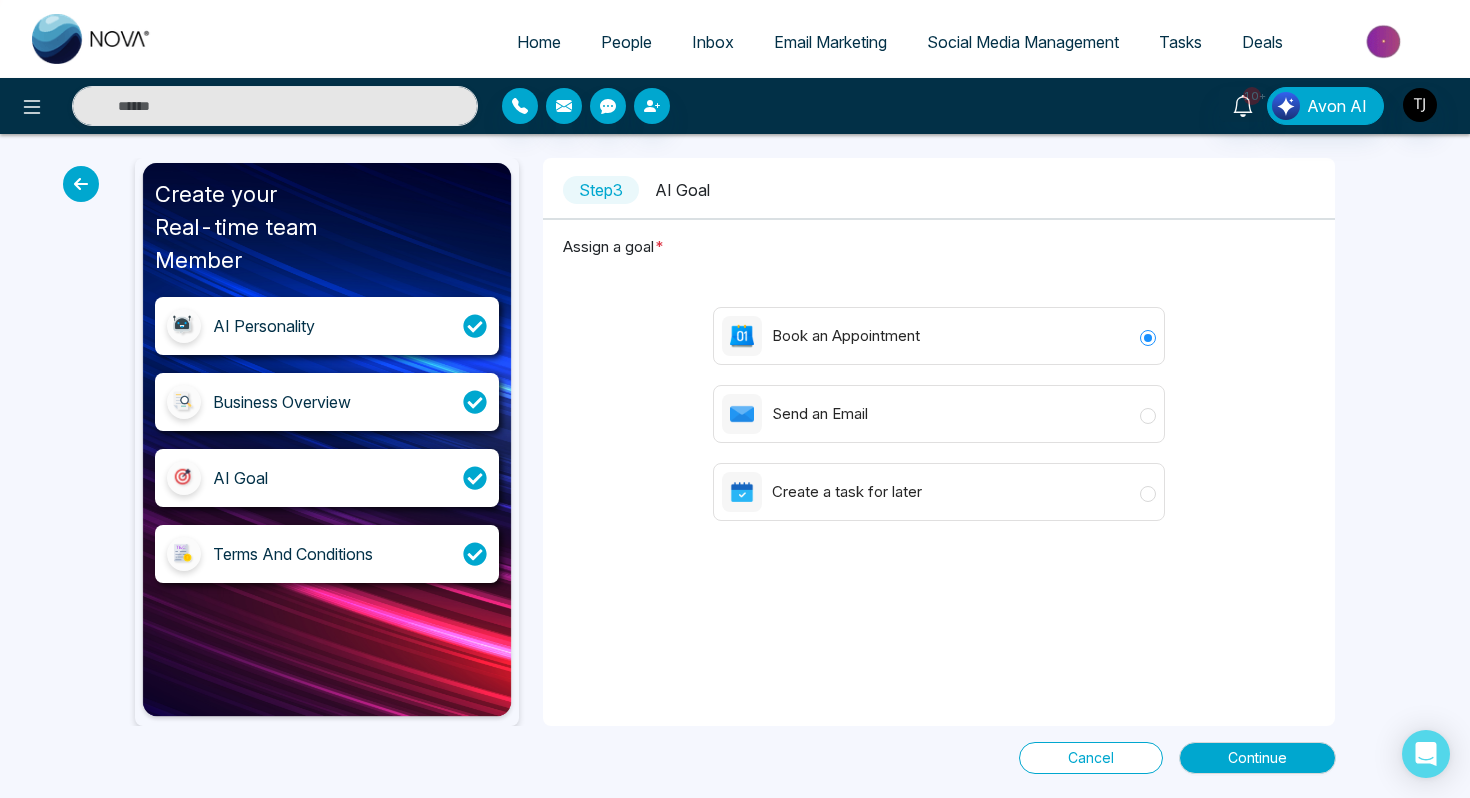 click on "Cancel" at bounding box center (1091, 758) 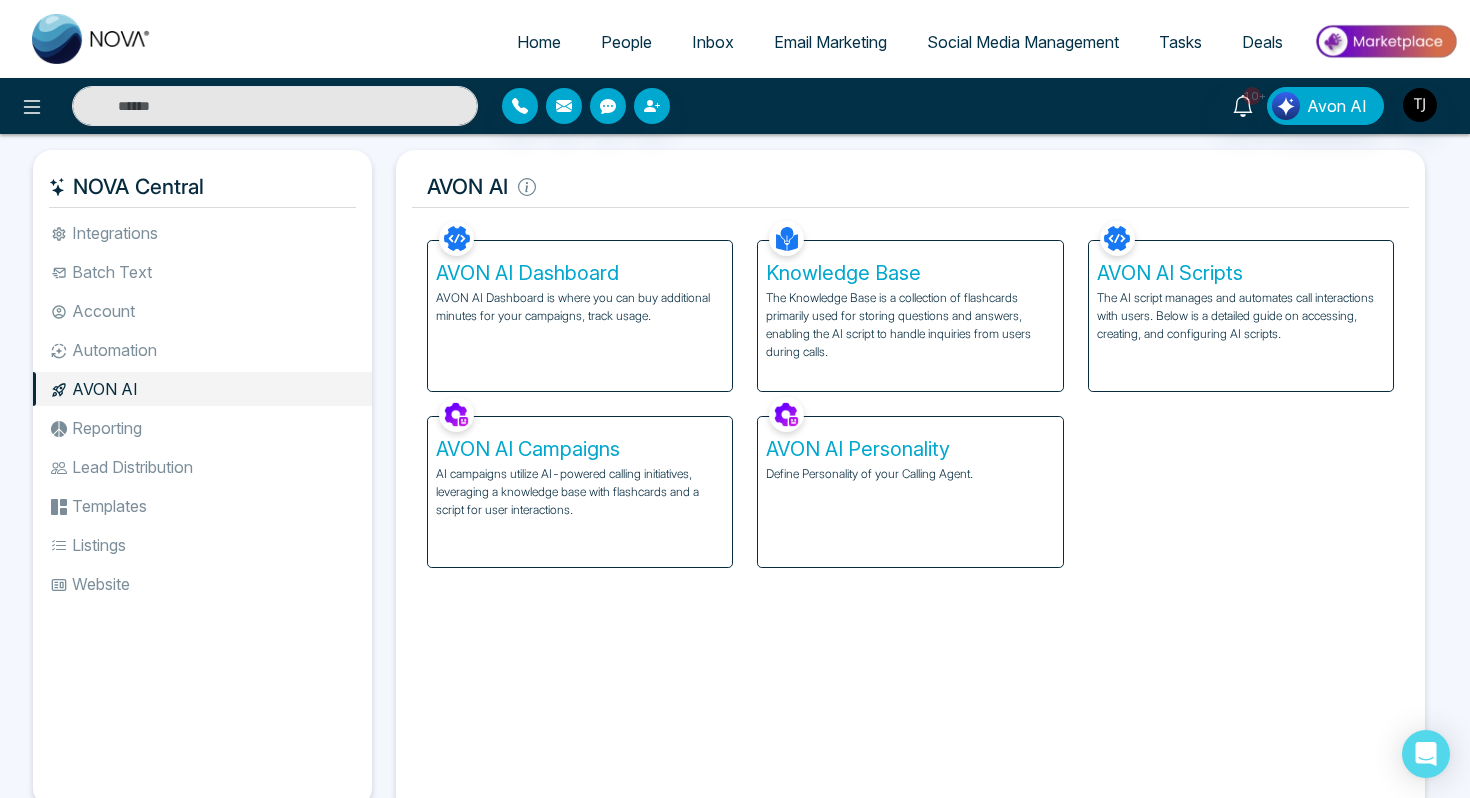 click on "AVON AI Personality Define Personality of your Calling Agent." at bounding box center [910, 492] 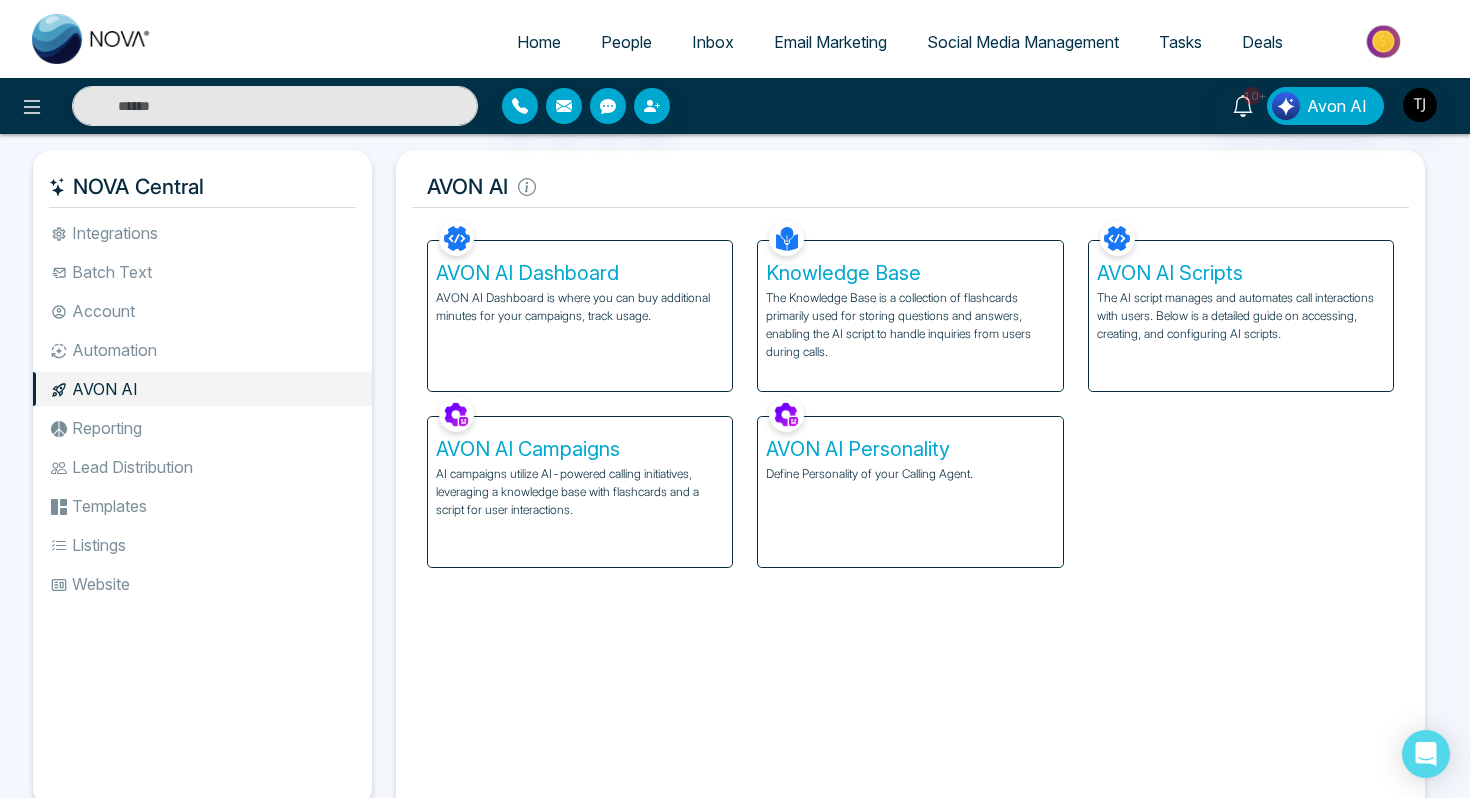 select on "****" 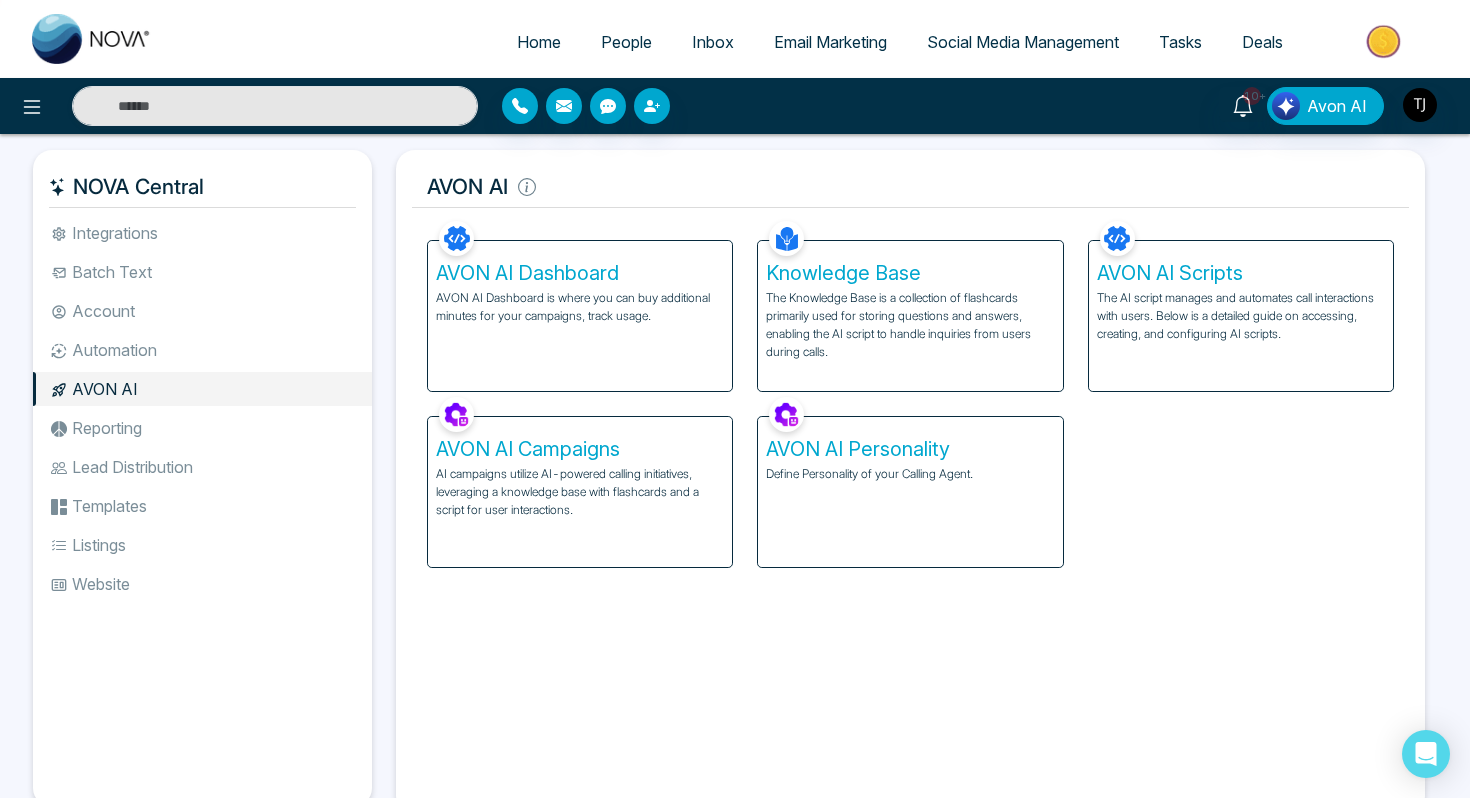 select on "********" 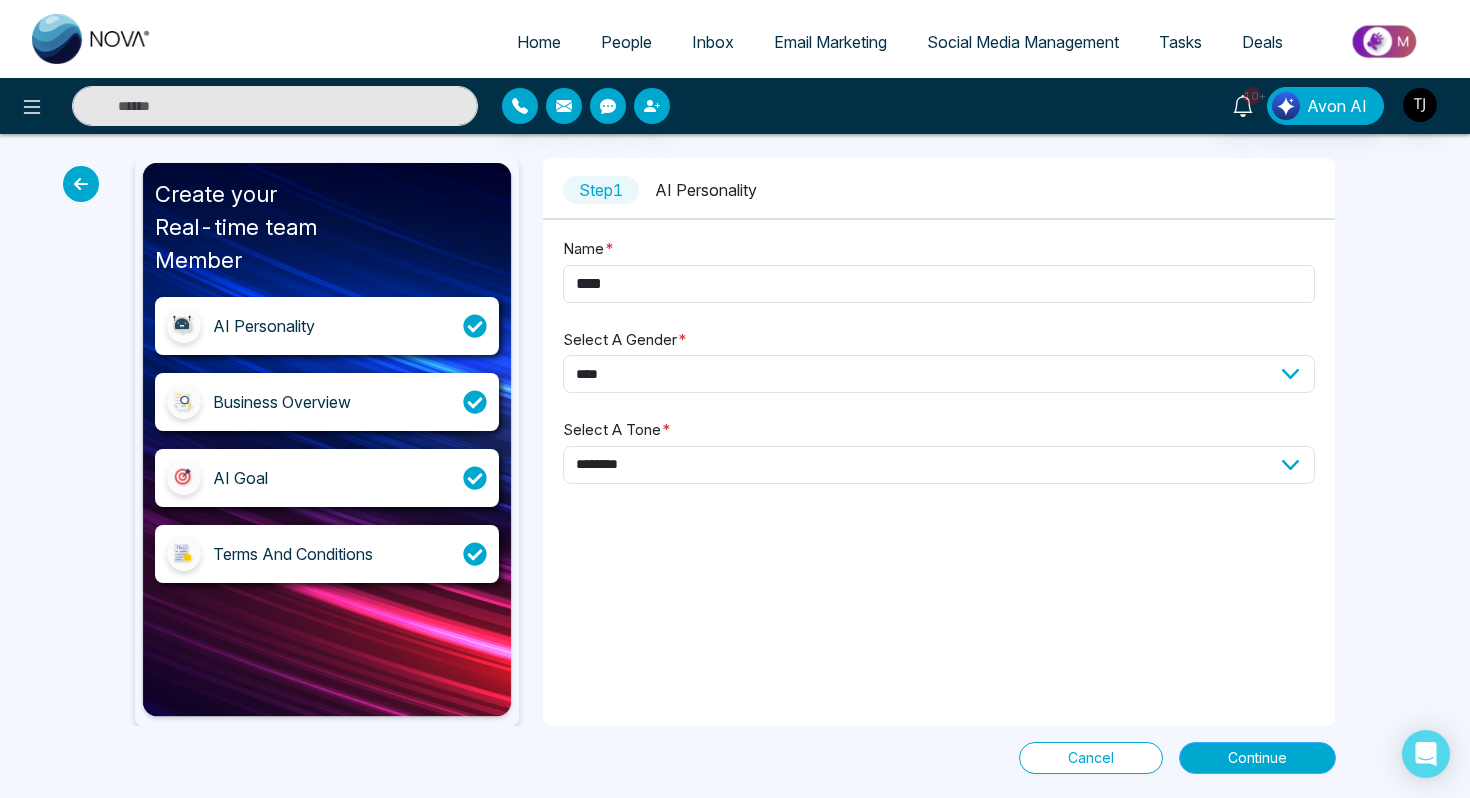 click on "Continue" at bounding box center [1257, 758] 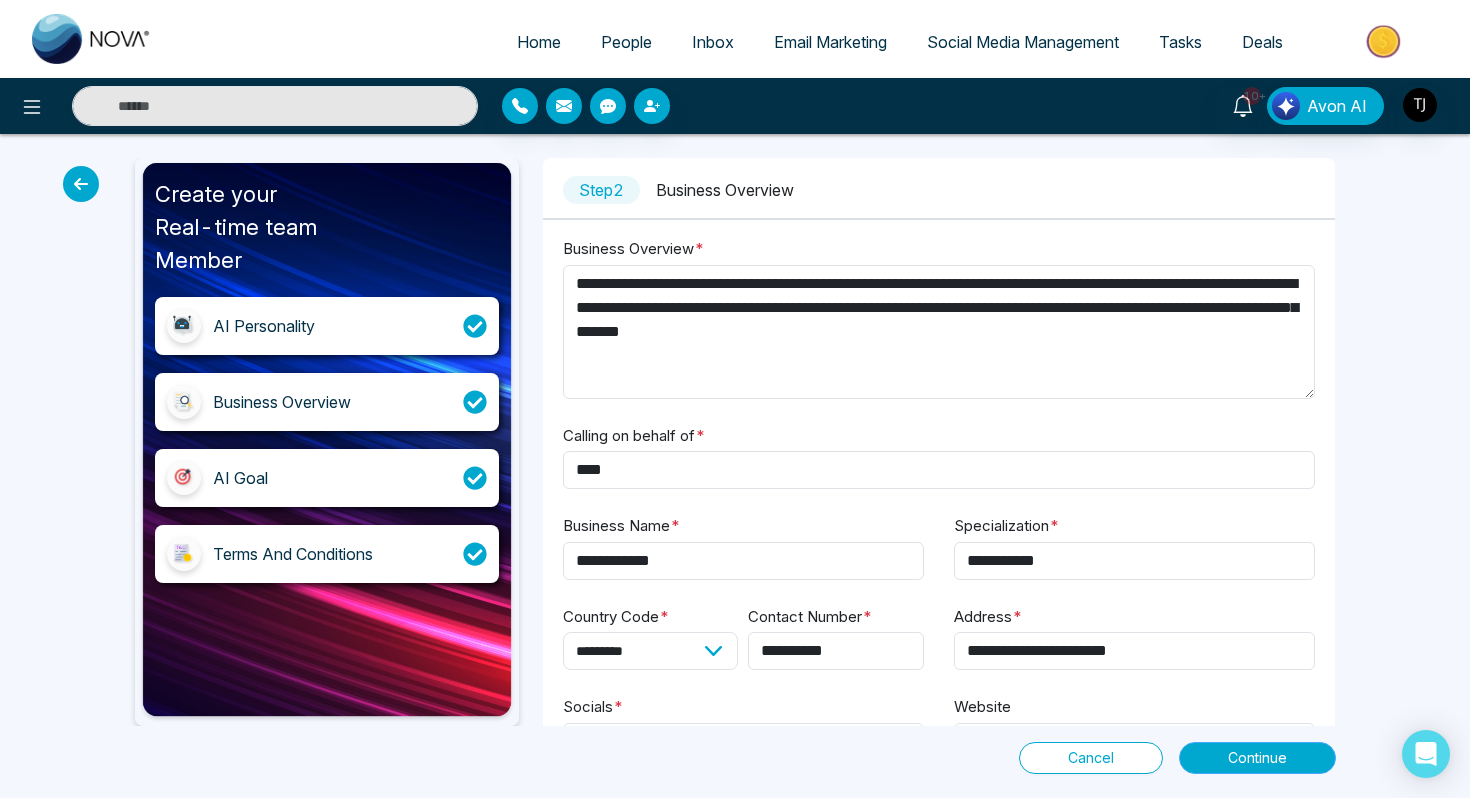 click on "Continue" at bounding box center [1257, 758] 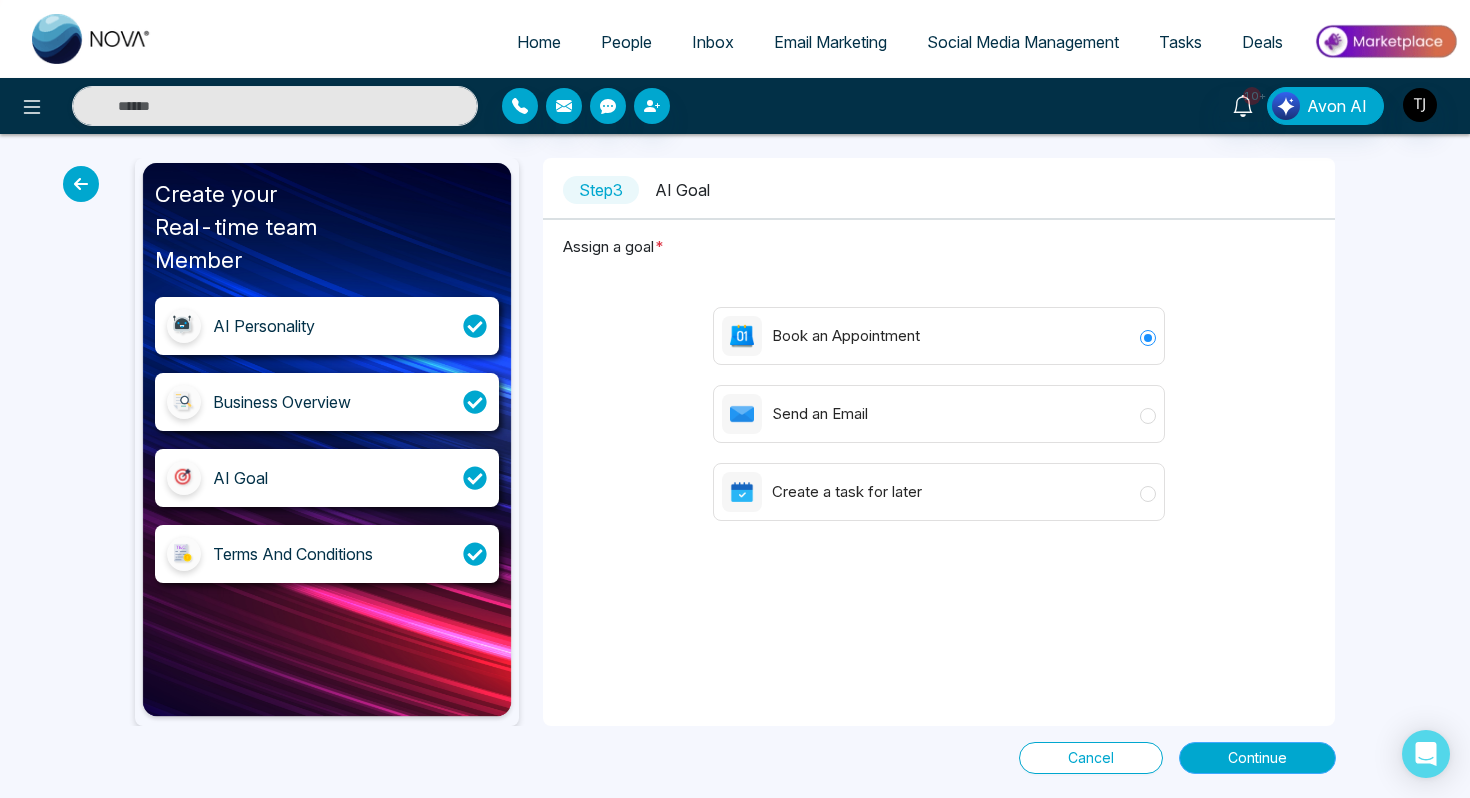 click on "Continue" at bounding box center (1257, 758) 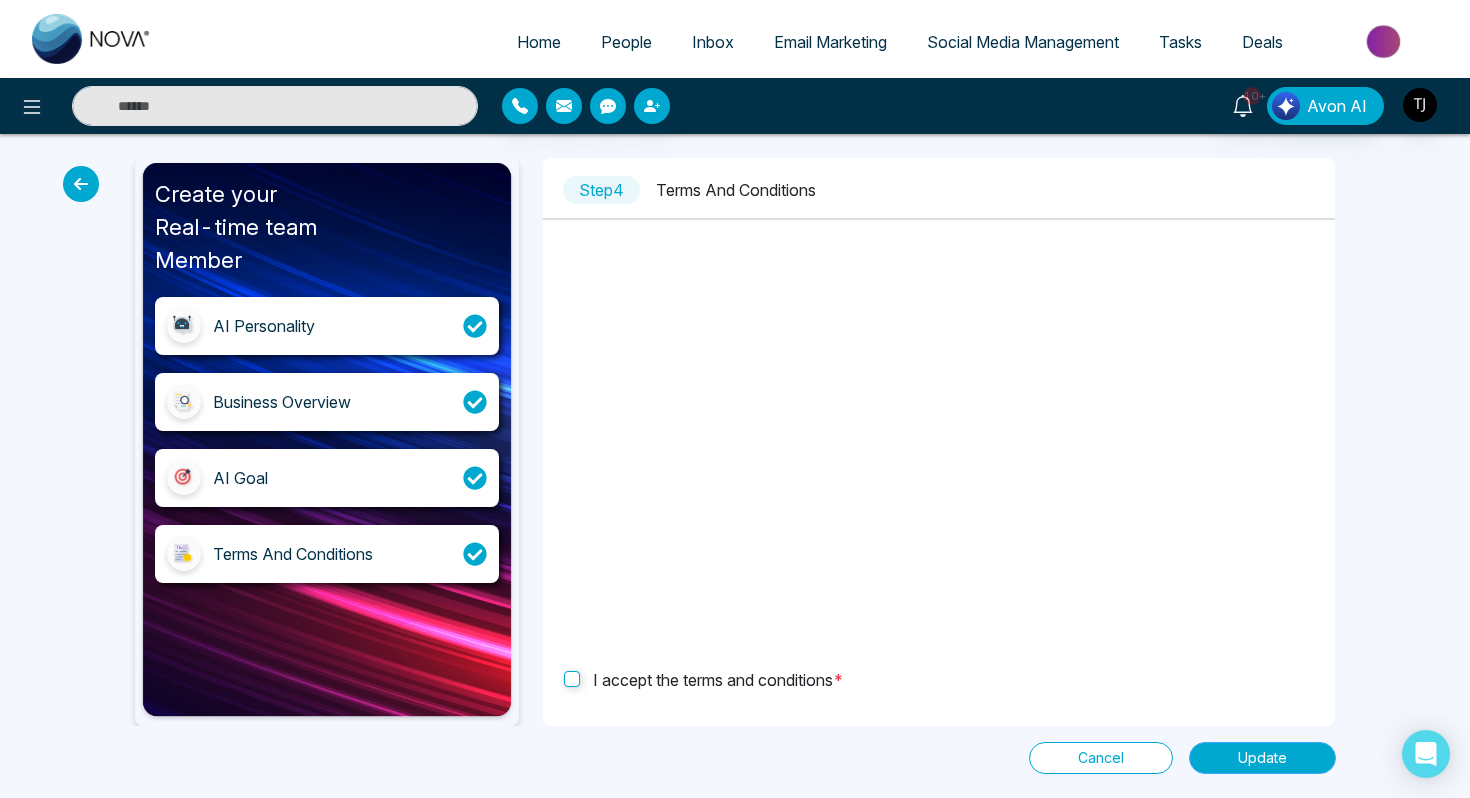 click on "Update" at bounding box center [1262, 758] 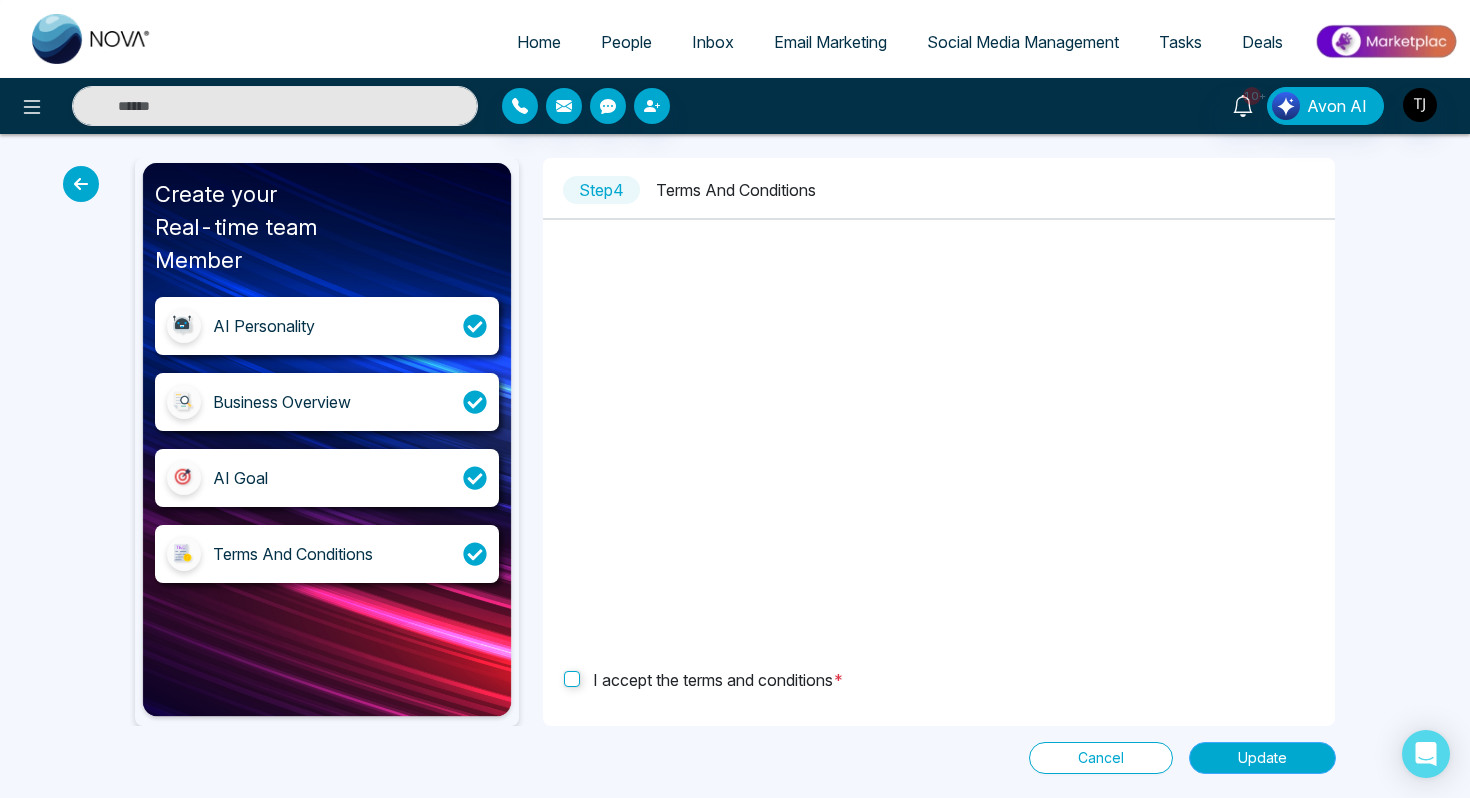 click on "Update" at bounding box center [1262, 758] 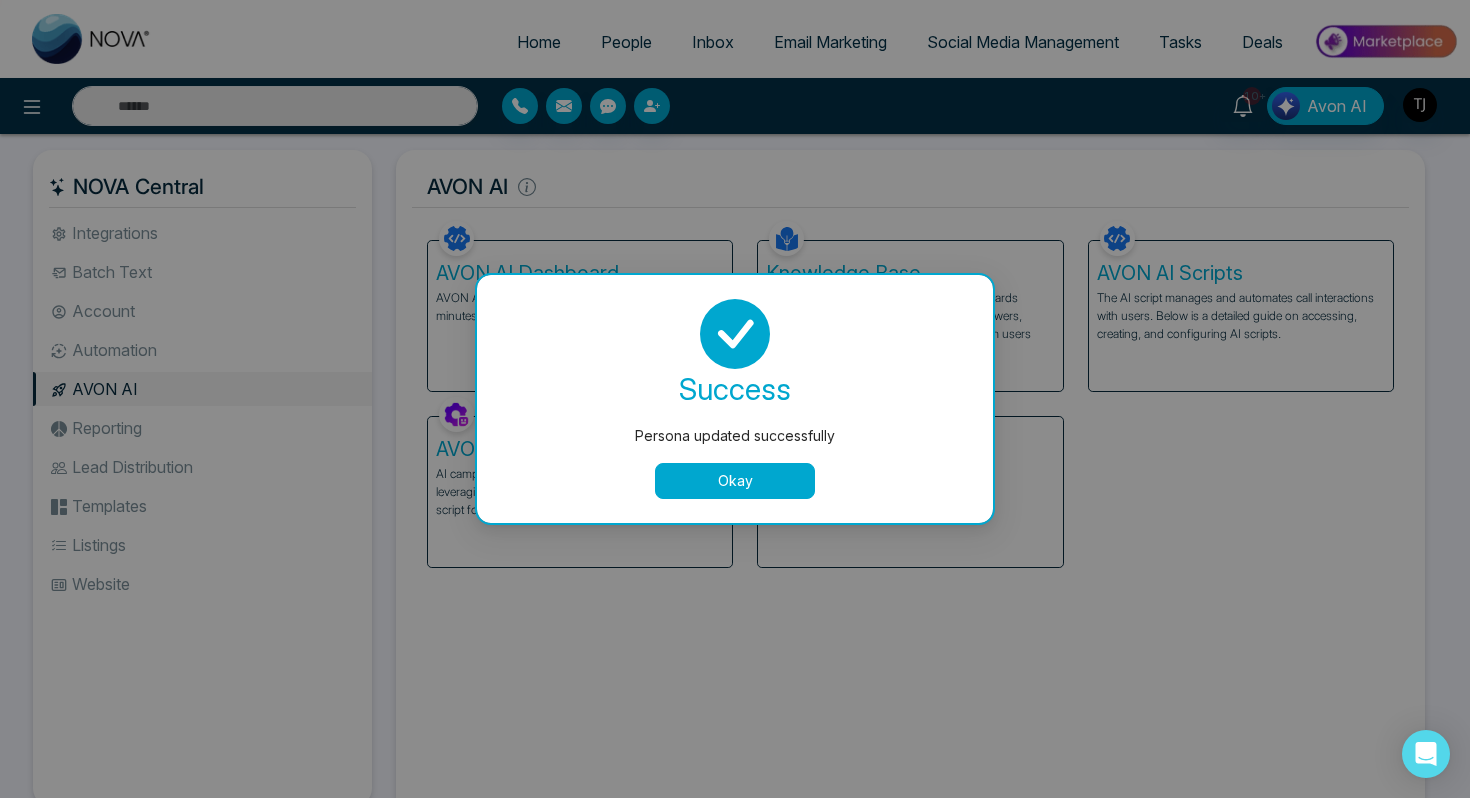 click on "Okay" at bounding box center (735, 481) 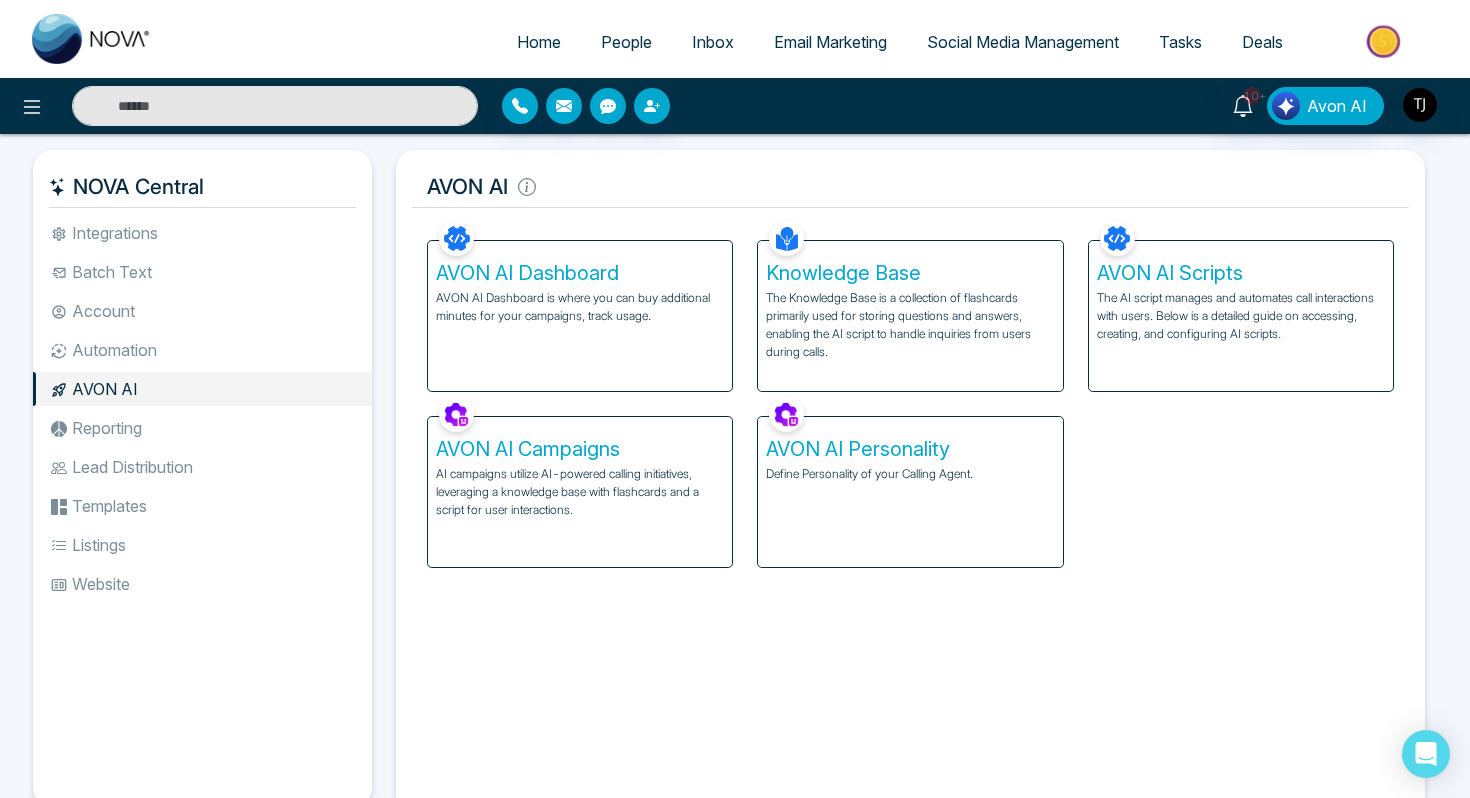 click on "The Knowledge Base is a collection of flashcards primarily used for storing questions and answers, enabling the AI script to handle inquiries from users during calls." at bounding box center [910, 325] 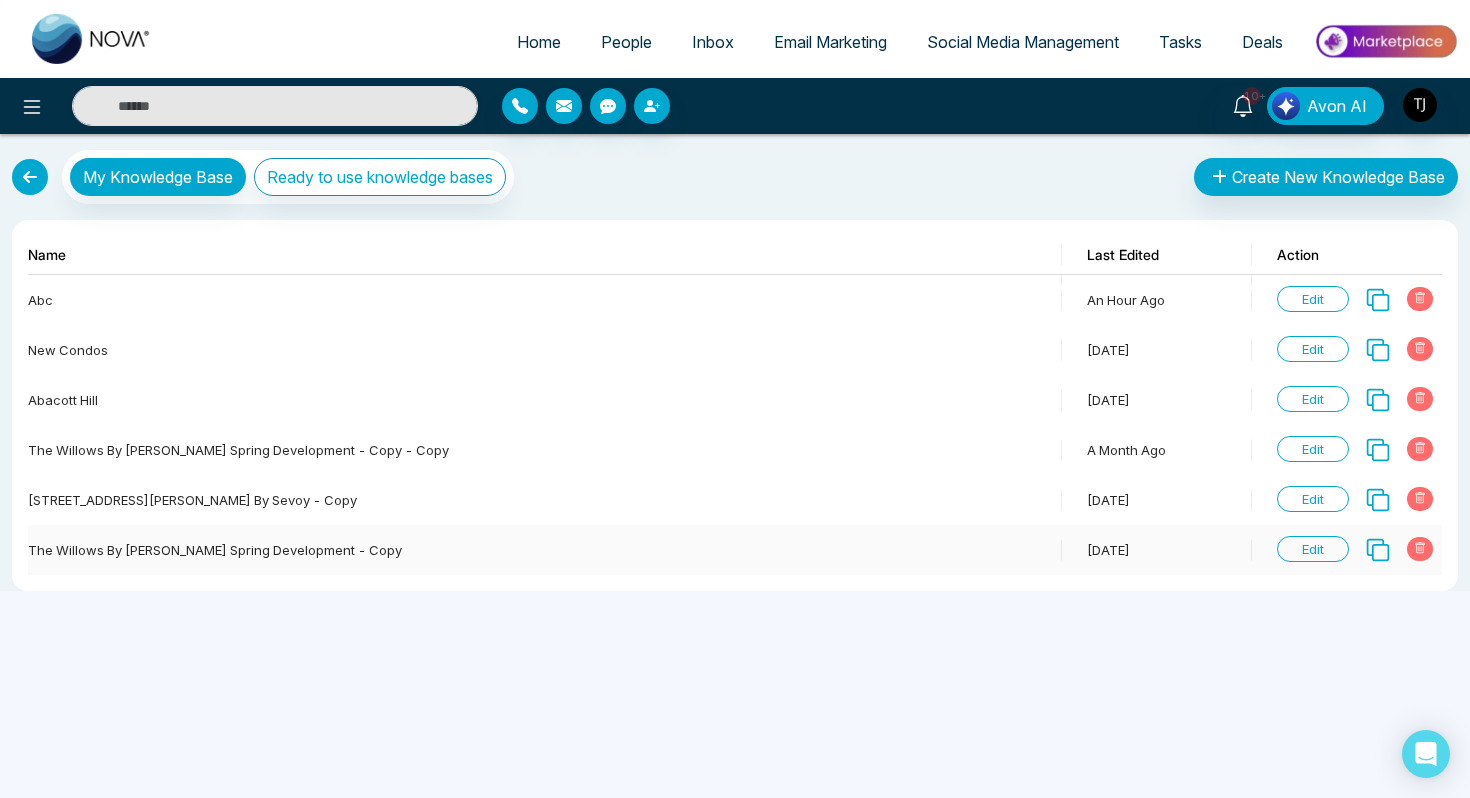 click on "Edit" at bounding box center [1313, 549] 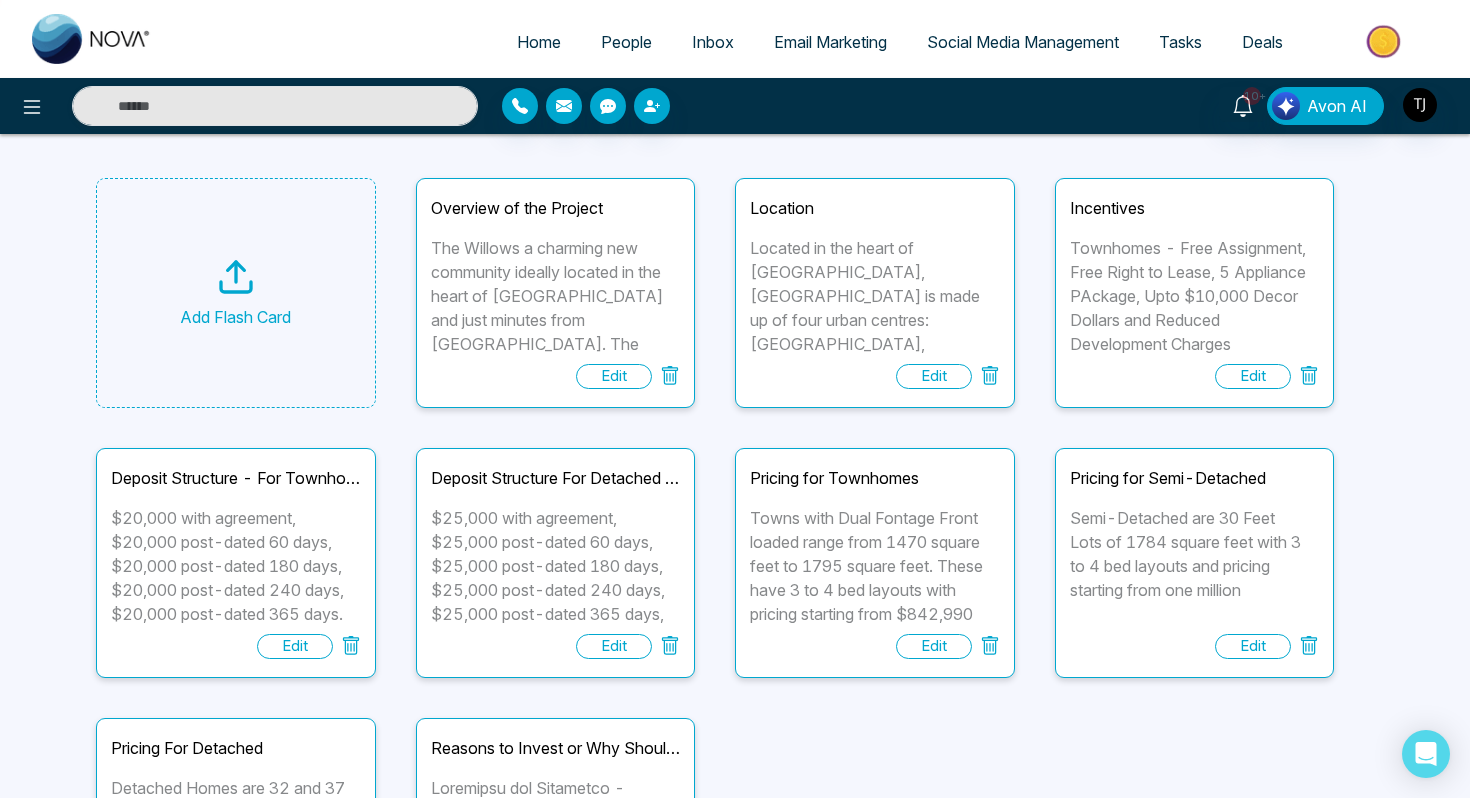 scroll, scrollTop: 0, scrollLeft: 0, axis: both 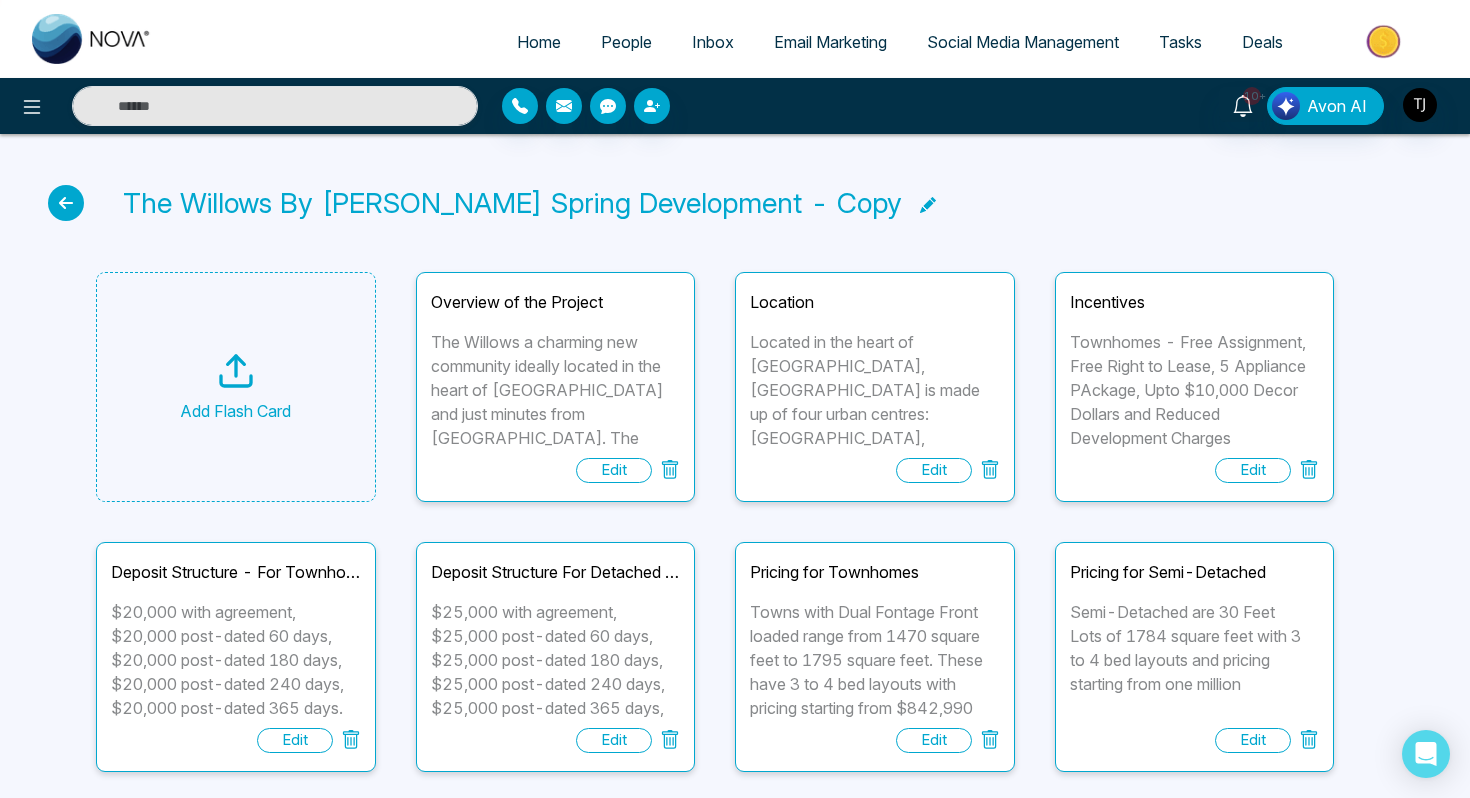 click on "The Willows by [PERSON_NAME] Spring Development - copy" at bounding box center (735, 203) 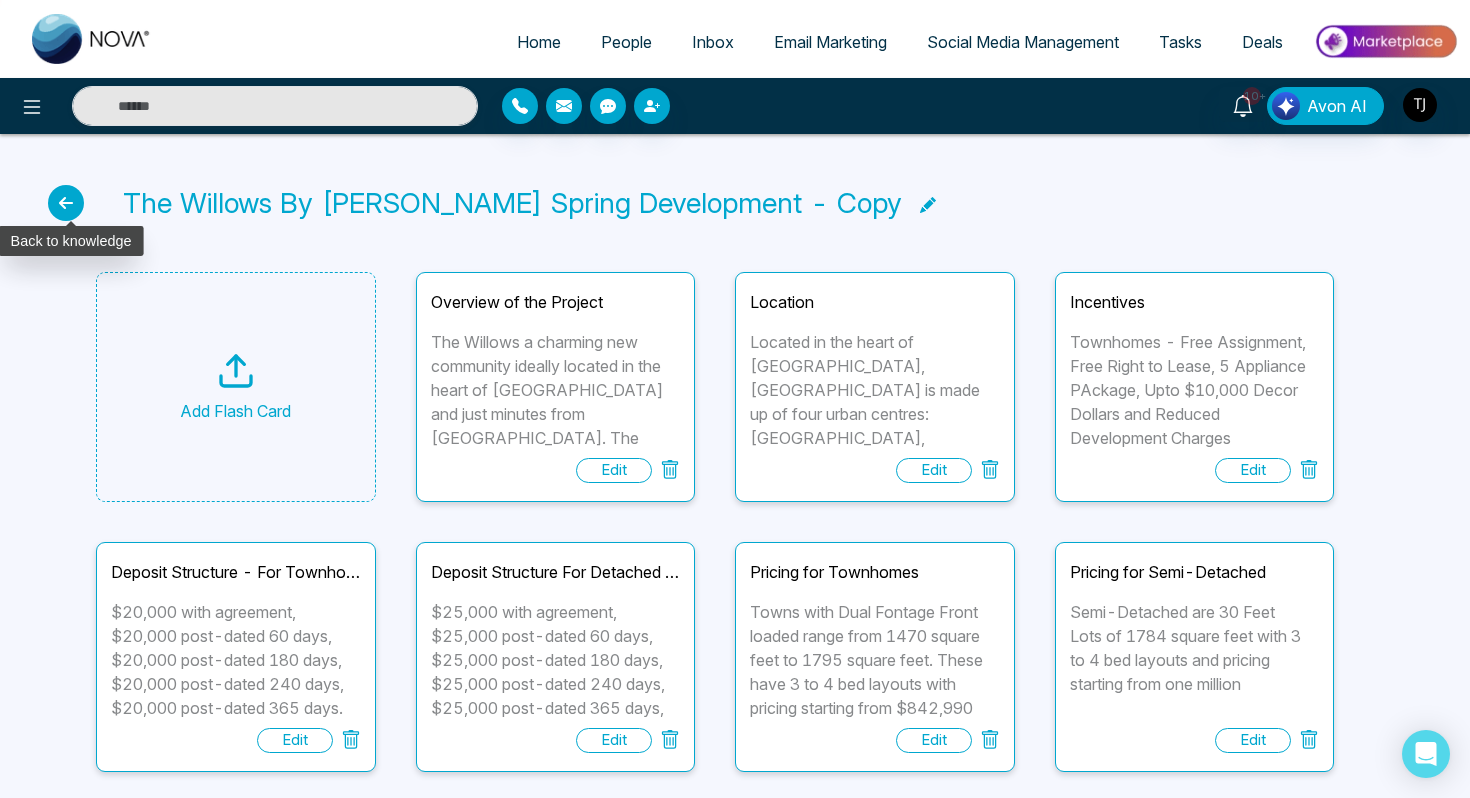 click at bounding box center (66, 203) 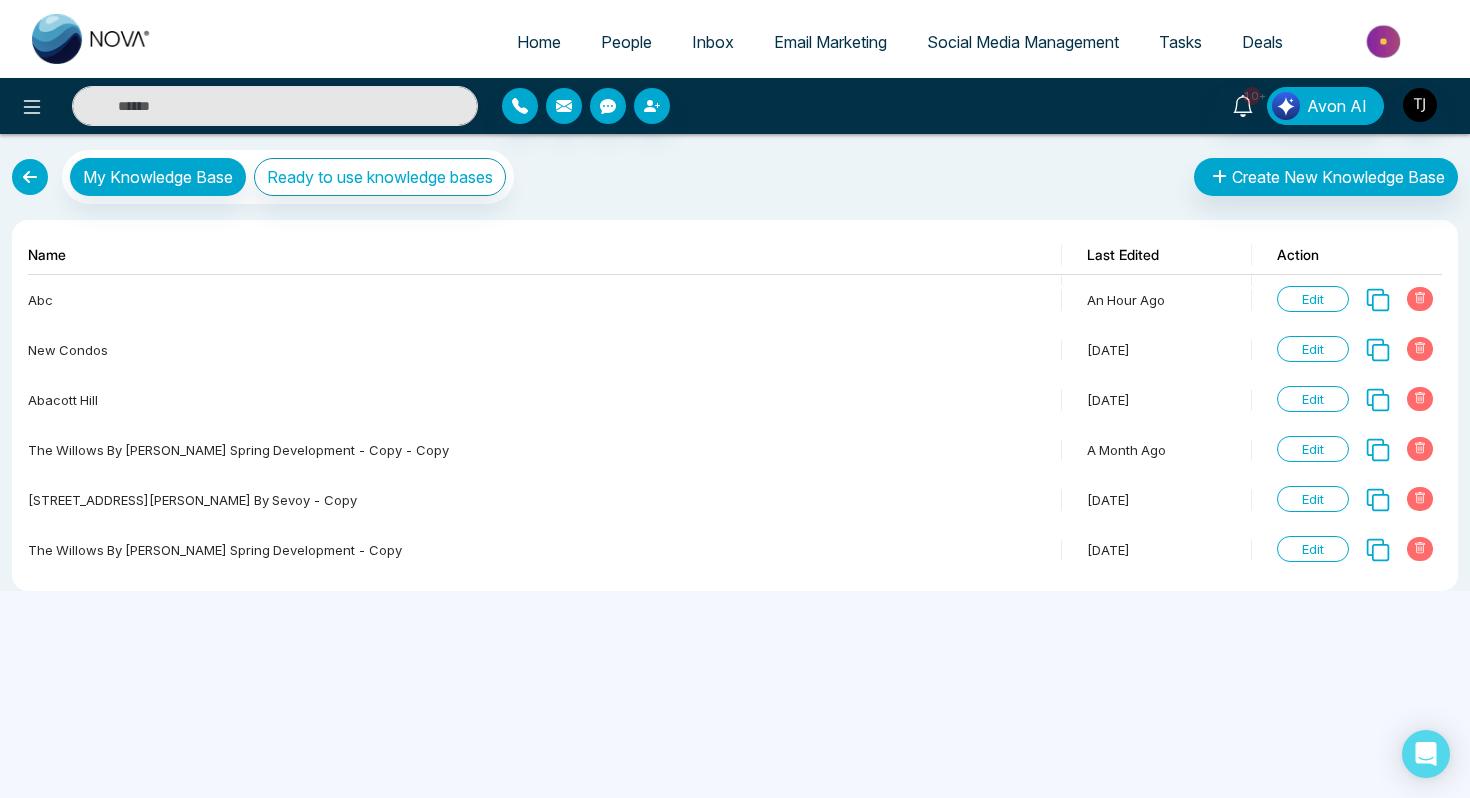 click on "My Knowledge Base Ready to use knowledge bases   Create New Knowledge Base Name Last Edited Action       abc an hour ago Edit New Condos [DATE] Edit Abacott Hill [DATE] Edit The Willows by [PERSON_NAME] Spring Development - copy - copy a month ago Edit [STREET_ADDRESS][PERSON_NAME]  by Sevoy - copy [DATE] Edit The Willows by [PERSON_NAME] Spring Development - copy [DATE] Edit" at bounding box center [735, 362] 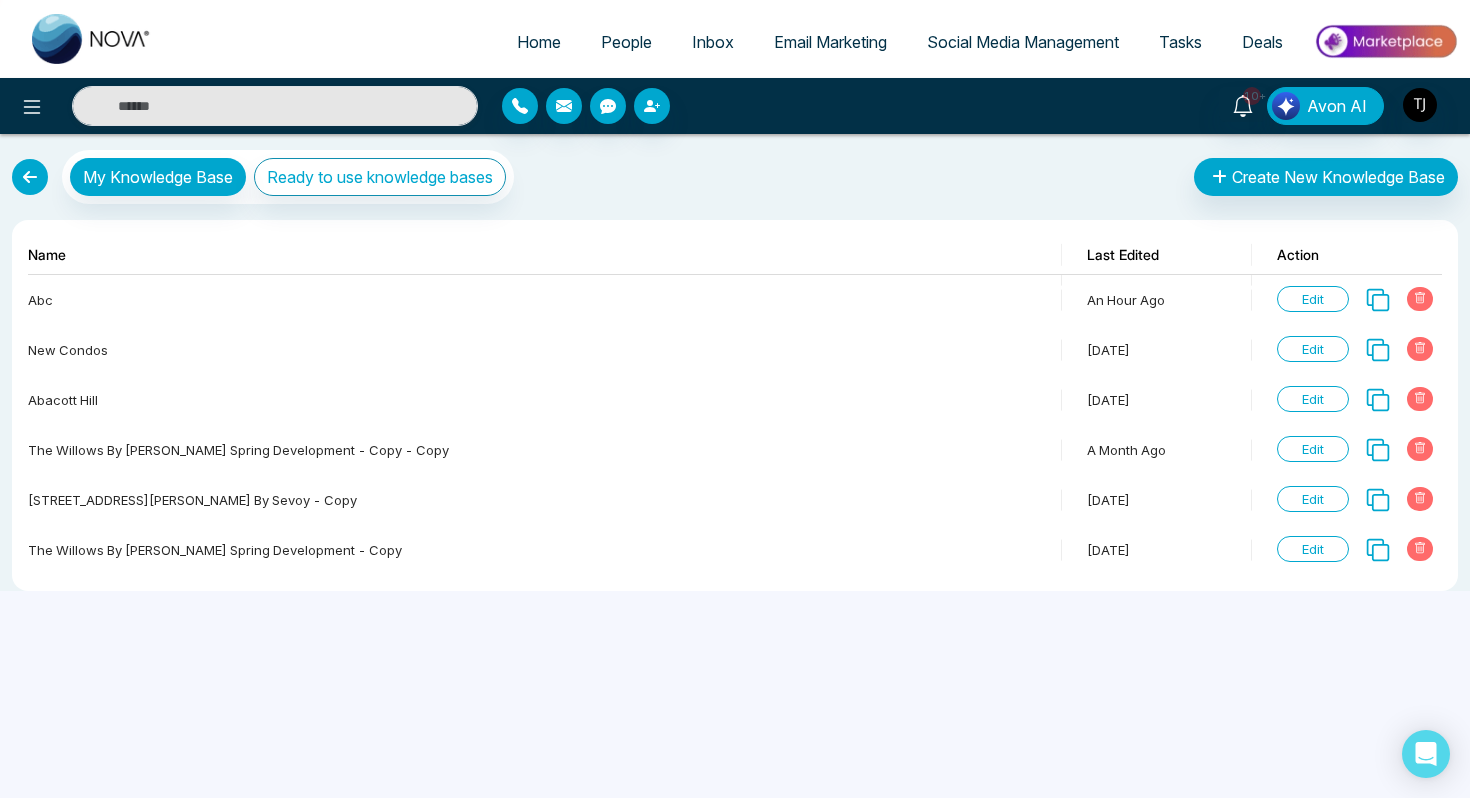 click at bounding box center (30, 177) 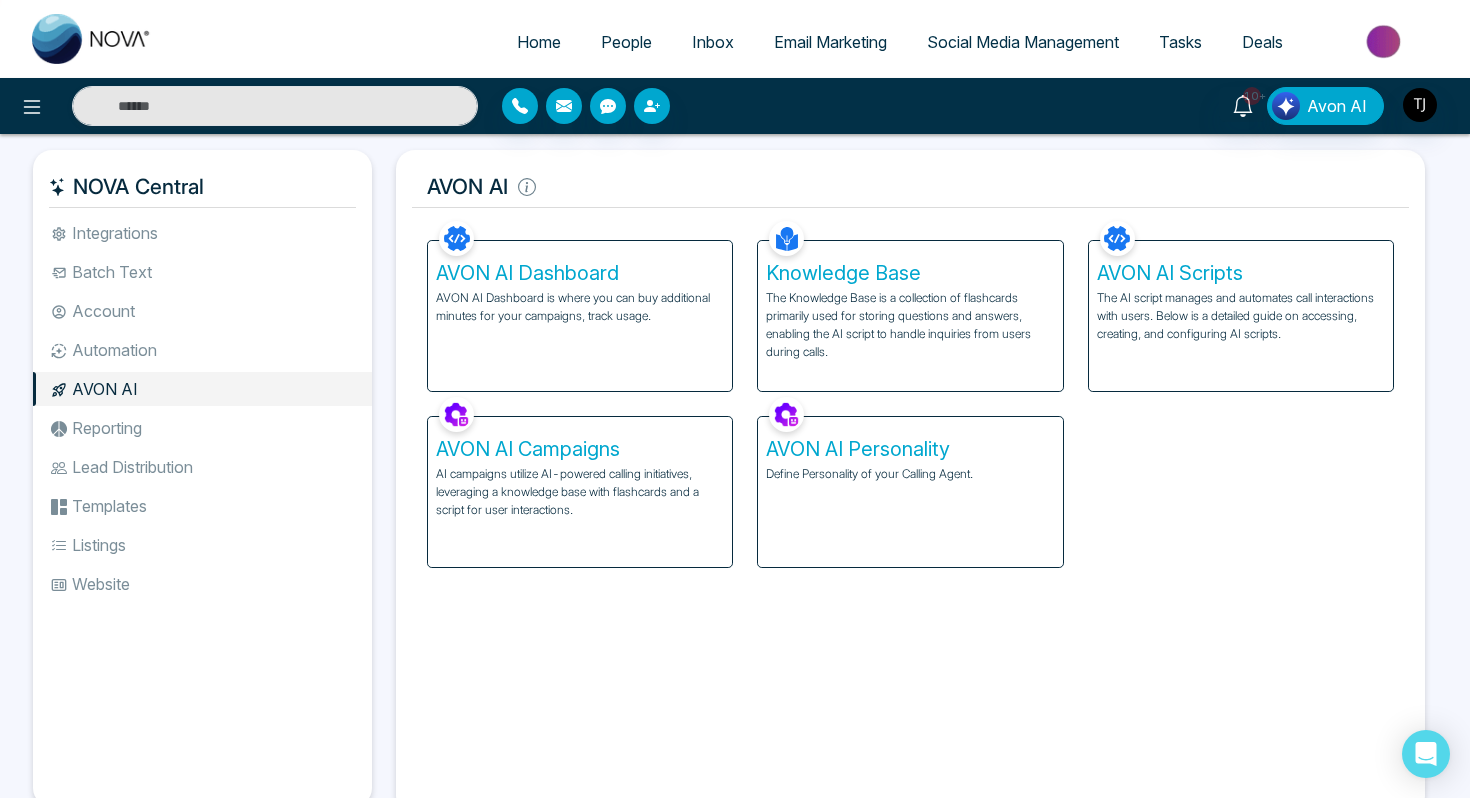 click on "The AI script manages and automates call interactions with users. Below is a detailed guide on accessing, creating, and configuring AI scripts." at bounding box center (1241, 316) 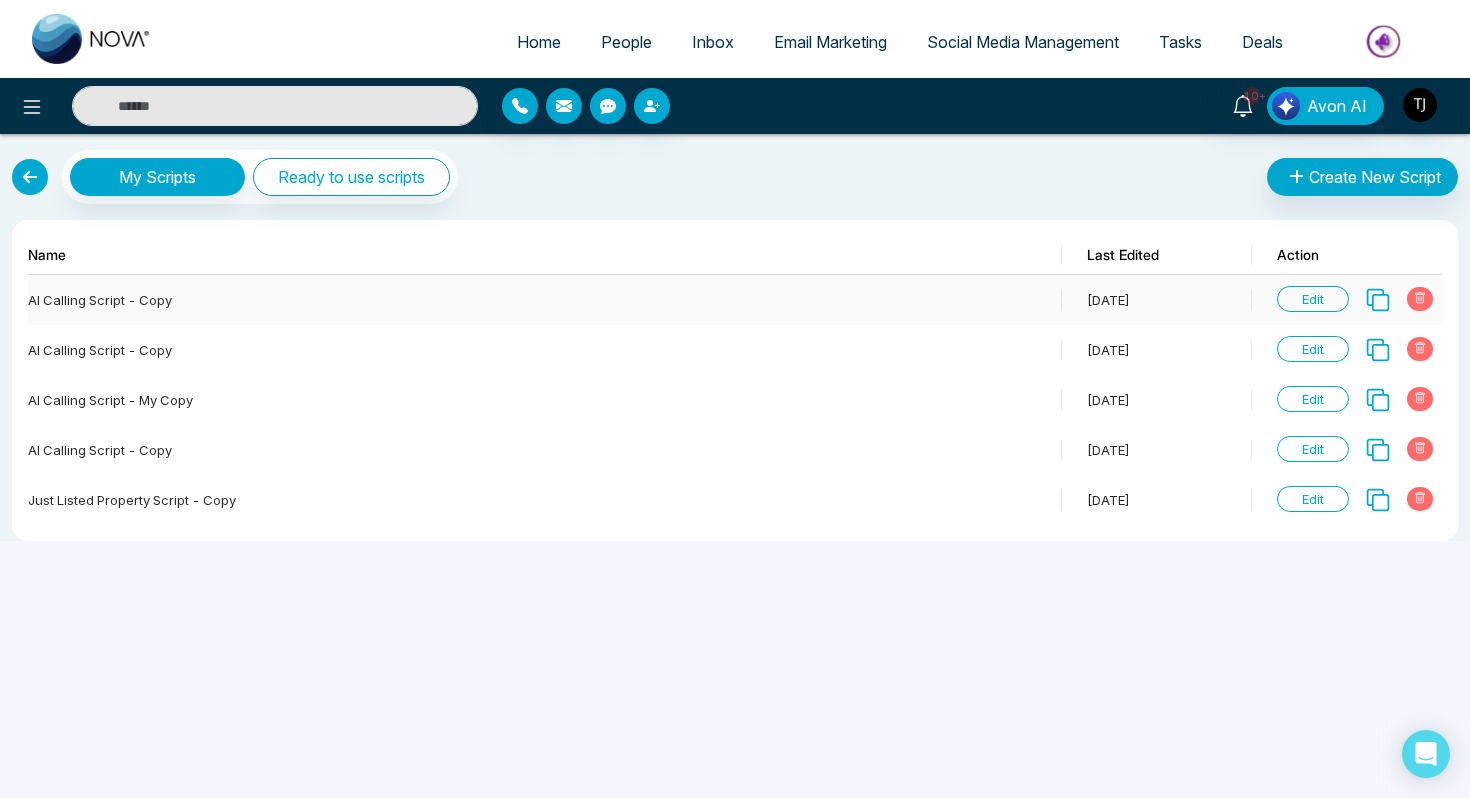 click on "Edit" at bounding box center (1313, 299) 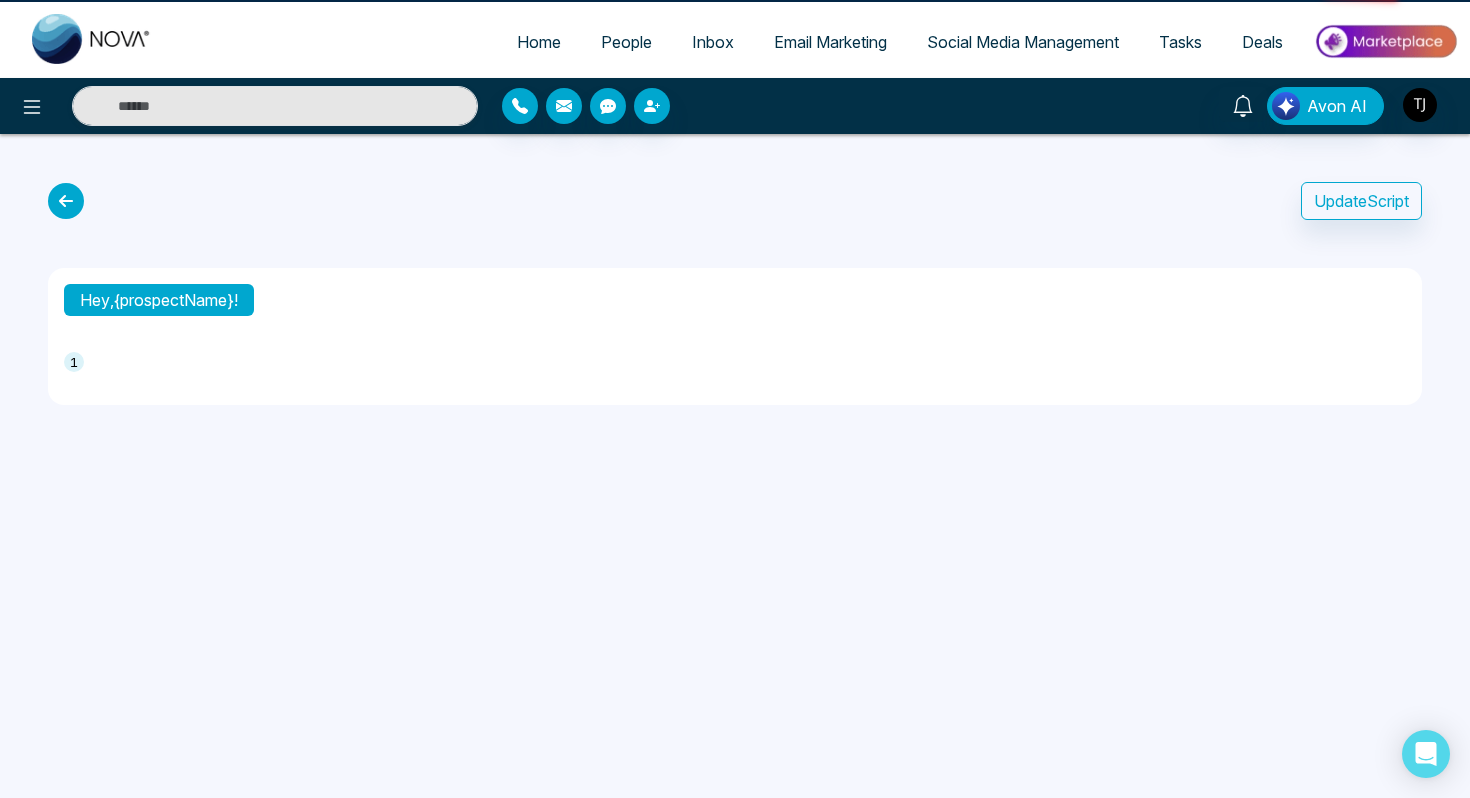 type on "**********" 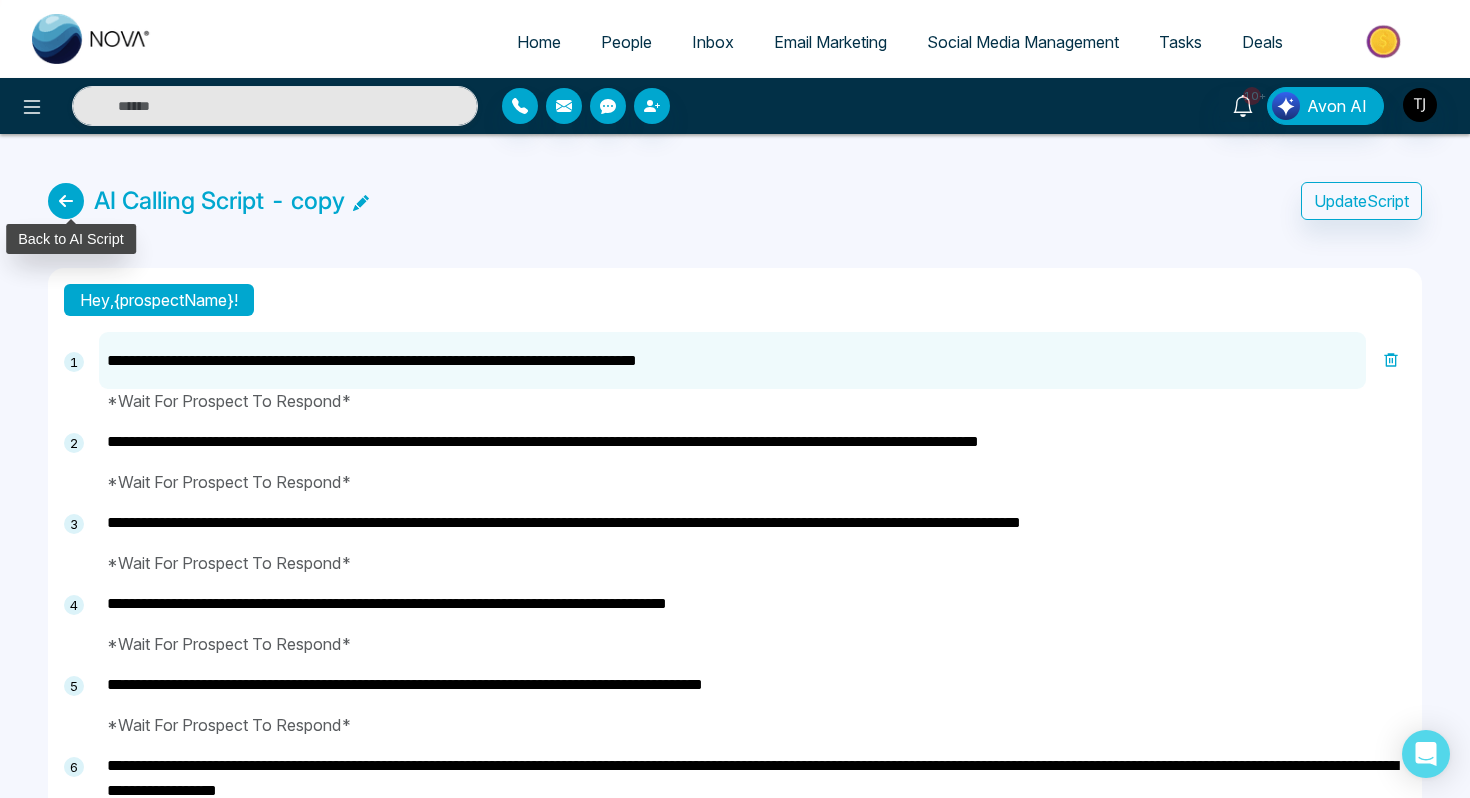 click at bounding box center [66, 201] 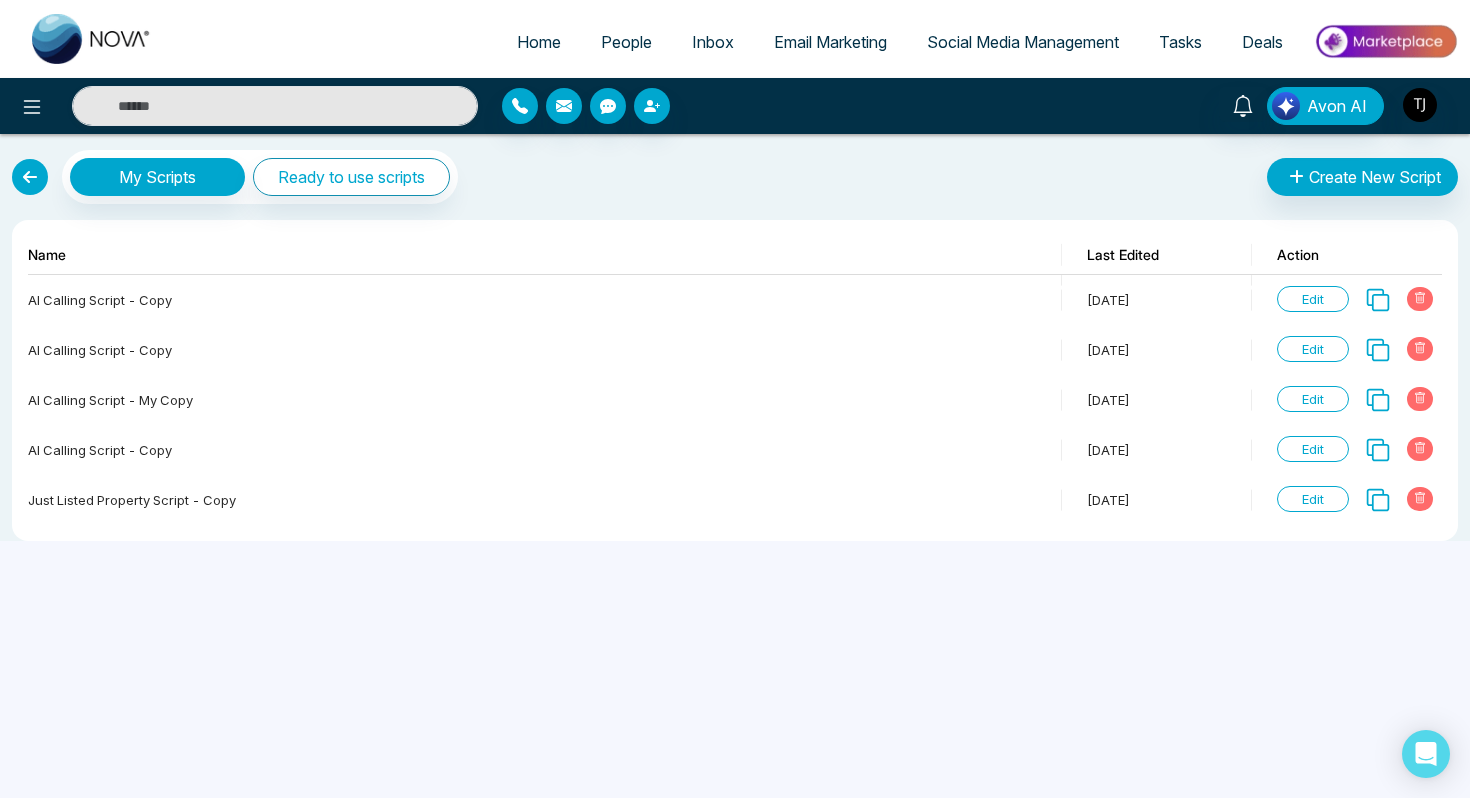 click at bounding box center [30, 177] 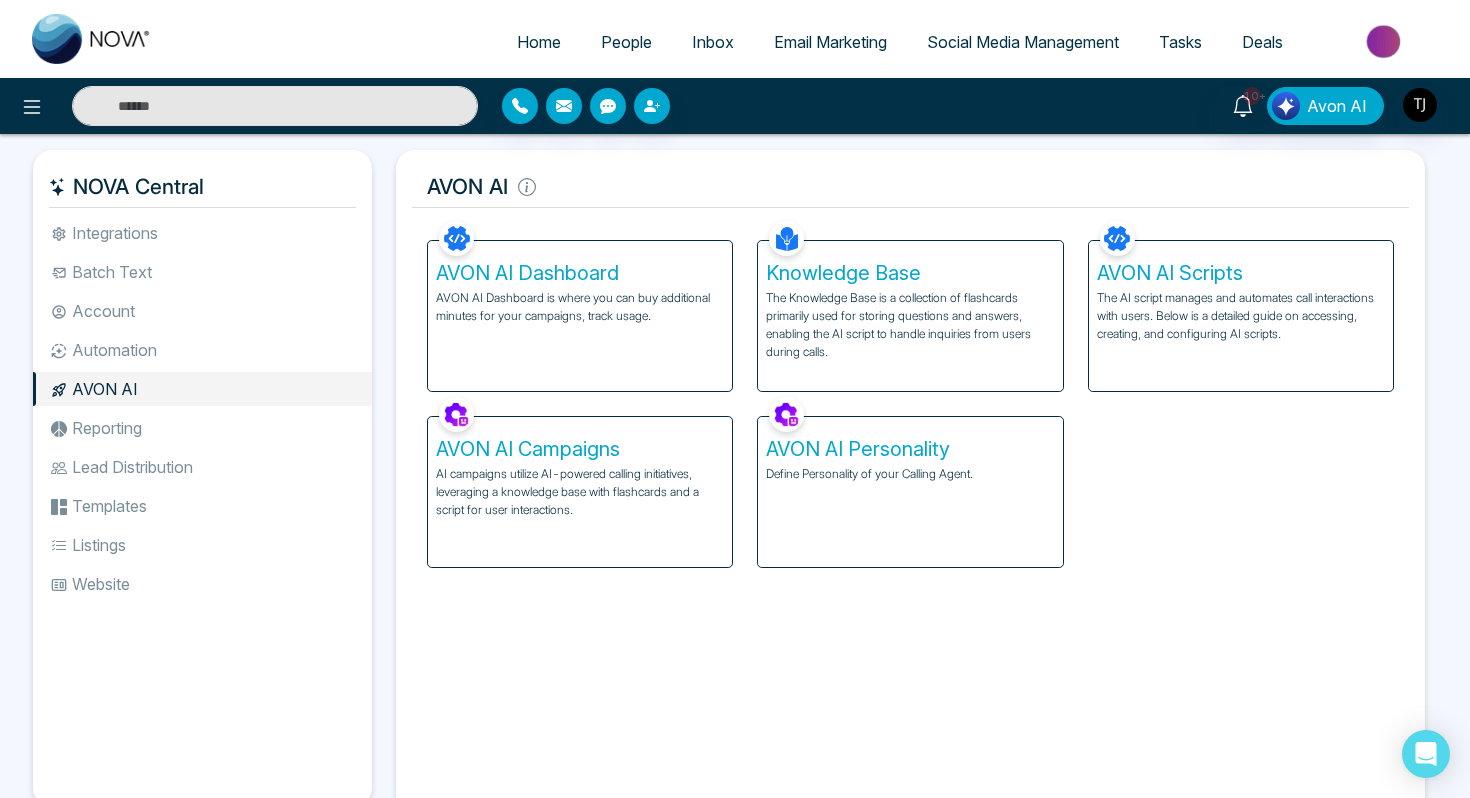 click on "AI campaigns utilize AI-powered calling initiatives, leveraging a knowledge base with flashcards and a script for user interactions." at bounding box center (580, 492) 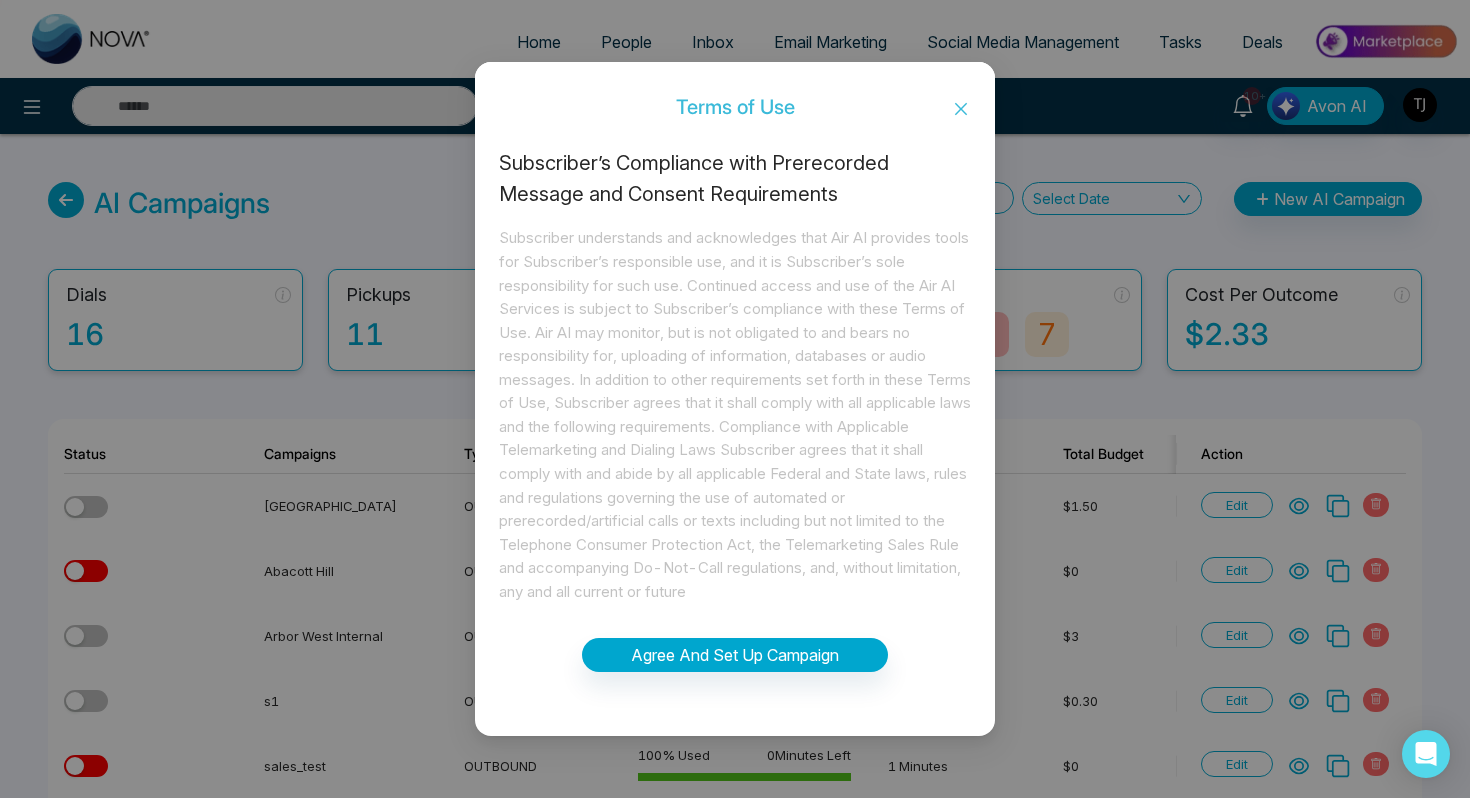 click at bounding box center (961, 109) 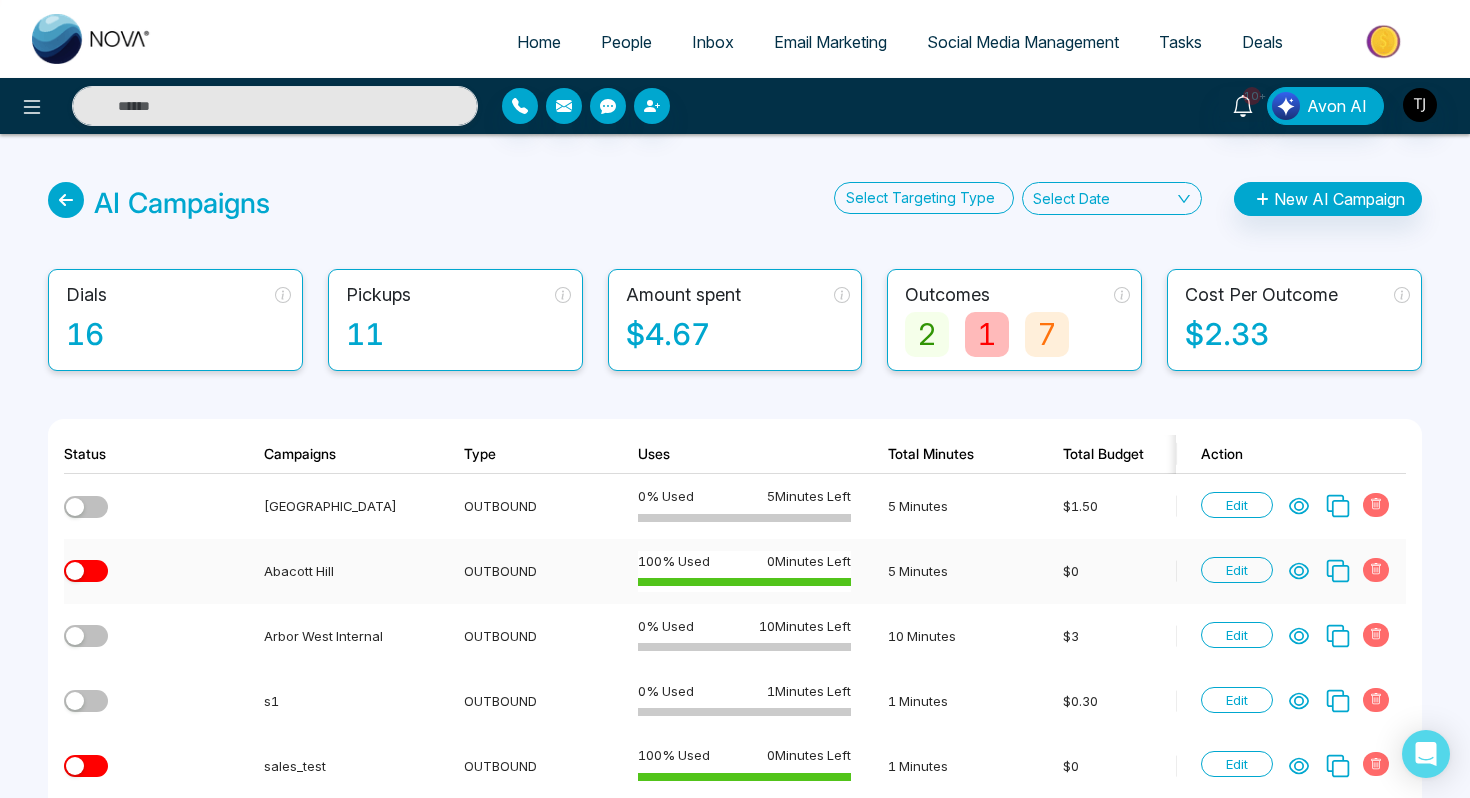 click 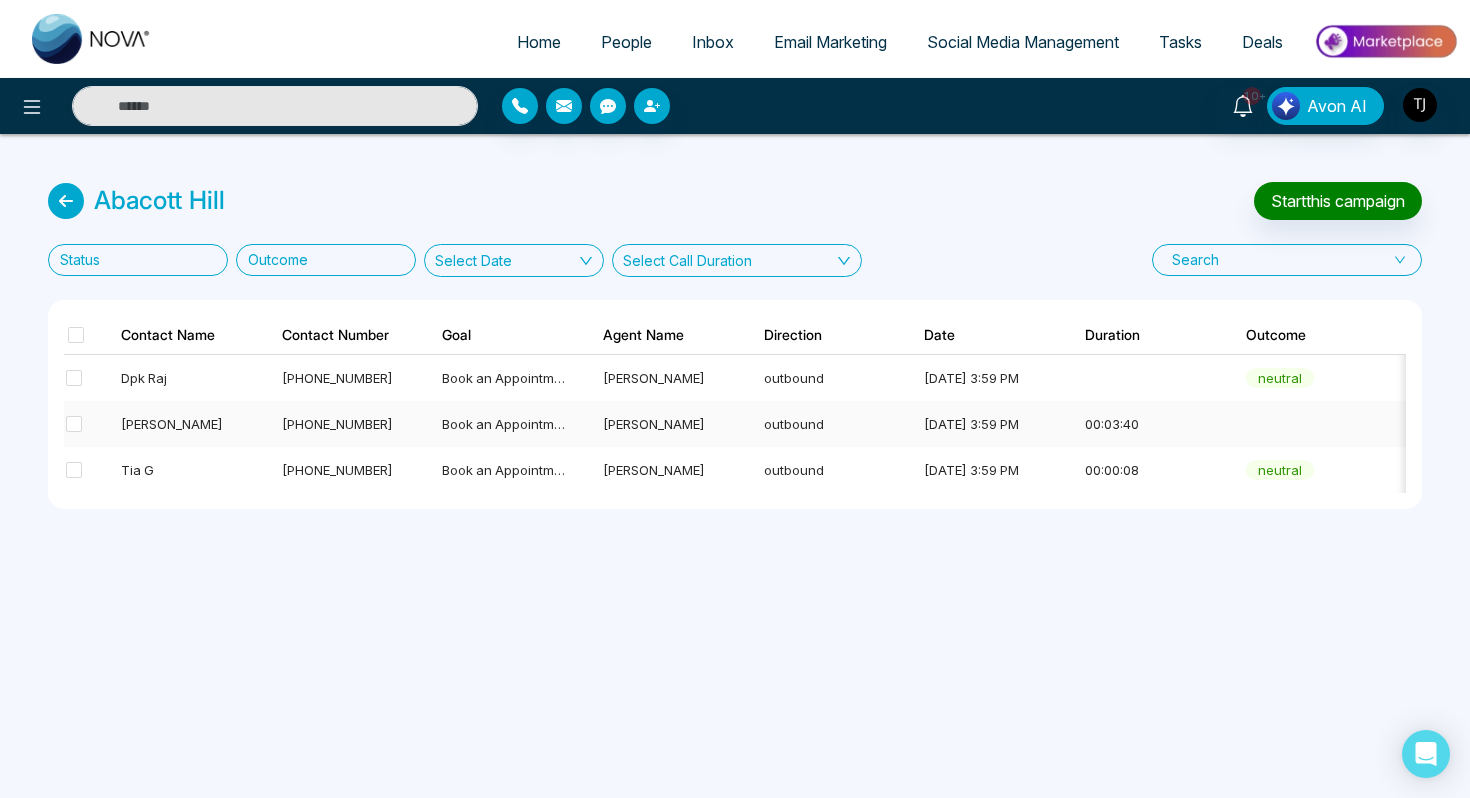scroll, scrollTop: 0, scrollLeft: 75, axis: horizontal 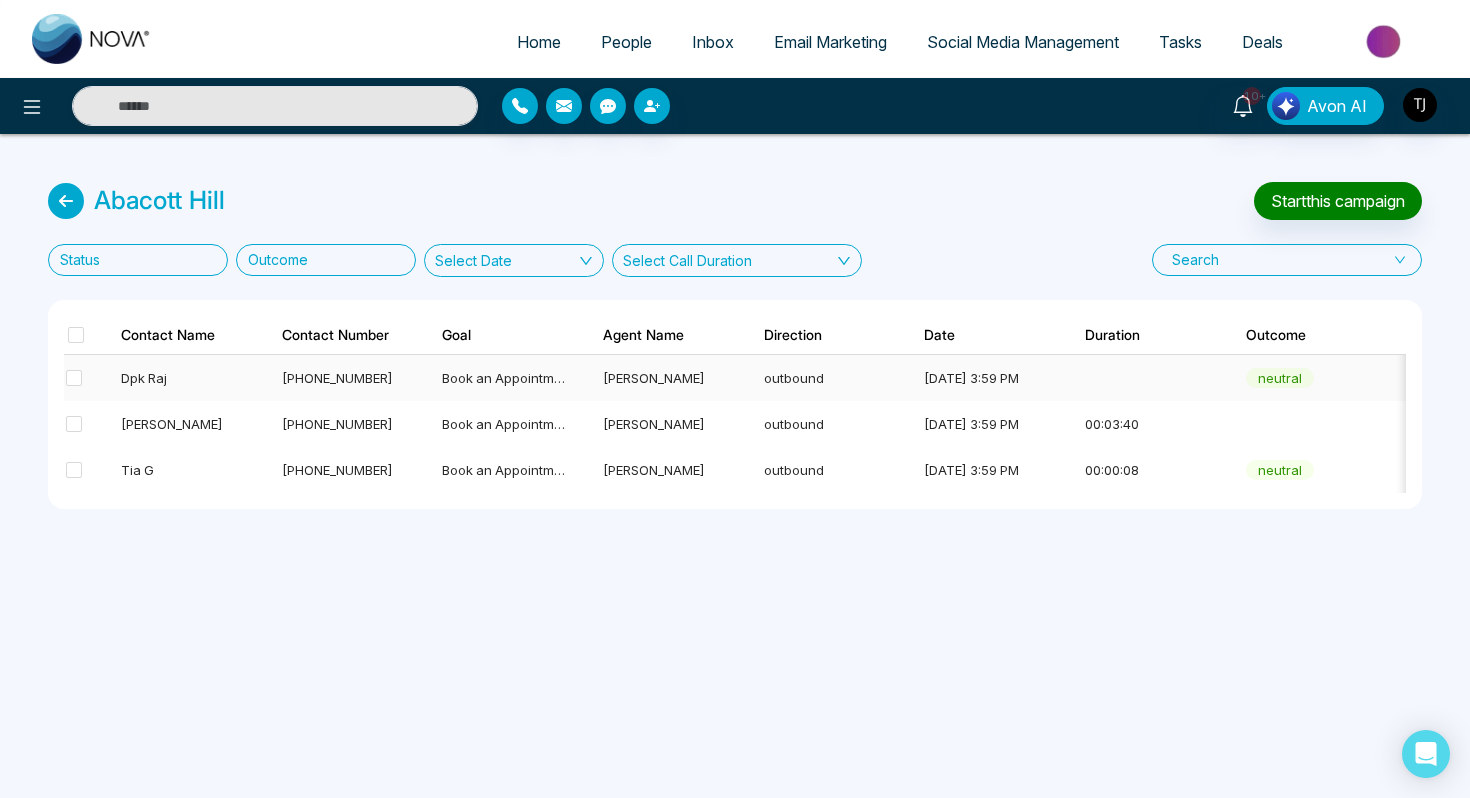 click on "[PHONE_NUMBER]" at bounding box center (344, 378) 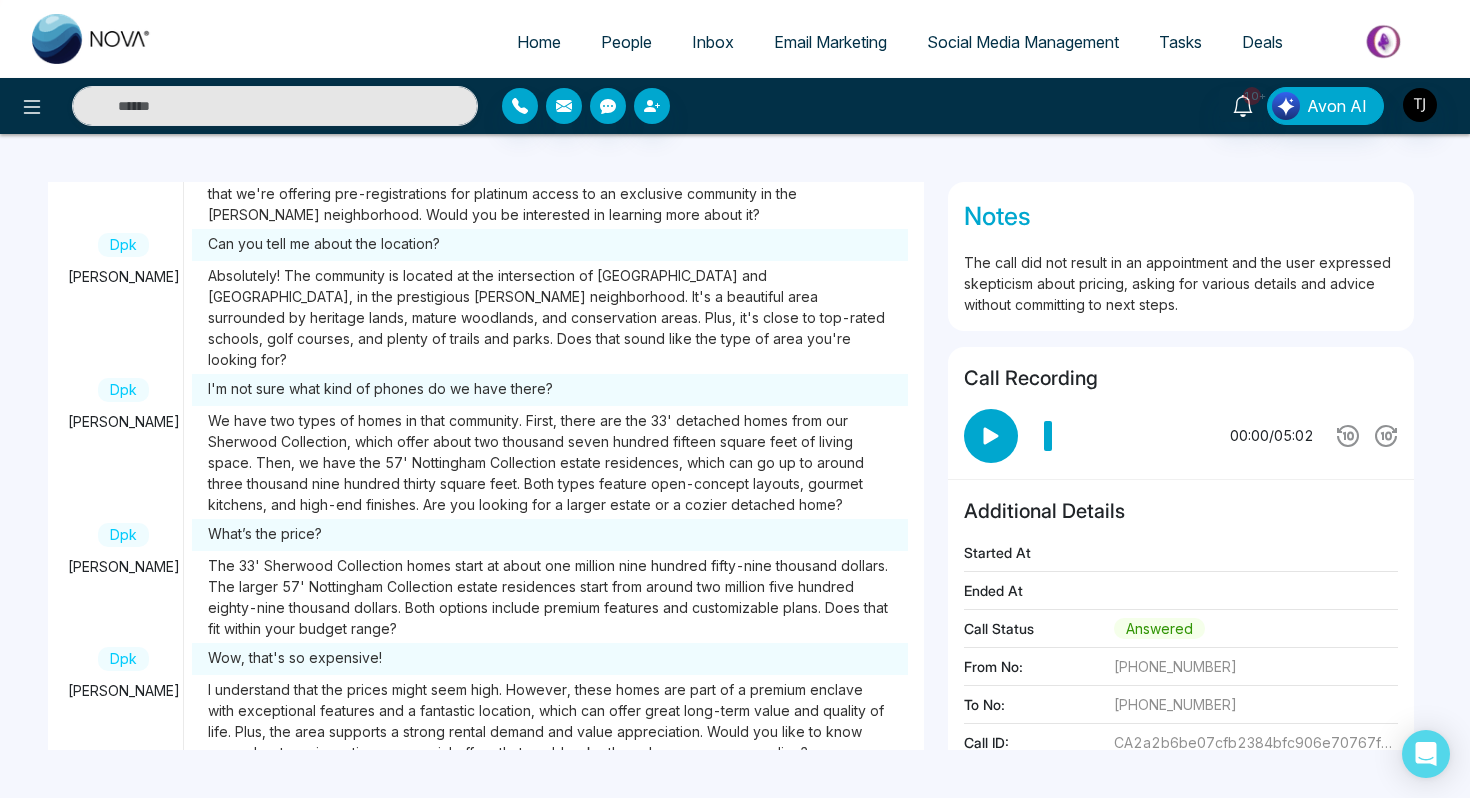 scroll, scrollTop: 553, scrollLeft: 0, axis: vertical 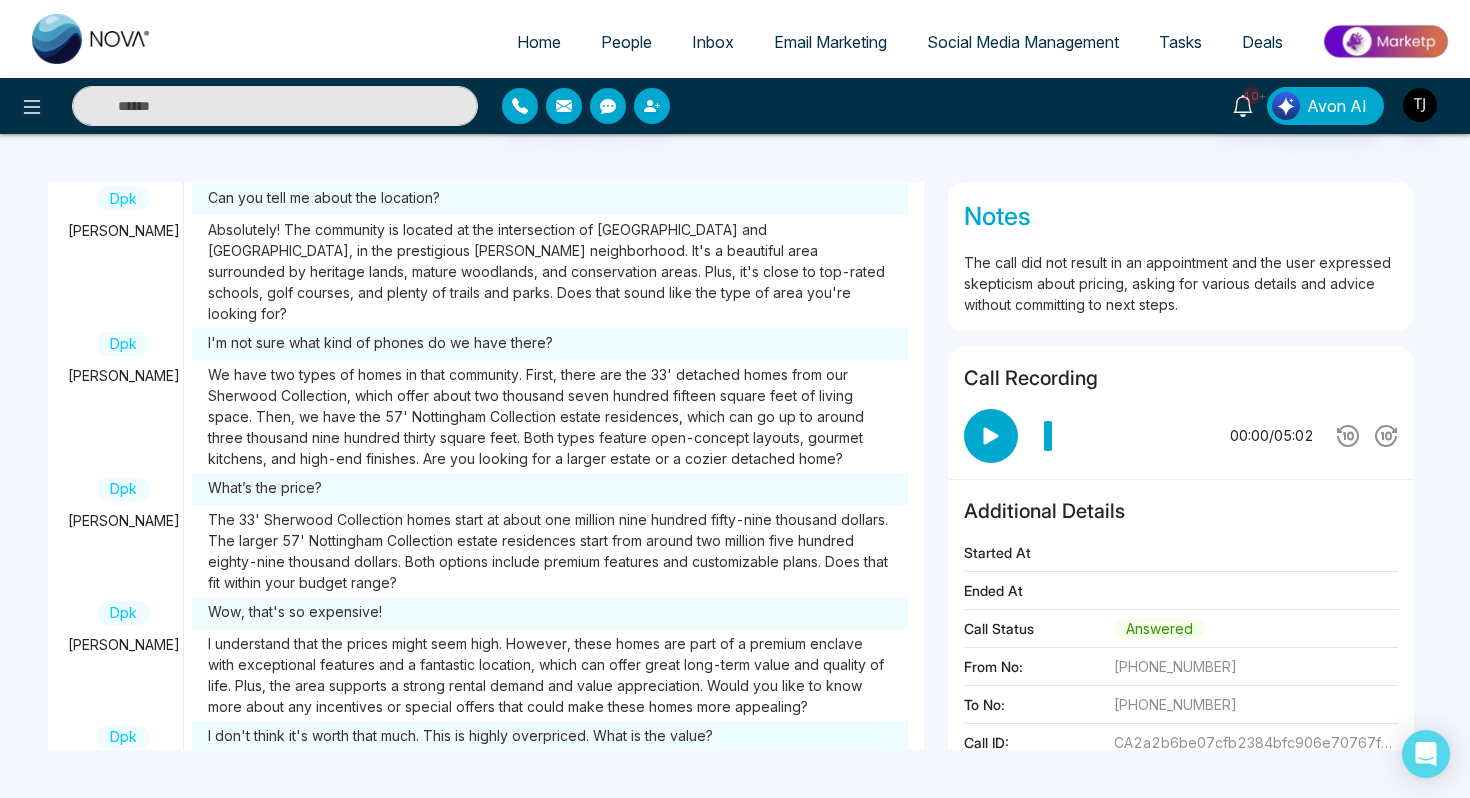 click on "Home" at bounding box center [539, 42] 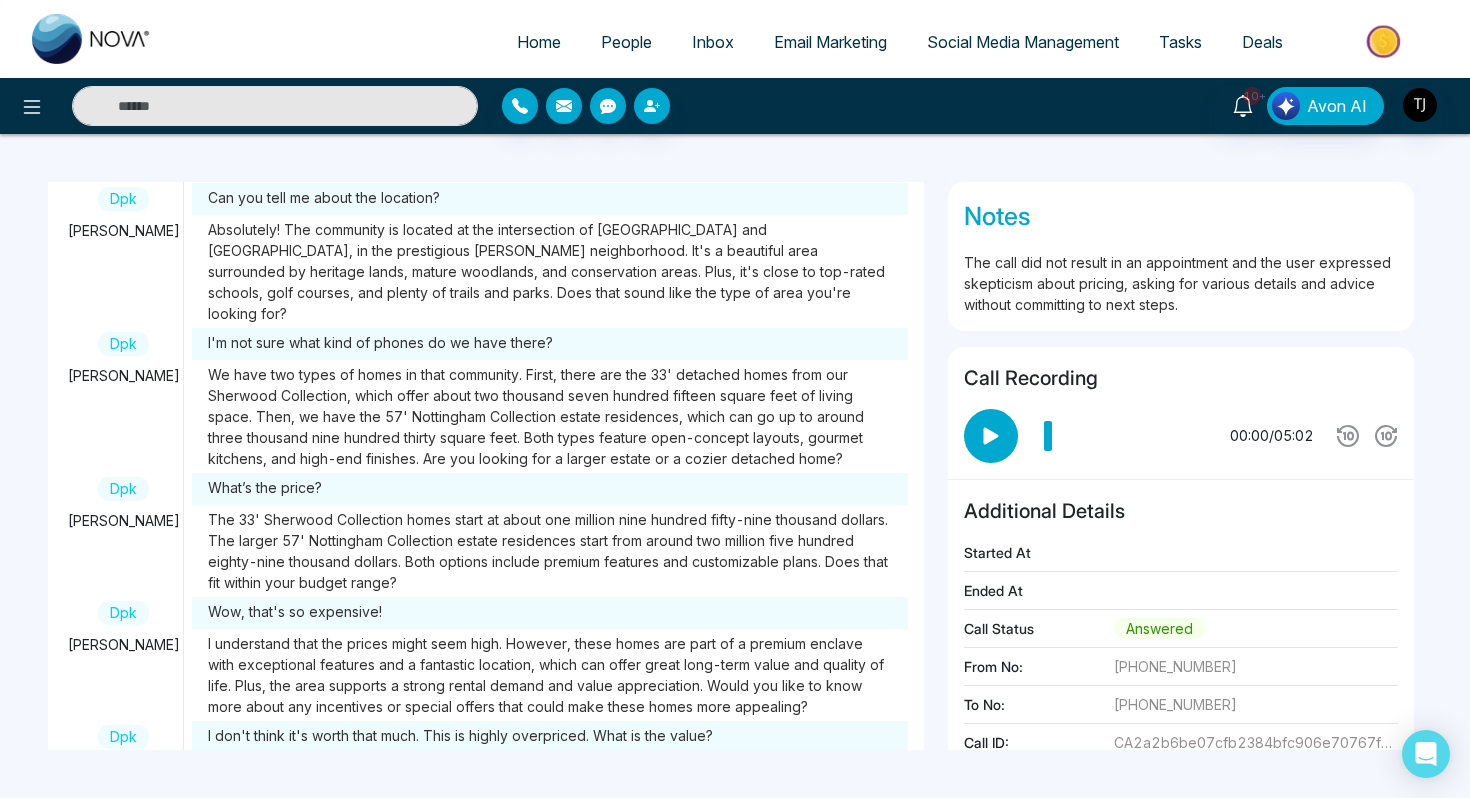 select on "*" 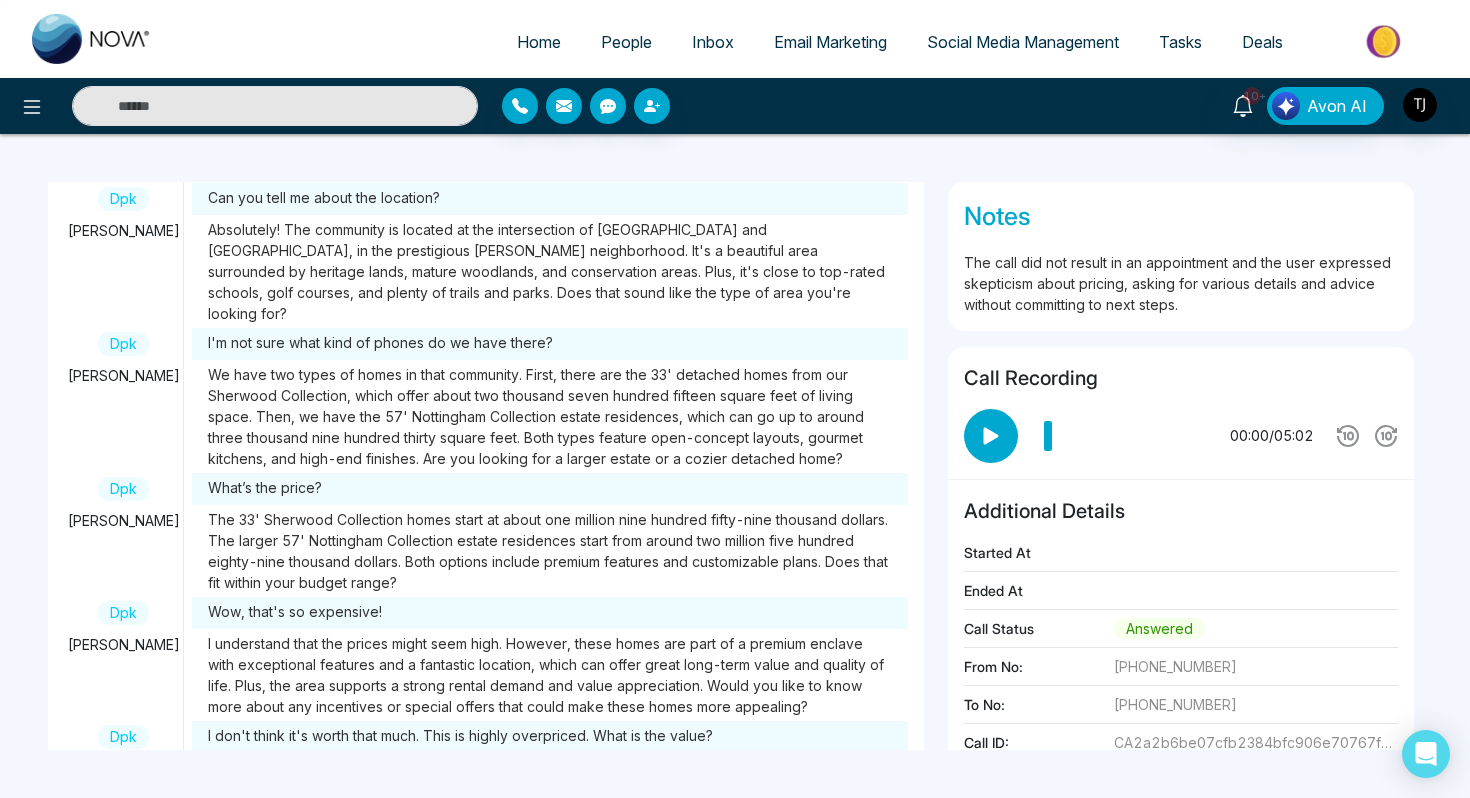 select on "*" 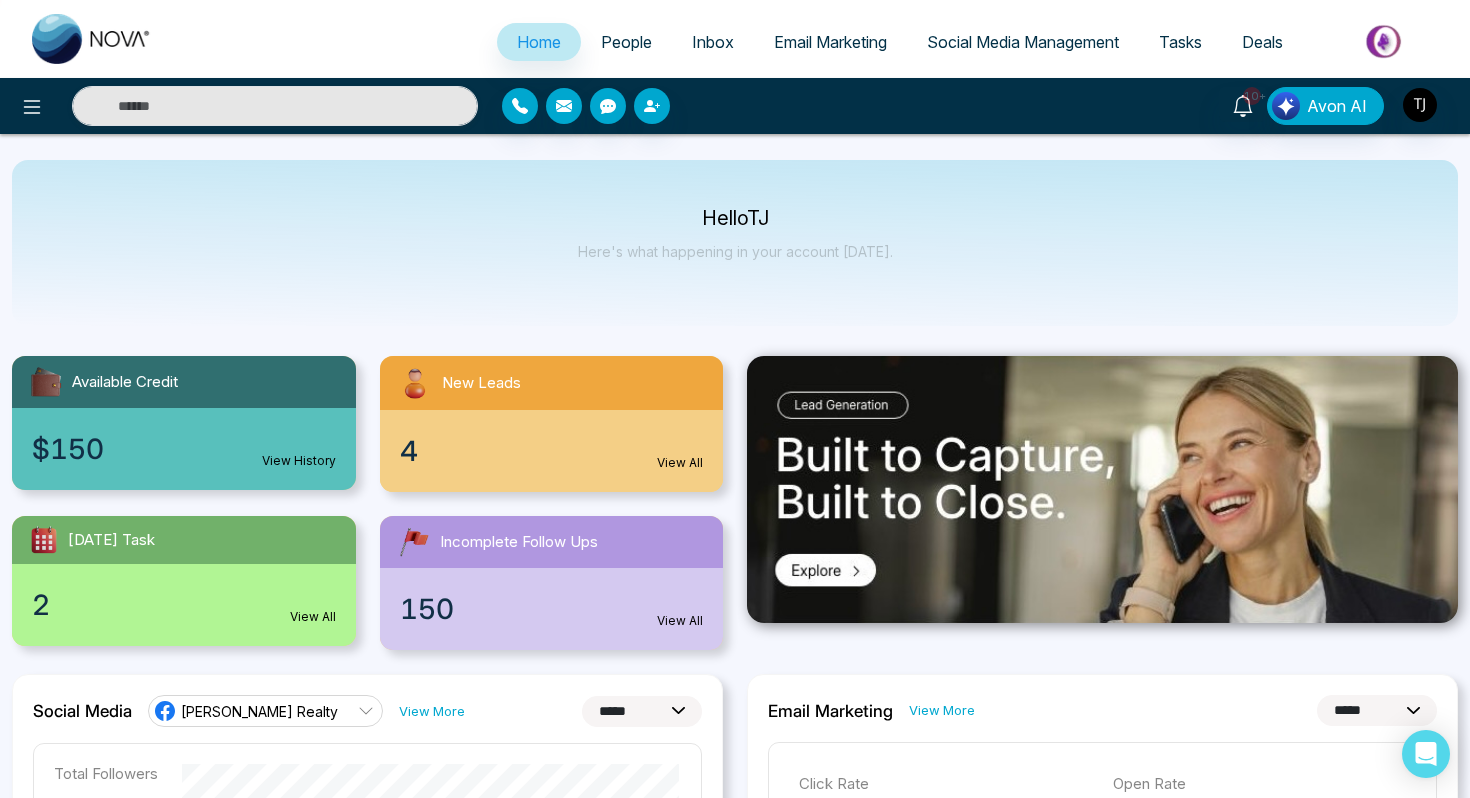 click on "10+ Avon AI" at bounding box center (1164, 106) 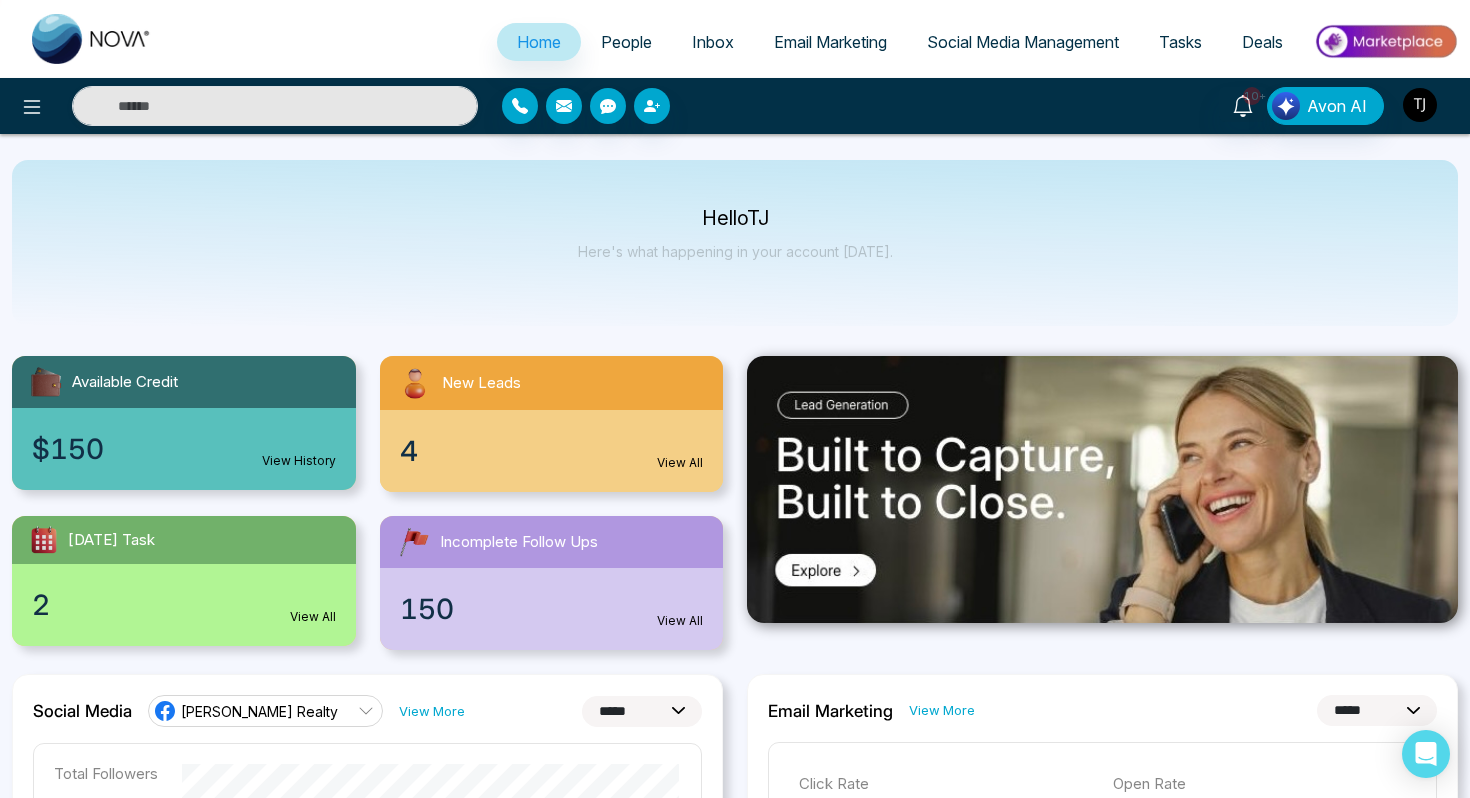 click at bounding box center [1420, 105] 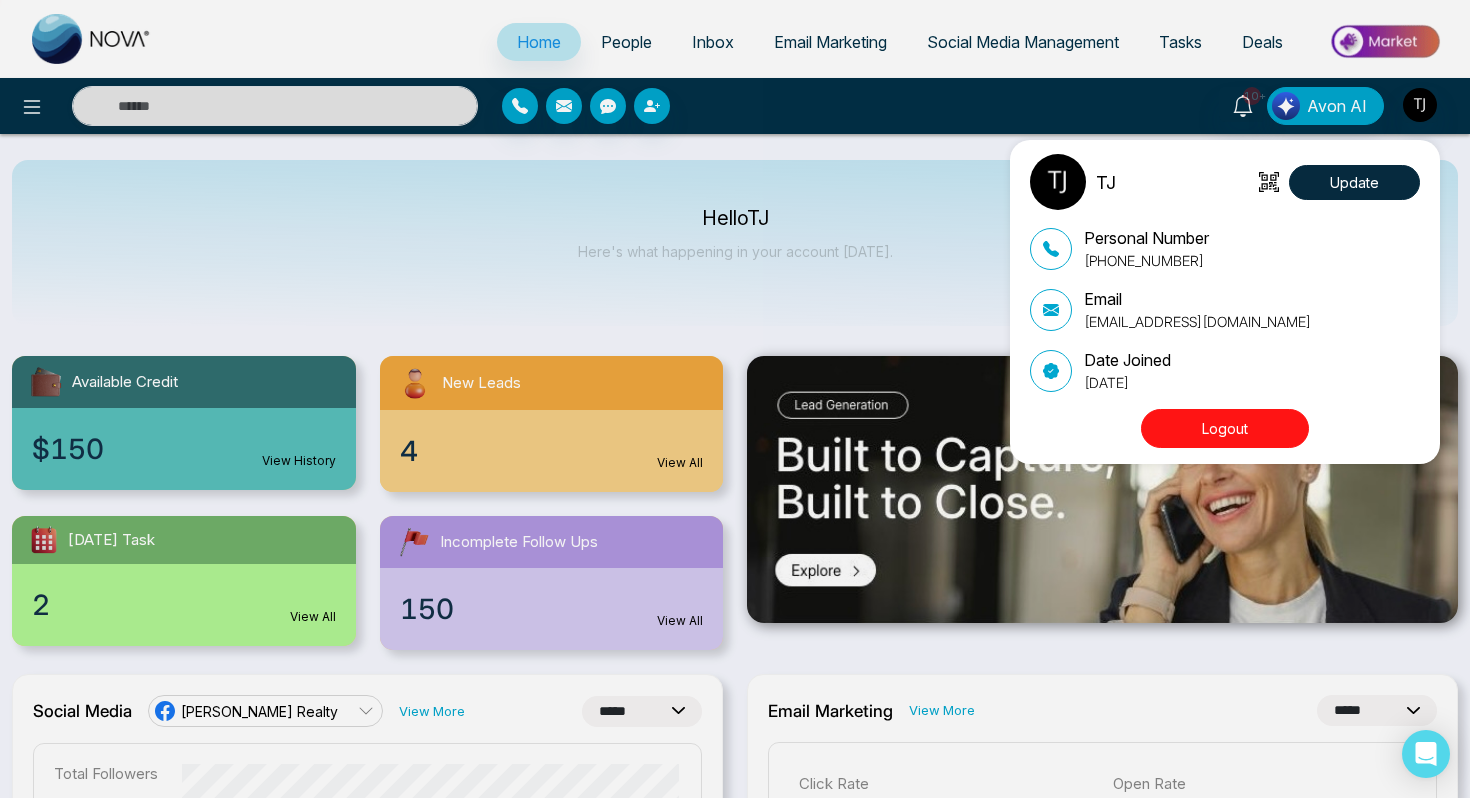 click on "Logout" at bounding box center [1225, 428] 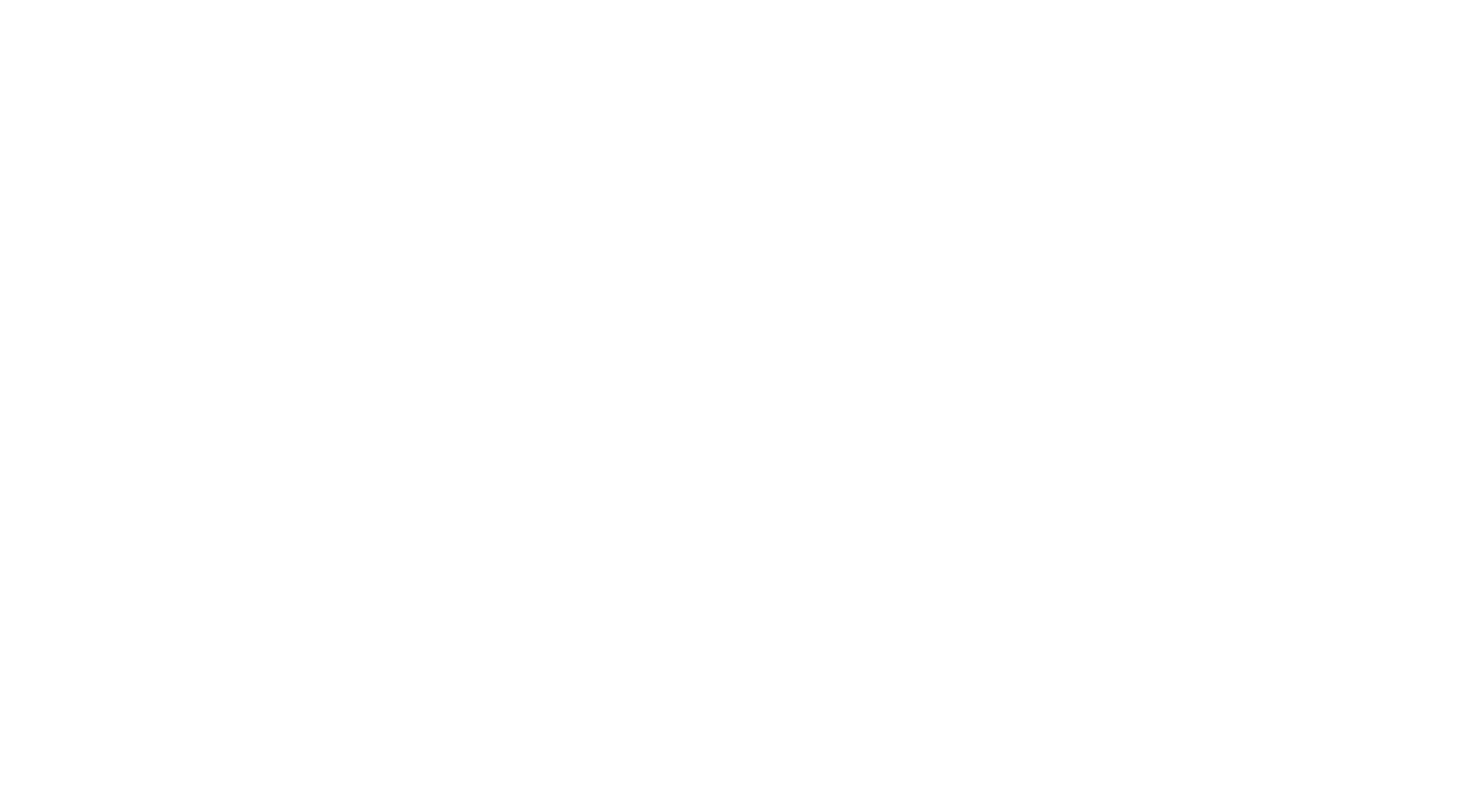 scroll, scrollTop: 0, scrollLeft: 0, axis: both 